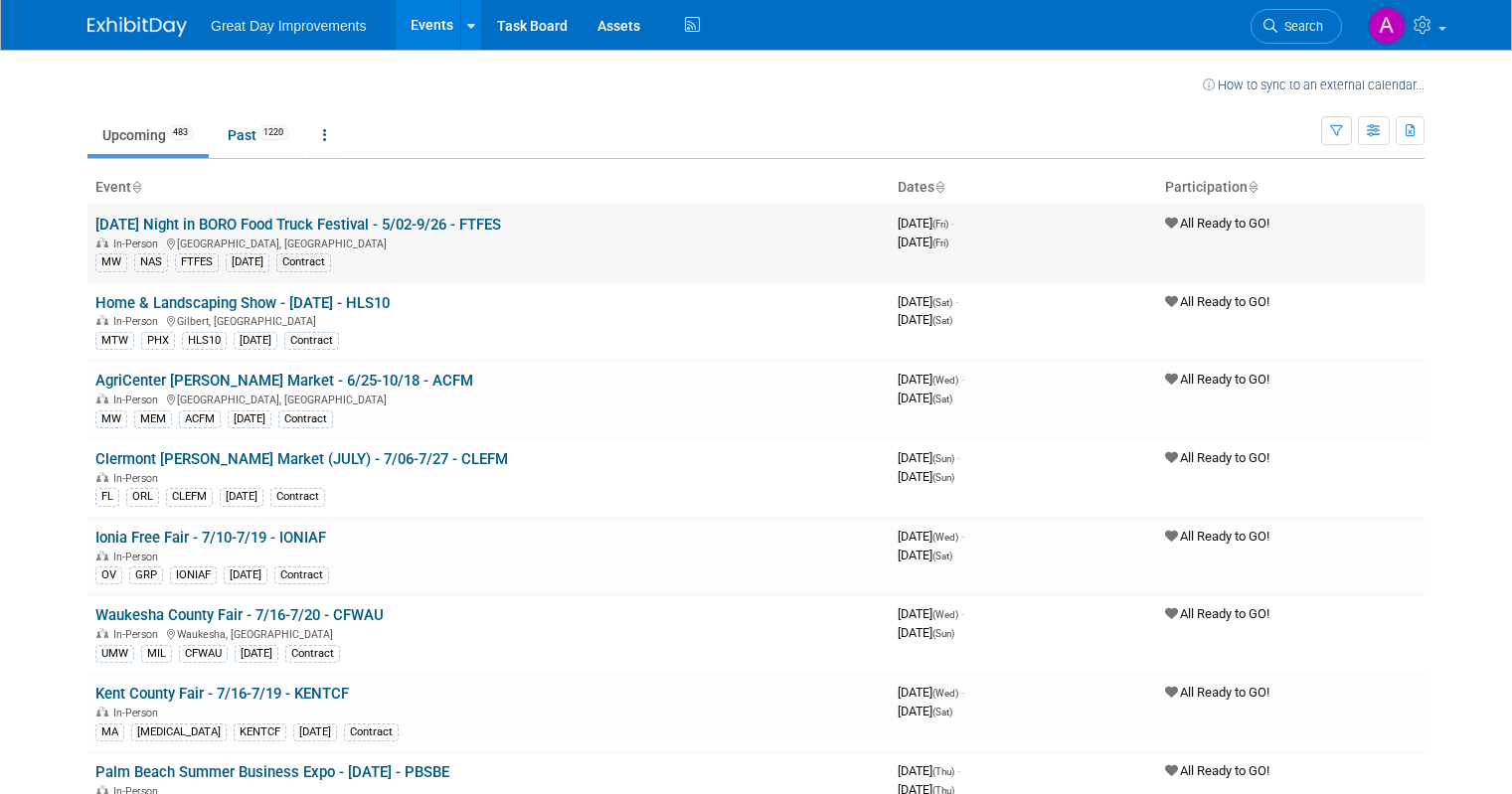 scroll, scrollTop: 0, scrollLeft: 0, axis: both 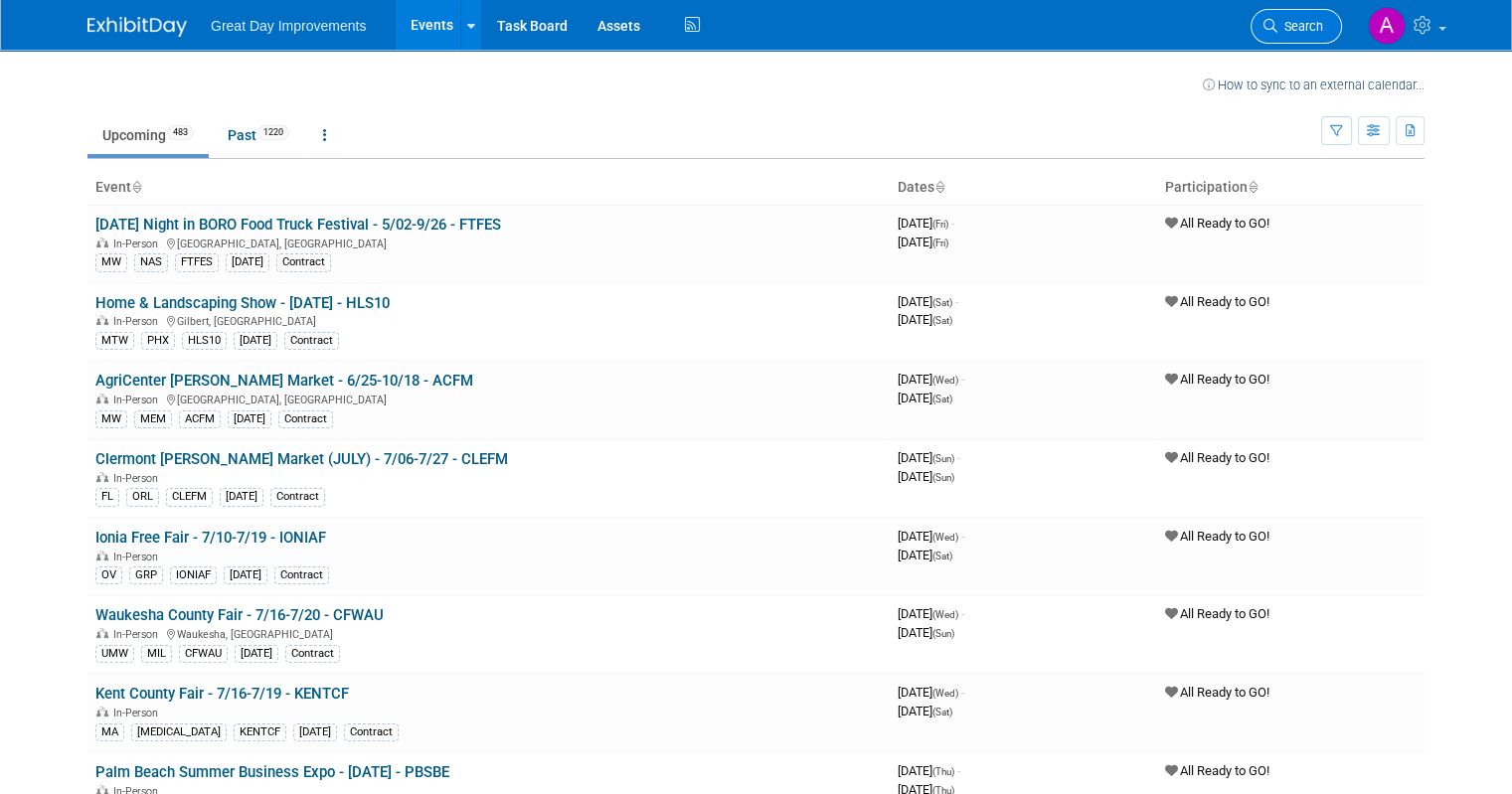 click on "Search" at bounding box center (1300, 26) 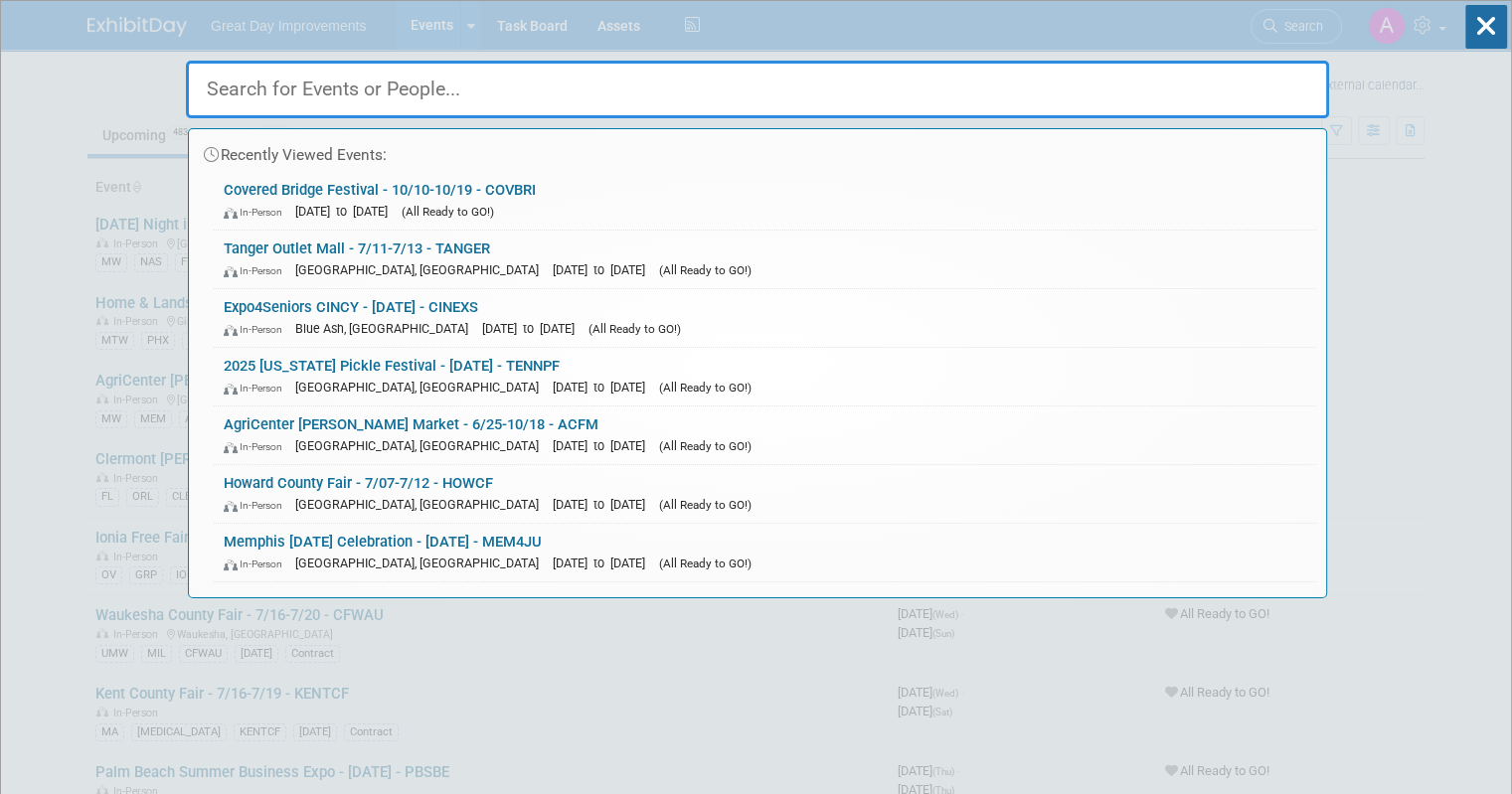 click at bounding box center (757, 89) 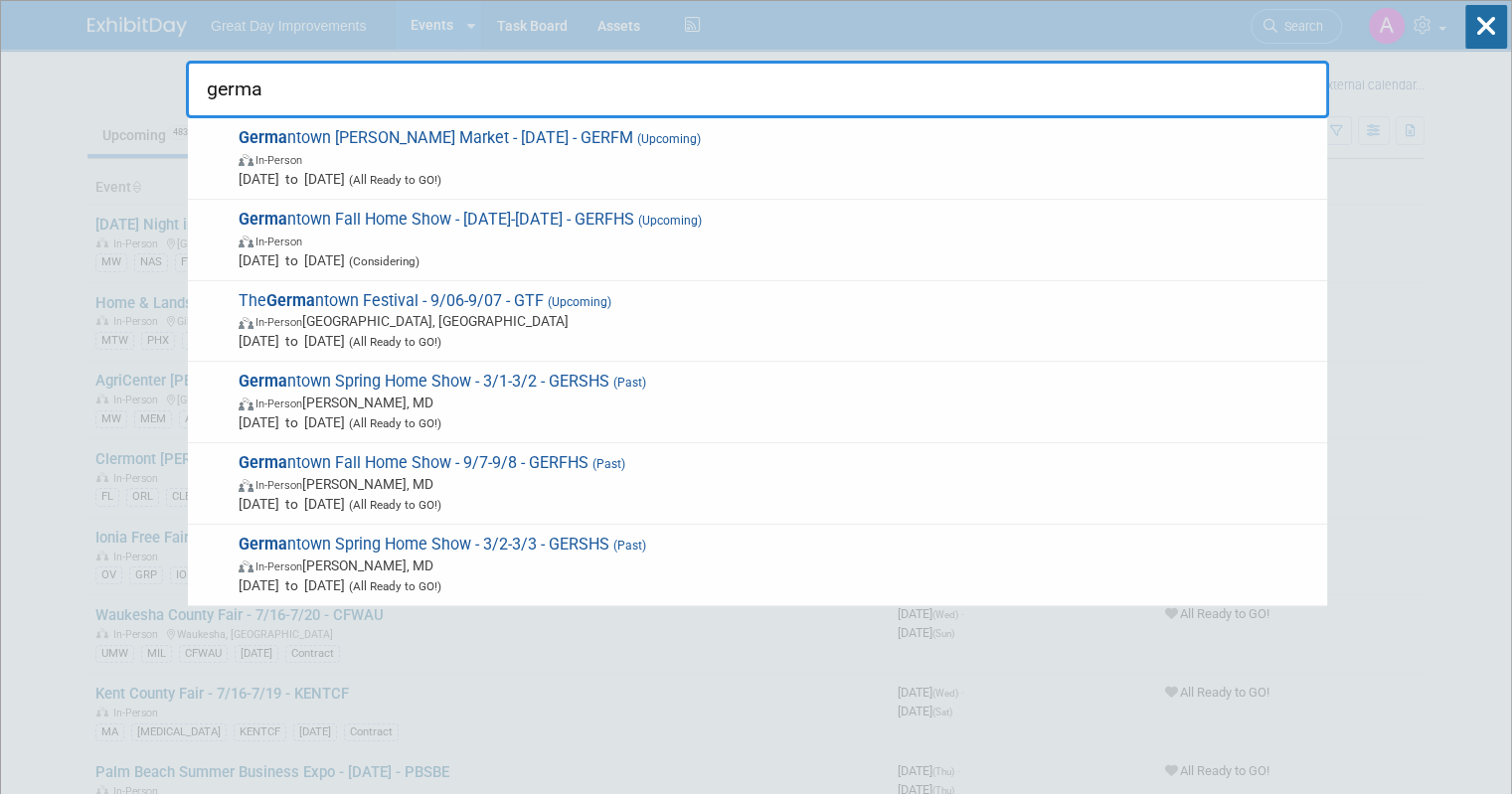 type on "german" 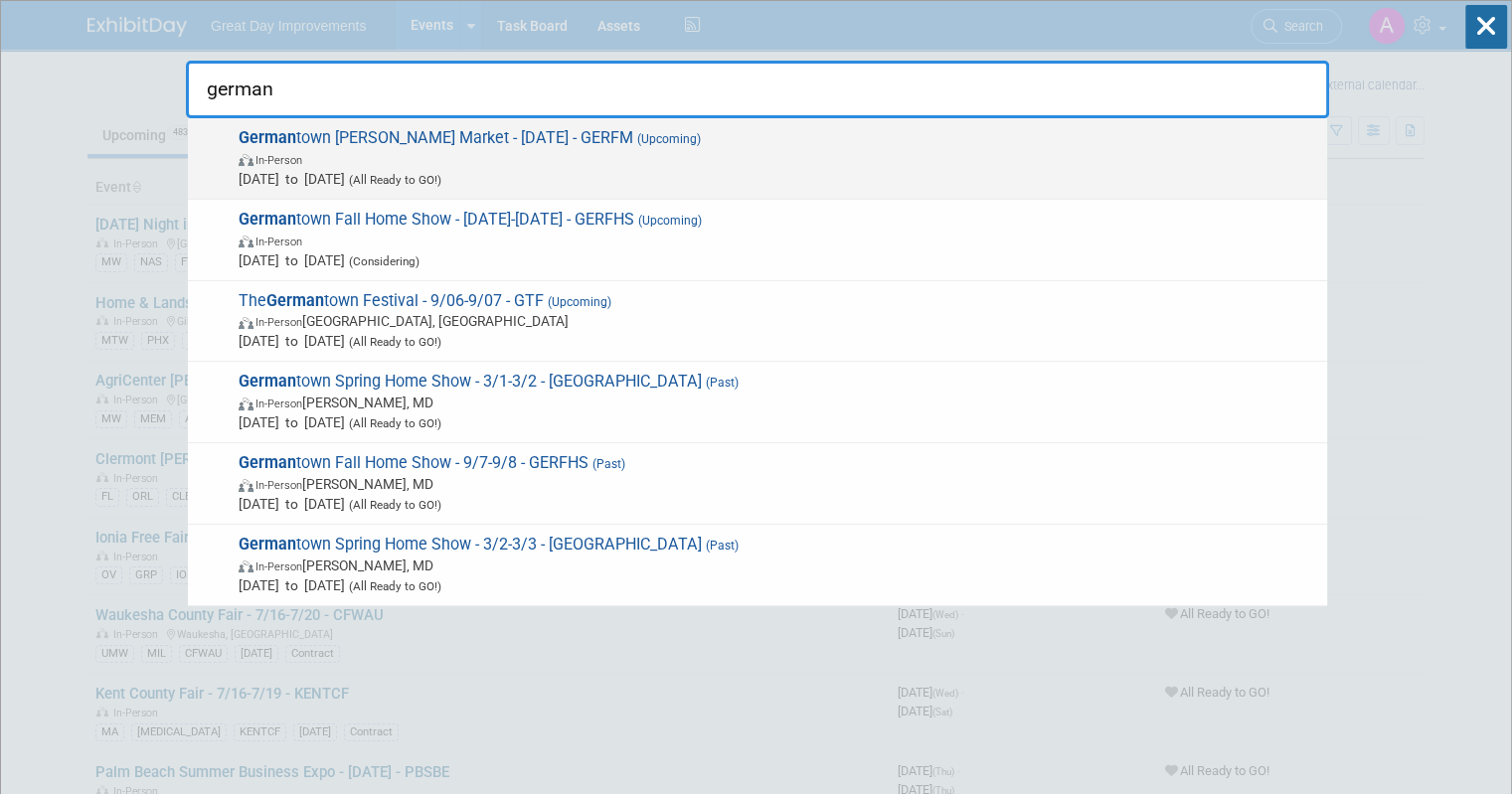 click on "In-Person" at bounding box center [777, 159] 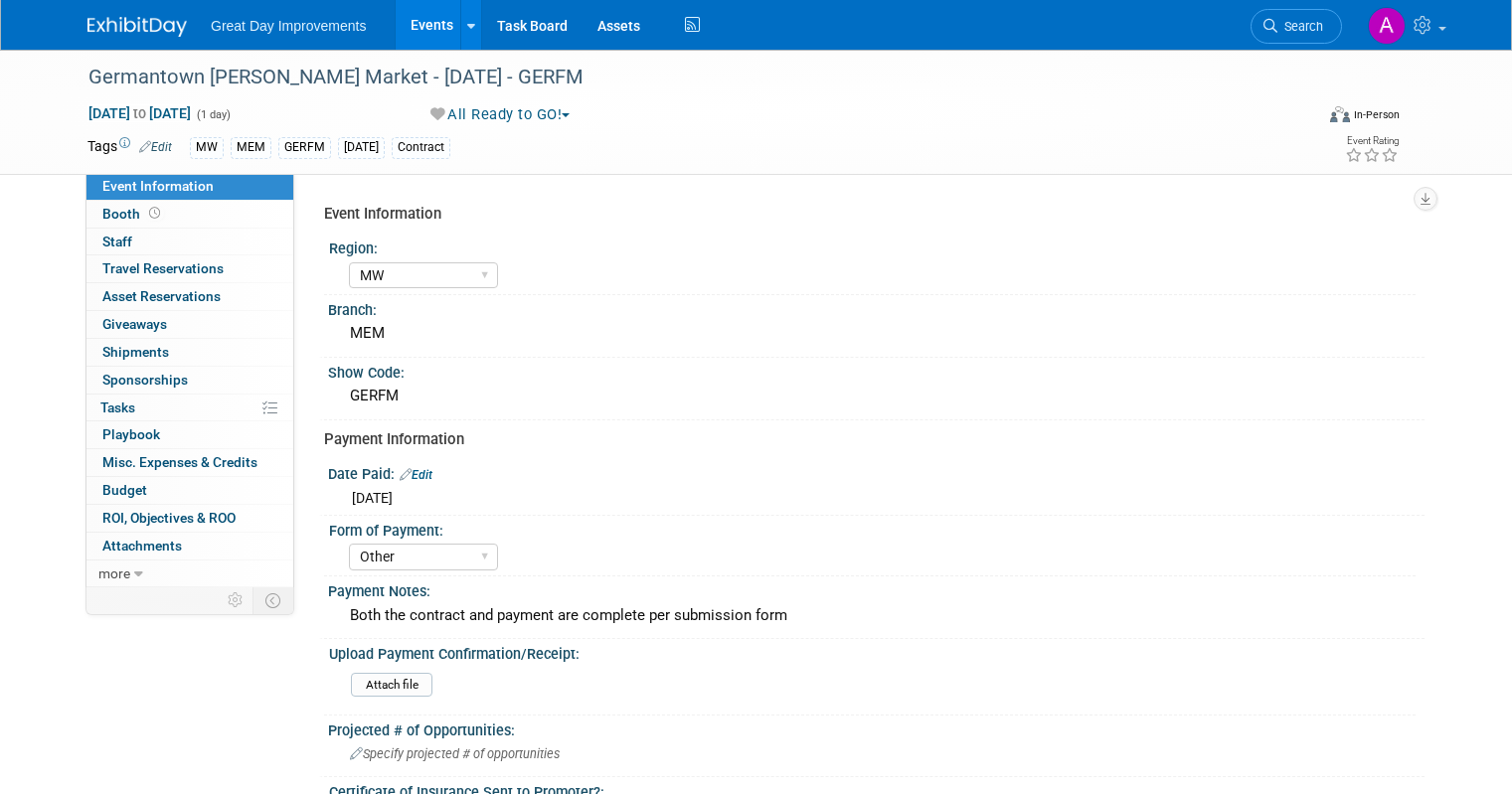 select on "MW" 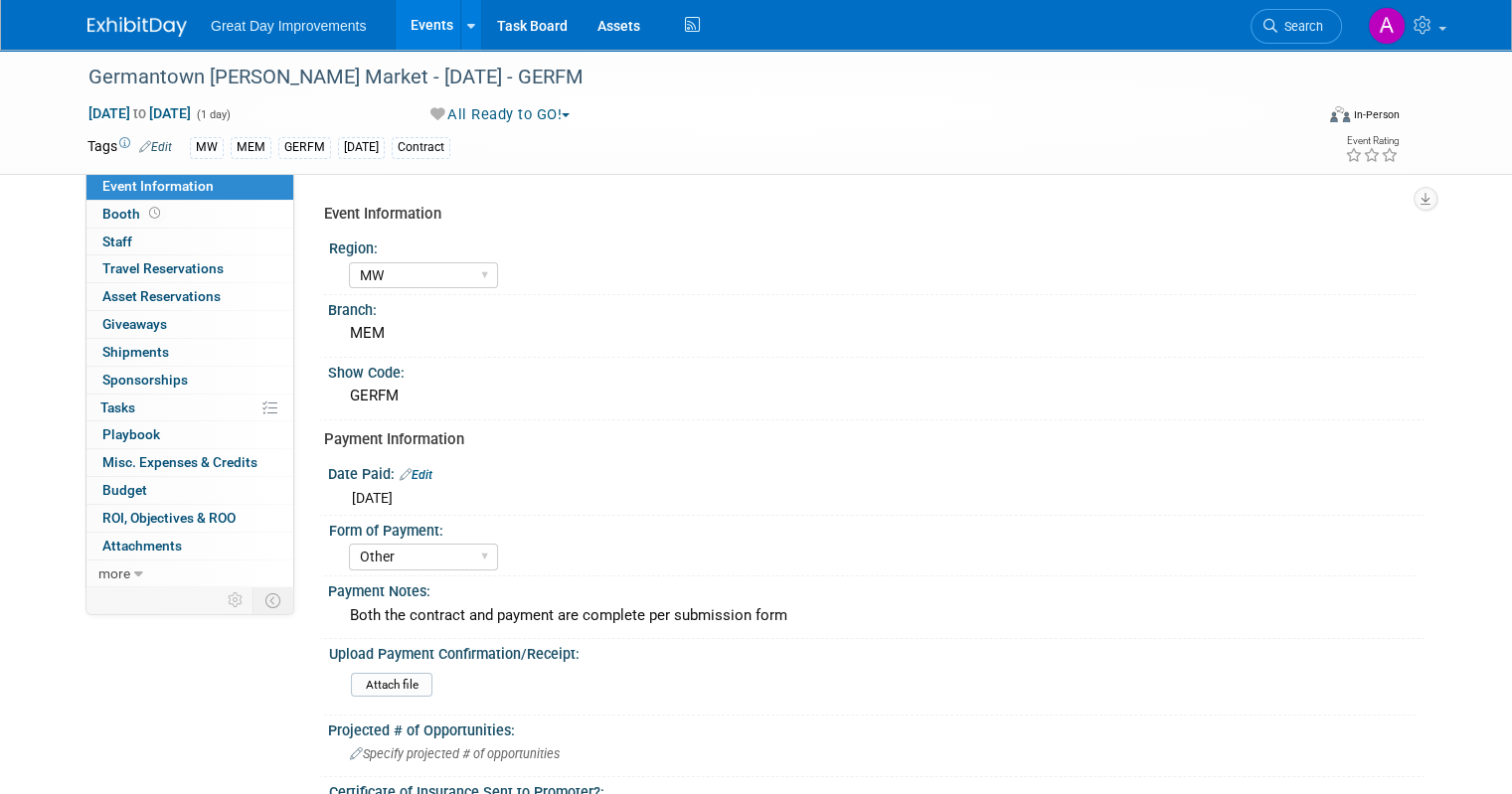 scroll, scrollTop: 0, scrollLeft: 0, axis: both 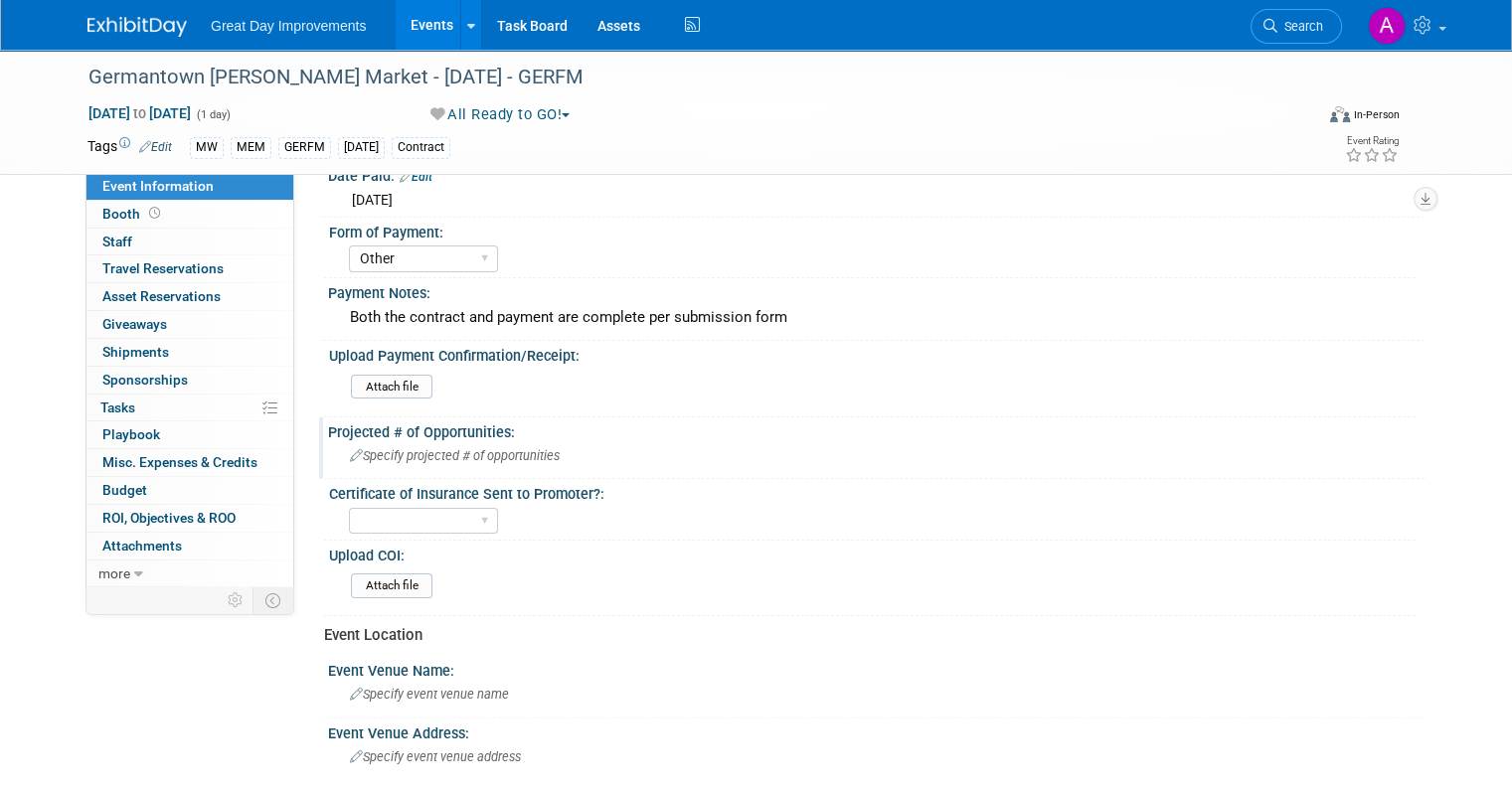 click on "Specify projected # of opportunities" at bounding box center (454, 455) 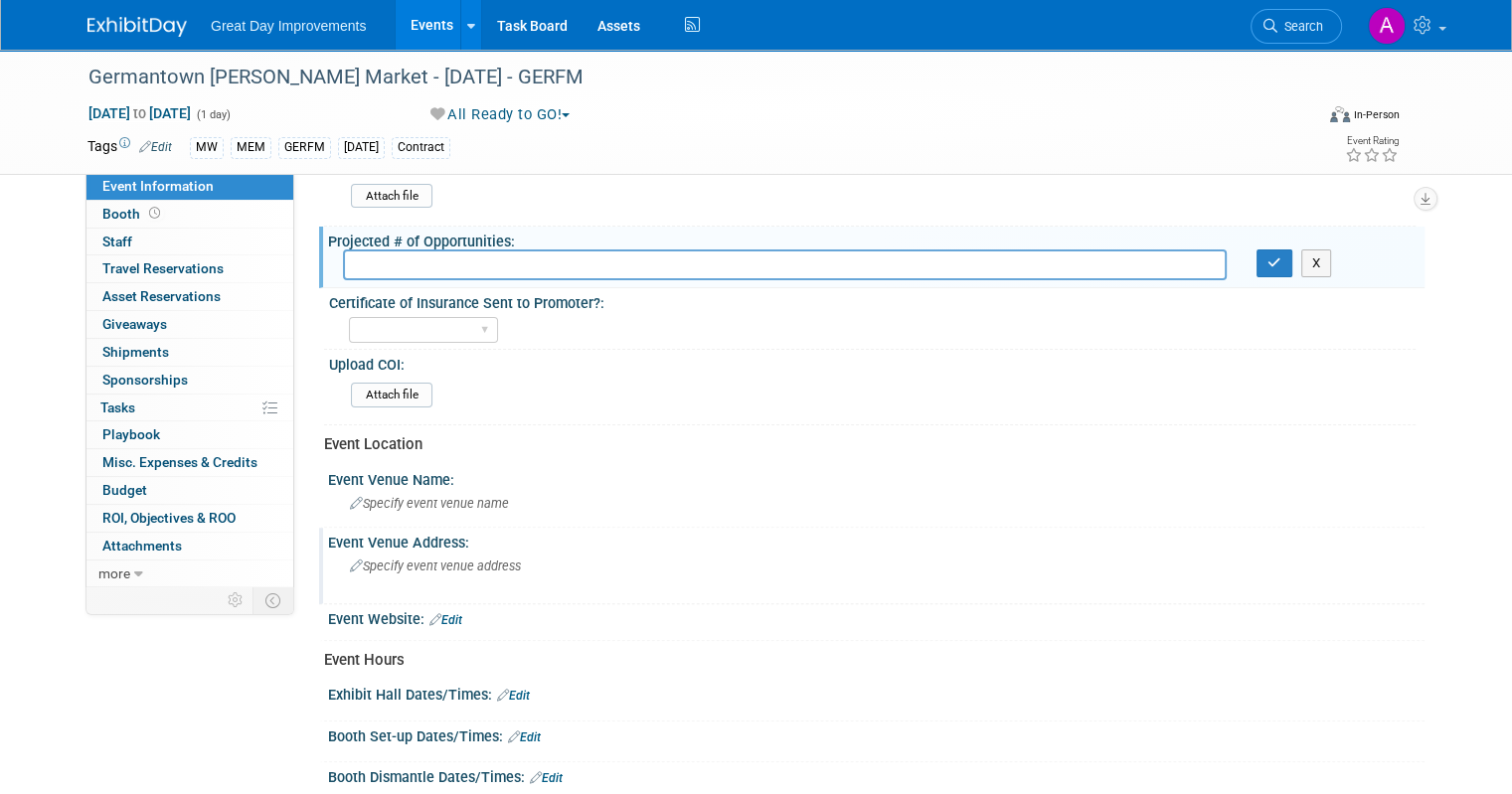 scroll, scrollTop: 497, scrollLeft: 0, axis: vertical 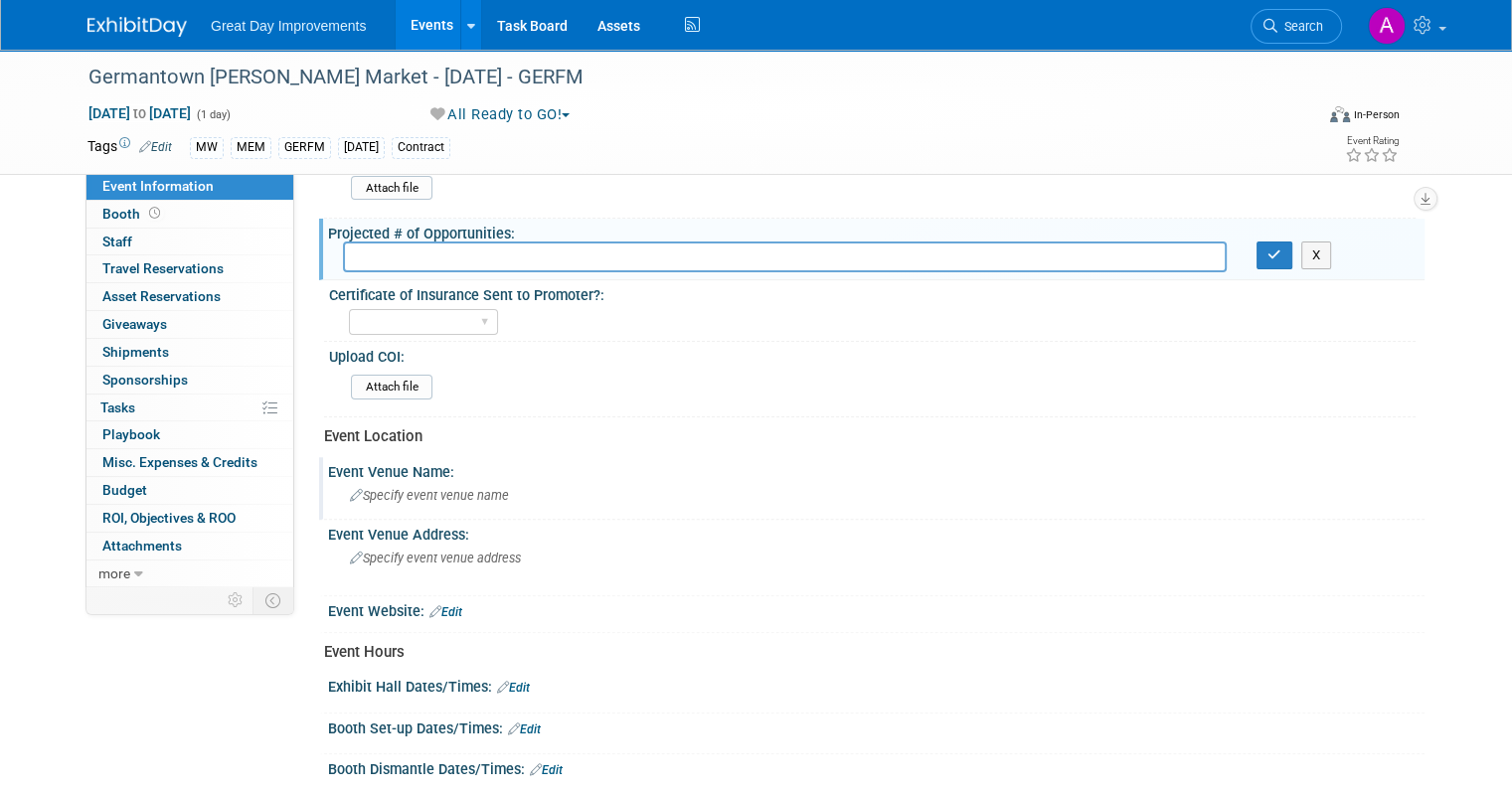 click on "Specify event venue name" at bounding box center [429, 495] 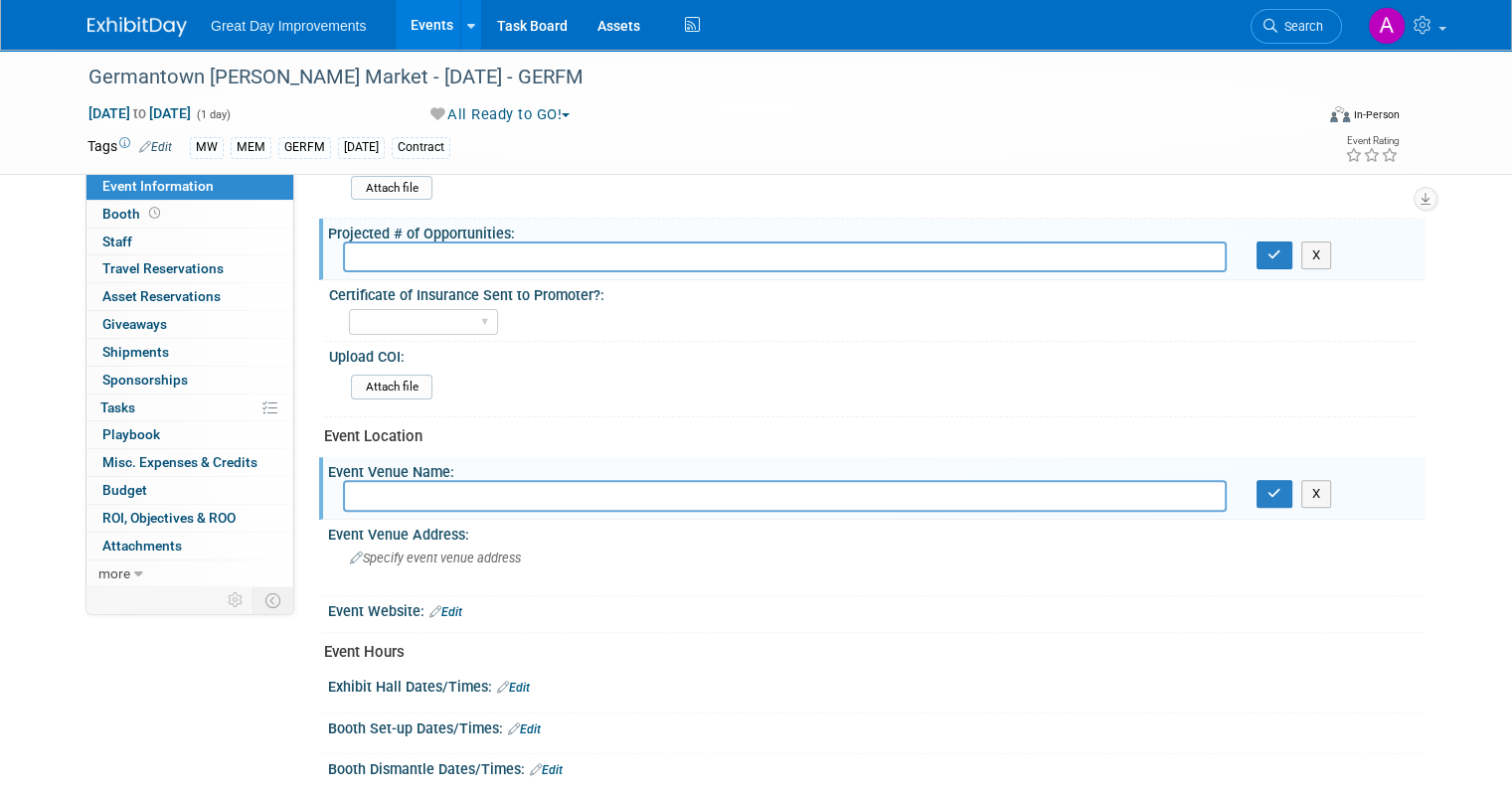 click on "Yes
No
Not Required" at bounding box center (882, 320) 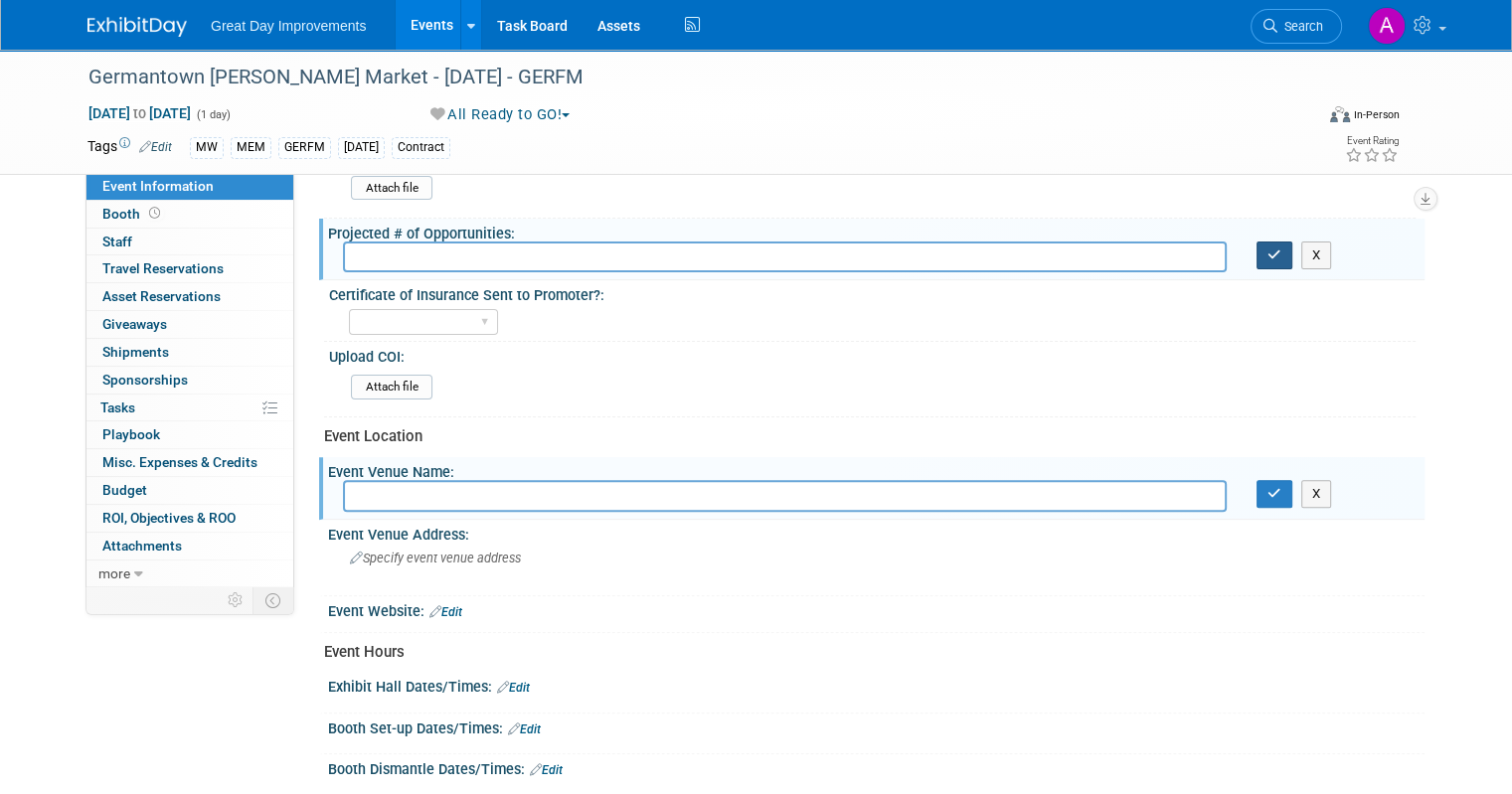click at bounding box center [1274, 255] 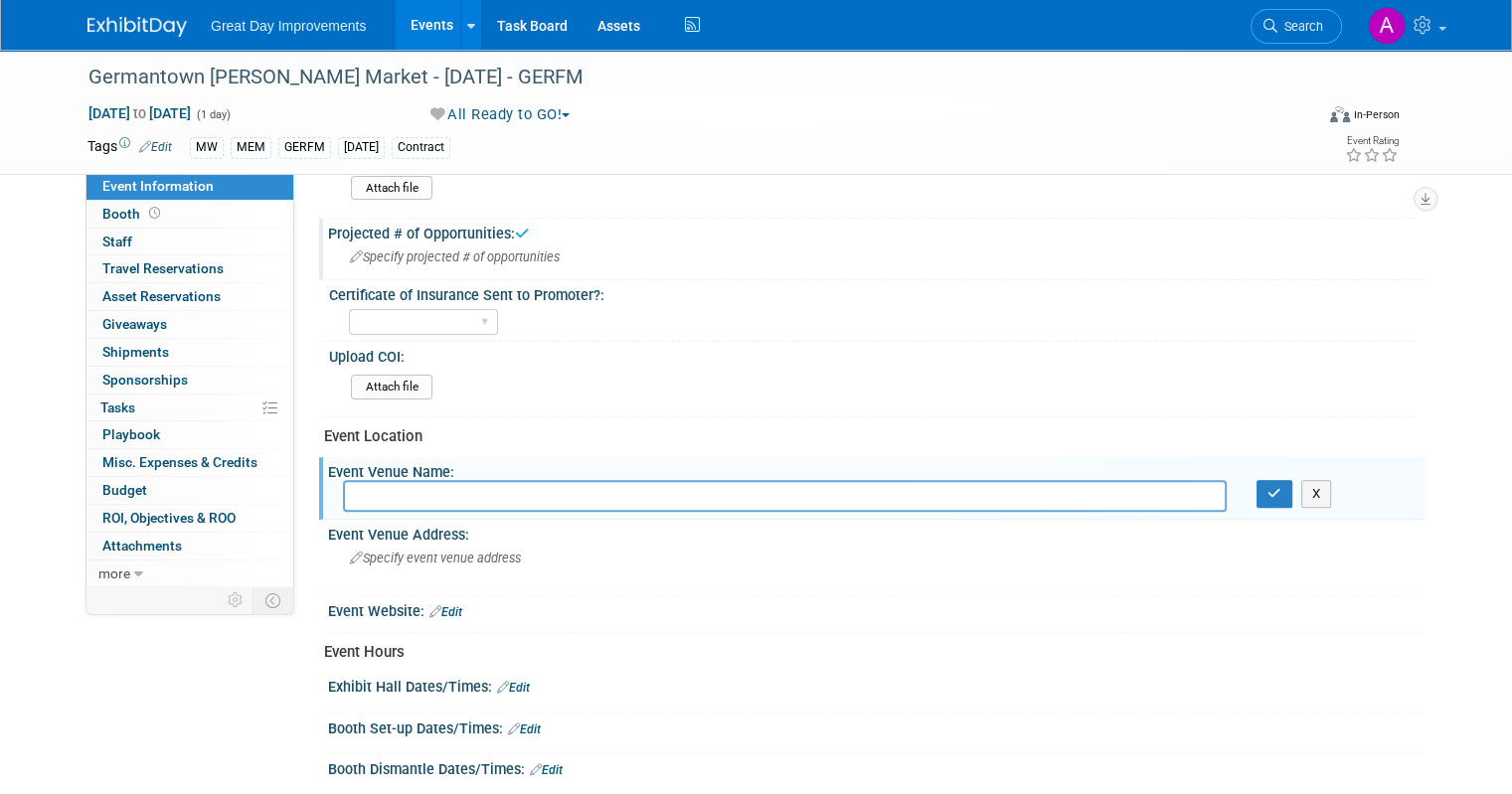 click at bounding box center (784, 495) 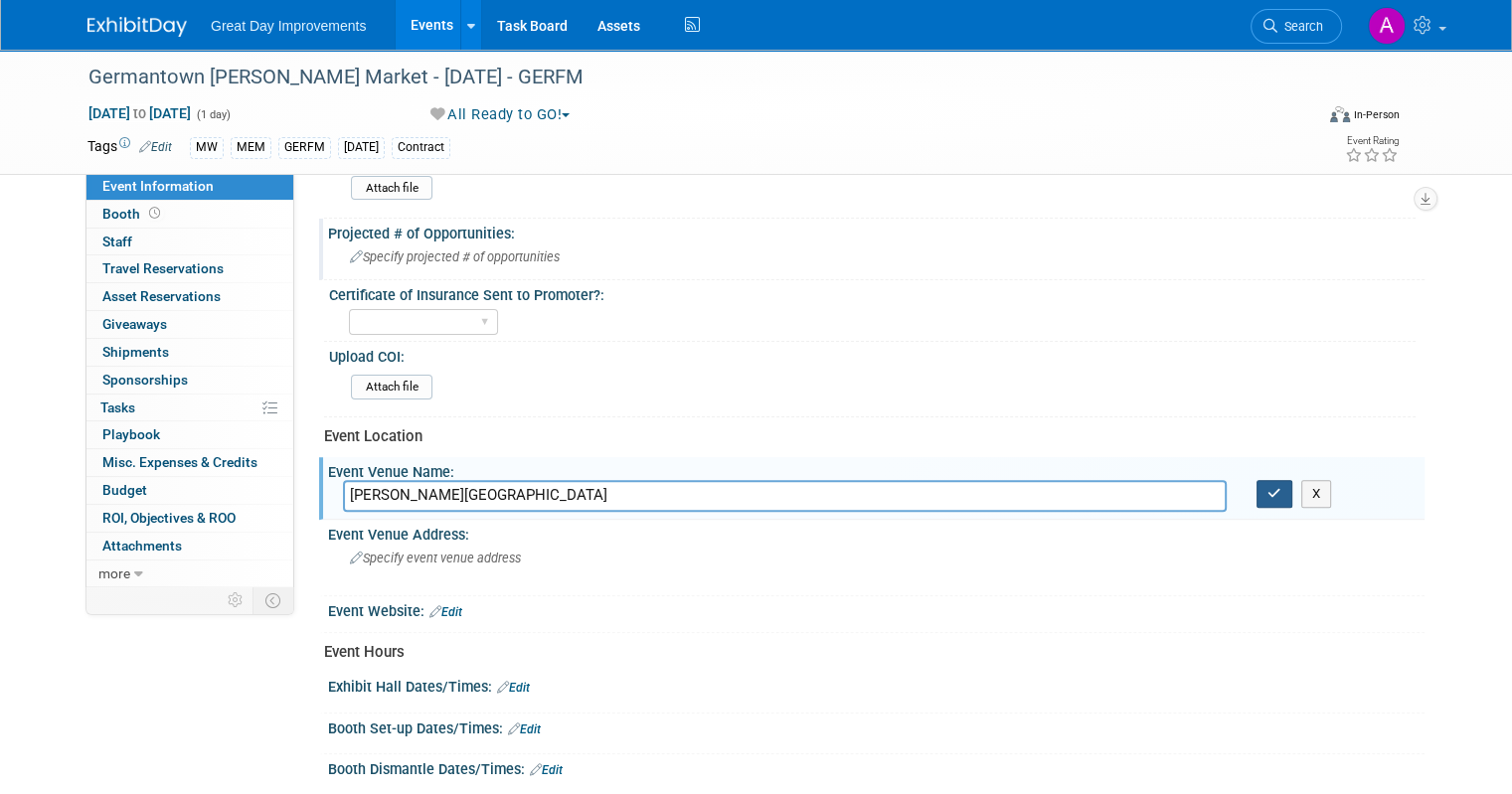 type on "Bobby Lanier Farm Park" 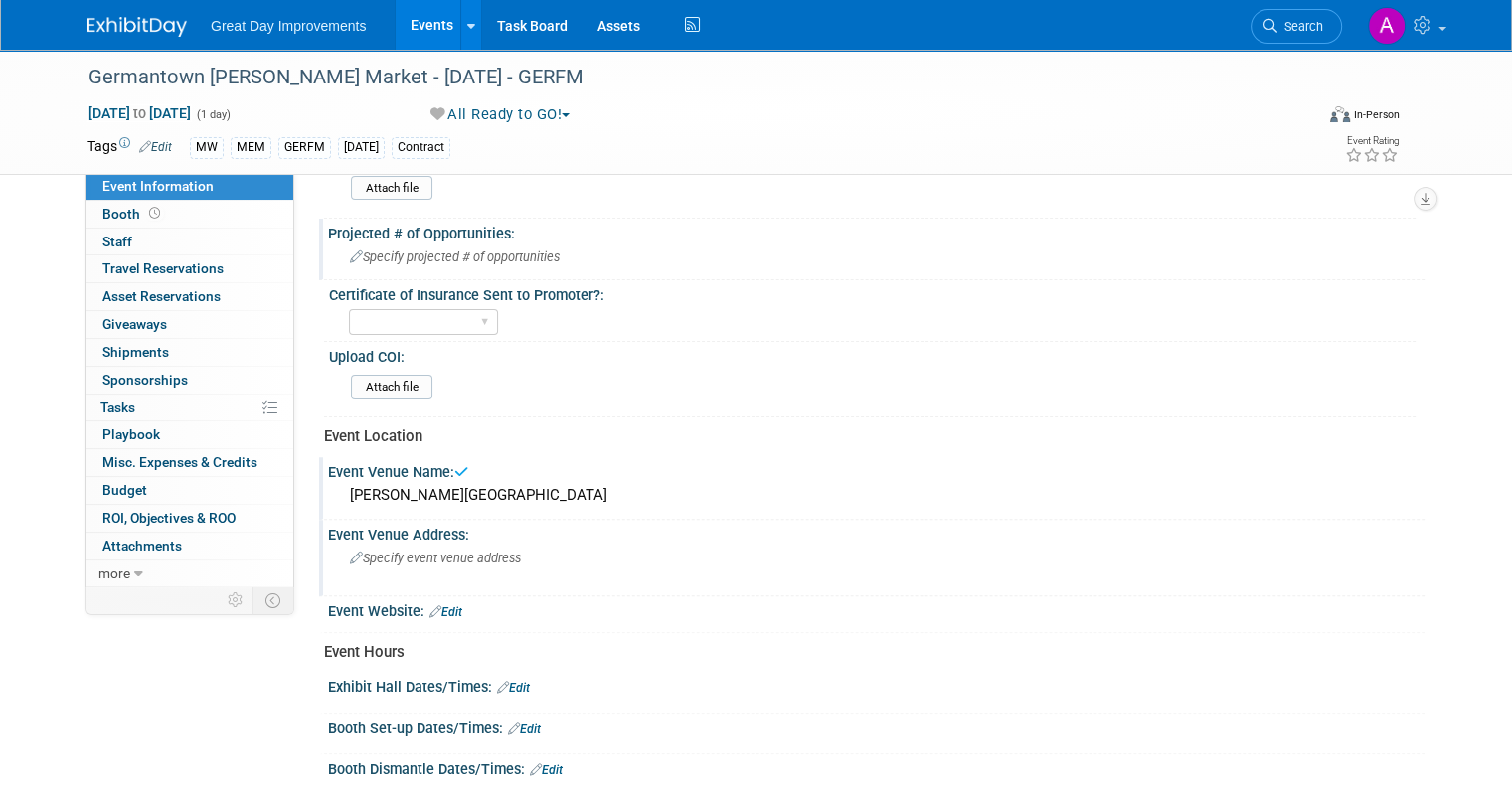 click on "Specify event venue address" at bounding box center (435, 557) 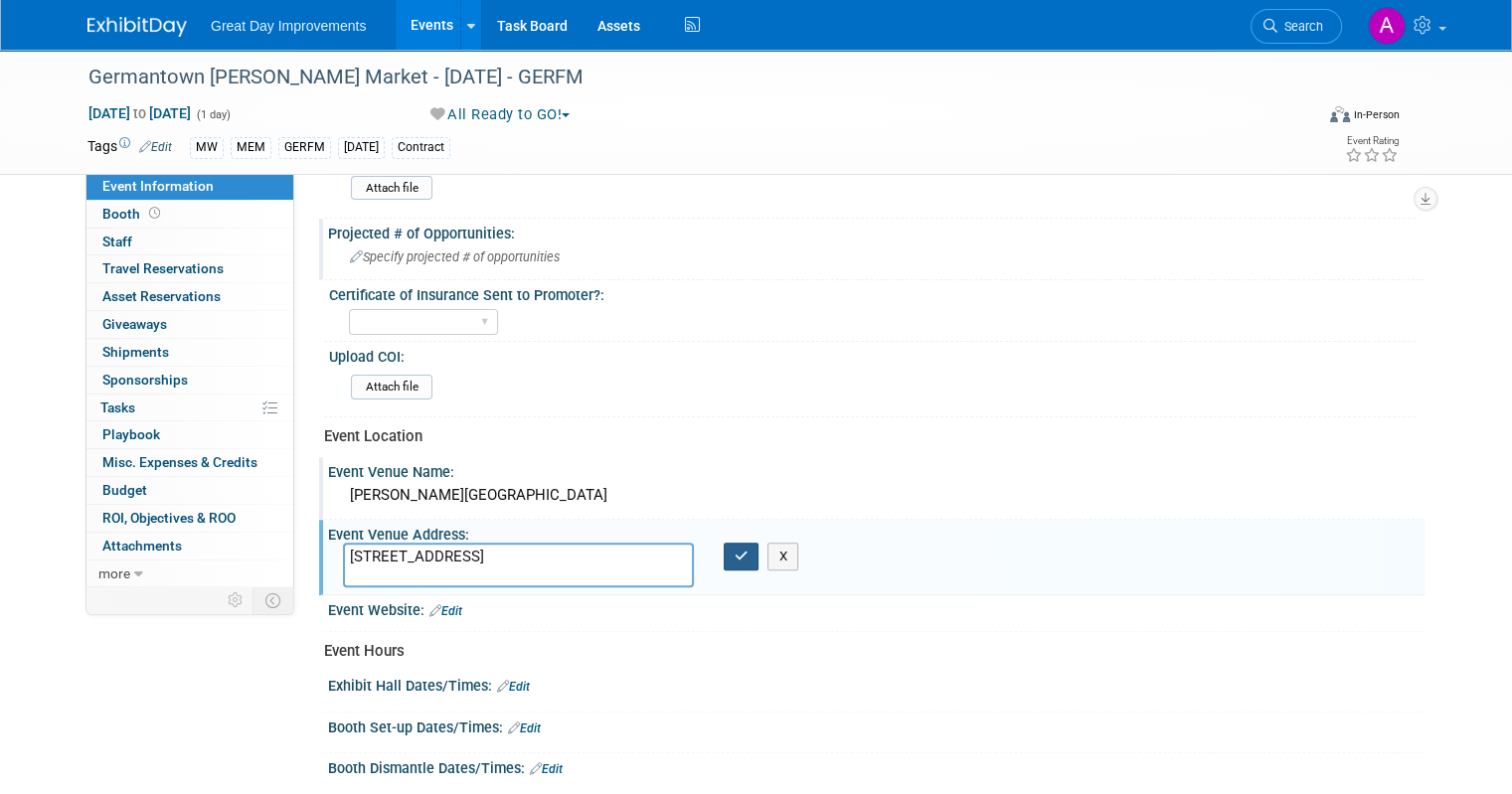 type on "2660 Cross Country Dr
Germantown, TN 38138" 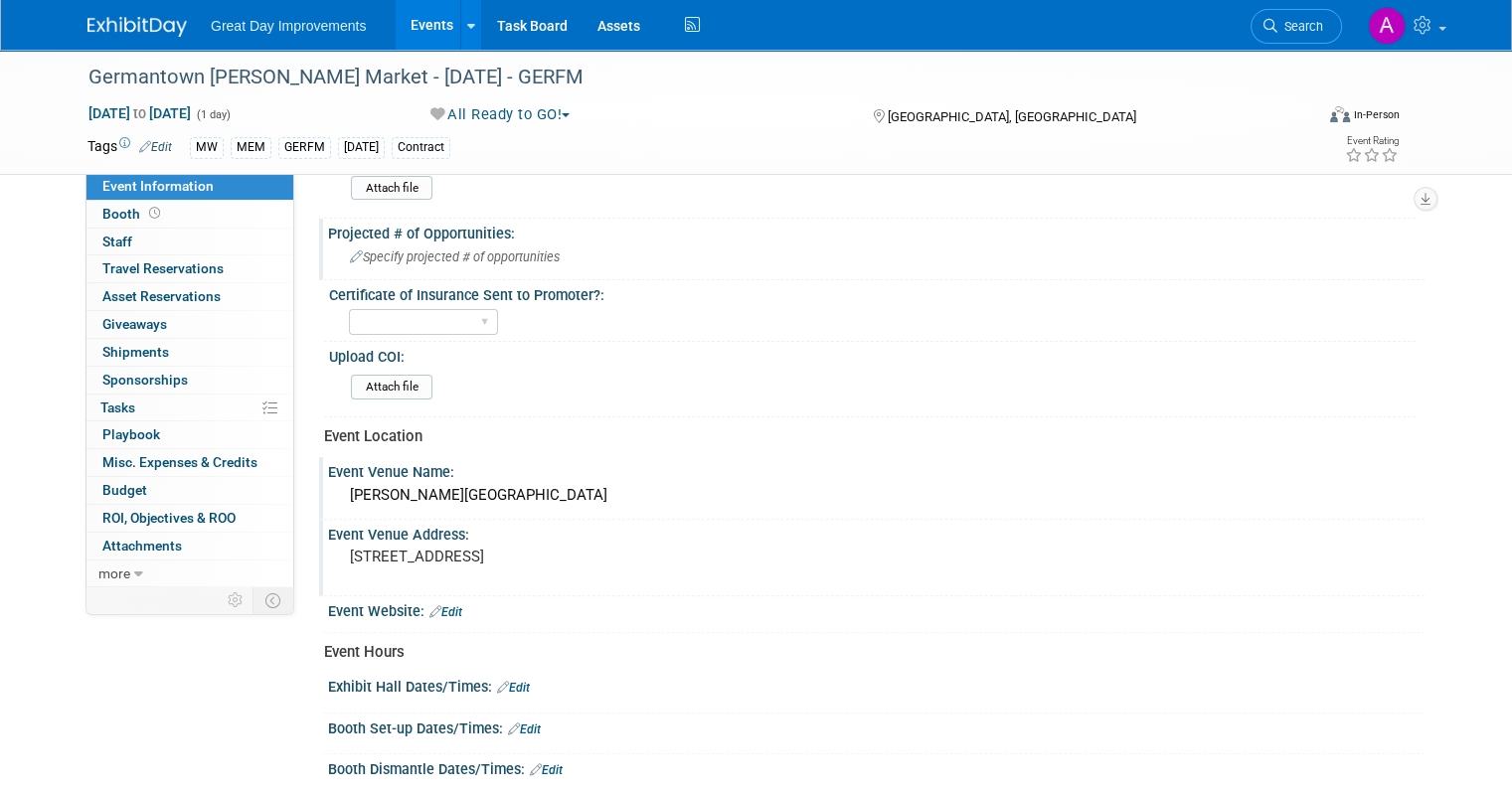 click on "Edit" at bounding box center [445, 612] 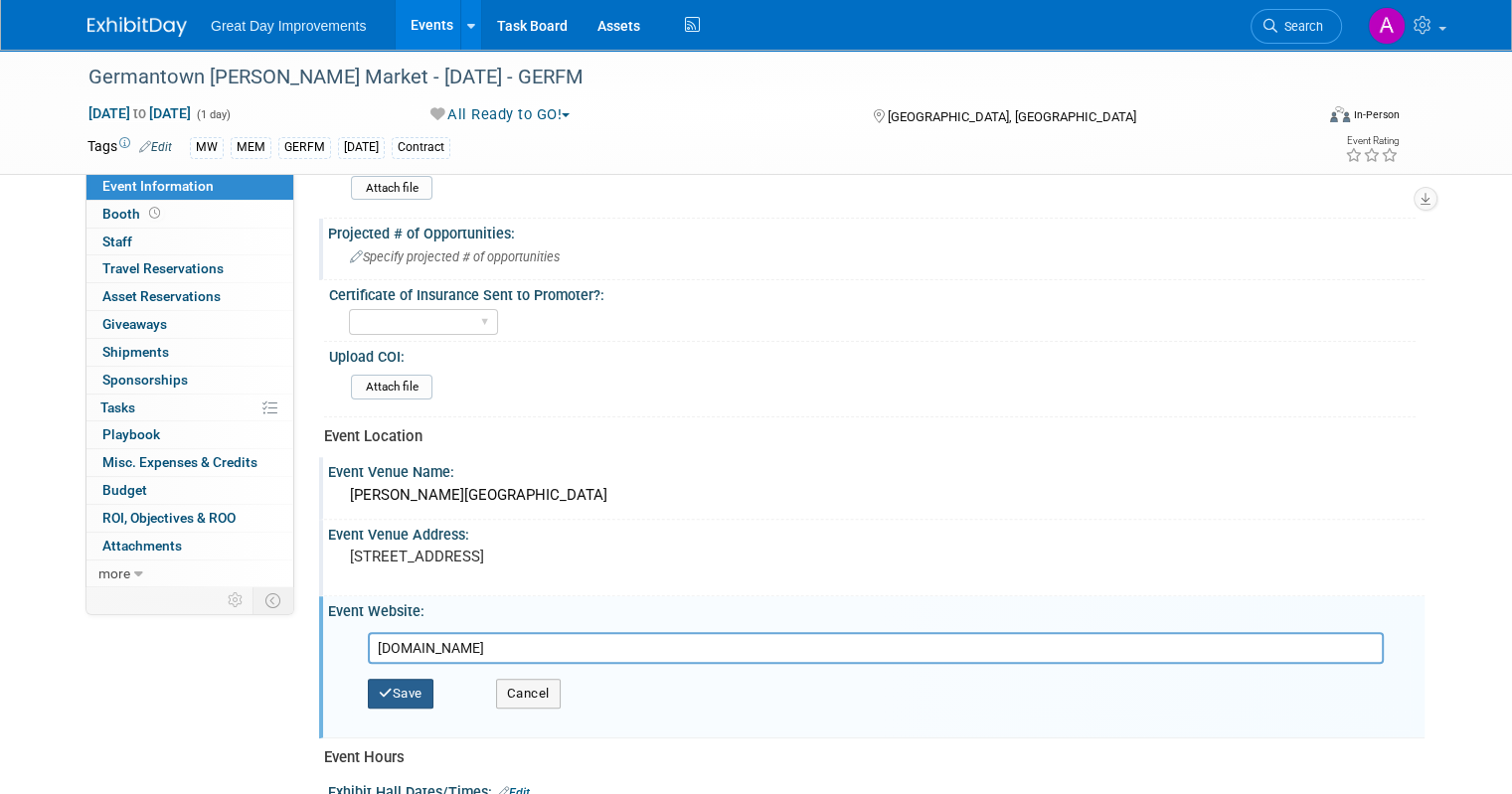type on "www.germantown-tn.gov" 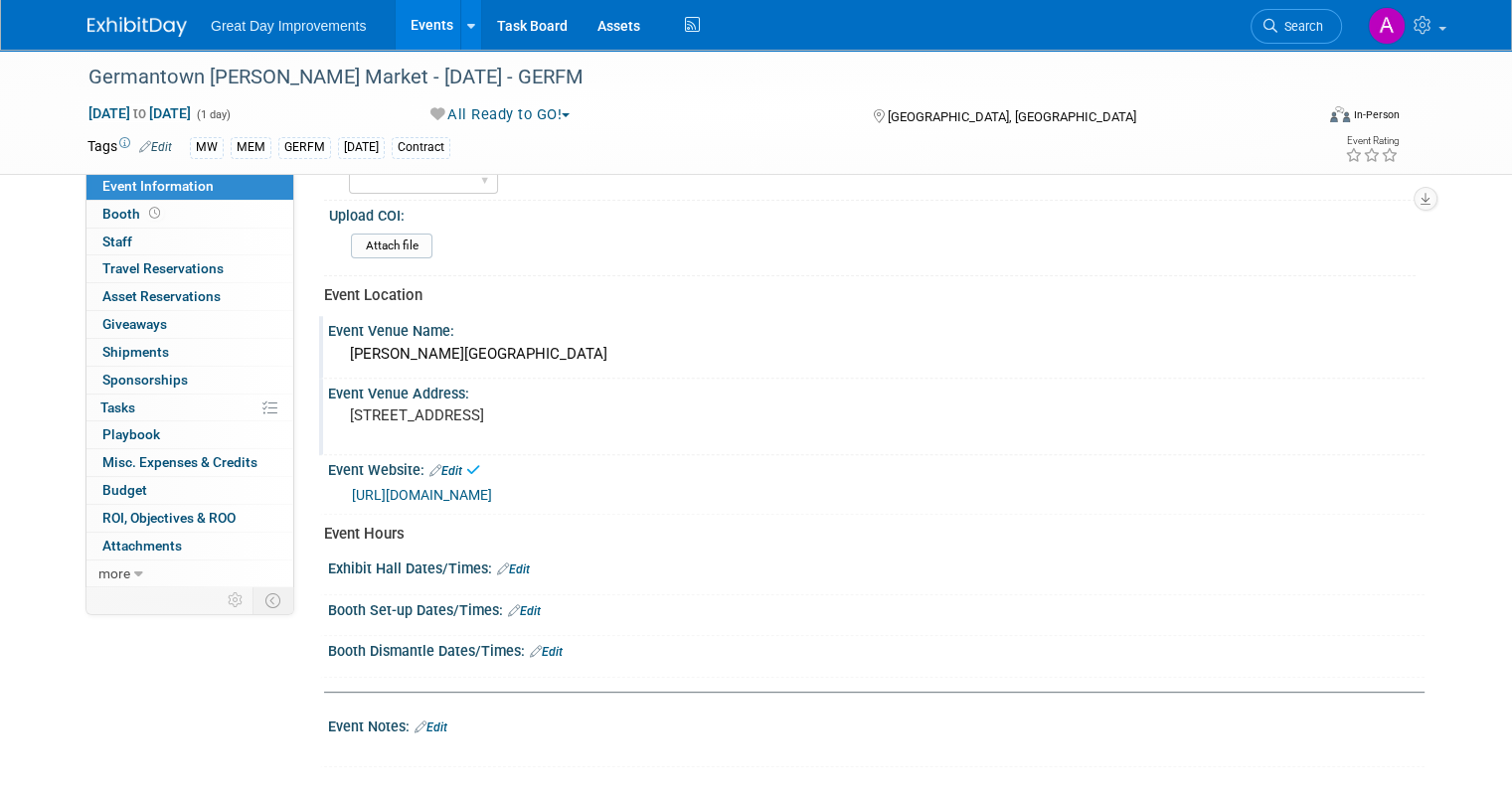 scroll, scrollTop: 696, scrollLeft: 0, axis: vertical 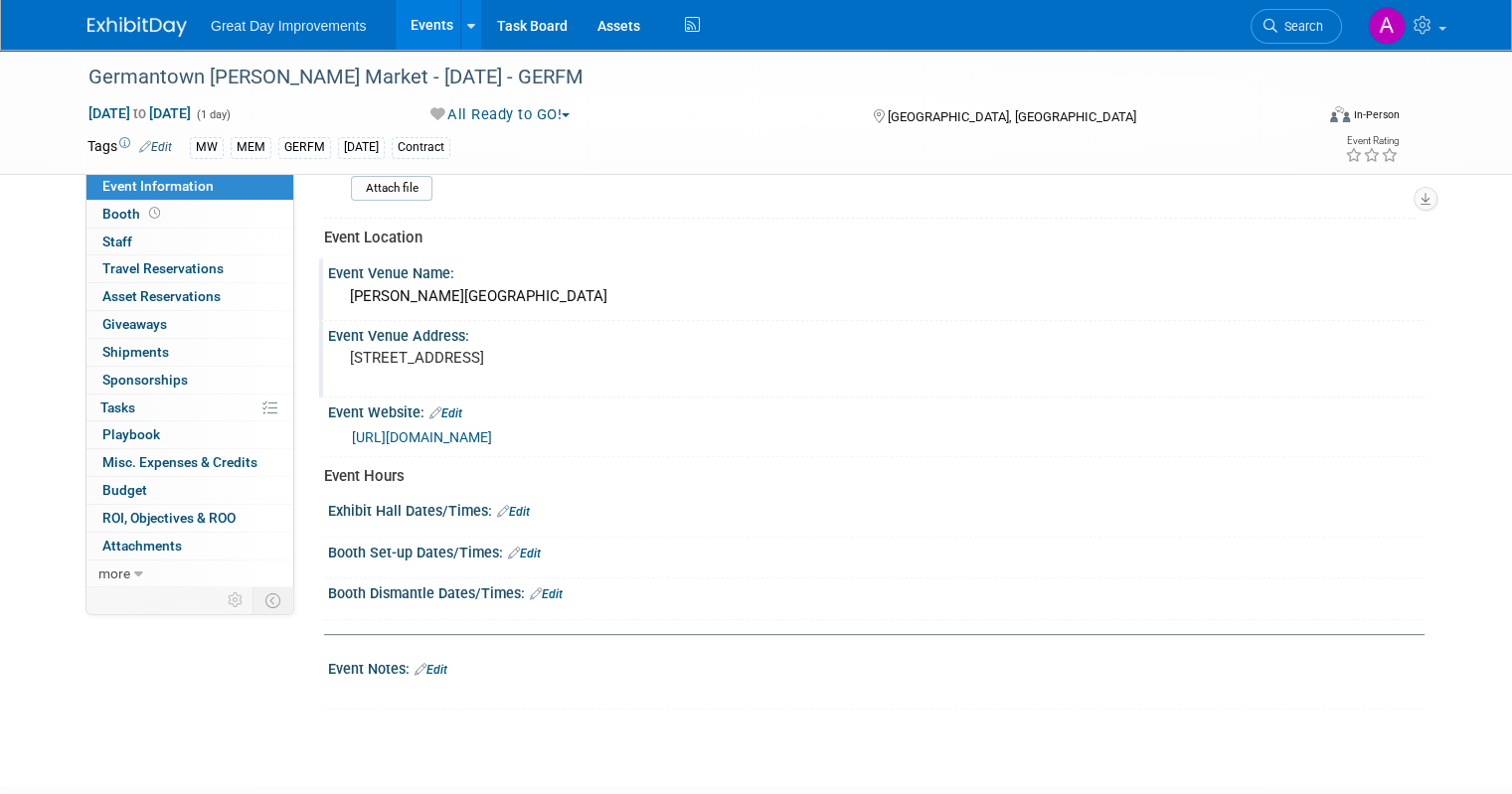 click on "Edit" at bounding box center [513, 512] 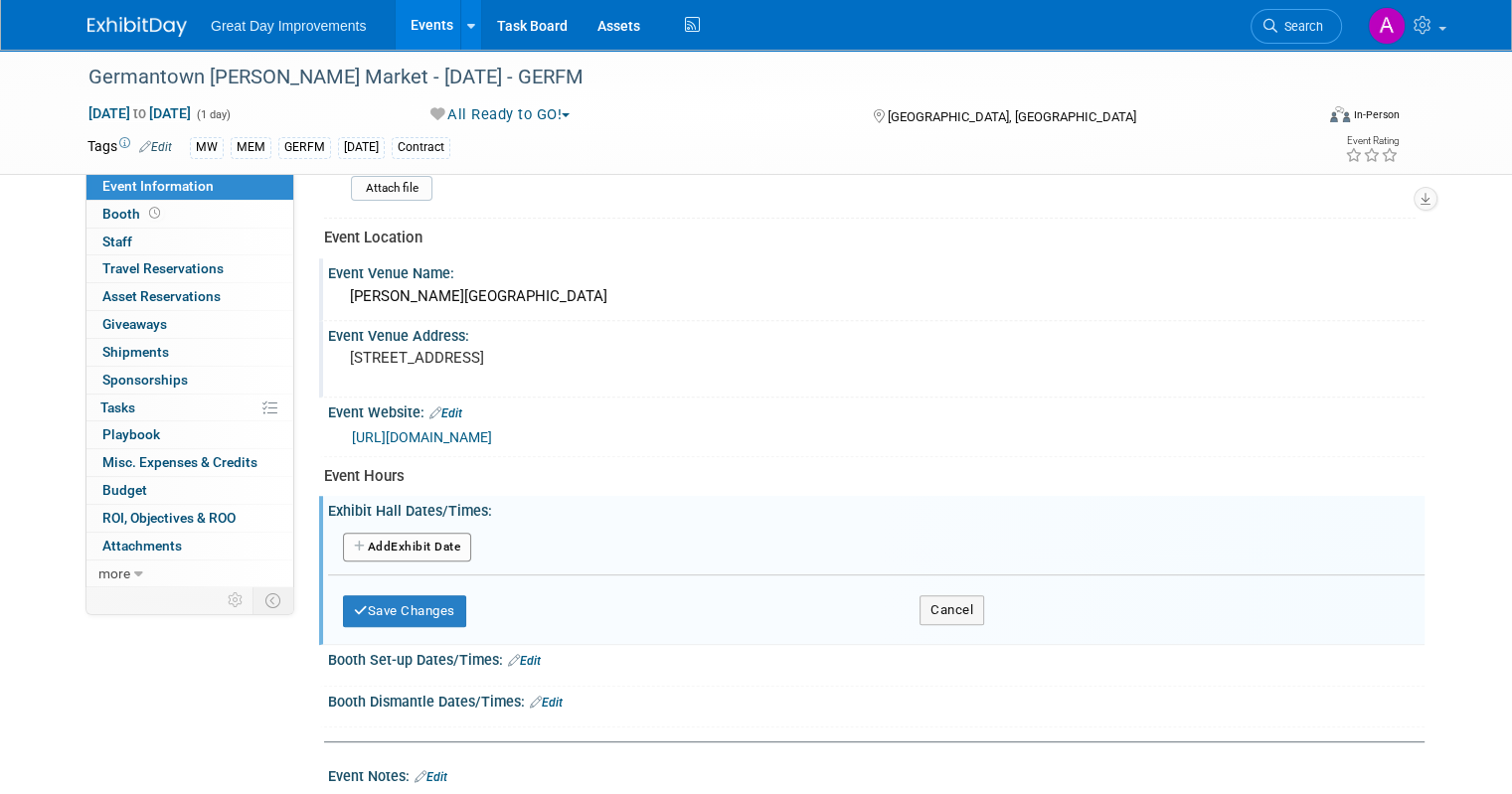 click on "Add  Another  Exhibit Date" at bounding box center [407, 548] 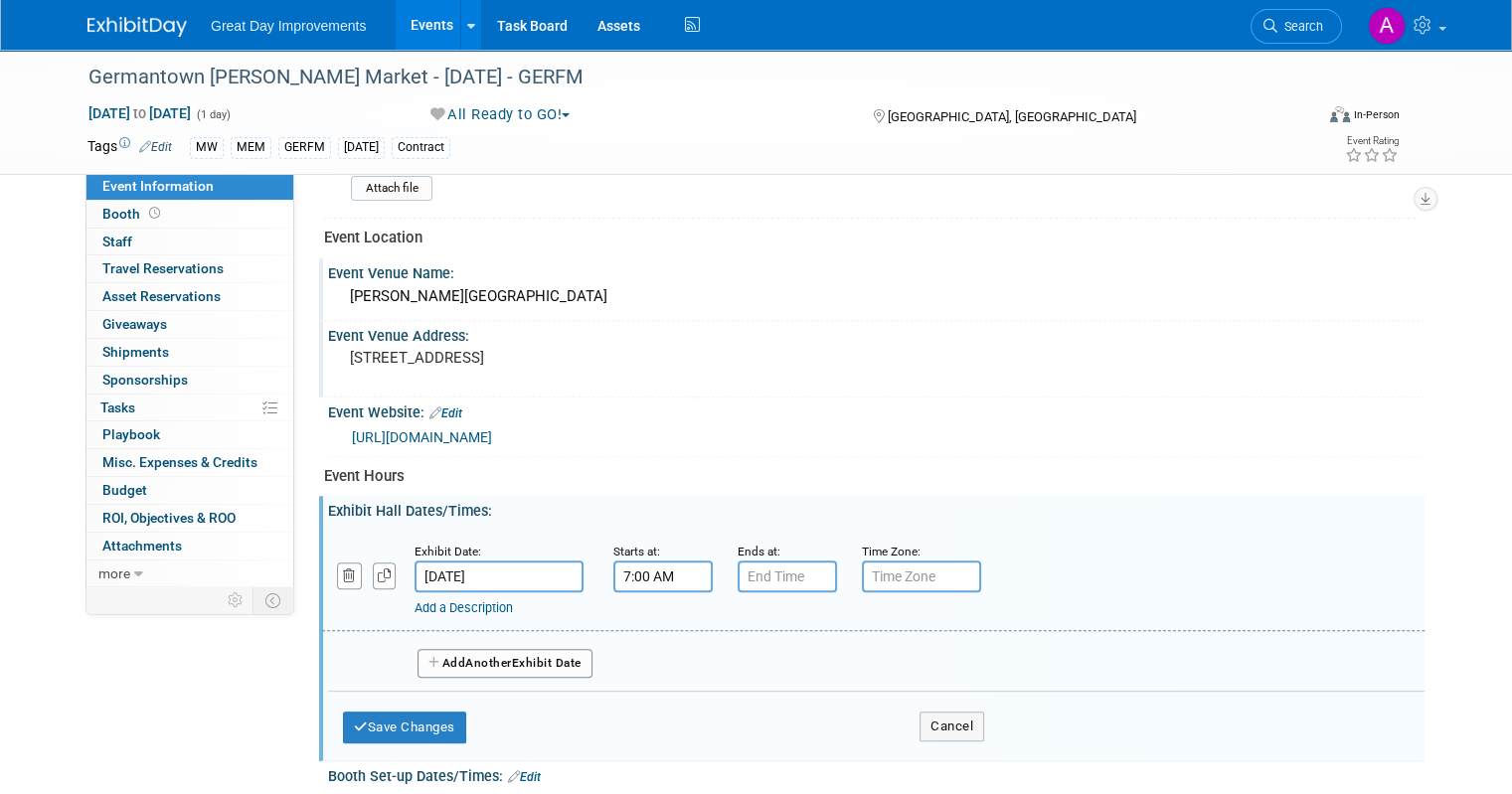 click on "7:00 AM" at bounding box center (663, 576) 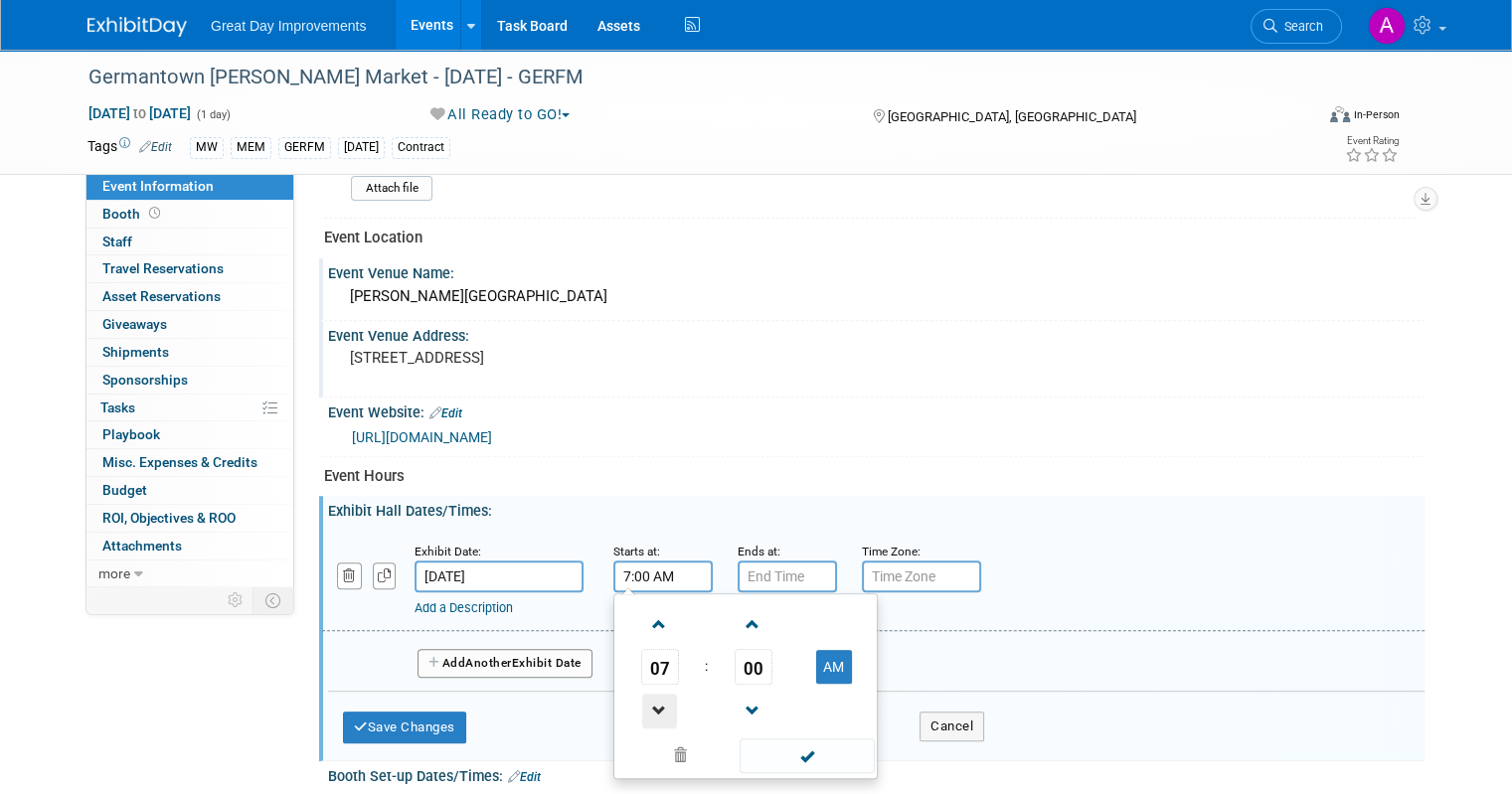 click at bounding box center (659, 711) 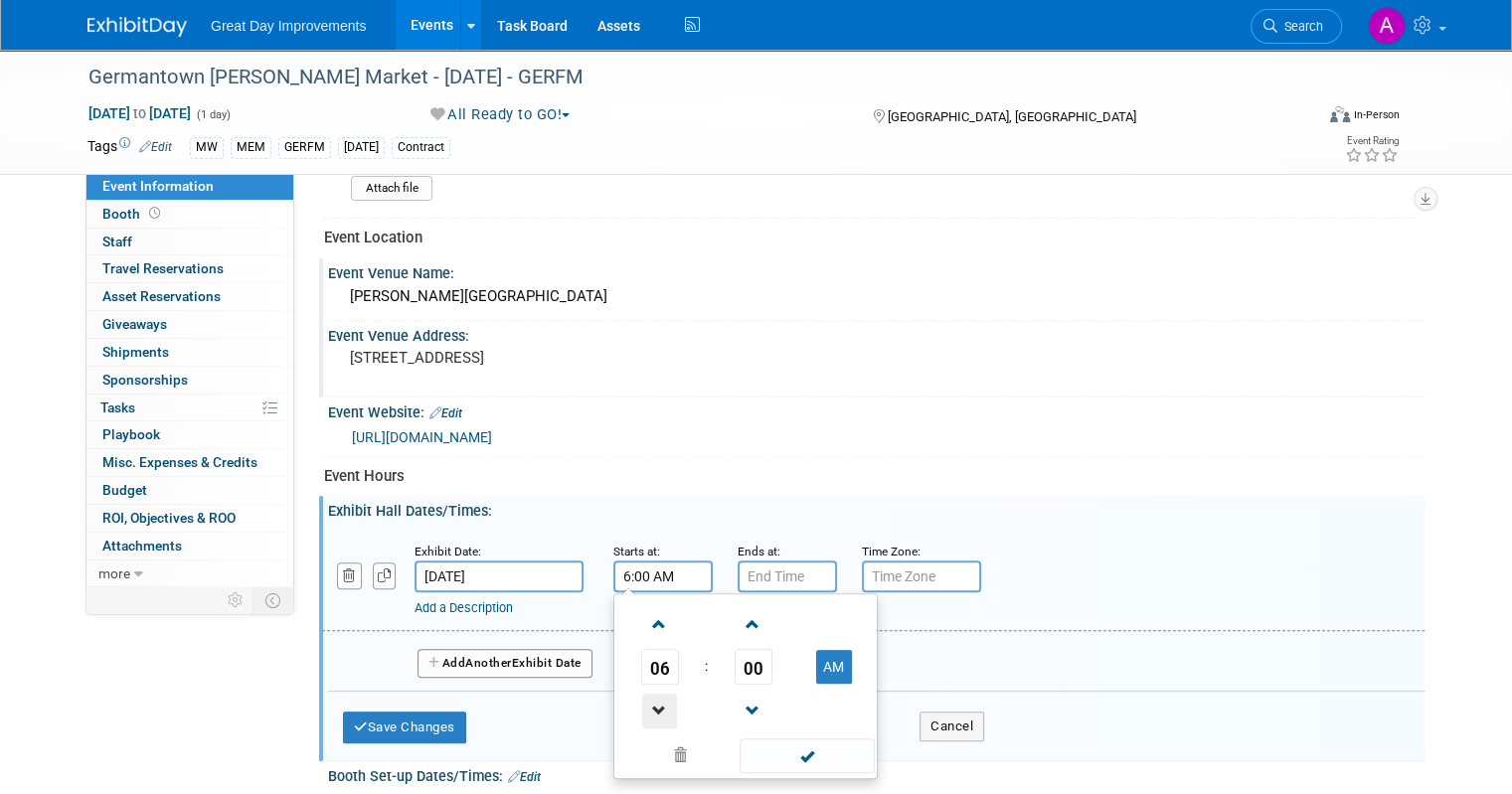 click at bounding box center [659, 711] 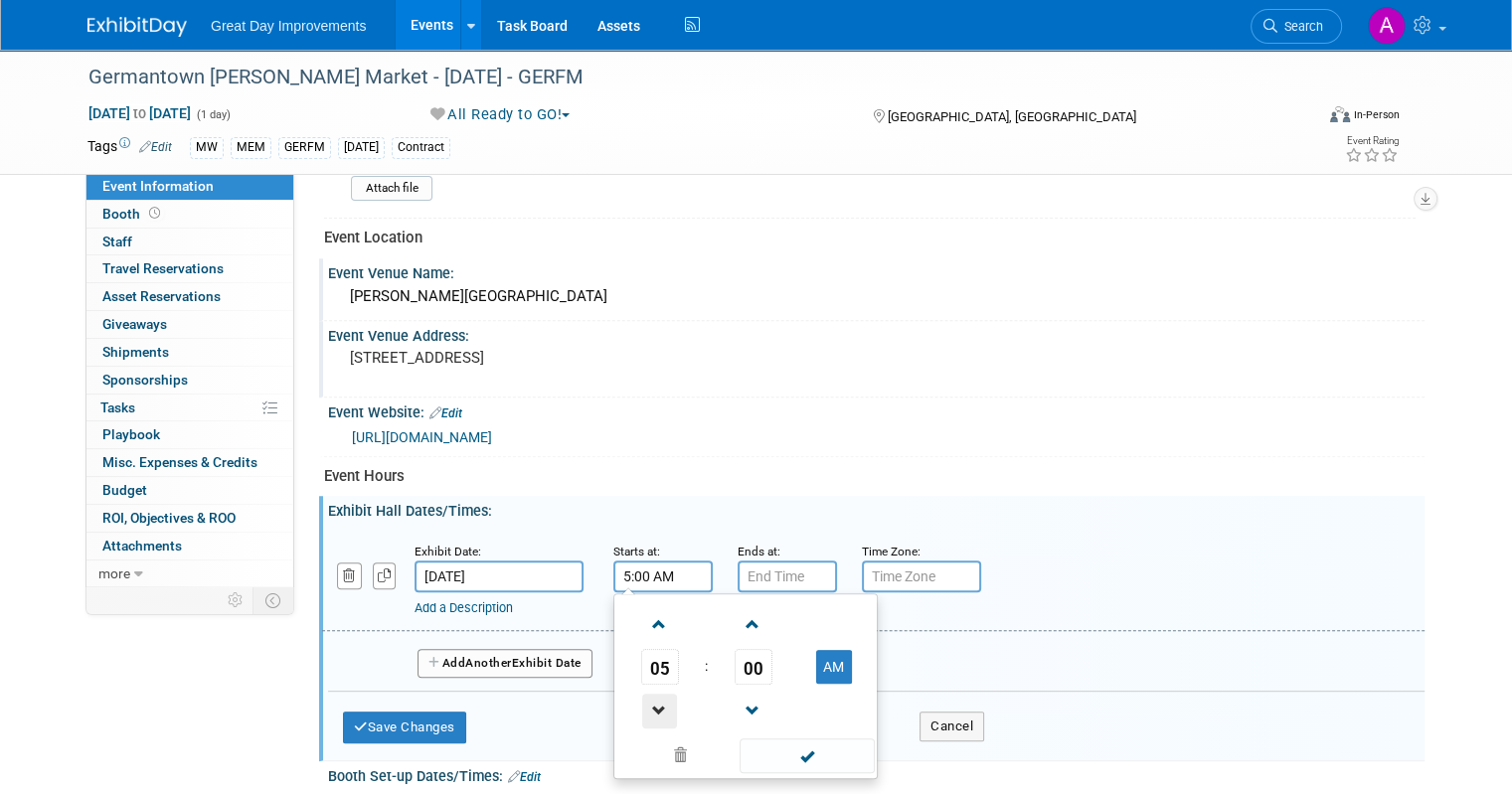 click at bounding box center [659, 711] 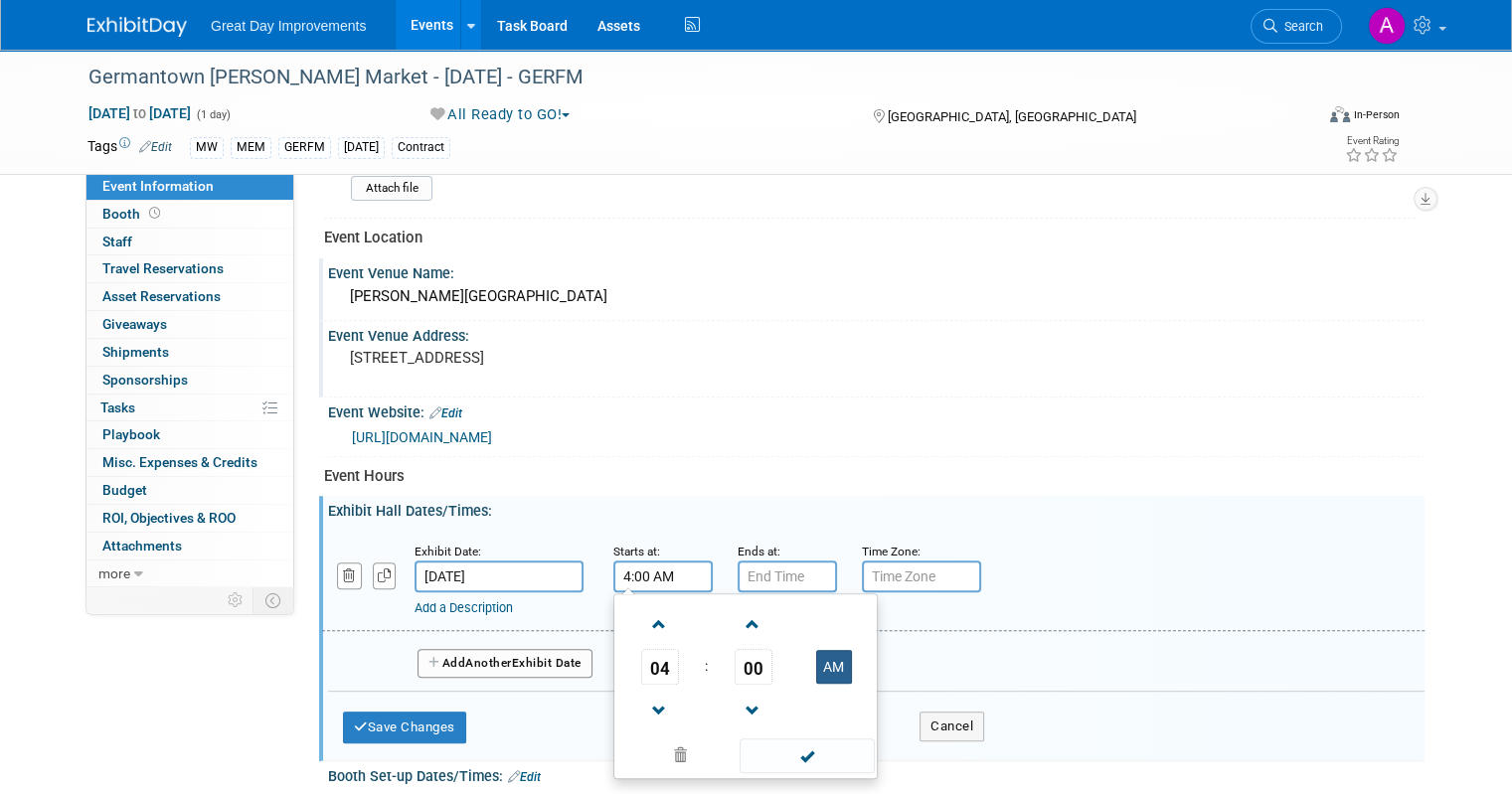 click on "AM" at bounding box center [834, 667] 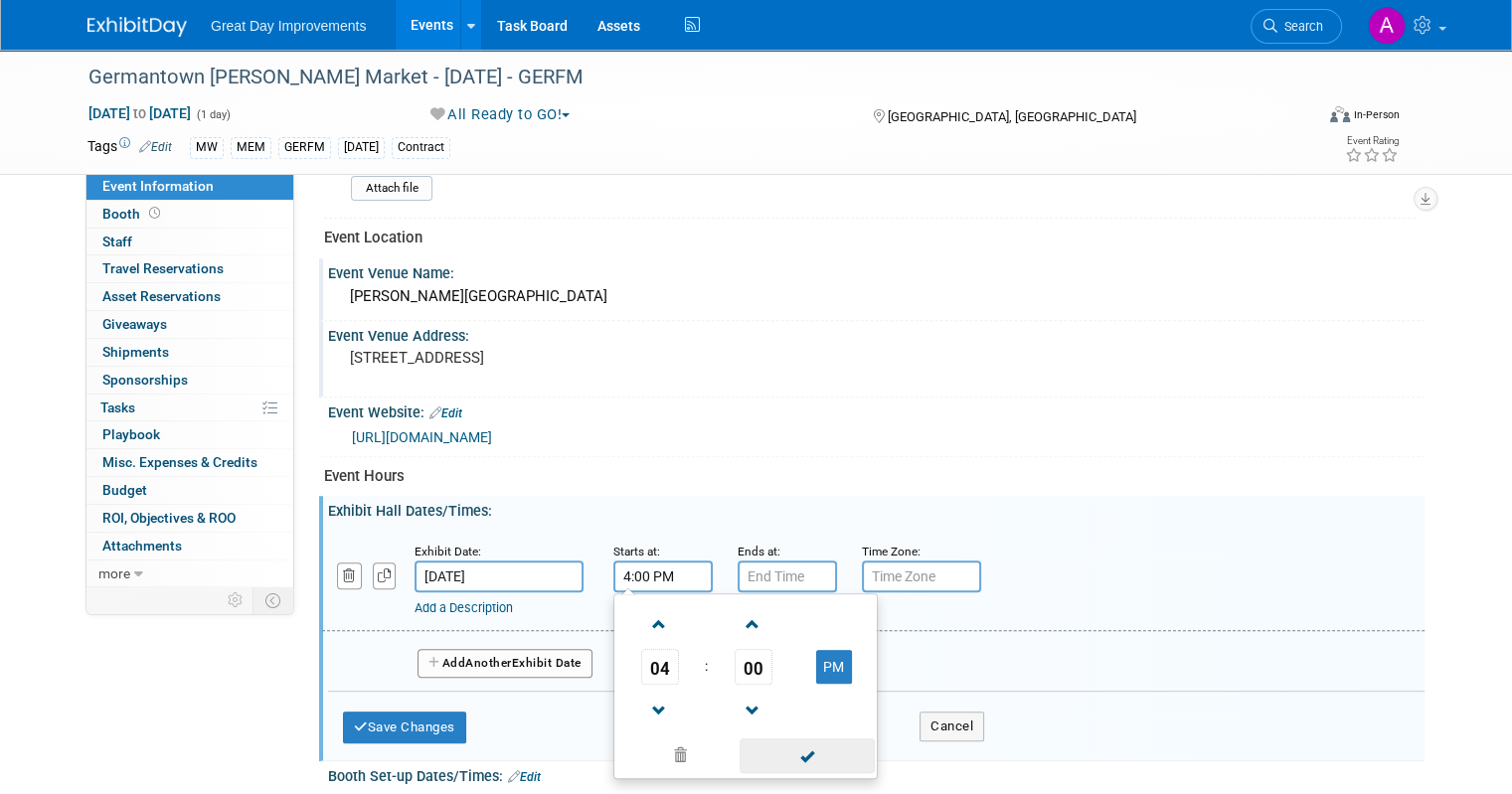 click at bounding box center [806, 755] 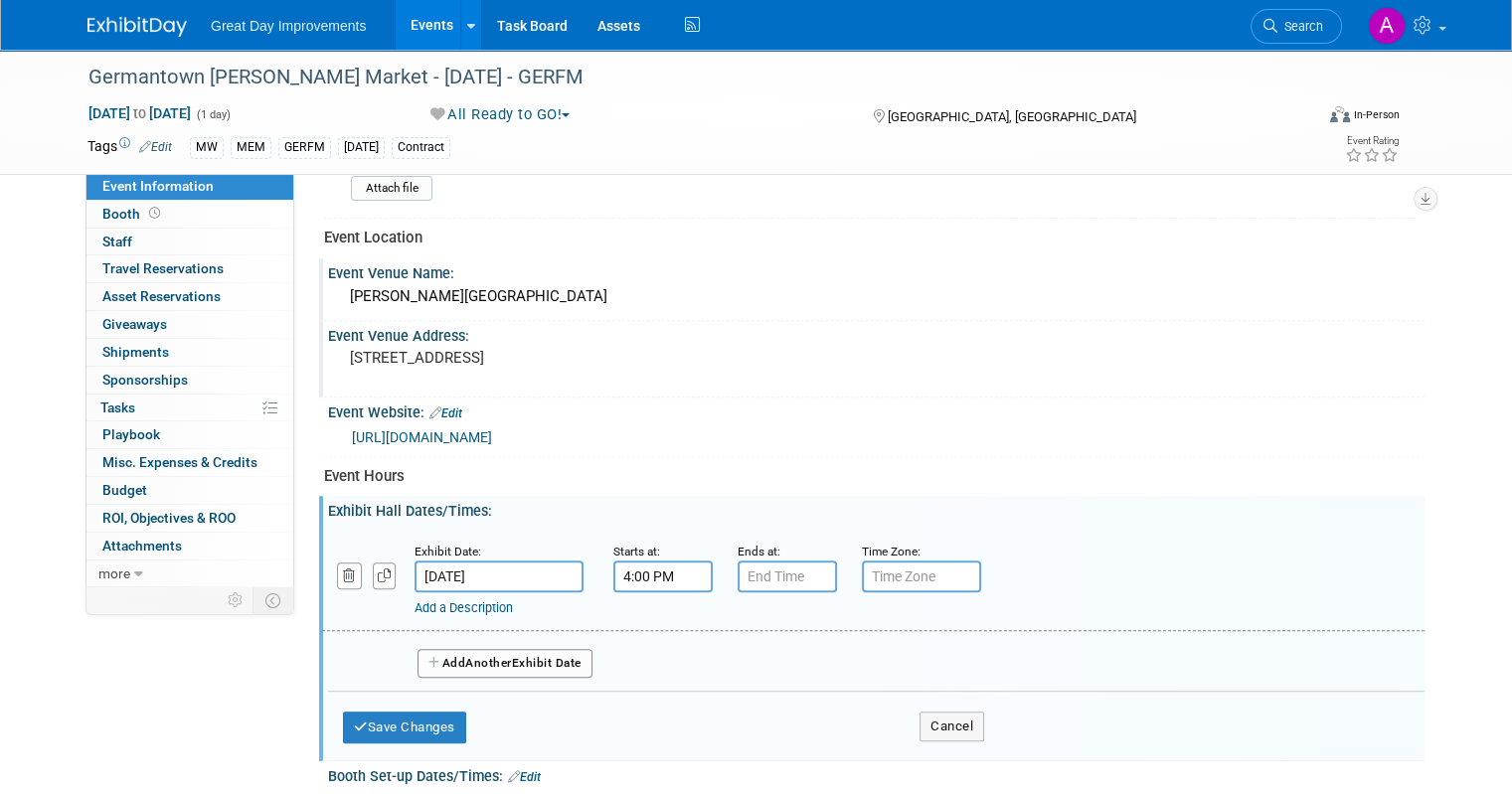 type on "7:00 PM" 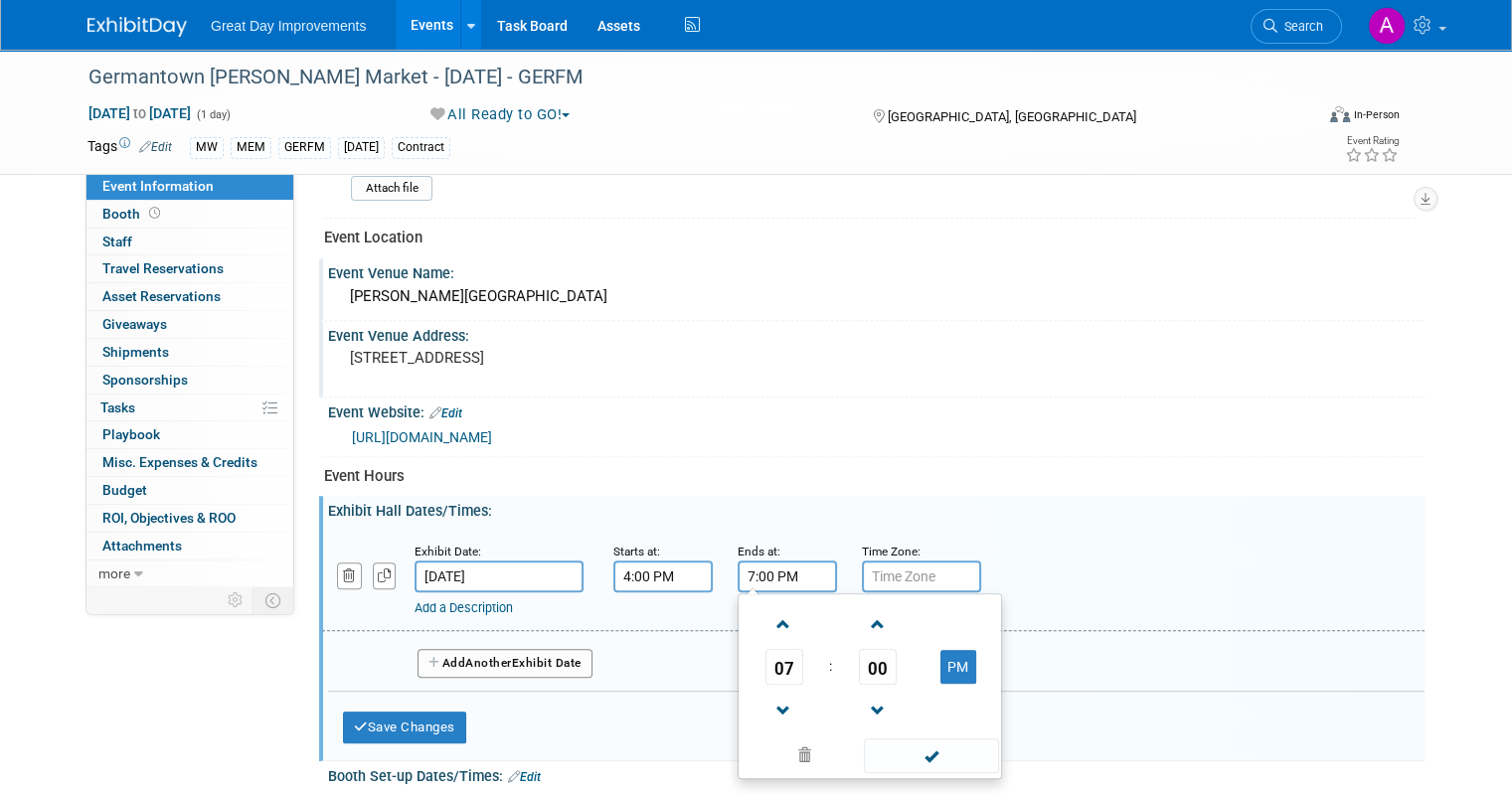 click on "7:00 PM" at bounding box center (787, 576) 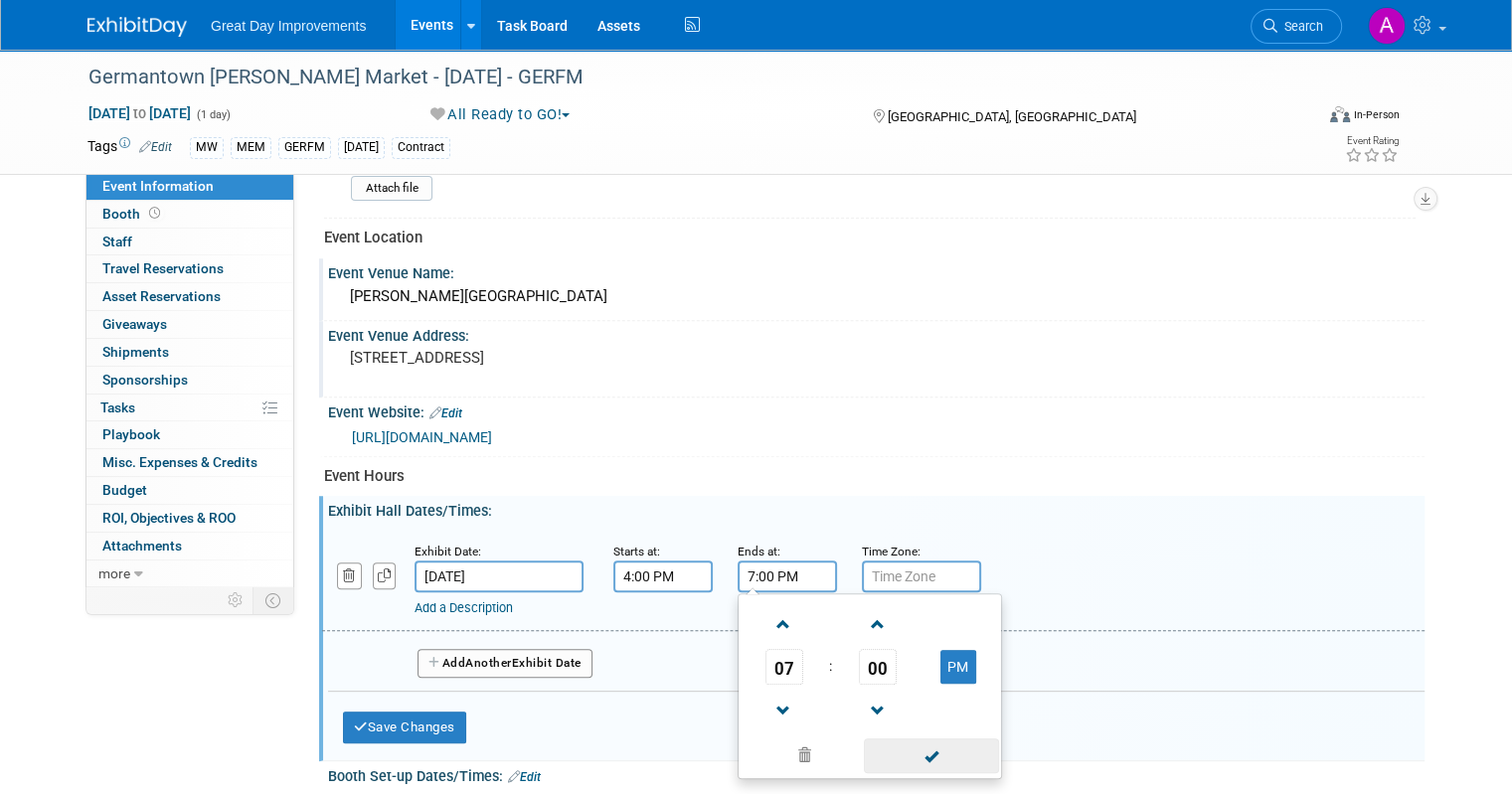 click at bounding box center [930, 755] 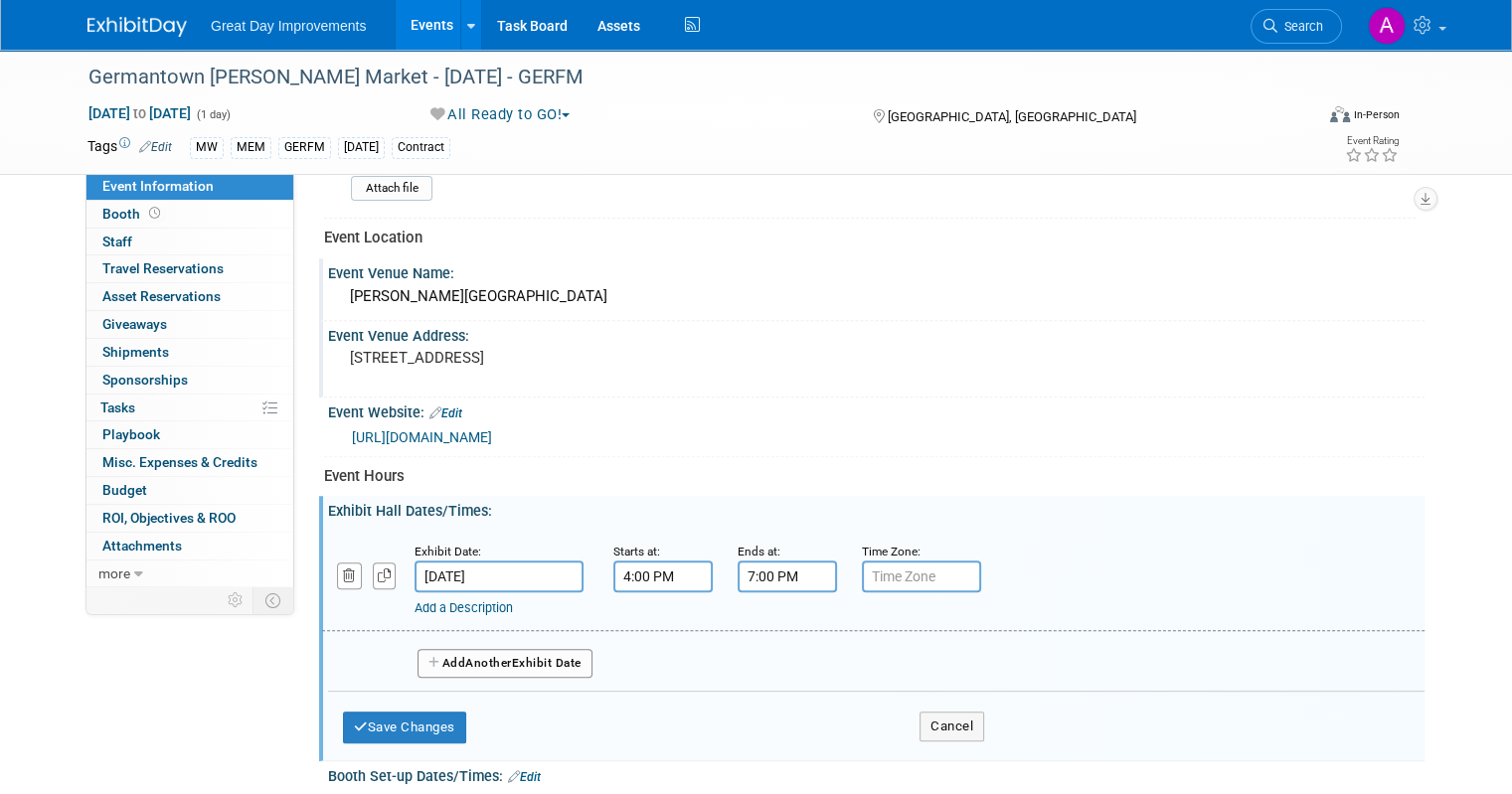 click at bounding box center (922, 576) 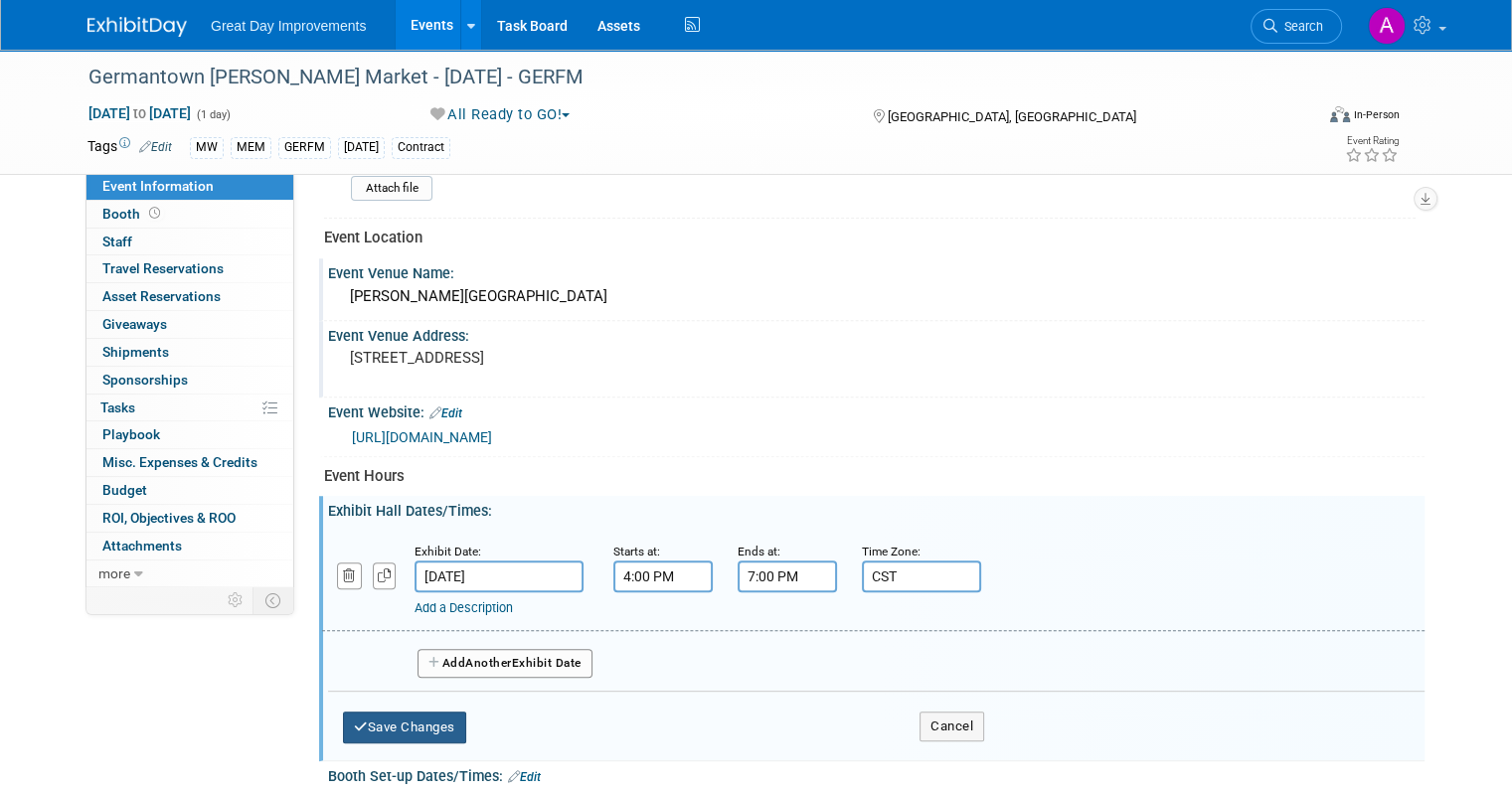 type on "CST" 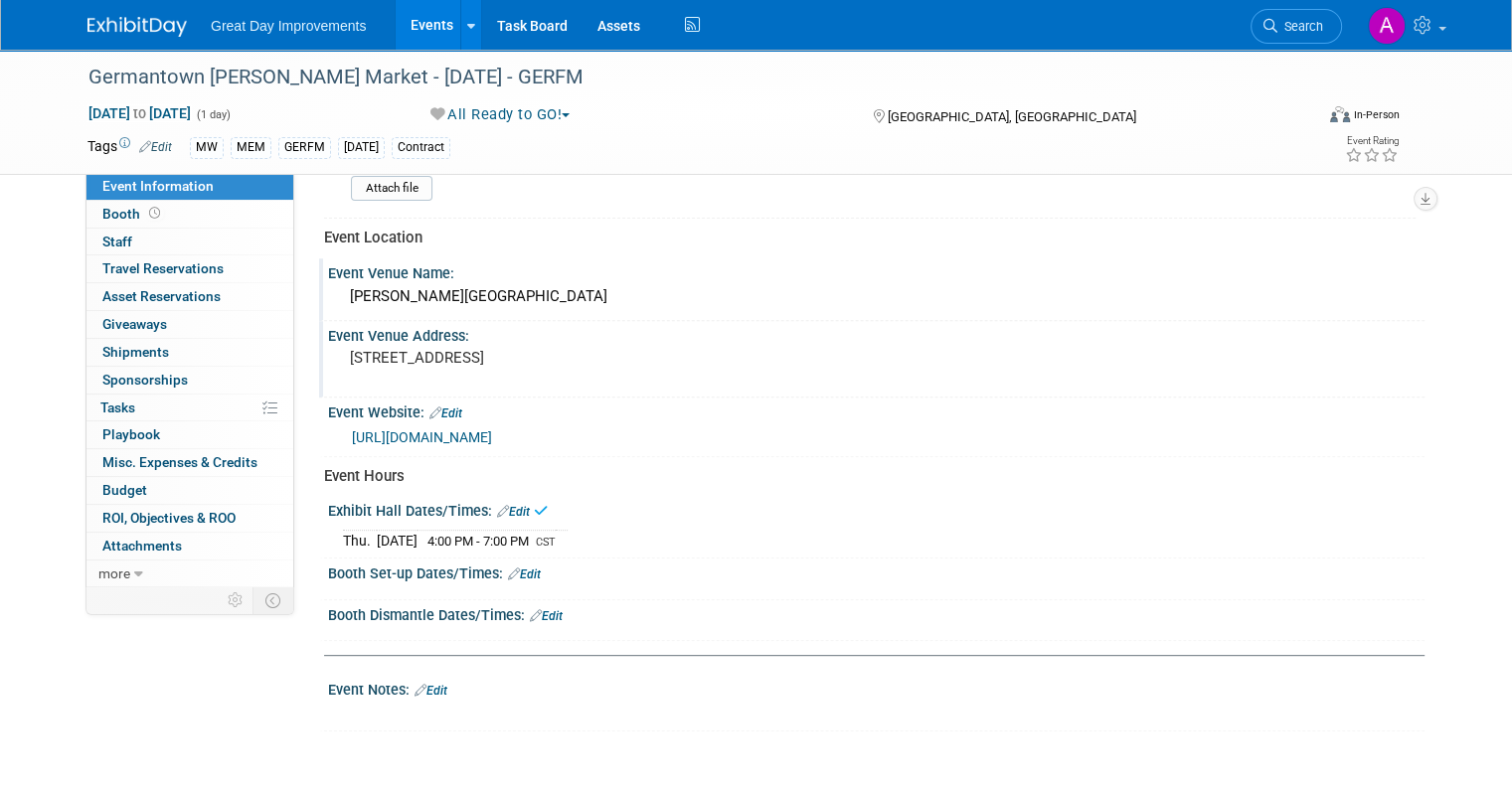 click on "Edit" at bounding box center [524, 574] 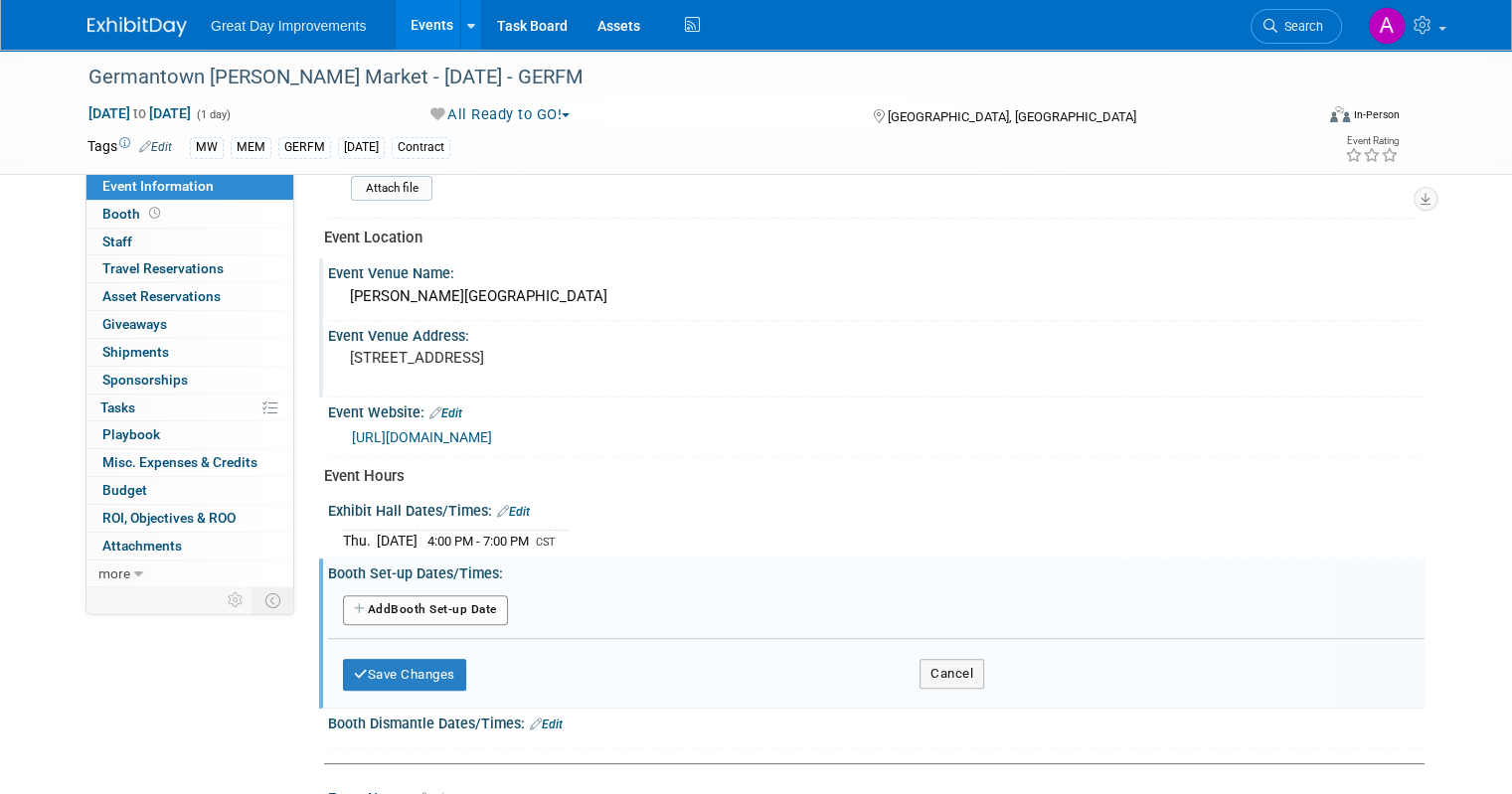 click on "Add  Another  Booth Set-up Date" at bounding box center (425, 610) 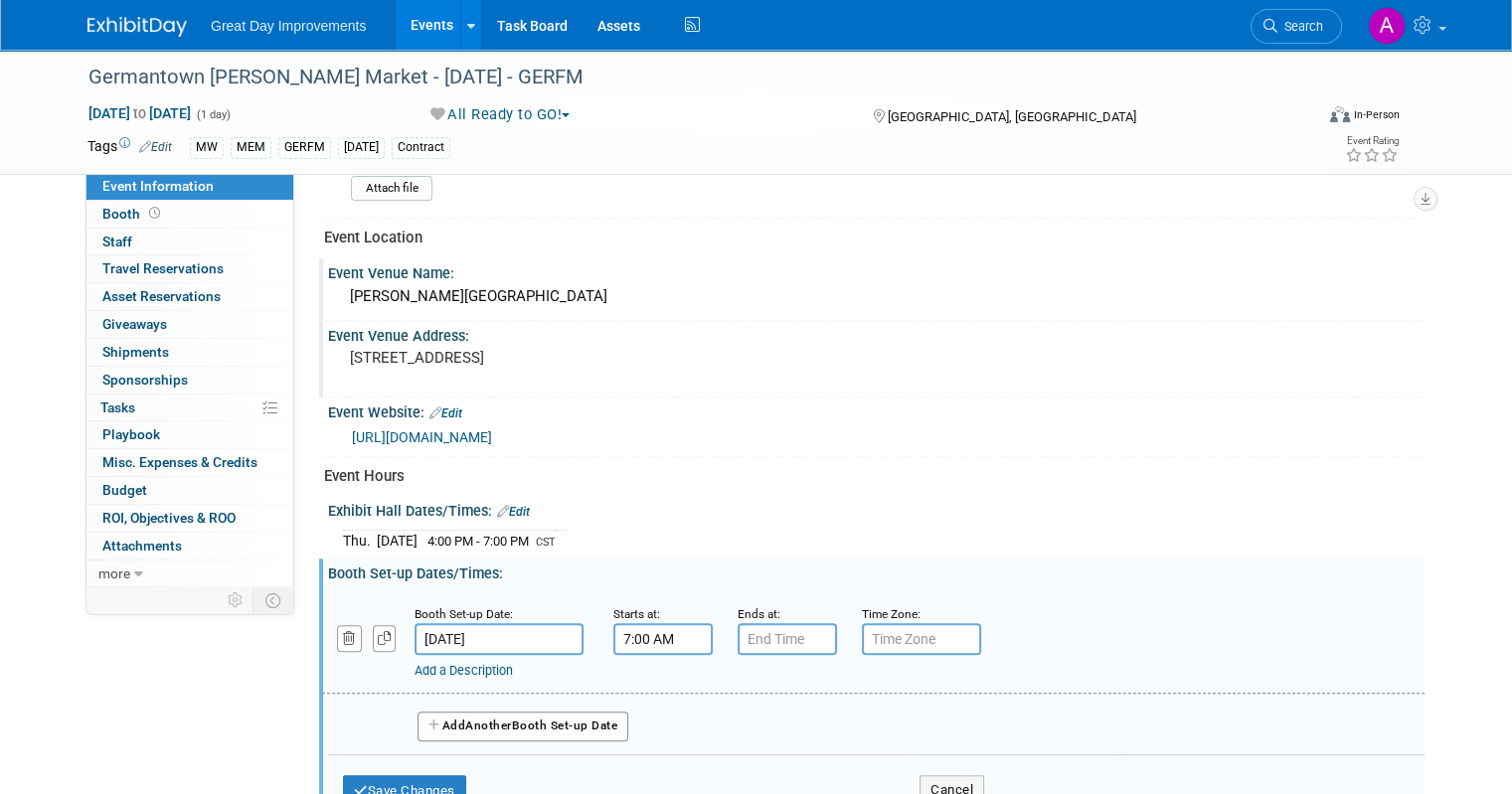click on "7:00 AM" at bounding box center (663, 639) 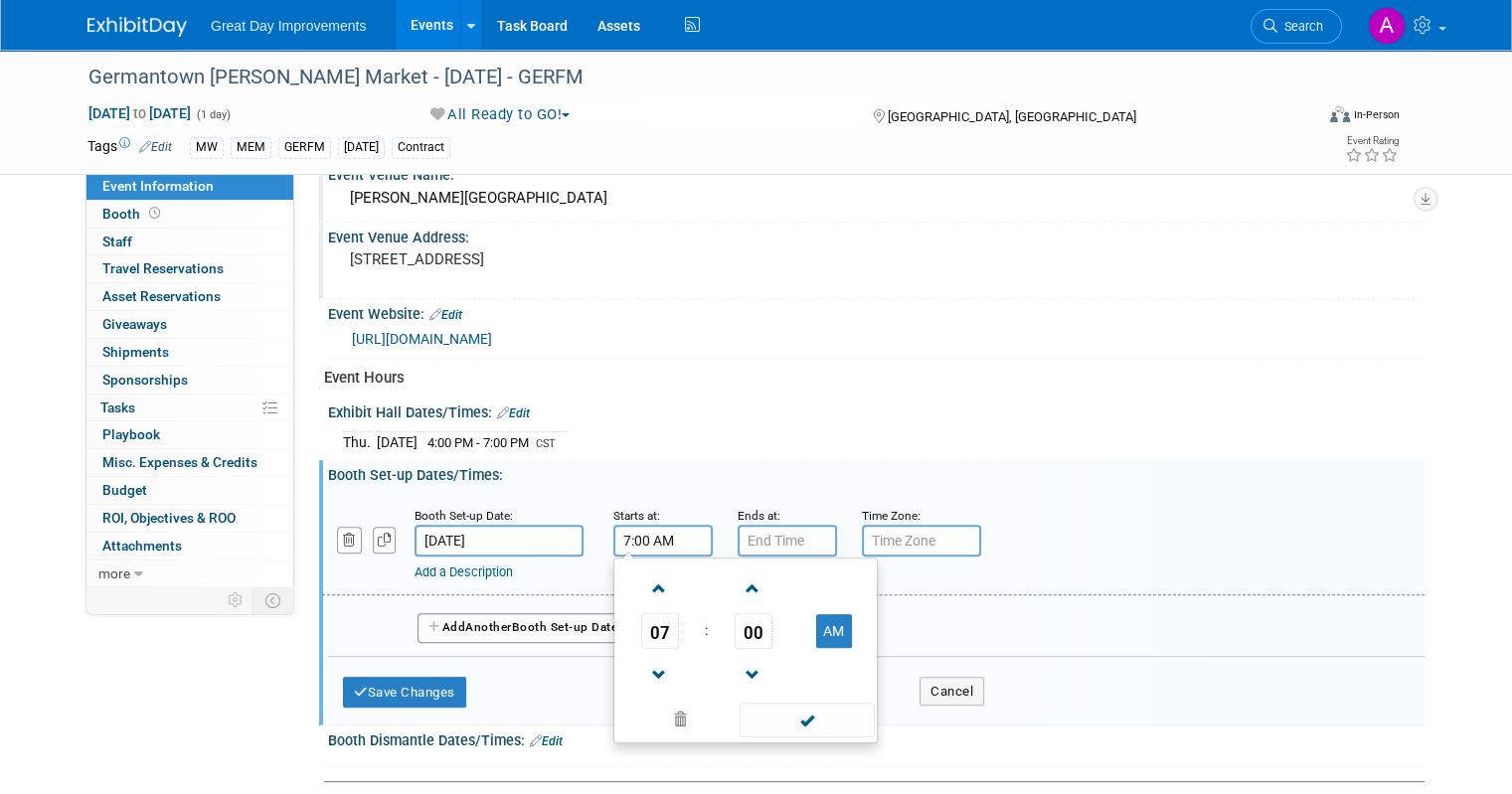 scroll, scrollTop: 795, scrollLeft: 0, axis: vertical 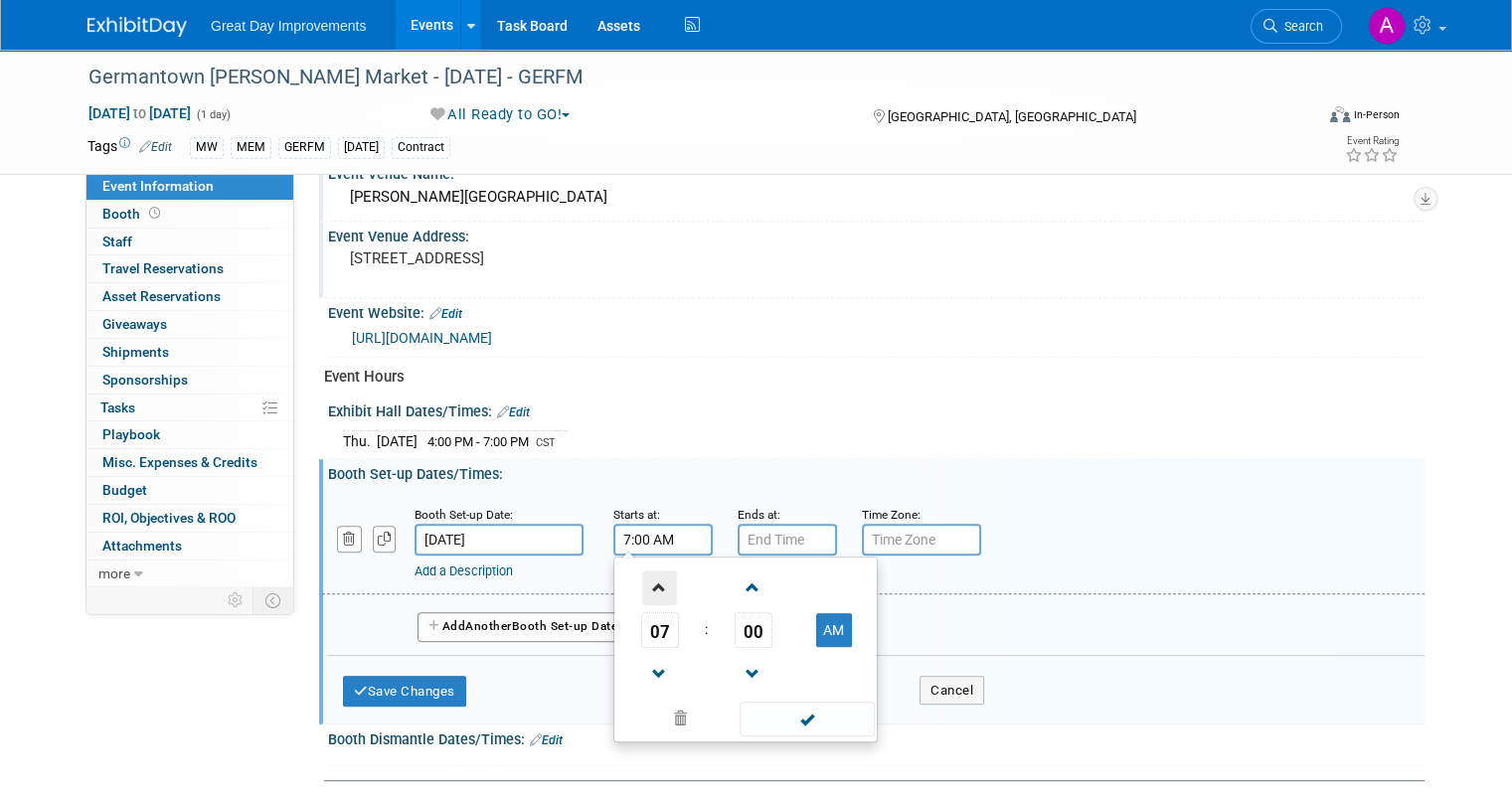click at bounding box center (659, 587) 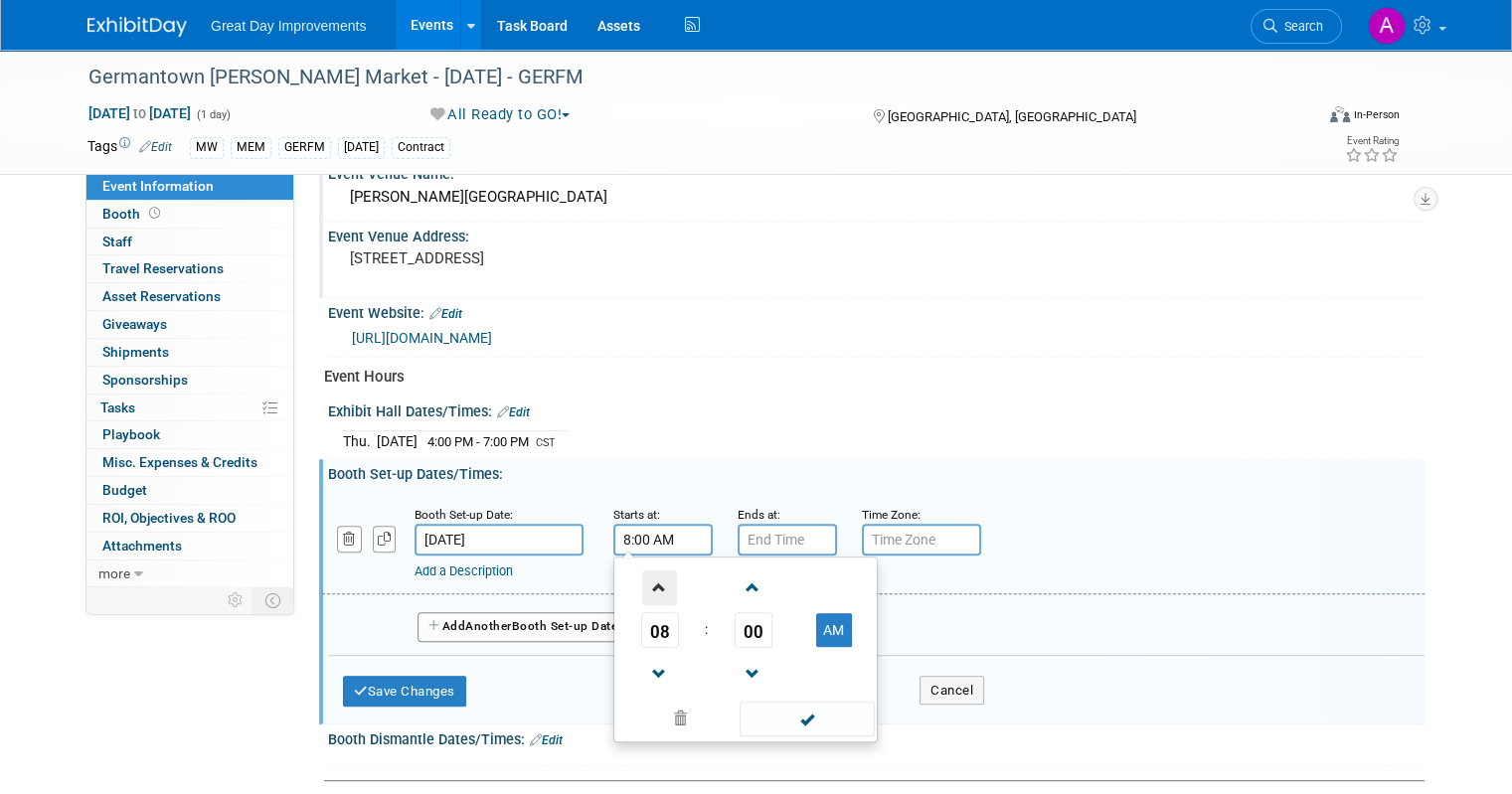 click at bounding box center [659, 587] 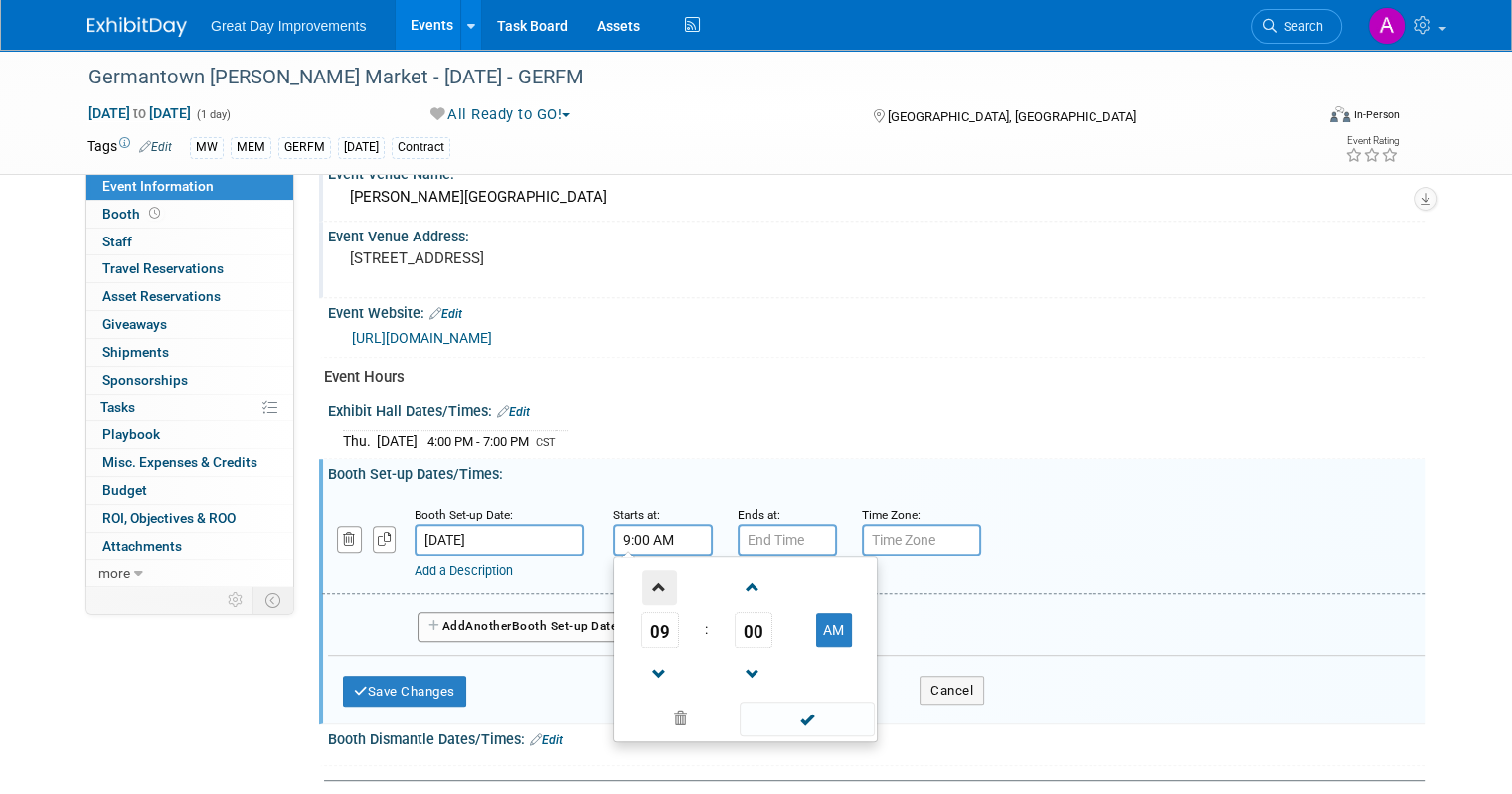 click at bounding box center [659, 587] 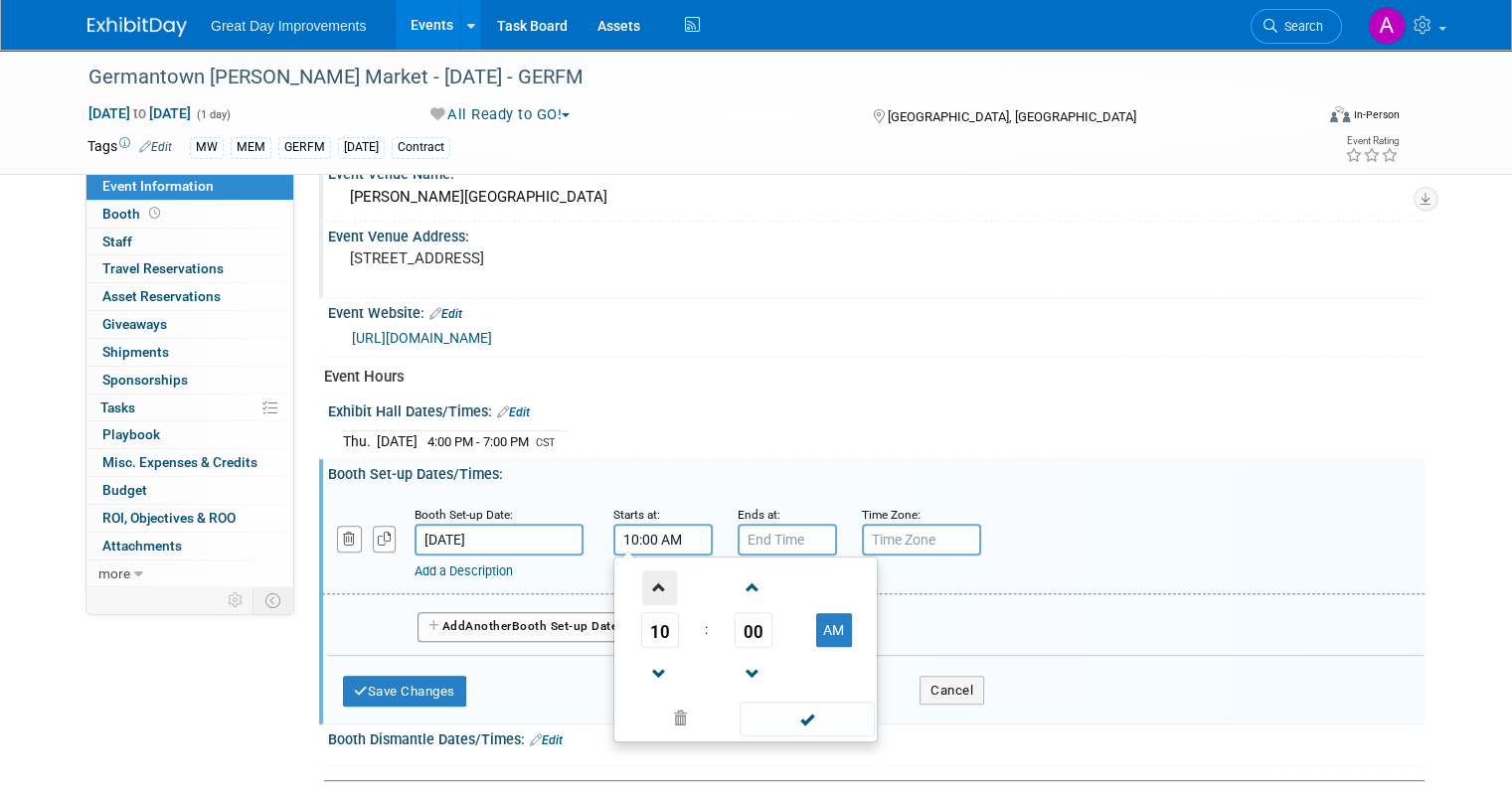 click at bounding box center [659, 587] 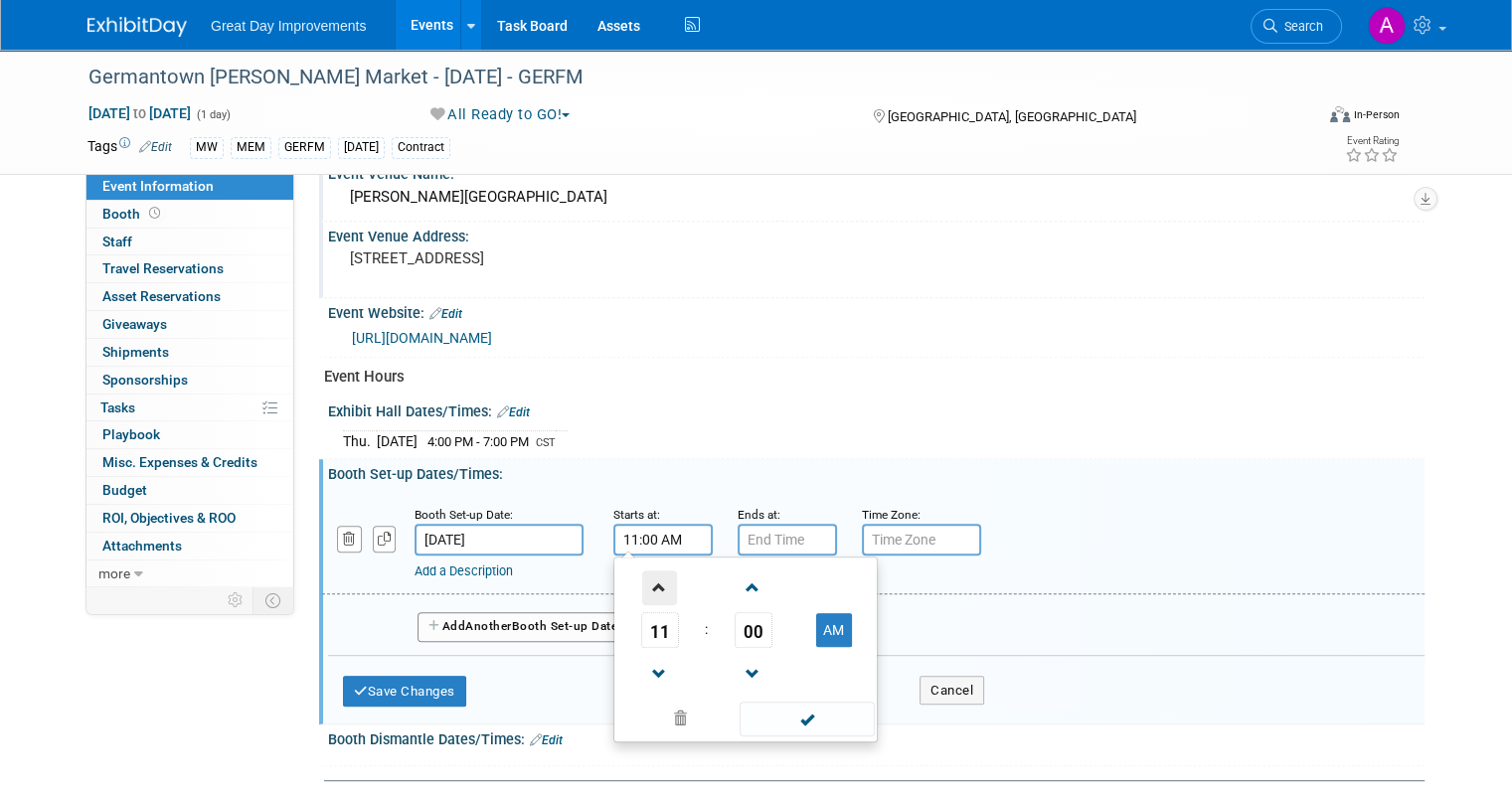 click at bounding box center [659, 587] 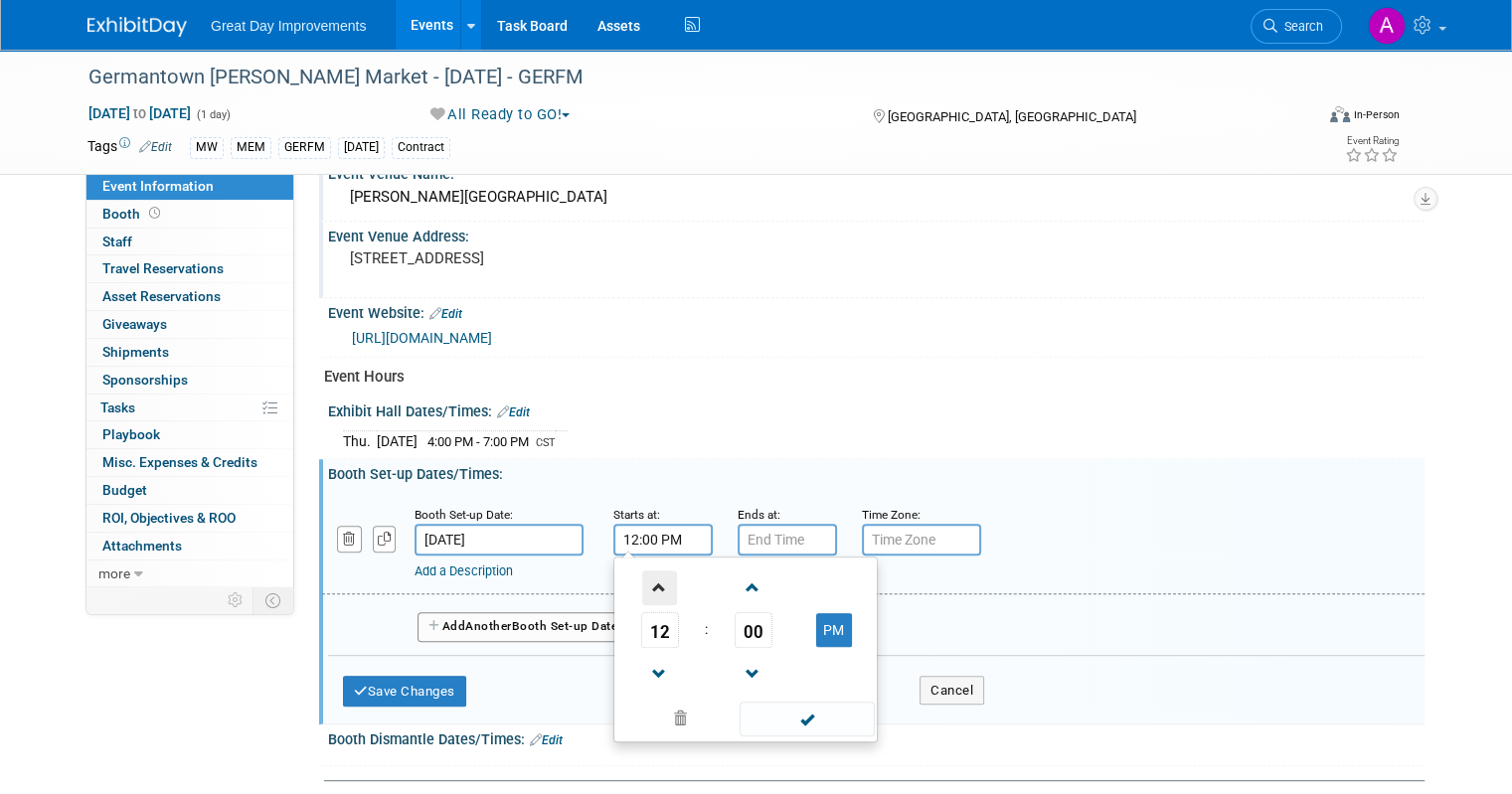 click at bounding box center (659, 587) 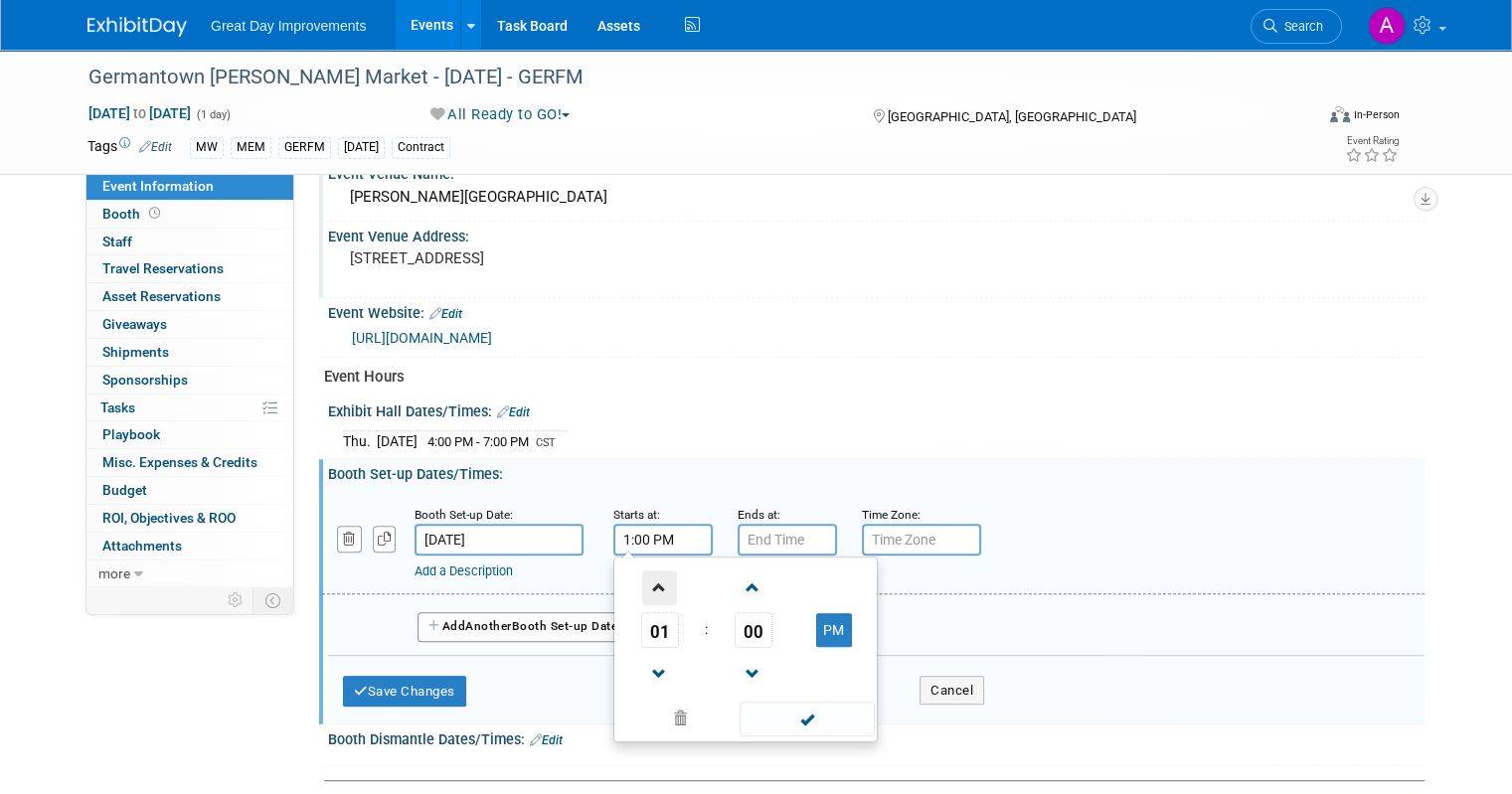 click at bounding box center (659, 587) 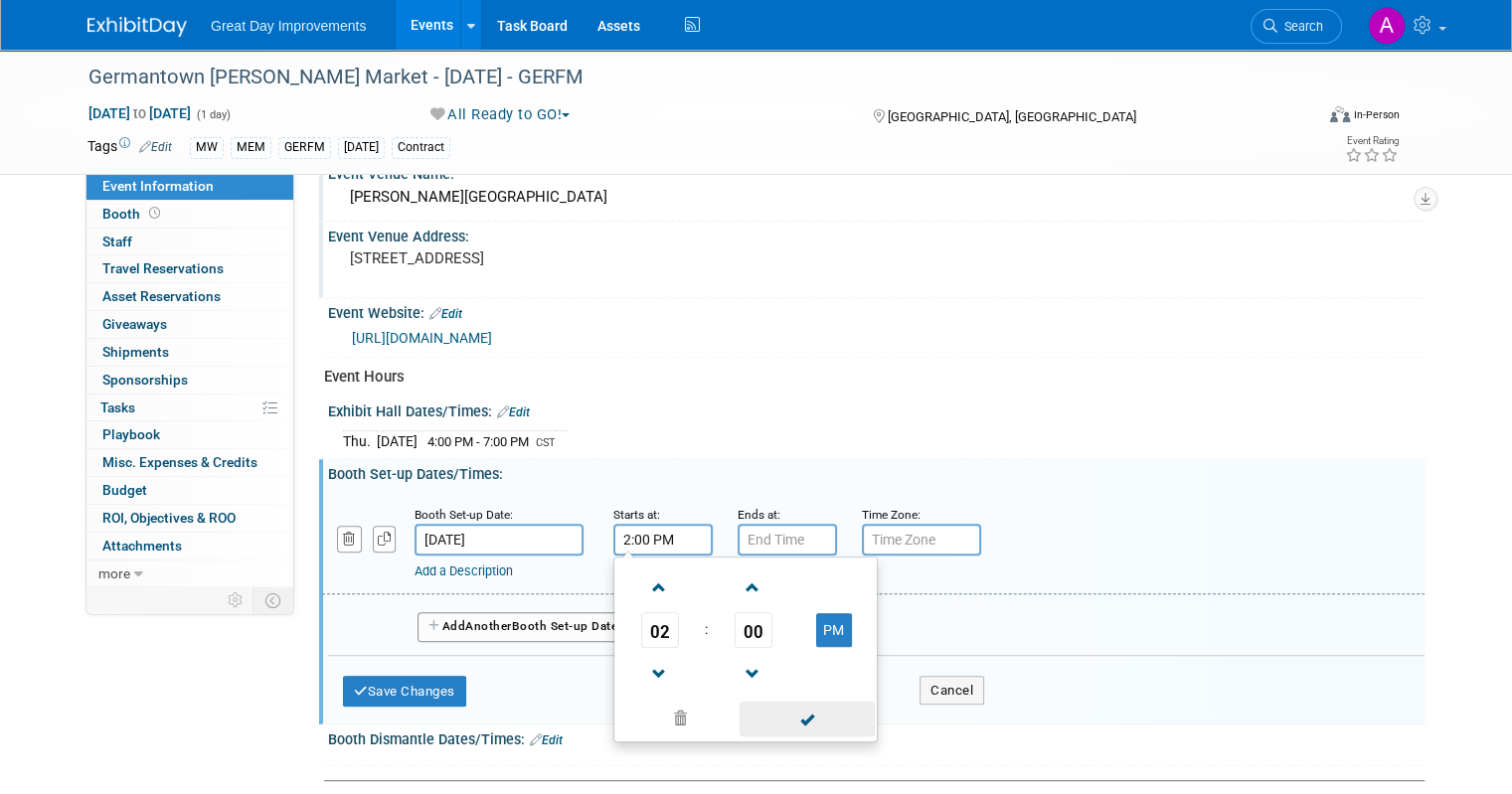 click at bounding box center [806, 718] 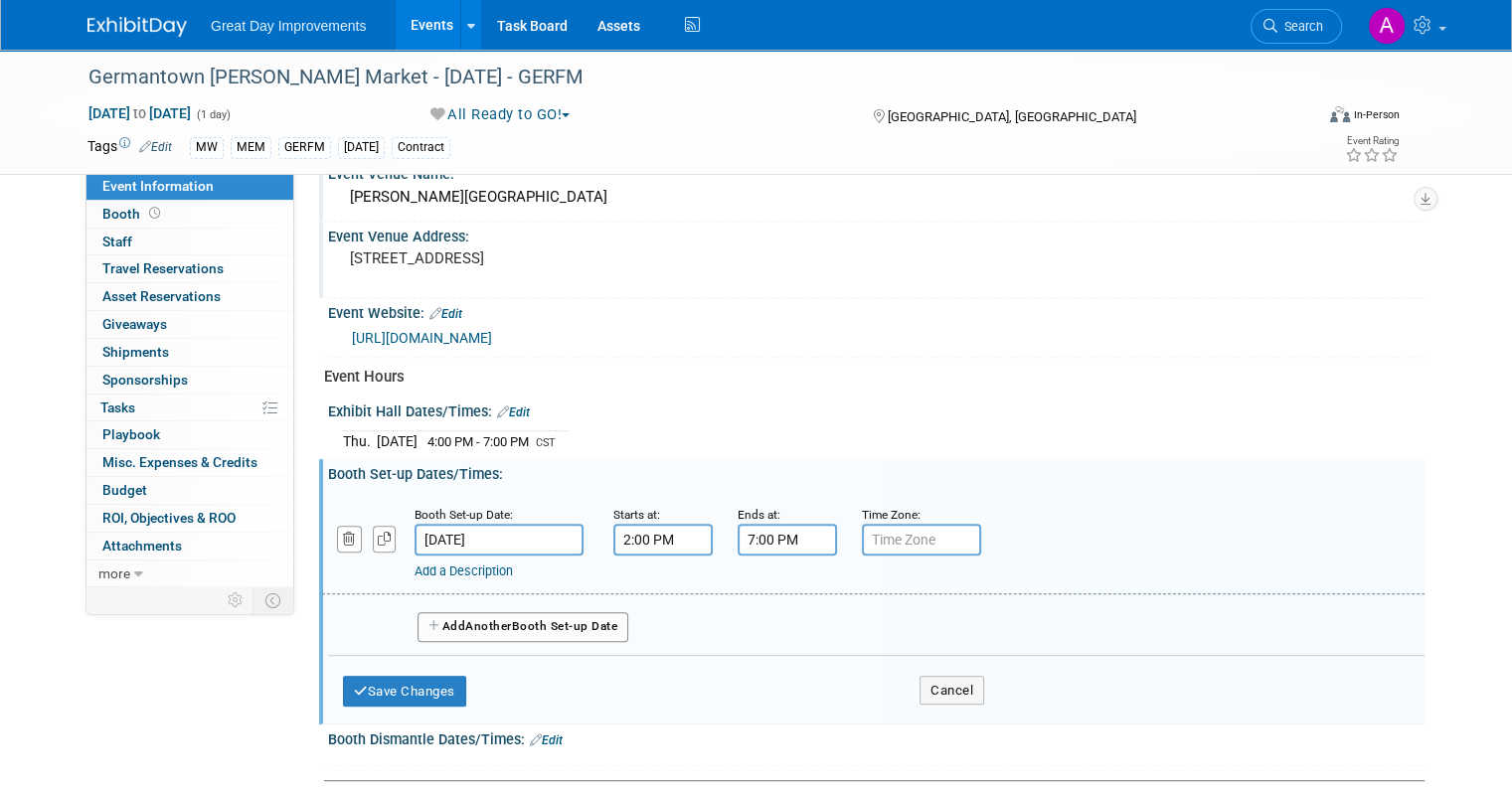 click on "7:00 PM" at bounding box center [787, 540] 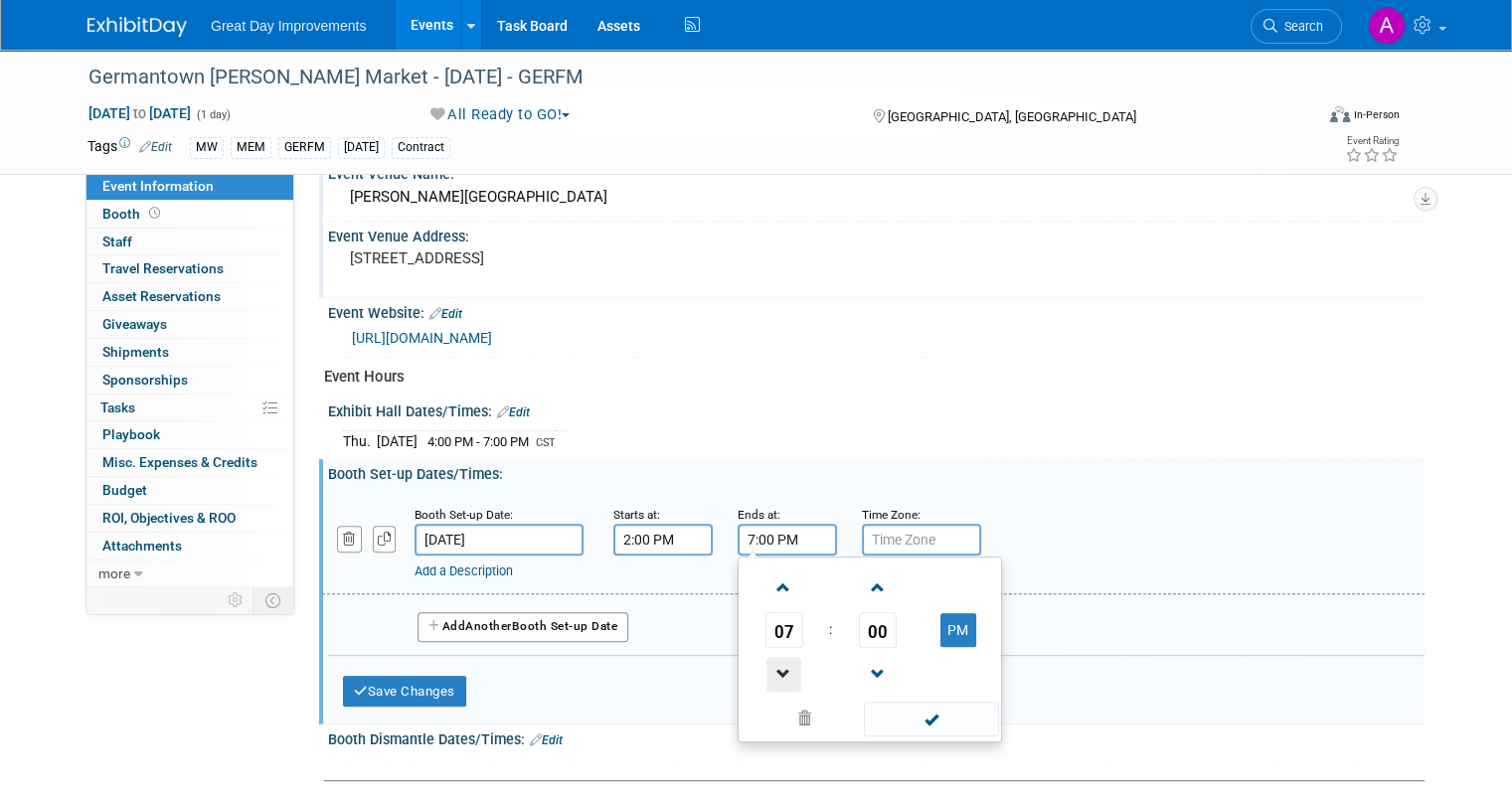 click at bounding box center (783, 674) 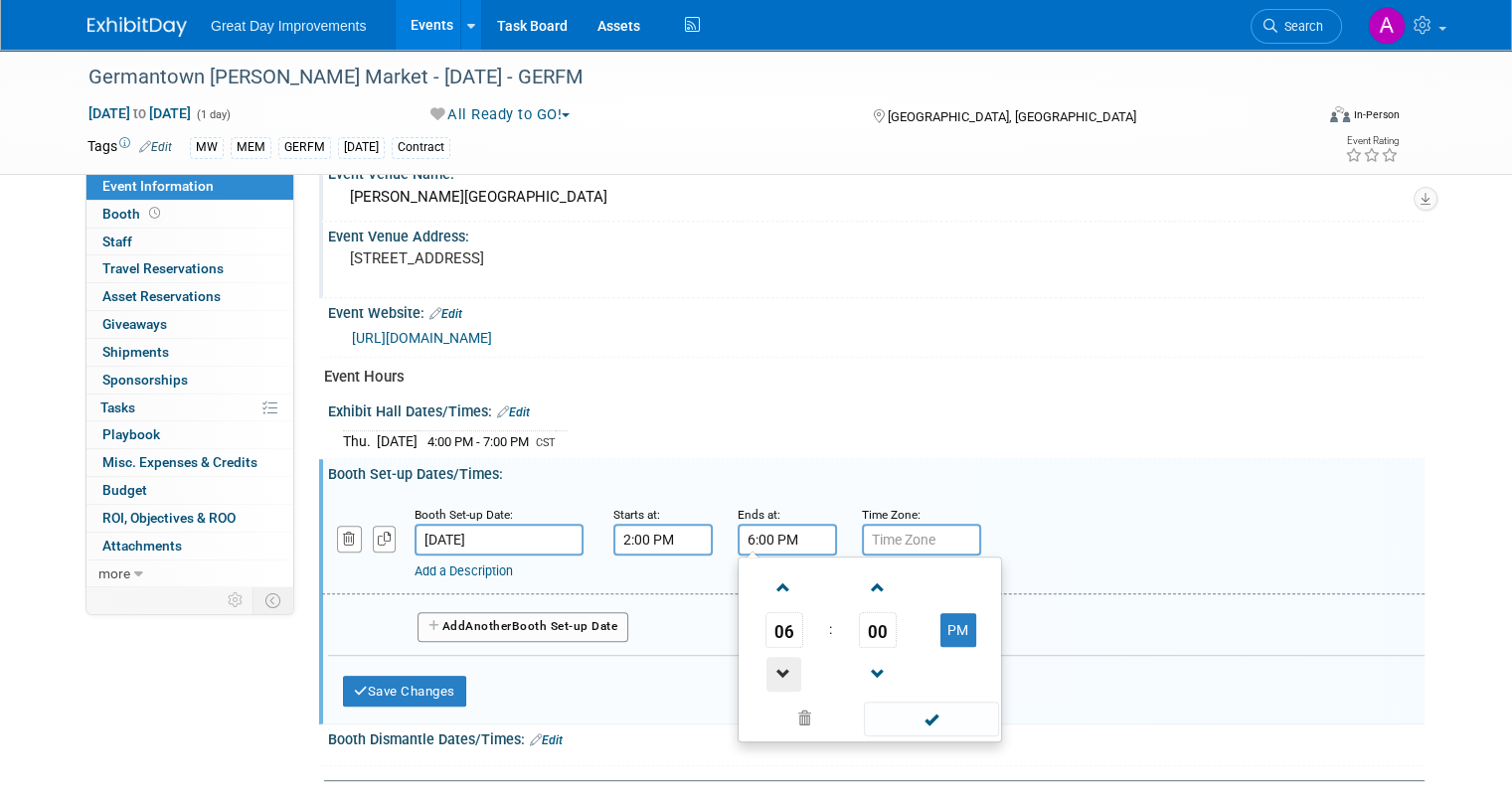 click at bounding box center (783, 674) 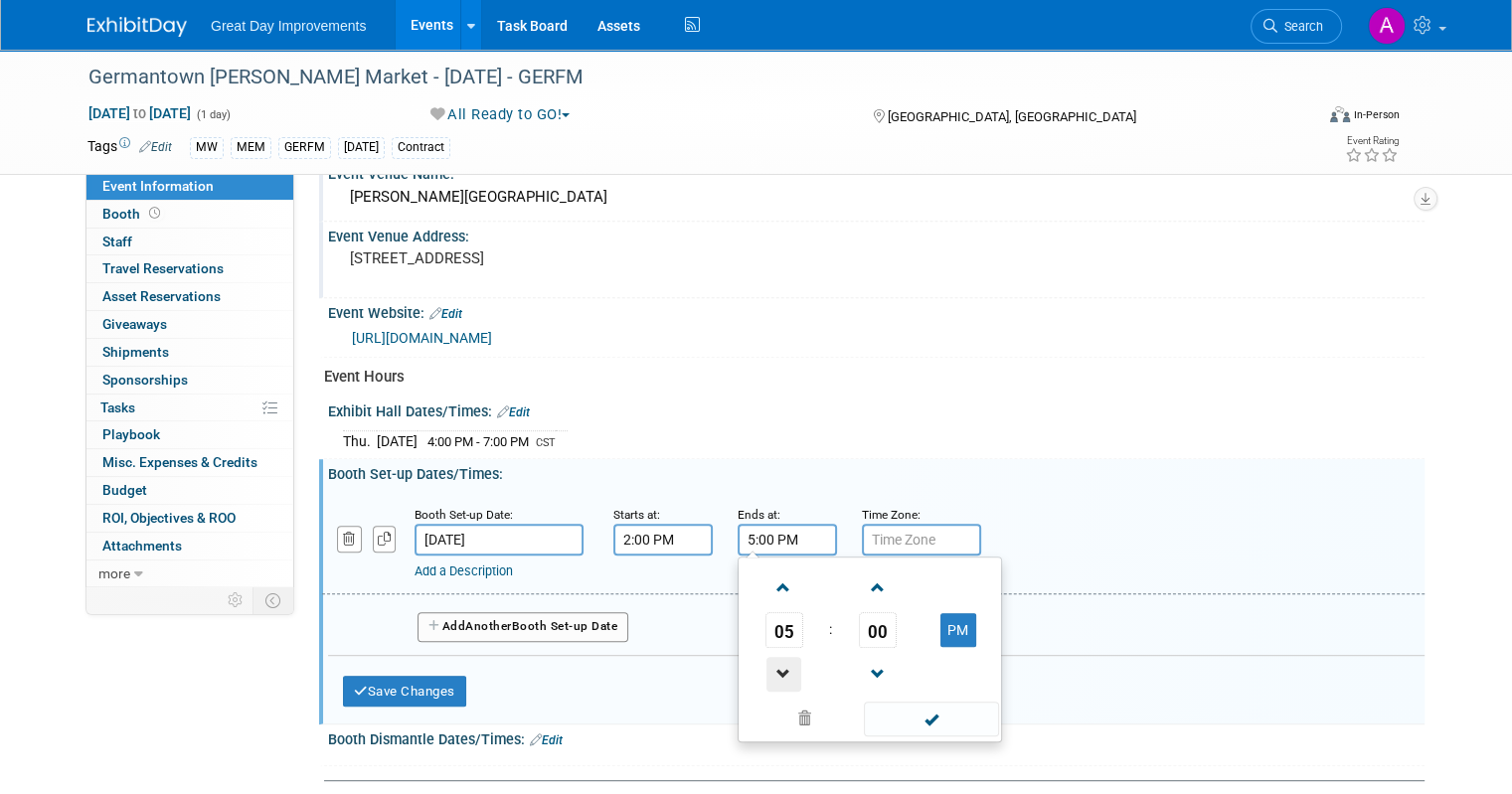 click at bounding box center [783, 674] 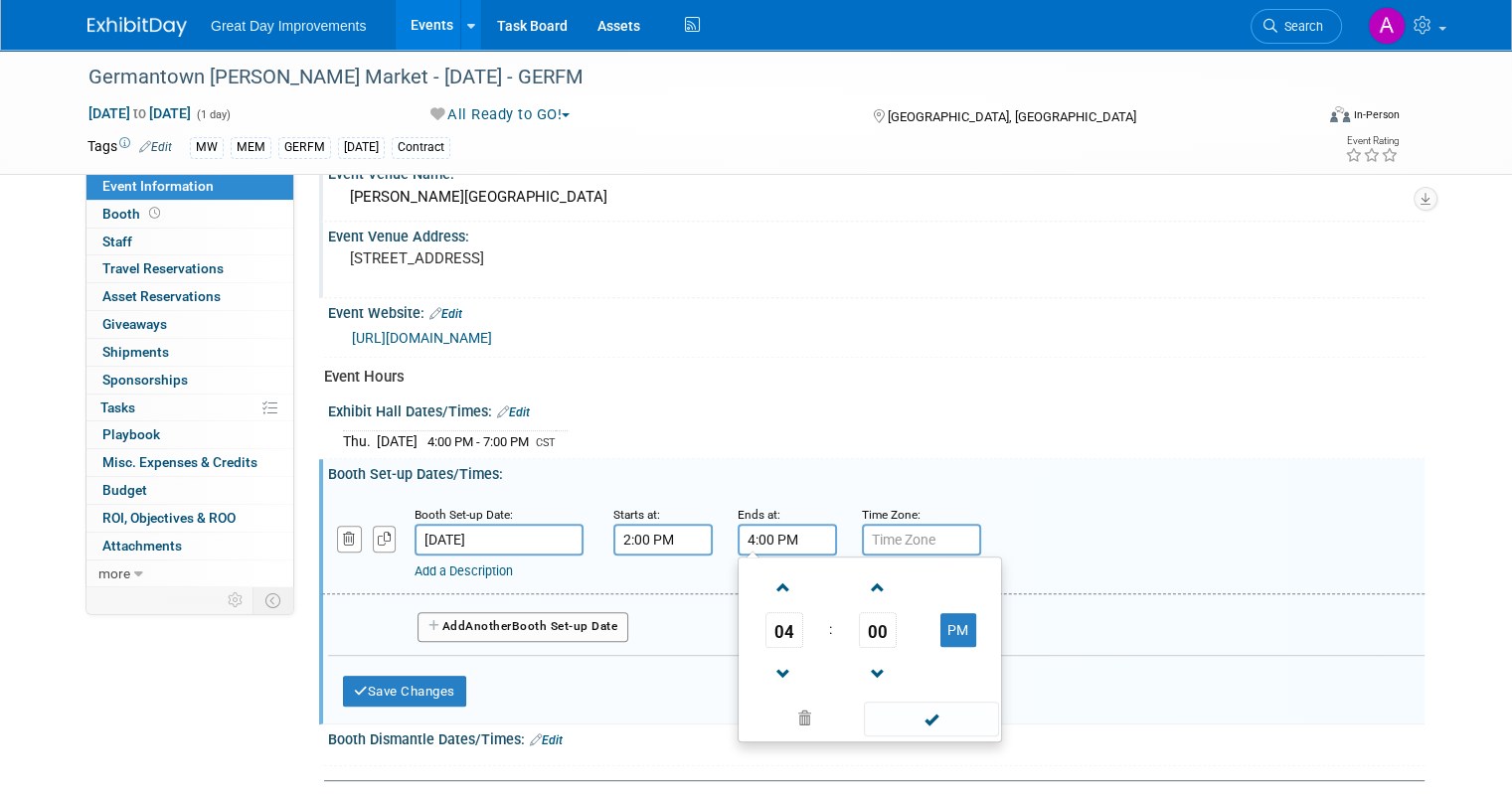 drag, startPoint x: 919, startPoint y: 700, endPoint x: 930, endPoint y: 680, distance: 22.825424 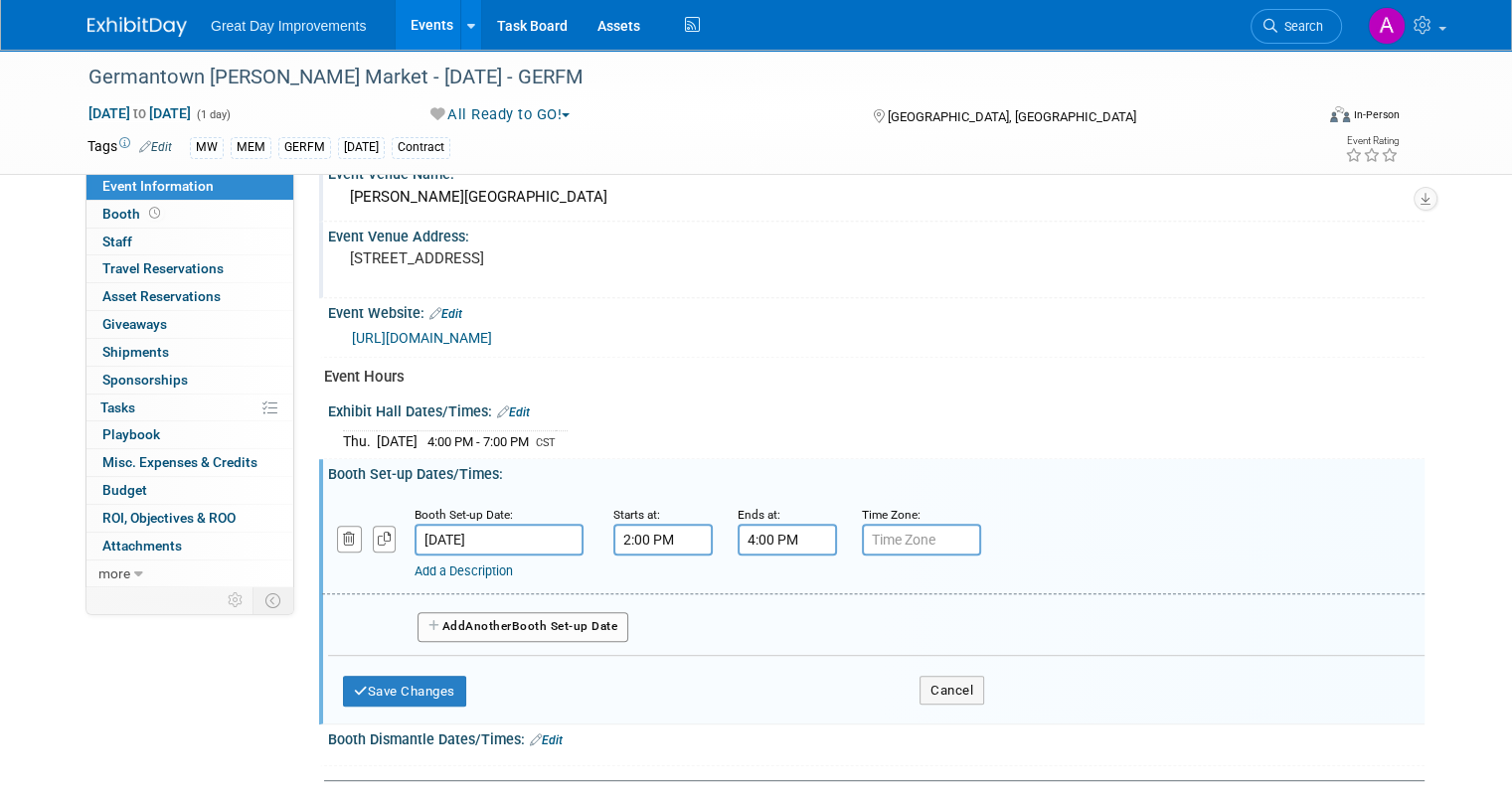 click at bounding box center (922, 540) 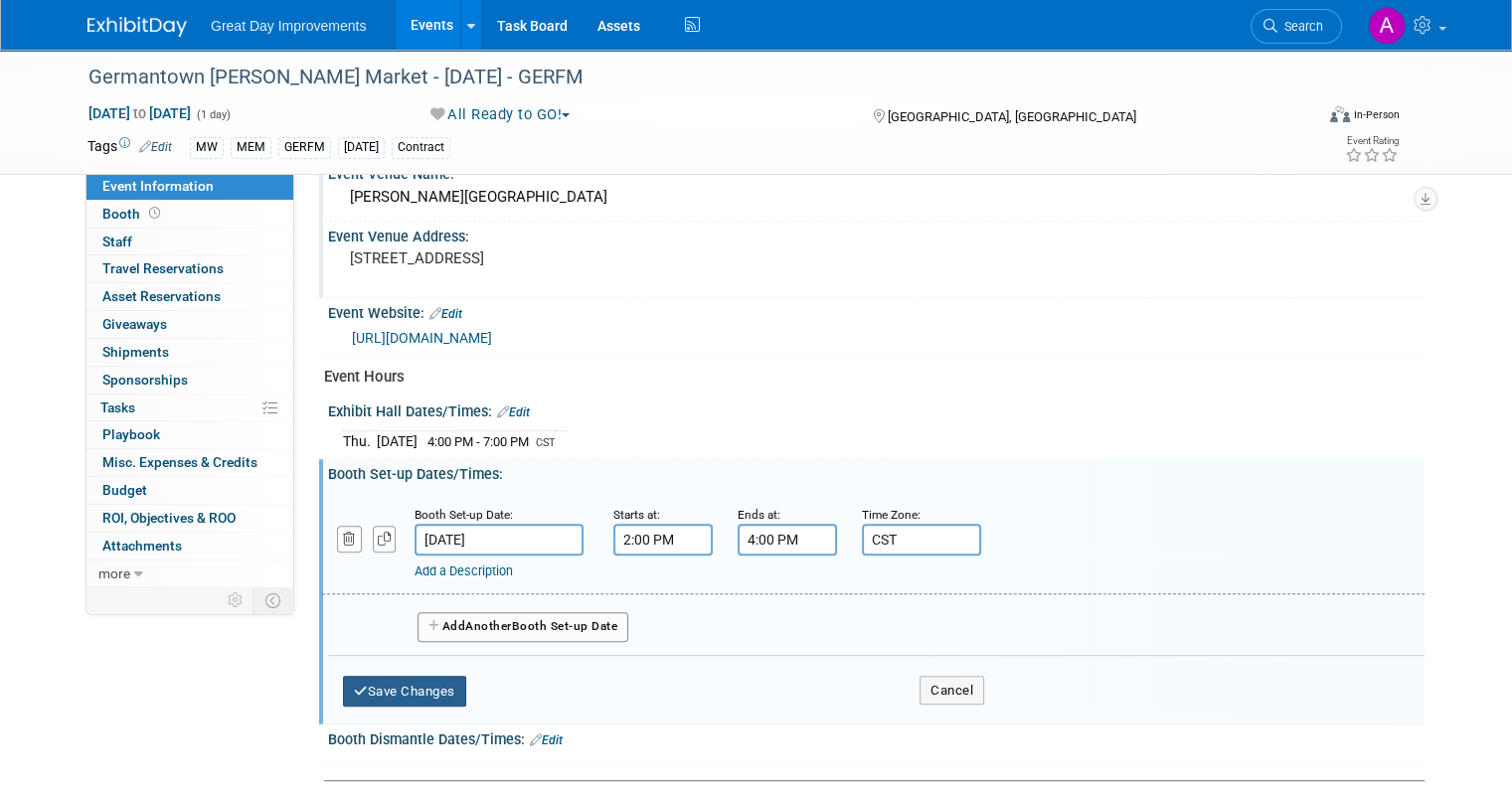 type on "CST" 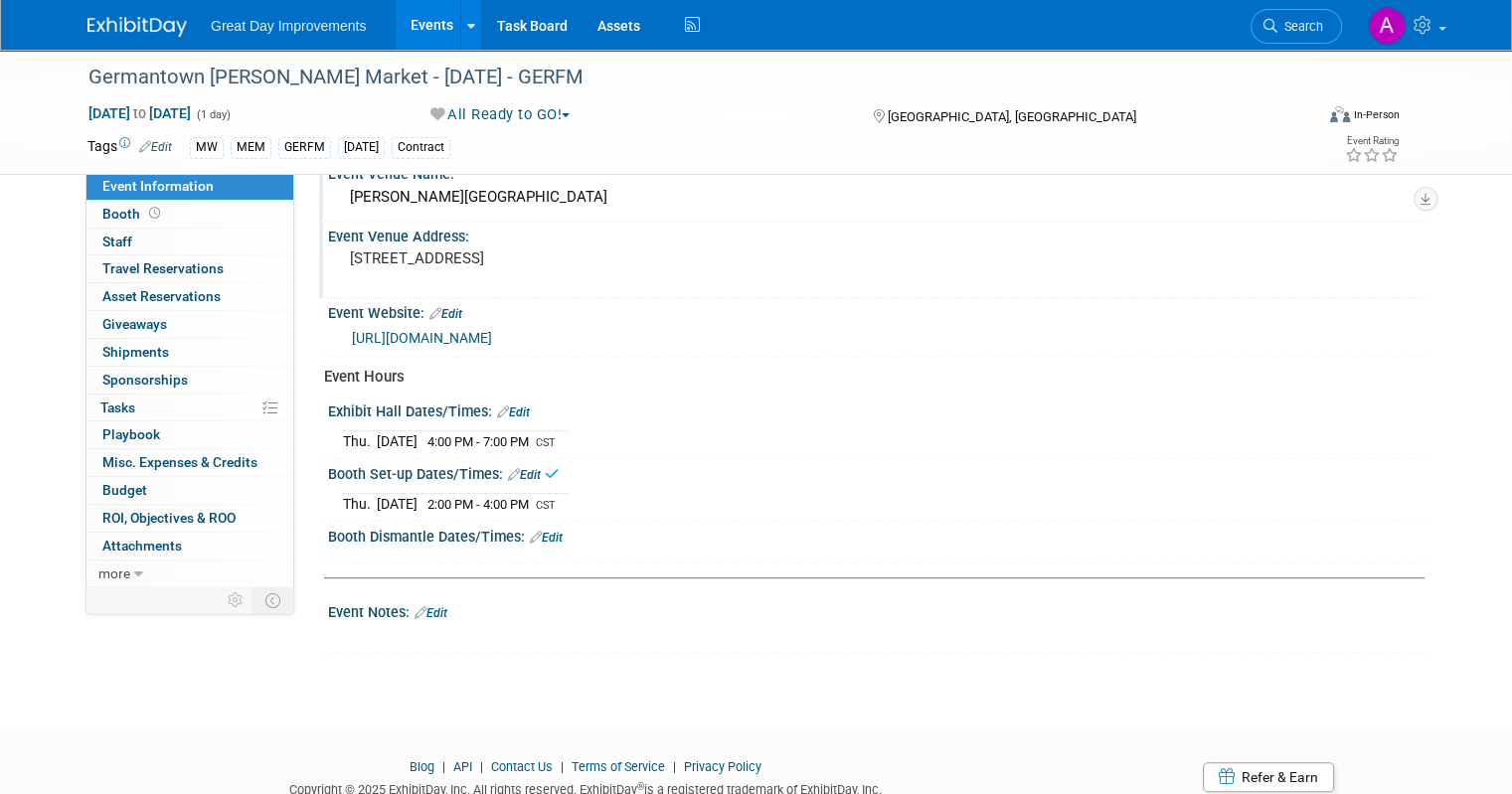 click on "Edit" at bounding box center [546, 538] 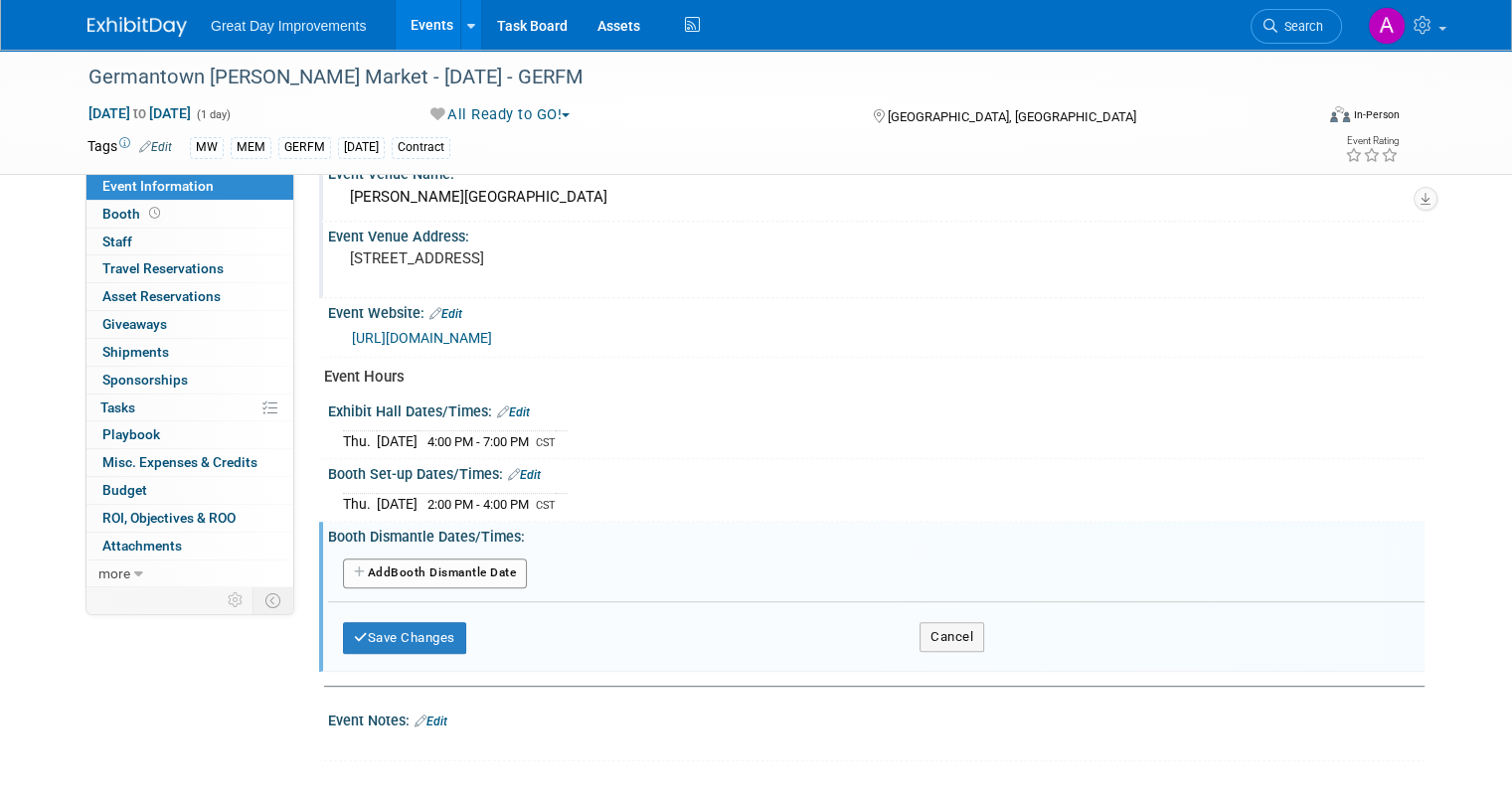 click on "Add  Another  Booth Dismantle Date" at bounding box center (434, 573) 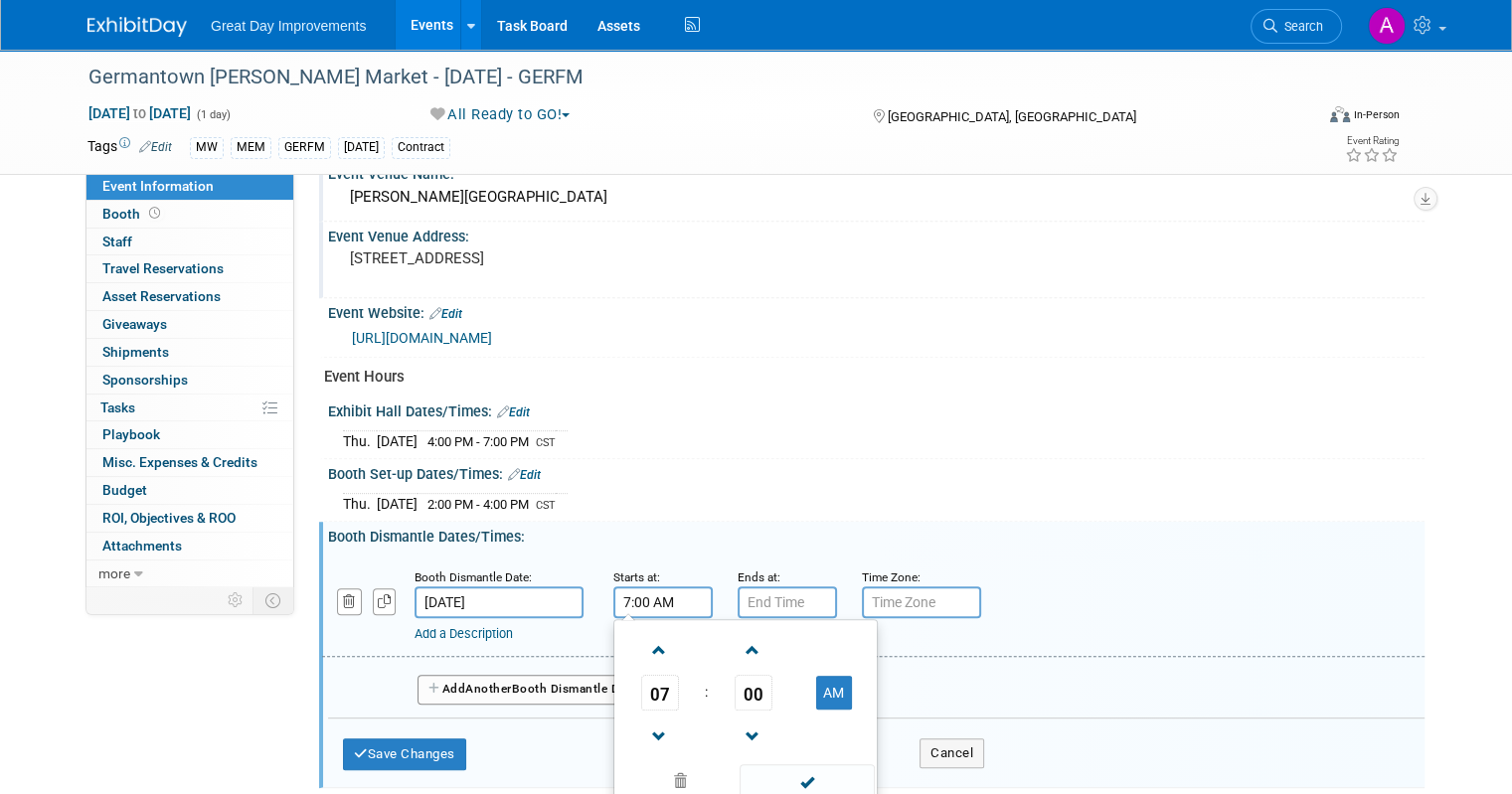 click on "7:00 AM" at bounding box center [663, 602] 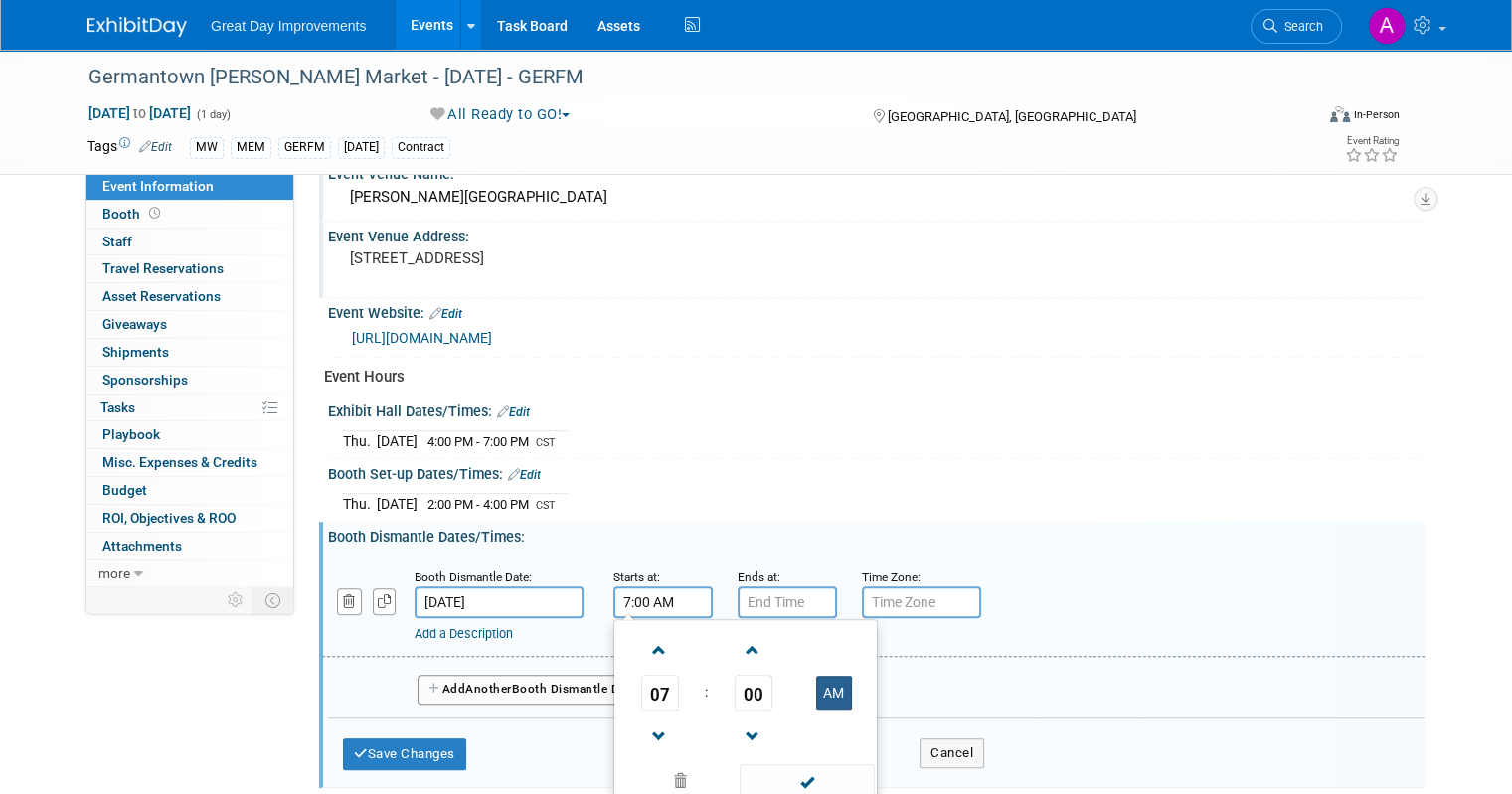 click on "AM" at bounding box center (834, 693) 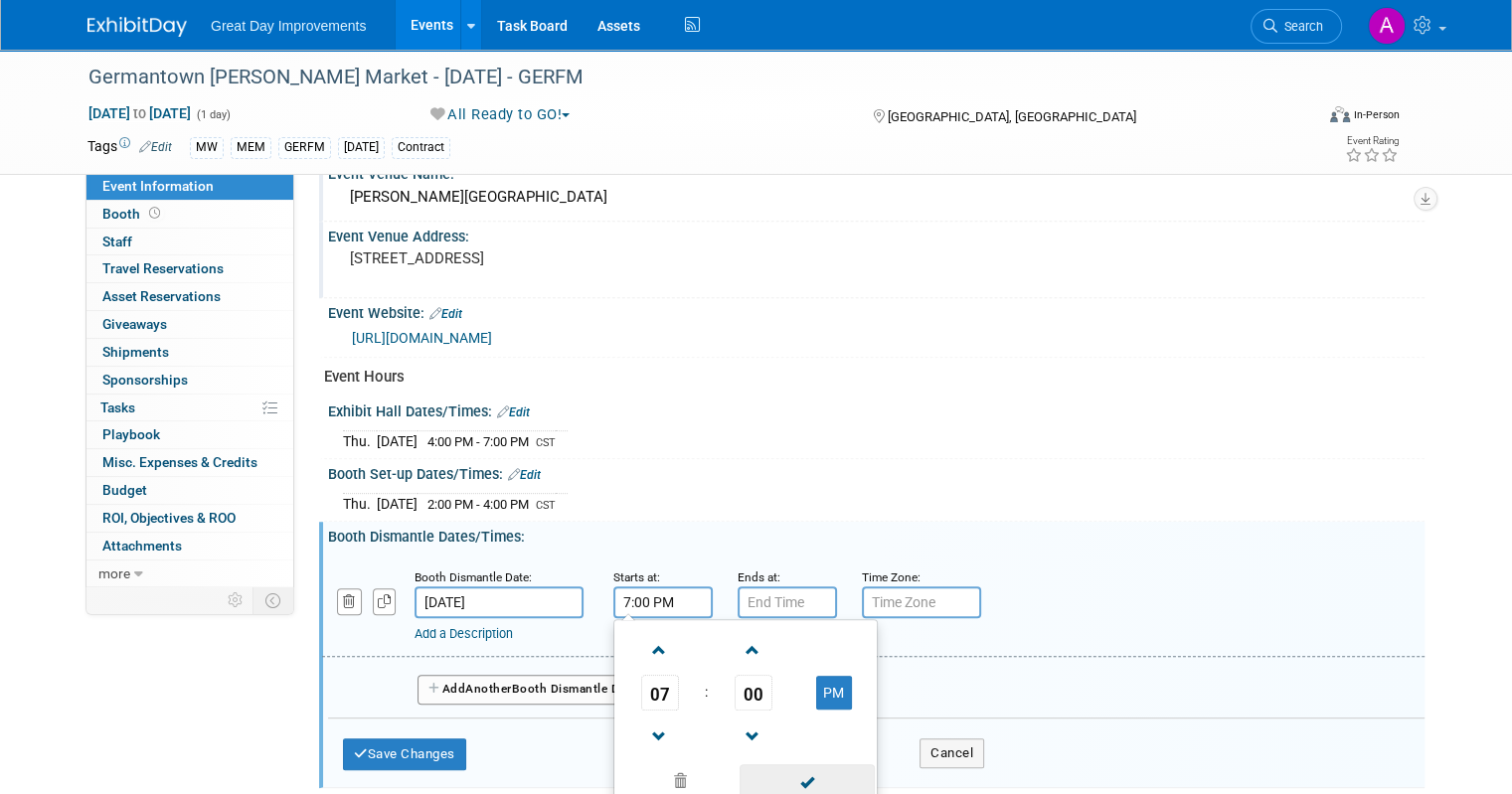 click at bounding box center (806, 781) 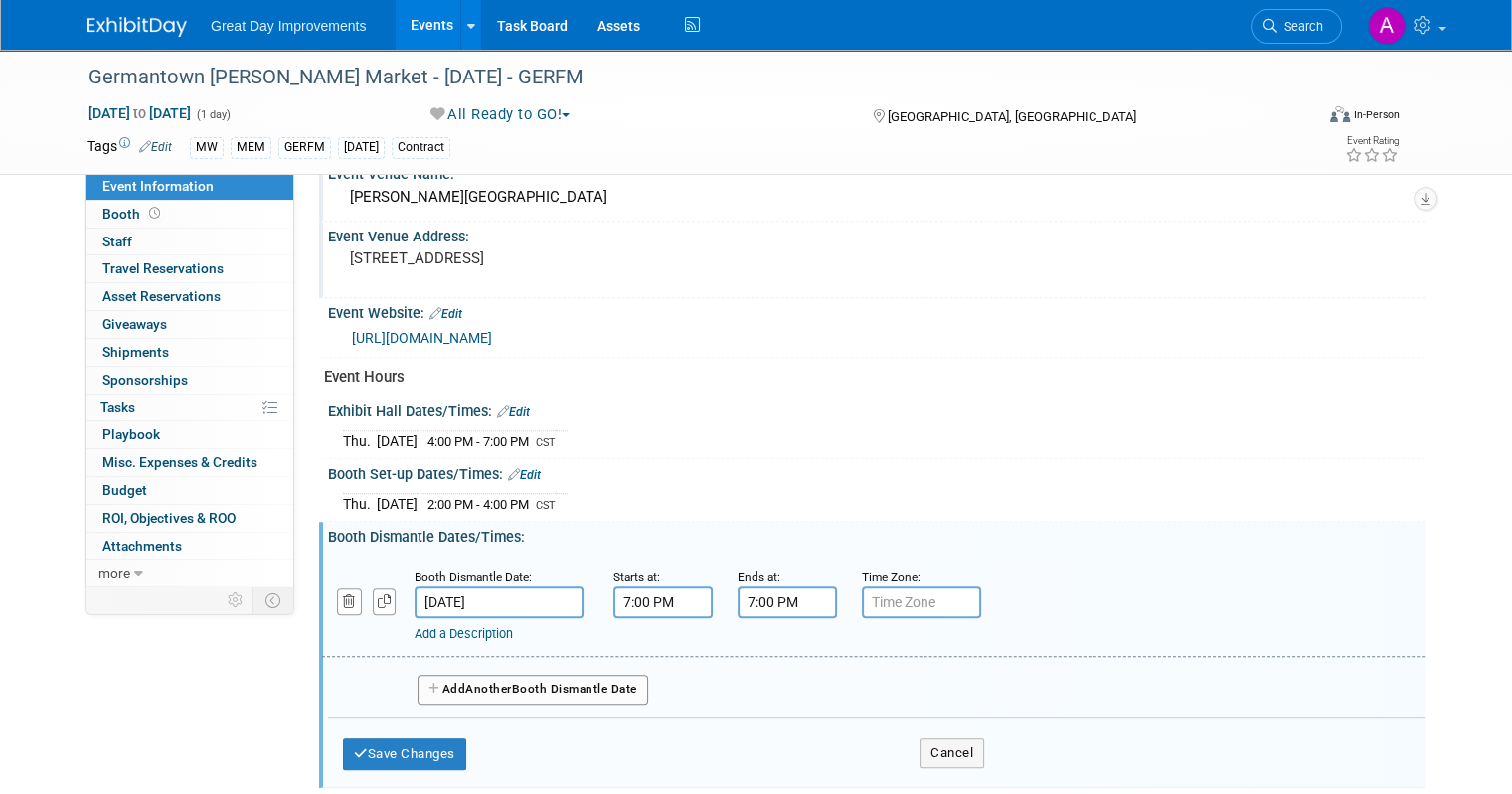 click on "7:00 PM" at bounding box center (787, 602) 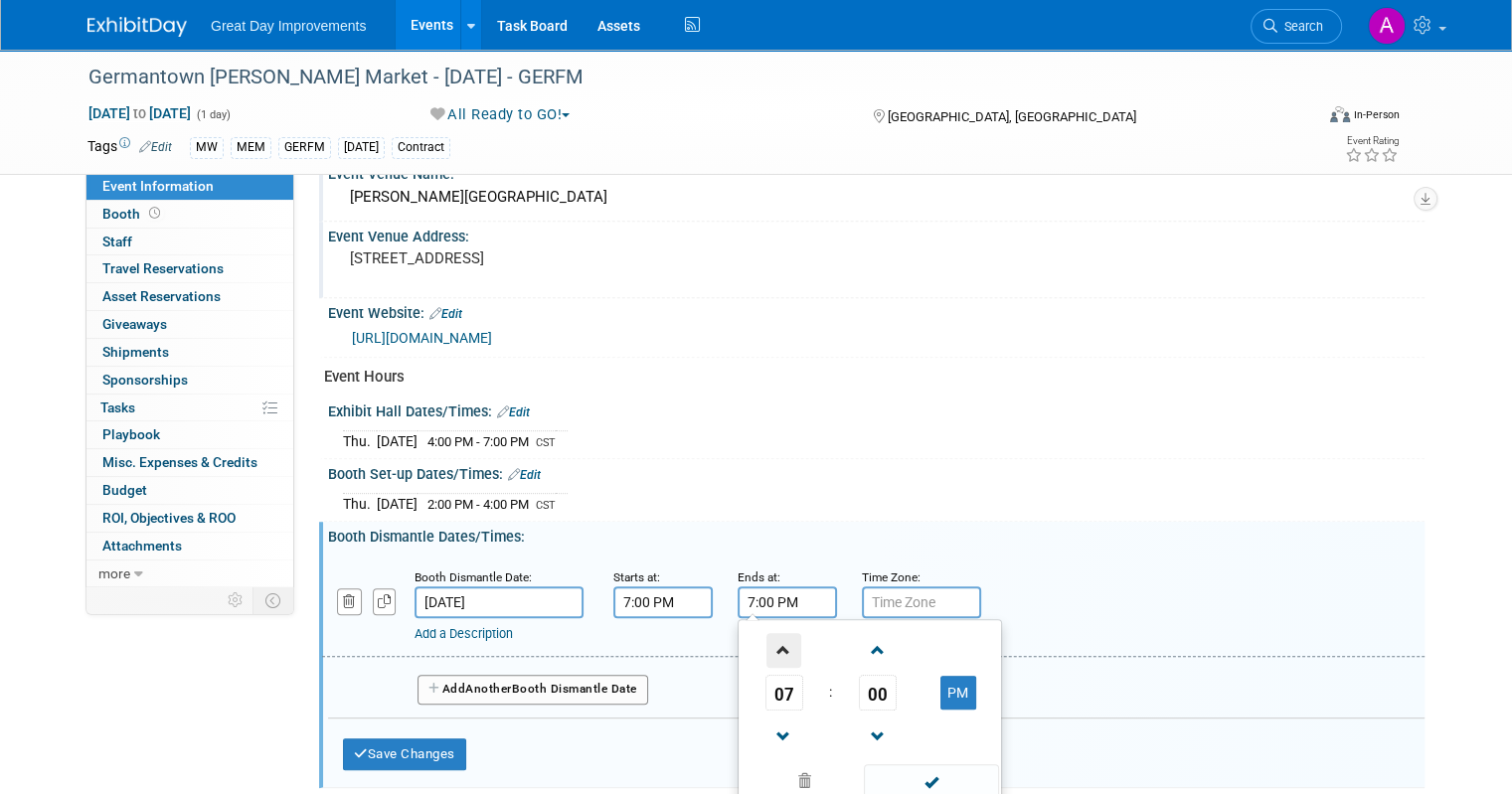 click at bounding box center (783, 650) 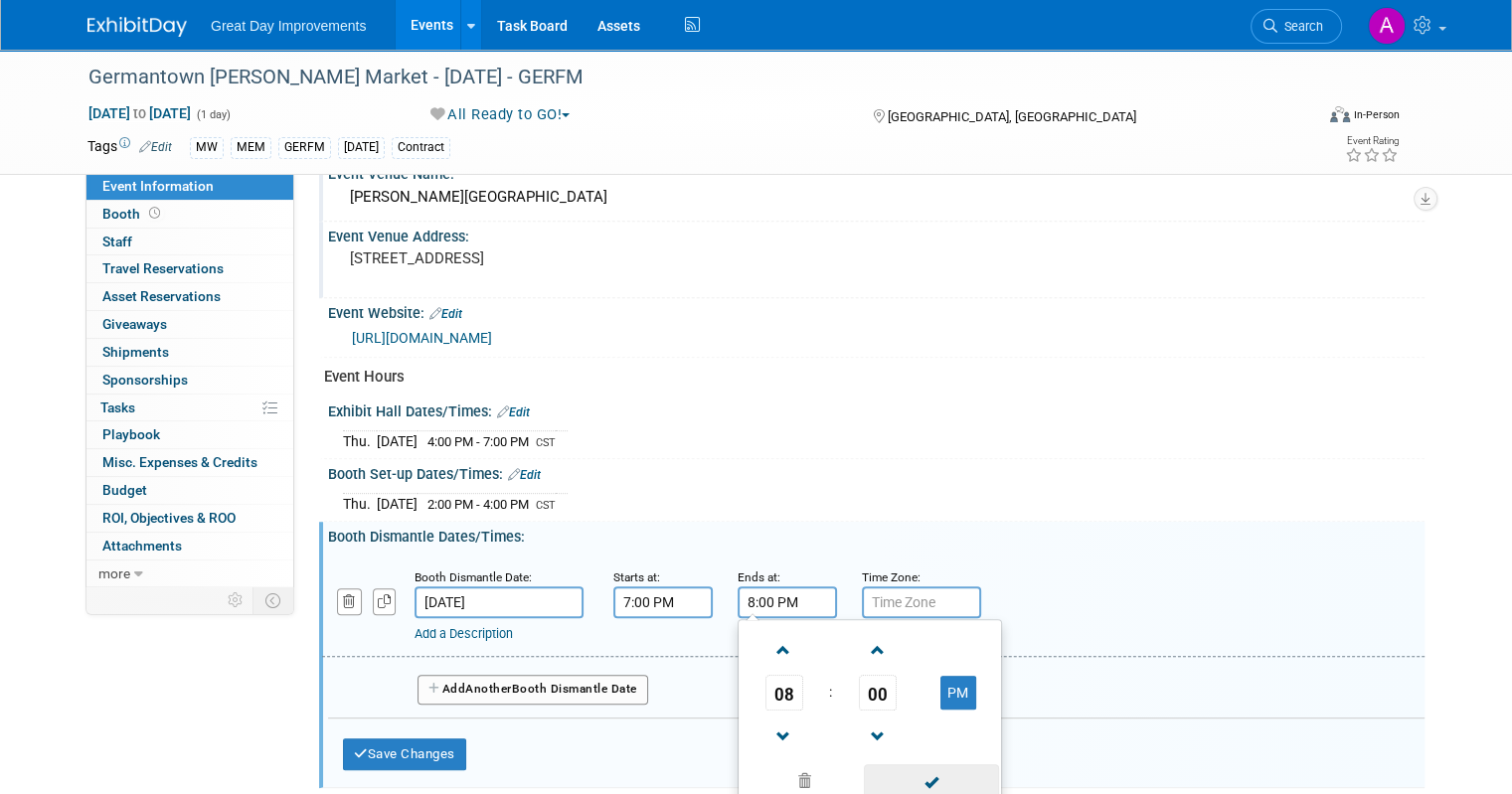 click at bounding box center [930, 781] 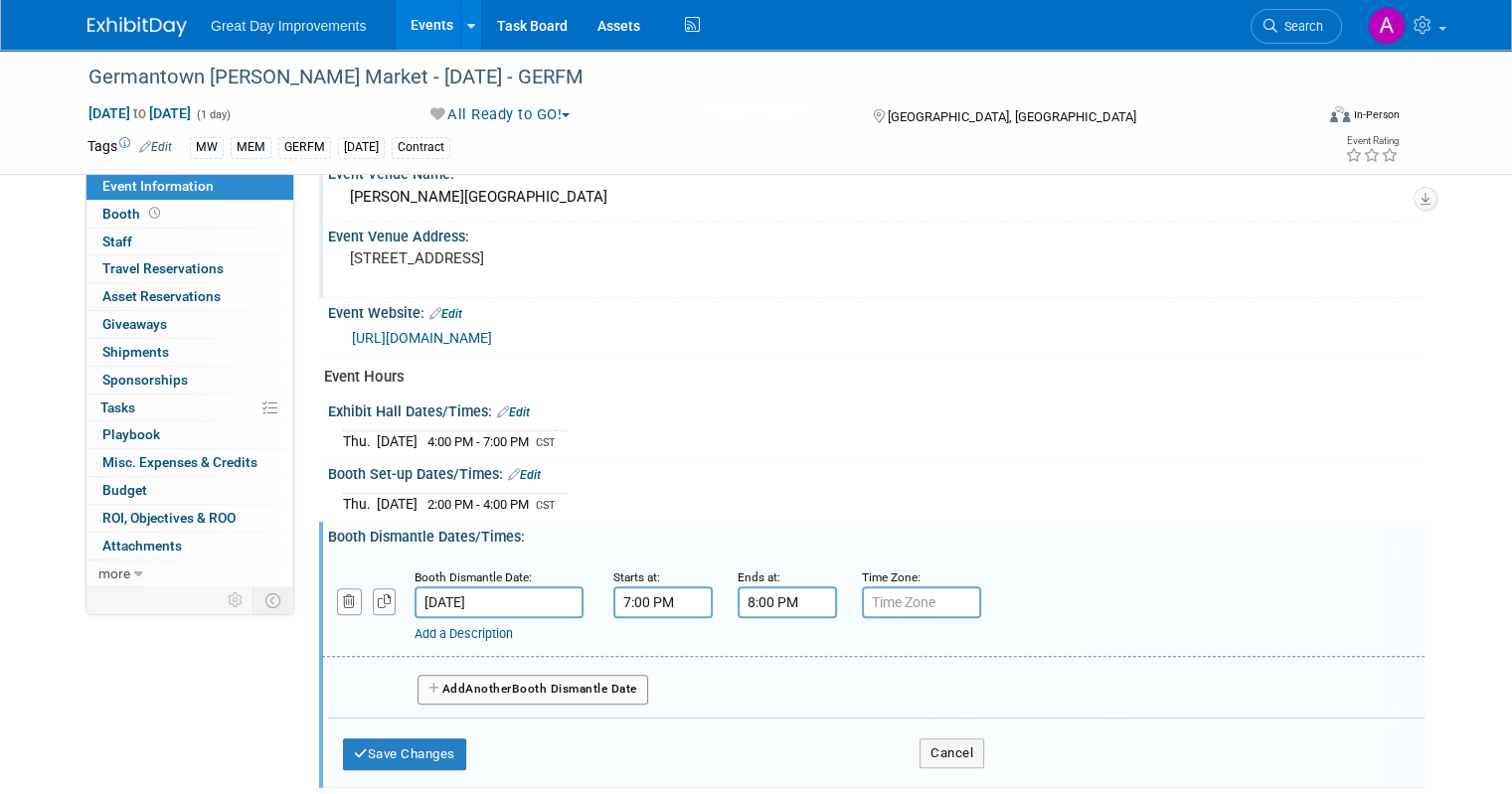 click at bounding box center (922, 602) 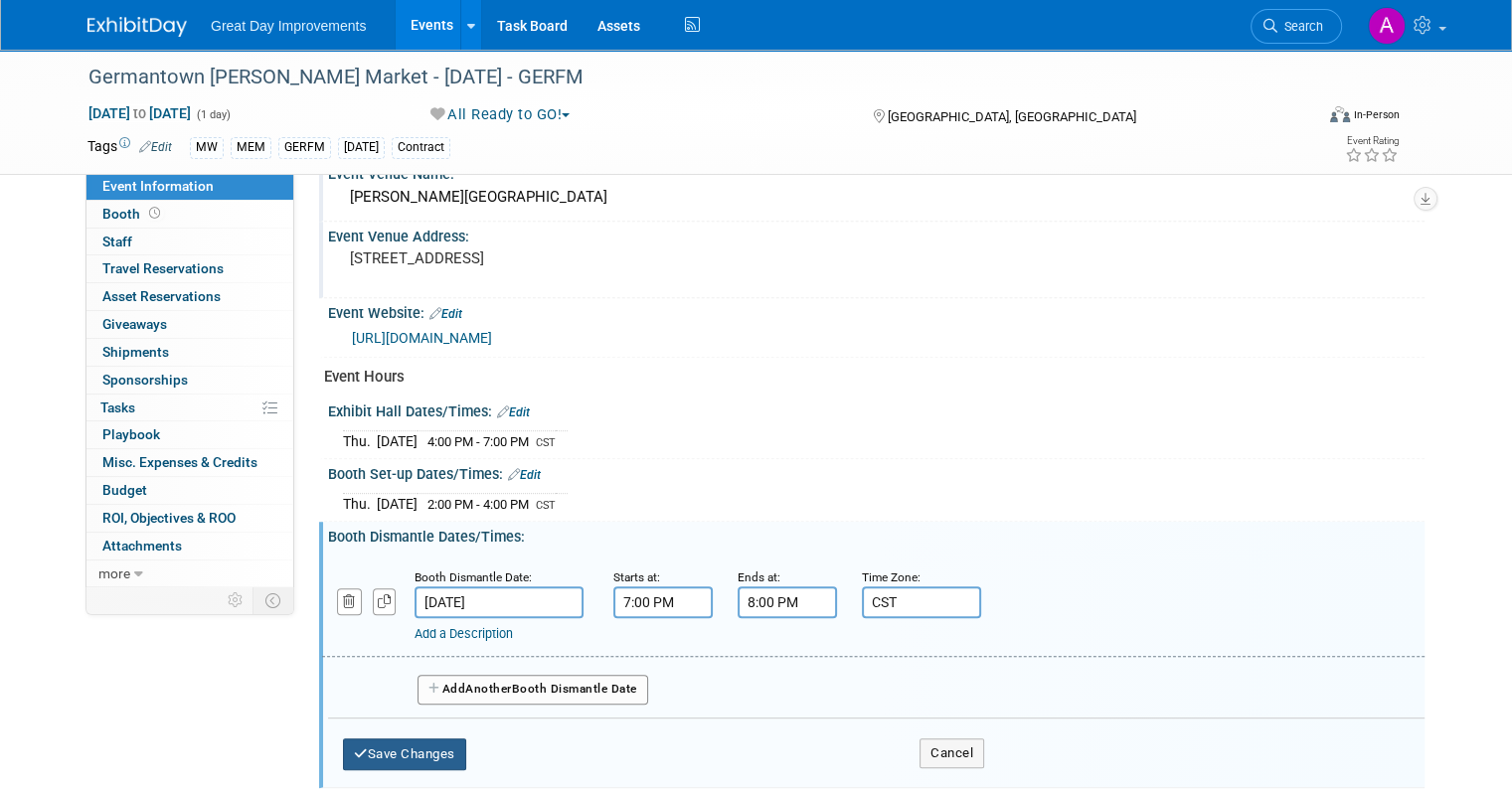 type on "CST" 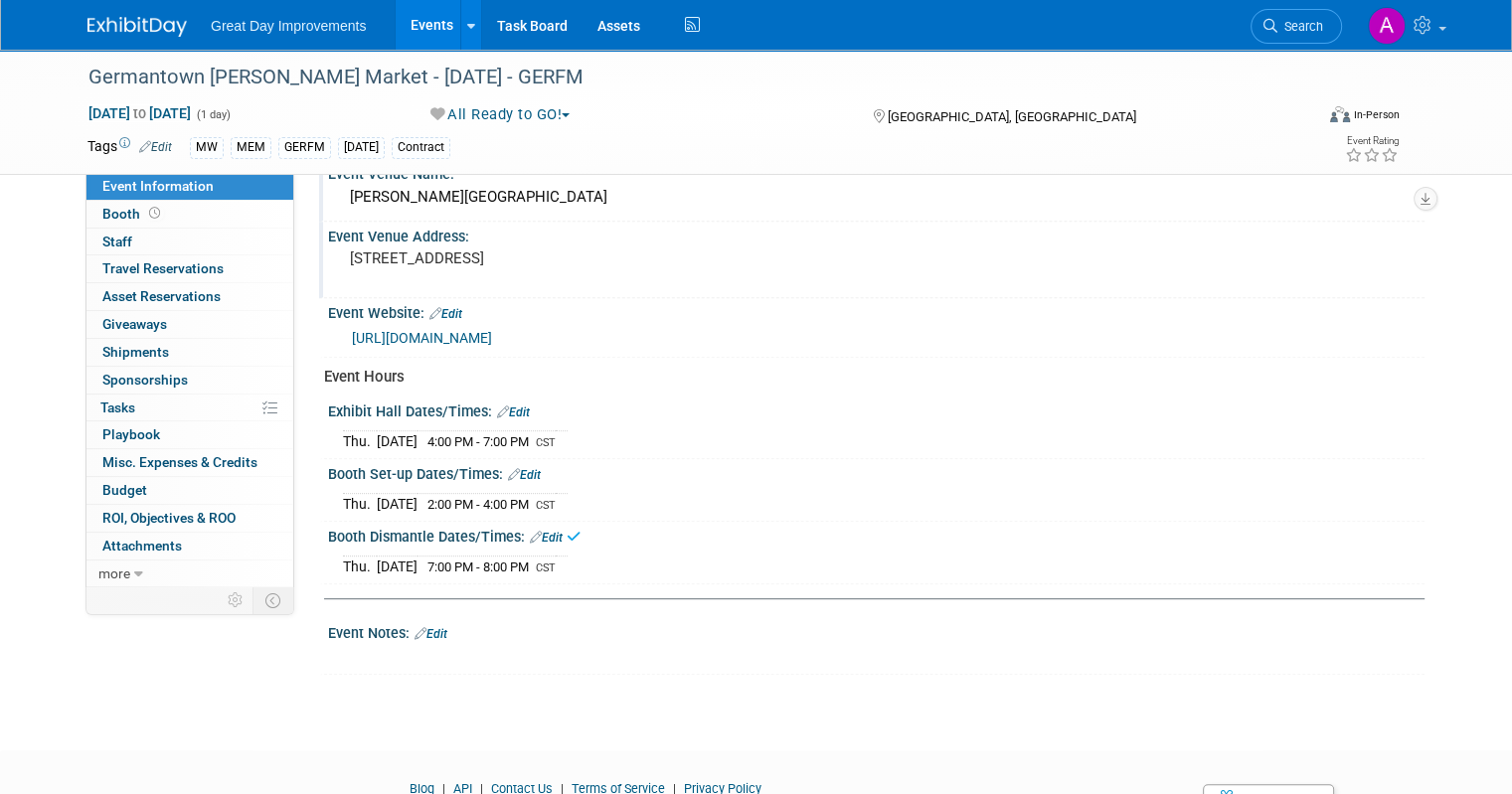 scroll, scrollTop: 878, scrollLeft: 0, axis: vertical 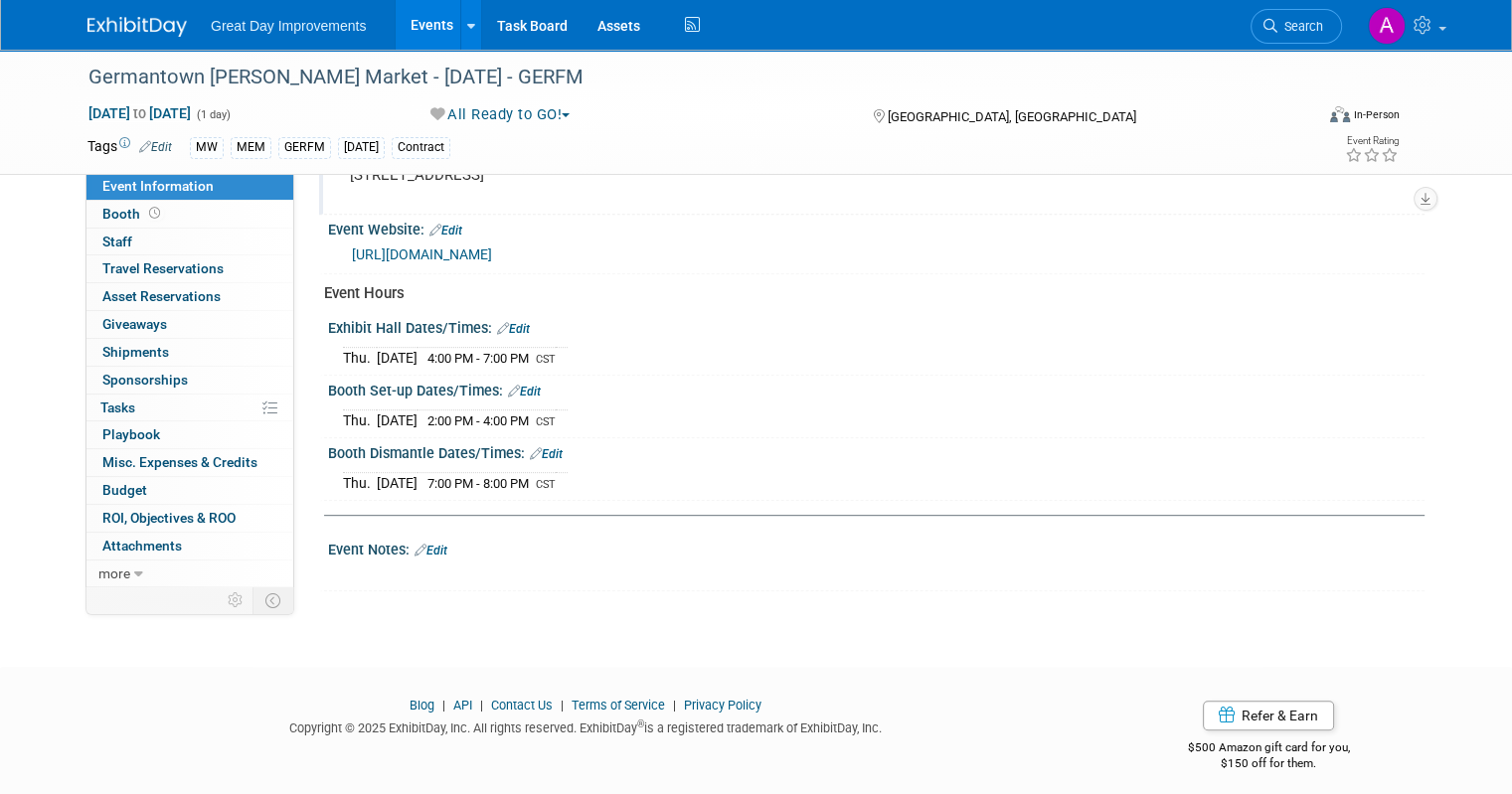 click on "Edit" at bounding box center [430, 551] 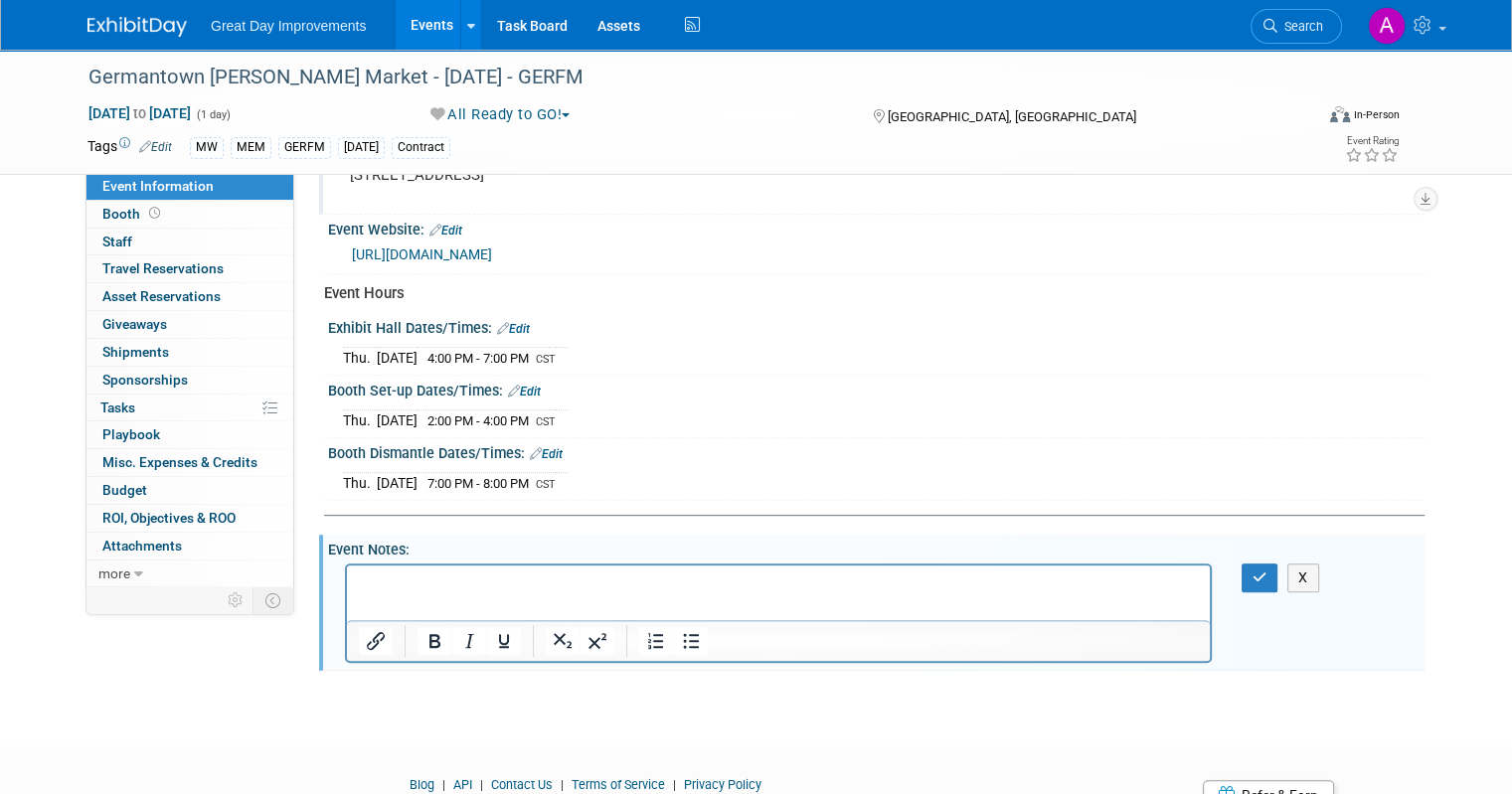 scroll, scrollTop: 0, scrollLeft: 0, axis: both 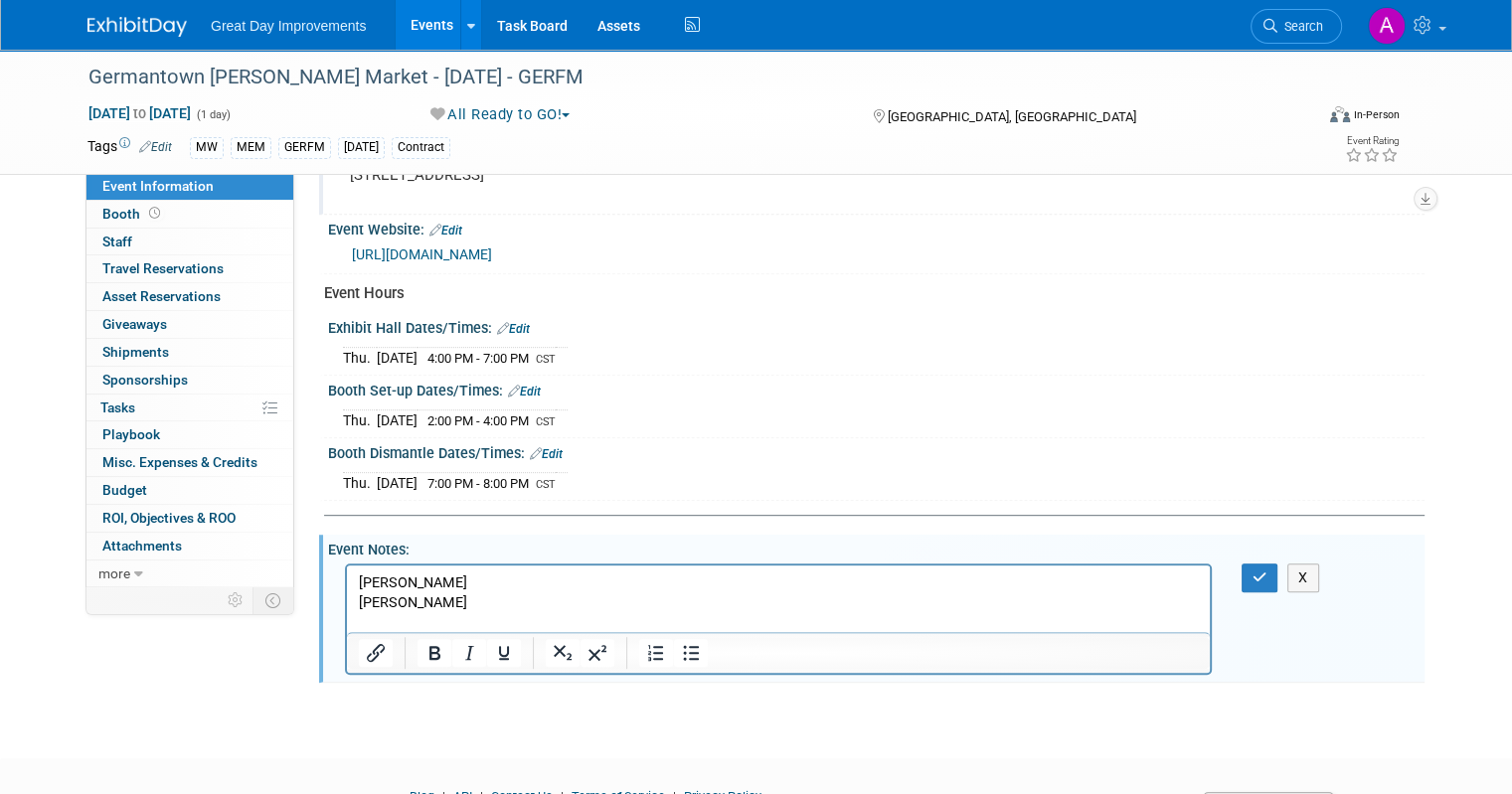 click at bounding box center [778, 622] 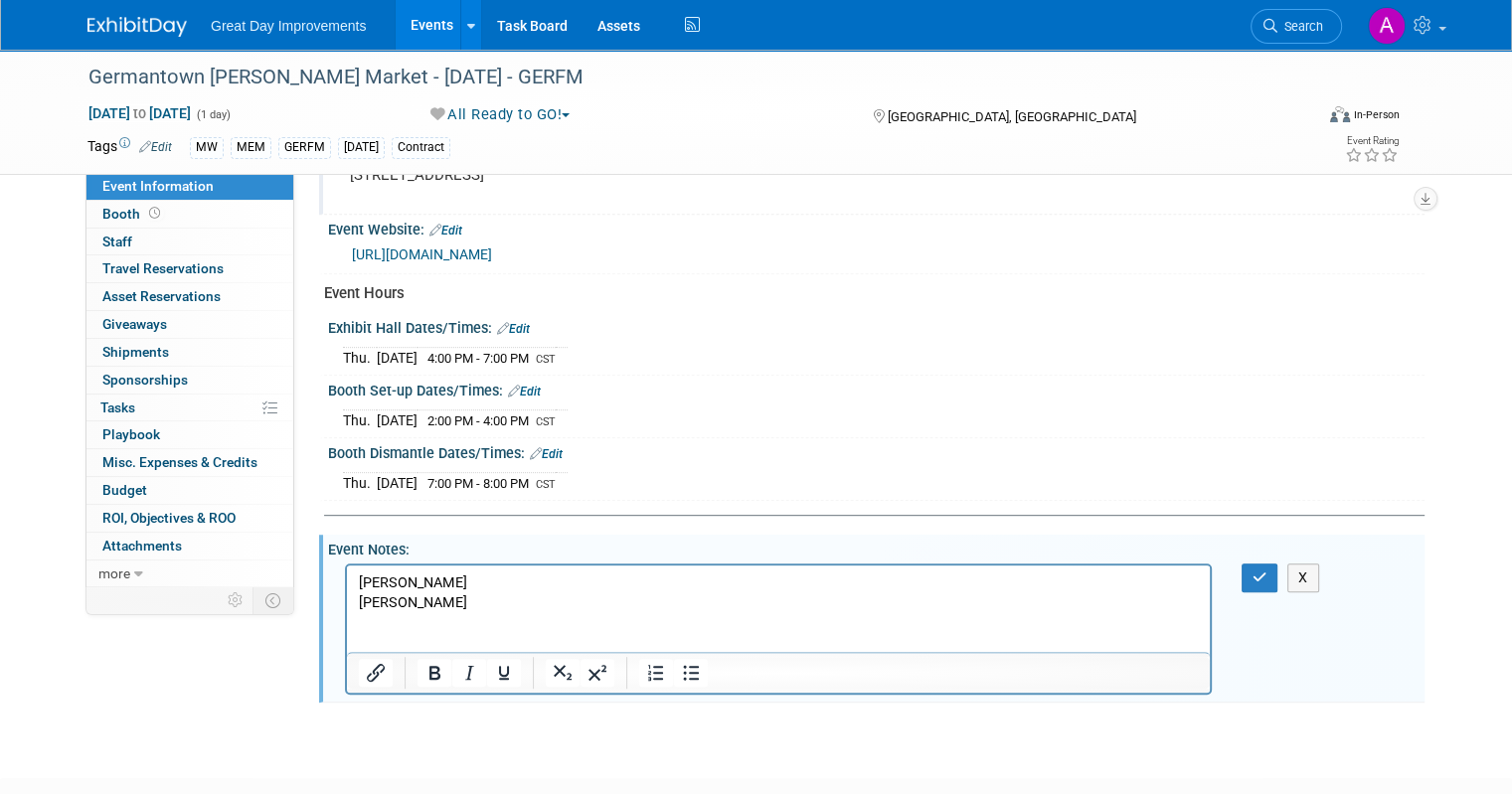 scroll, scrollTop: 926, scrollLeft: 0, axis: vertical 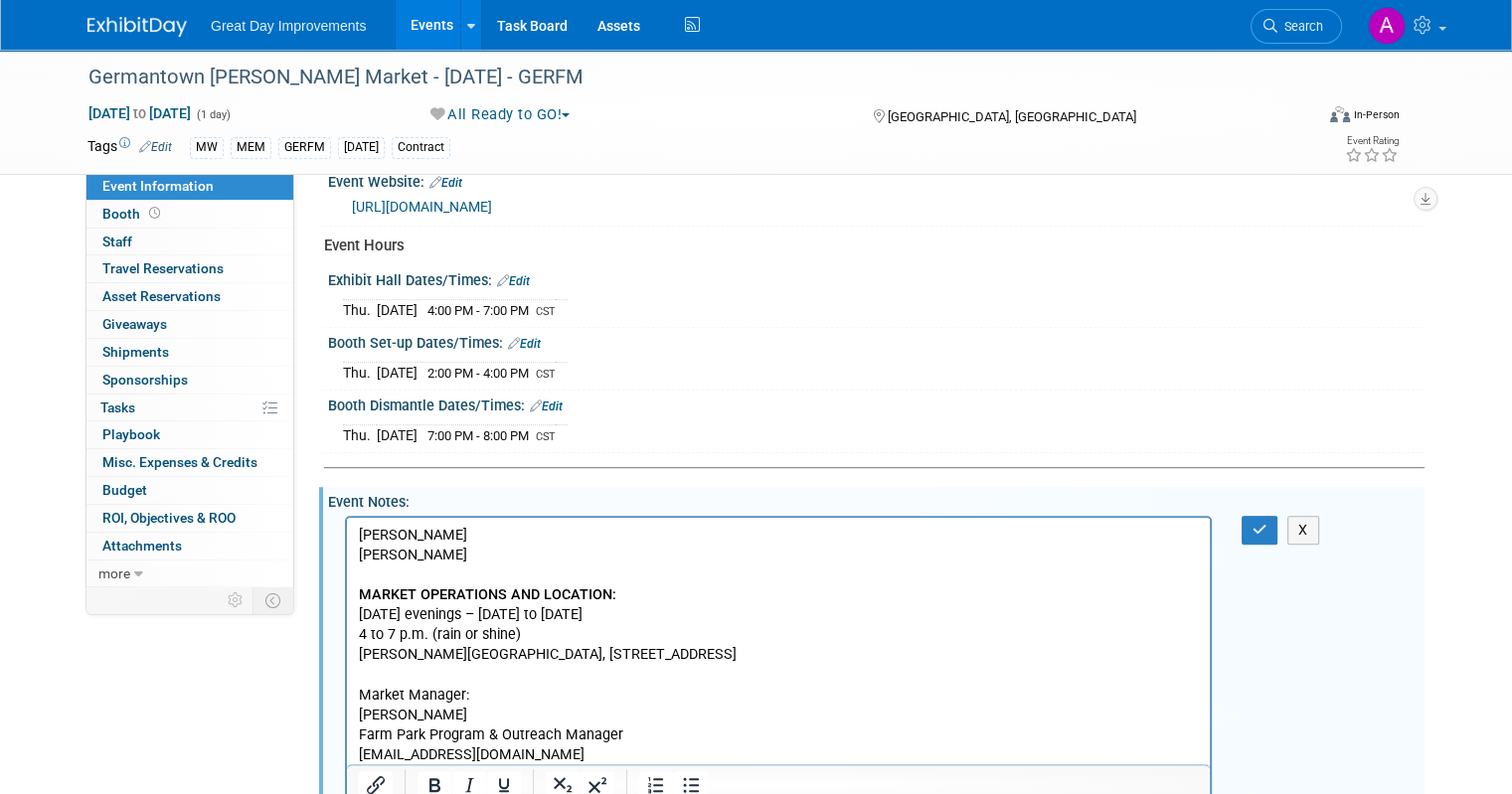 click on "Shudson@Germantown-TN.gov" at bounding box center (778, 754) 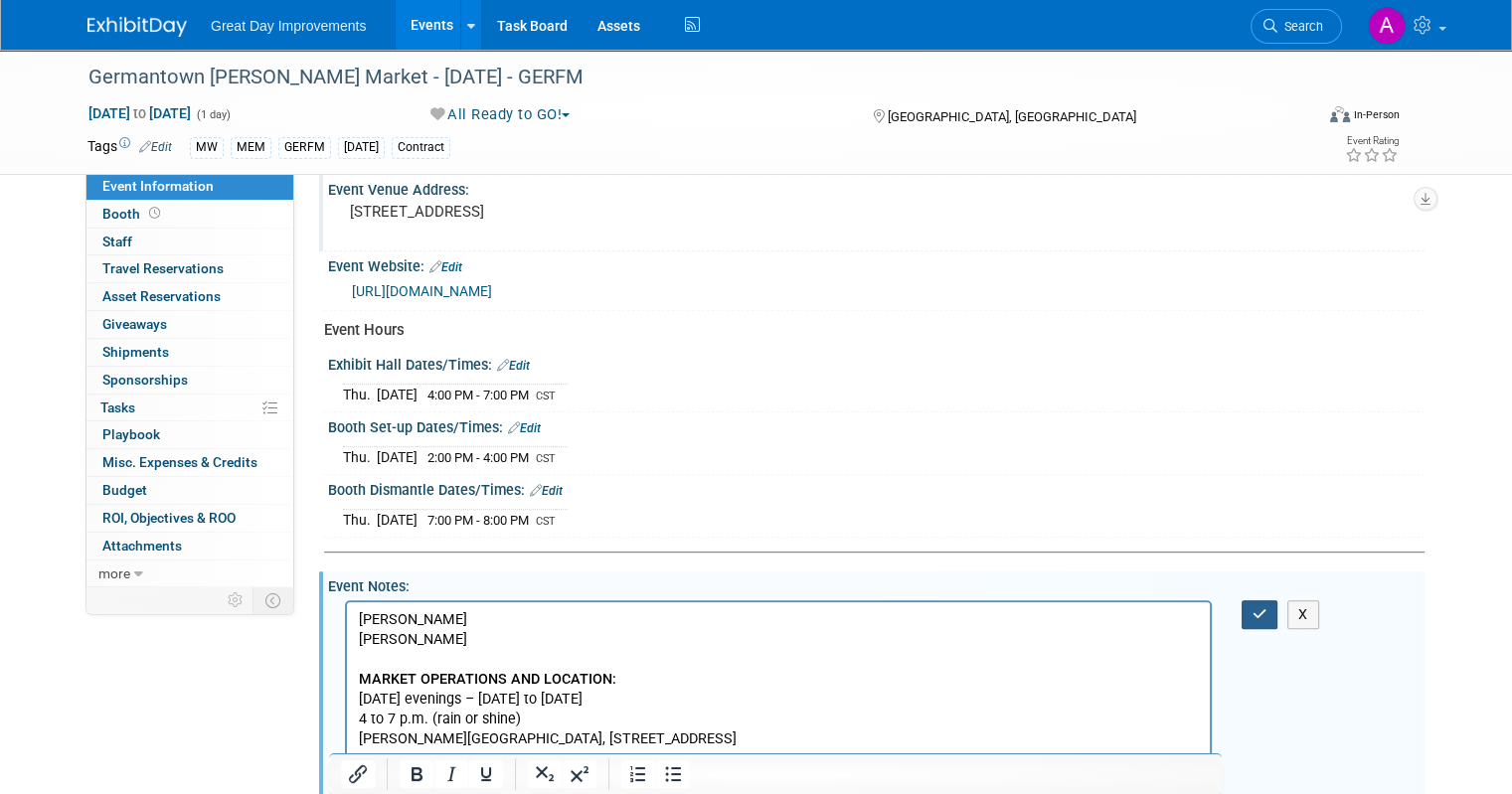 click at bounding box center (1260, 614) 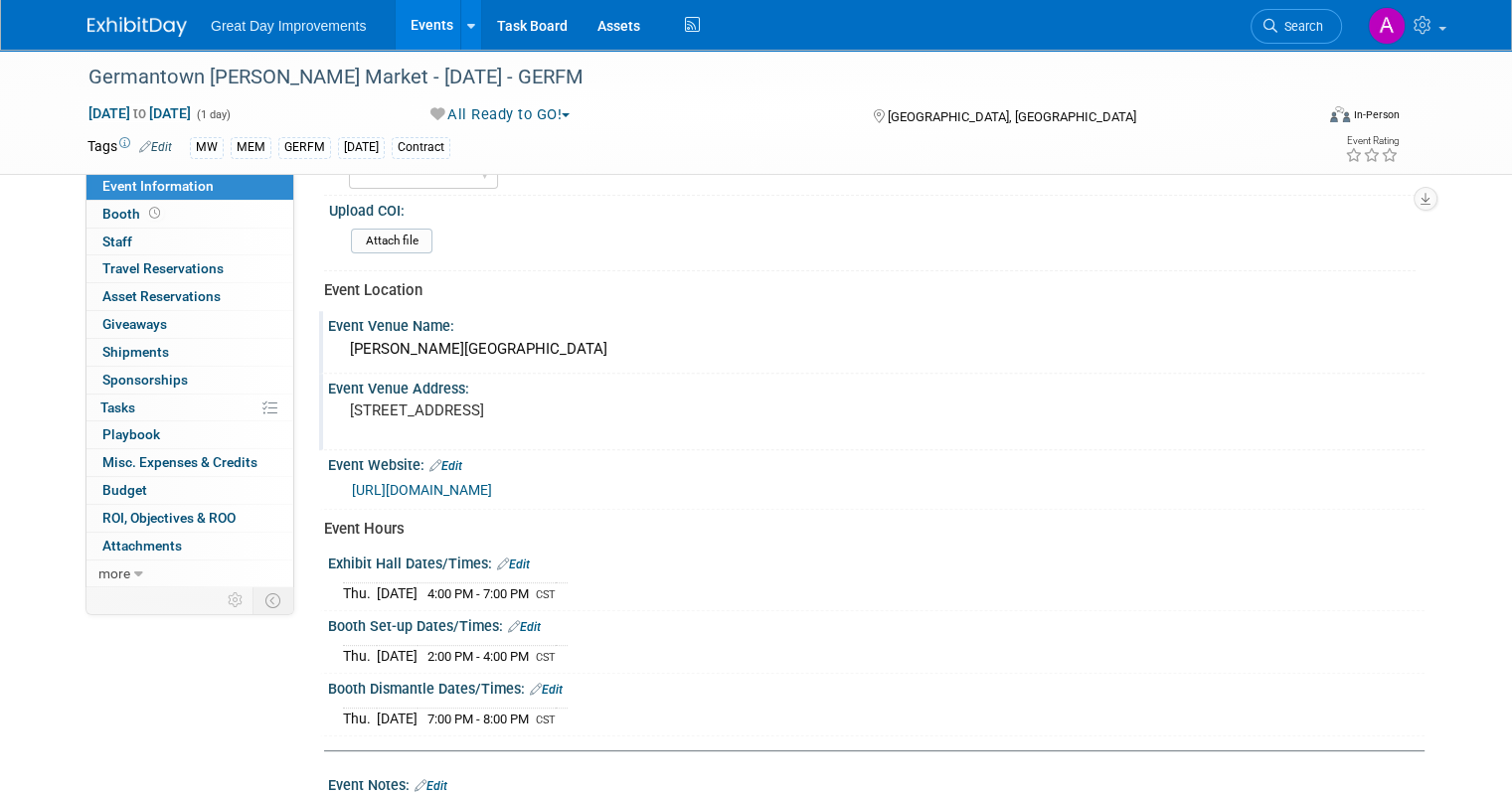 scroll, scrollTop: 0, scrollLeft: 0, axis: both 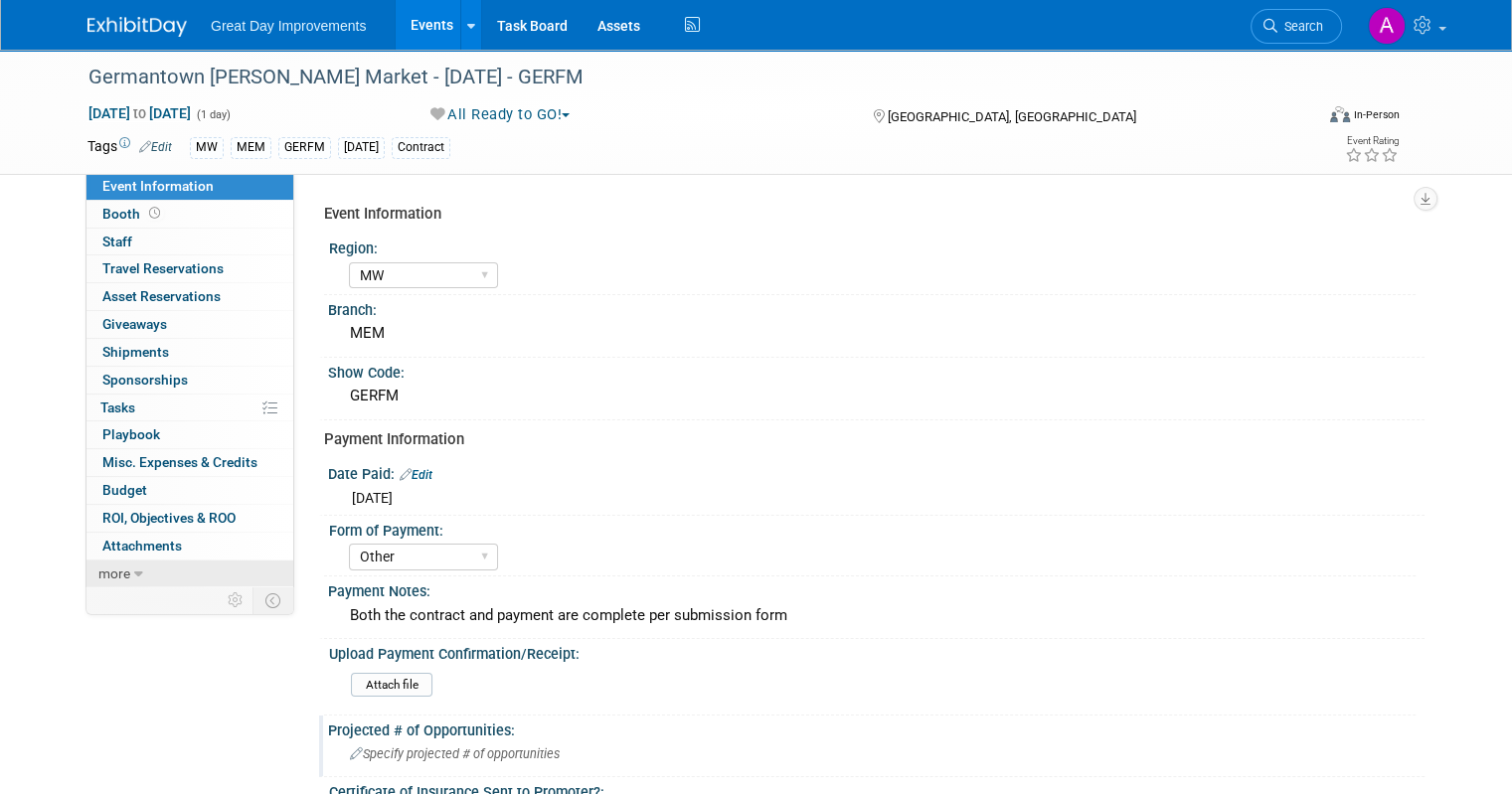 click at bounding box center (138, 574) 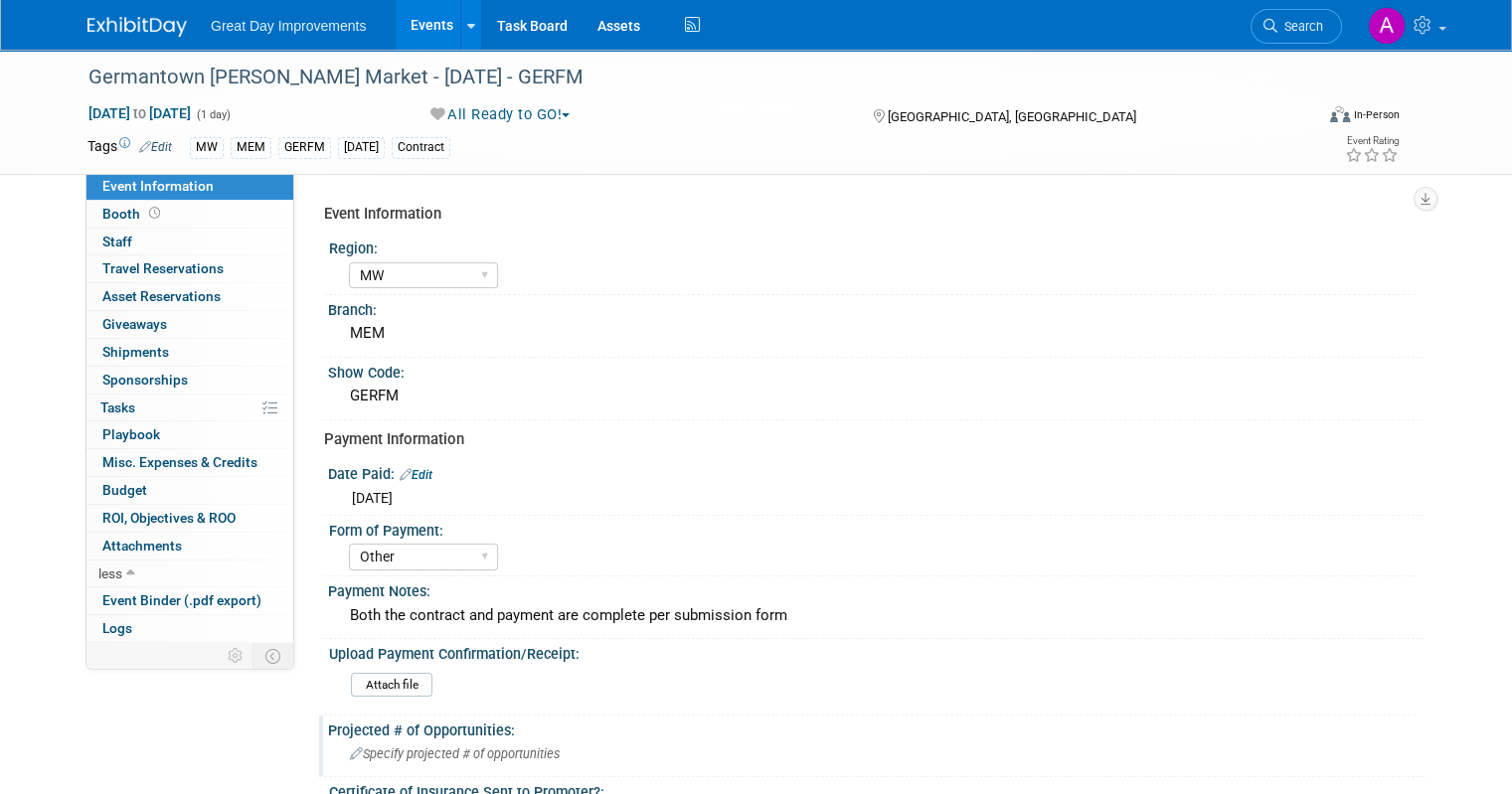 click on "Date Paid:
Edit" at bounding box center [876, 472] 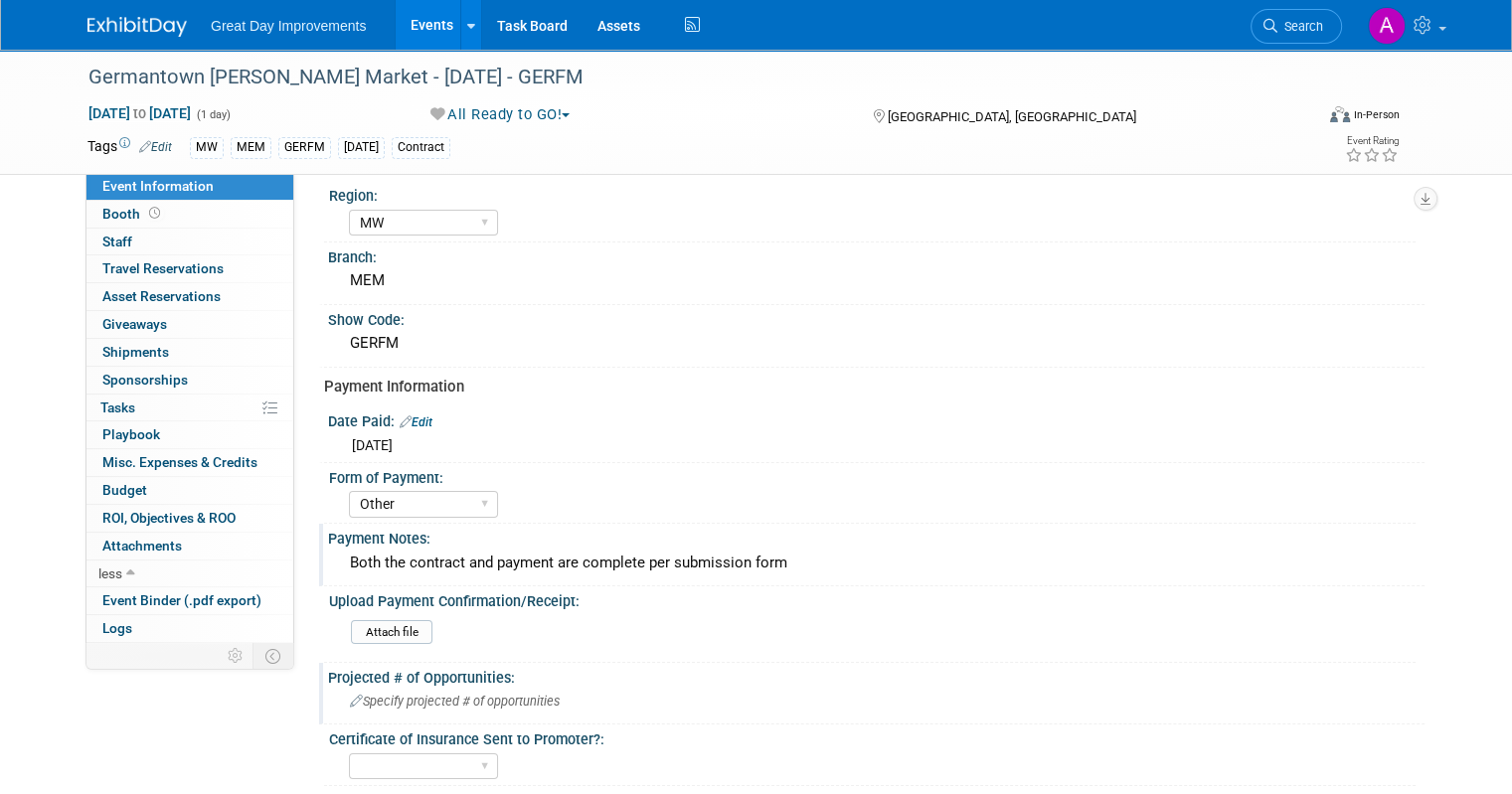 scroll, scrollTop: 99, scrollLeft: 0, axis: vertical 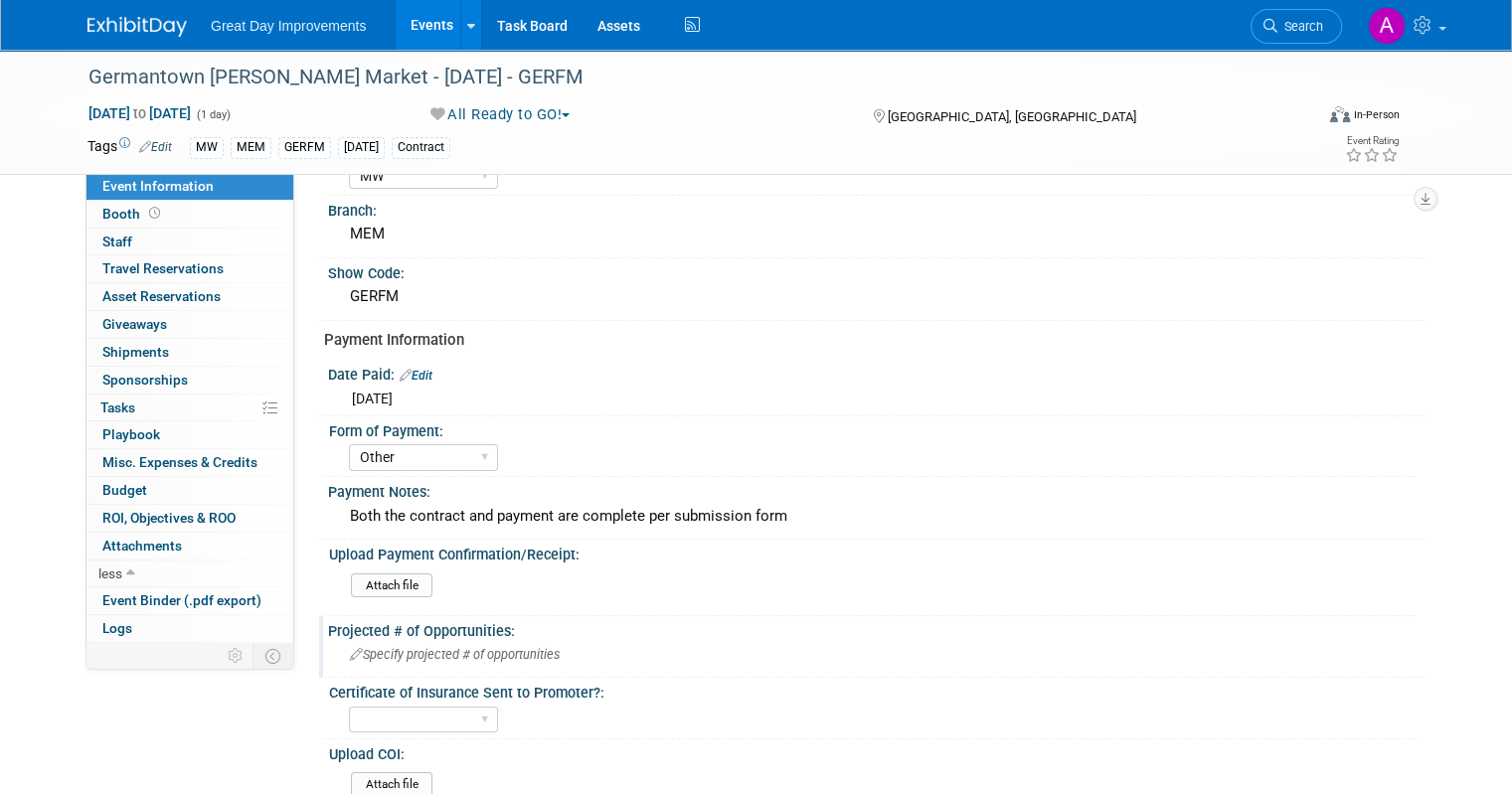 click on "Specify projected # of opportunities" at bounding box center (454, 654) 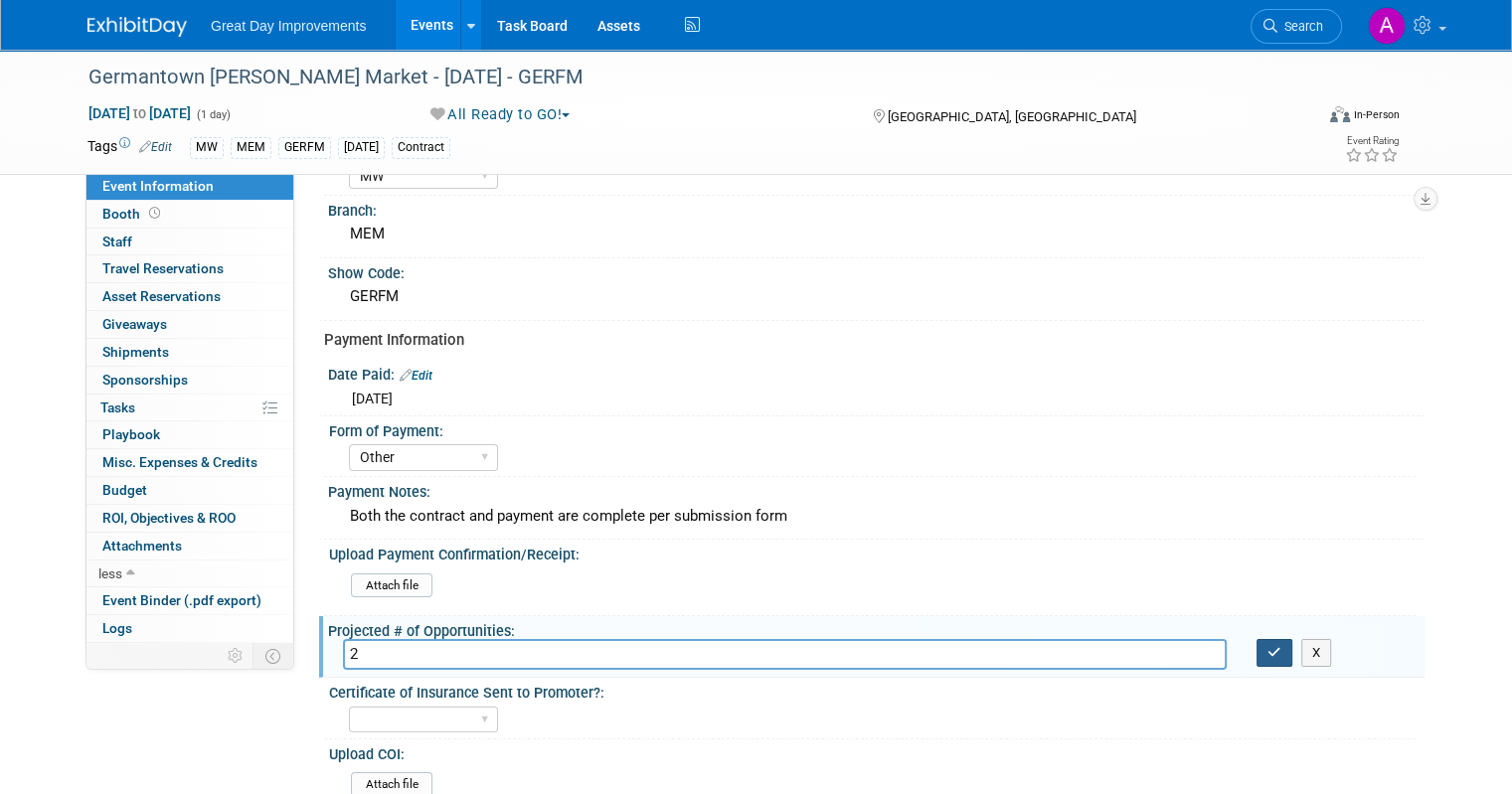 type on "2" 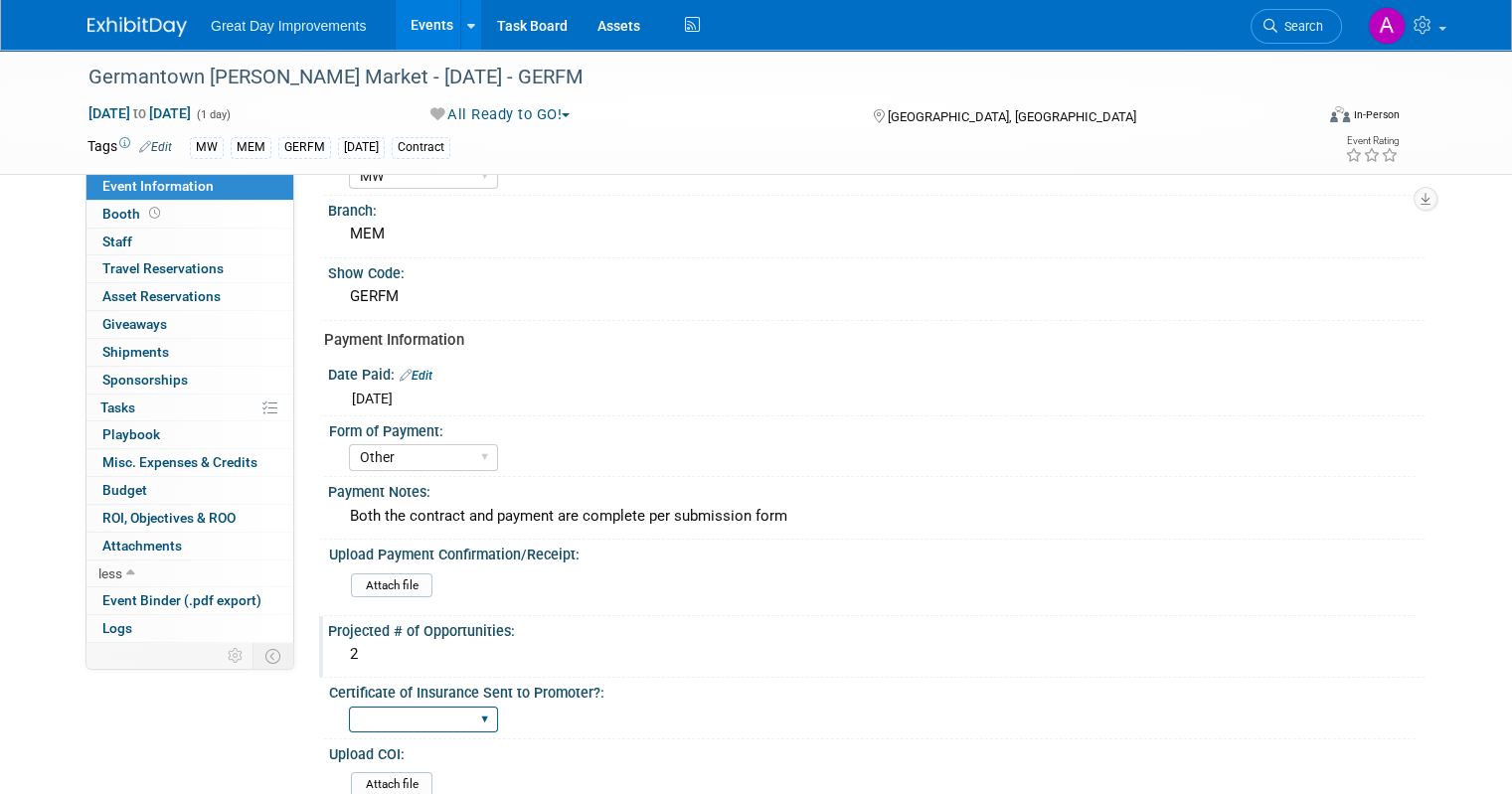 click on "Yes
No
Not Required" at bounding box center [423, 719] 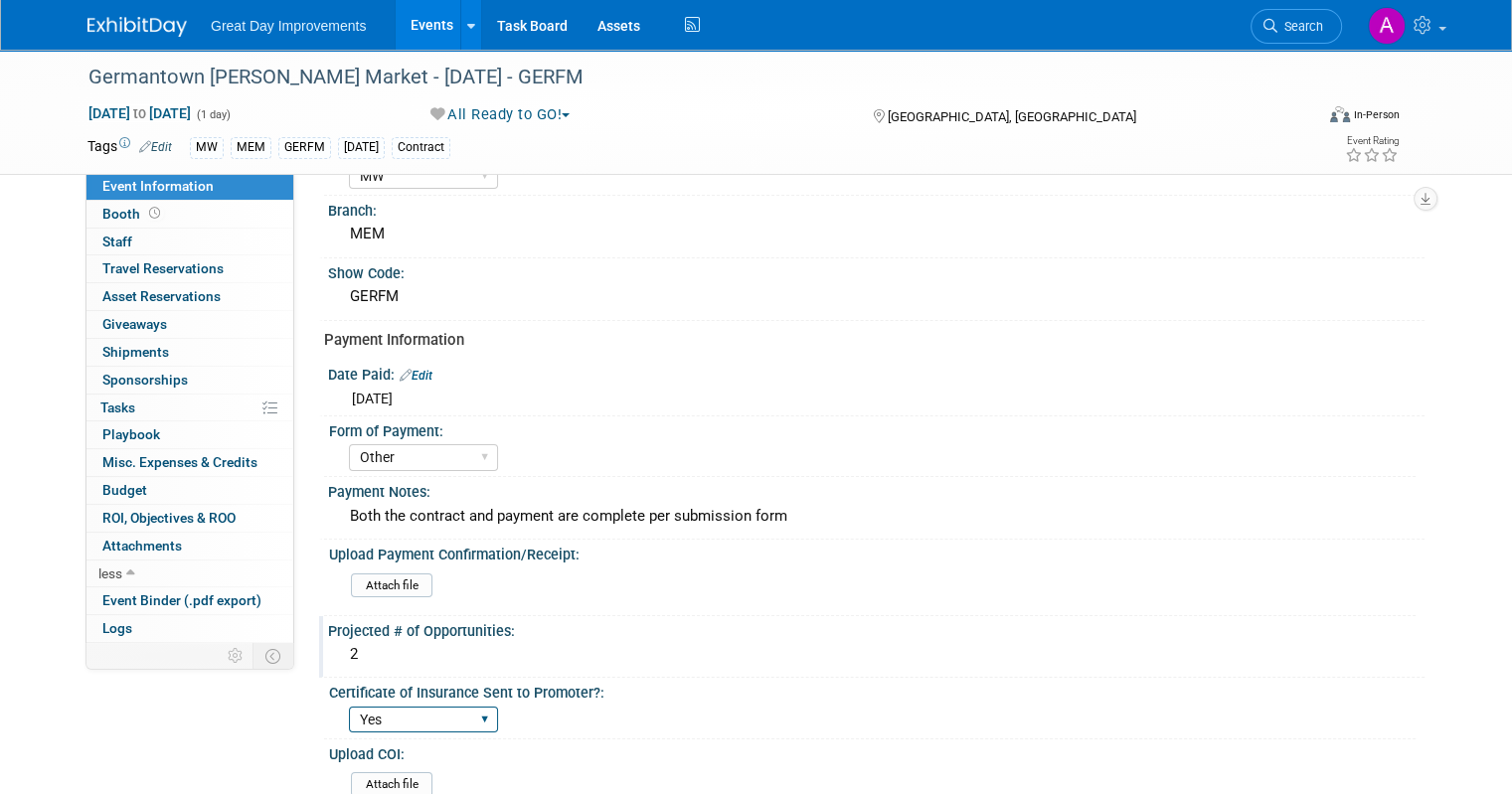 click on "Yes
No
Not Required" at bounding box center (423, 719) 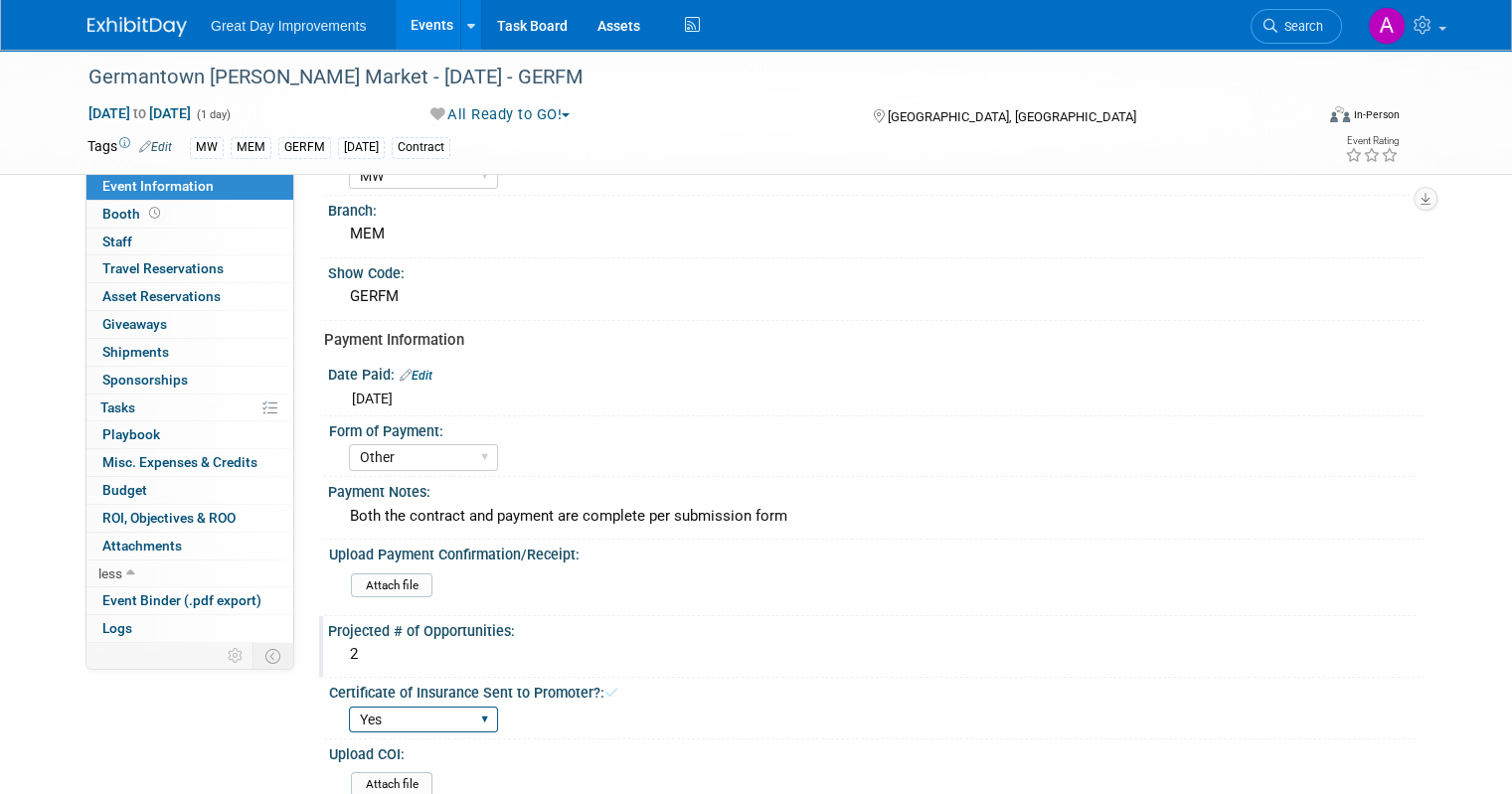 click on "Yes
No
Not Required" at bounding box center [423, 719] 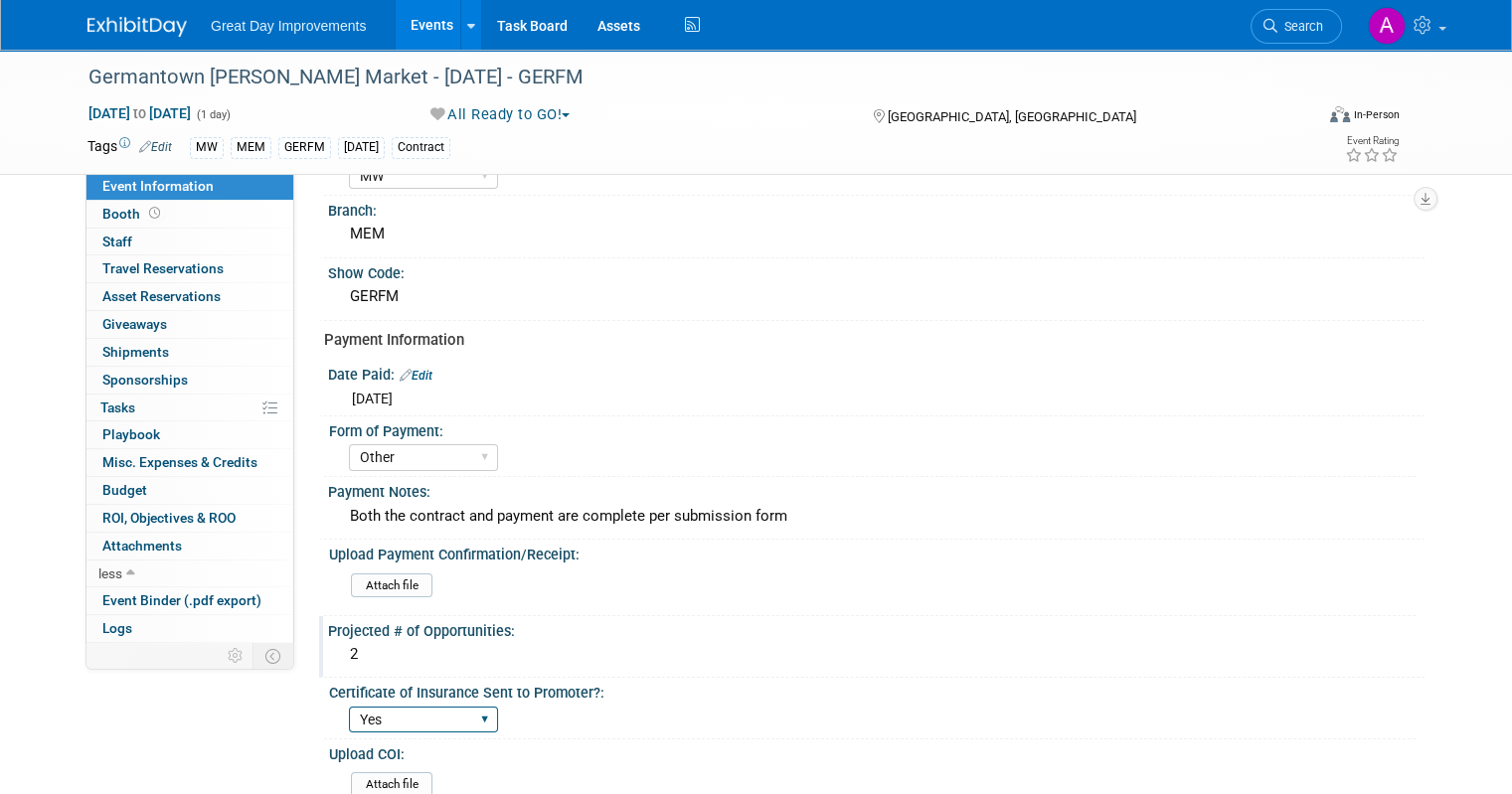 click on "Yes
No
Not Required" at bounding box center (423, 719) 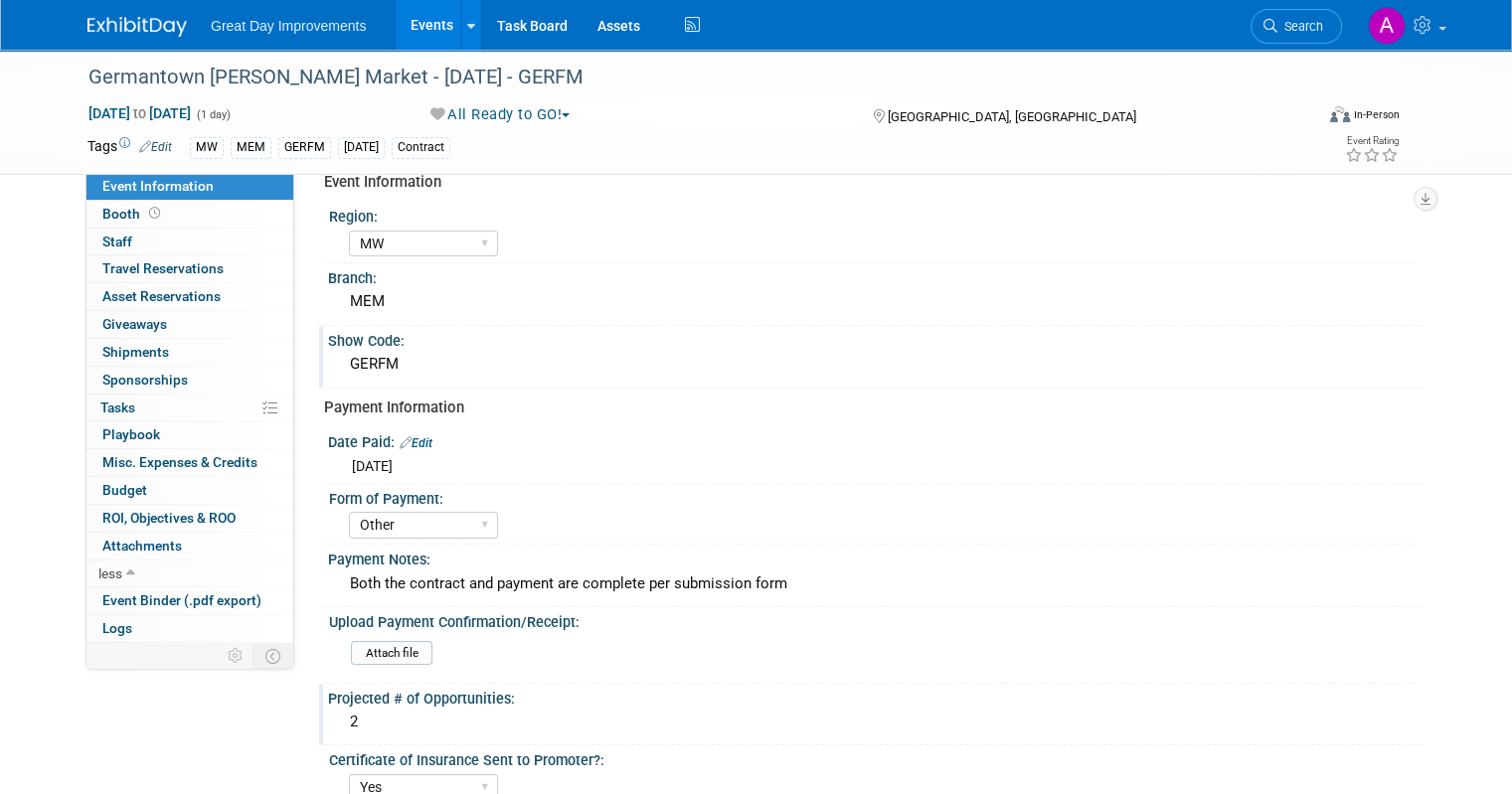 scroll, scrollTop: 0, scrollLeft: 0, axis: both 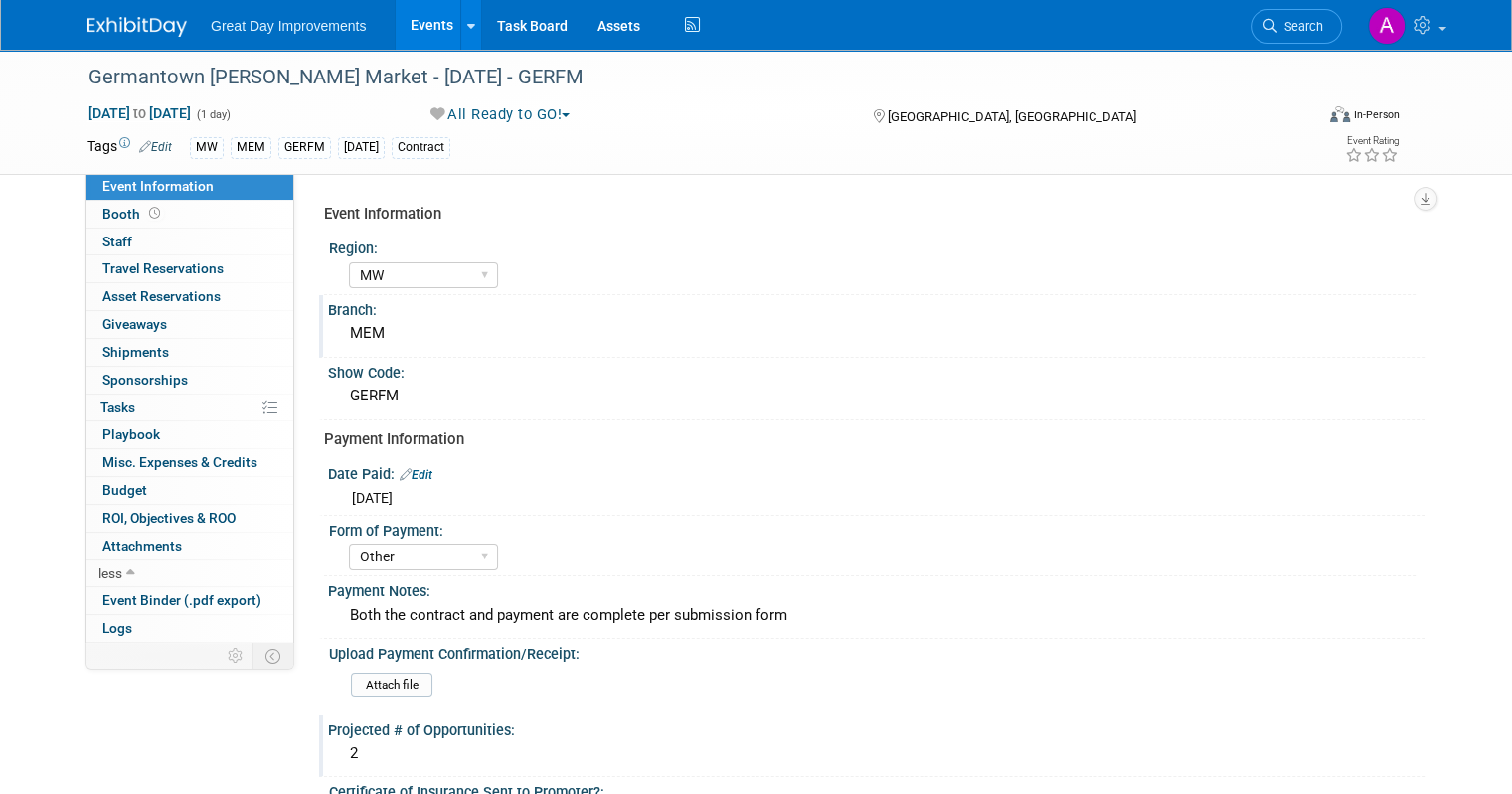 click on "MEM" at bounding box center [876, 333] 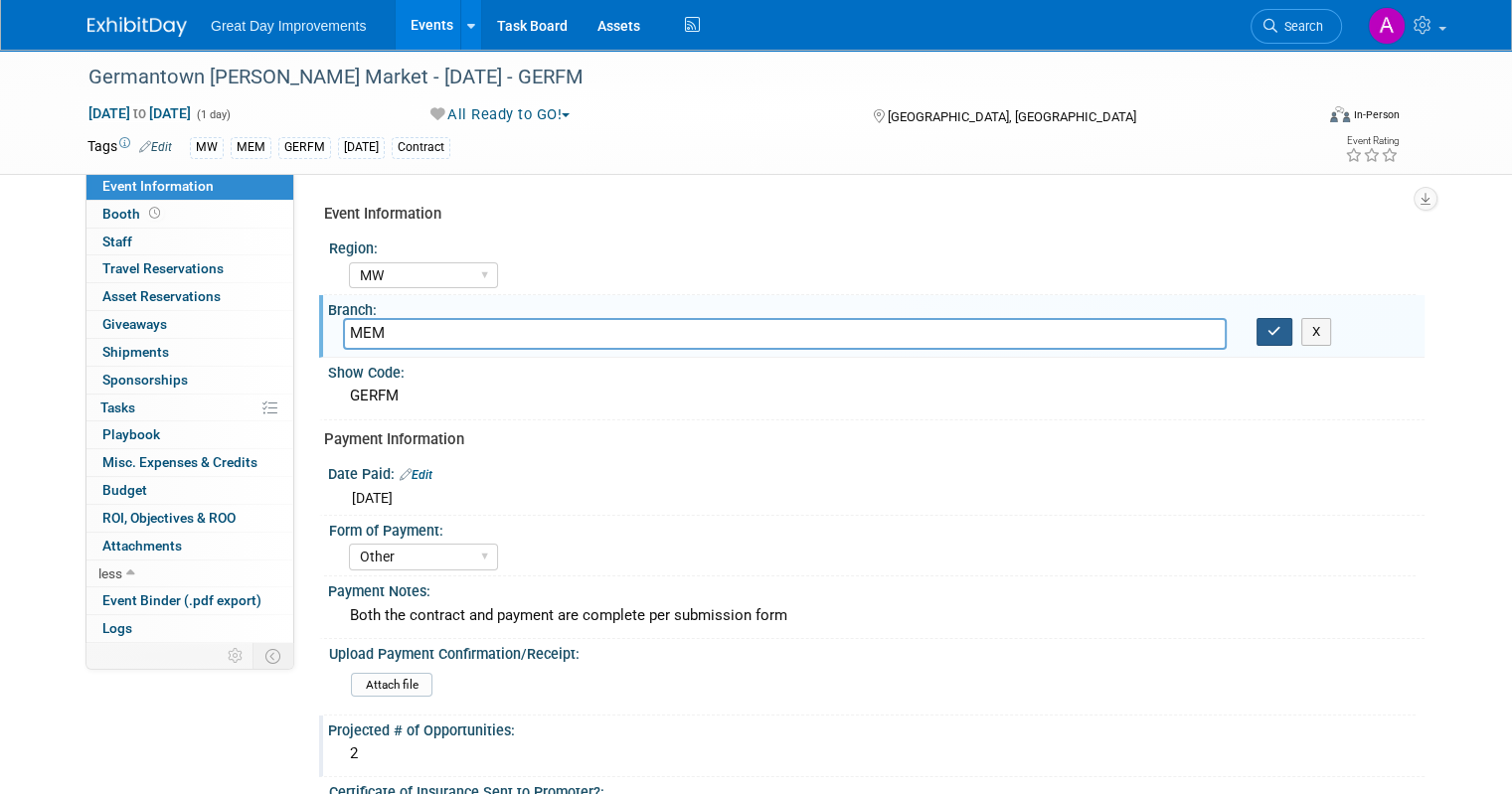 click at bounding box center [1274, 332] 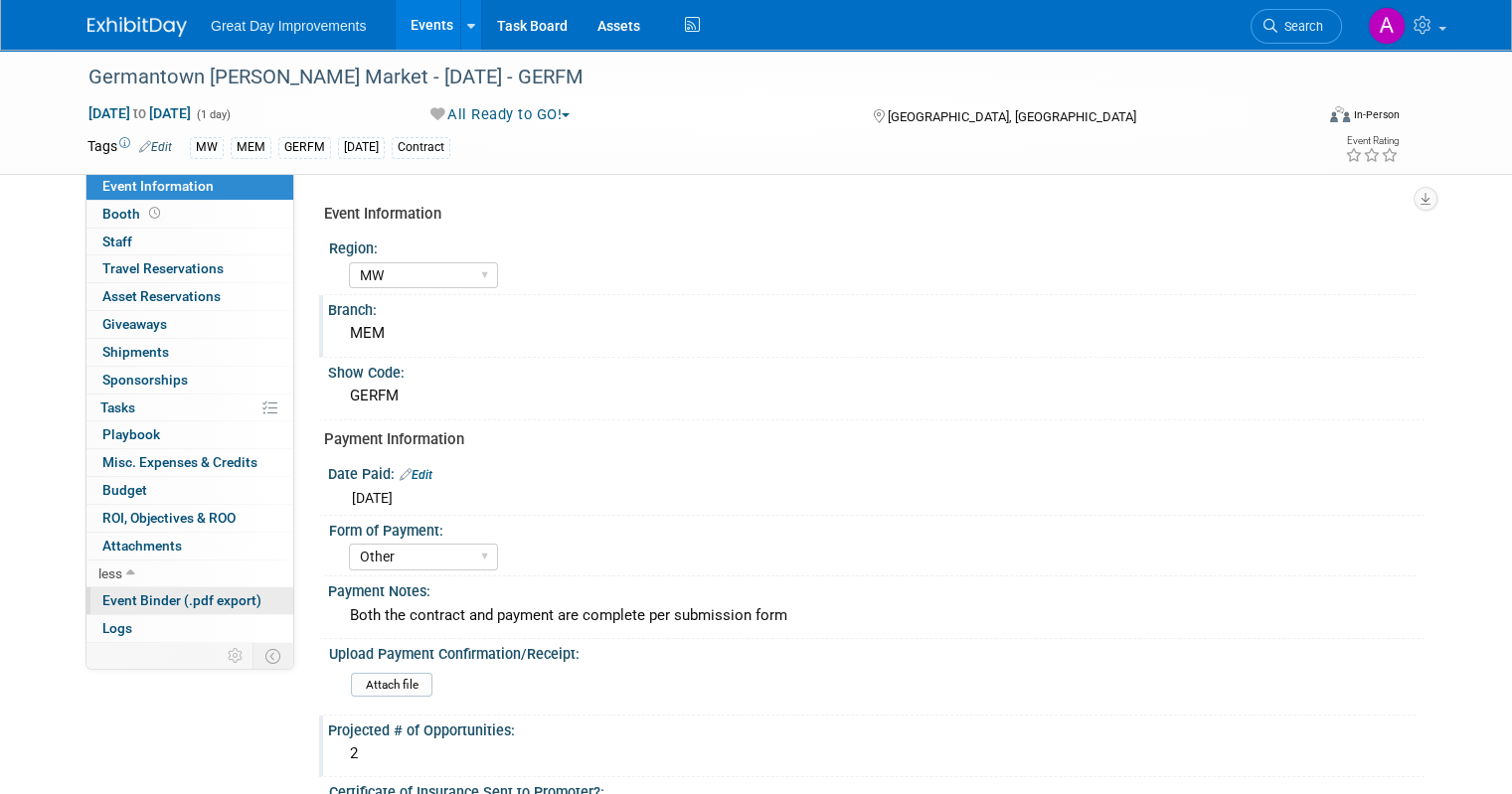 click on "Event Binder (.pdf export)" at bounding box center [182, 600] 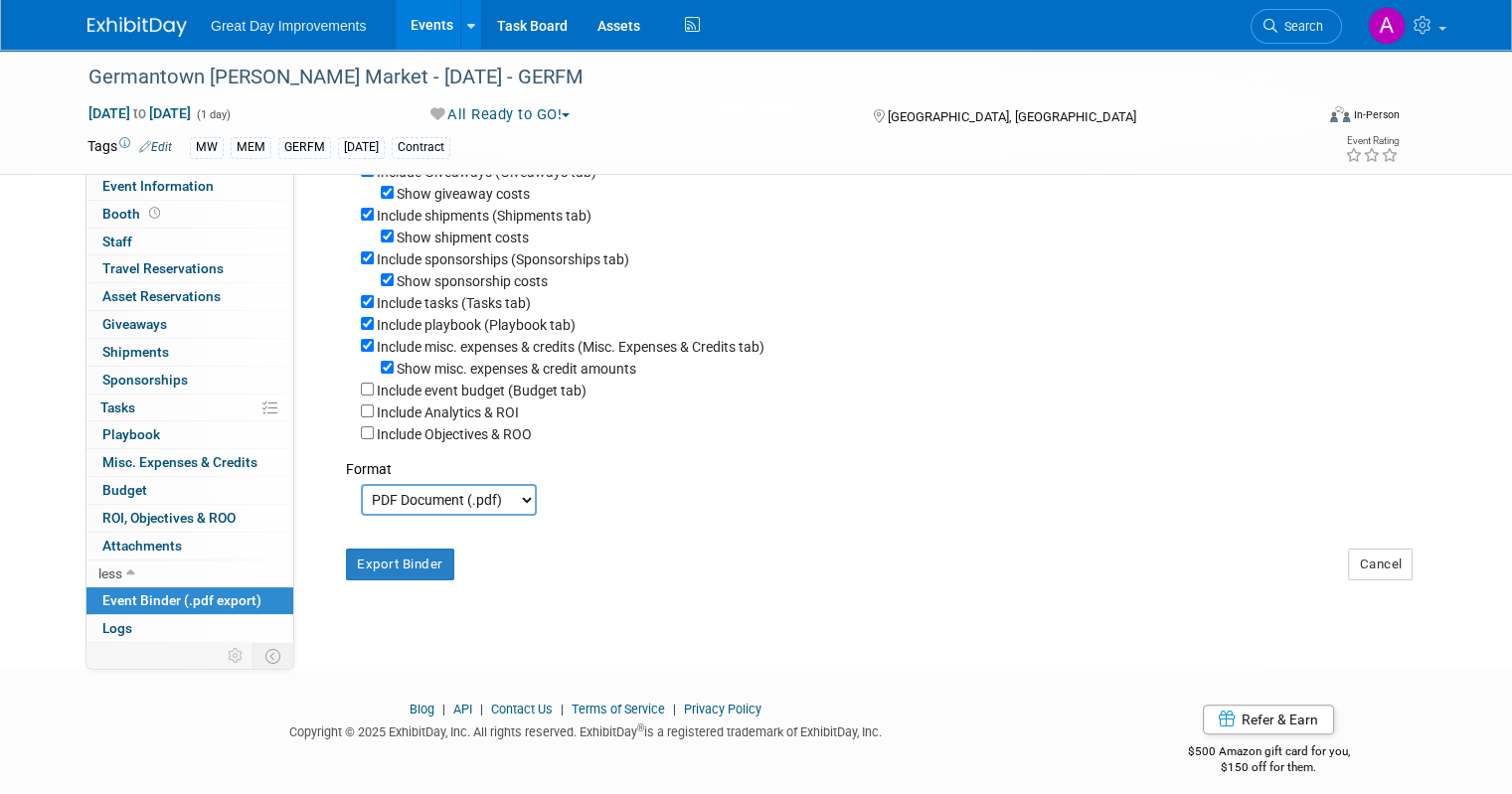 scroll, scrollTop: 353, scrollLeft: 0, axis: vertical 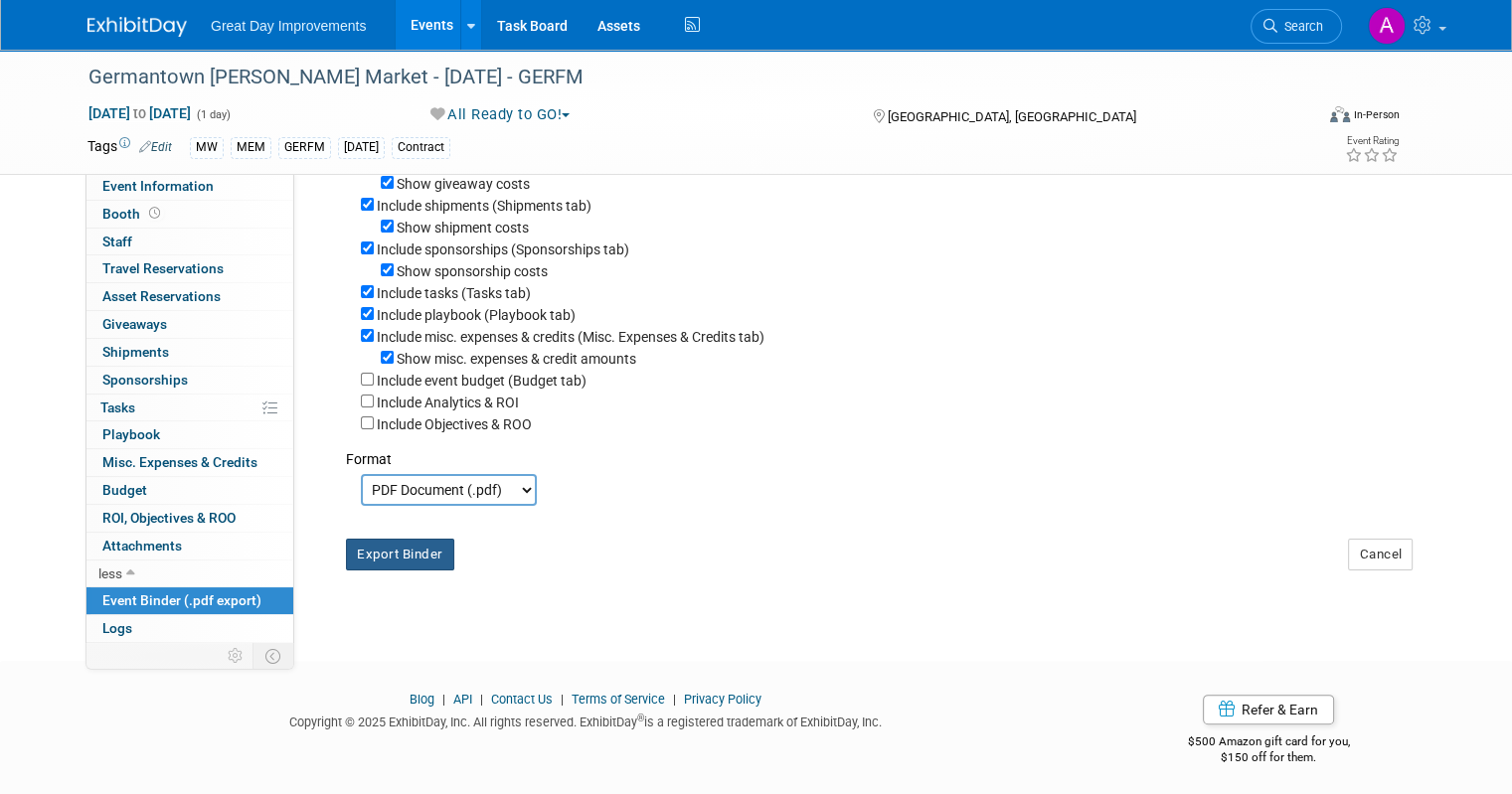 click on "Export Binder" at bounding box center (400, 555) 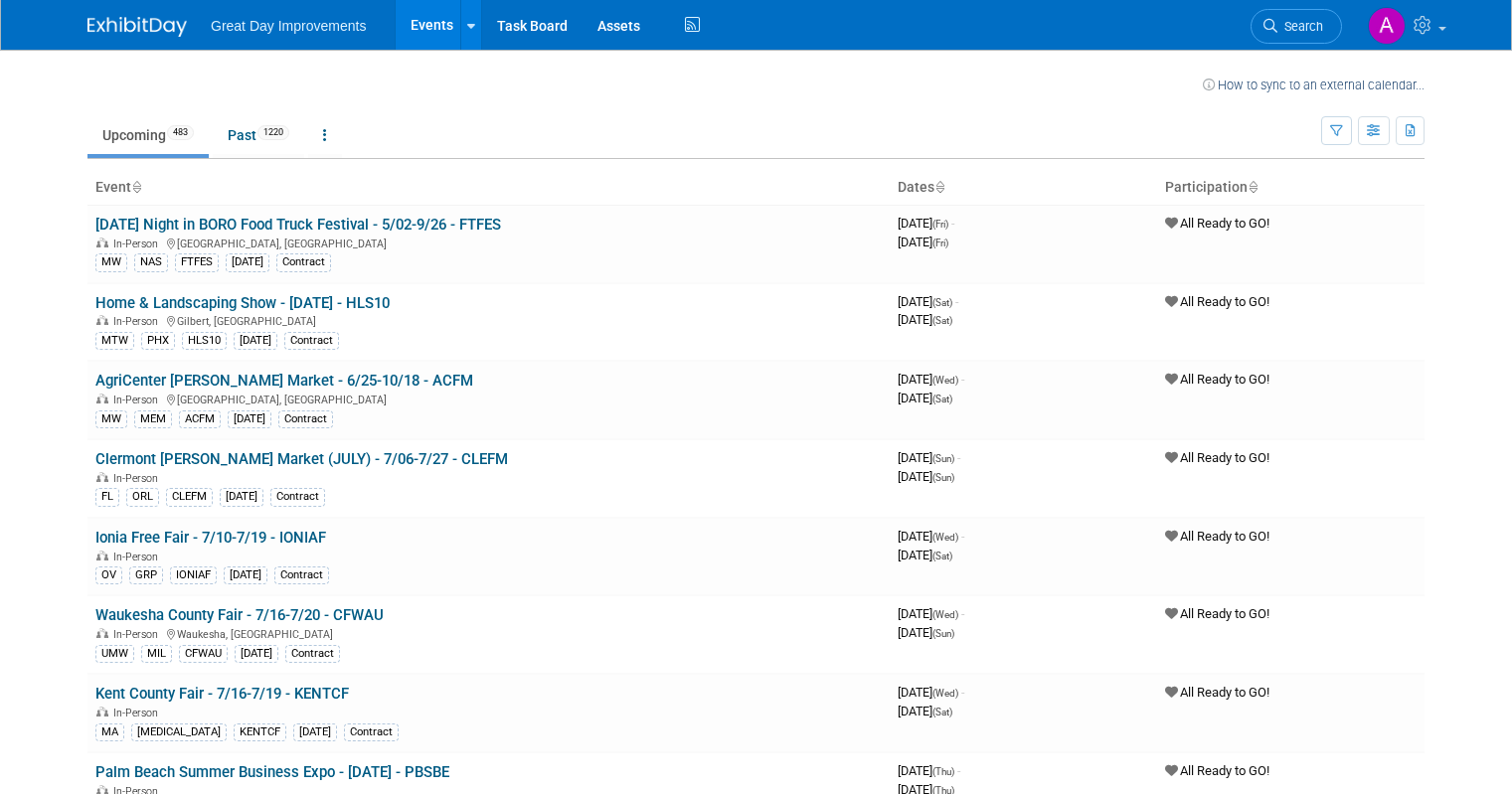 scroll, scrollTop: 0, scrollLeft: 0, axis: both 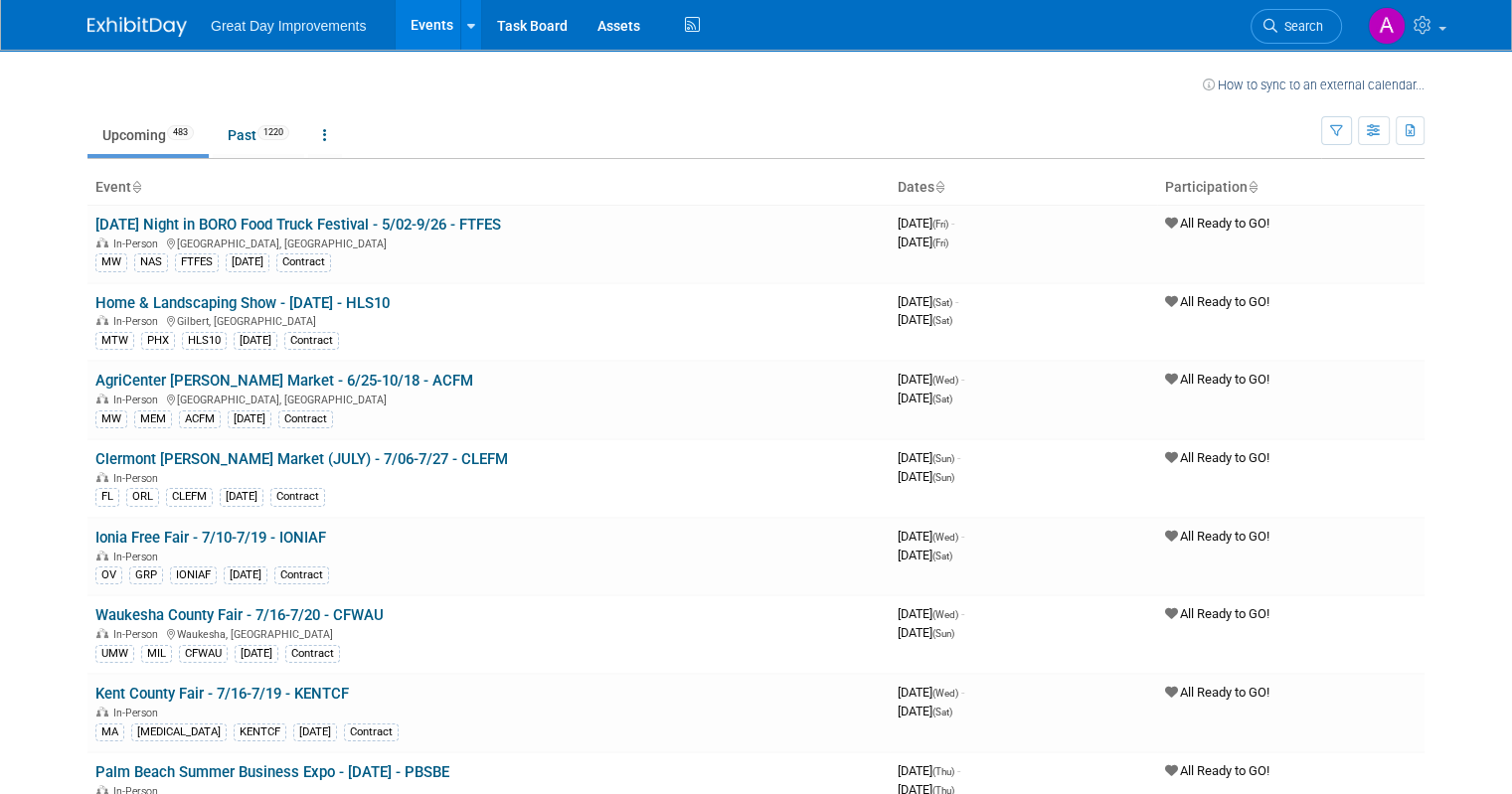 click on "Search" at bounding box center [1300, 26] 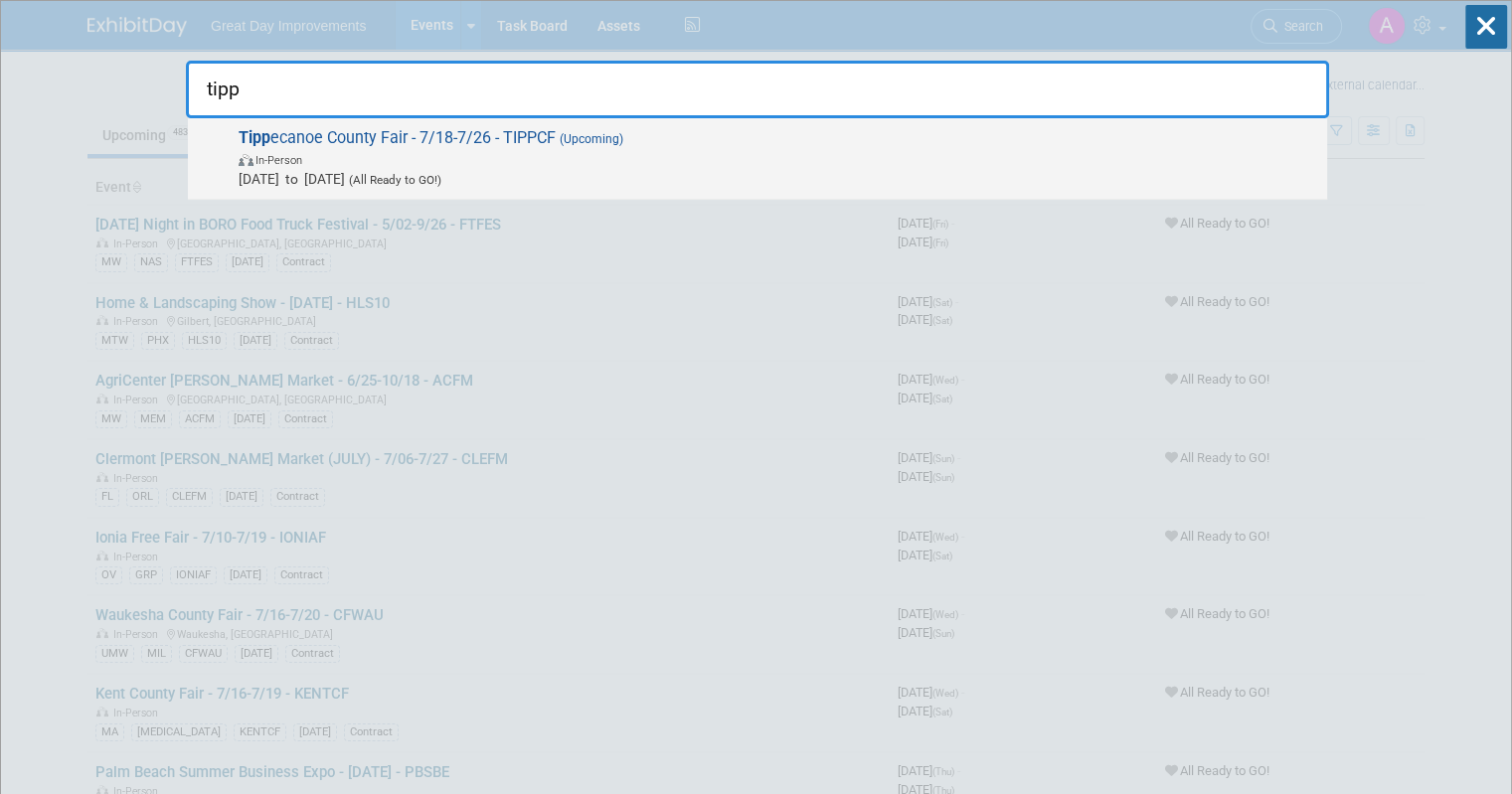 type on "tipp" 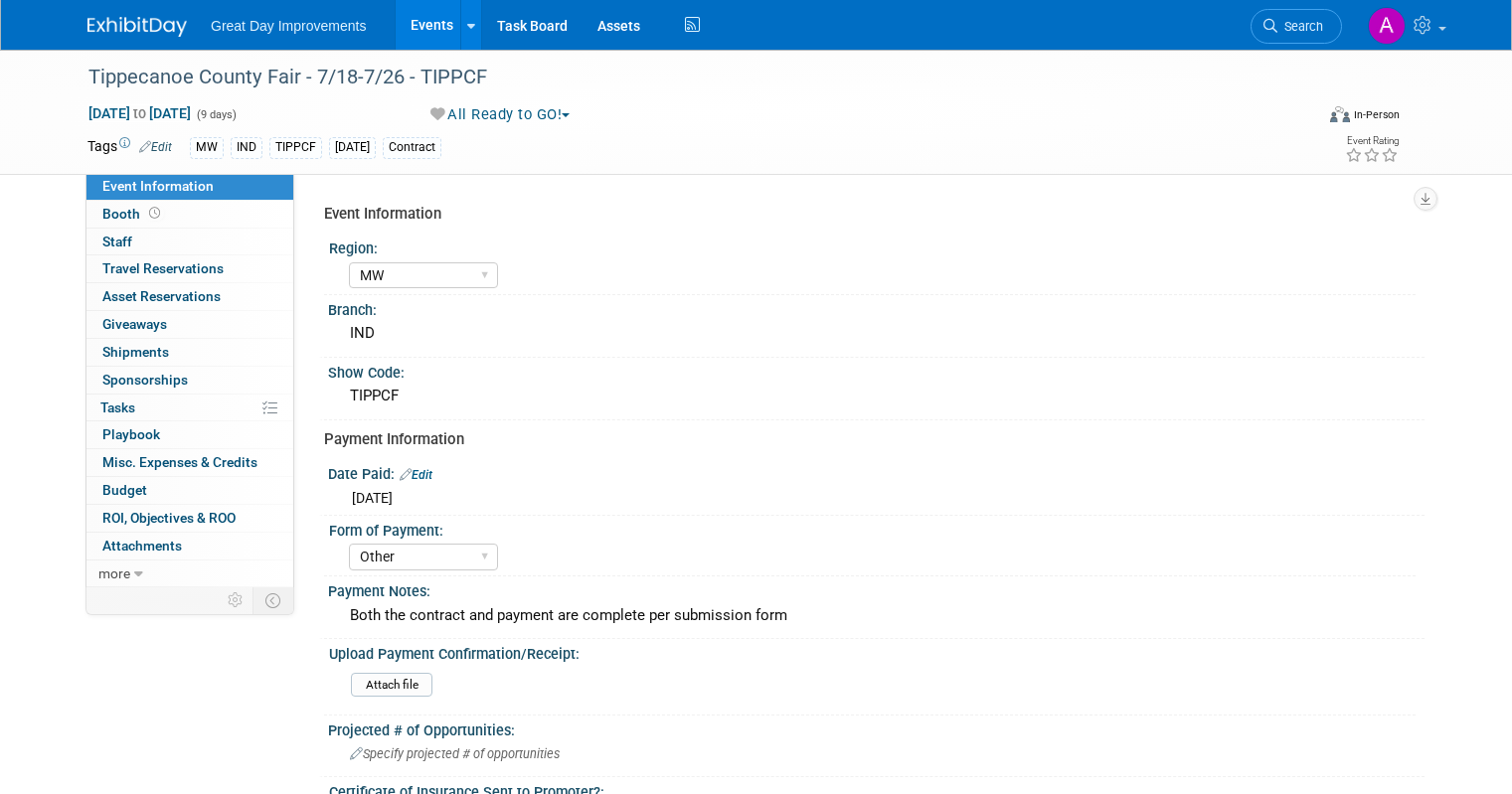 select on "MW" 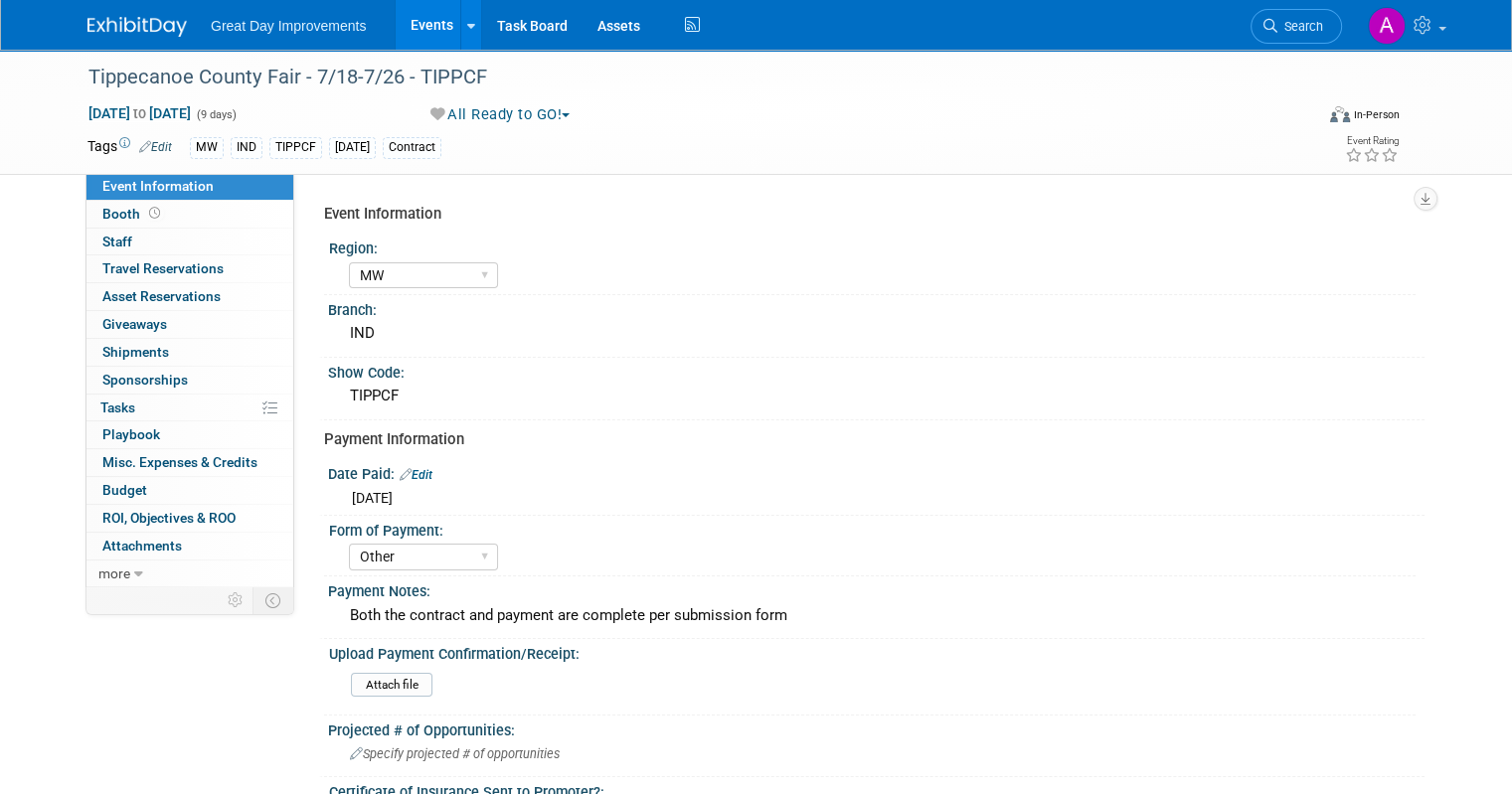 scroll, scrollTop: 0, scrollLeft: 0, axis: both 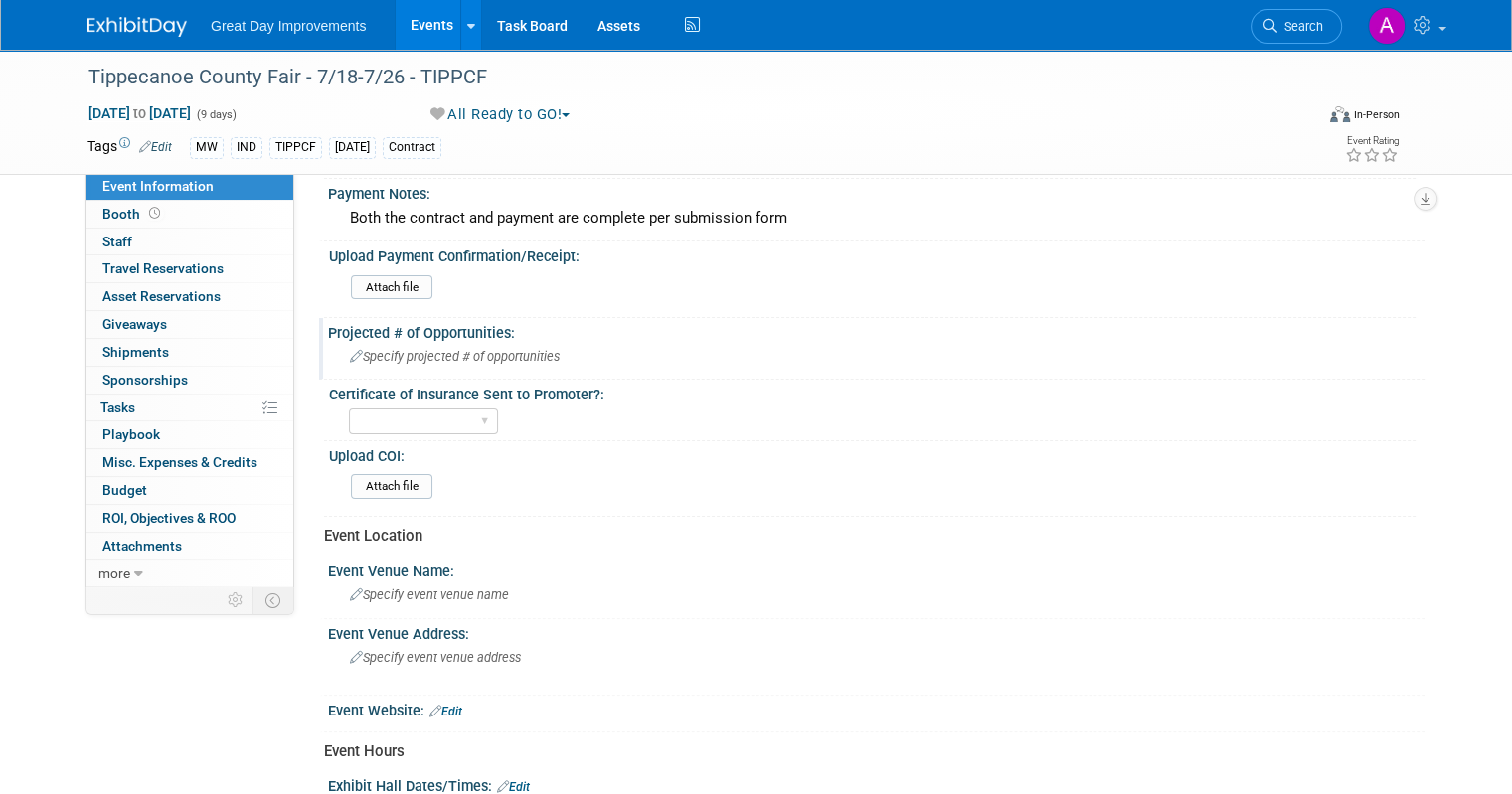 click on "Specify projected # of opportunities" at bounding box center (454, 356) 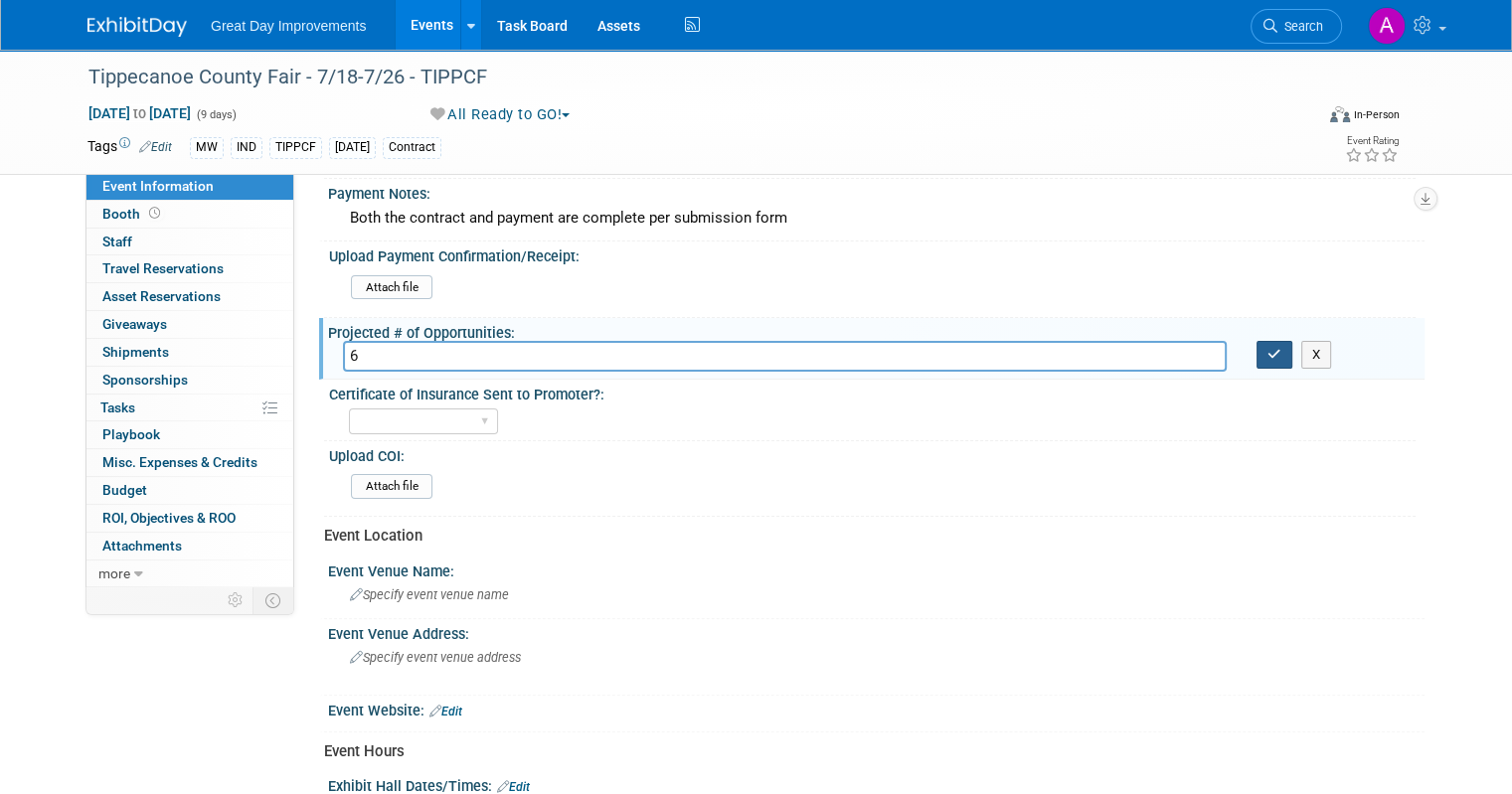 type on "6" 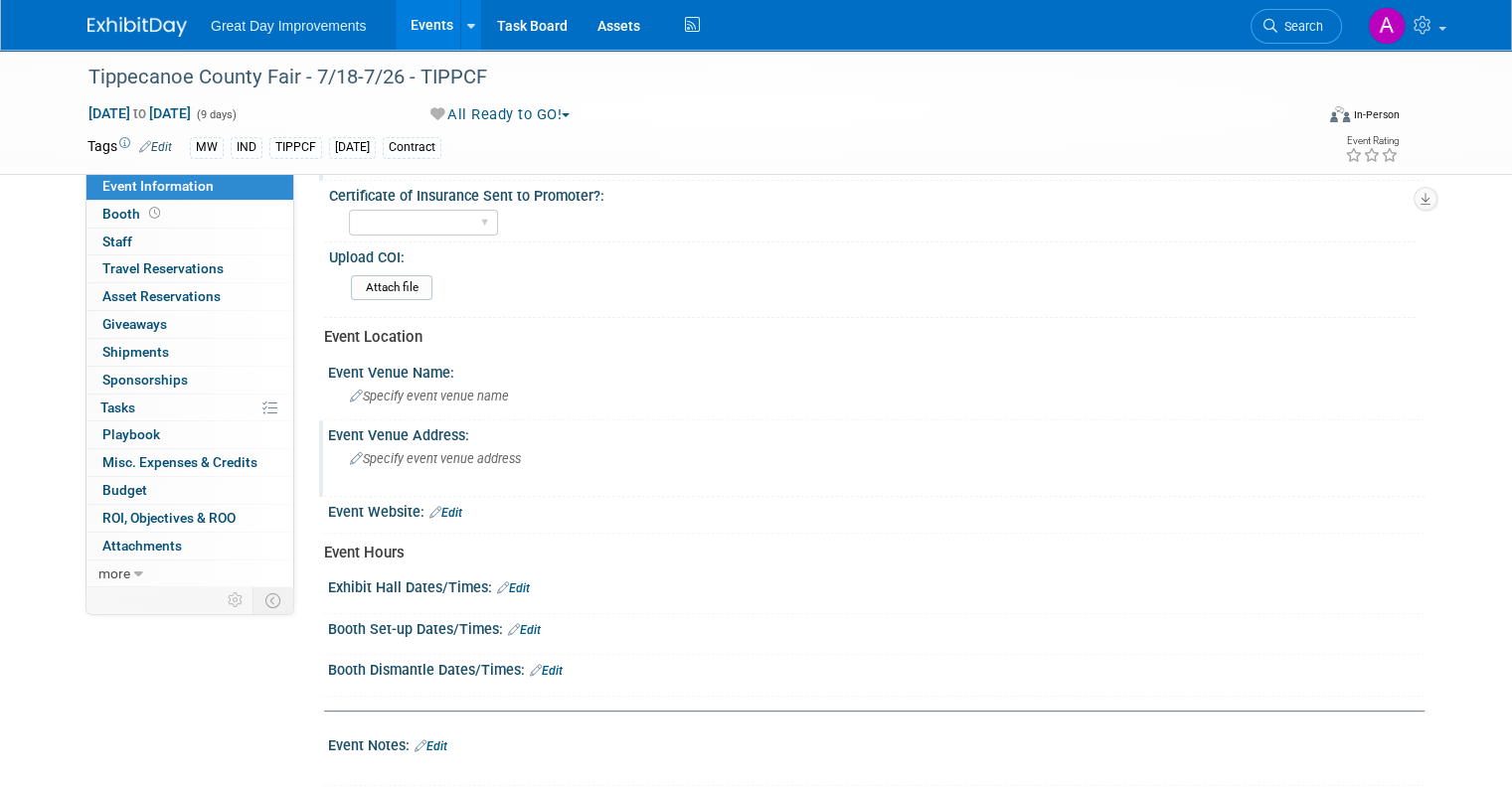 scroll, scrollTop: 696, scrollLeft: 0, axis: vertical 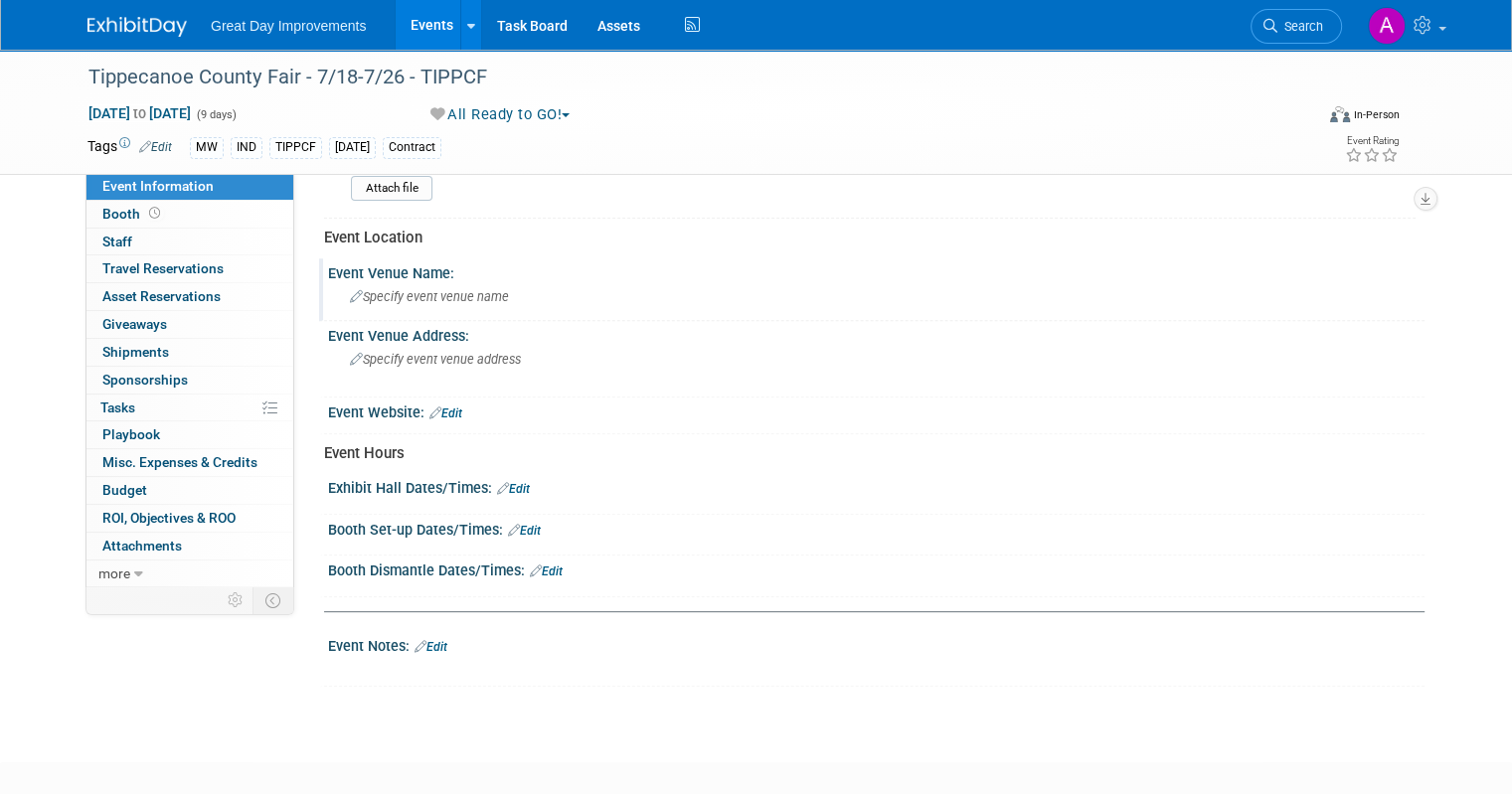click on "Specify event venue name" at bounding box center (429, 296) 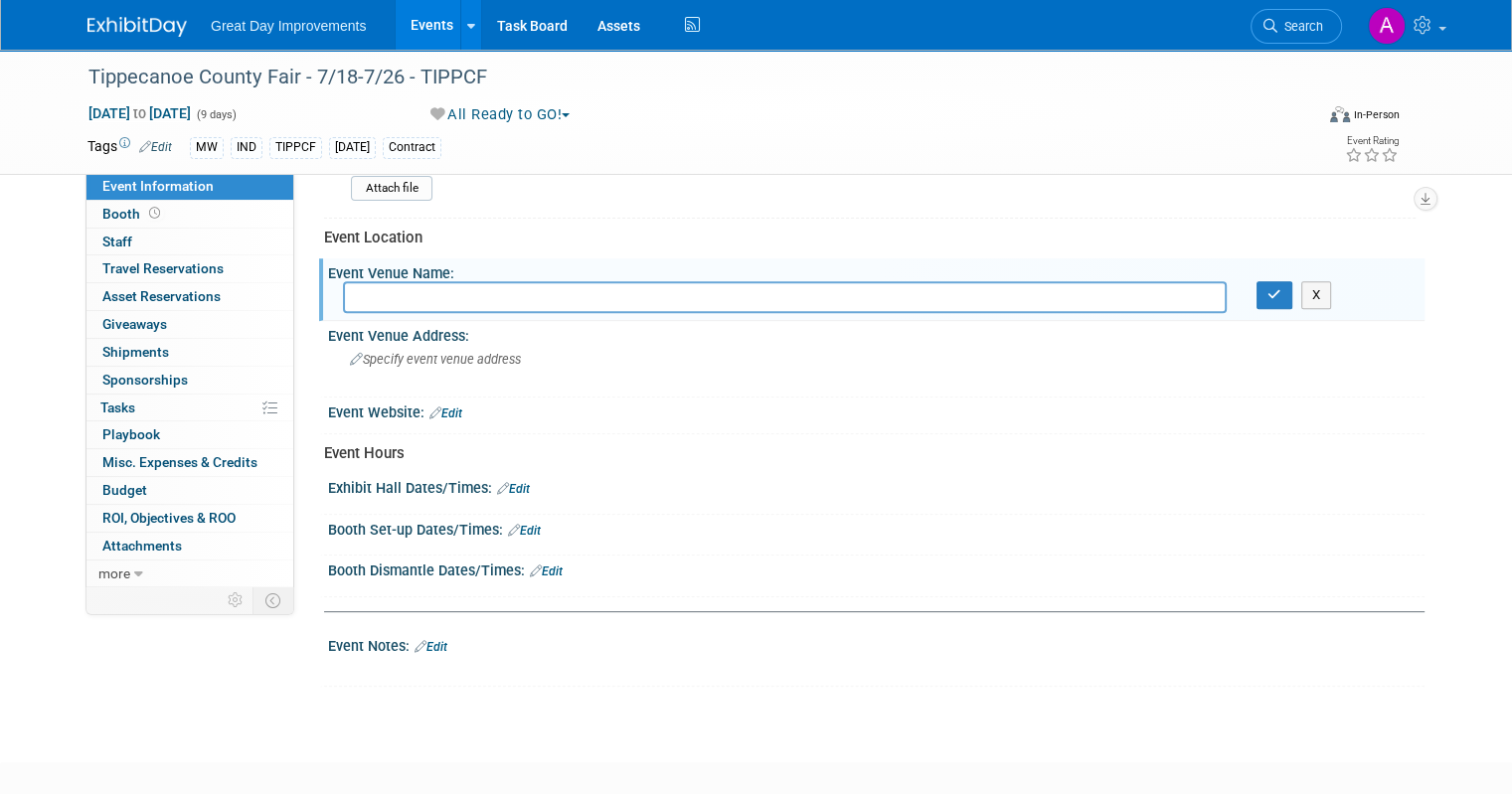 click at bounding box center (784, 296) 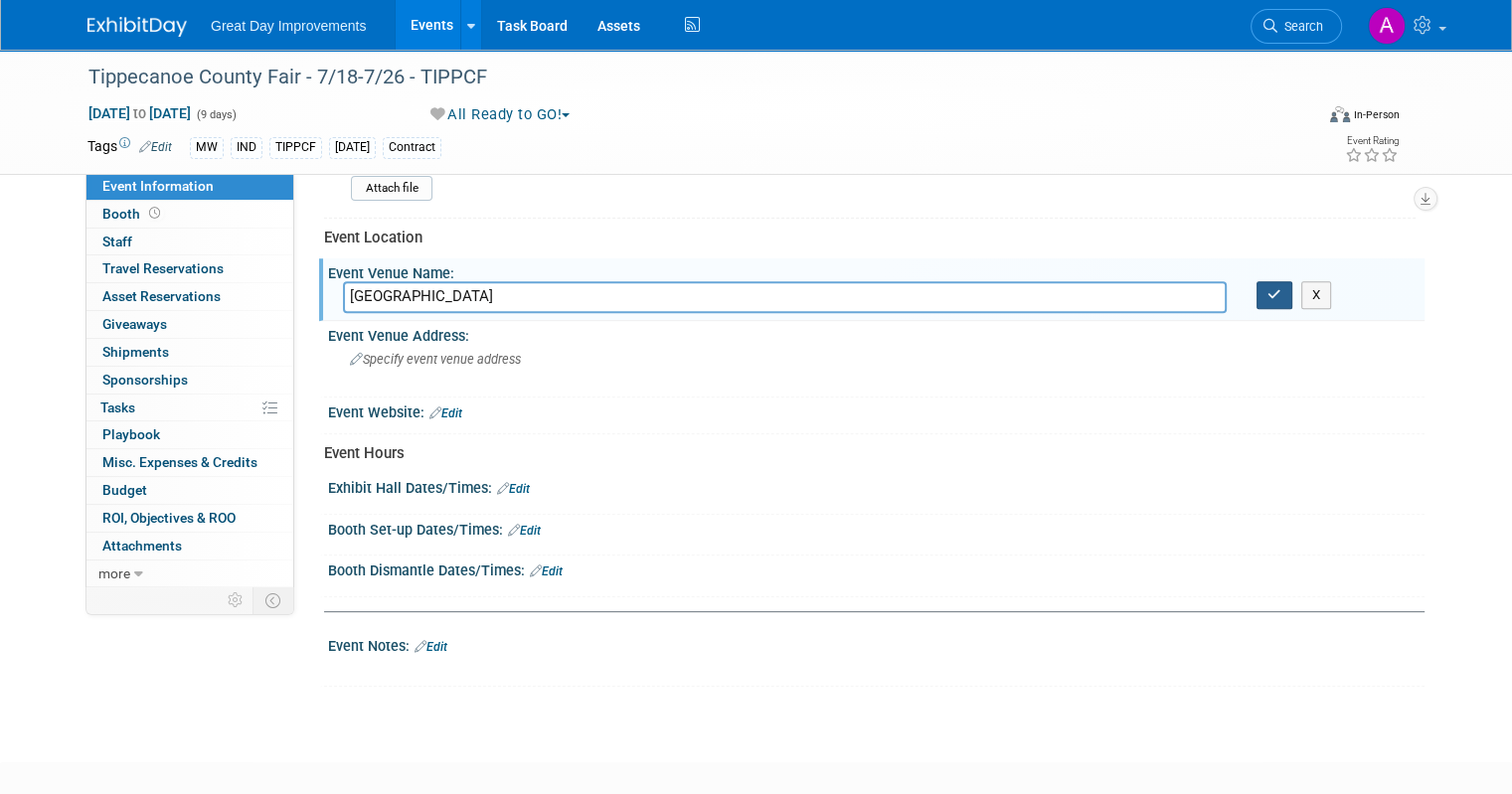type on "Tippecanoe County Fairgrounds" 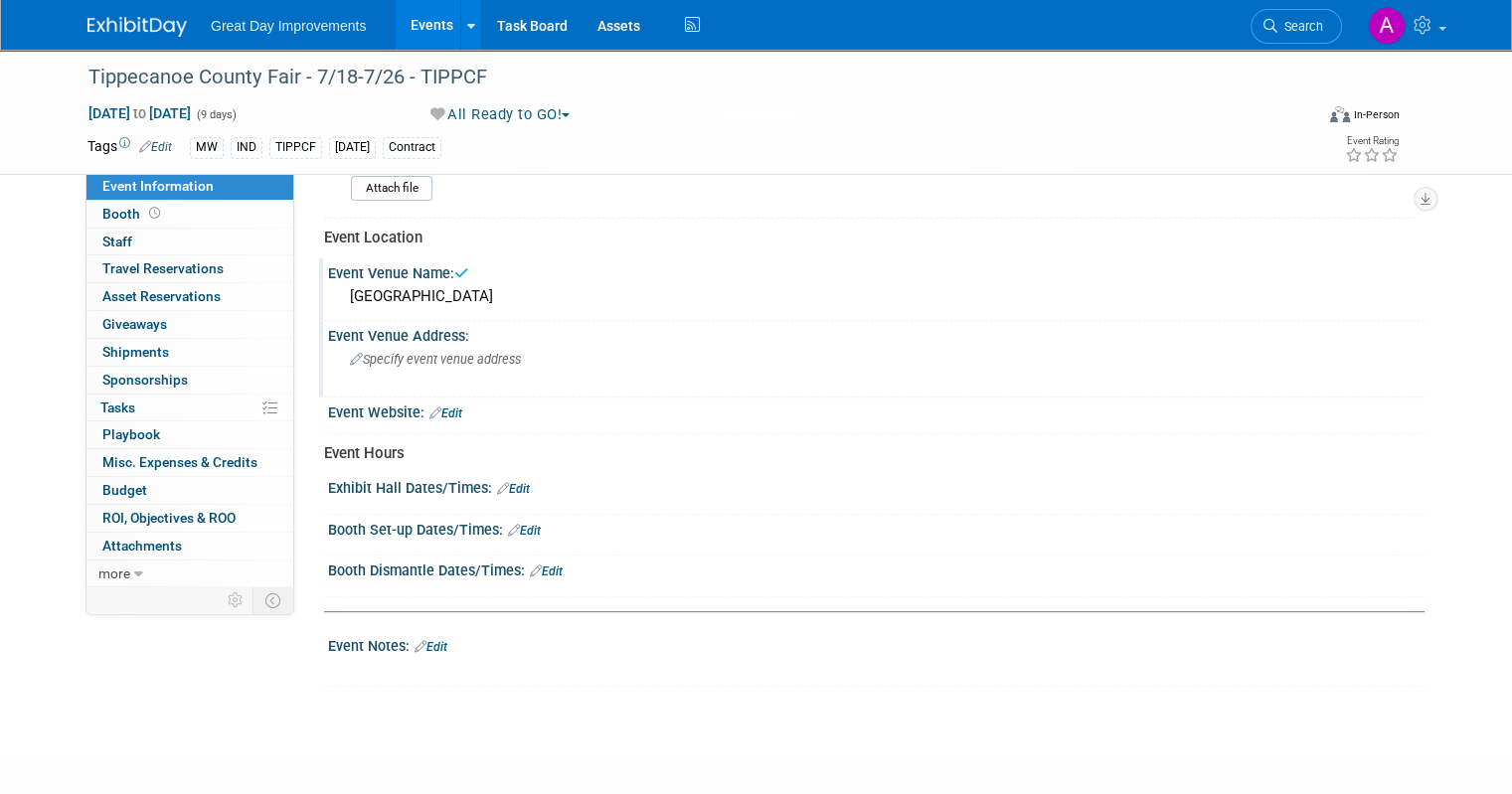 click on "Specify event venue address" at bounding box center [435, 359] 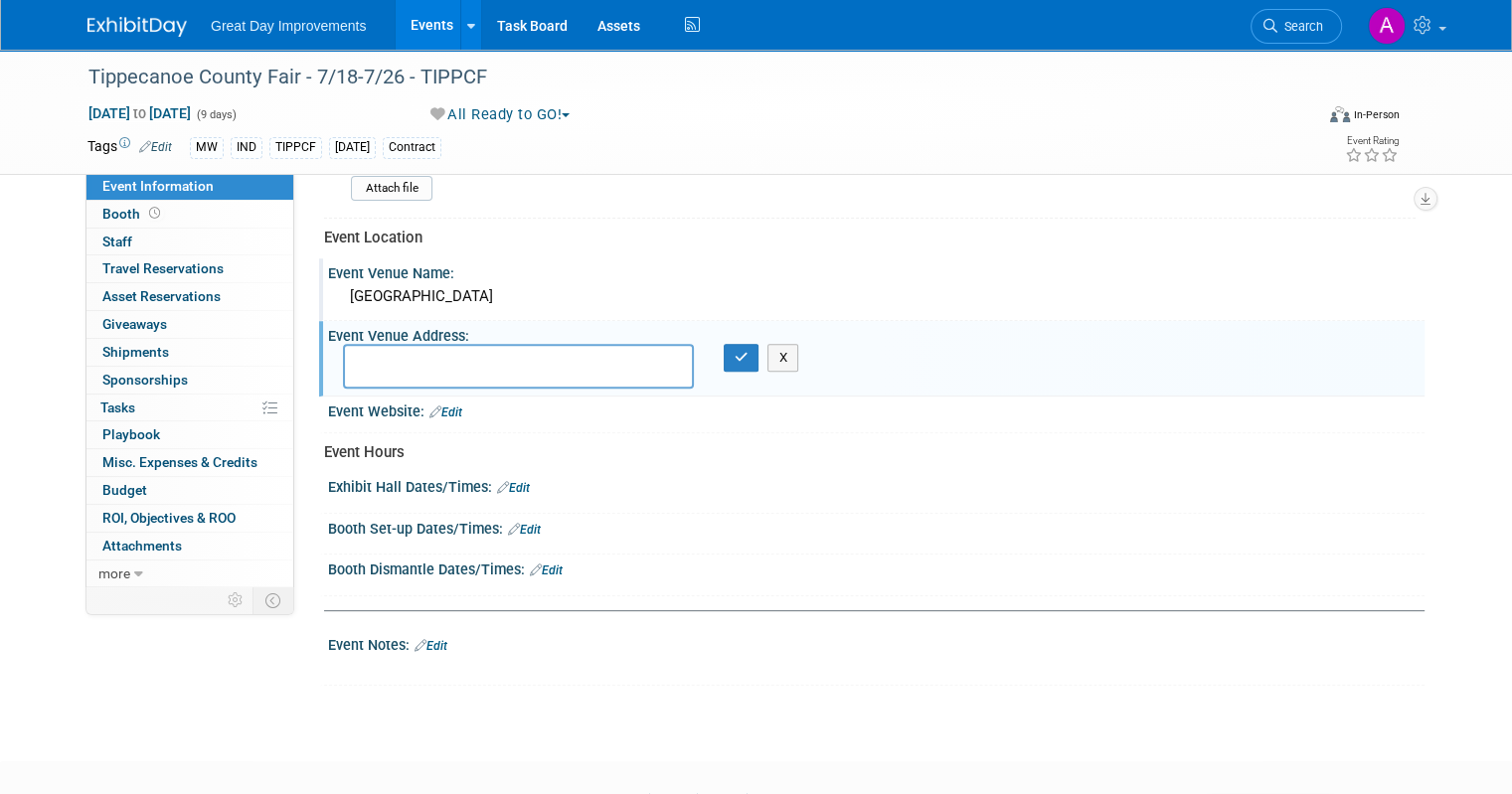 click on "Edit" at bounding box center (513, 488) 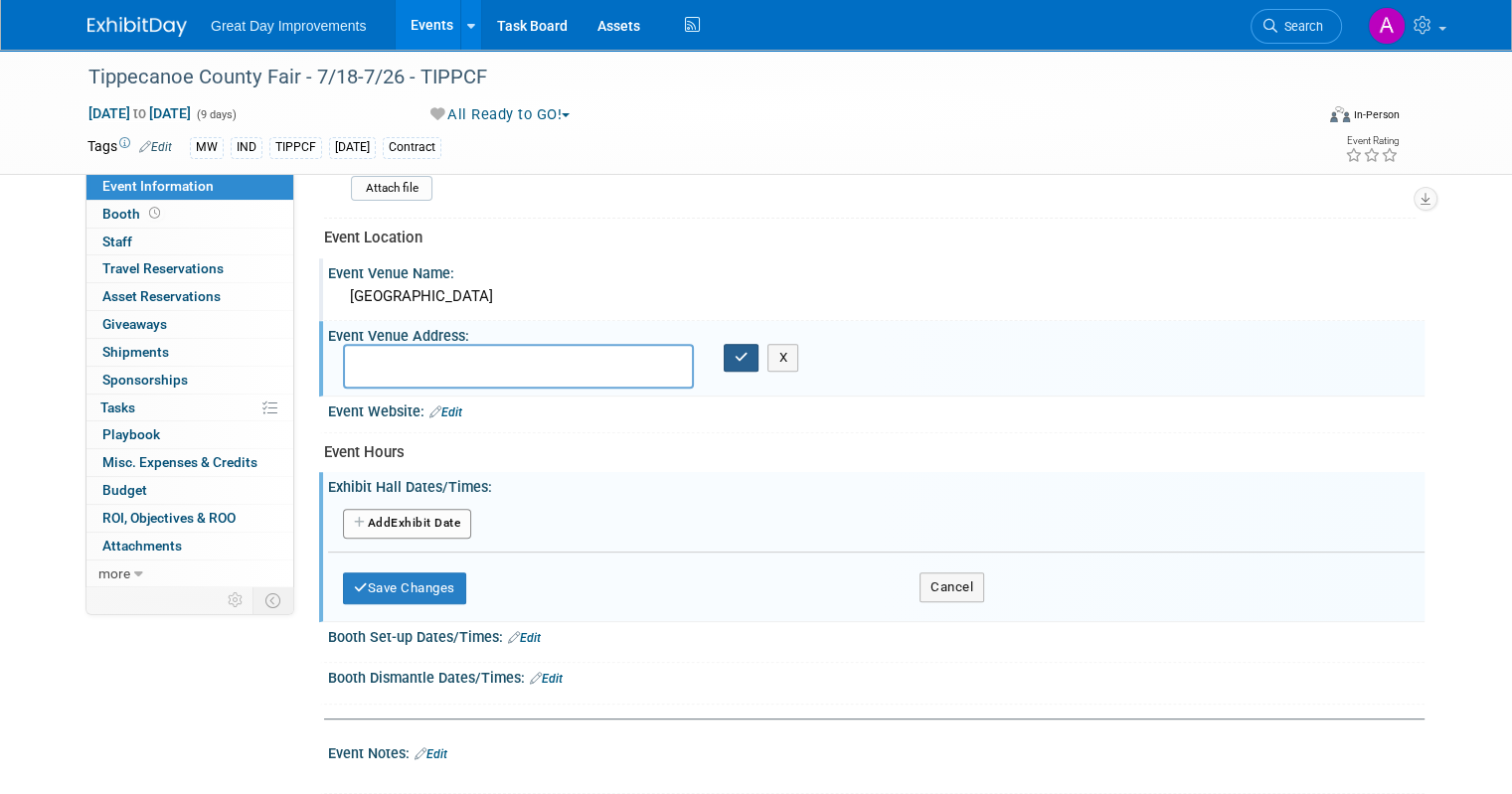 click at bounding box center (742, 357) 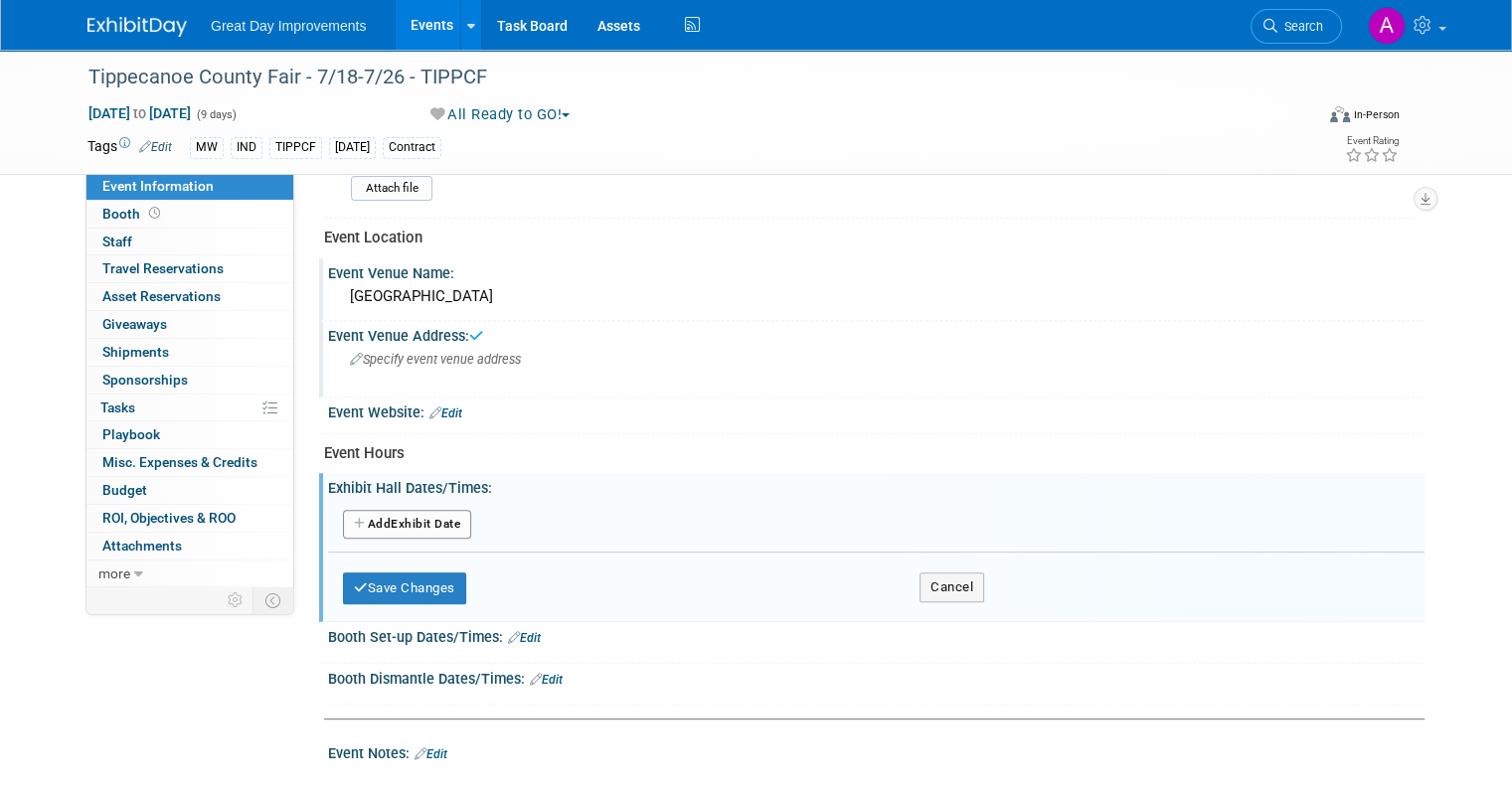 click on "Add  Another  Exhibit Date" at bounding box center [407, 525] 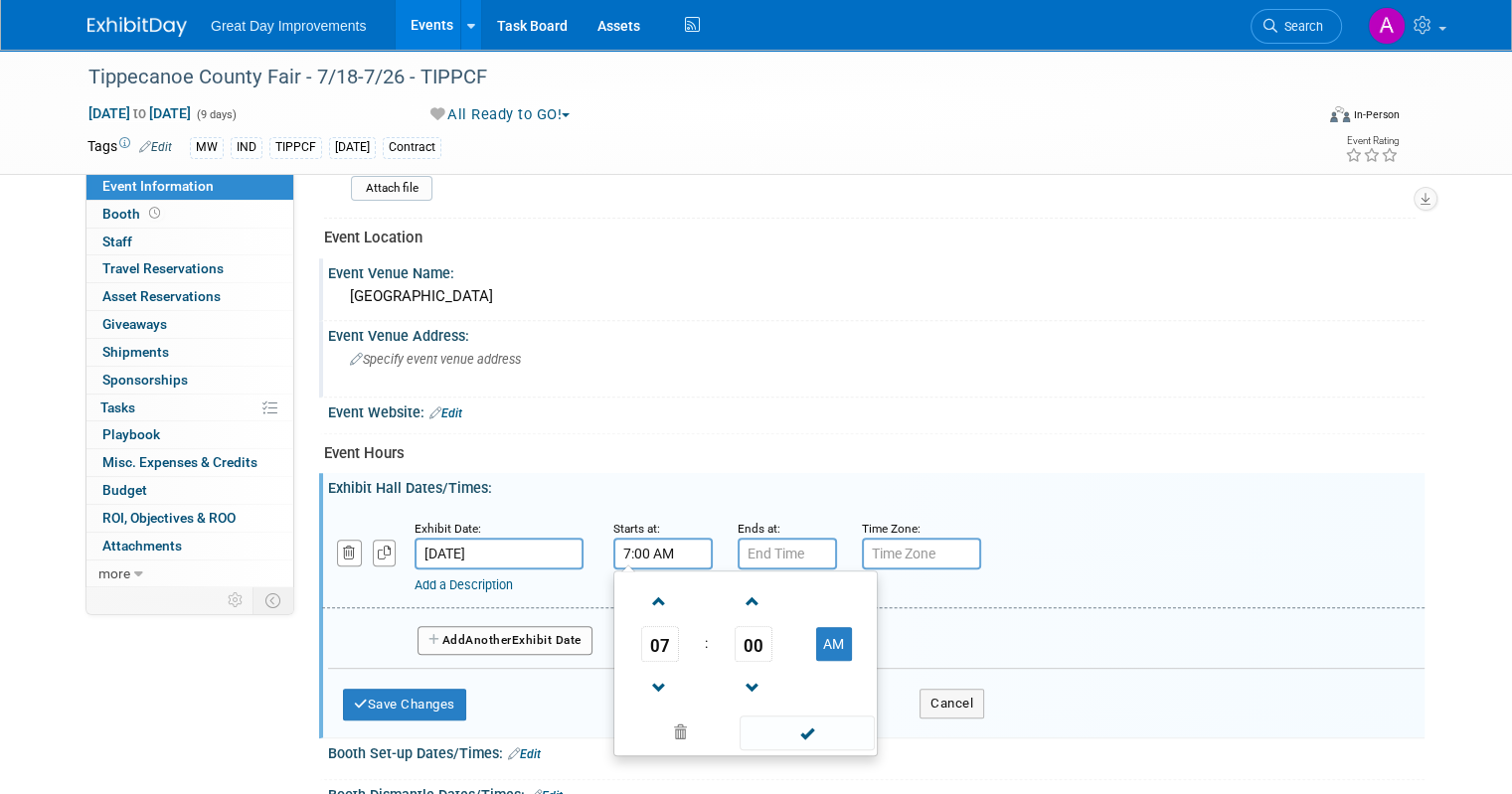 click on "7:00 AM" at bounding box center (663, 554) 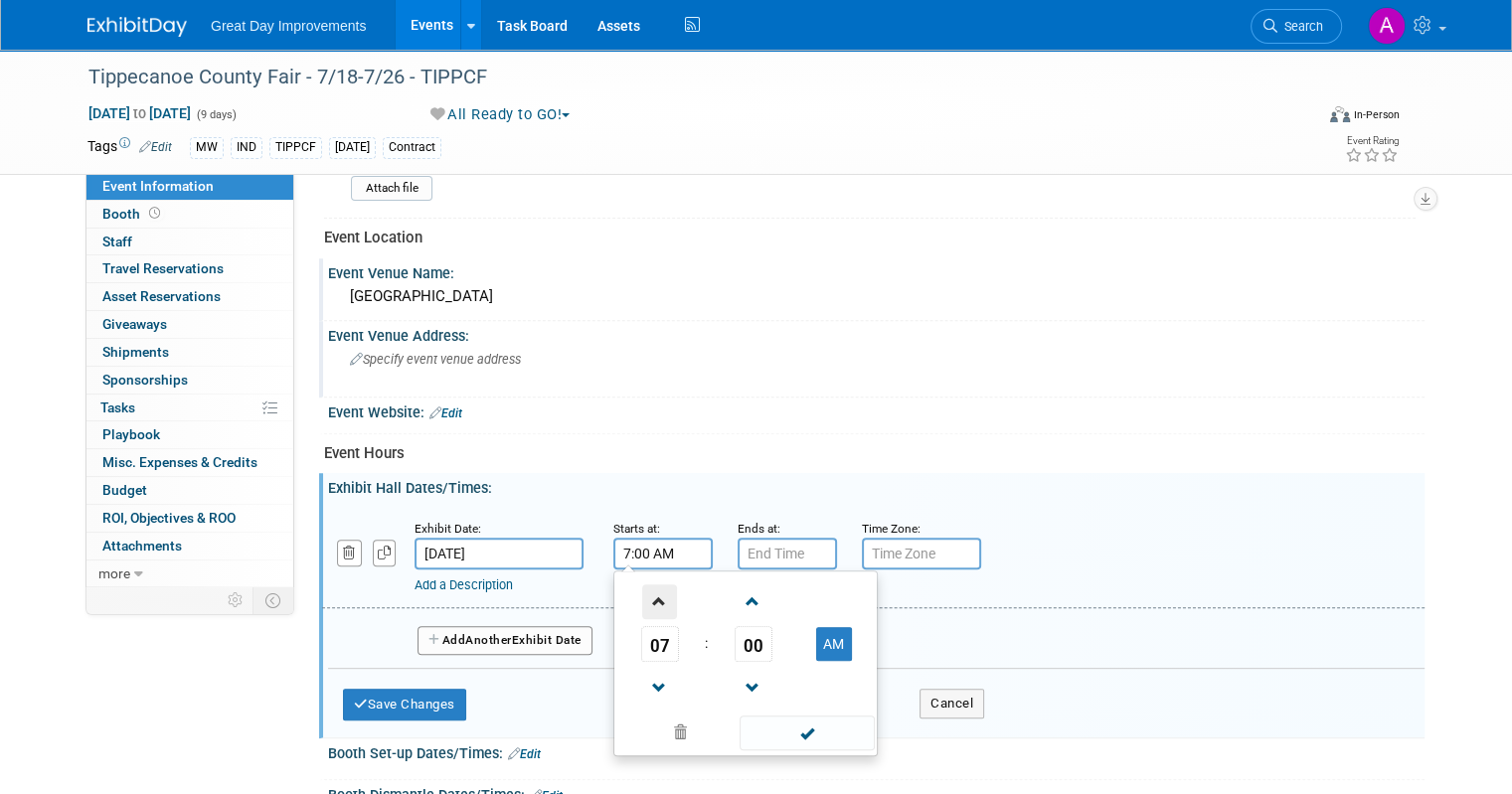 click at bounding box center [659, 601] 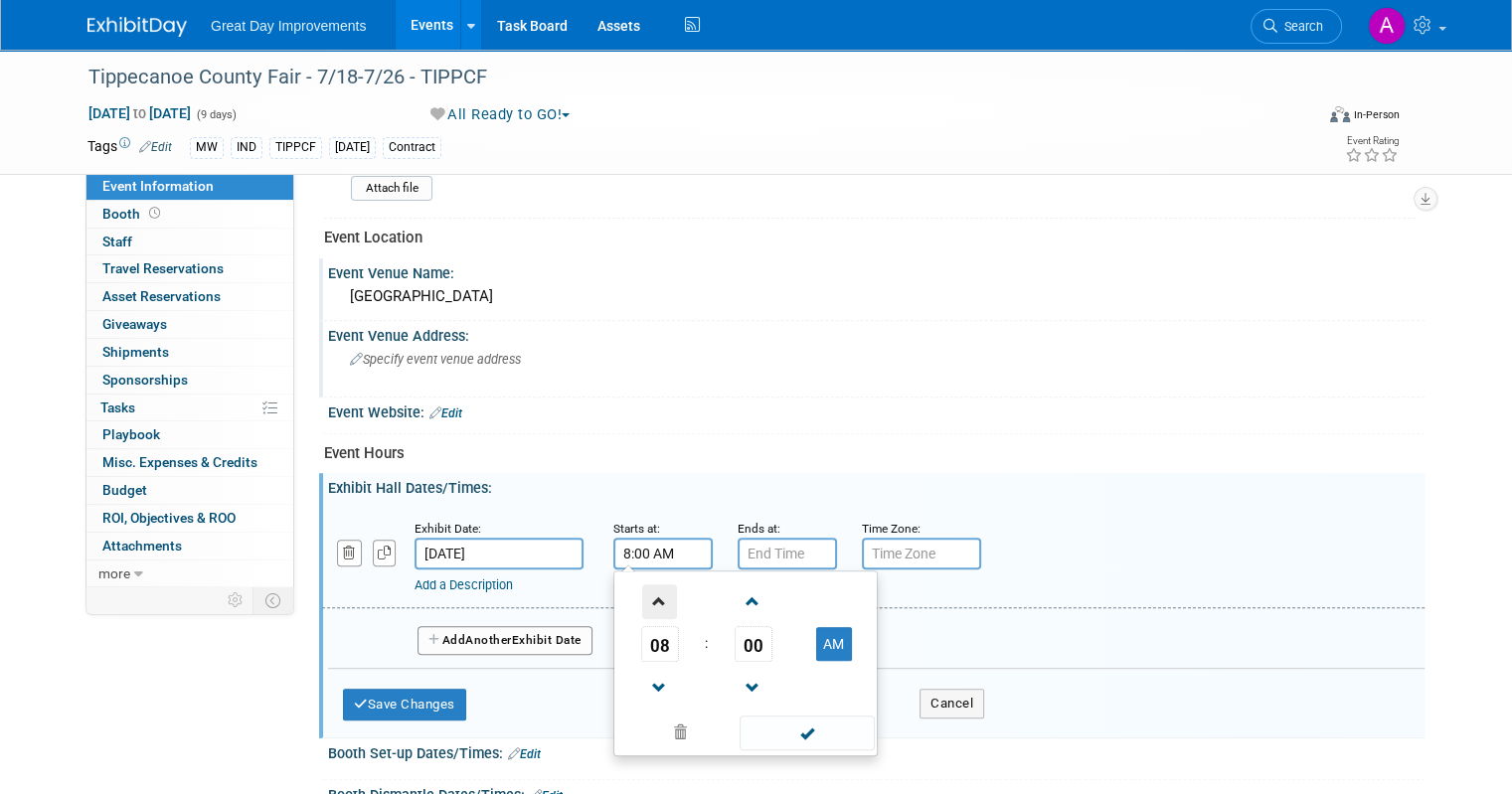 click at bounding box center (659, 601) 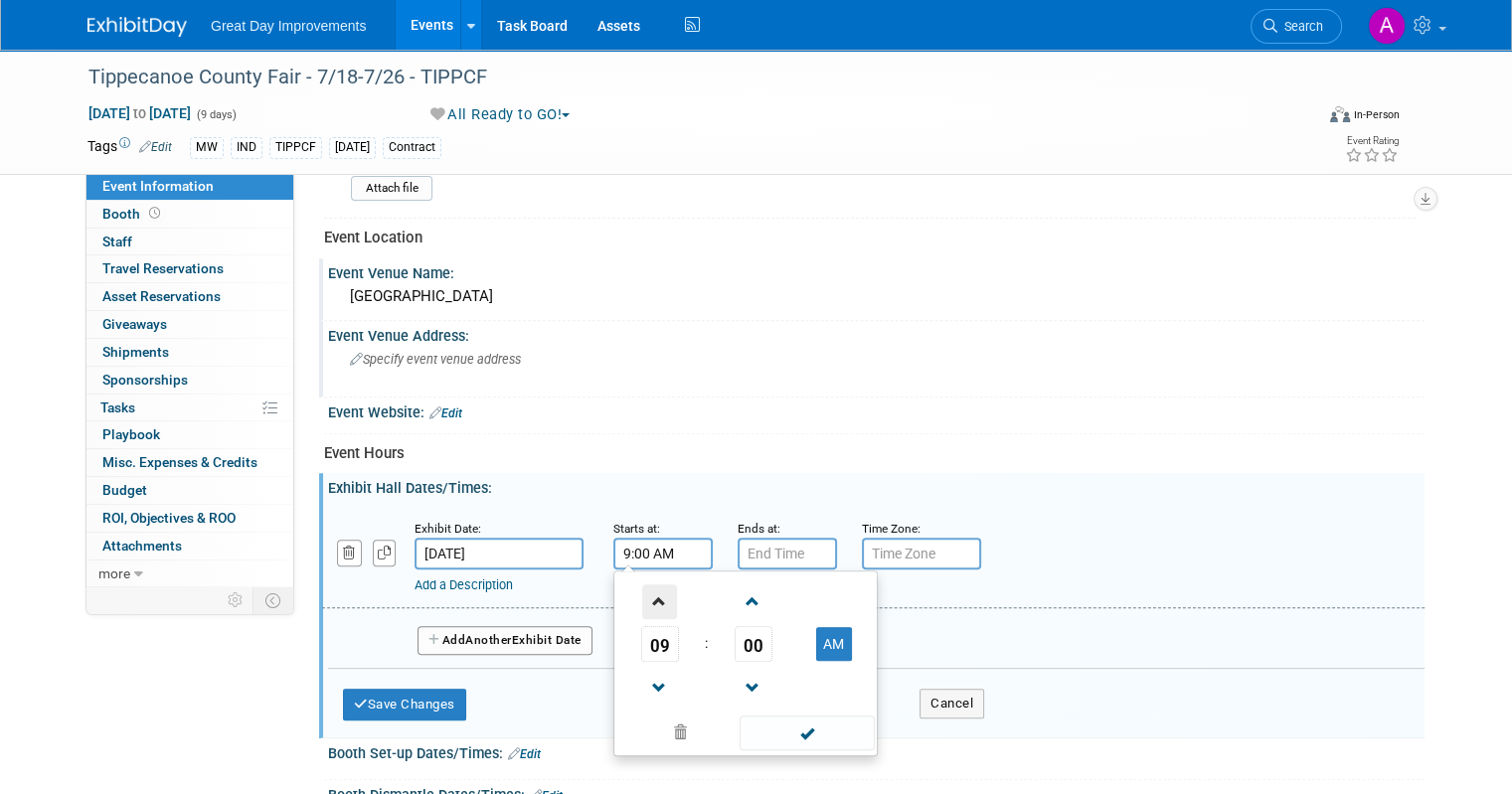 click at bounding box center [659, 601] 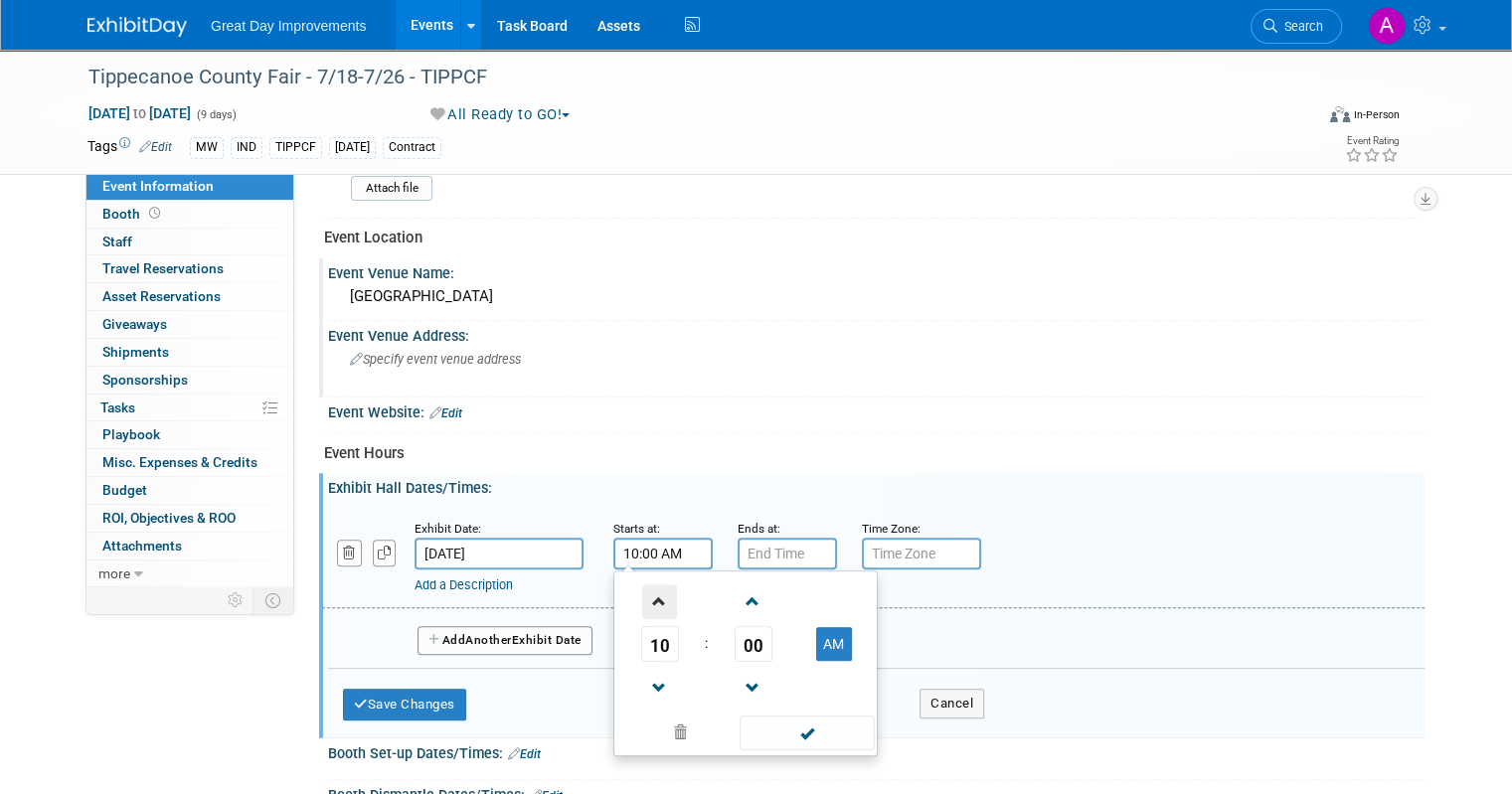 click at bounding box center (659, 601) 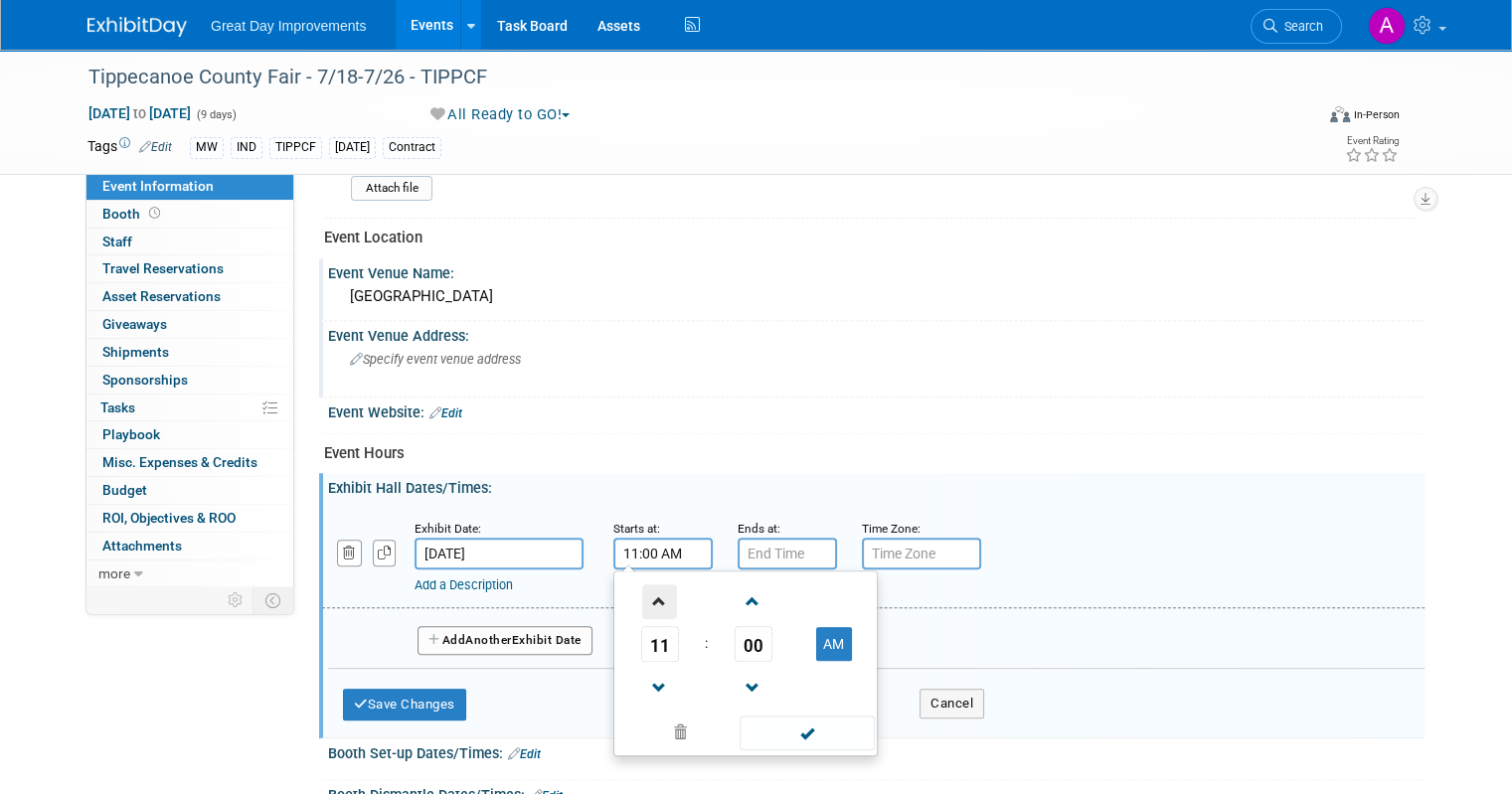 click at bounding box center (659, 601) 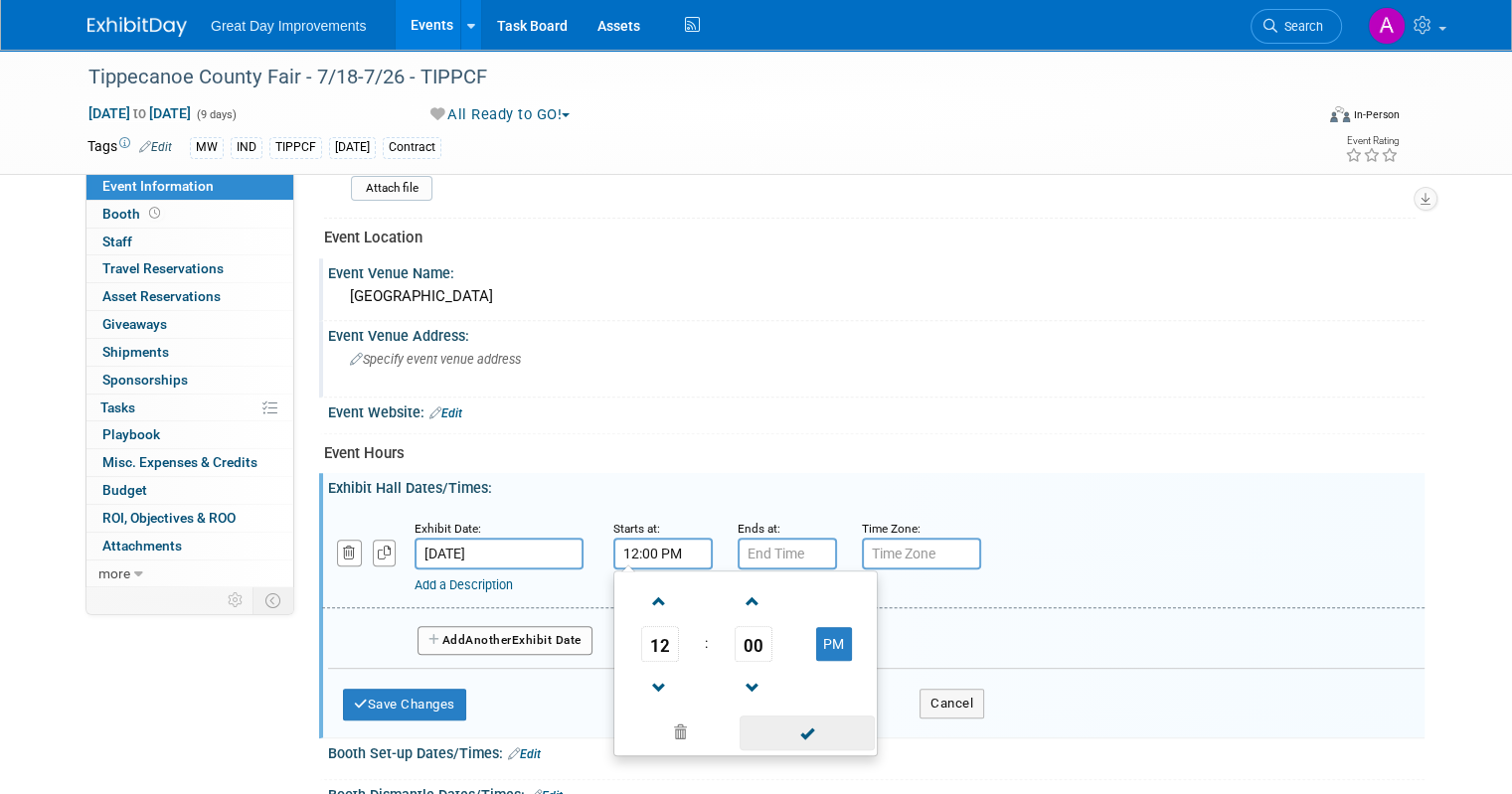 click at bounding box center [806, 732] 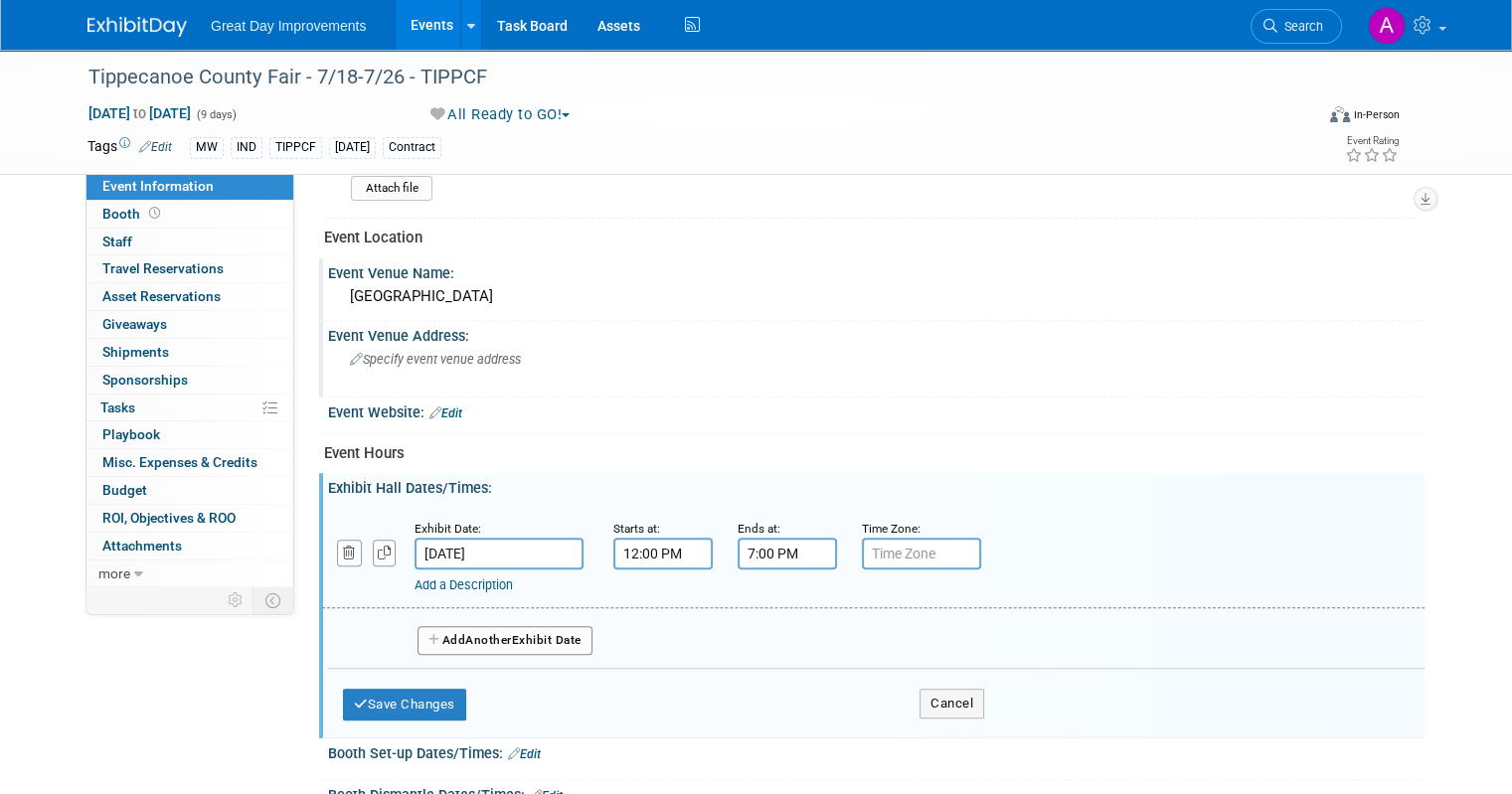 click on "7:00 PM" at bounding box center [787, 554] 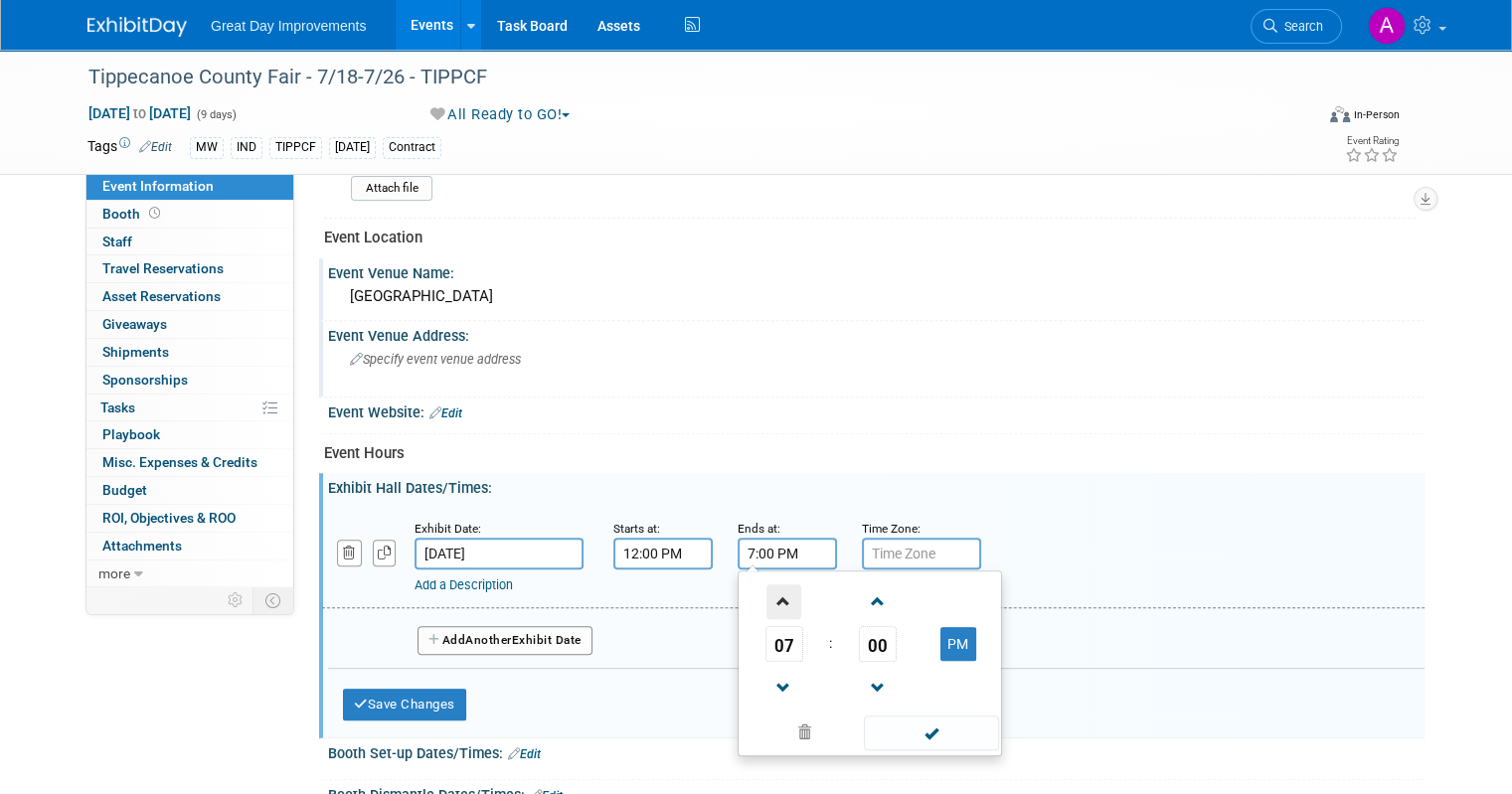 click at bounding box center [783, 601] 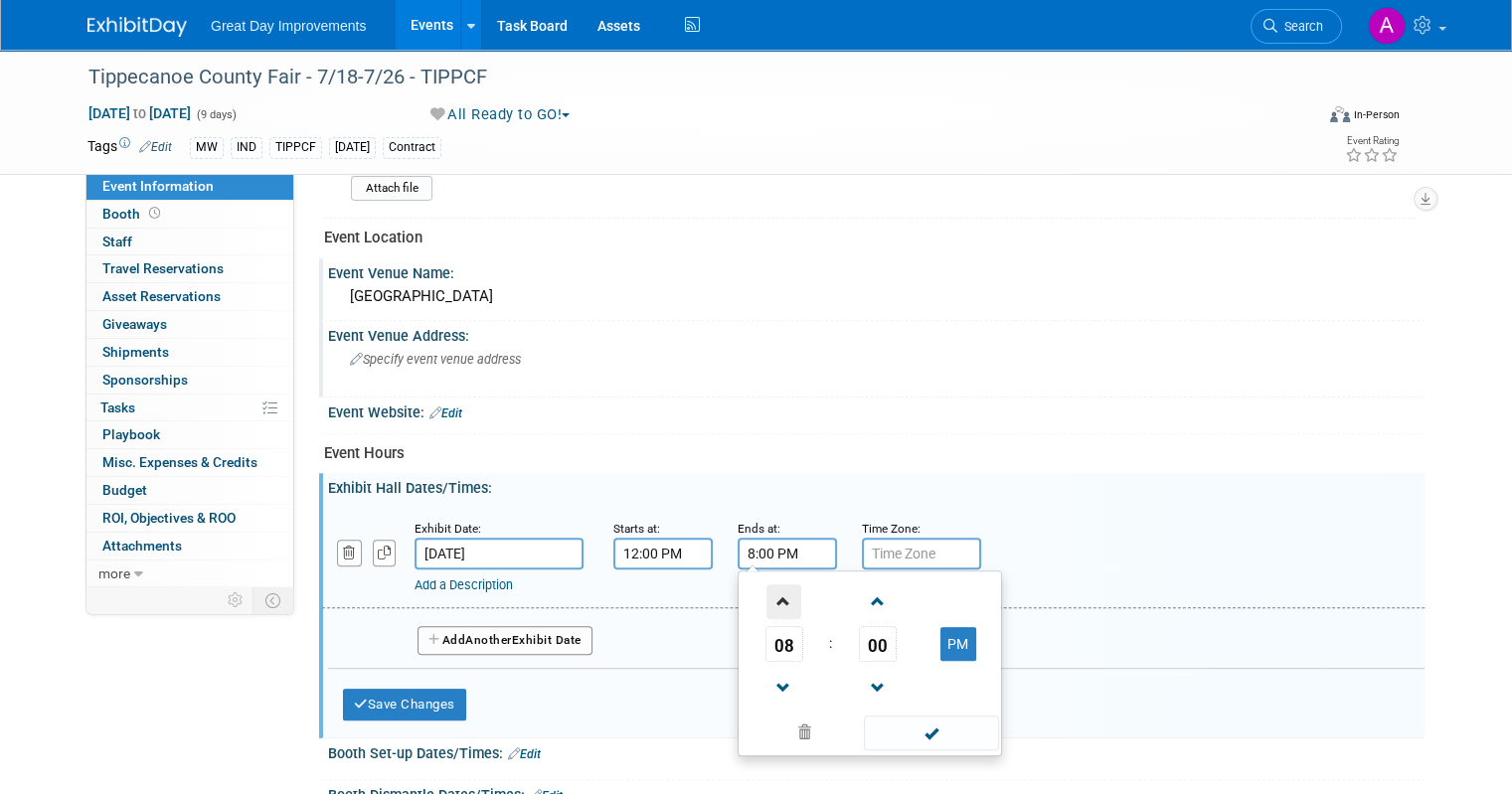 click at bounding box center (783, 601) 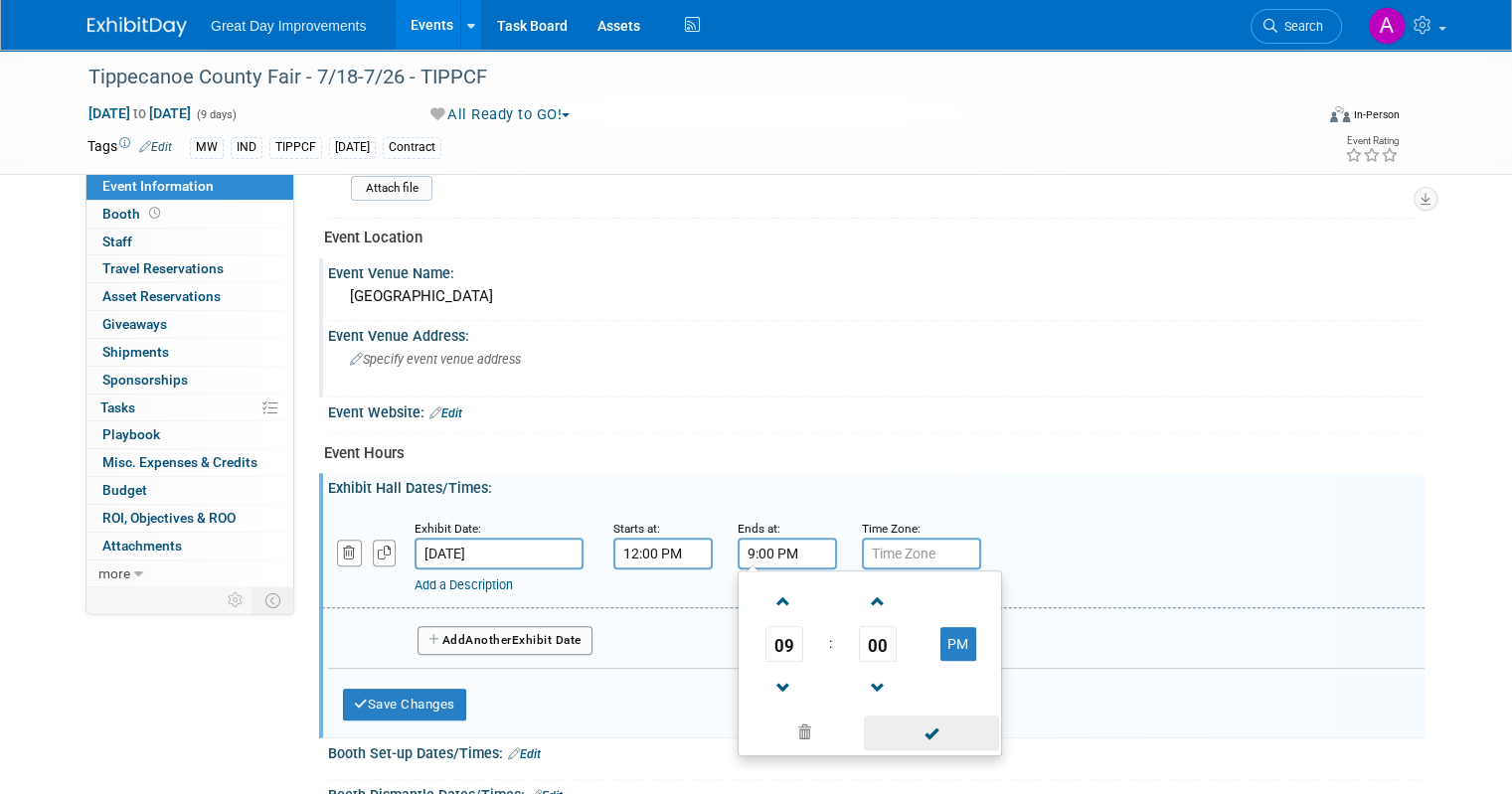 click at bounding box center [930, 732] 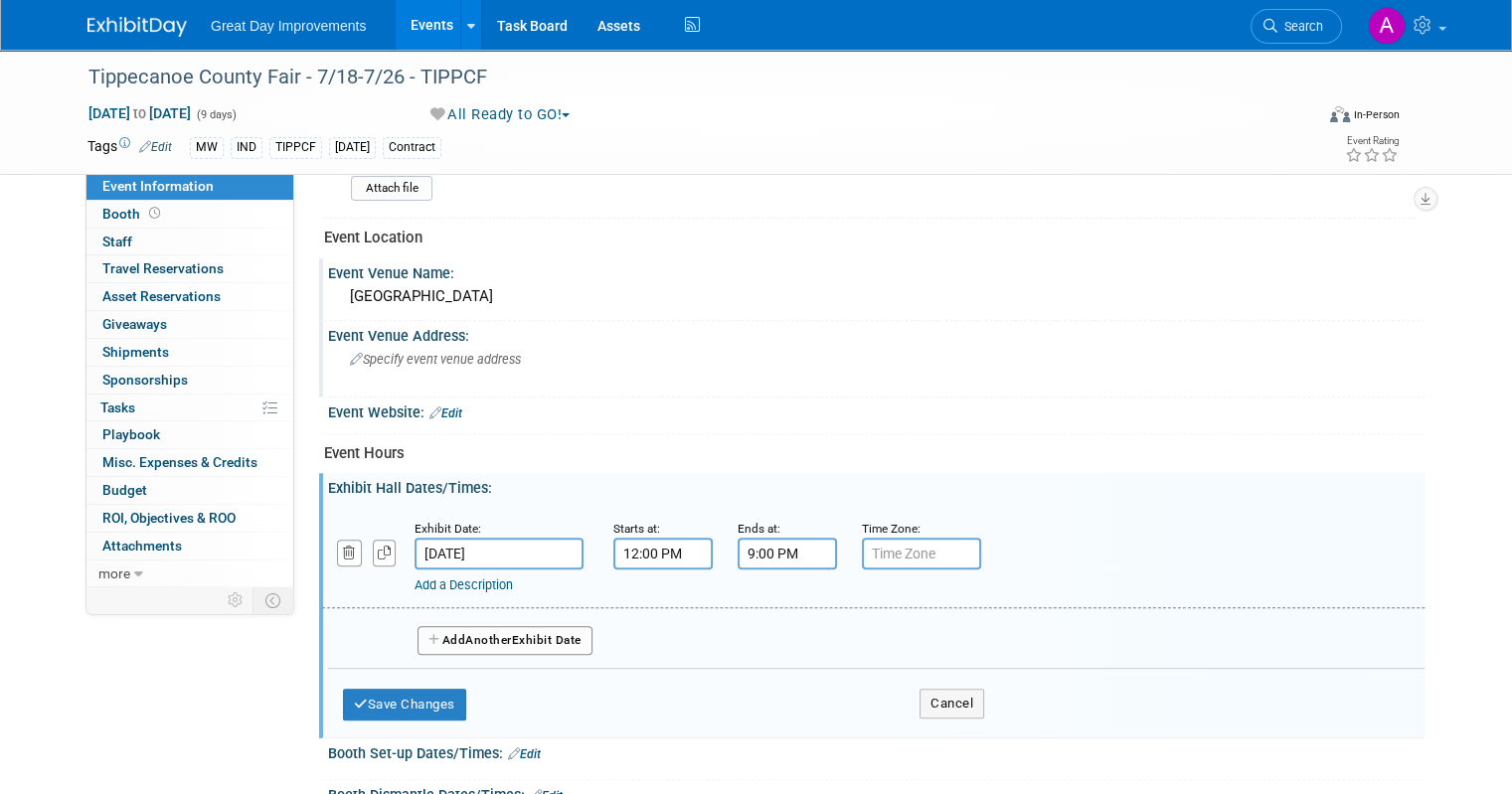 click at bounding box center (922, 554) 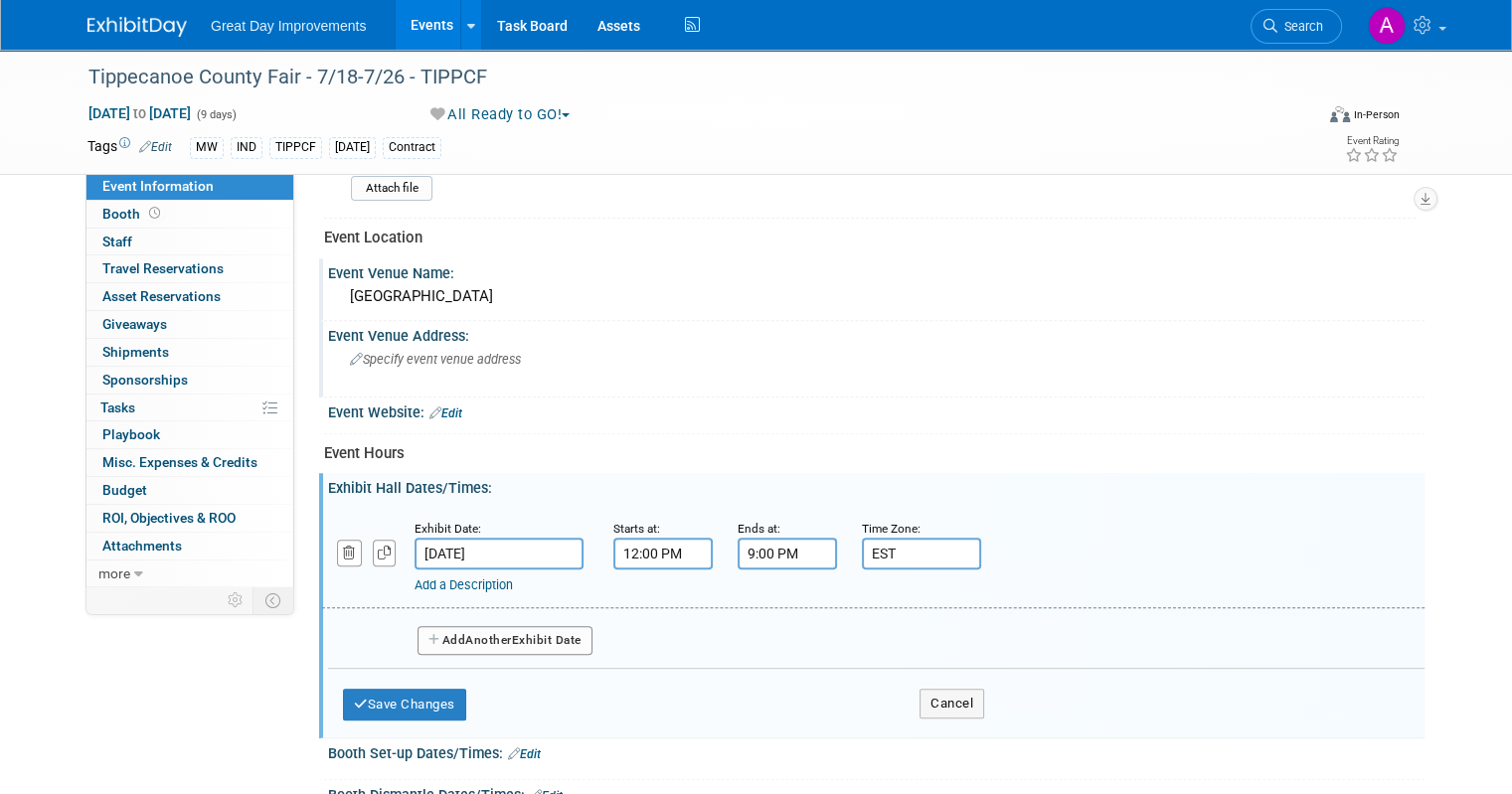 type on "EST" 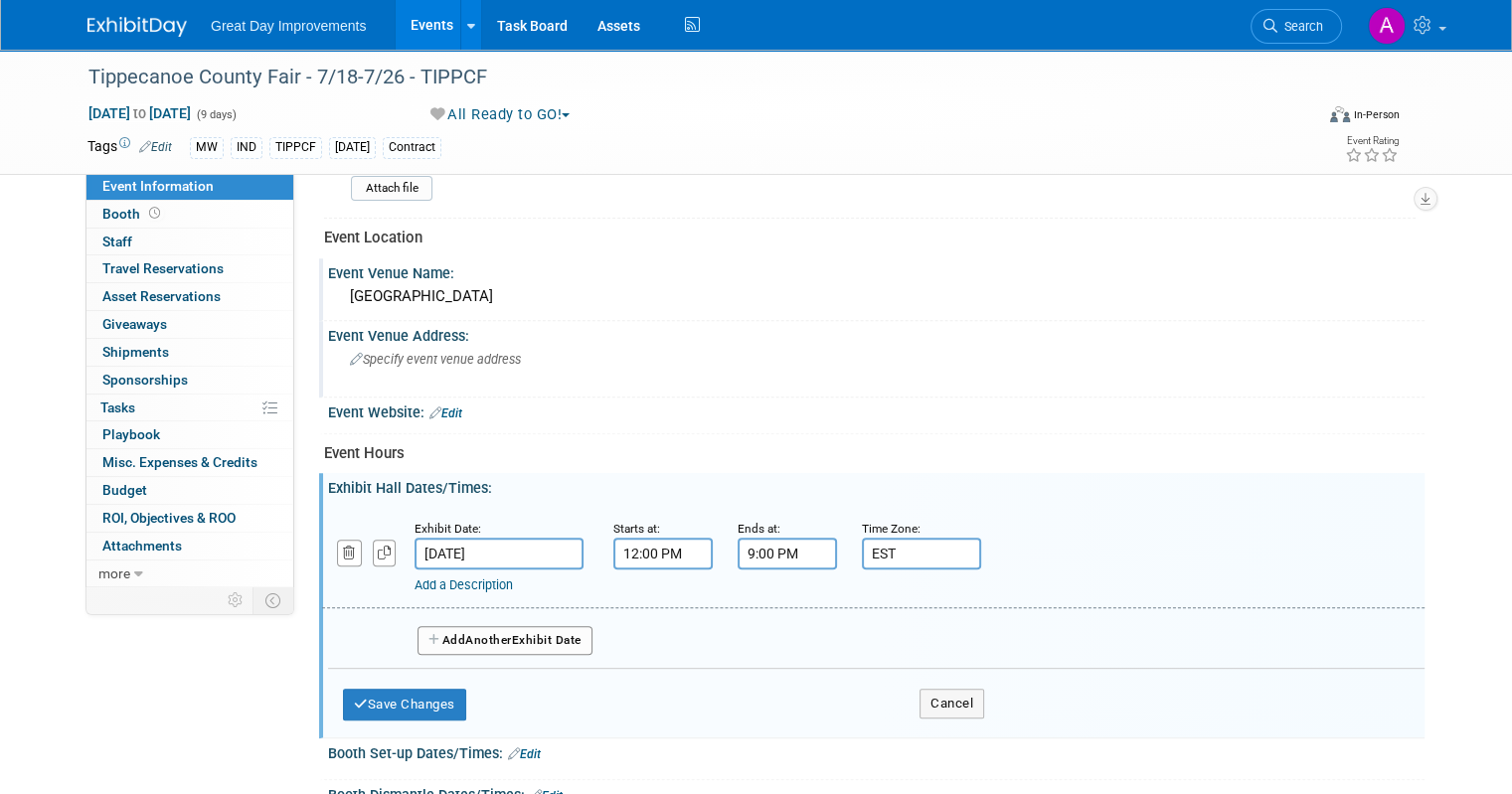 click on "Add  Another  Exhibit Date" at bounding box center (505, 641) 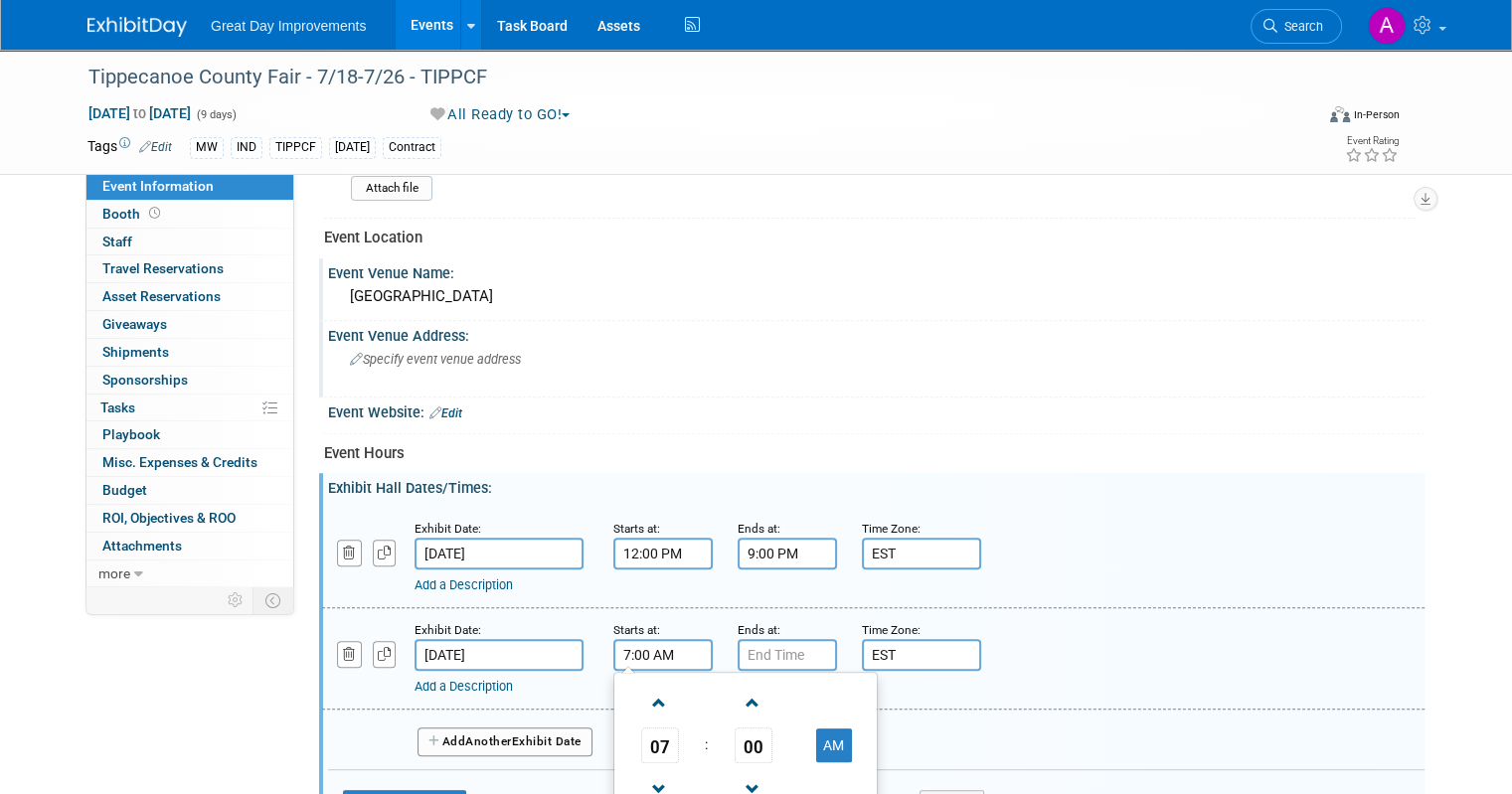 click on "7:00 AM" at bounding box center (663, 655) 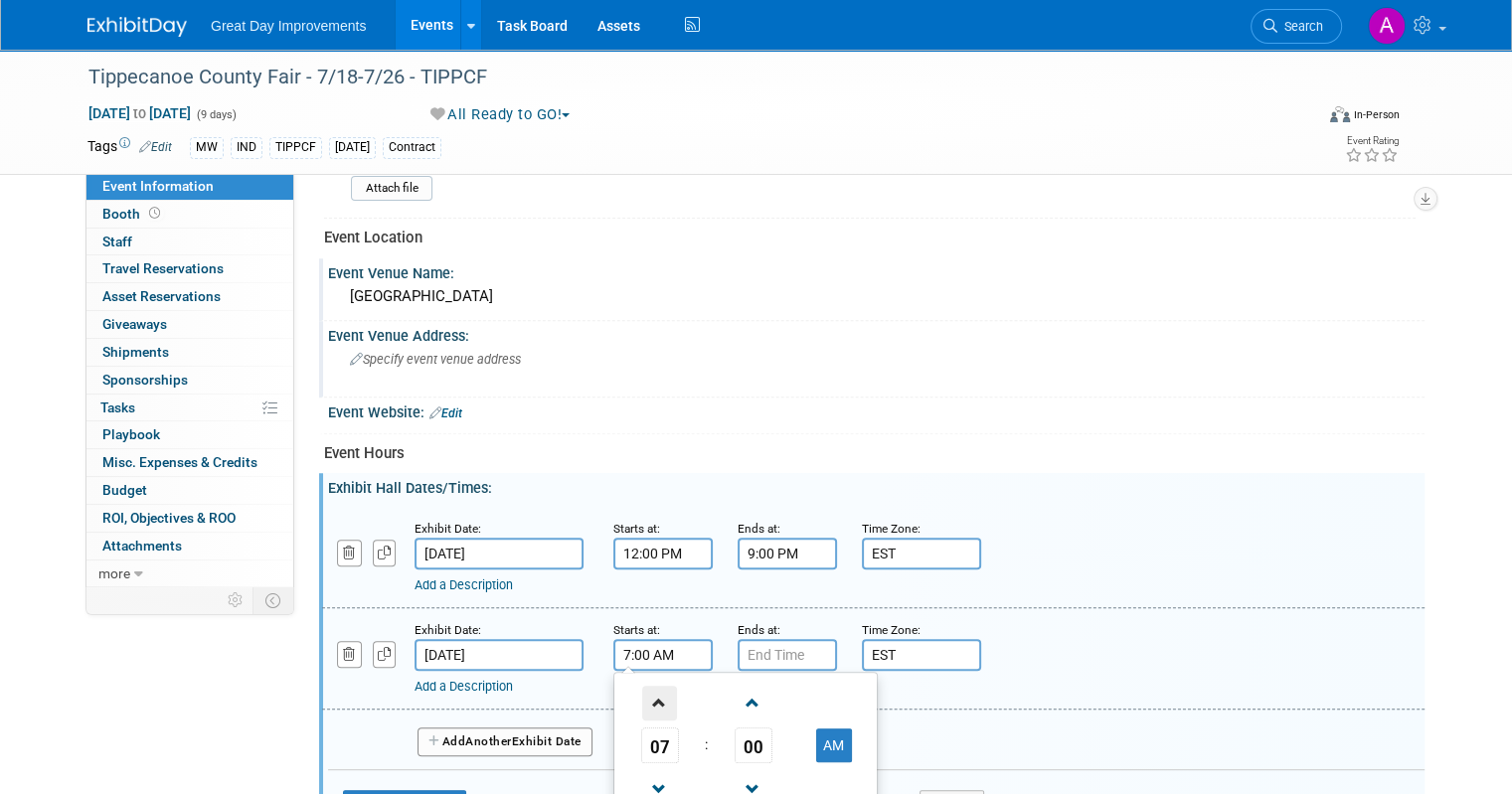 click at bounding box center (659, 703) 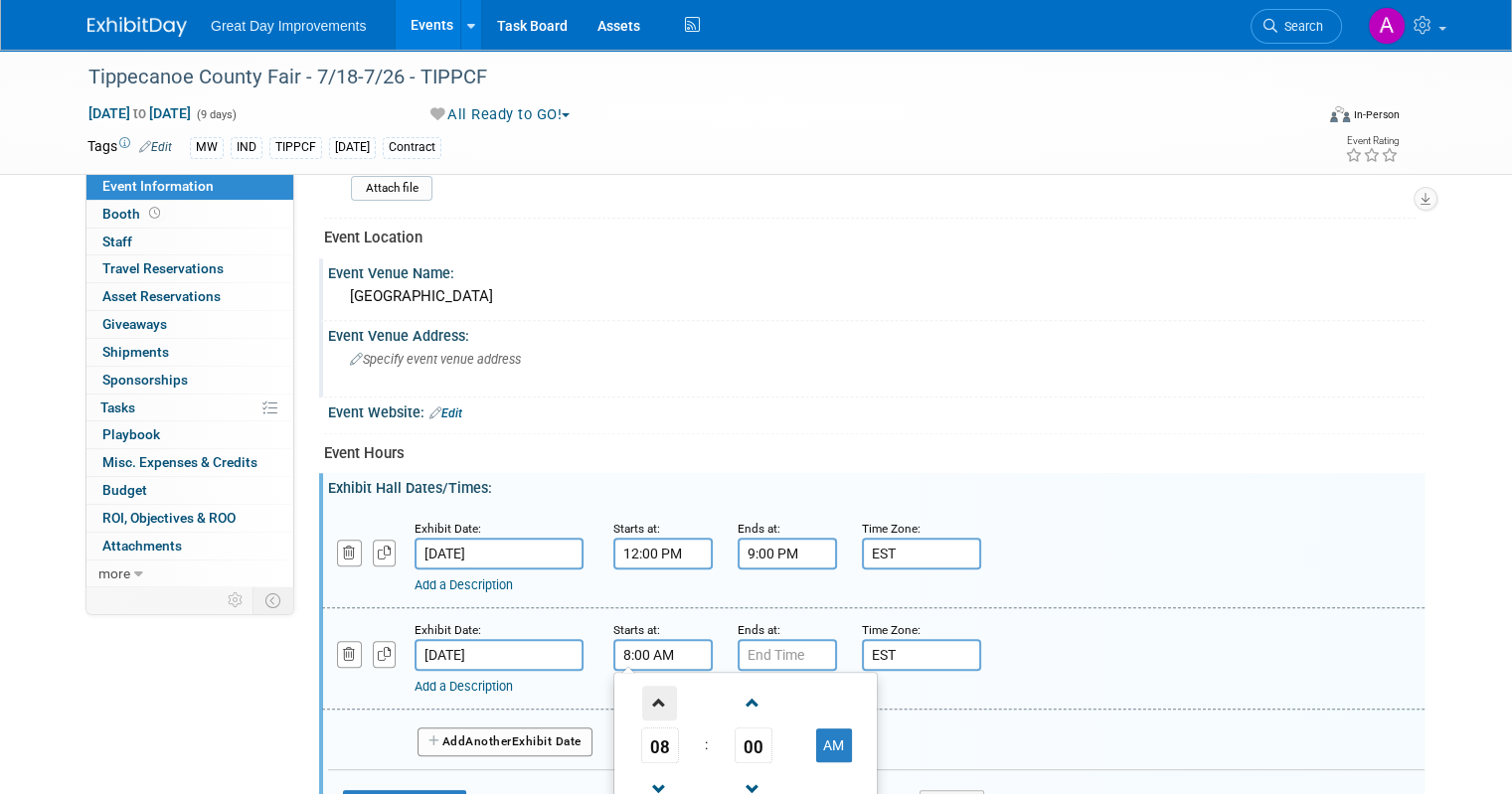 click at bounding box center [659, 703] 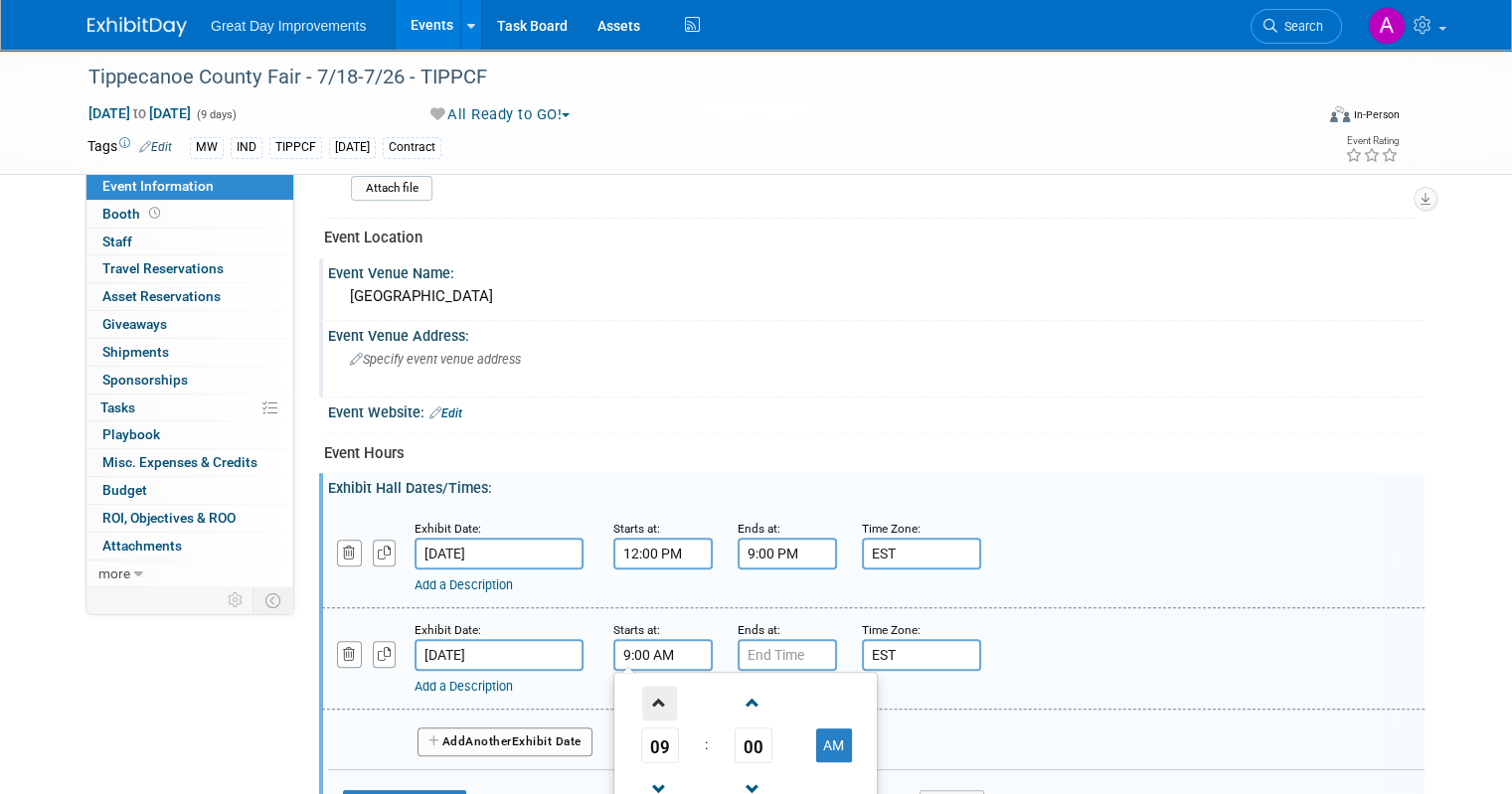 click at bounding box center (659, 703) 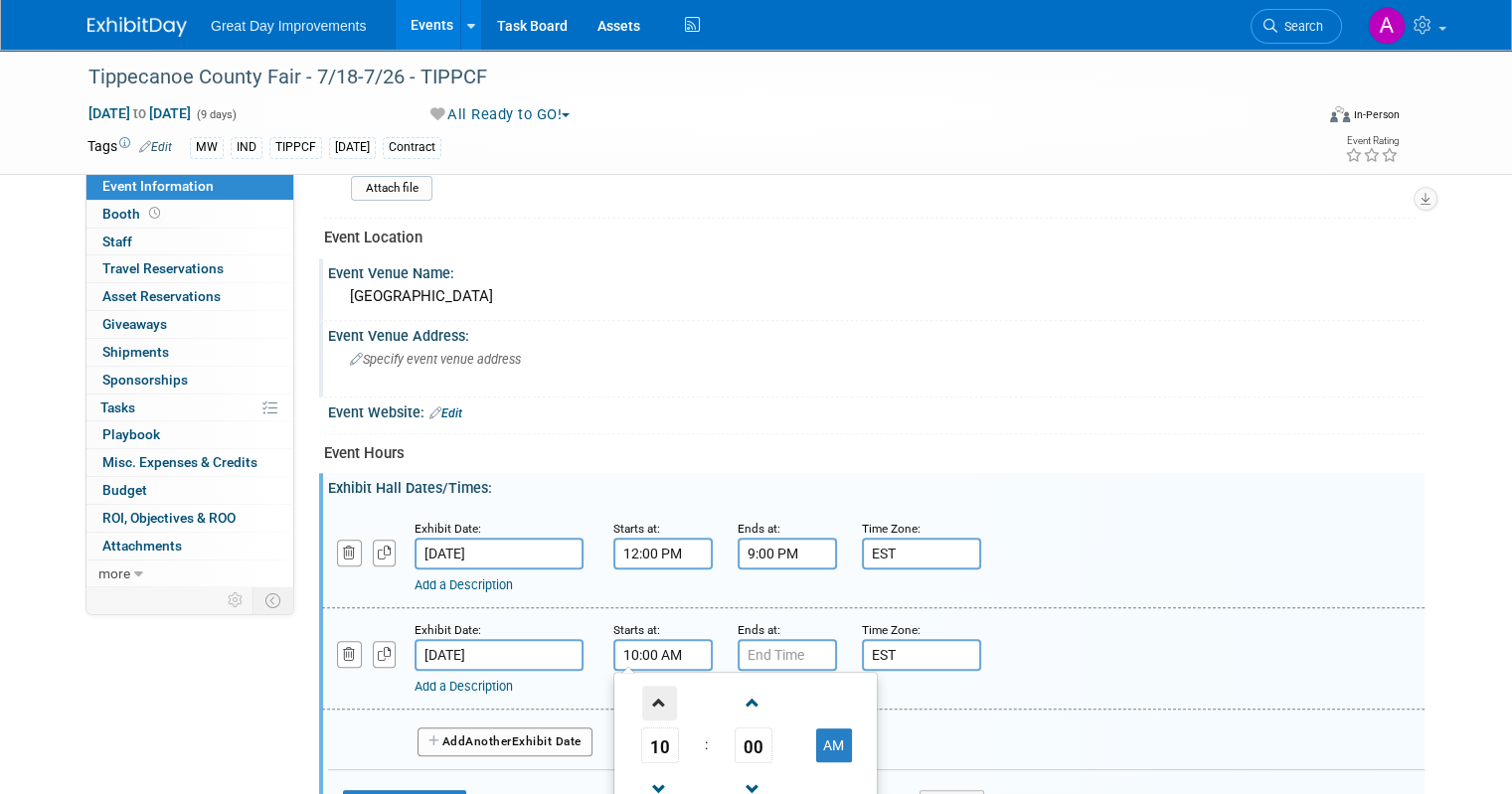 click at bounding box center [659, 703] 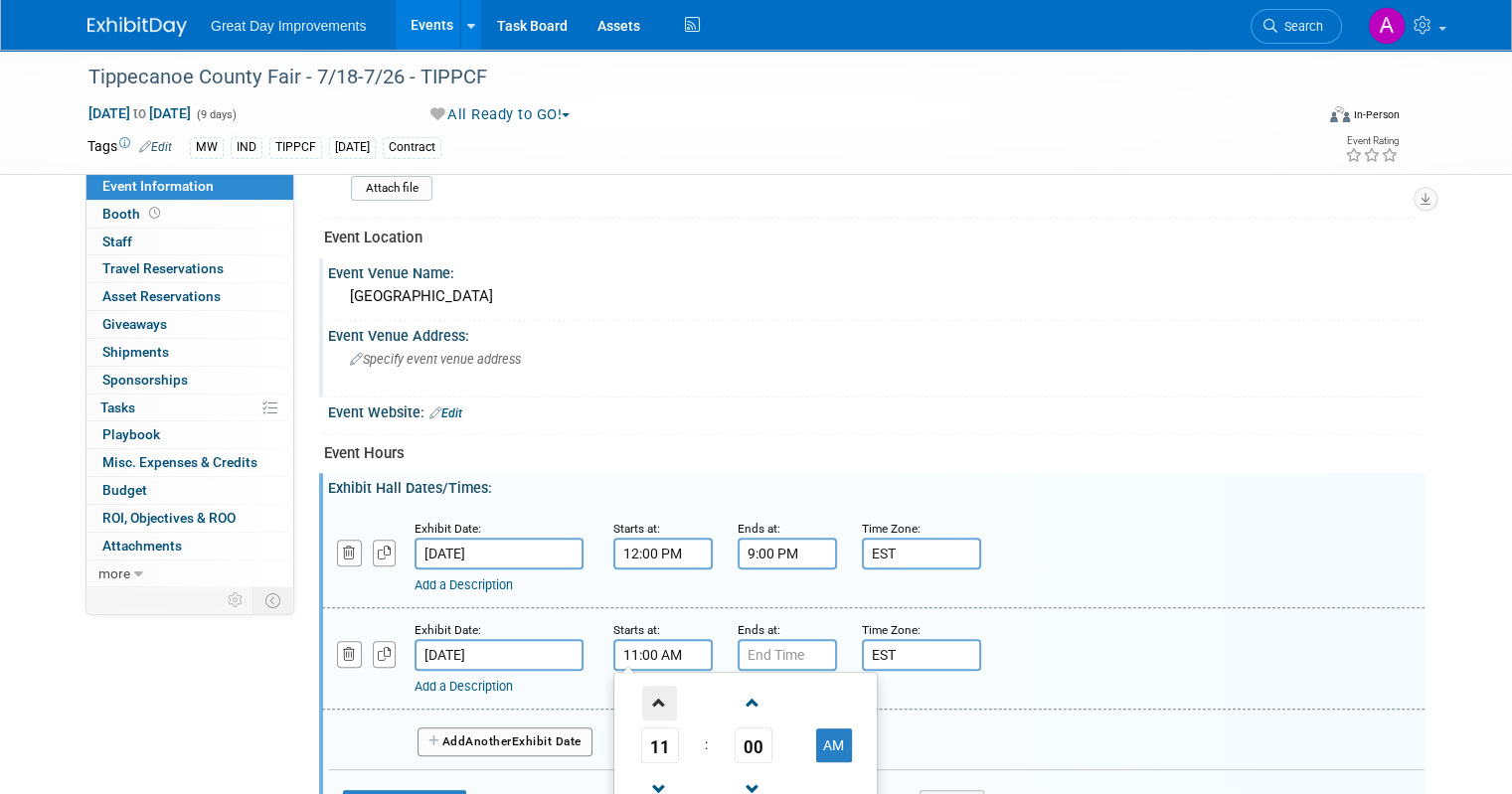 click at bounding box center [659, 703] 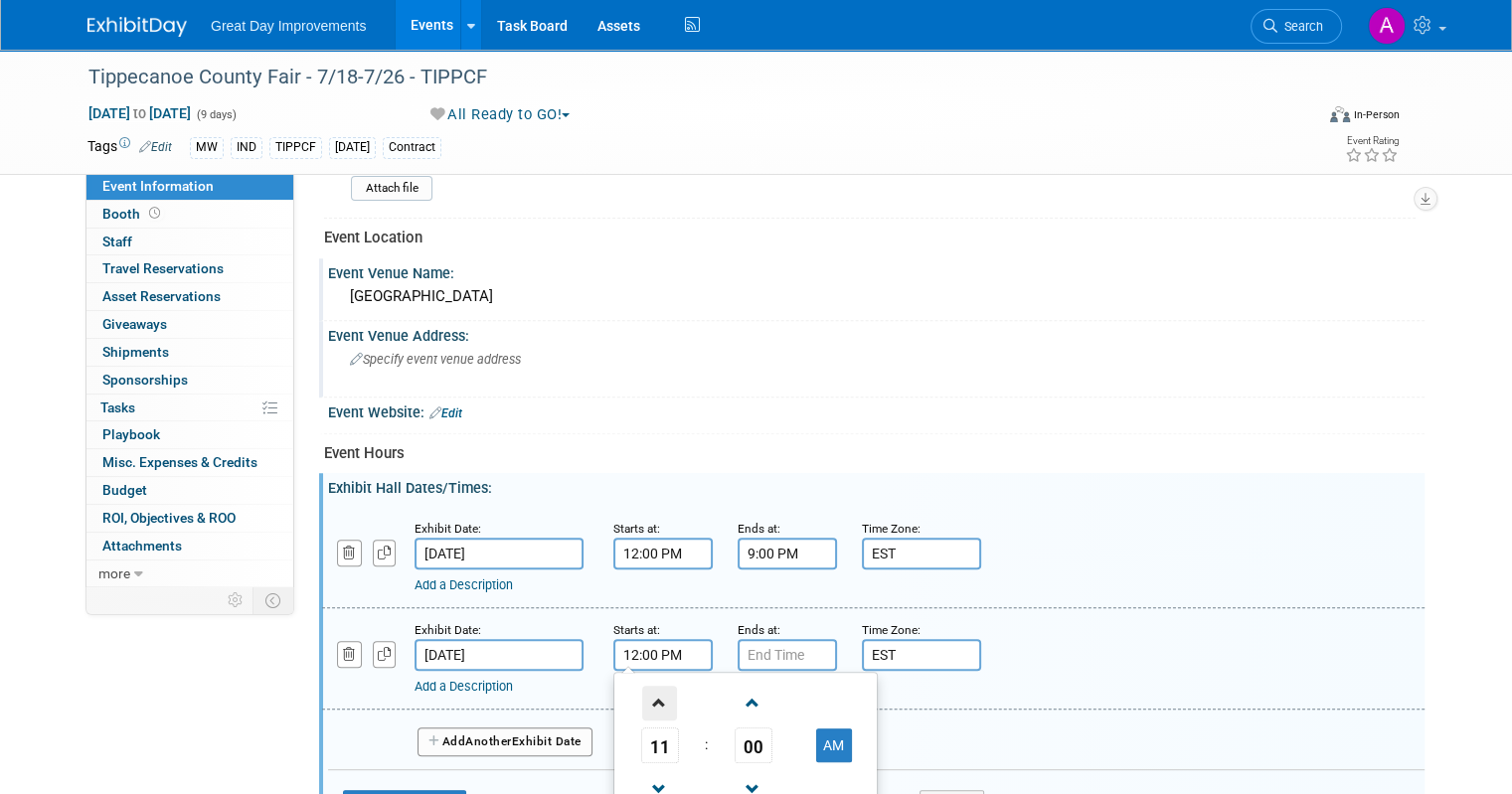 click at bounding box center [659, 703] 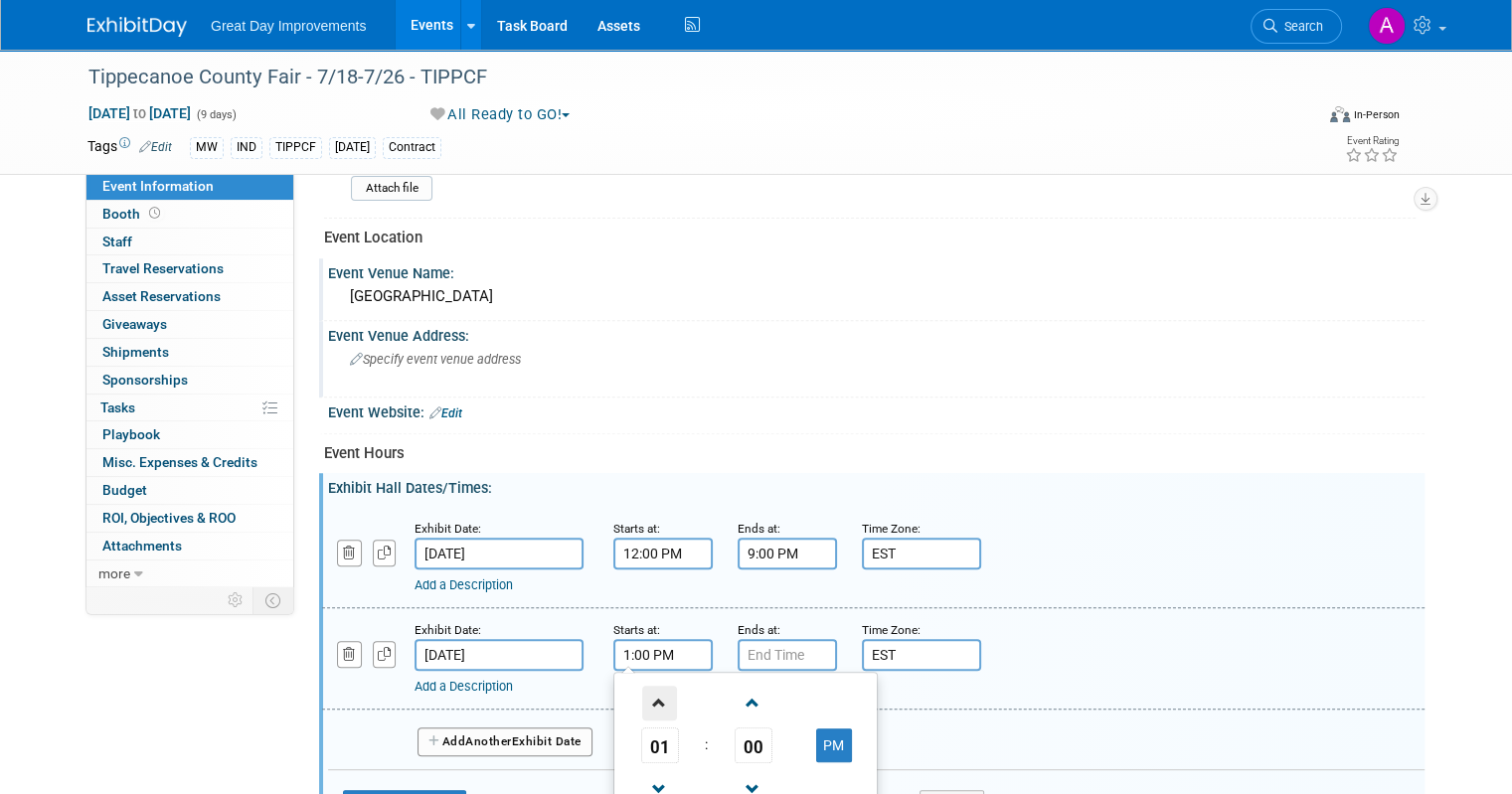 click at bounding box center [659, 703] 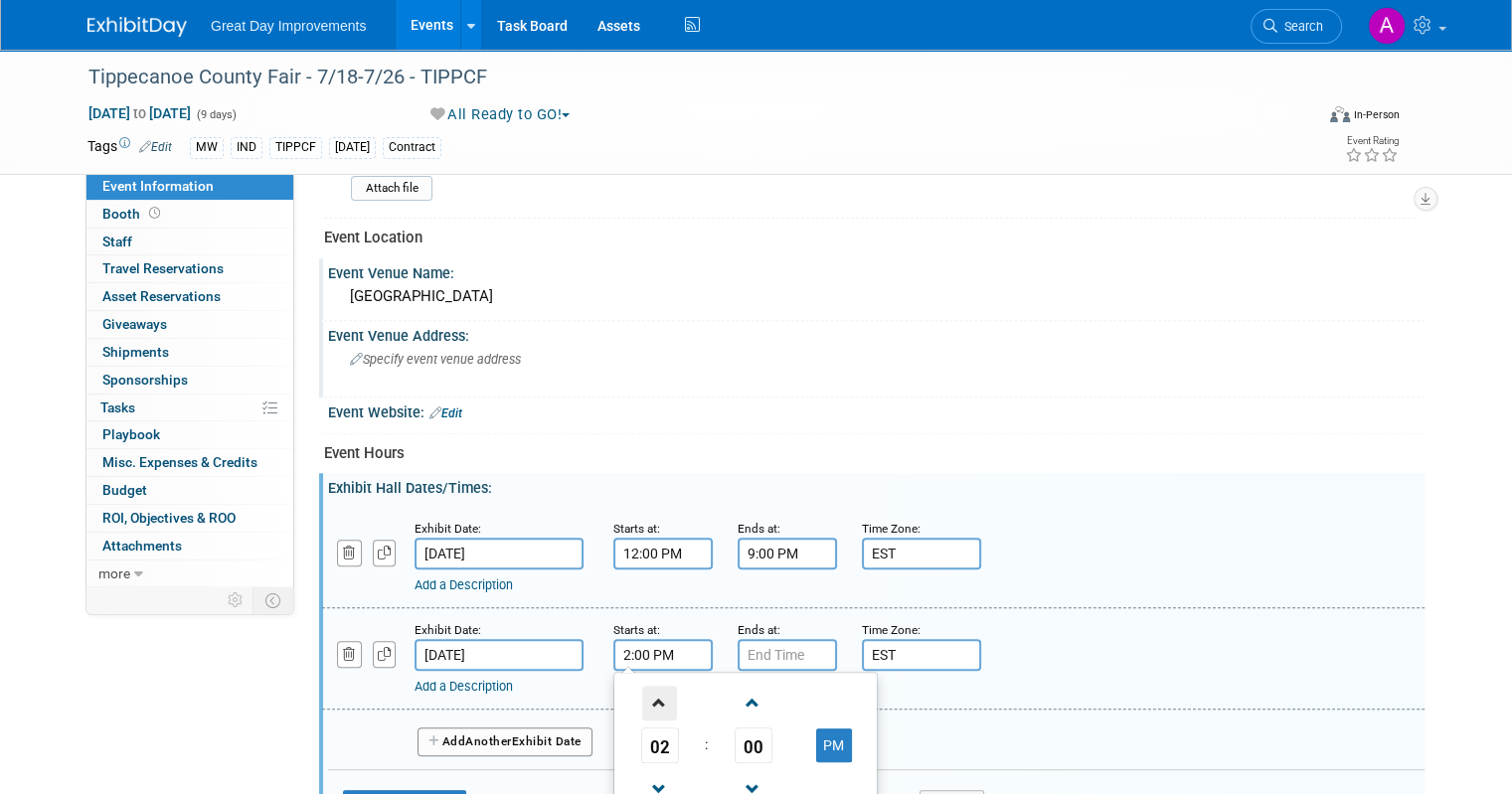 click at bounding box center [659, 703] 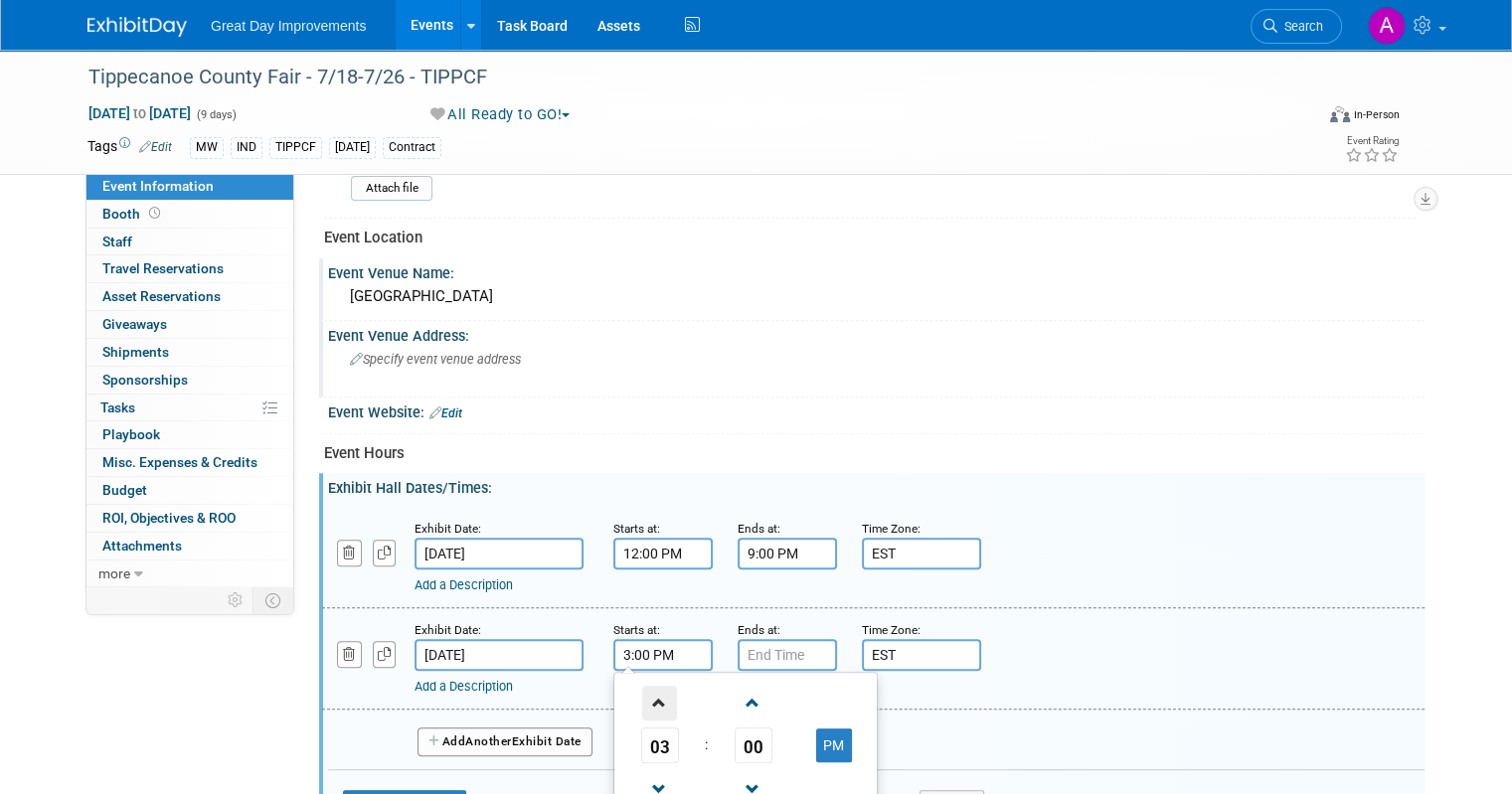 click at bounding box center [659, 703] 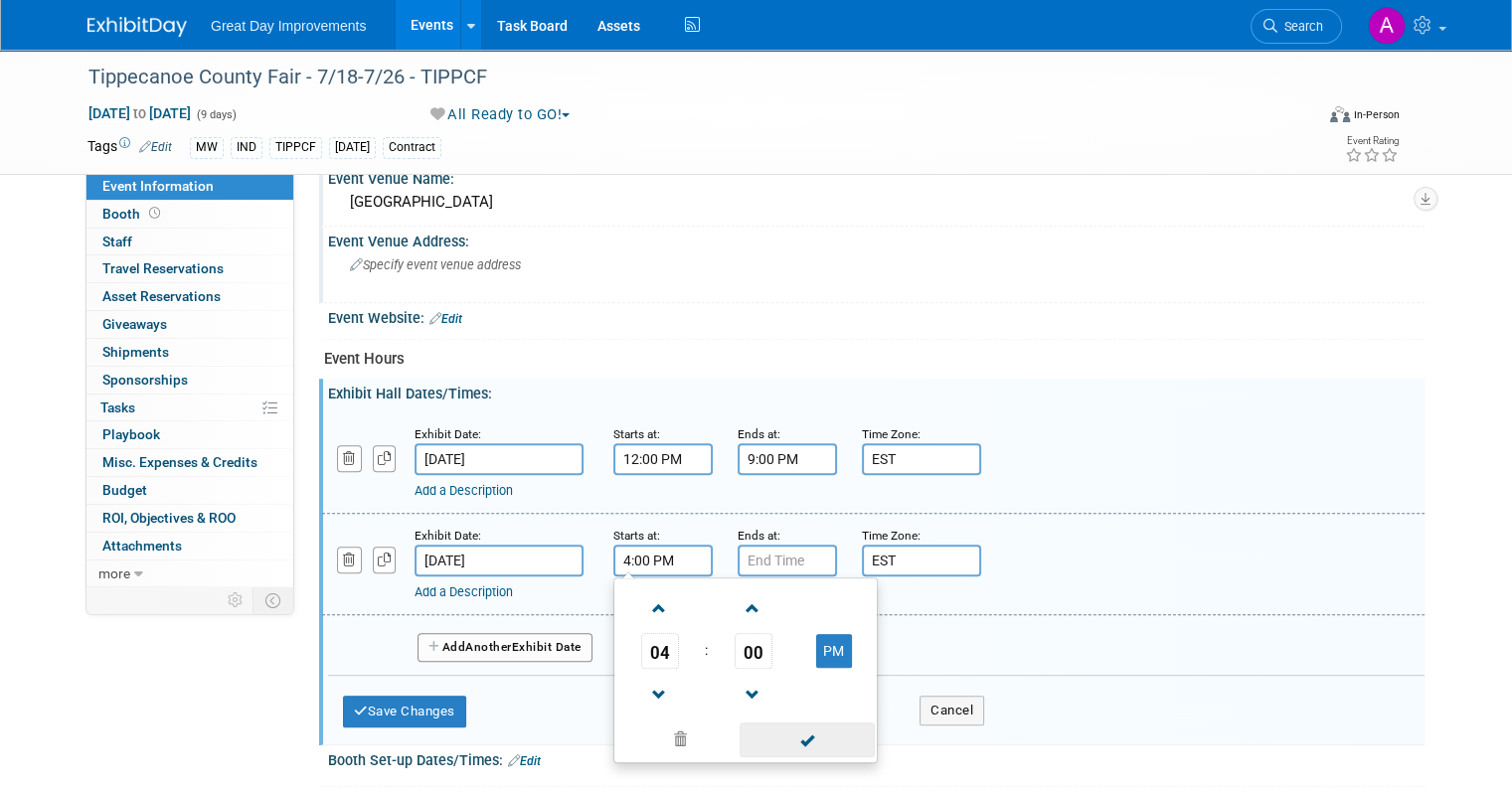 scroll, scrollTop: 795, scrollLeft: 0, axis: vertical 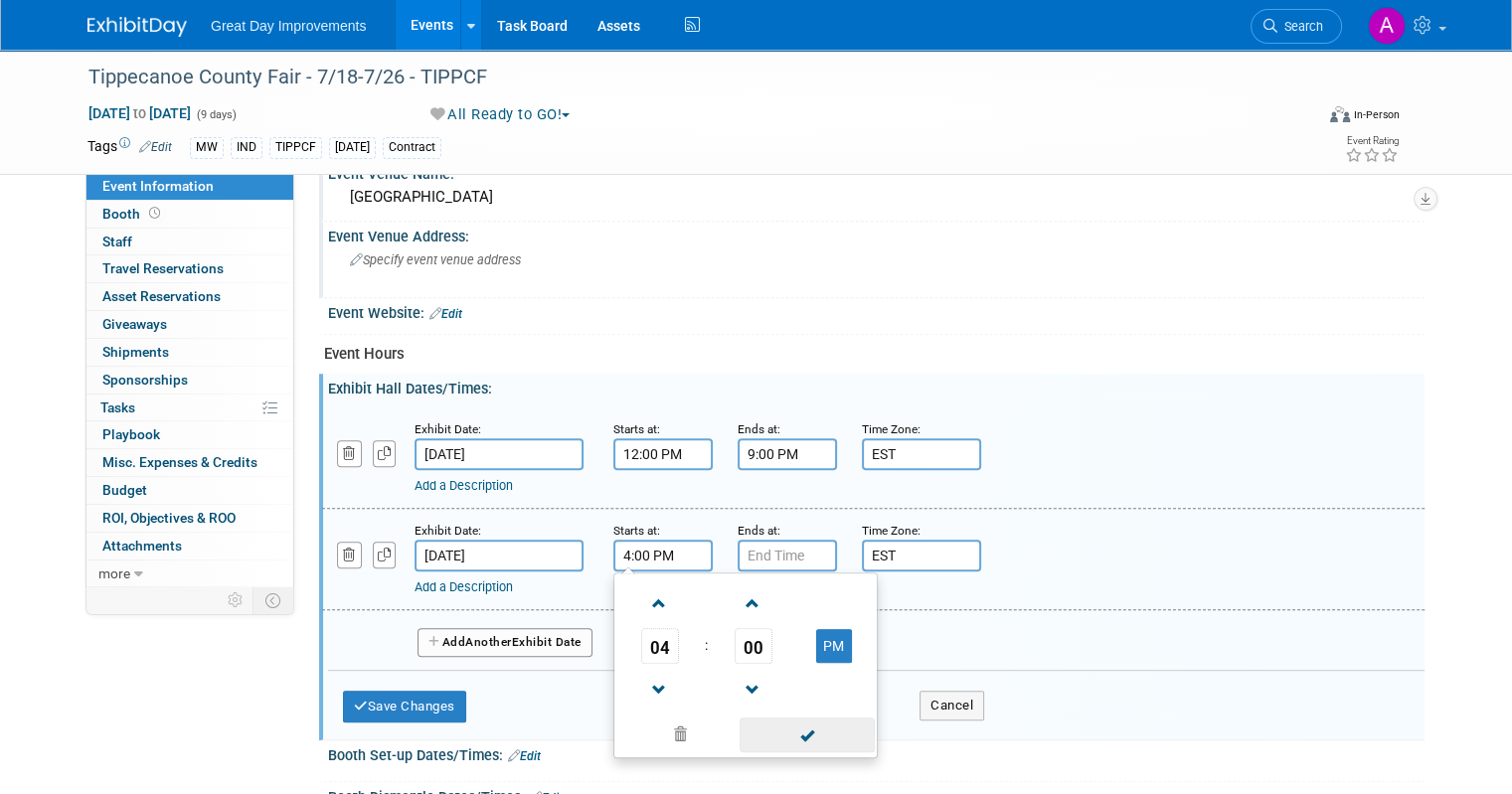 click at bounding box center [806, 734] 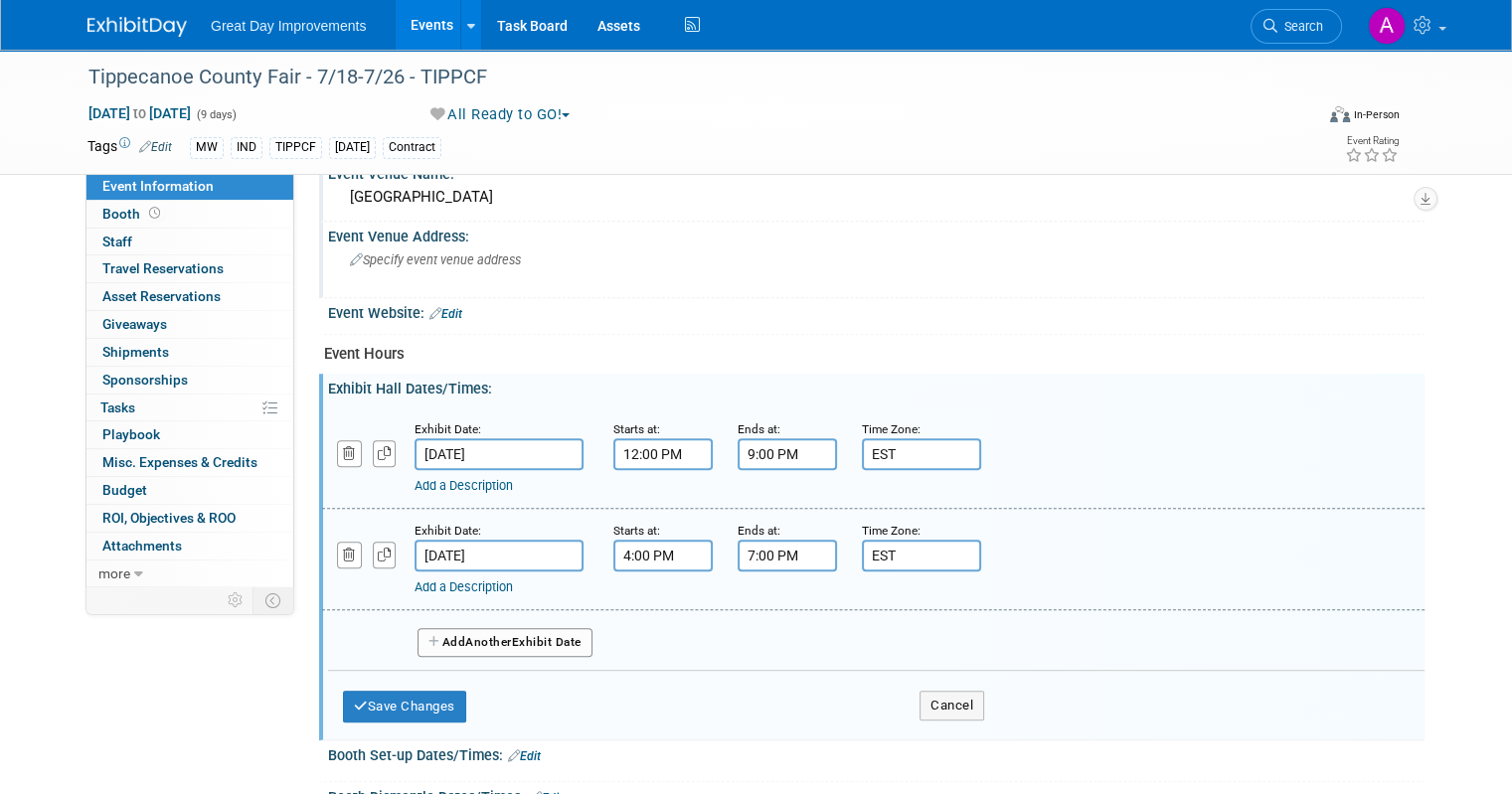 click on "7:00 PM" at bounding box center (787, 556) 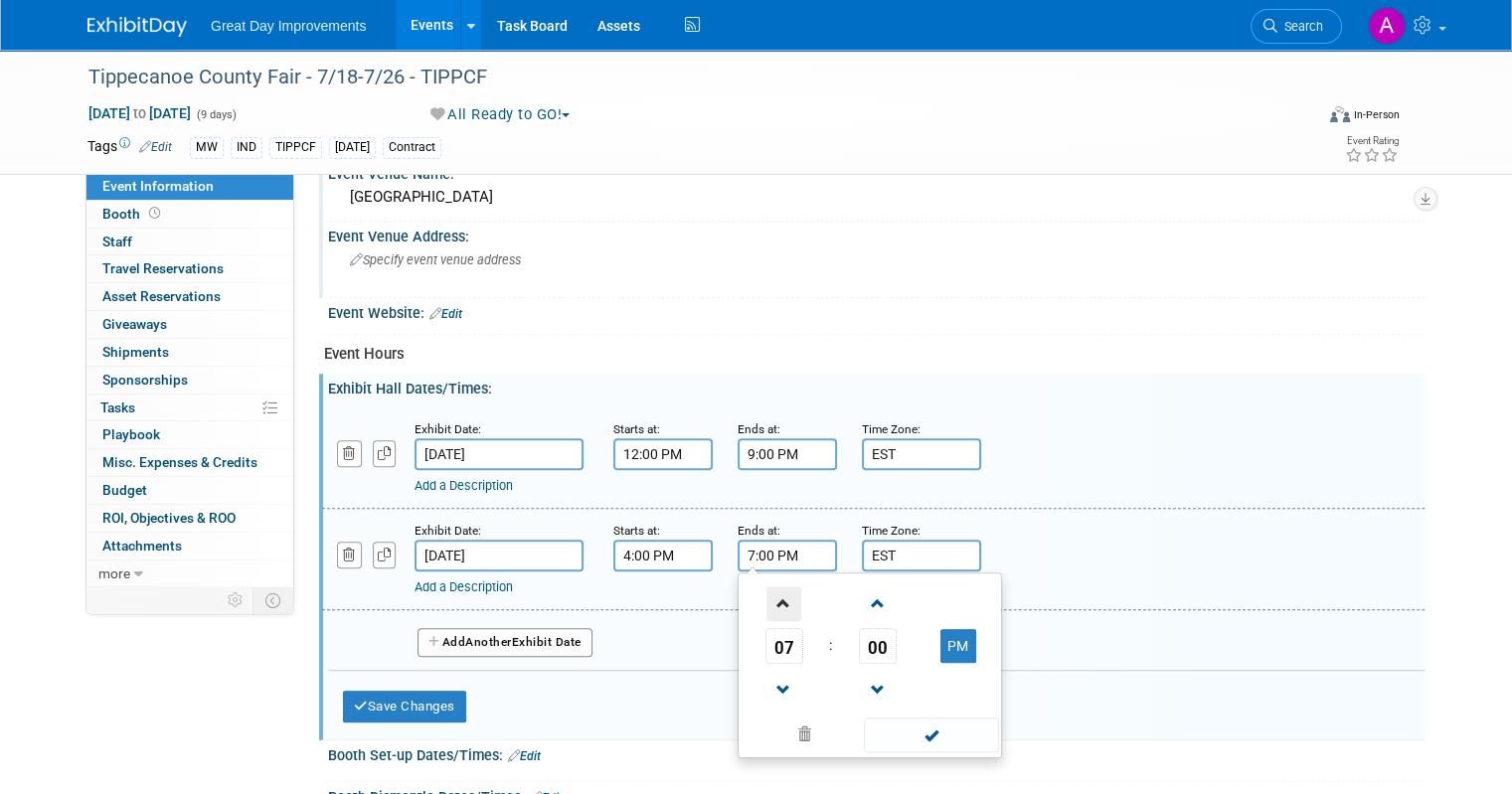 click at bounding box center [783, 603] 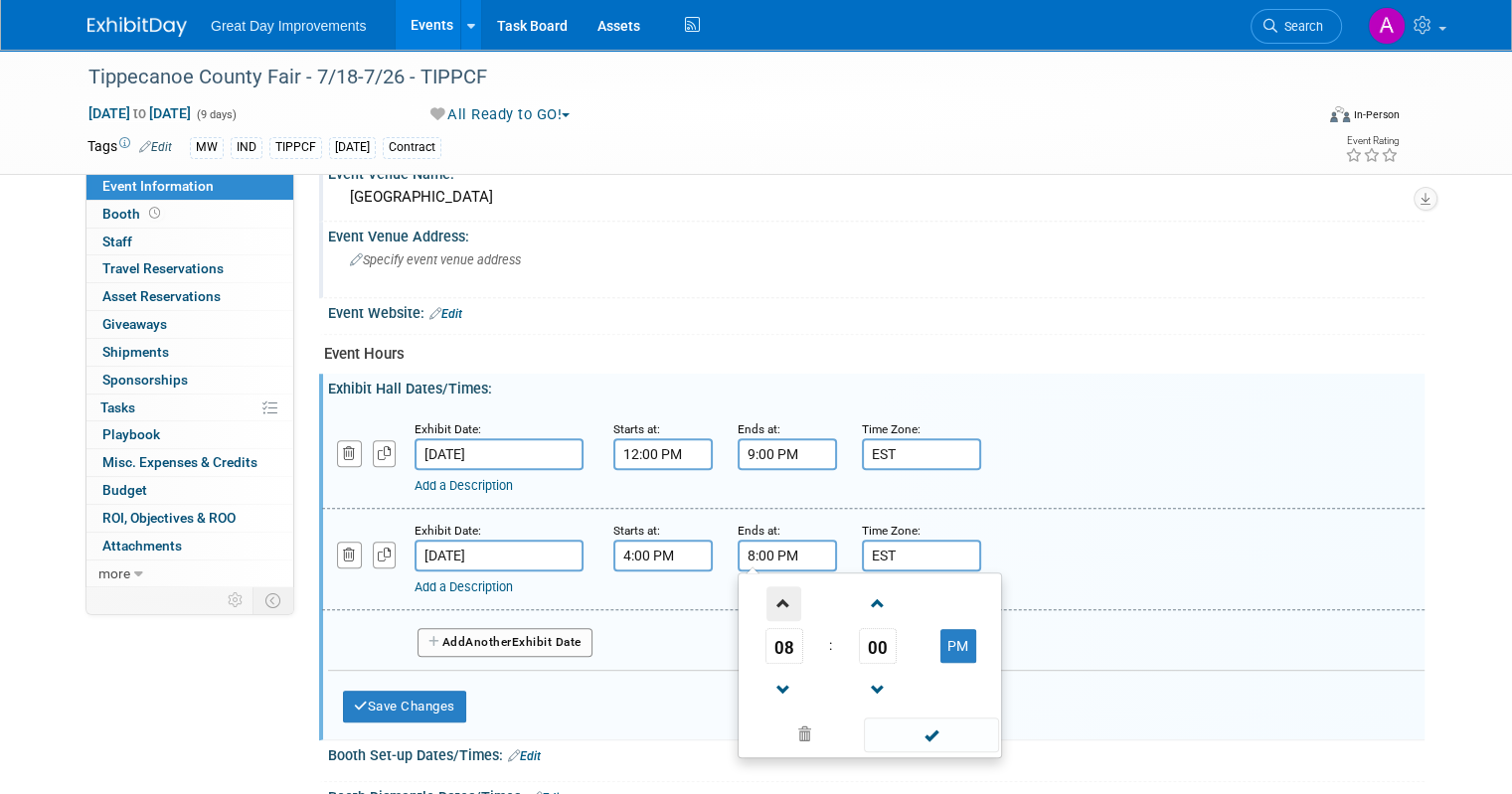 click at bounding box center (783, 603) 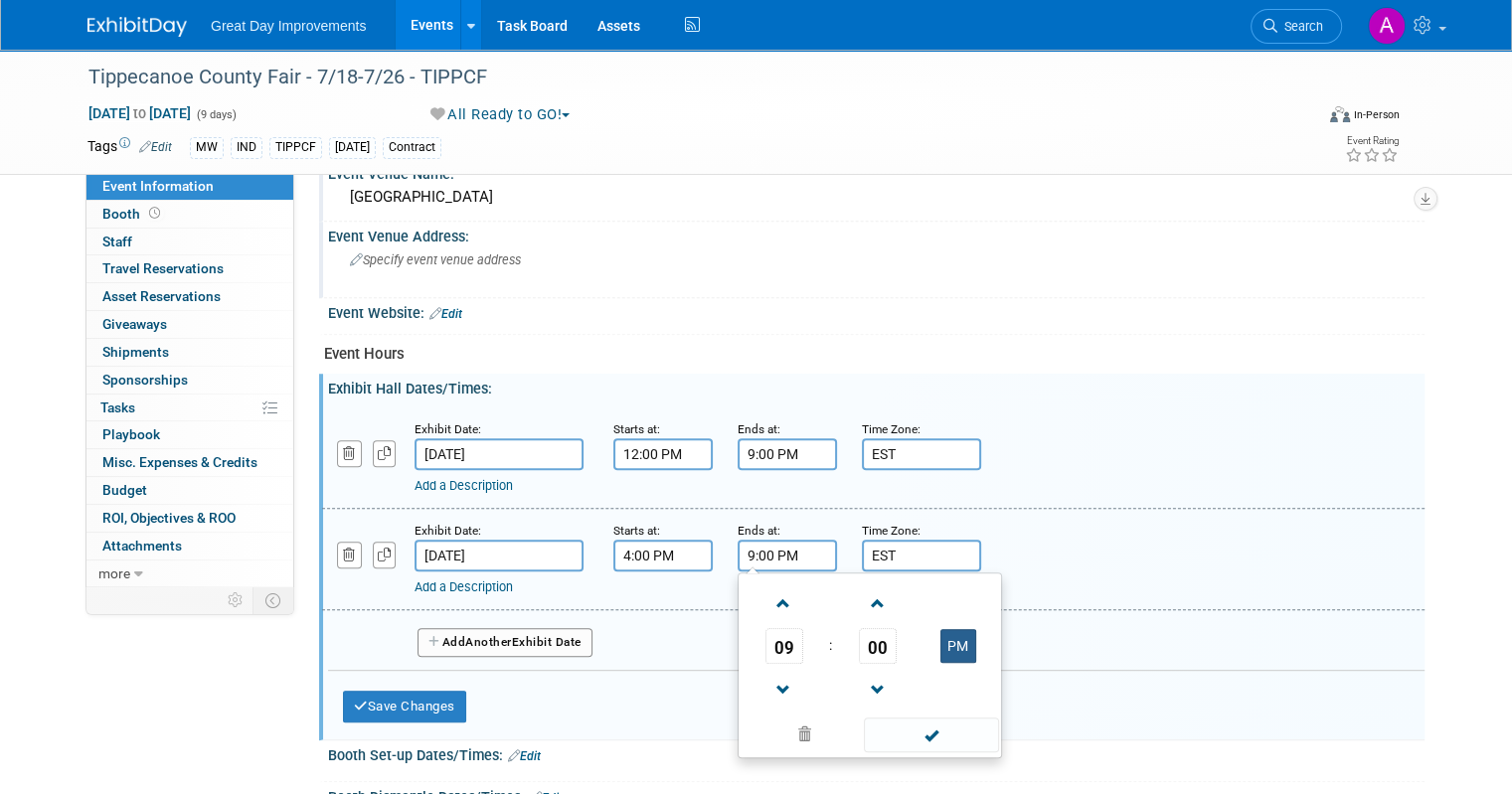 click on "PM" at bounding box center (958, 646) 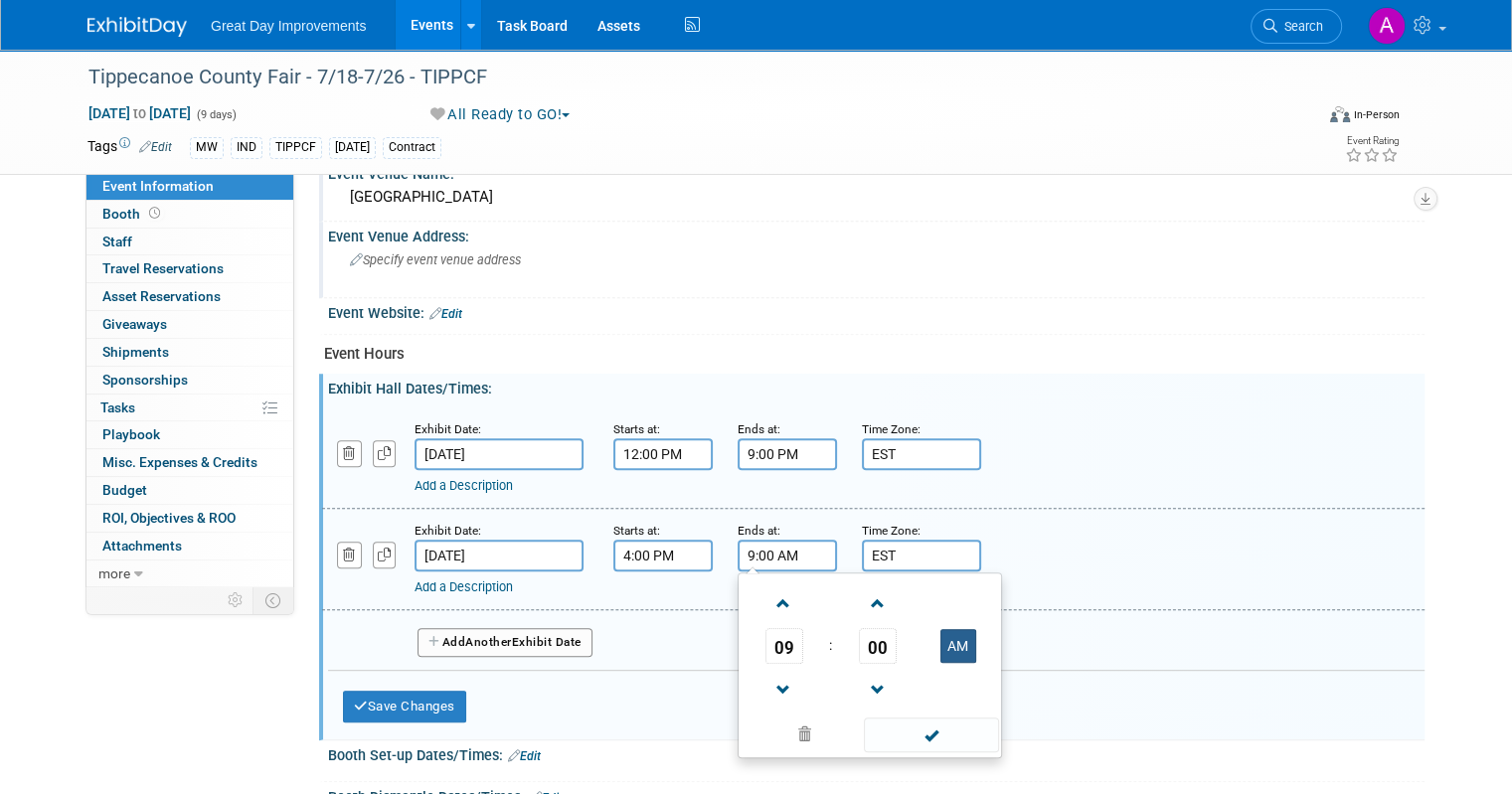 click on "AM" at bounding box center (958, 646) 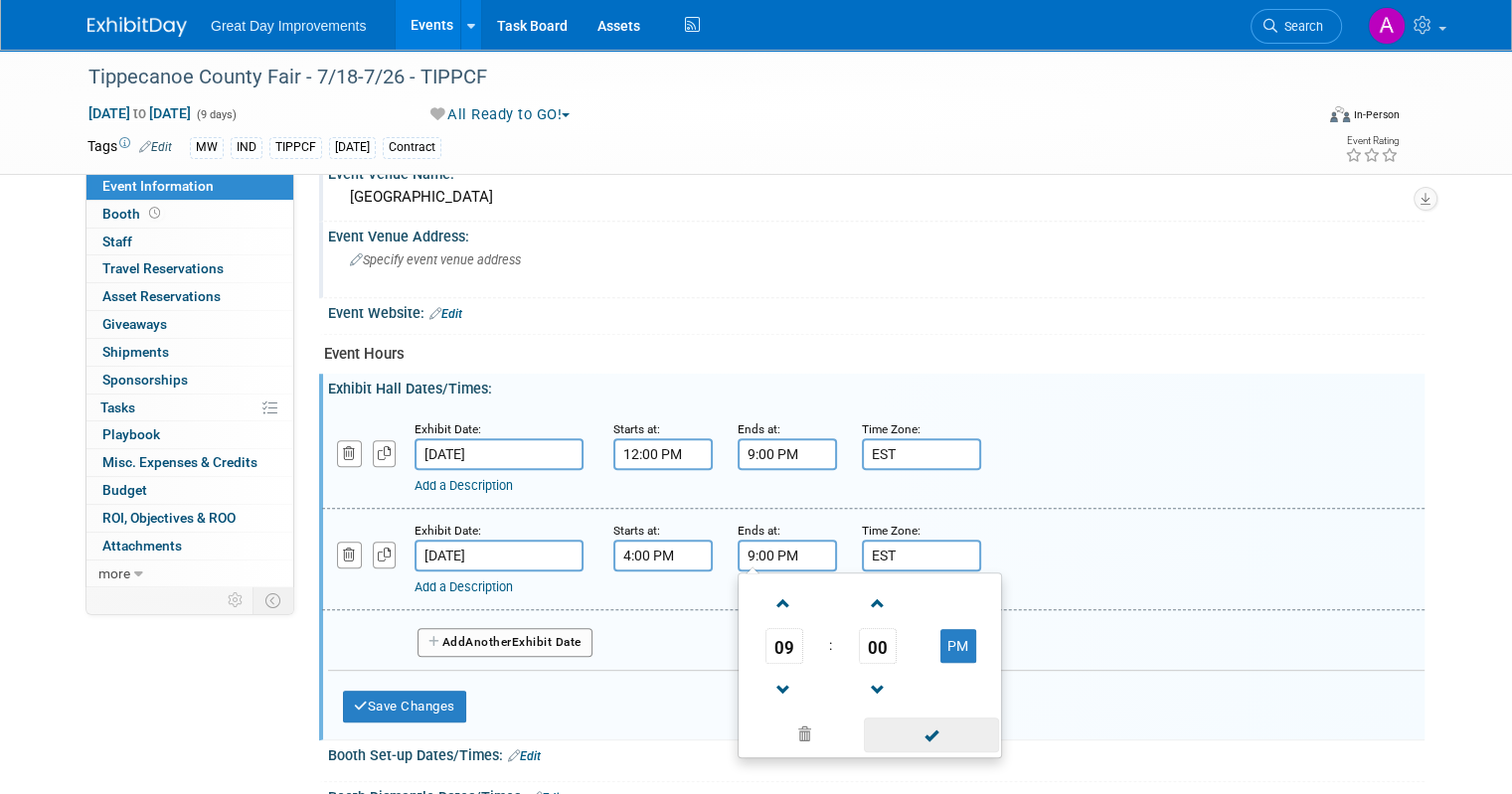 click at bounding box center [930, 734] 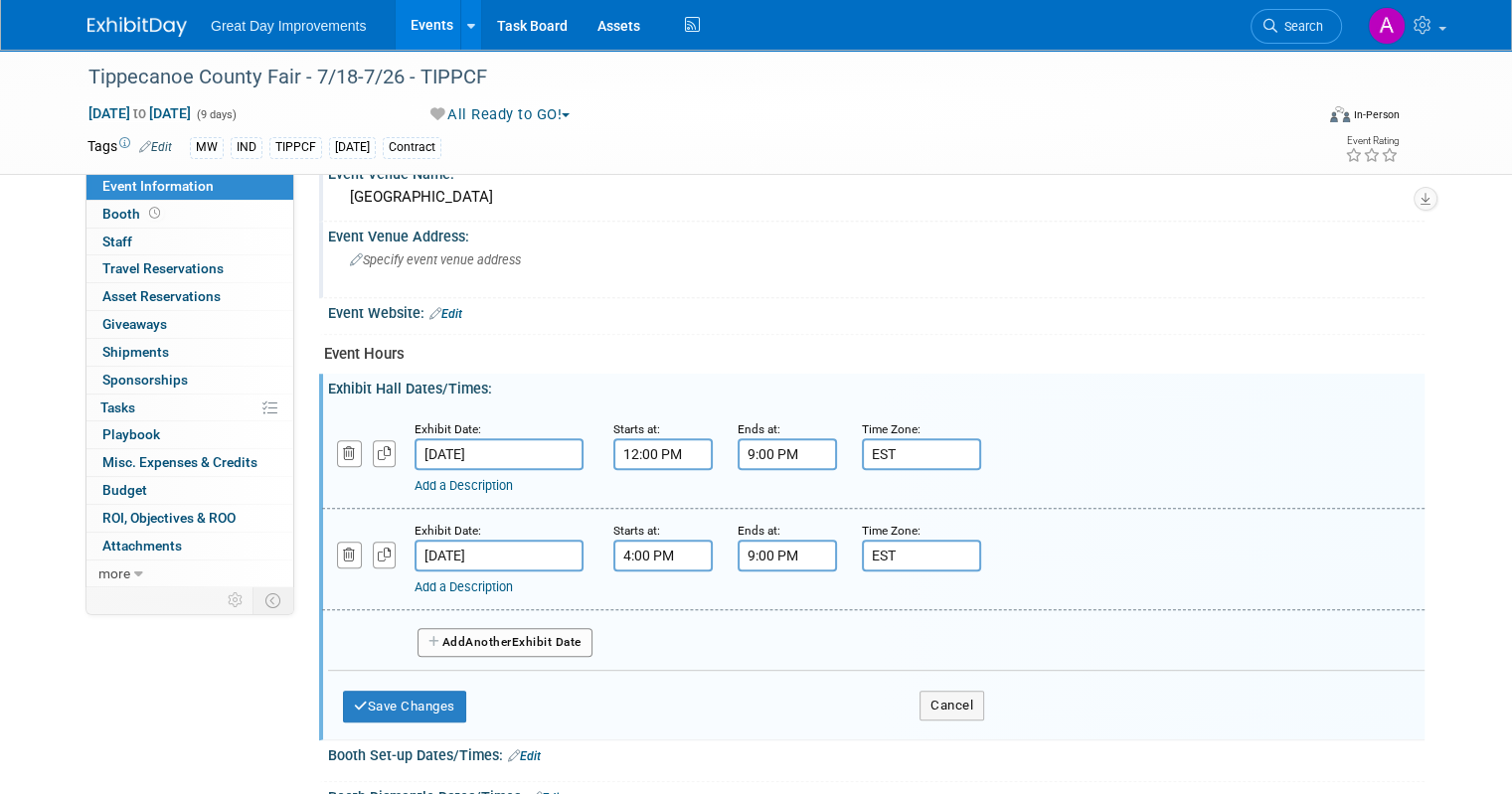 click on "Add  Another  Exhibit Date" at bounding box center (505, 643) 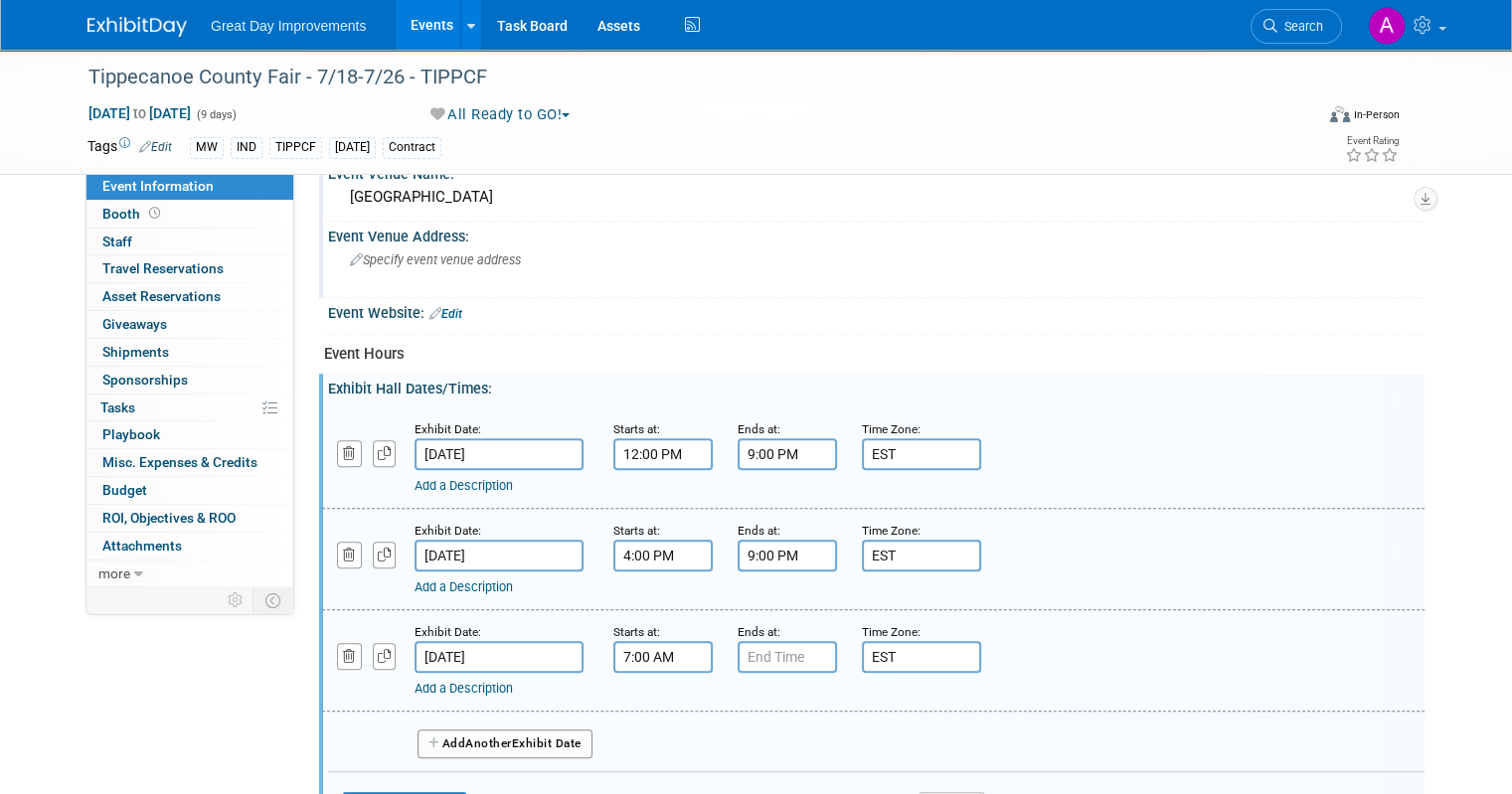 click on "7:00 AM" at bounding box center (663, 657) 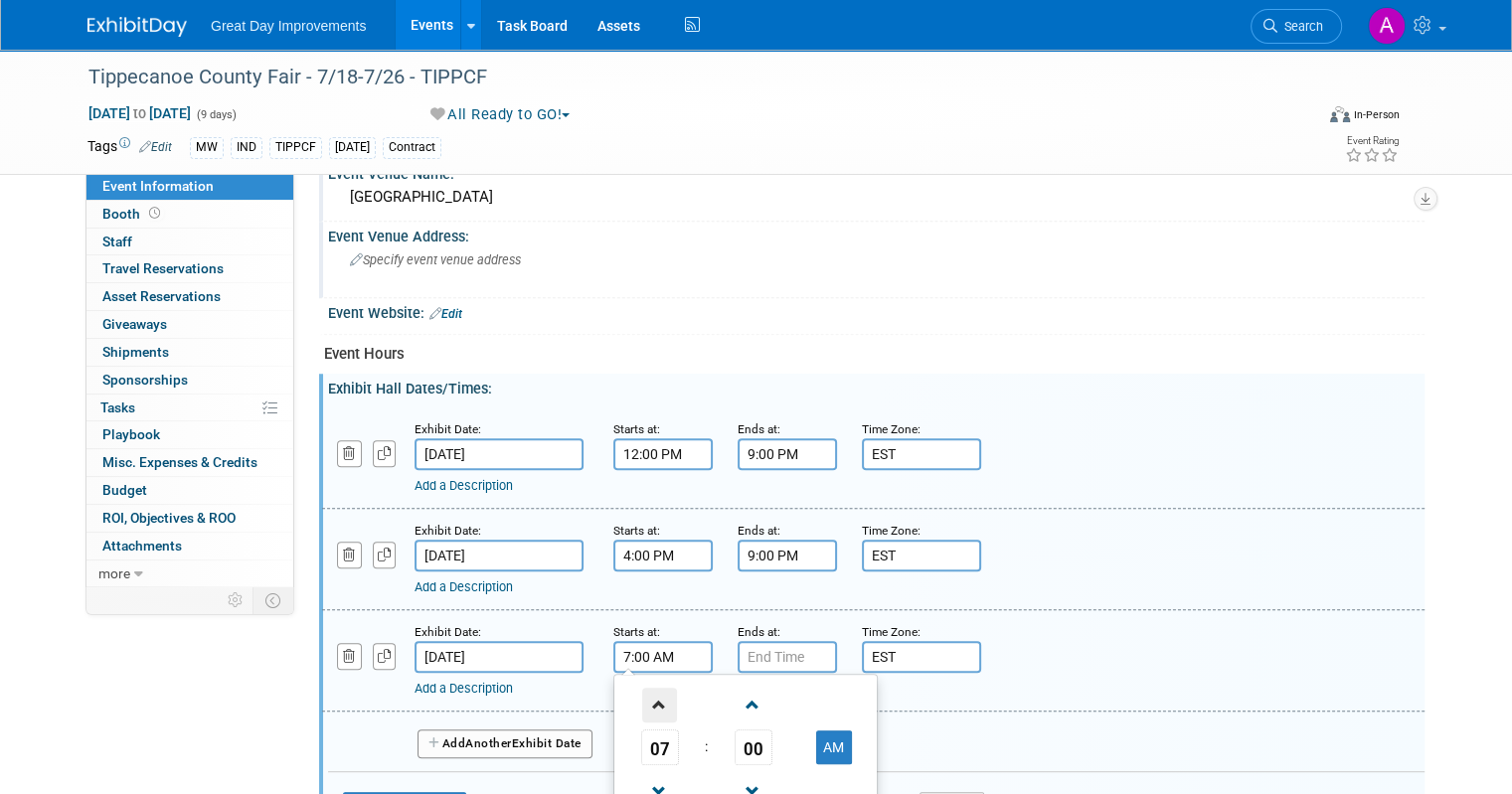 click at bounding box center [659, 705] 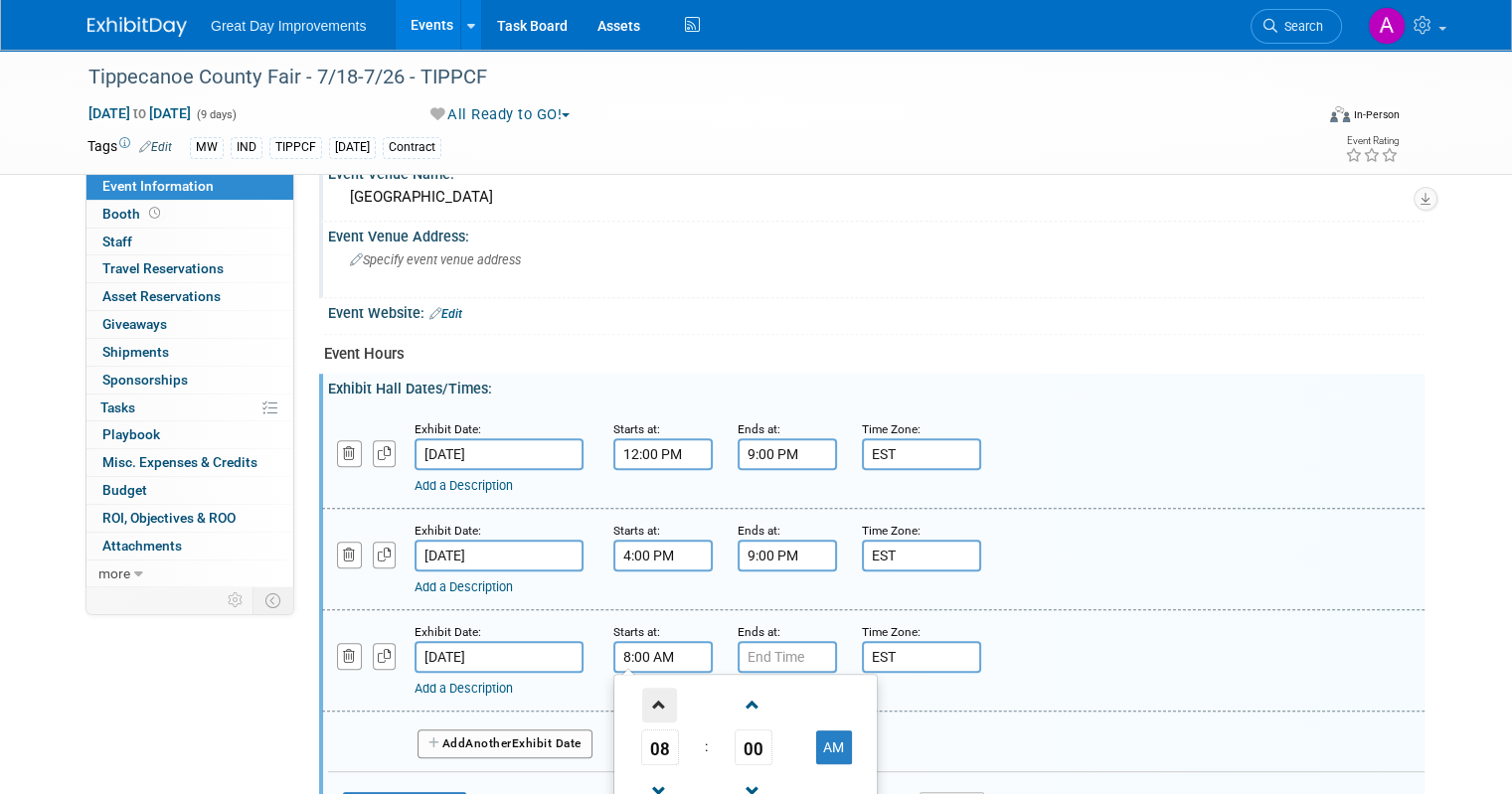 click at bounding box center (659, 705) 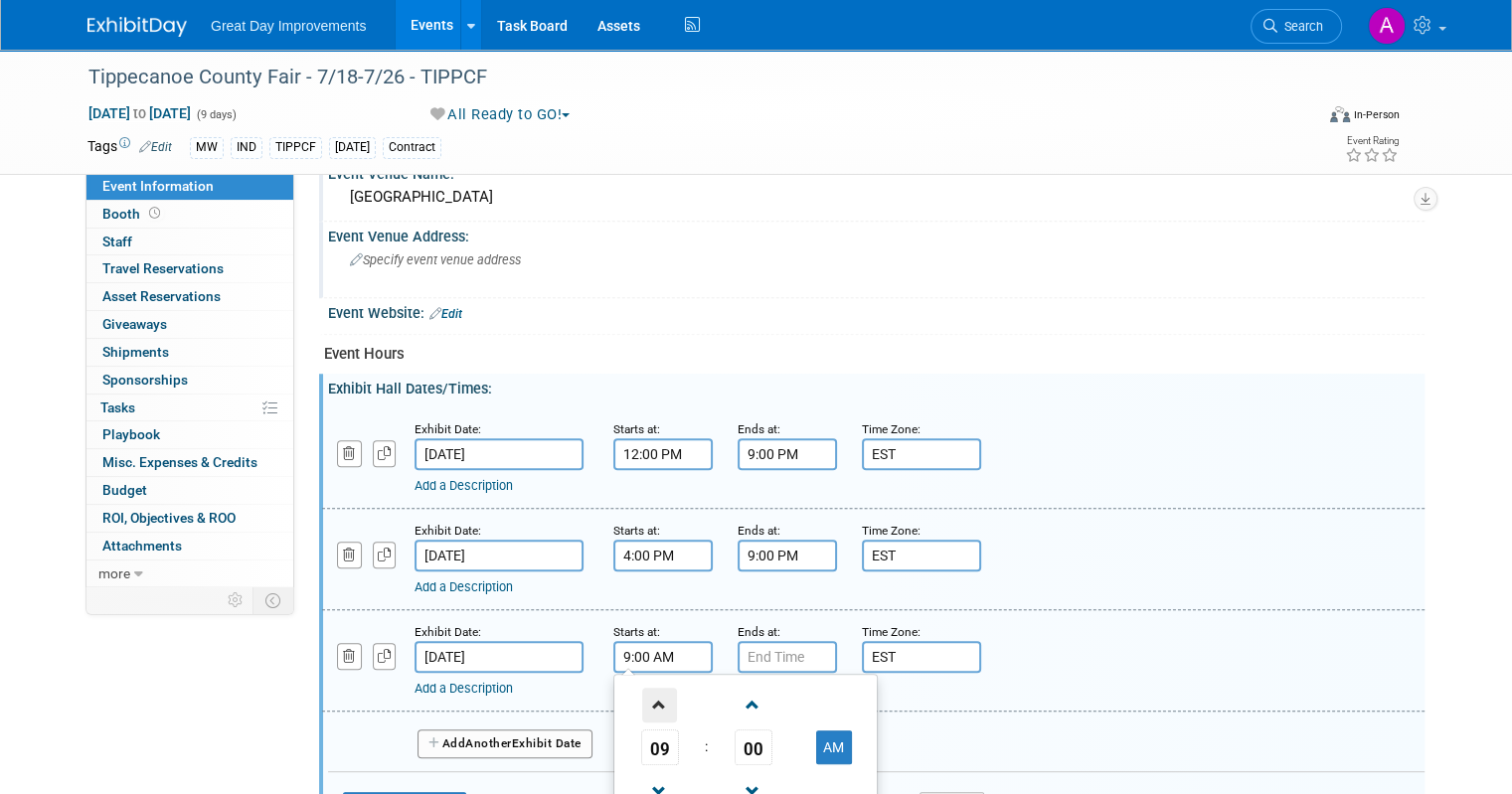 click at bounding box center [659, 705] 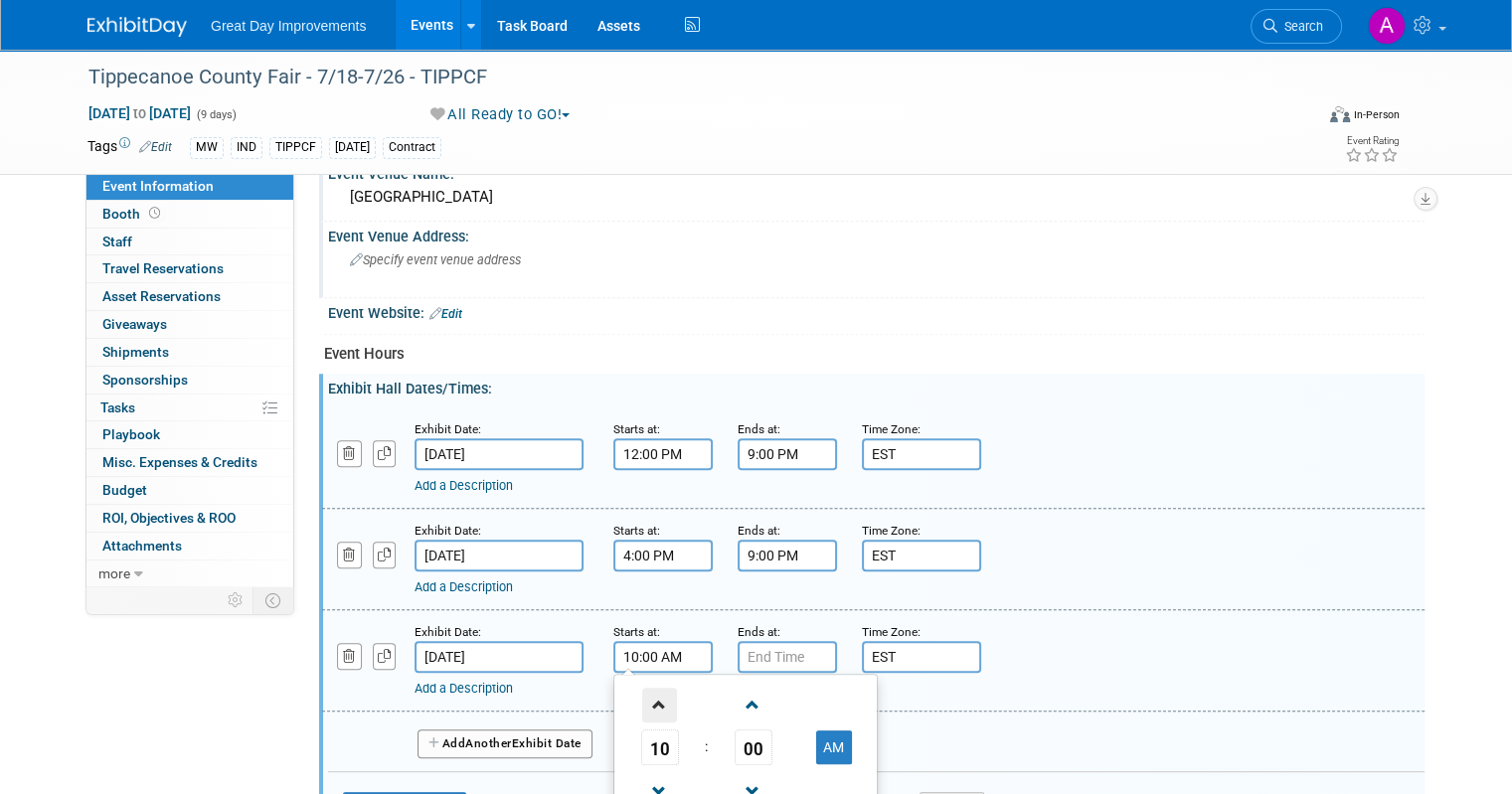 click at bounding box center [659, 705] 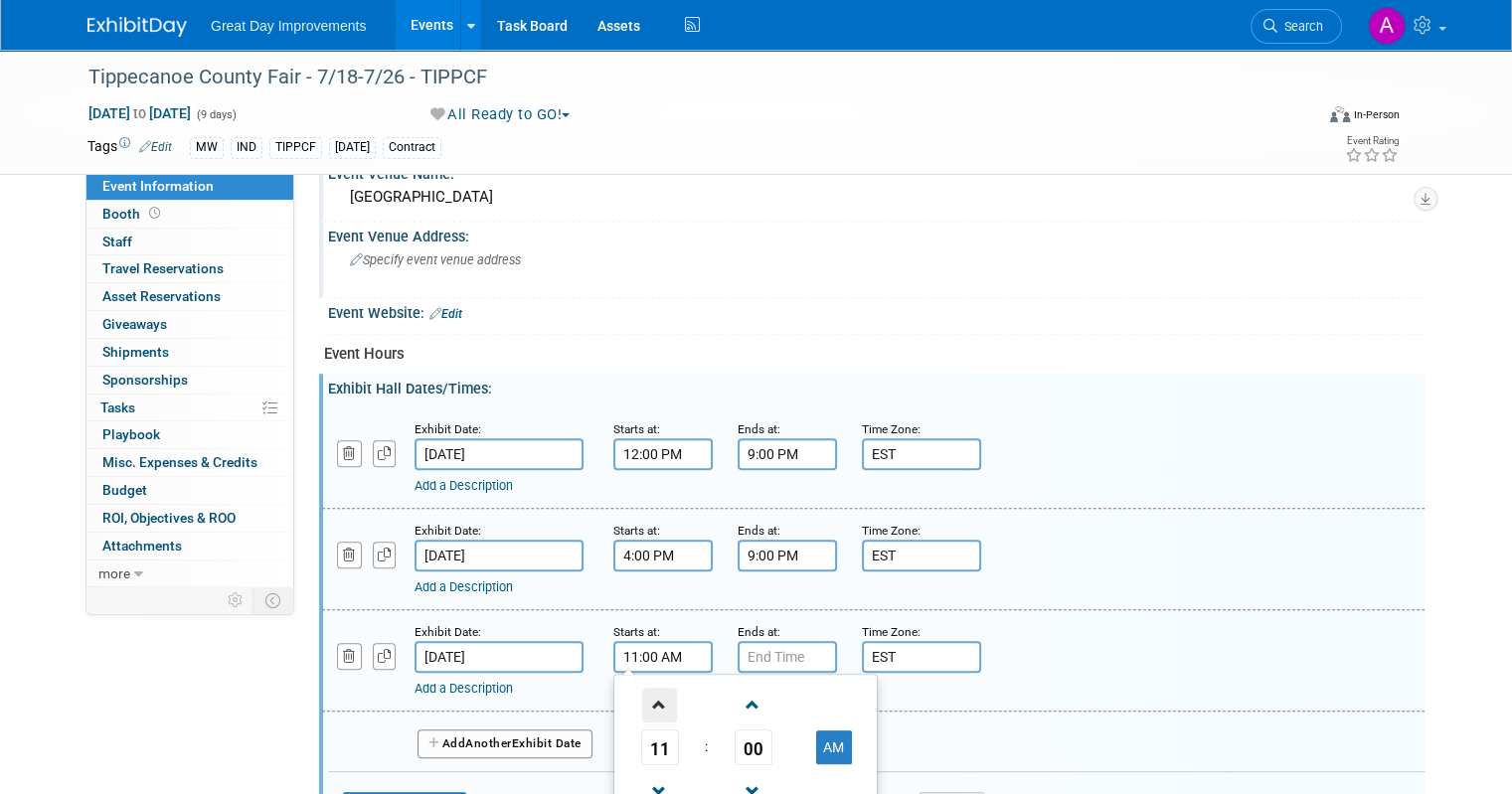 click at bounding box center (659, 705) 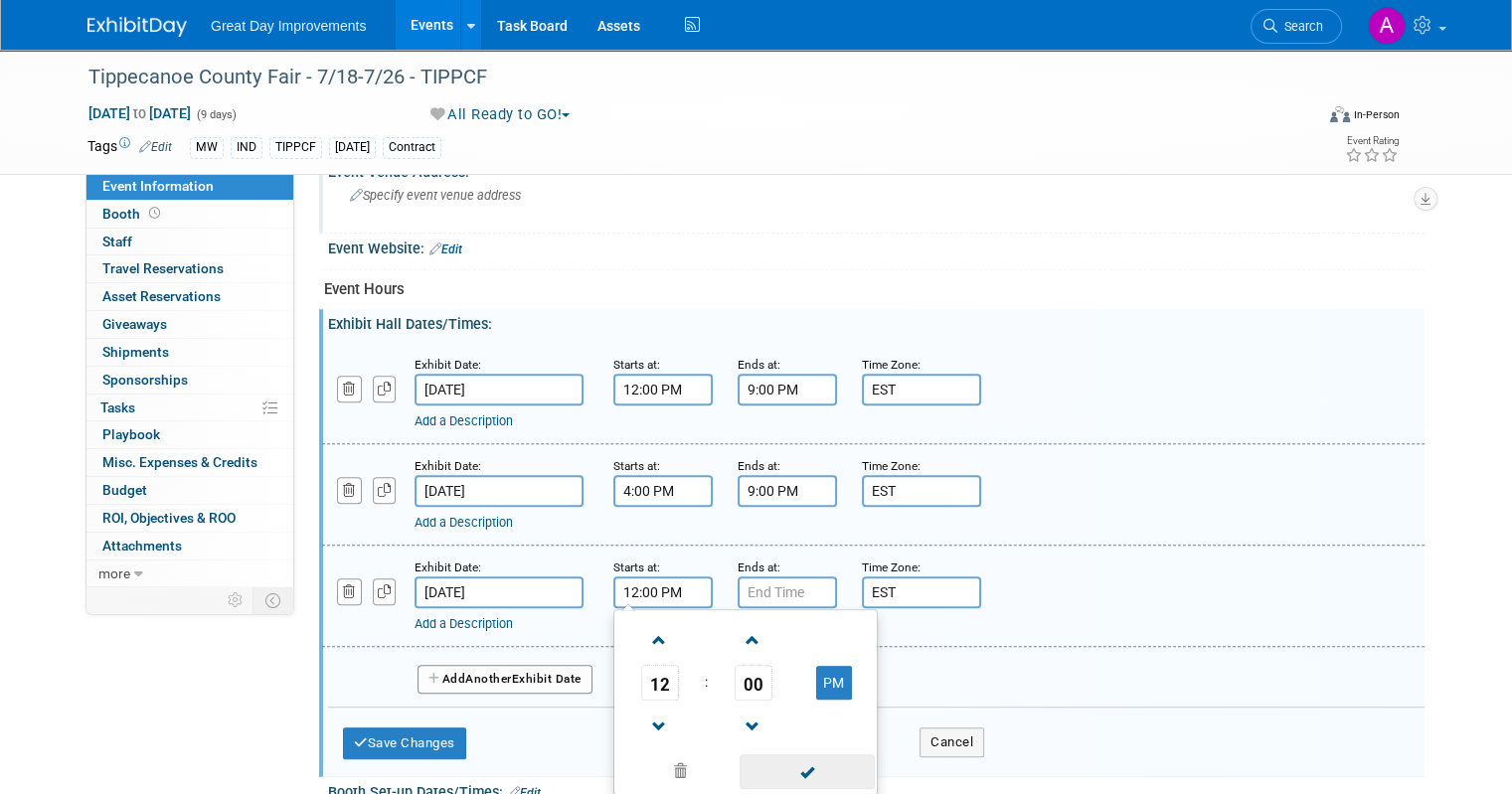 scroll, scrollTop: 894, scrollLeft: 0, axis: vertical 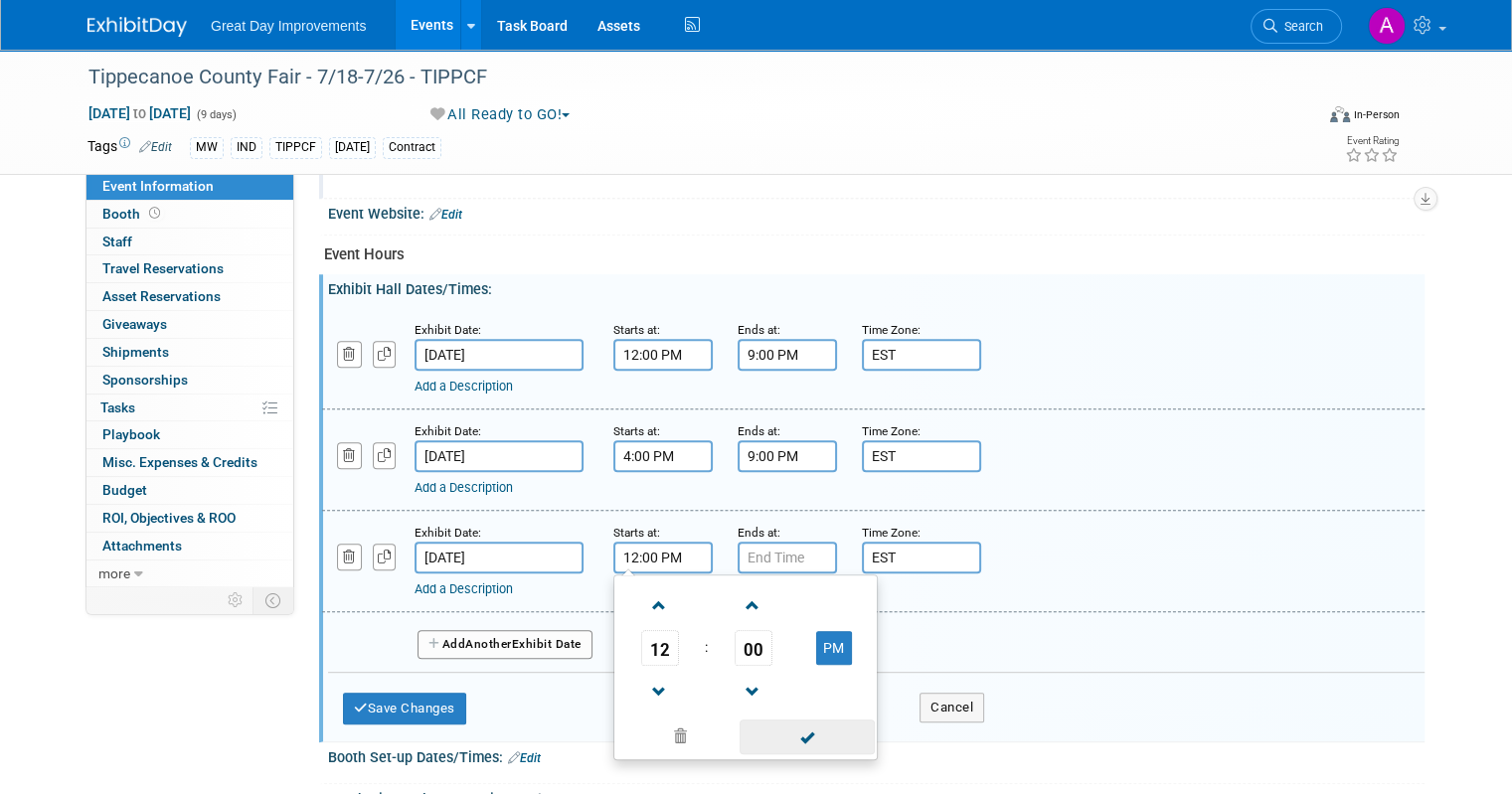 click at bounding box center (806, 736) 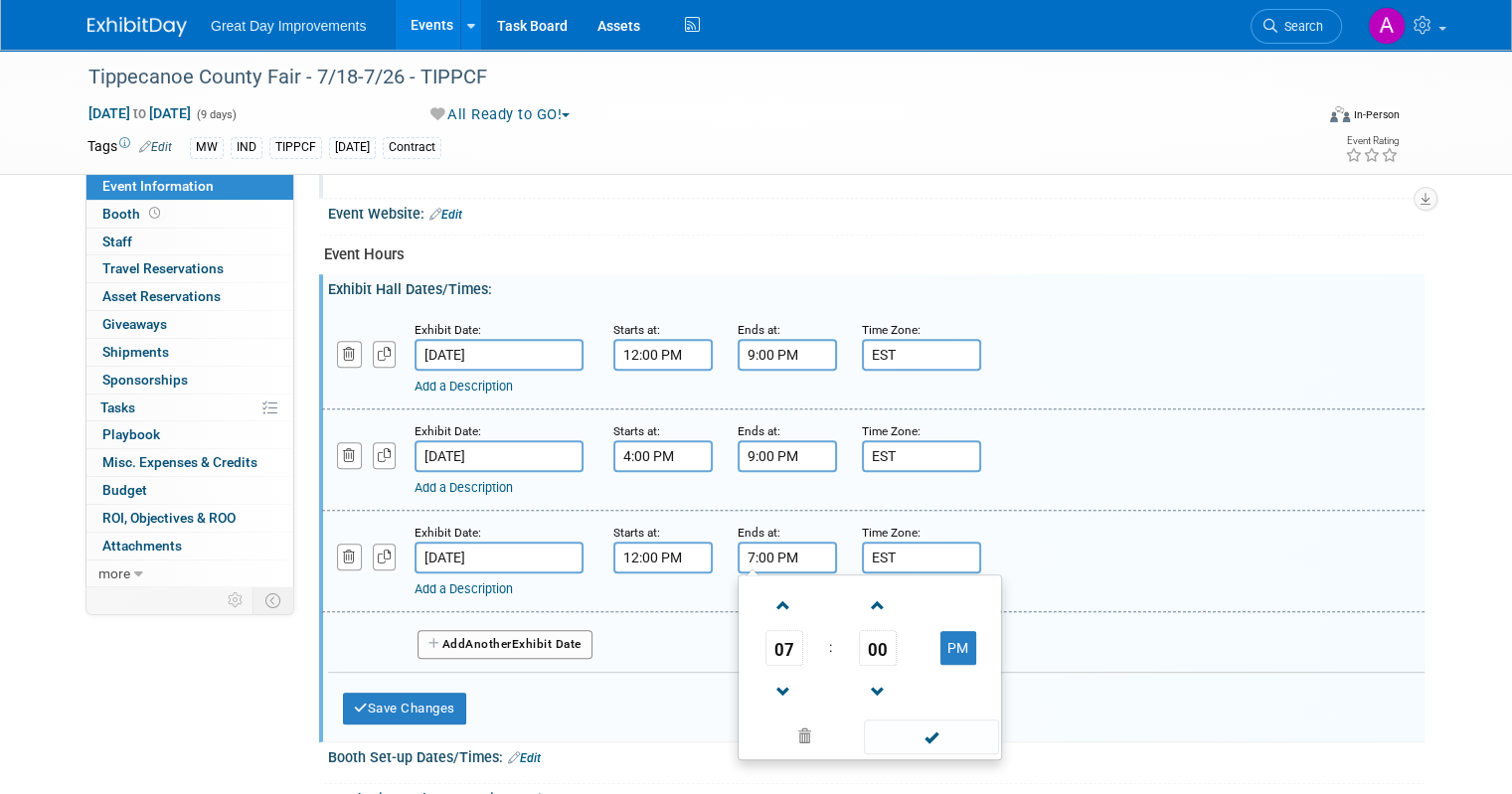 click on "7:00 PM" at bounding box center (787, 557) 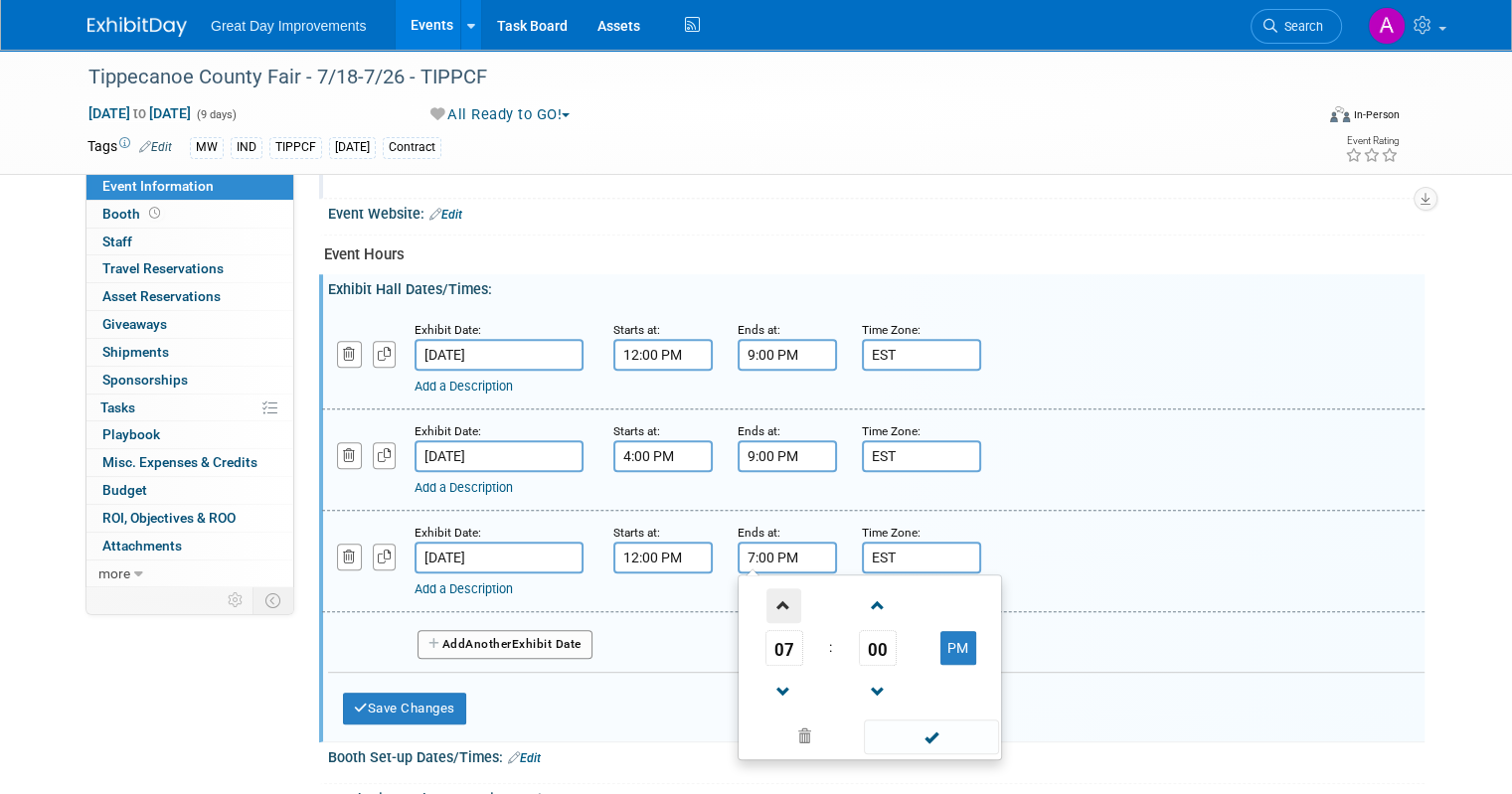 click at bounding box center (783, 605) 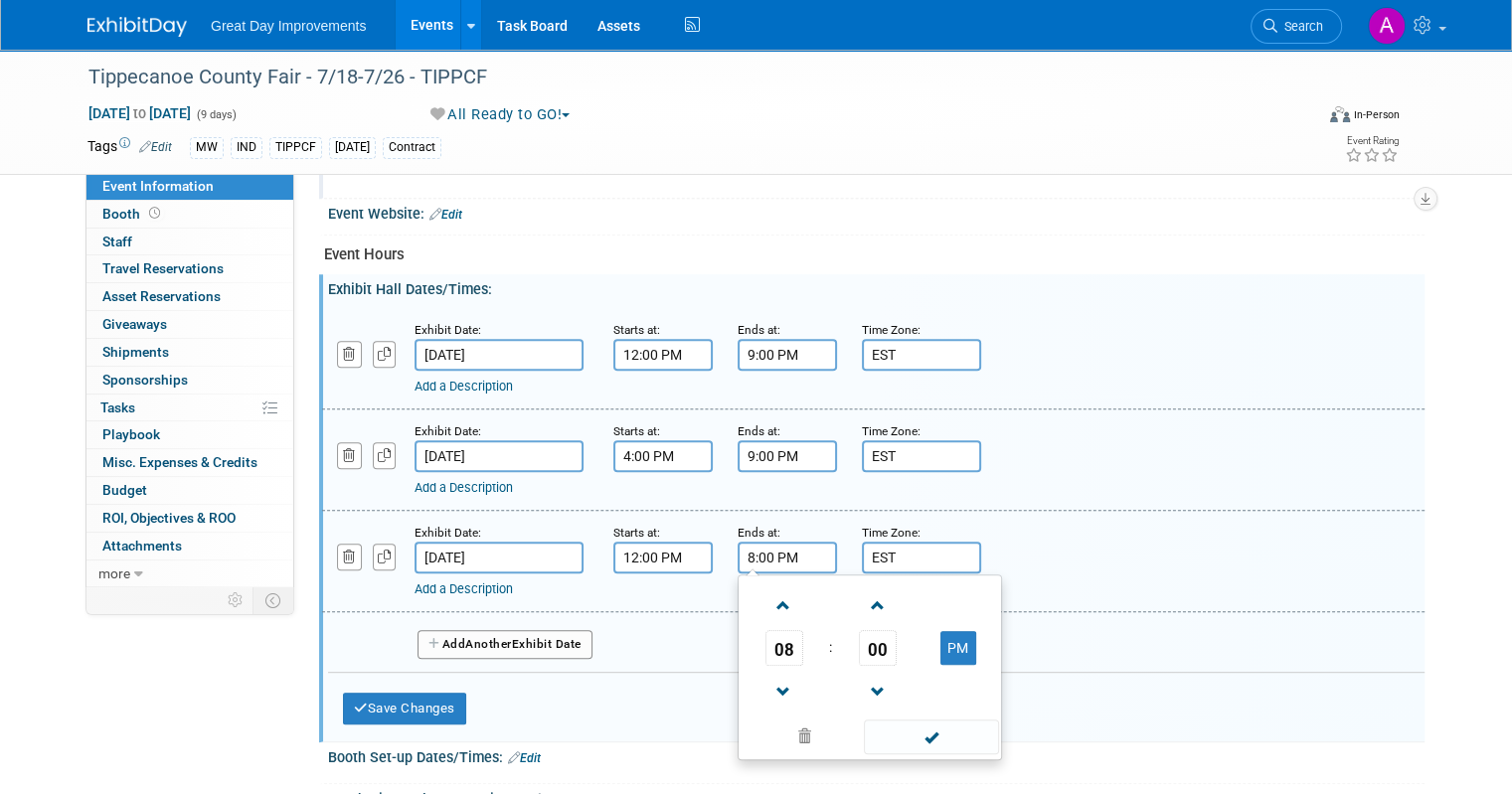 click at bounding box center (930, 736) 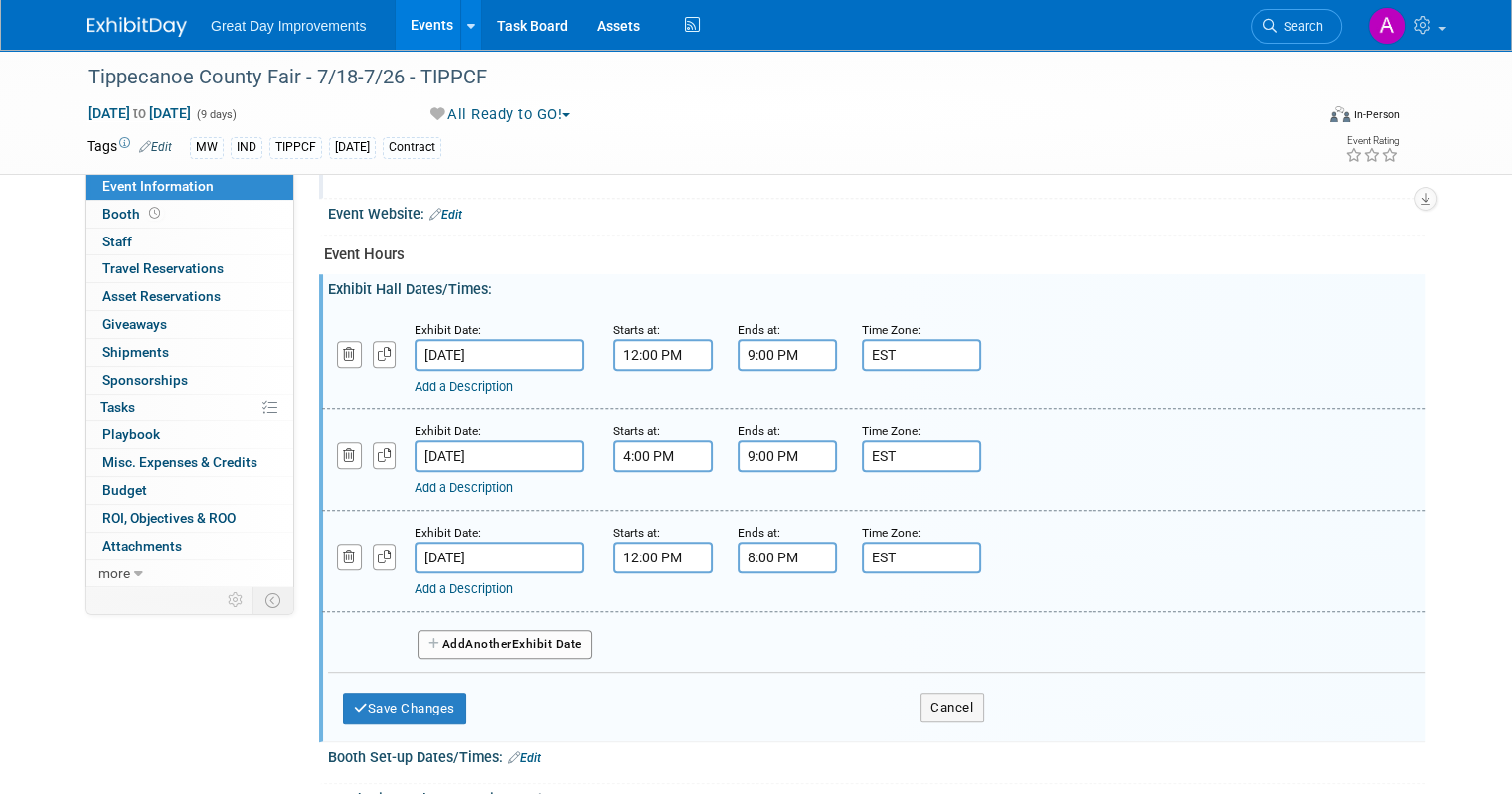 click on "Add  Another  Exhibit Date" at bounding box center [505, 645] 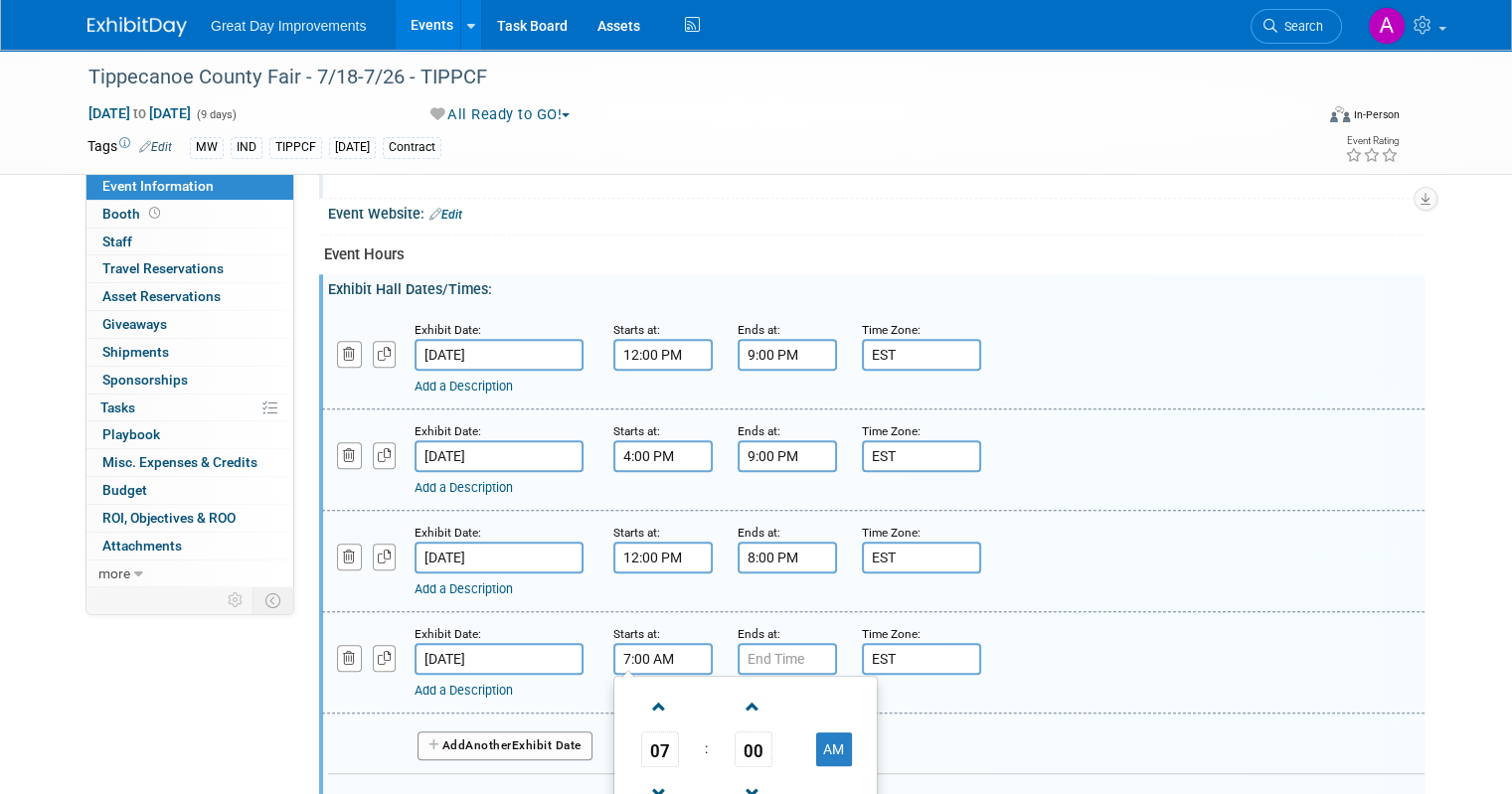 click on "7:00 AM" at bounding box center (663, 659) 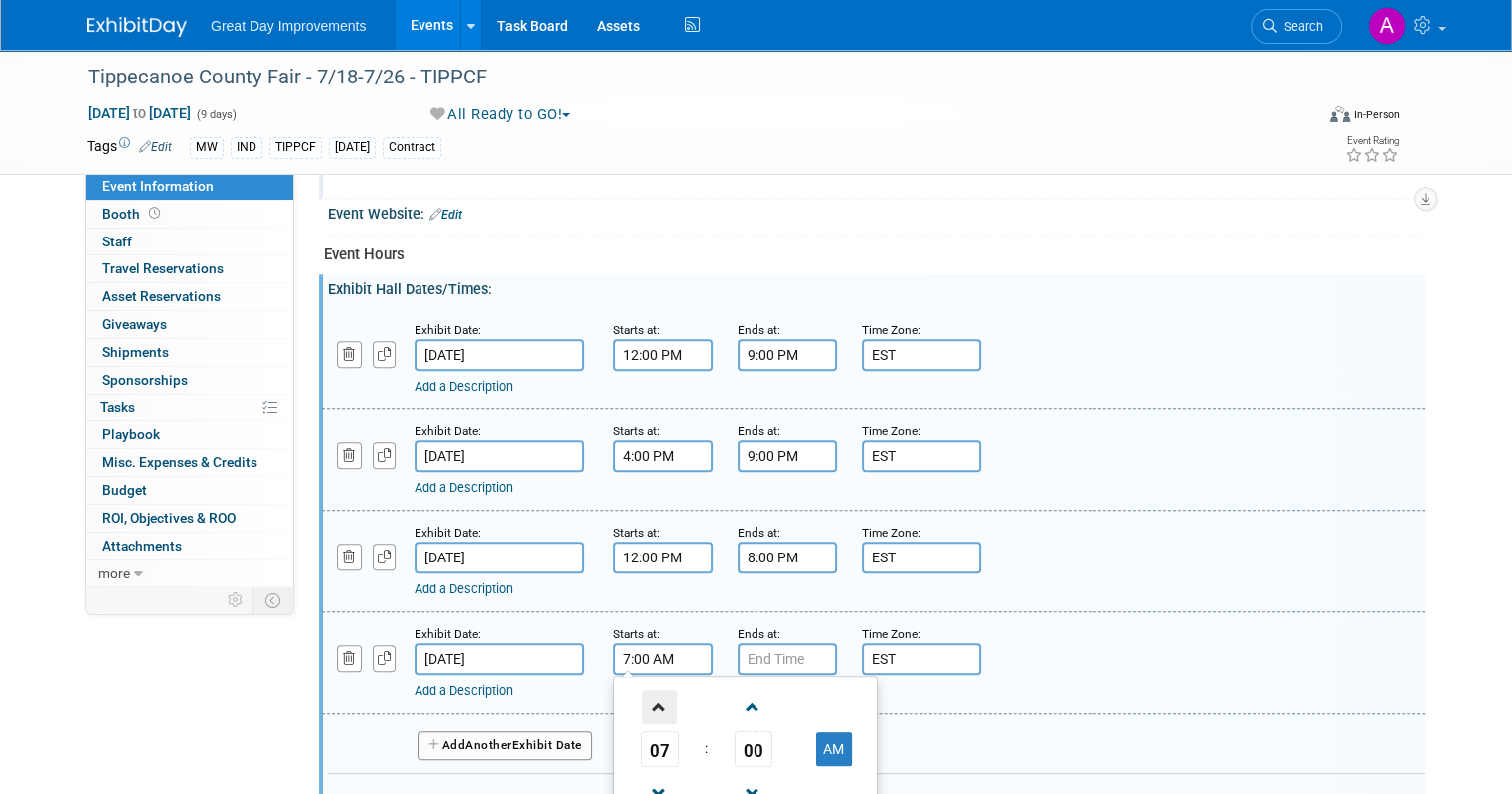 click at bounding box center [659, 707] 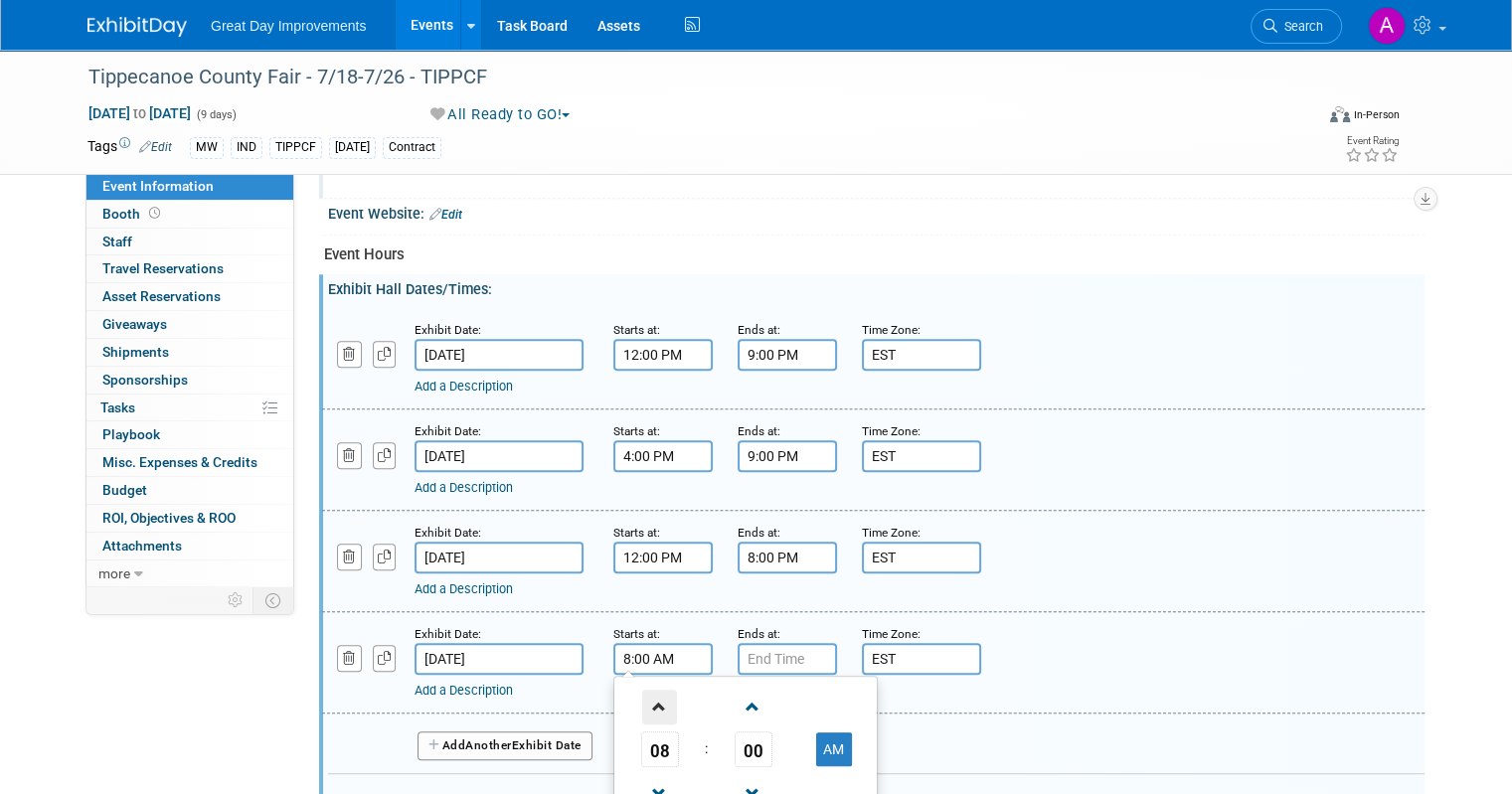 click at bounding box center (659, 707) 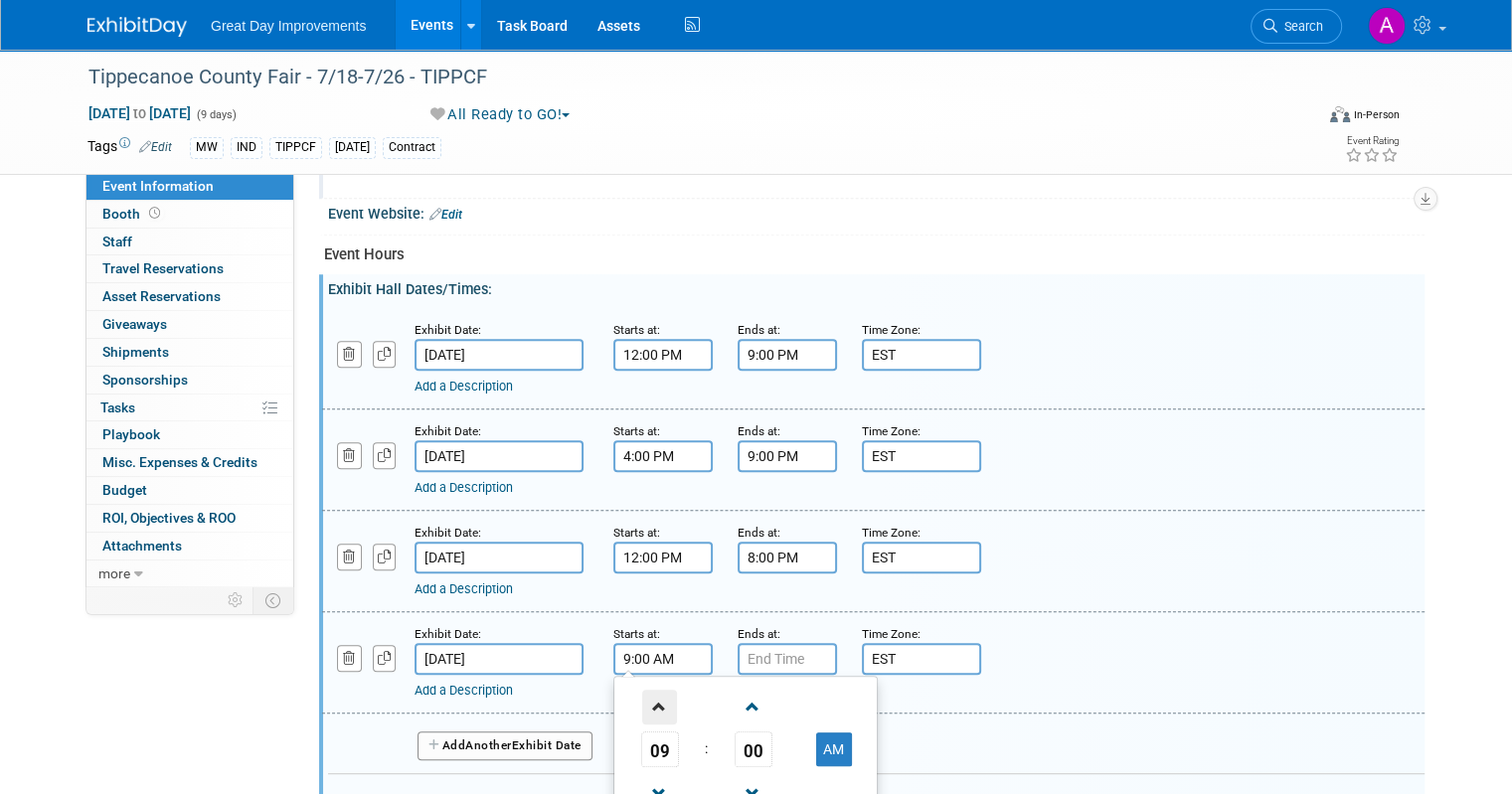 click at bounding box center (659, 707) 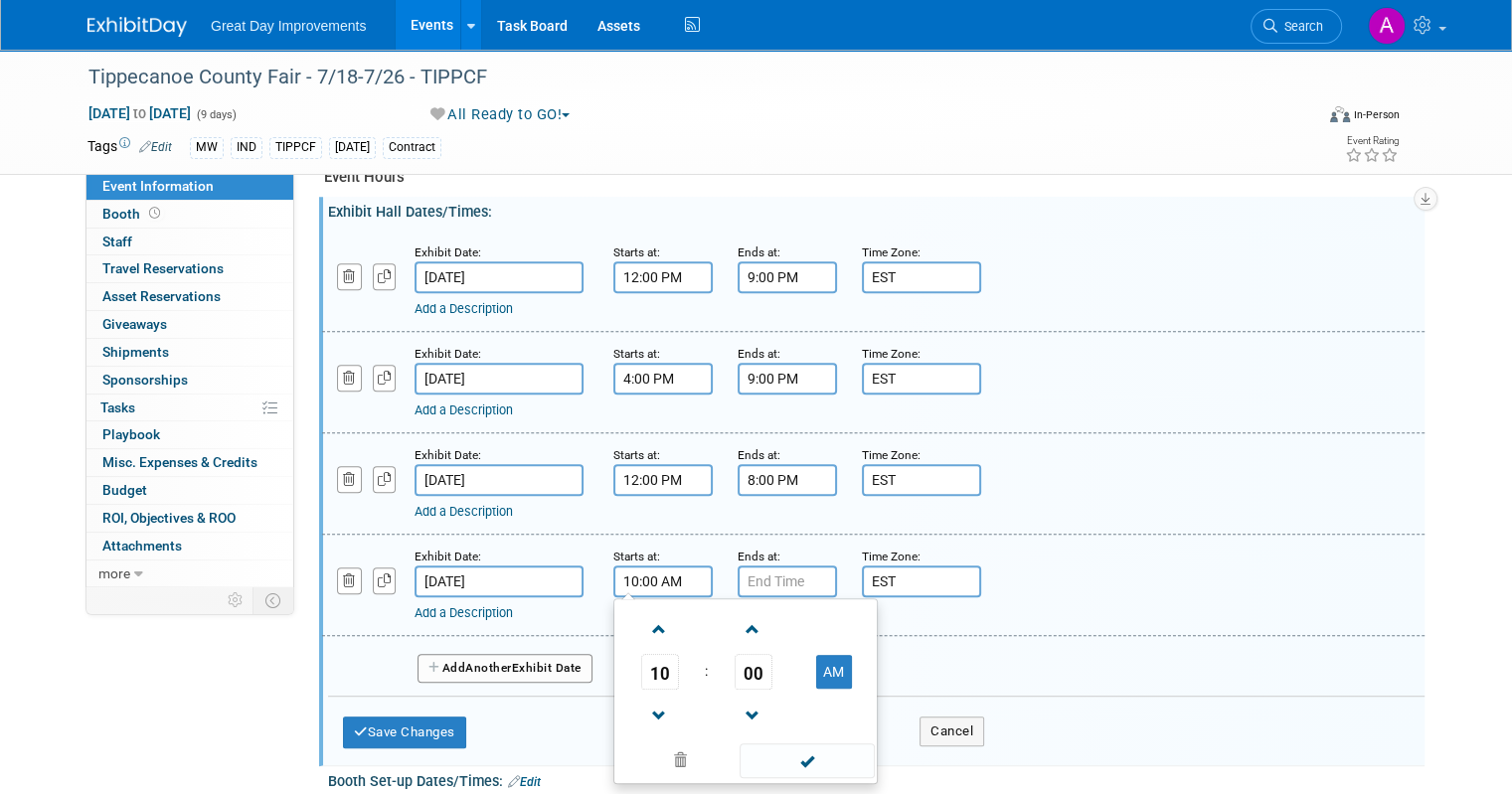 scroll, scrollTop: 994, scrollLeft: 0, axis: vertical 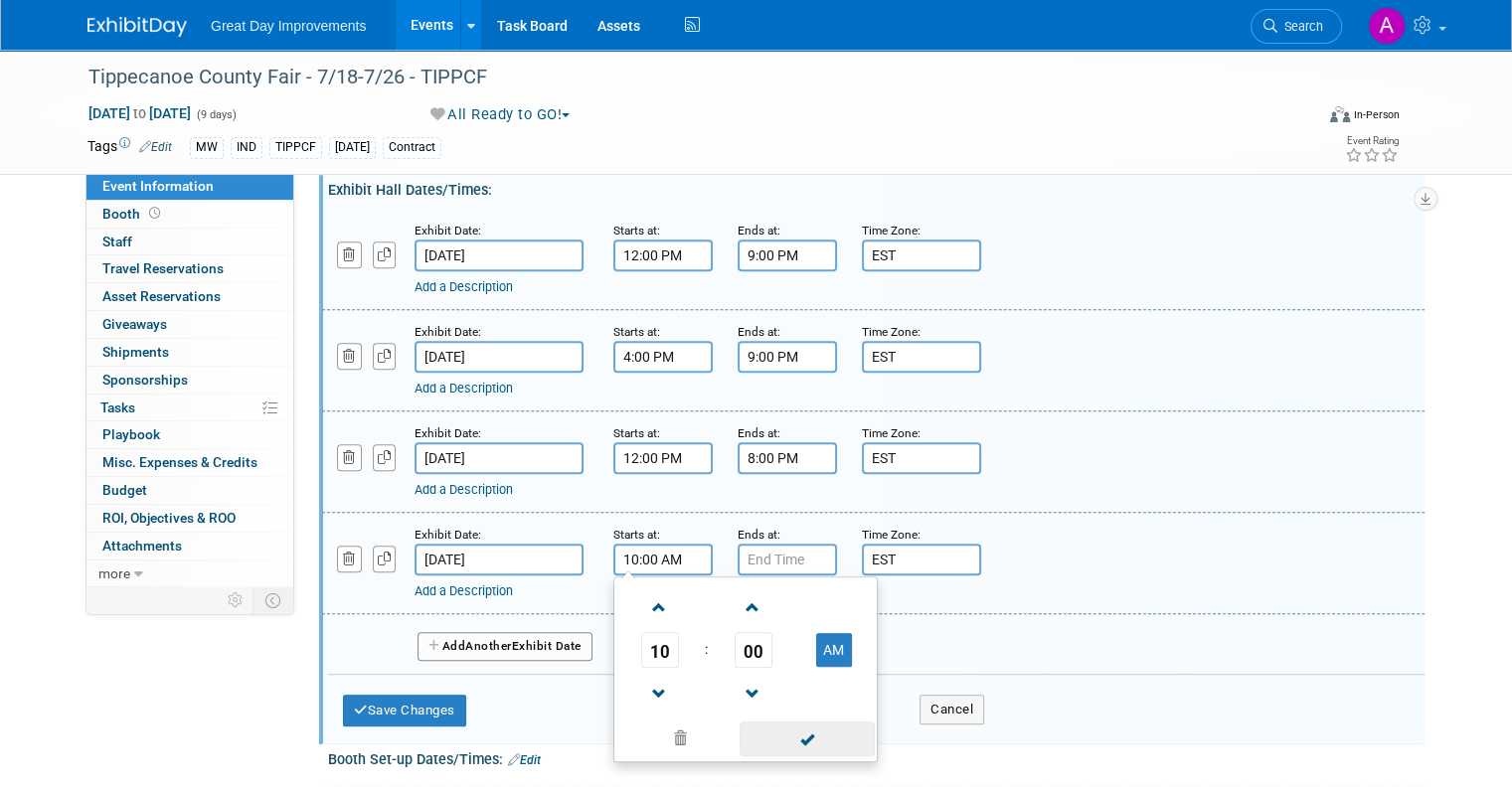 click at bounding box center (806, 738) 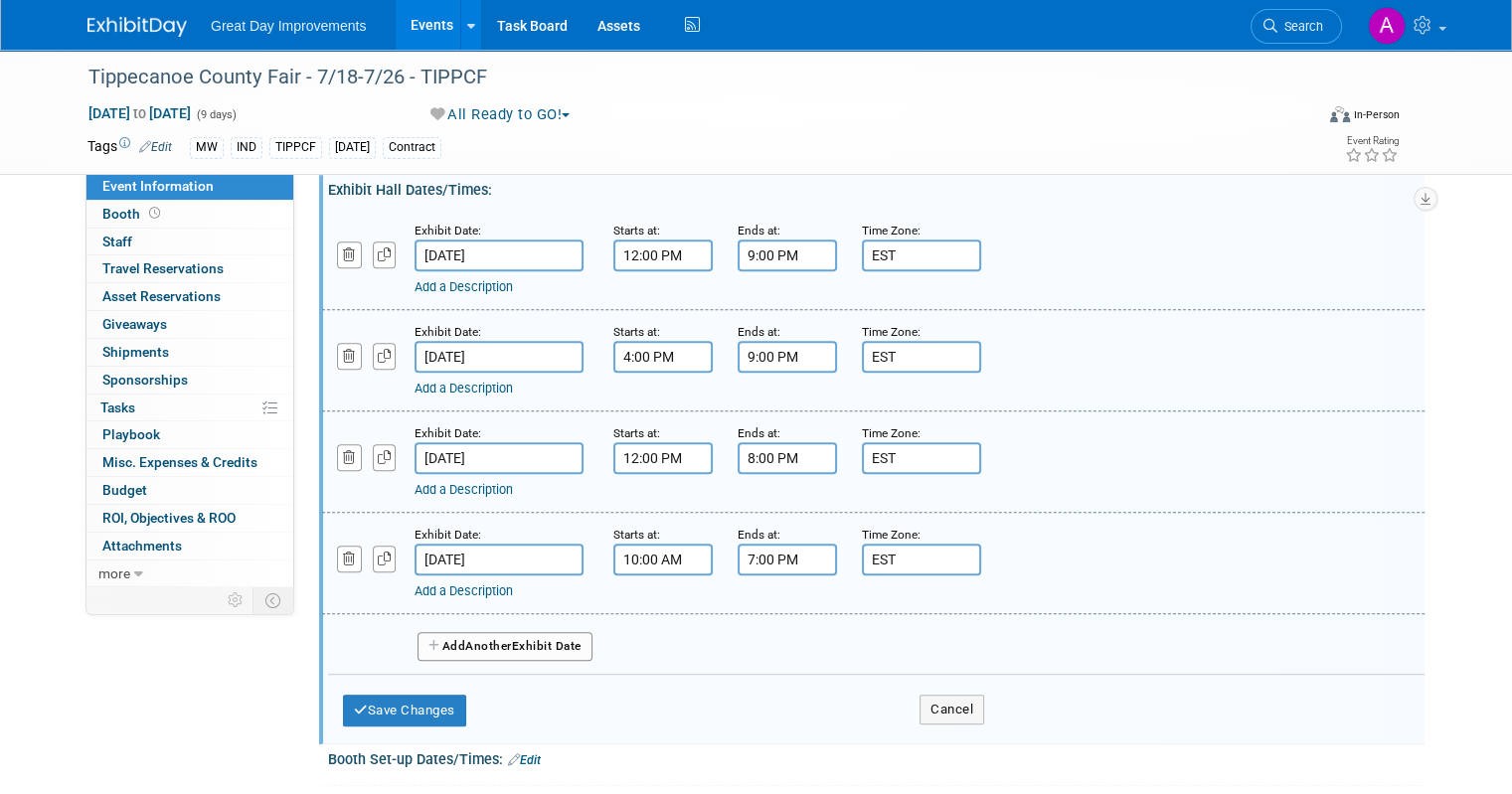 click on "7:00 PM" at bounding box center (787, 559) 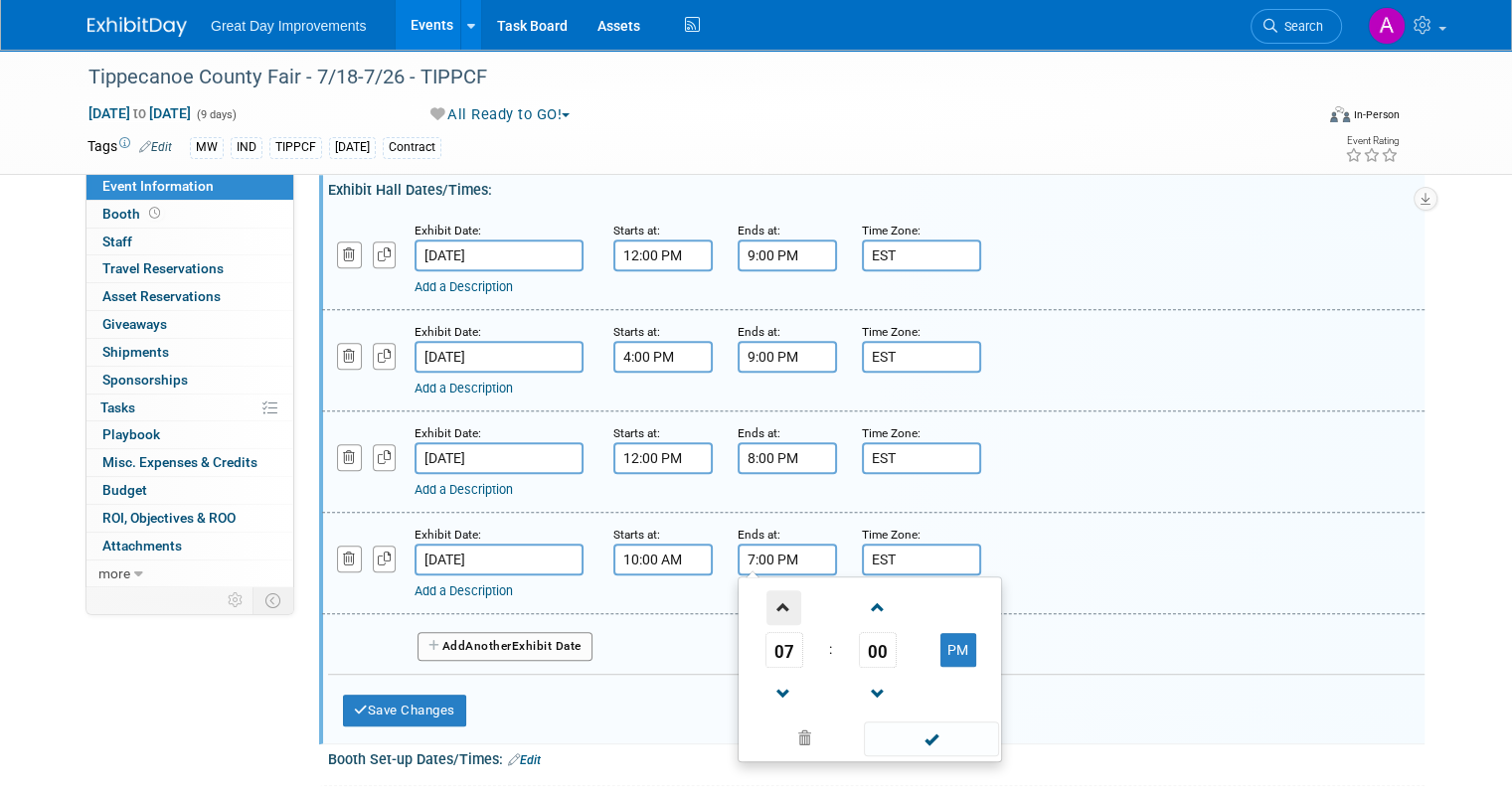 click at bounding box center [783, 607] 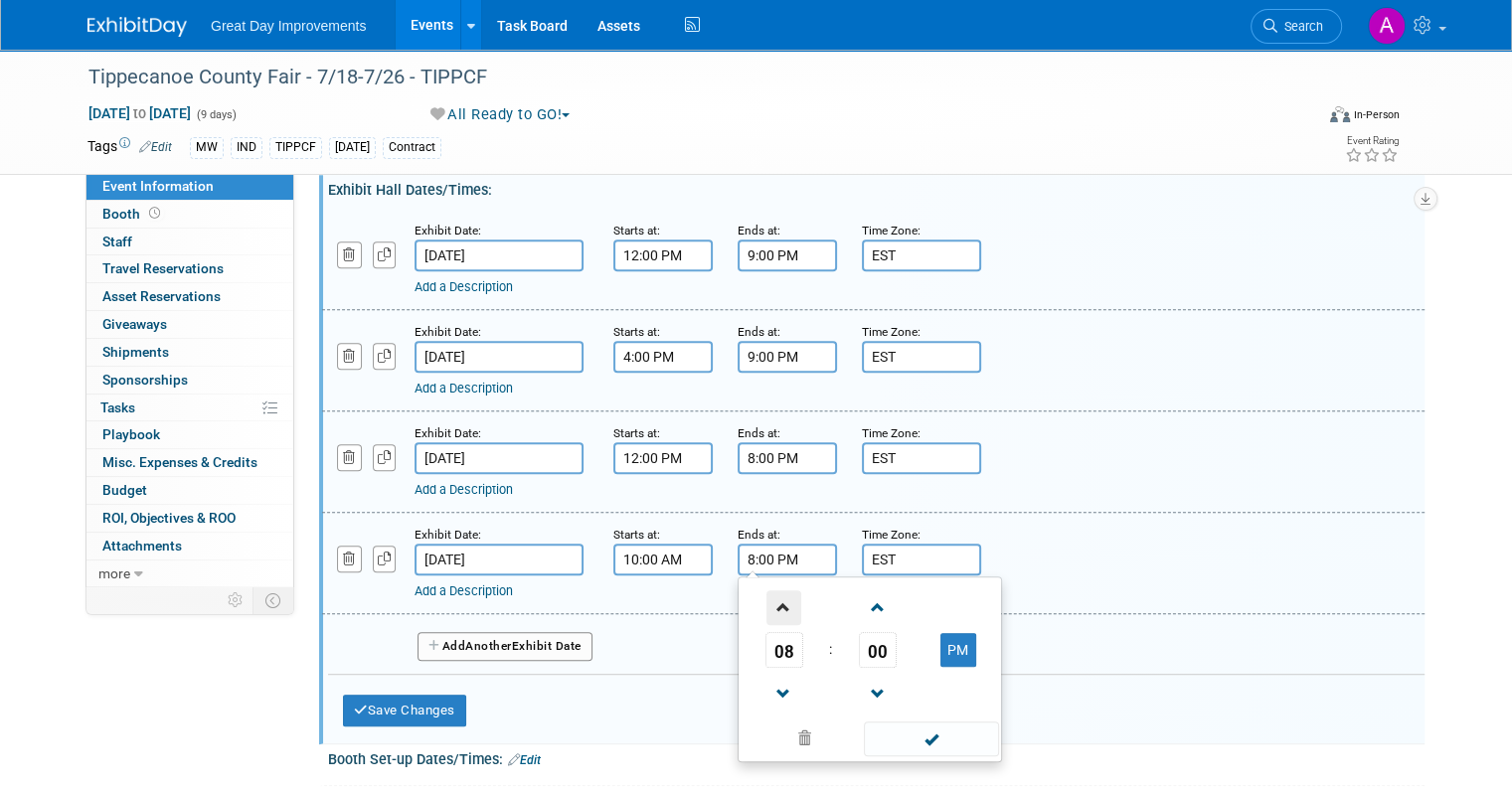 click at bounding box center (783, 607) 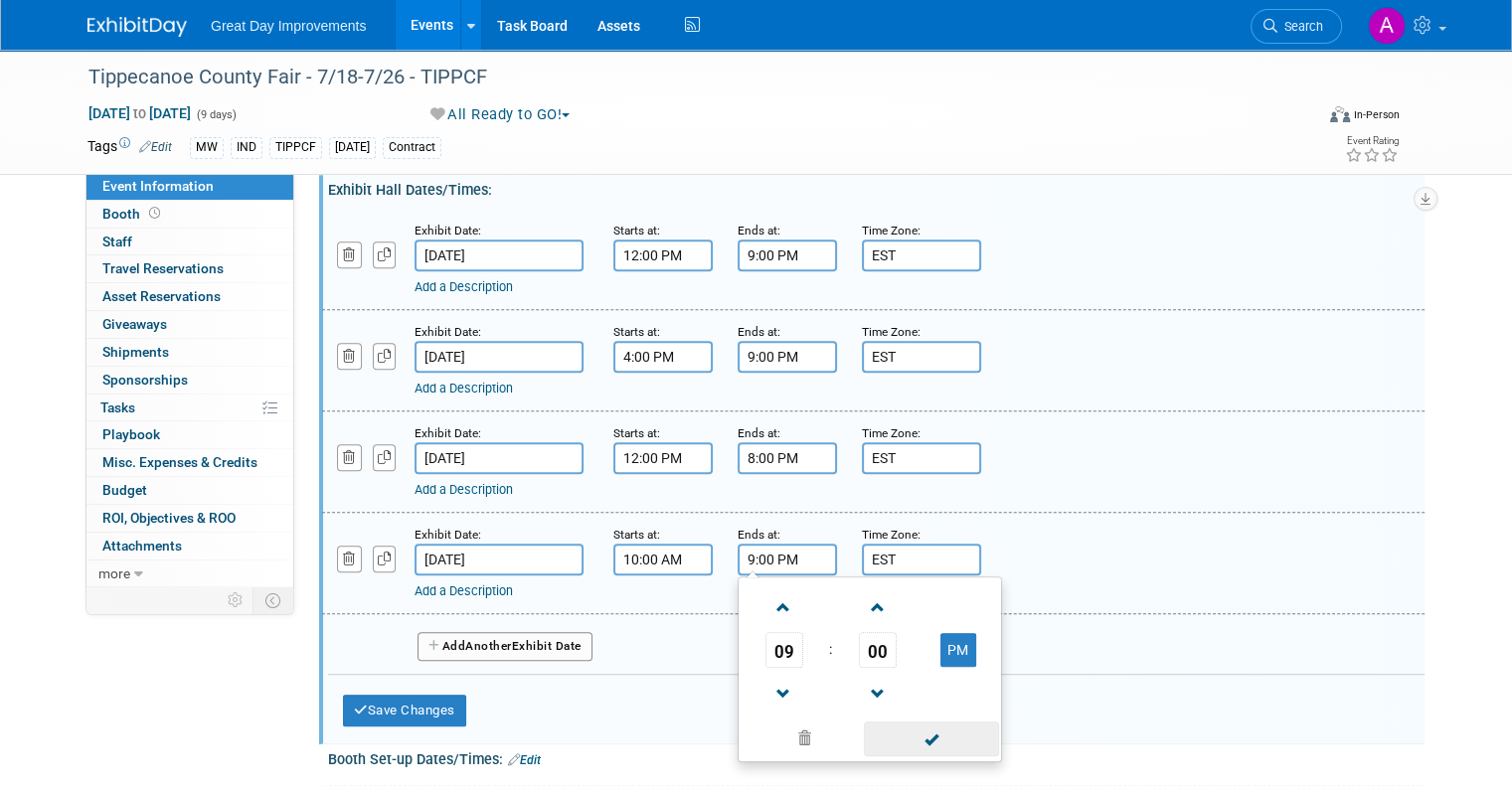 click at bounding box center (930, 738) 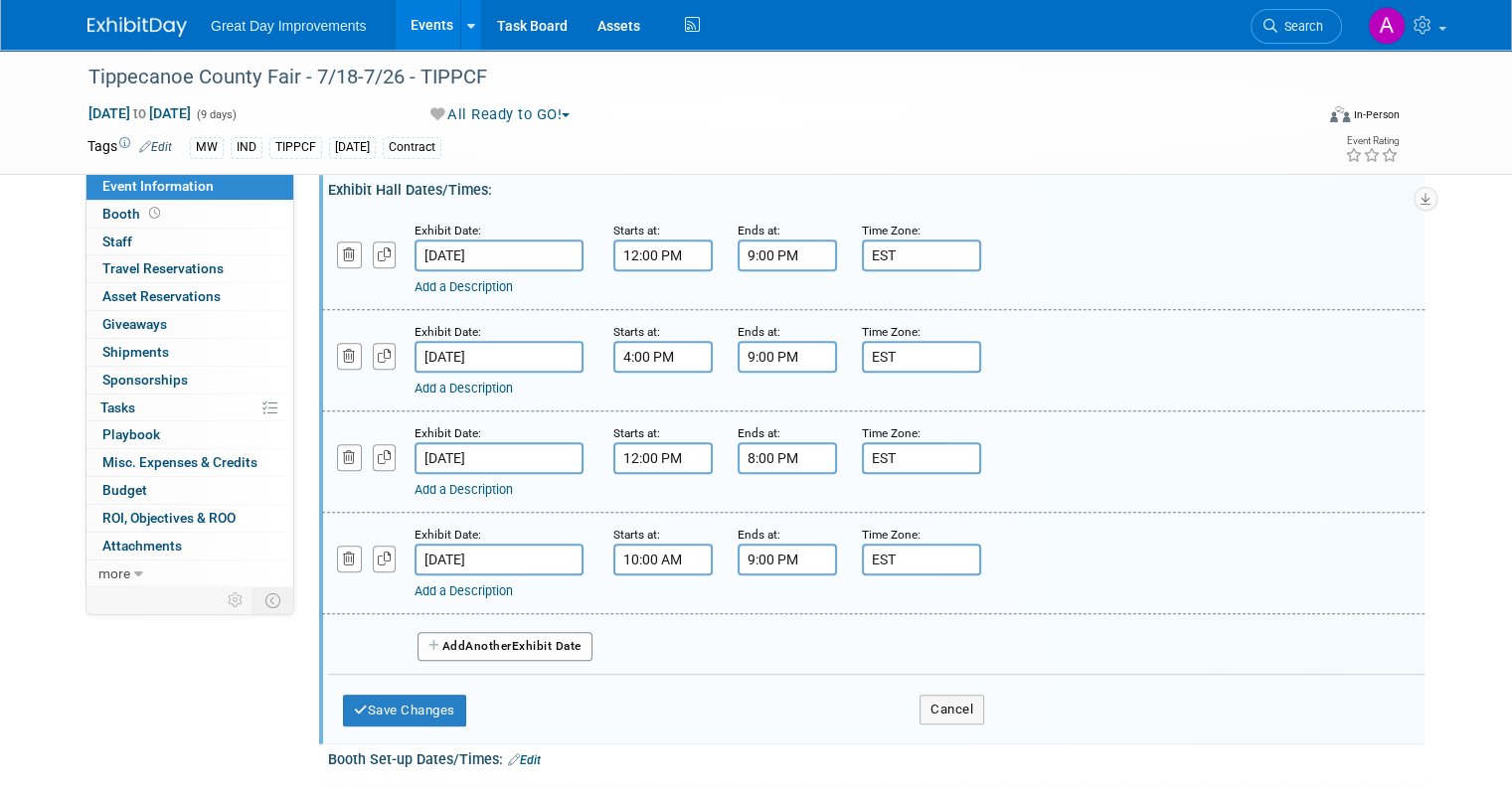 click on "Another" at bounding box center (488, 646) 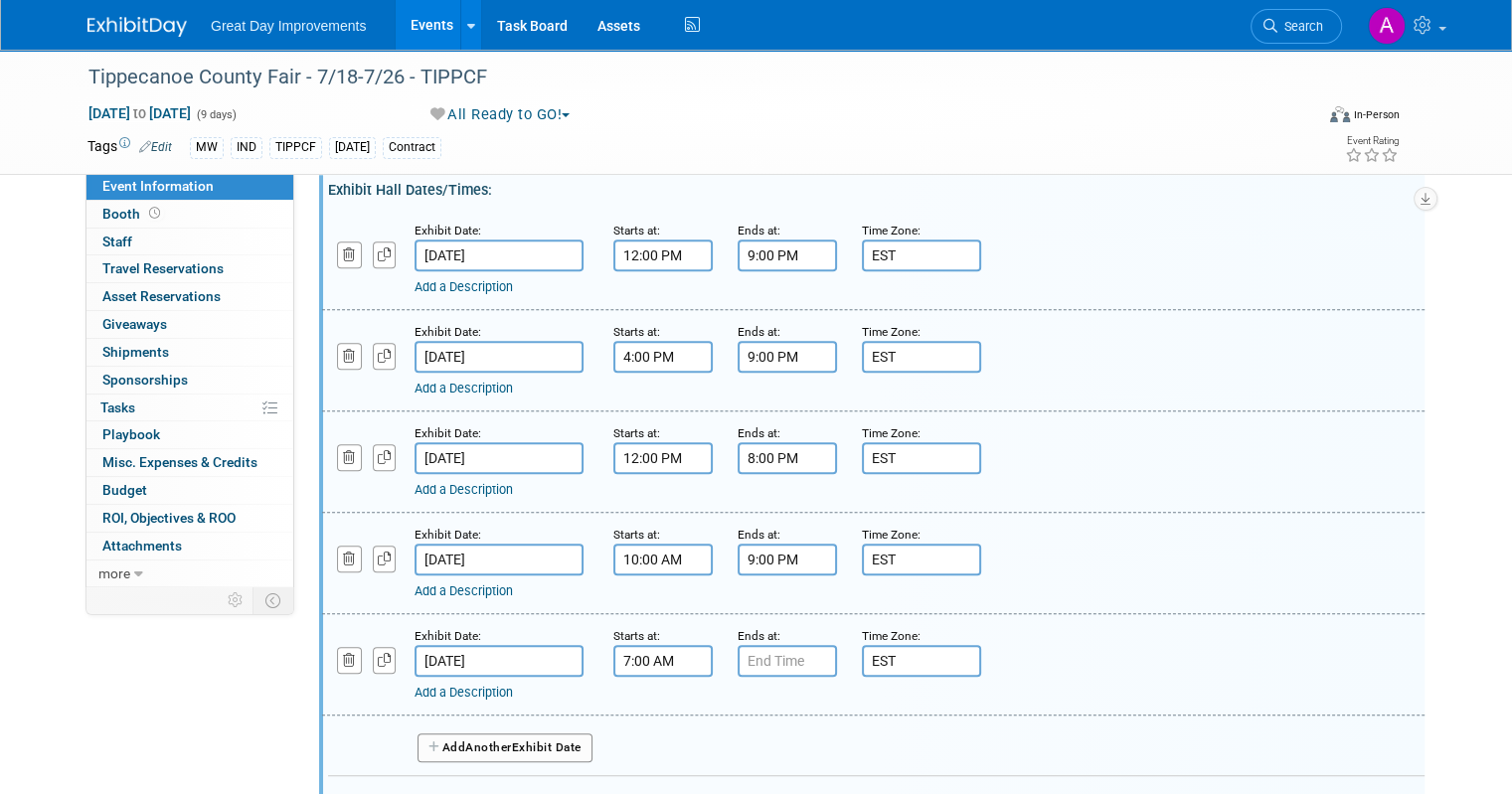 click on "7:00 AM" at bounding box center (663, 661) 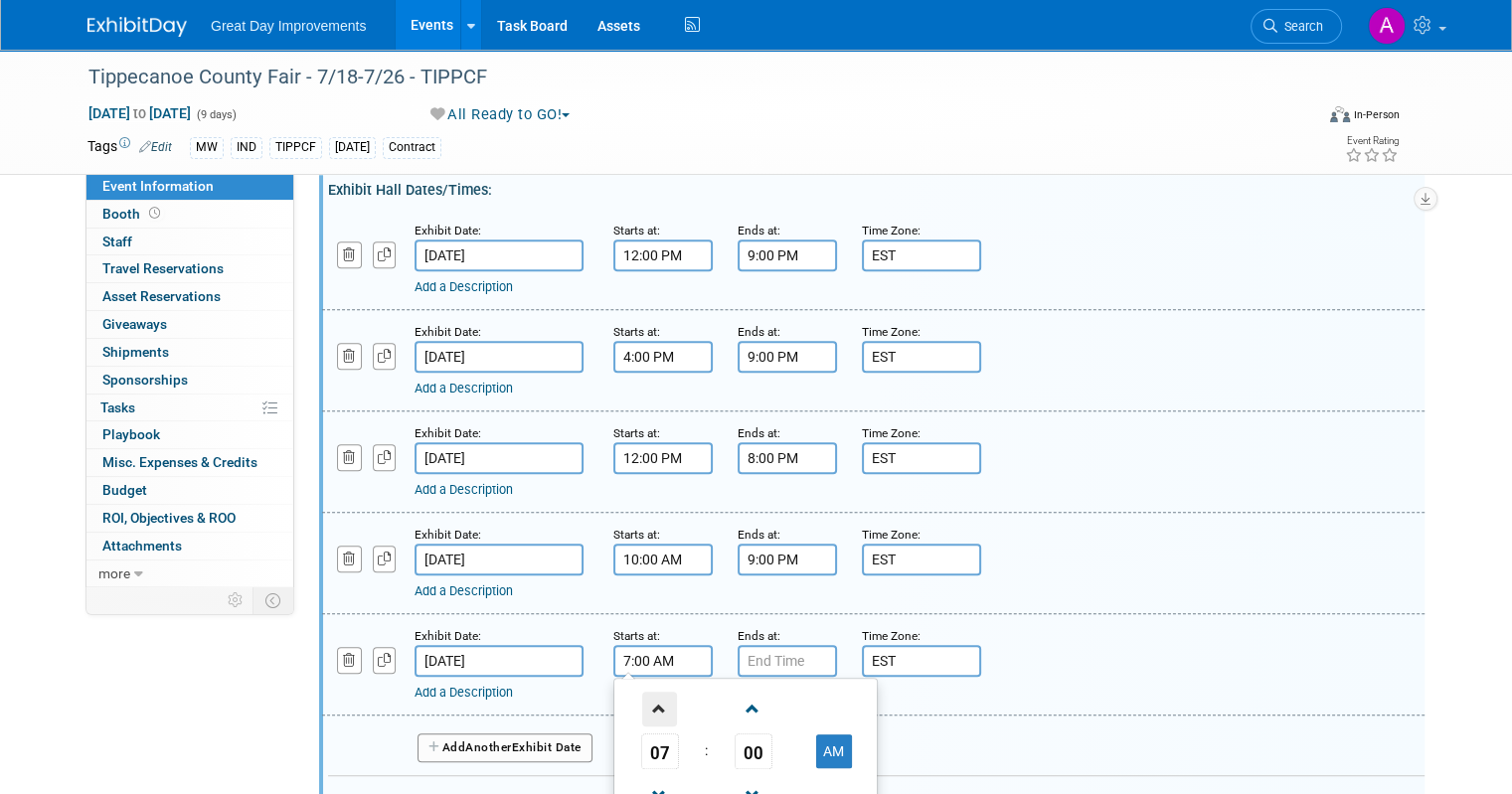 click at bounding box center [659, 709] 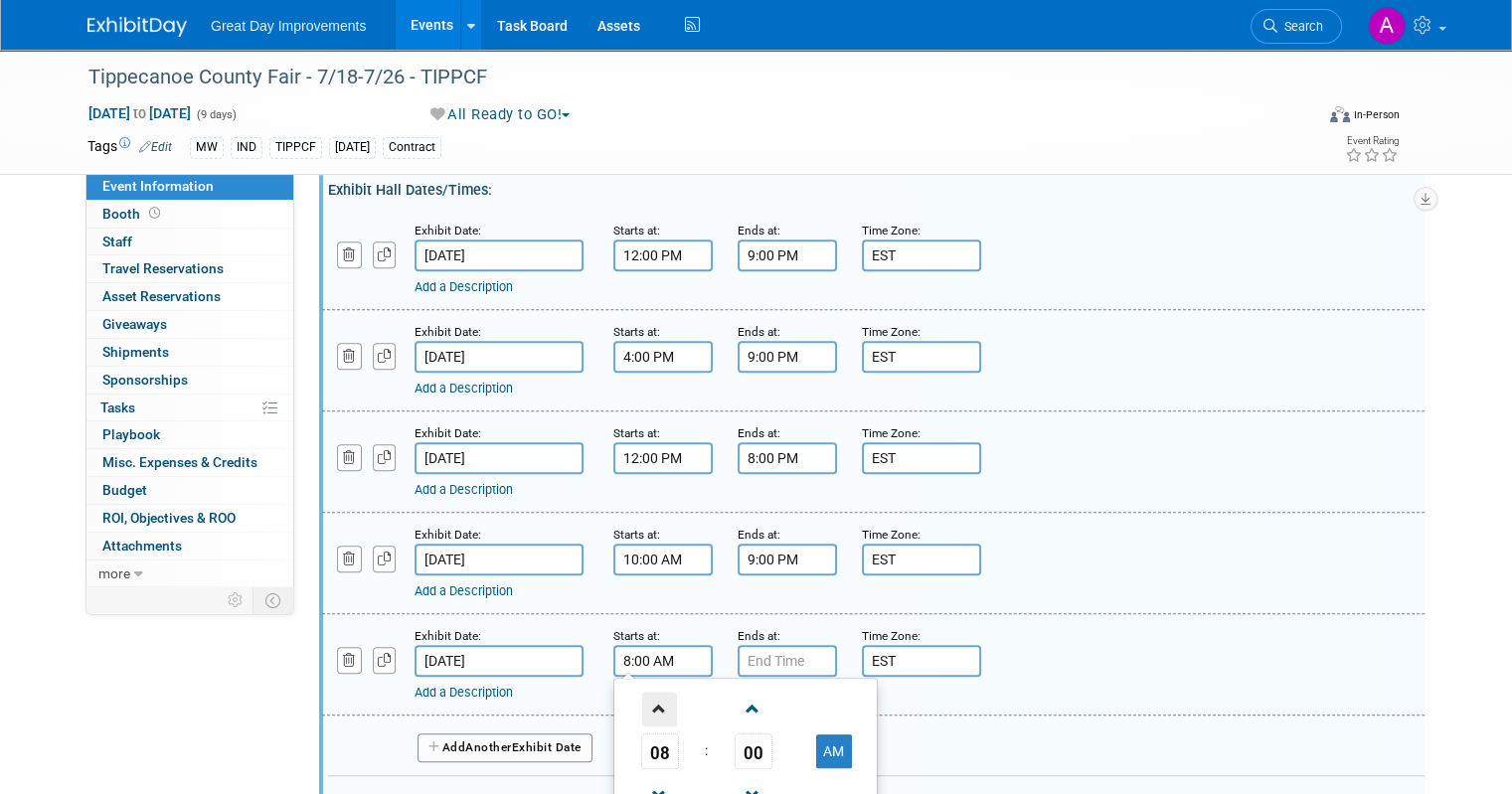 click at bounding box center (659, 709) 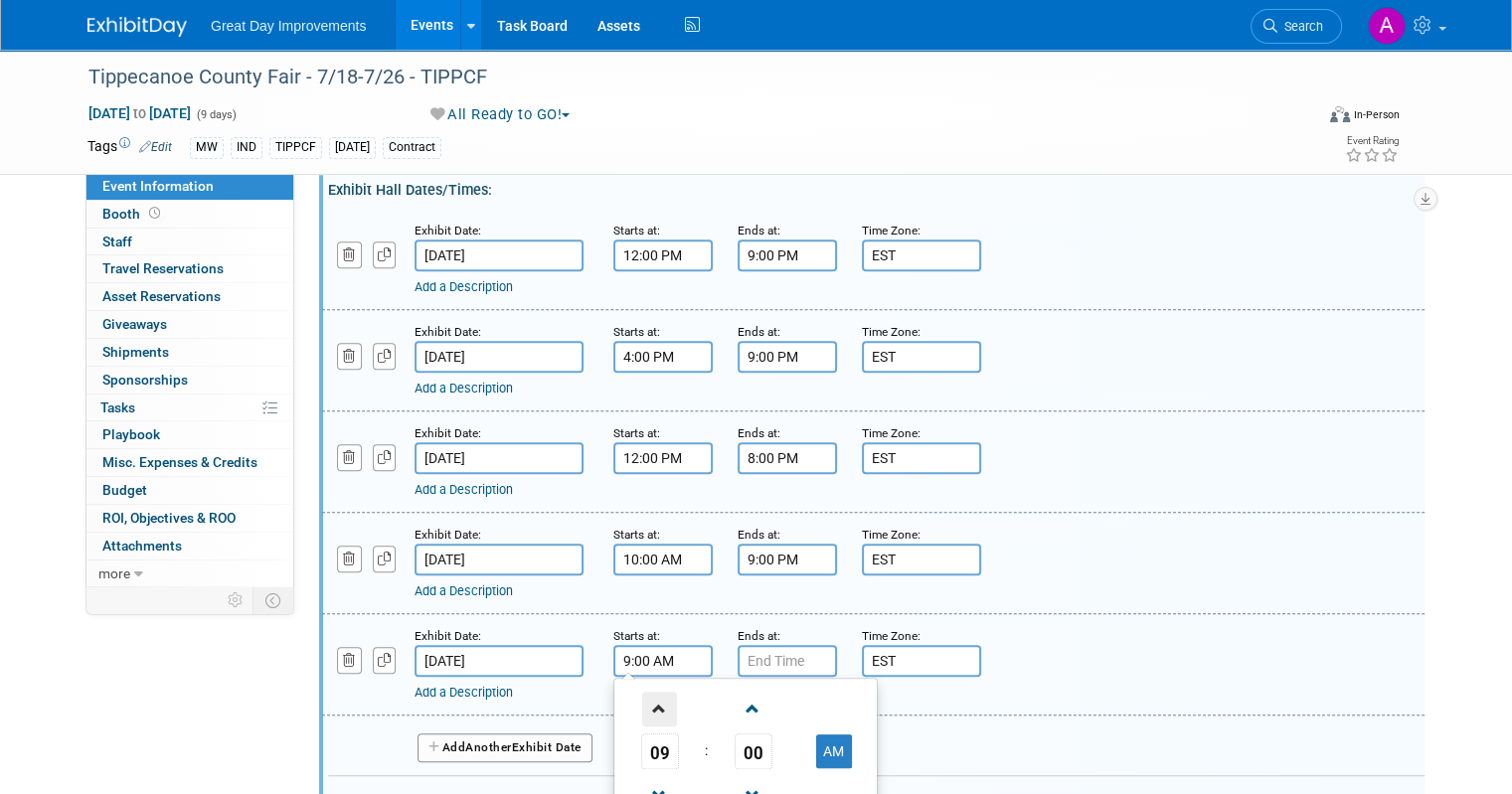 click at bounding box center (659, 709) 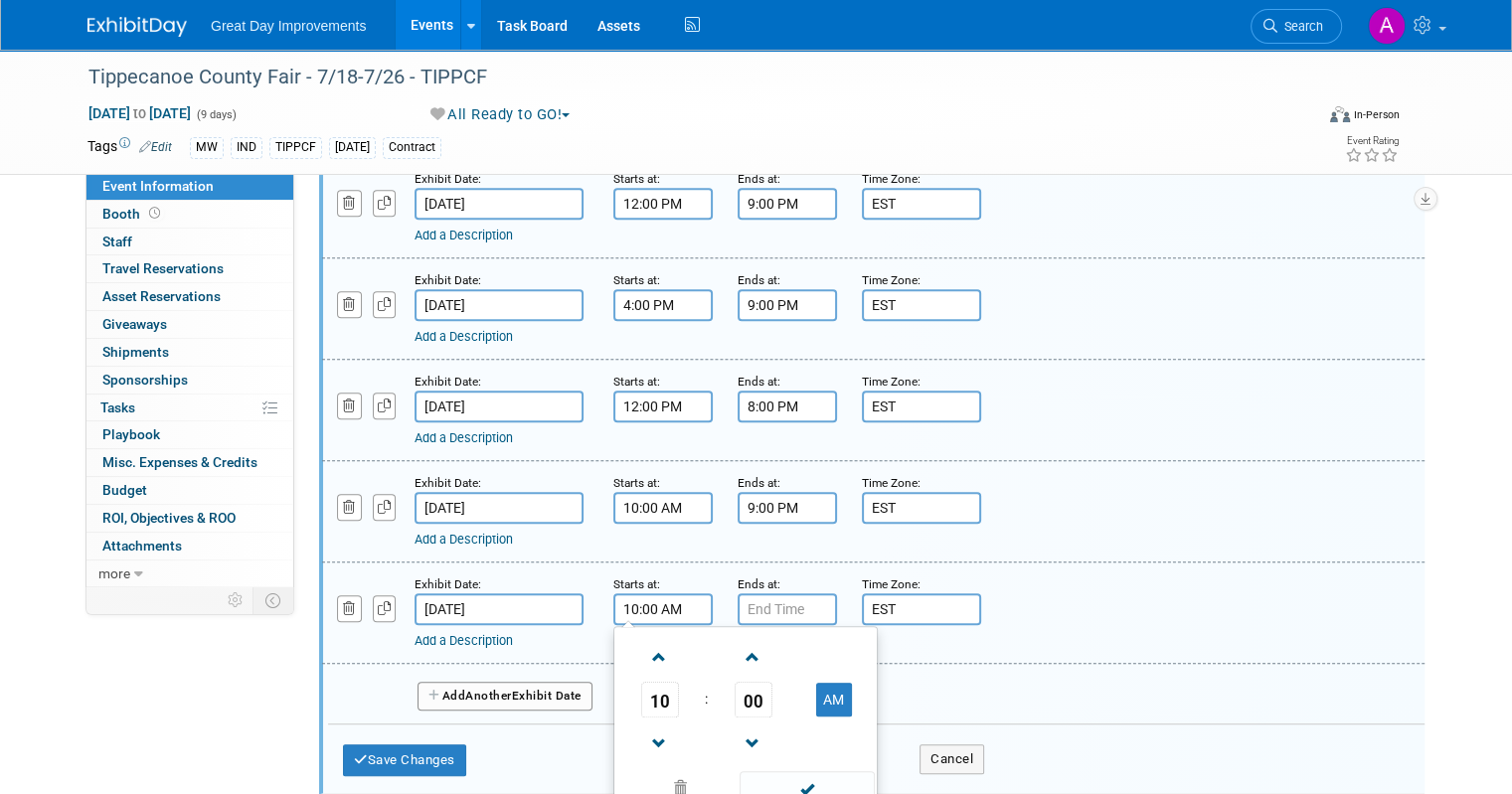 scroll, scrollTop: 1192, scrollLeft: 0, axis: vertical 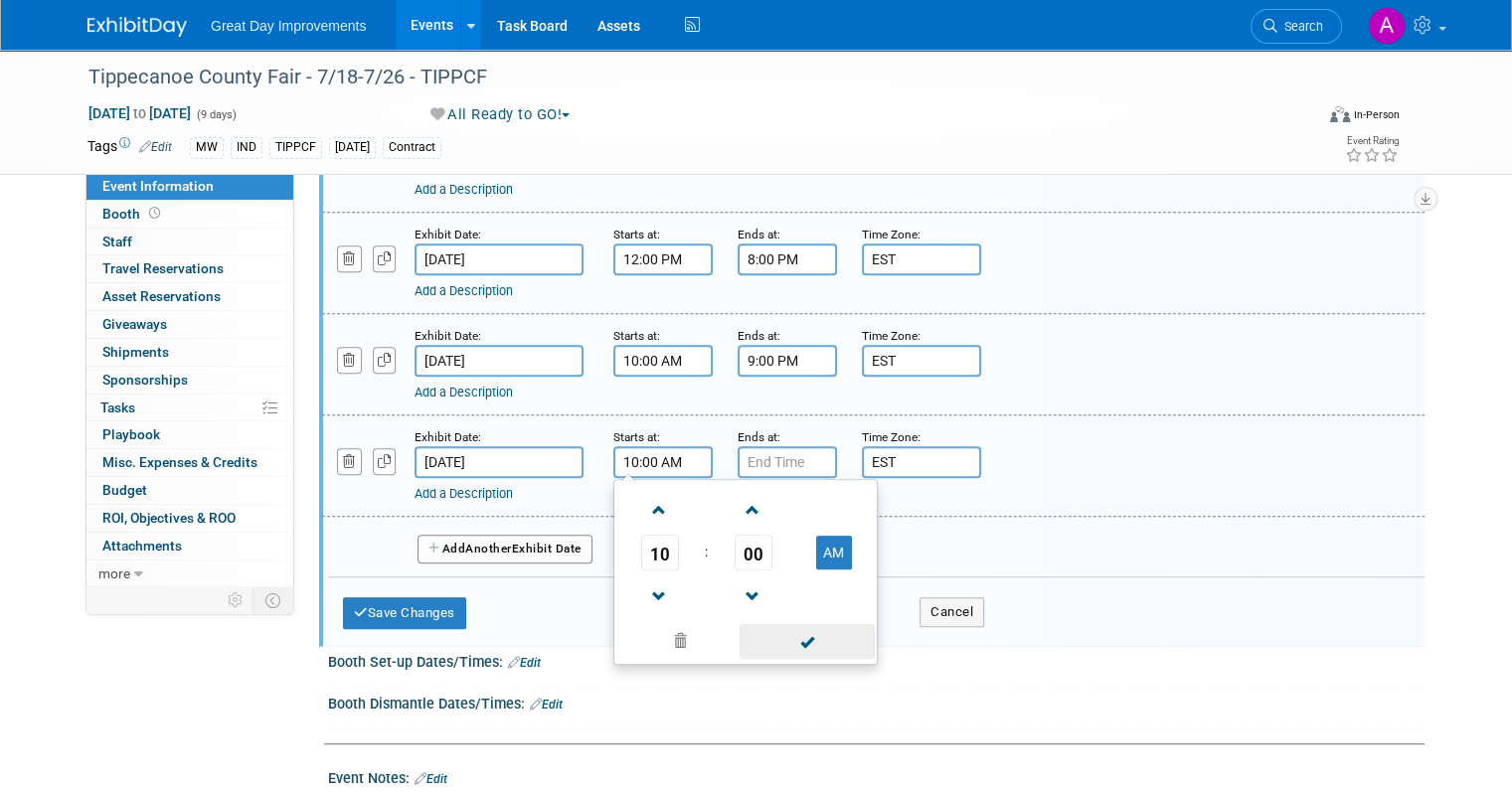 click at bounding box center (806, 641) 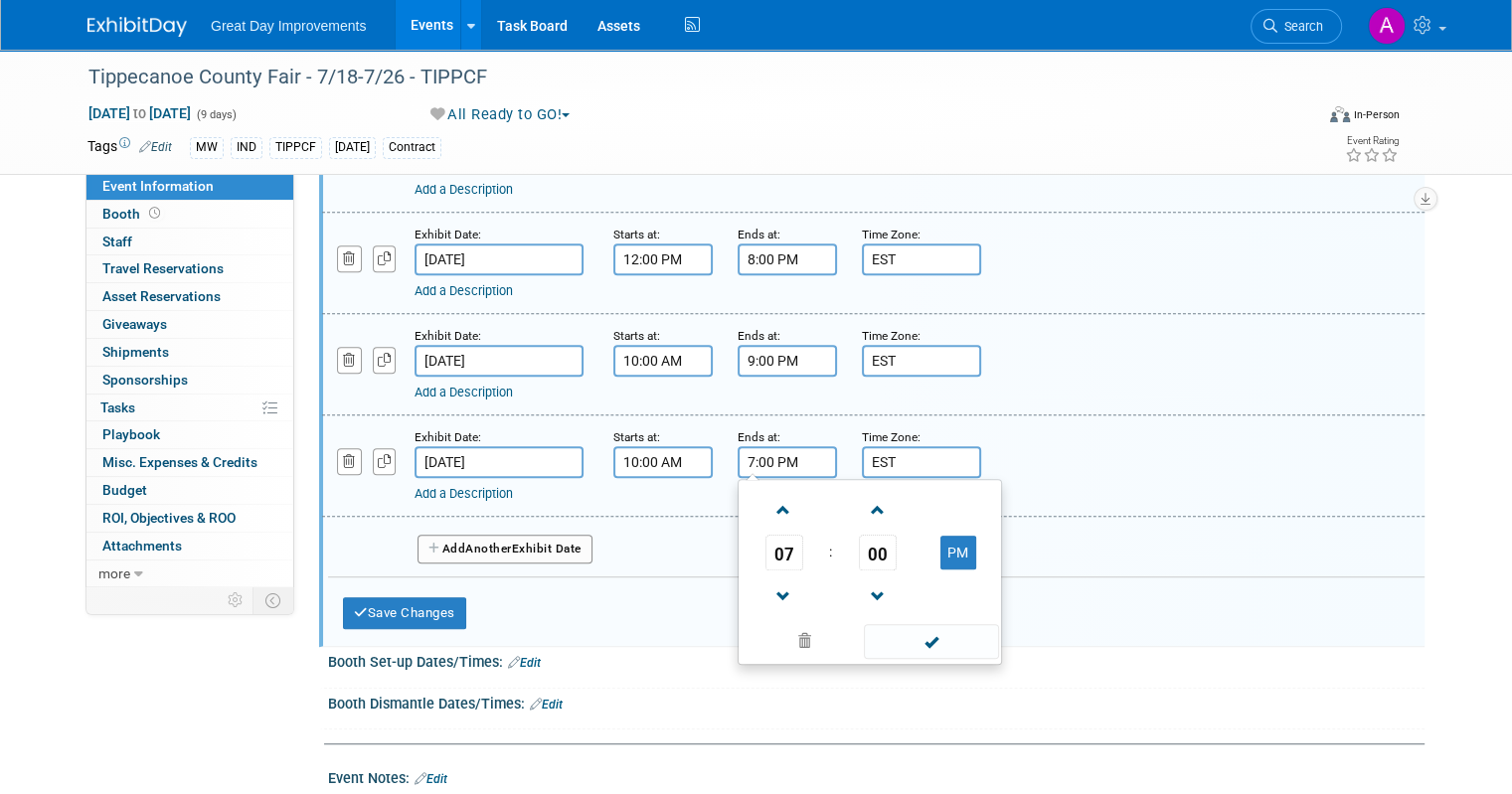 click on "7:00 PM" at bounding box center (787, 462) 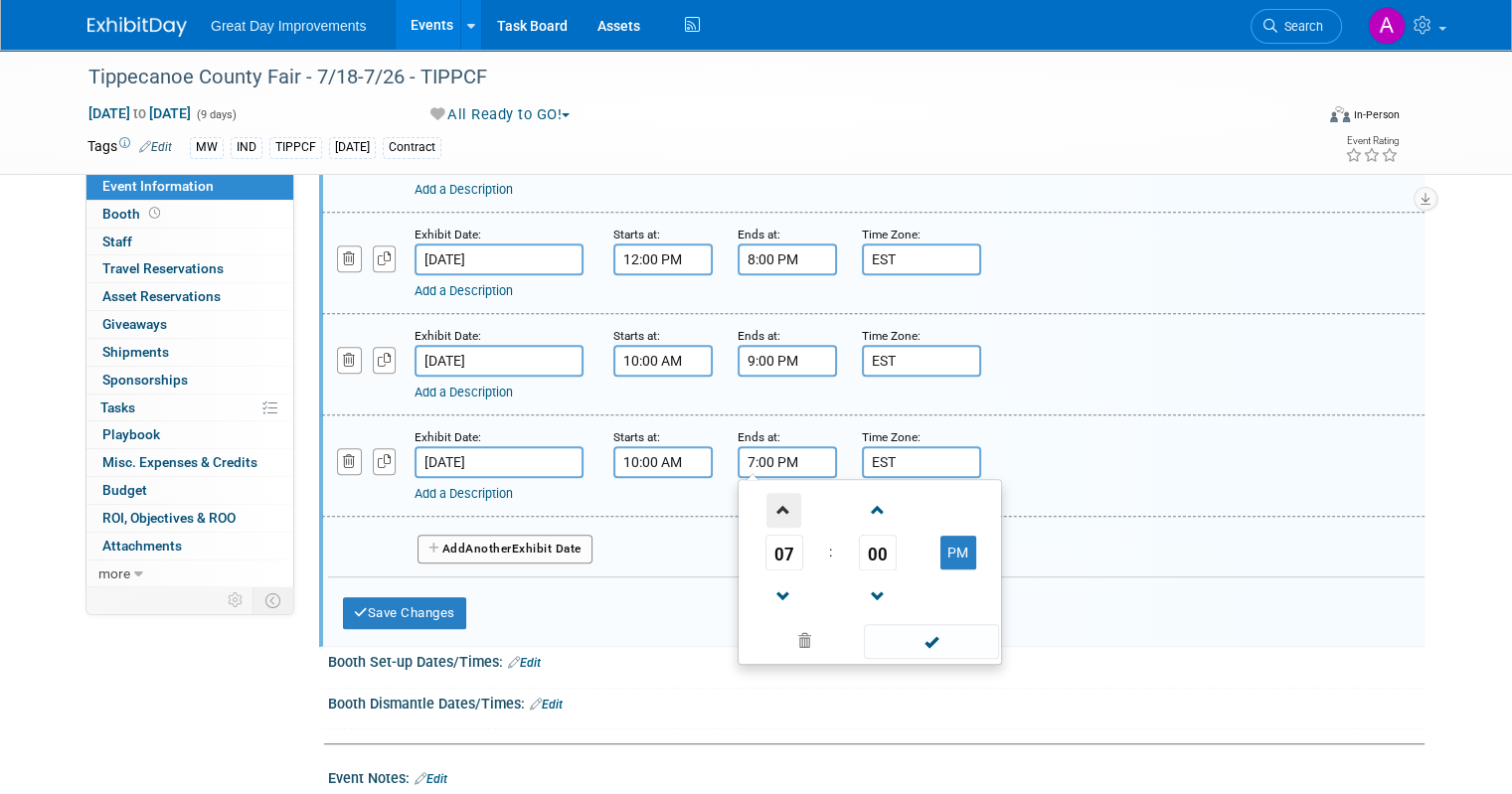 click at bounding box center [783, 510] 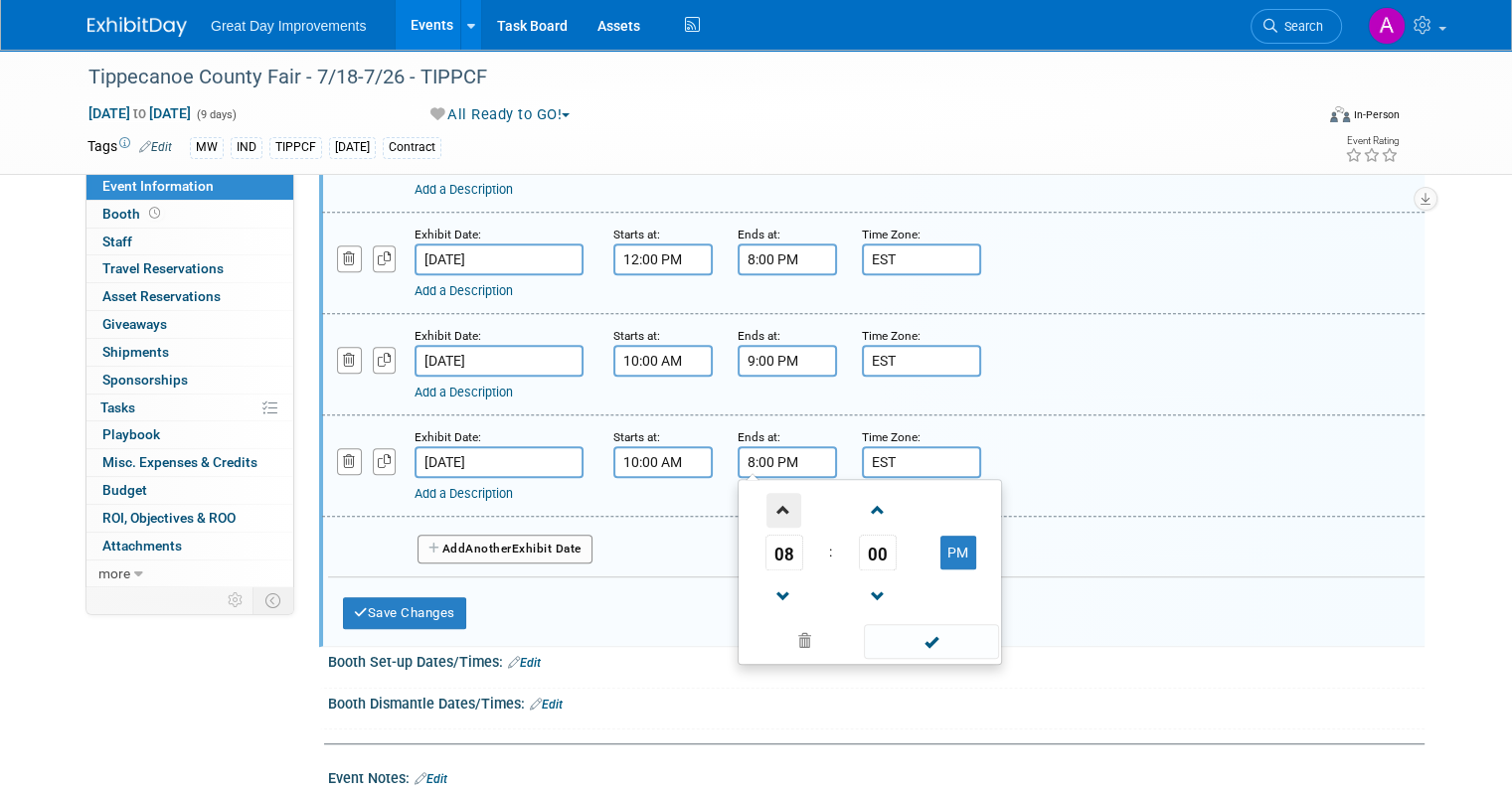 click at bounding box center (783, 510) 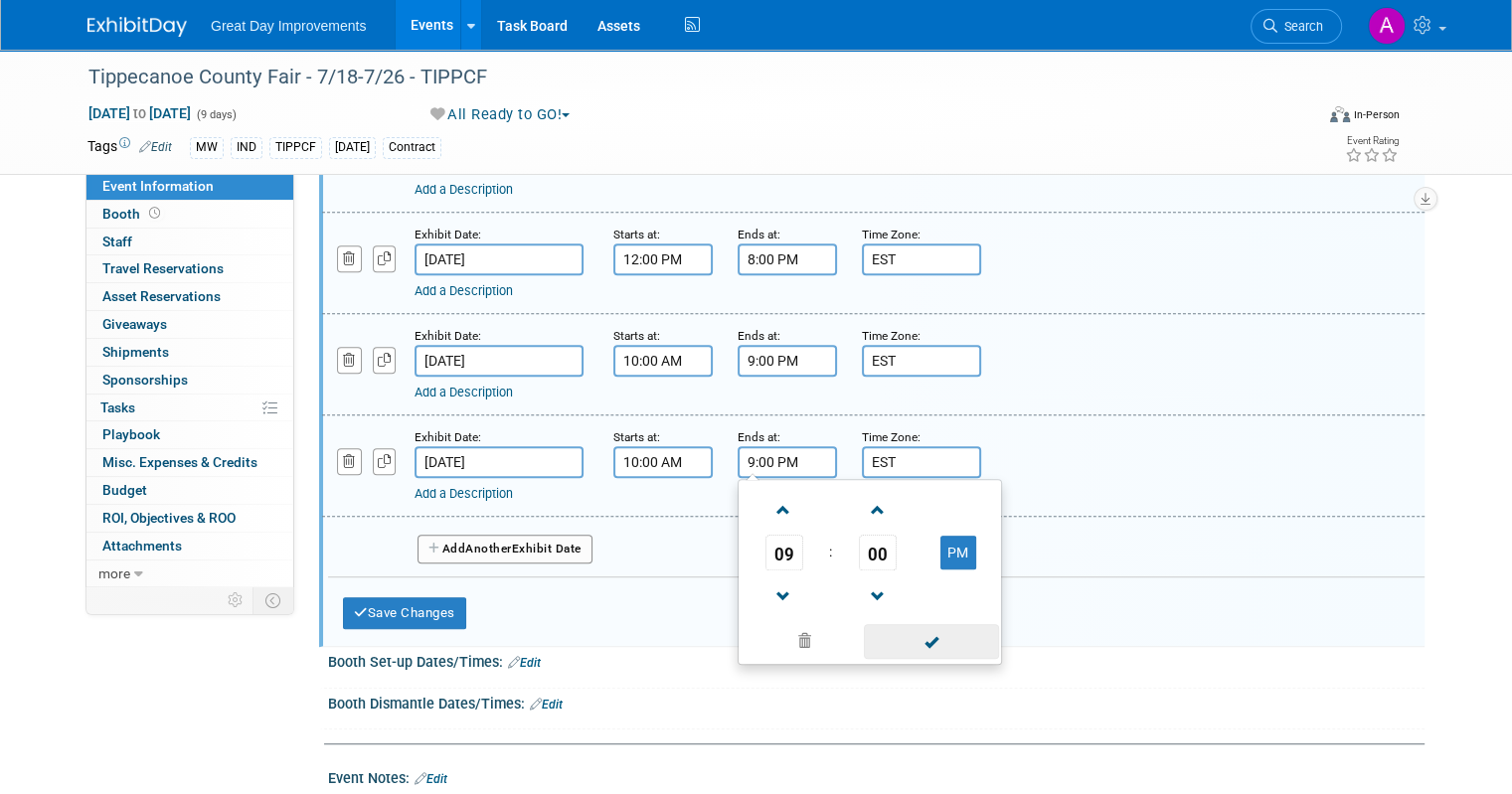 click at bounding box center [930, 641] 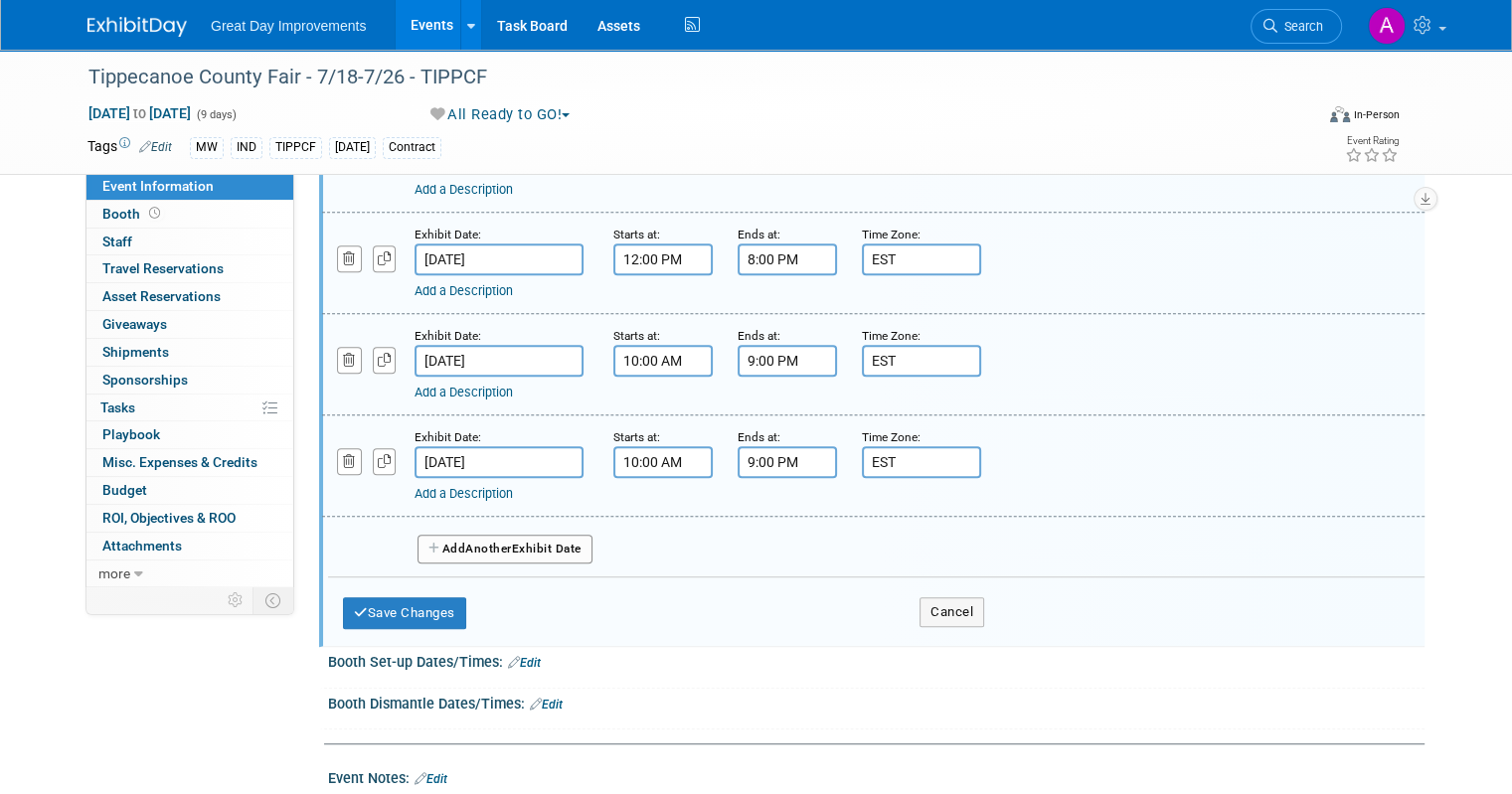 click on "Another" at bounding box center (488, 549) 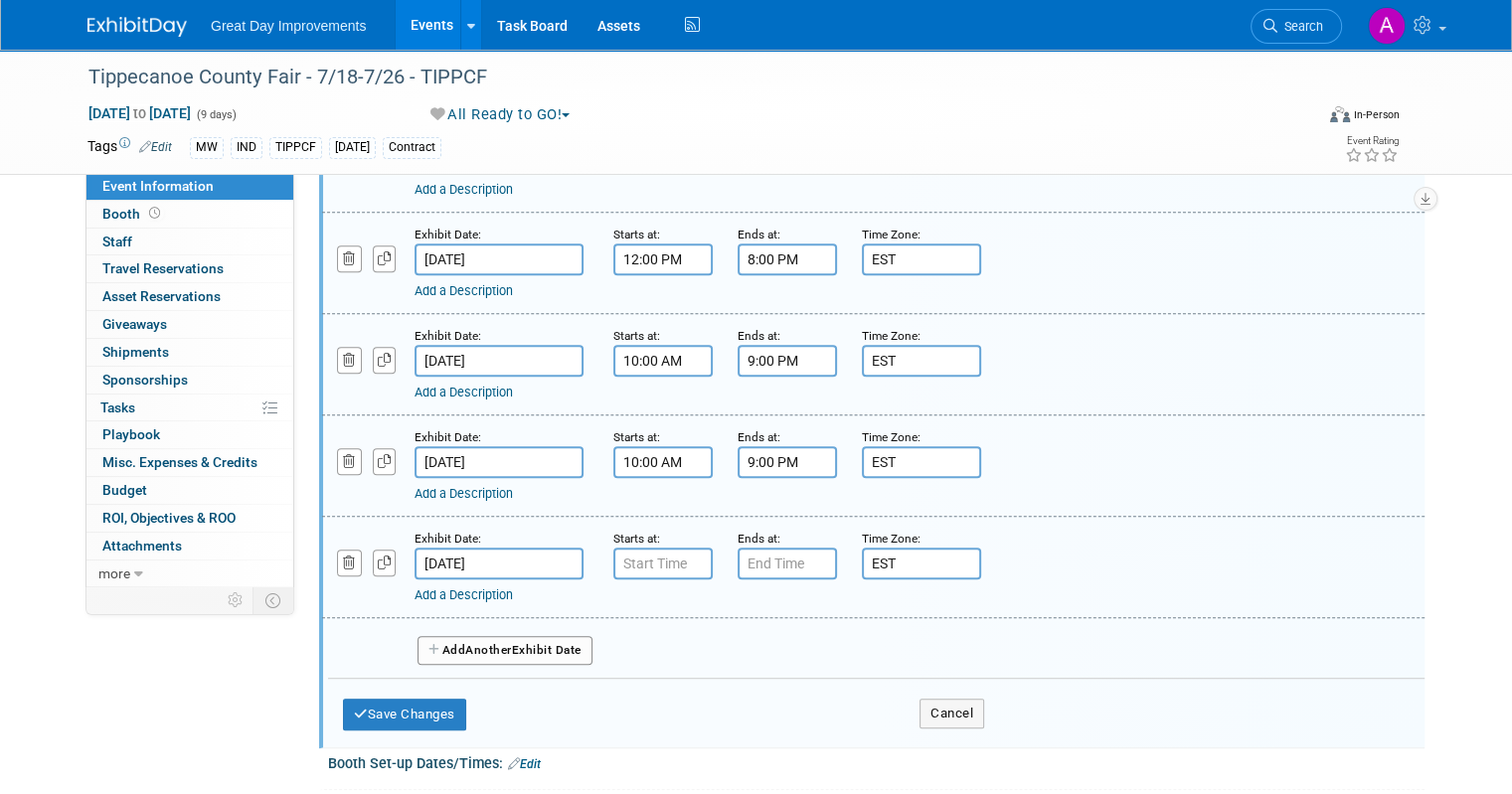 click on "Another" at bounding box center (488, 650) 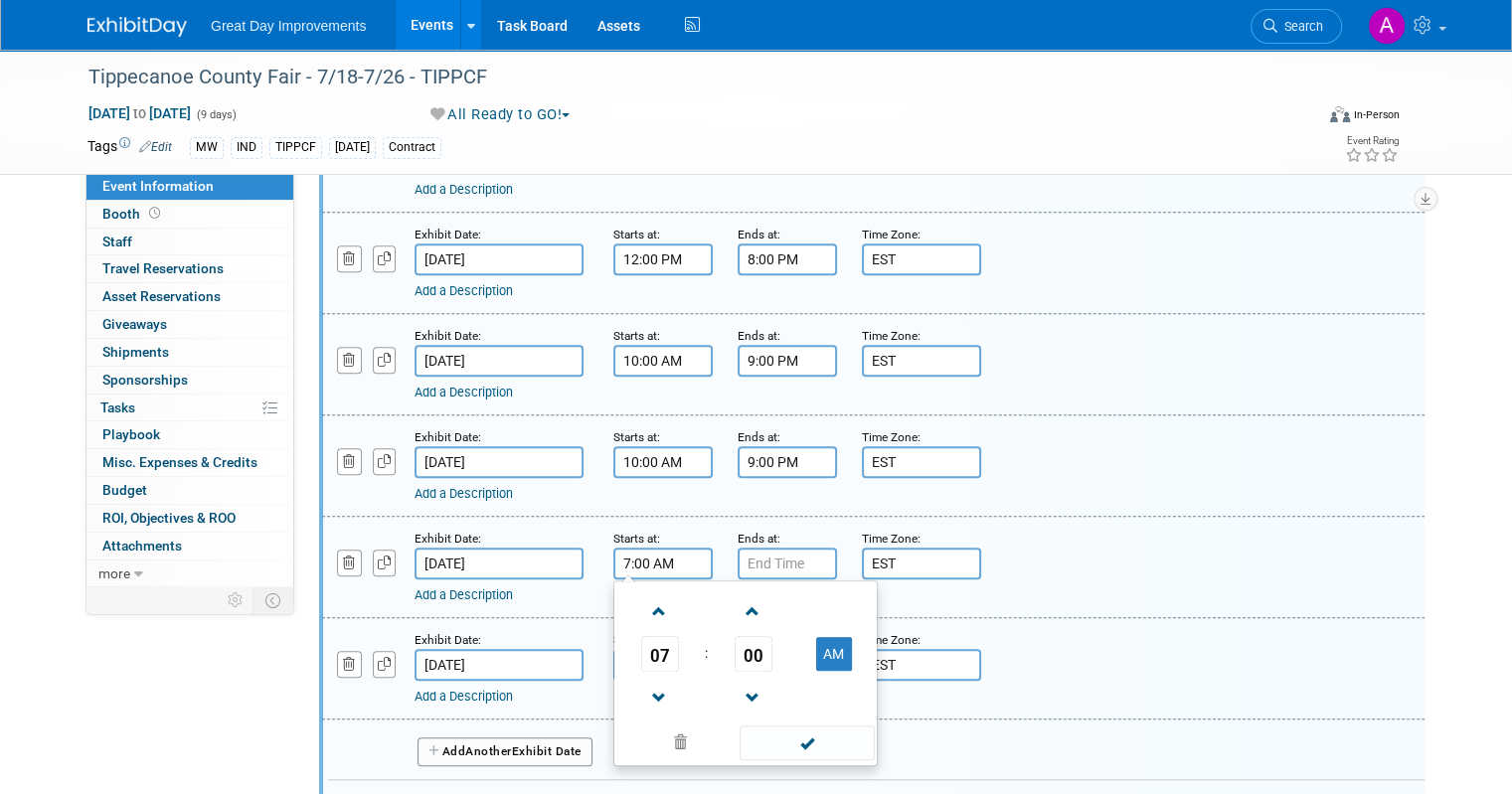 click on "7:00 AM" at bounding box center [663, 563] 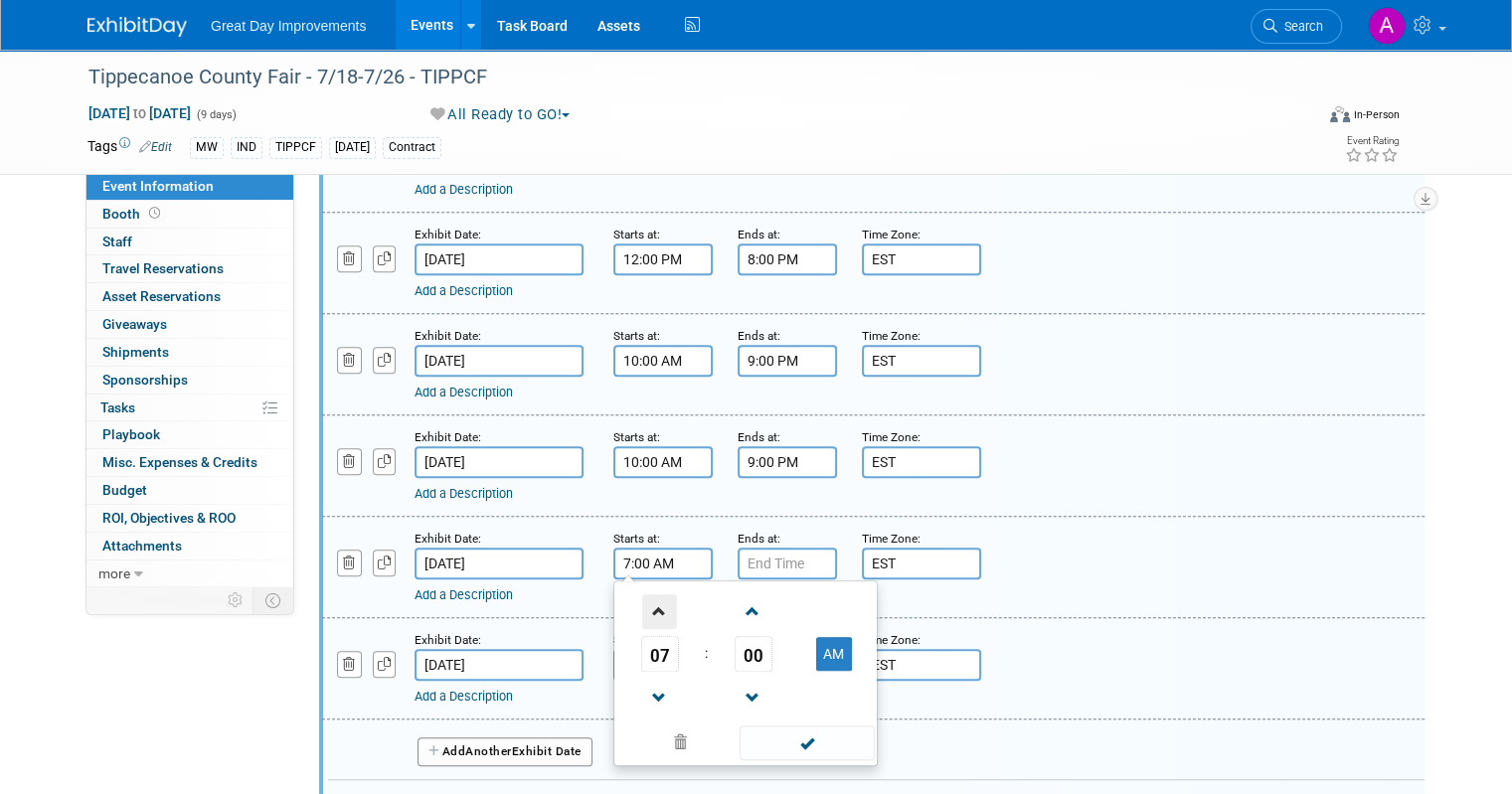 click at bounding box center [659, 611] 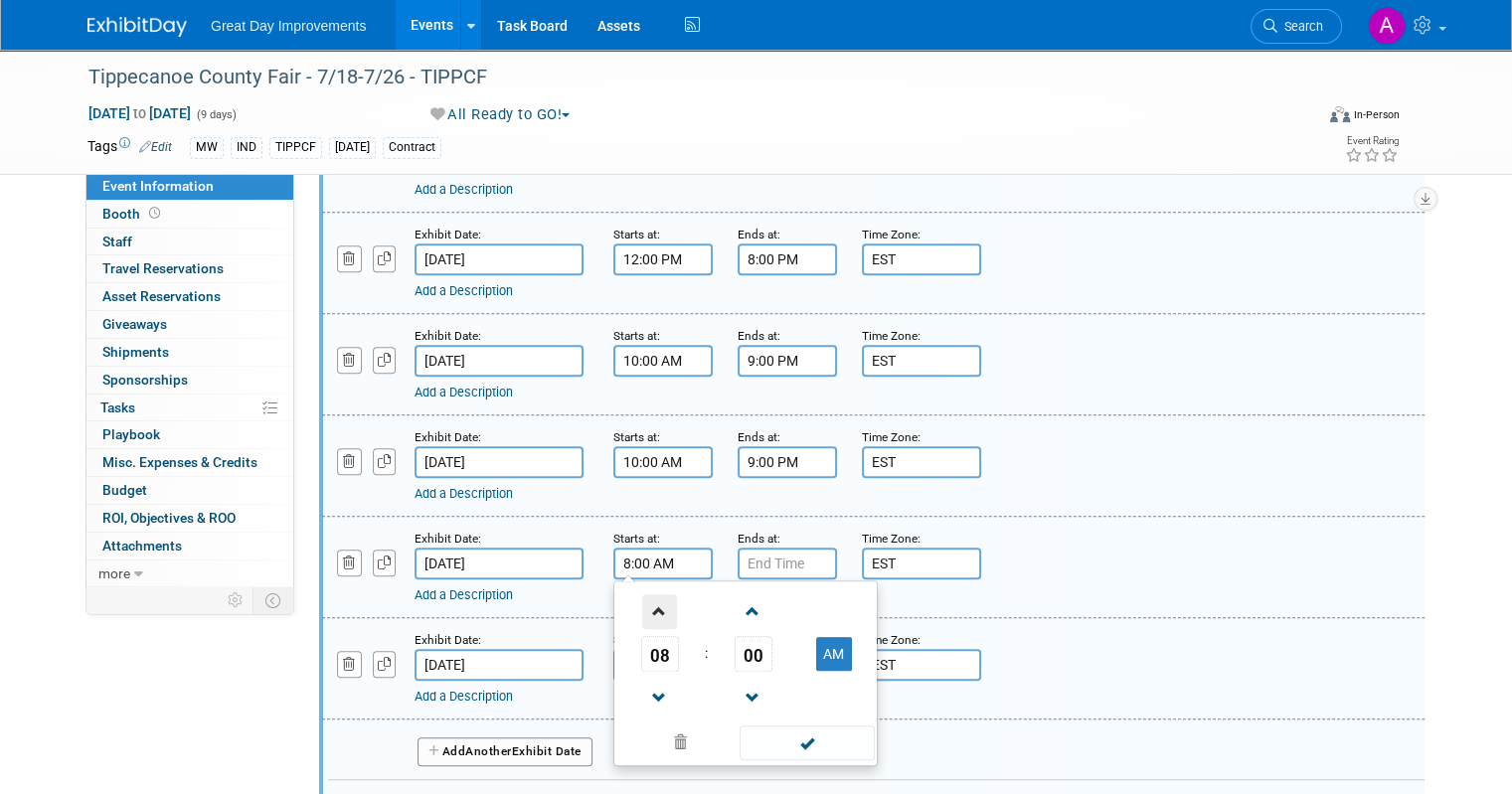 click at bounding box center [659, 611] 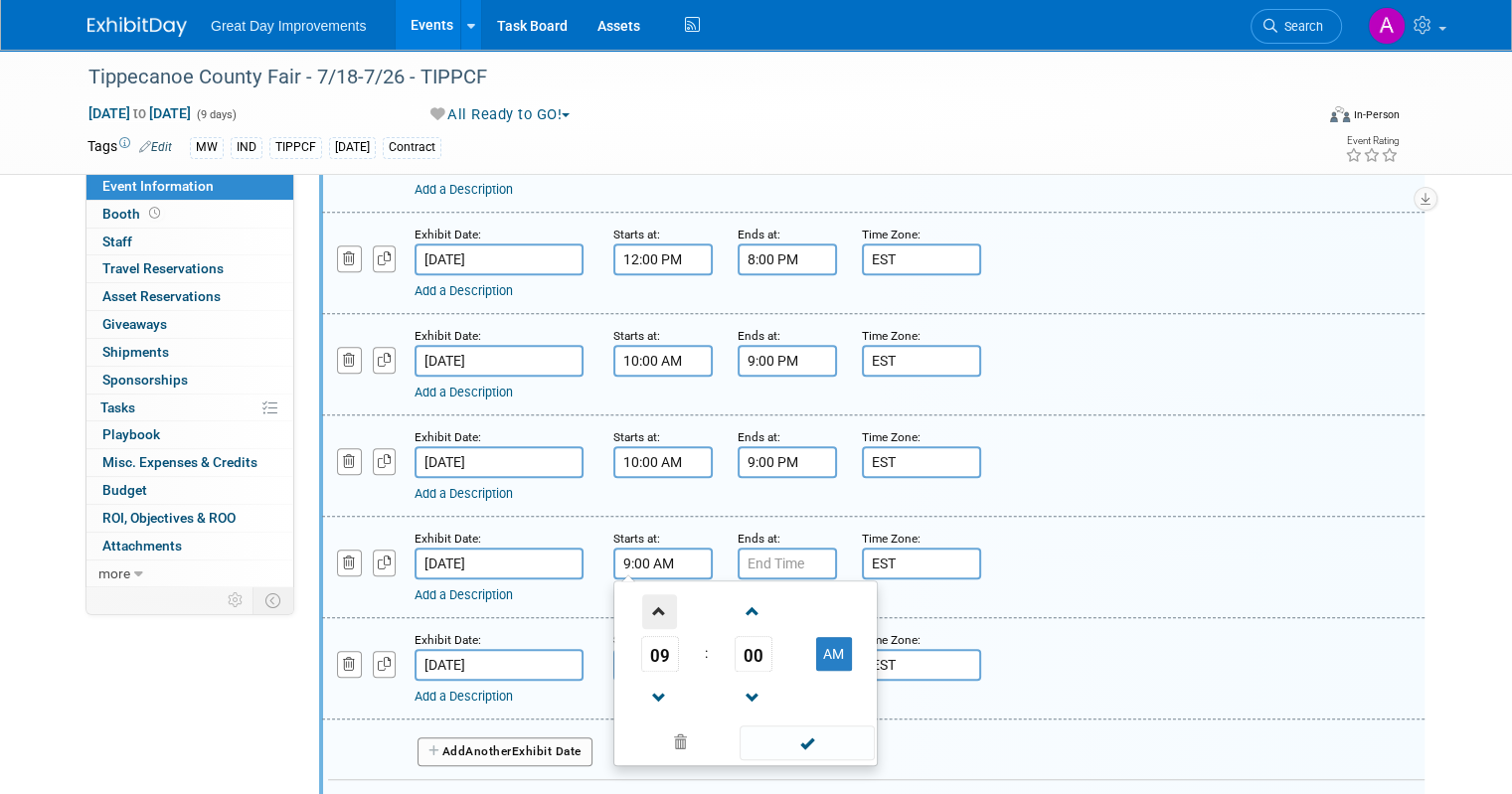 click at bounding box center (659, 611) 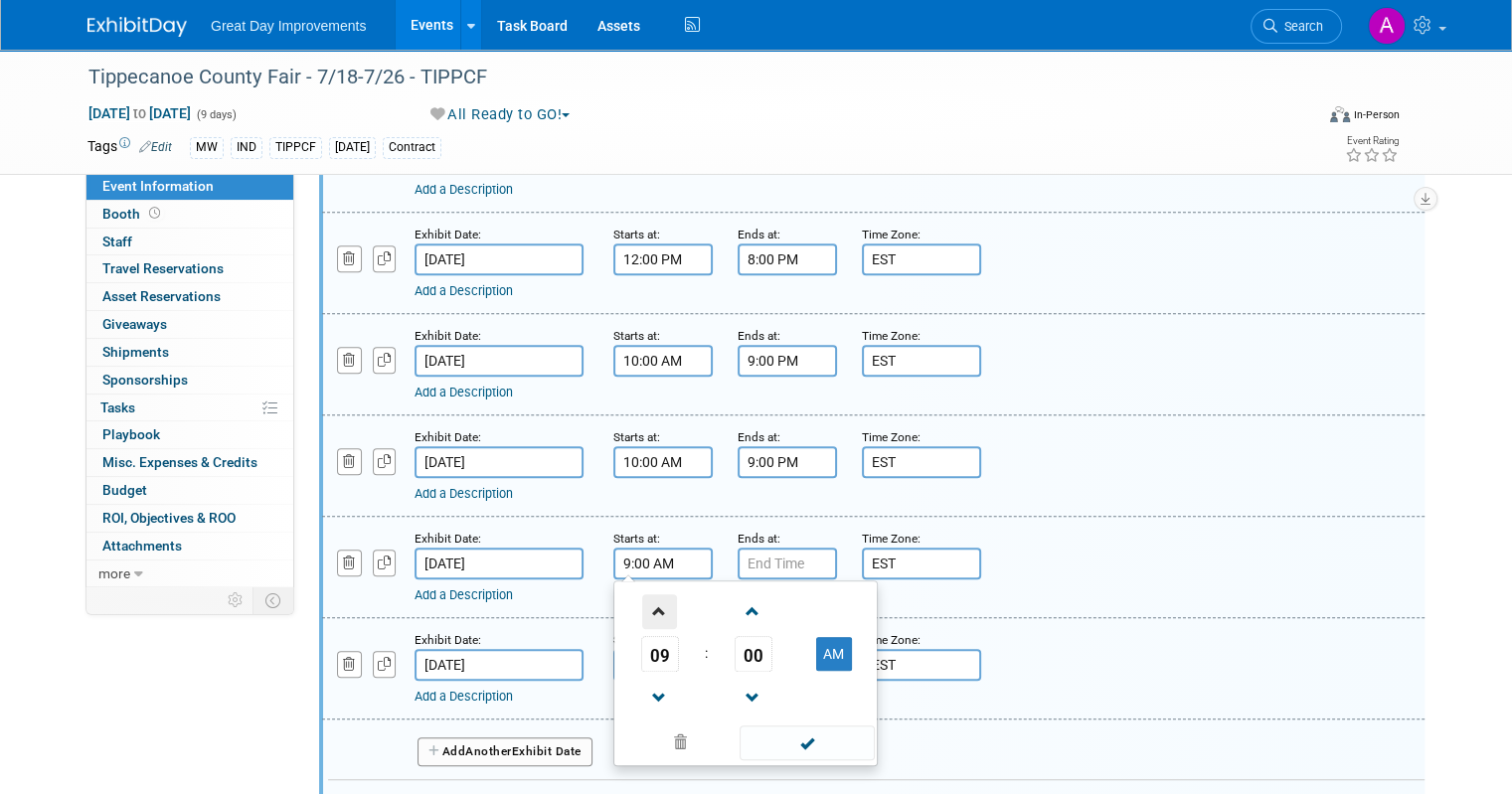 type on "10:00 AM" 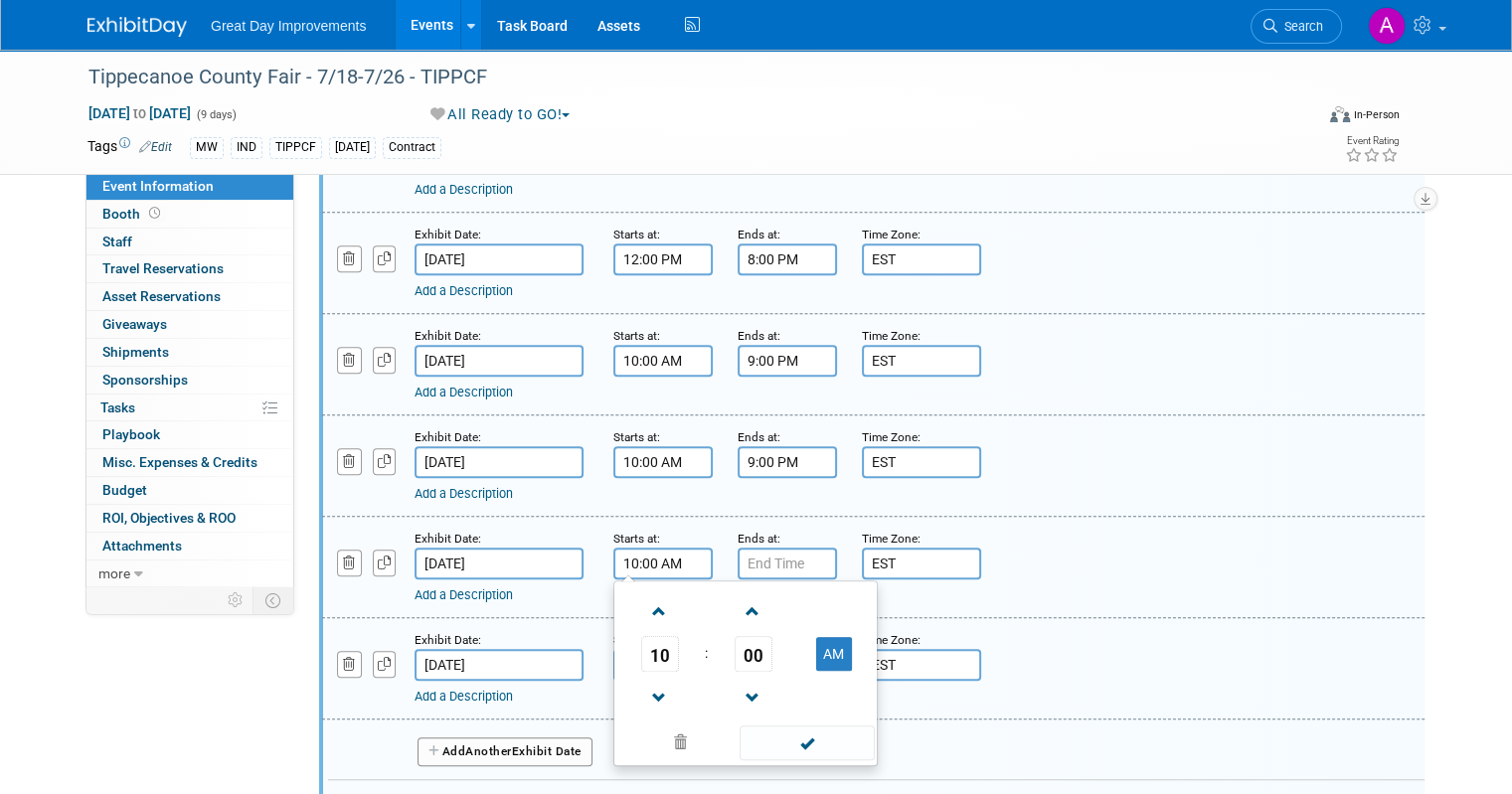drag, startPoint x: 793, startPoint y: 728, endPoint x: 797, endPoint y: 716, distance: 12.649111 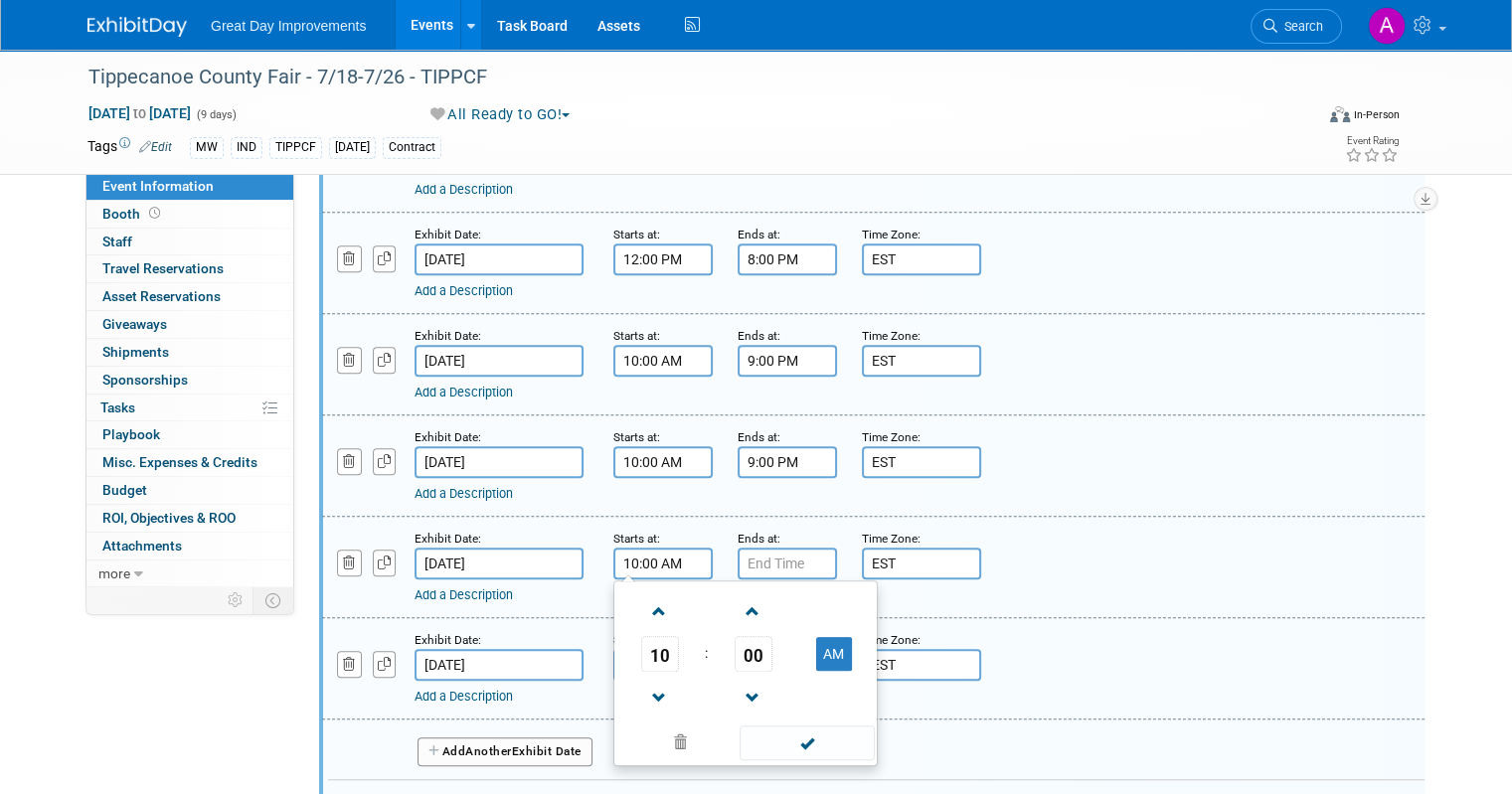 click at bounding box center (806, 742) 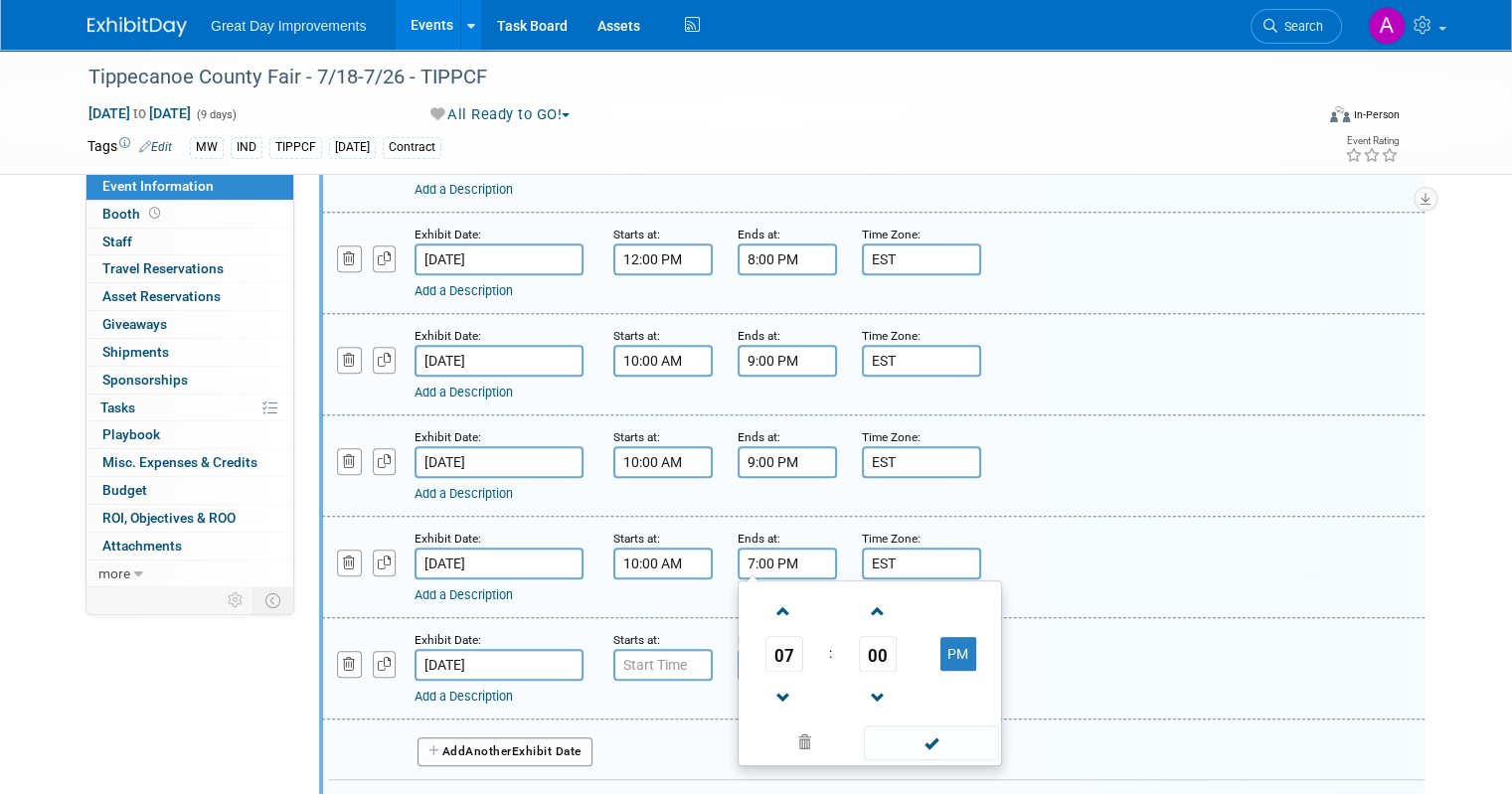 click on "7:00 PM" at bounding box center [787, 563] 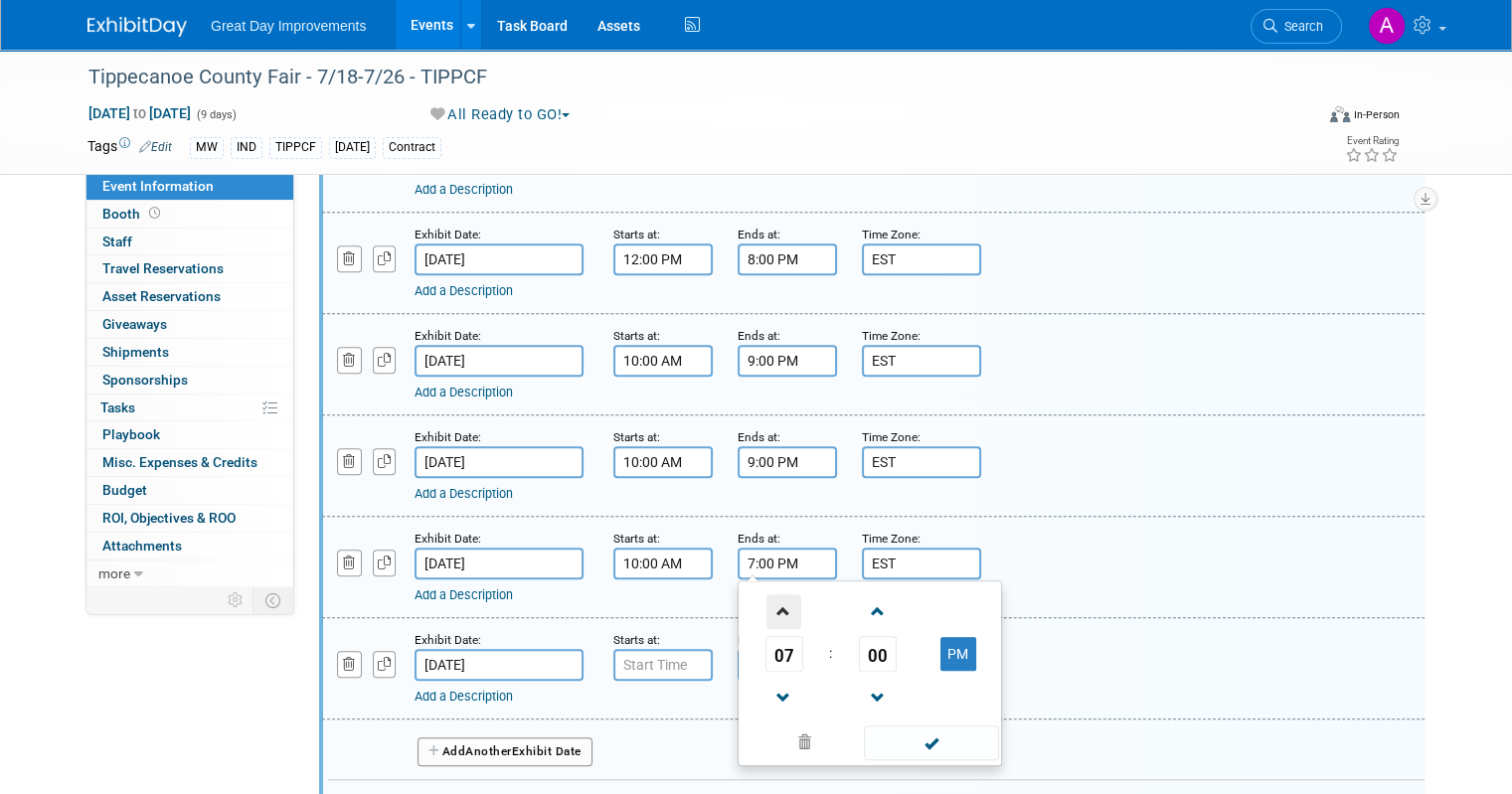 click at bounding box center [783, 611] 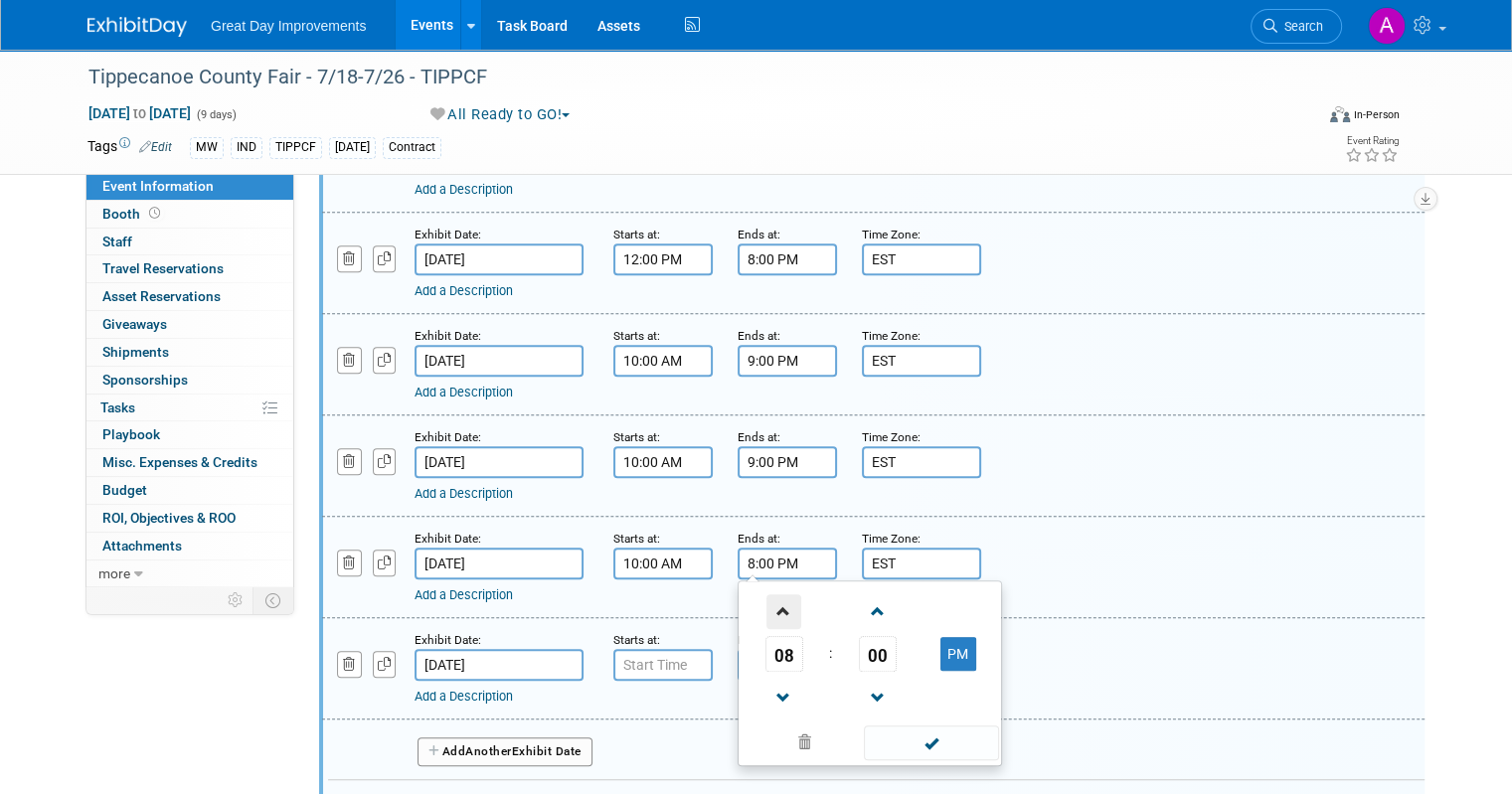 click at bounding box center (783, 611) 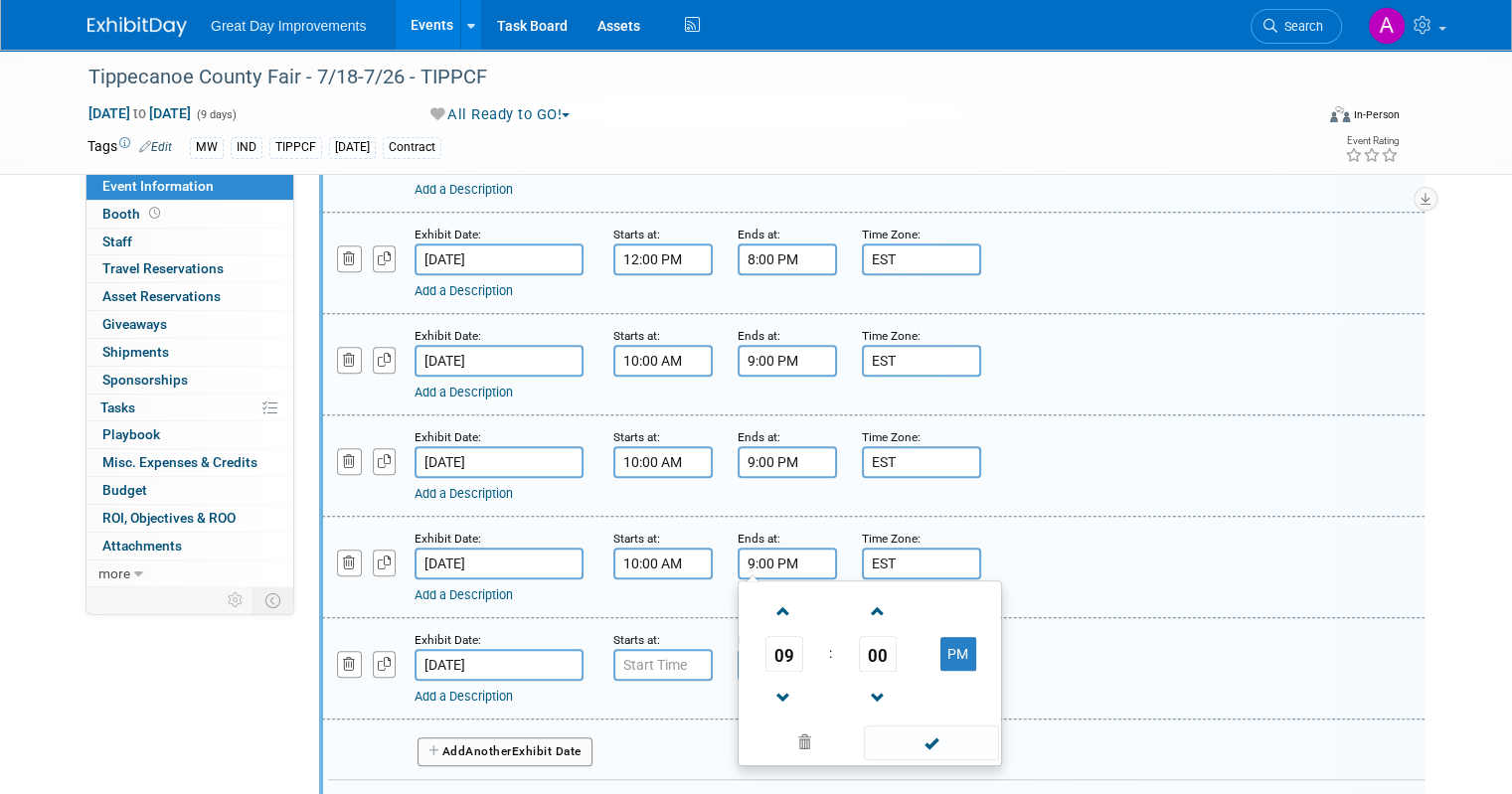 drag, startPoint x: 923, startPoint y: 735, endPoint x: 923, endPoint y: 713, distance: 22 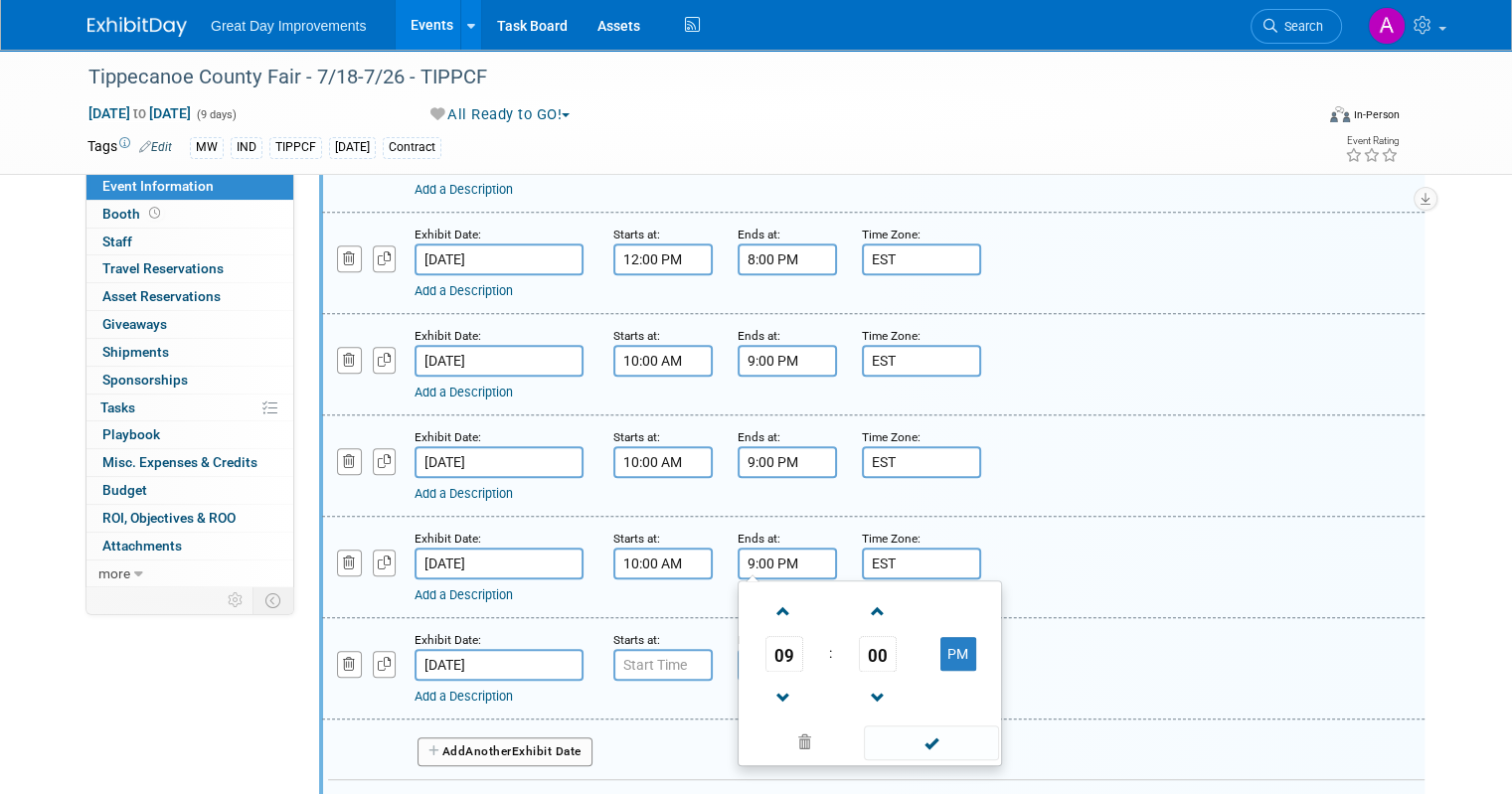 click at bounding box center [930, 742] 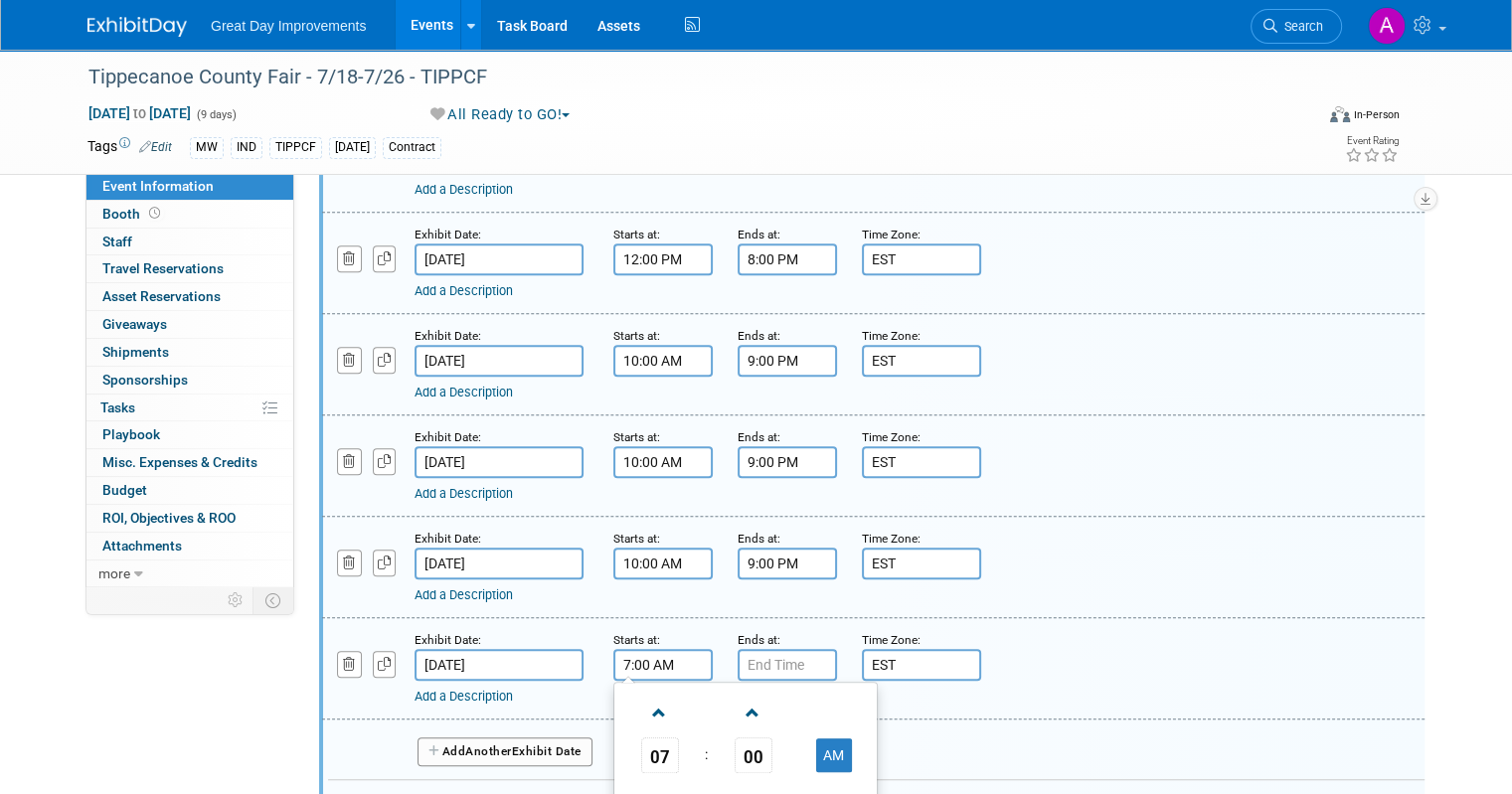 click on "7:00 AM" at bounding box center [663, 665] 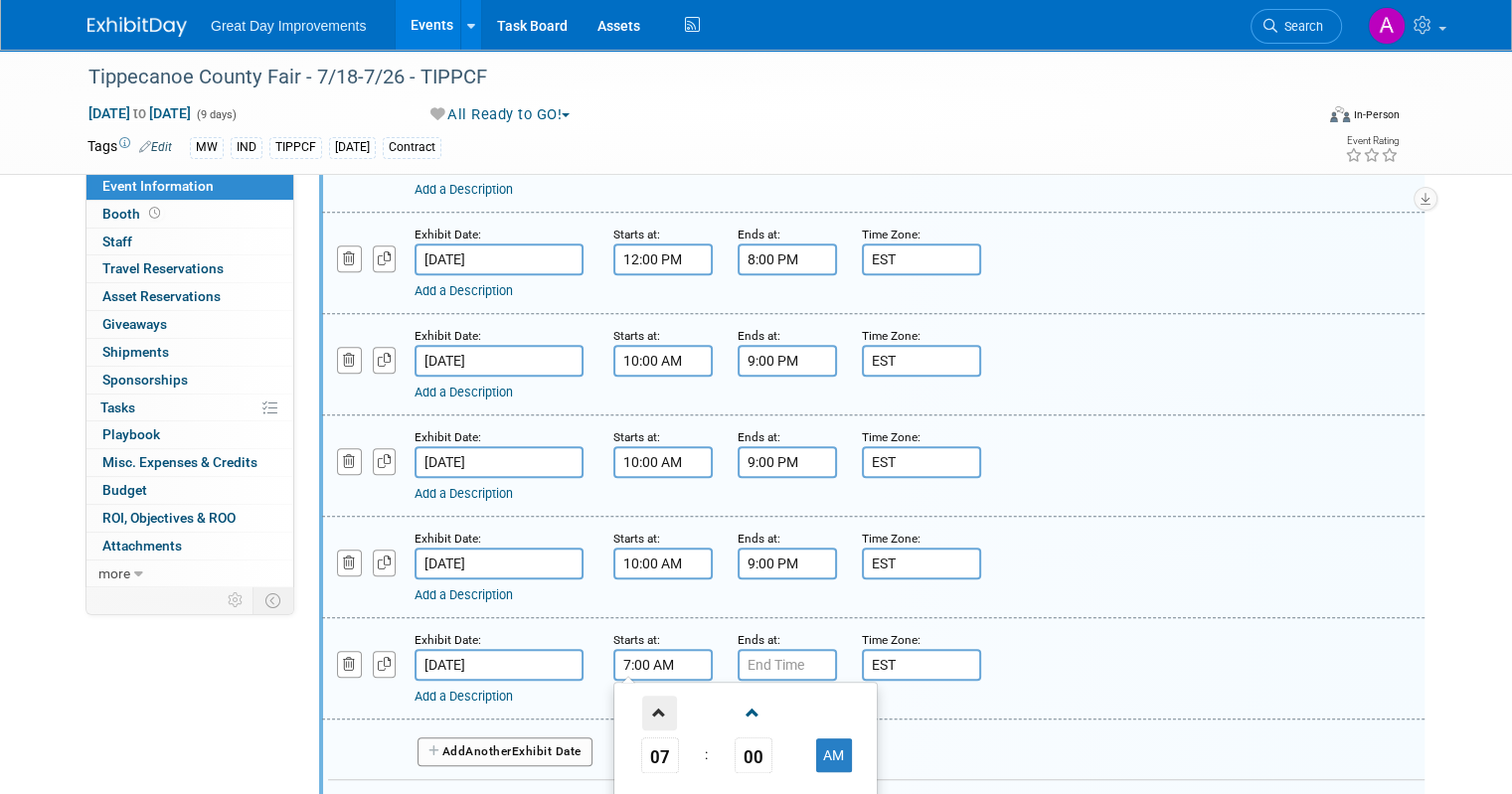 click at bounding box center [659, 713] 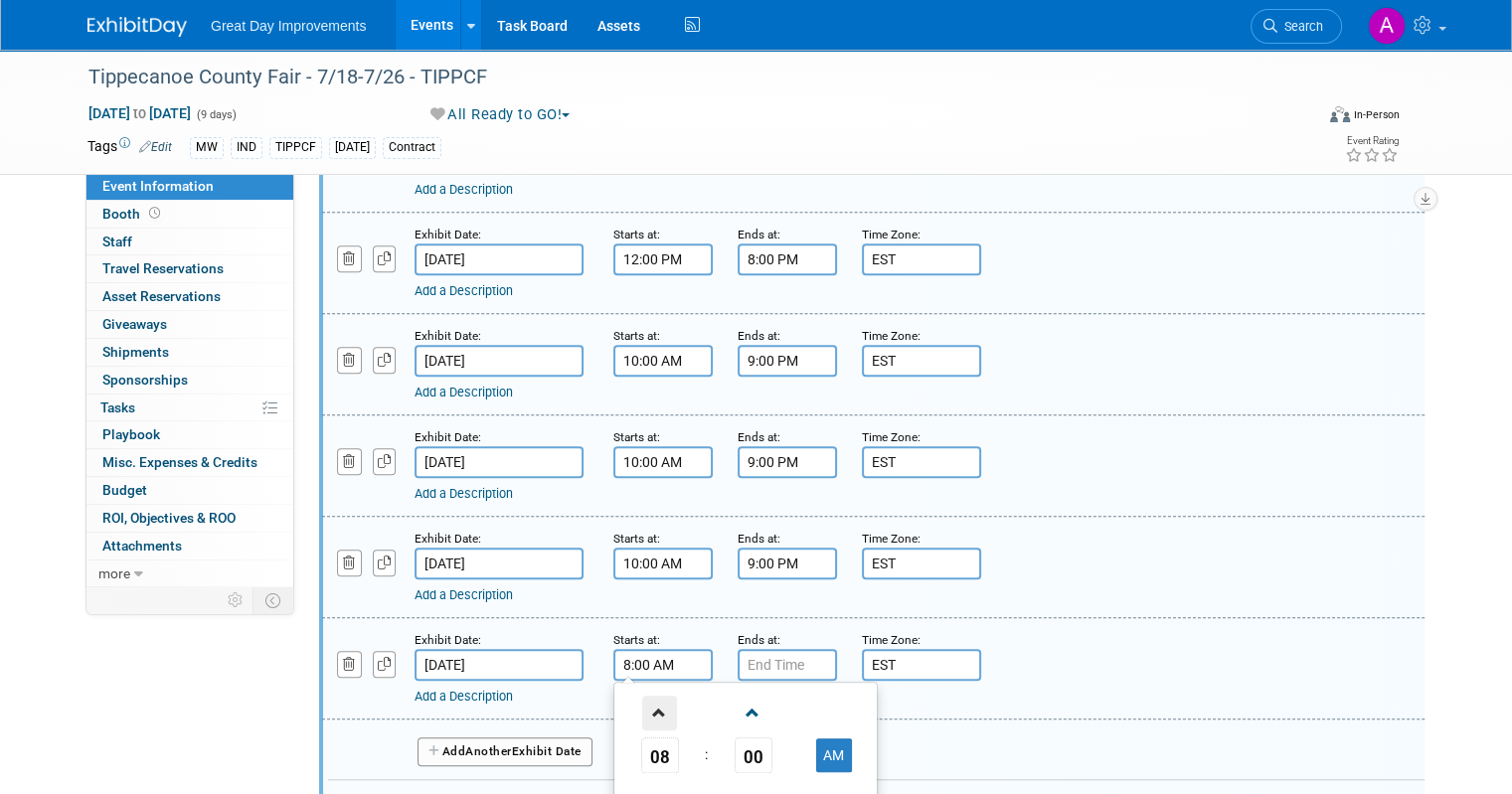 click at bounding box center (659, 713) 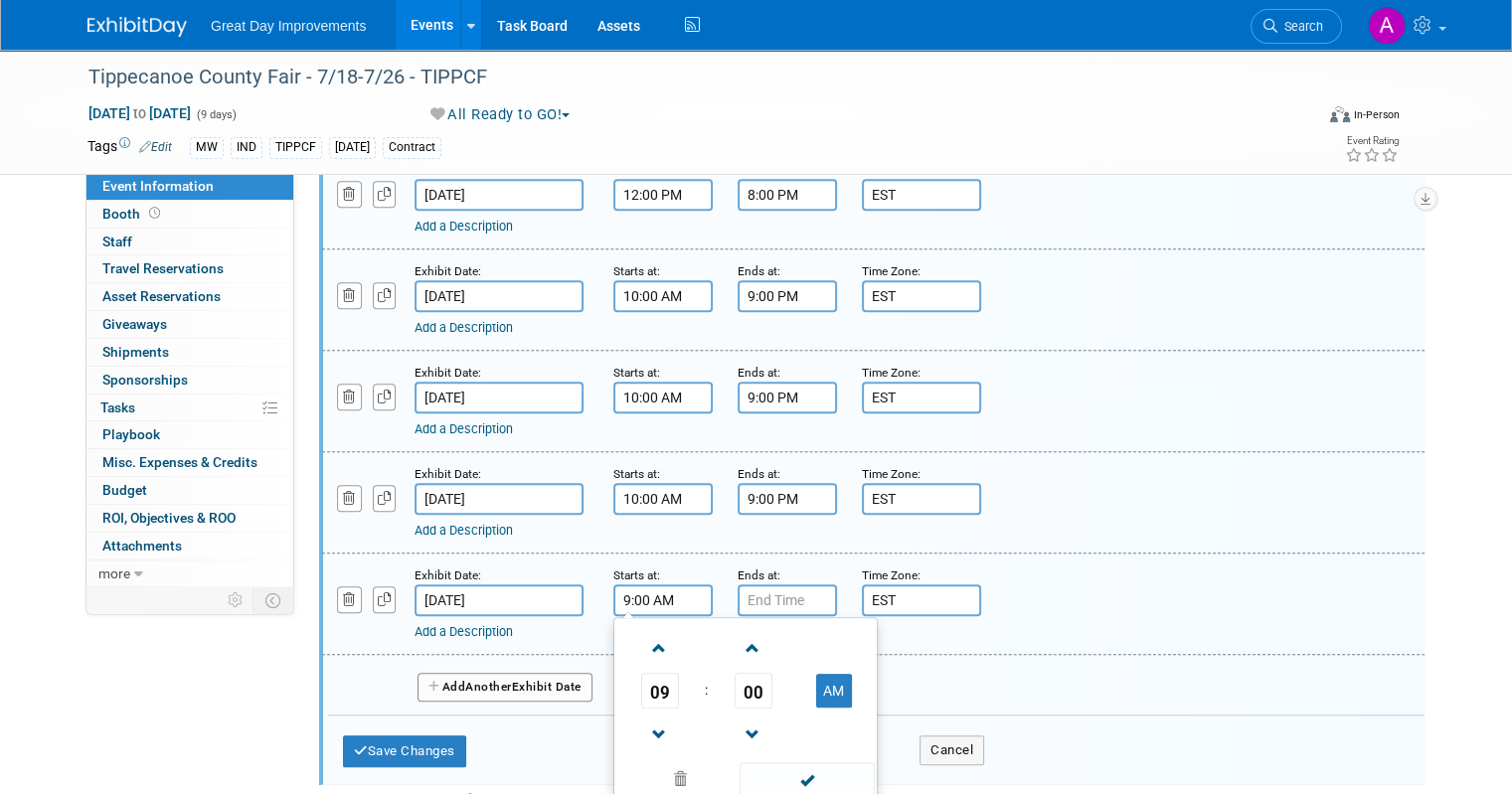 scroll, scrollTop: 1292, scrollLeft: 0, axis: vertical 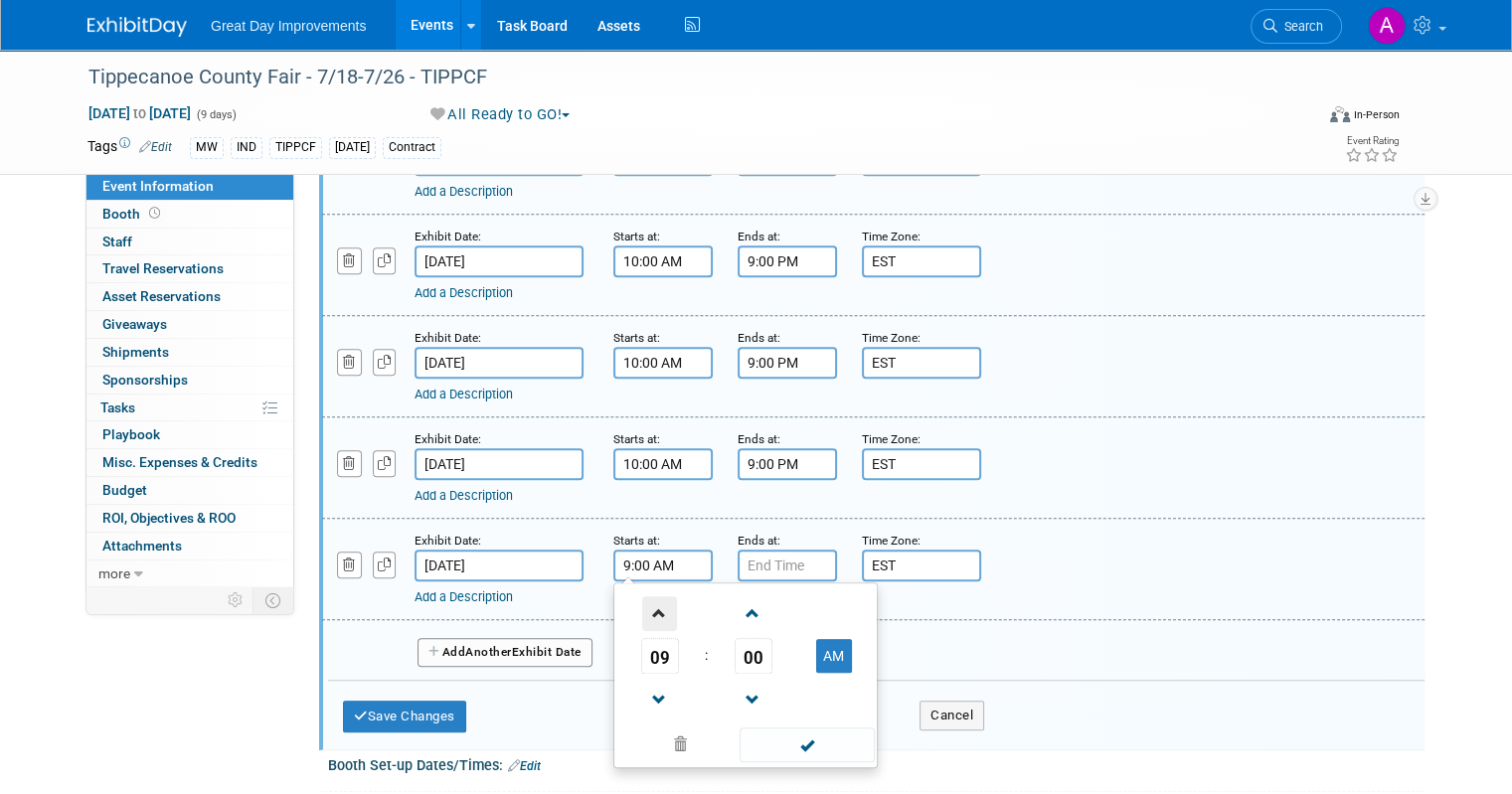 click at bounding box center [659, 613] 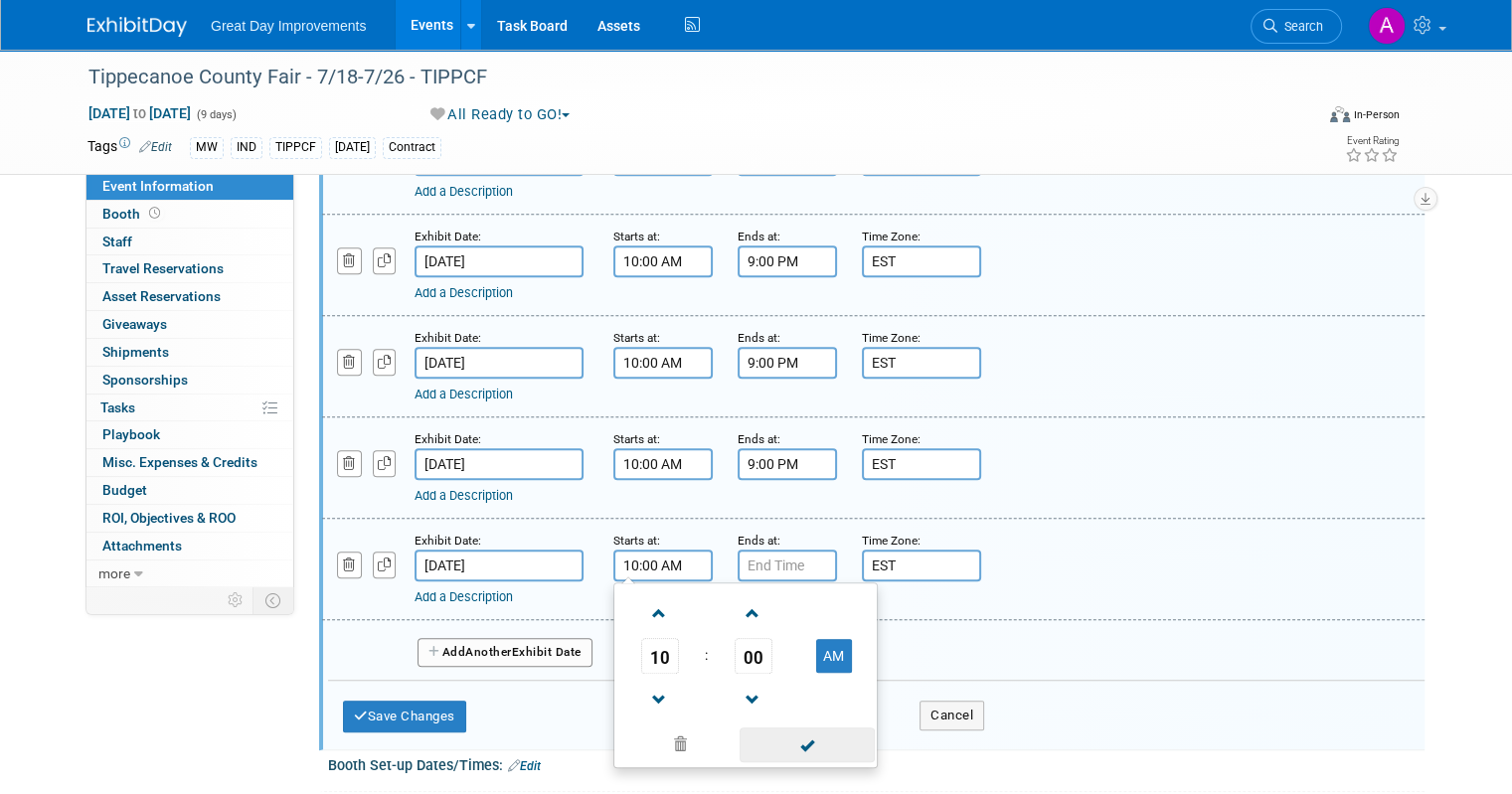 click at bounding box center (806, 744) 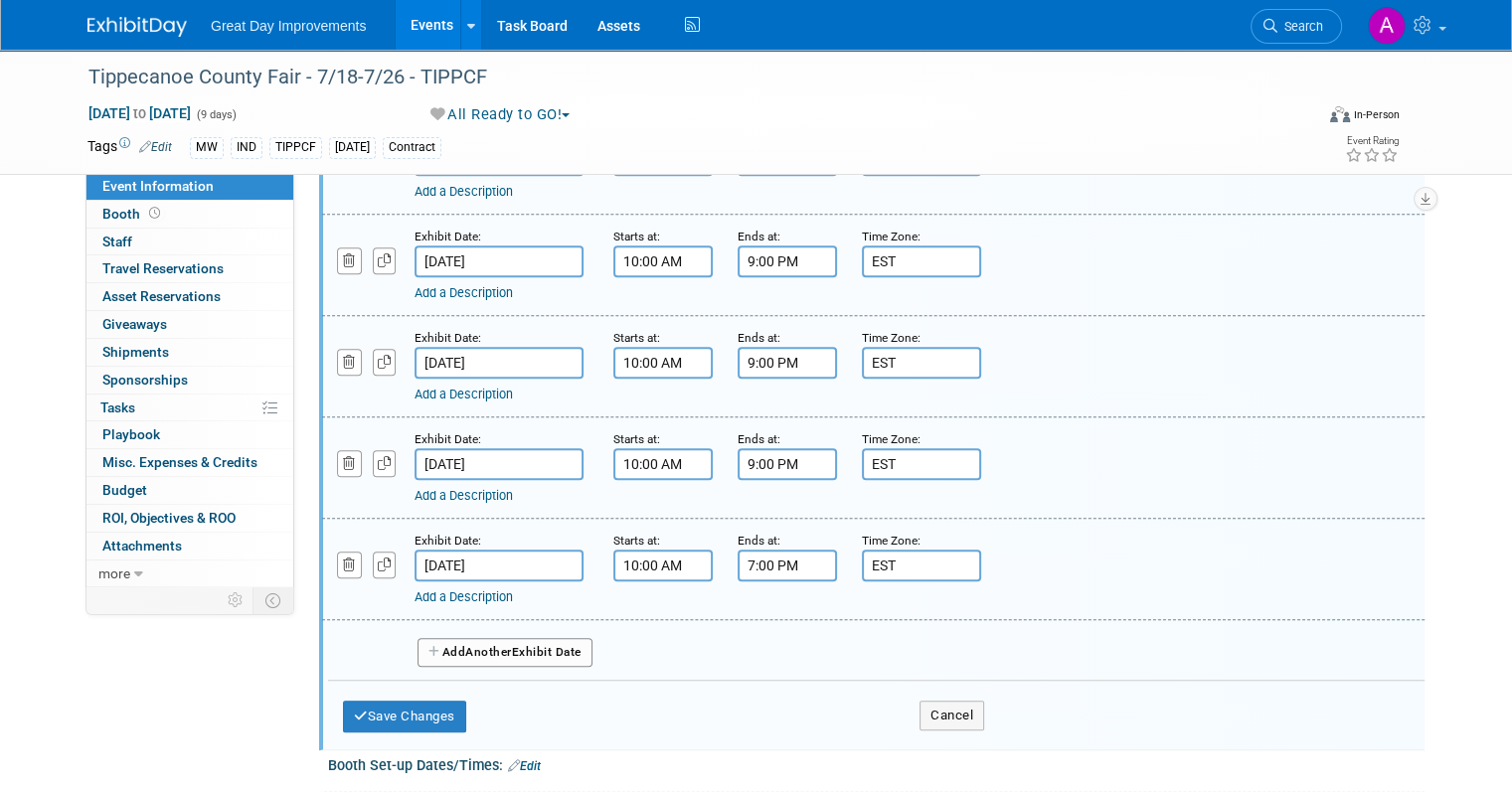 click on "7:00 PM" at bounding box center (787, 565) 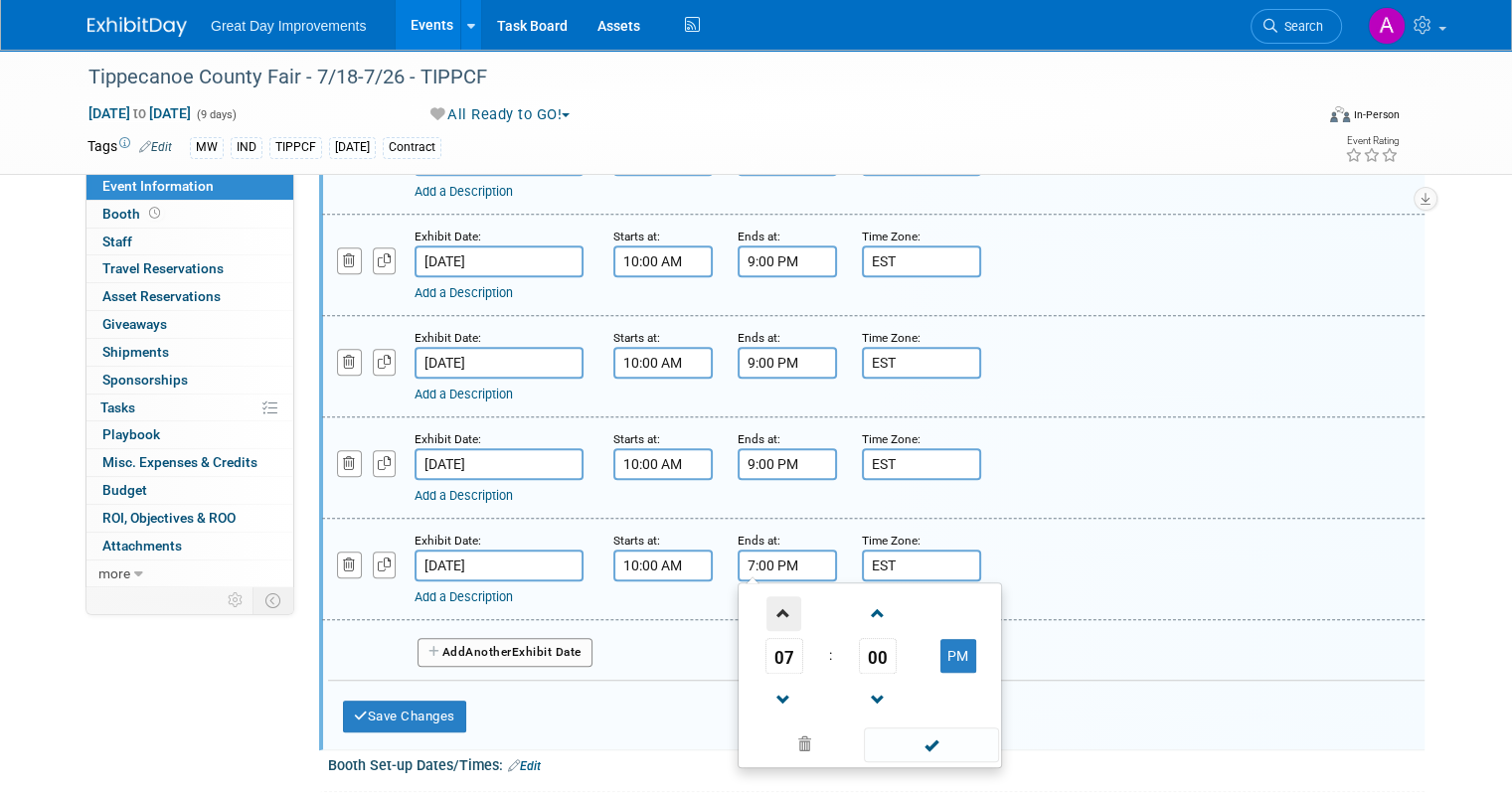 click at bounding box center [783, 613] 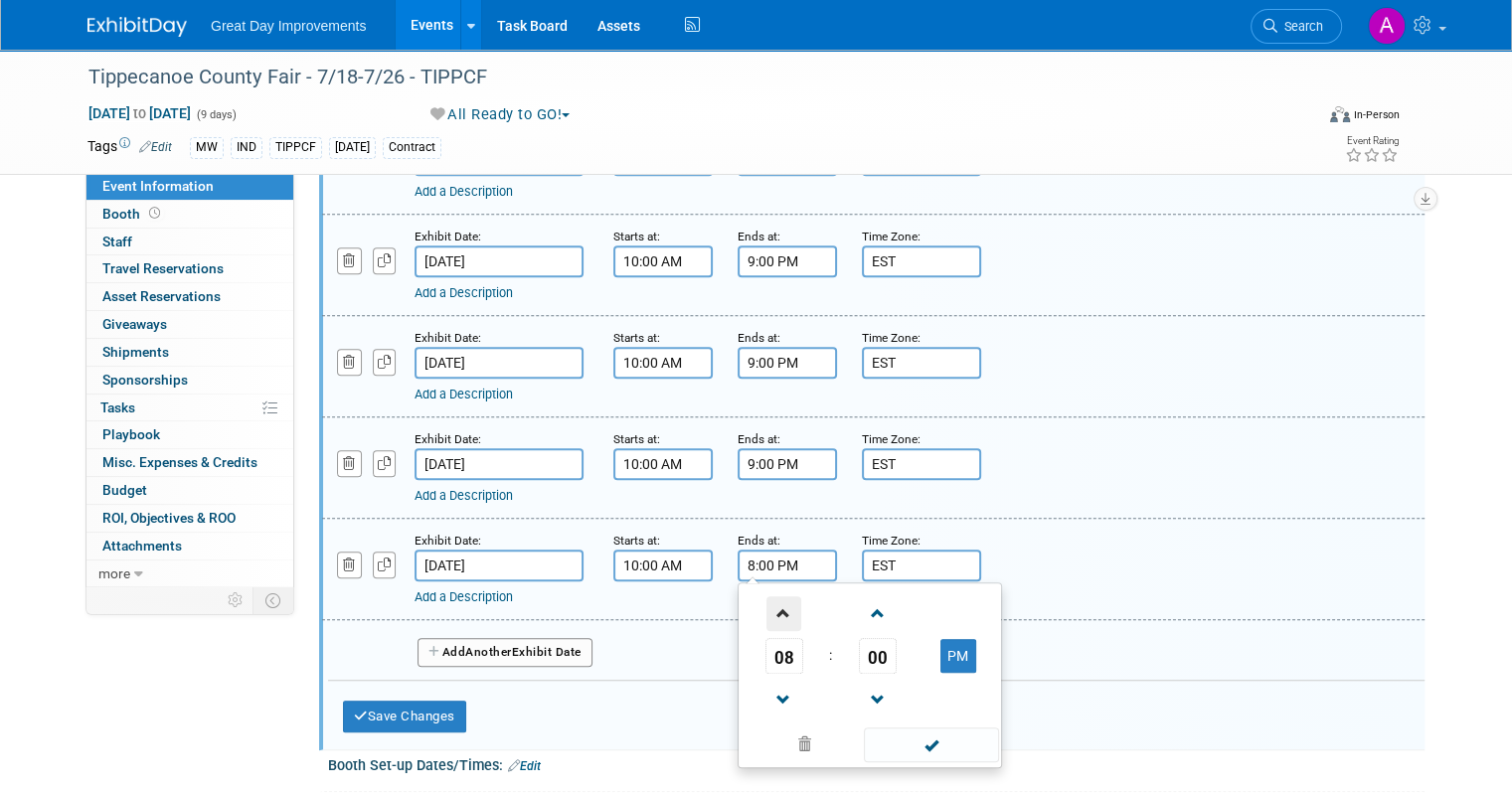 click at bounding box center [783, 613] 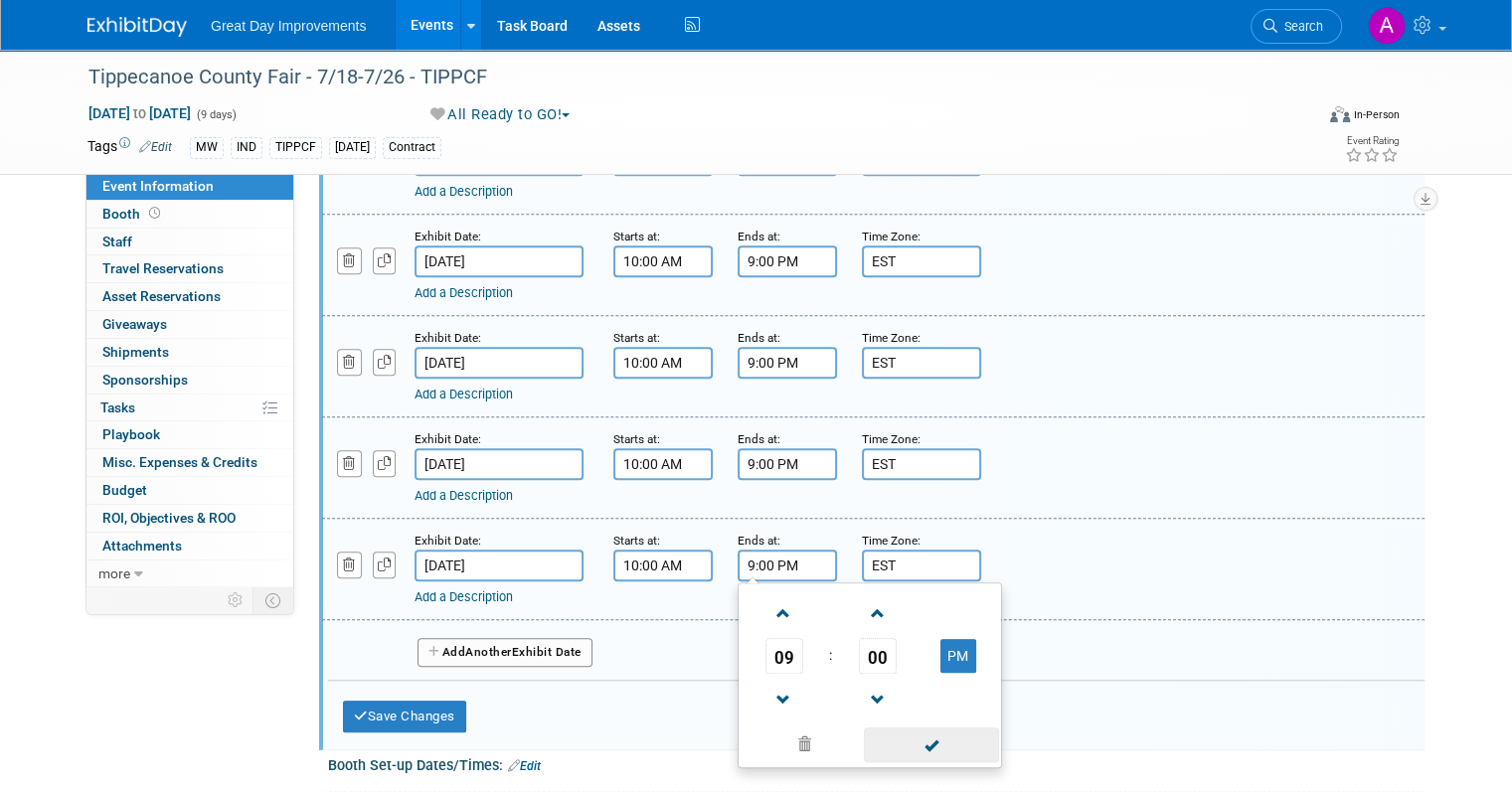 click at bounding box center (930, 744) 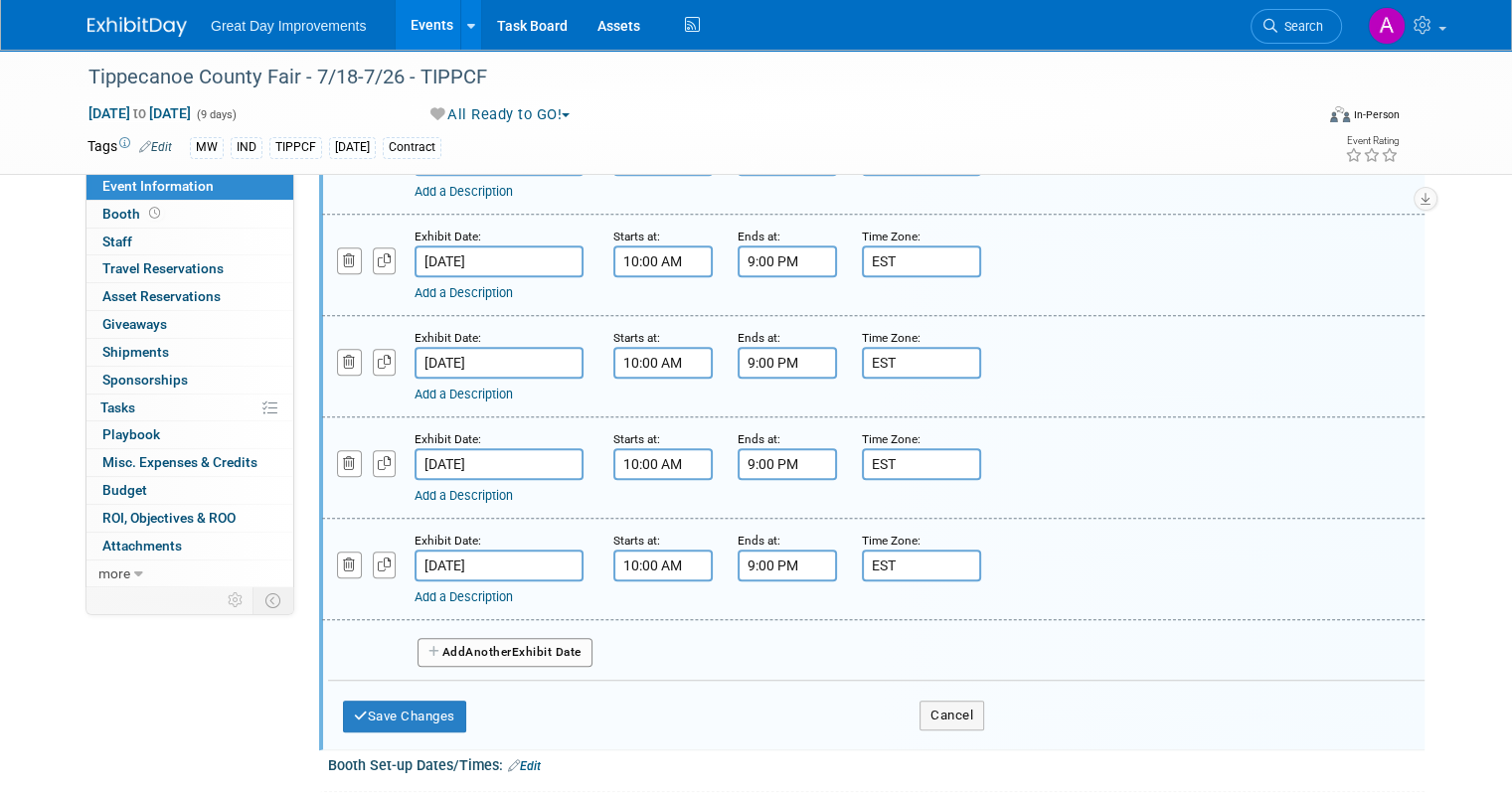 click on "Another" at bounding box center (488, 652) 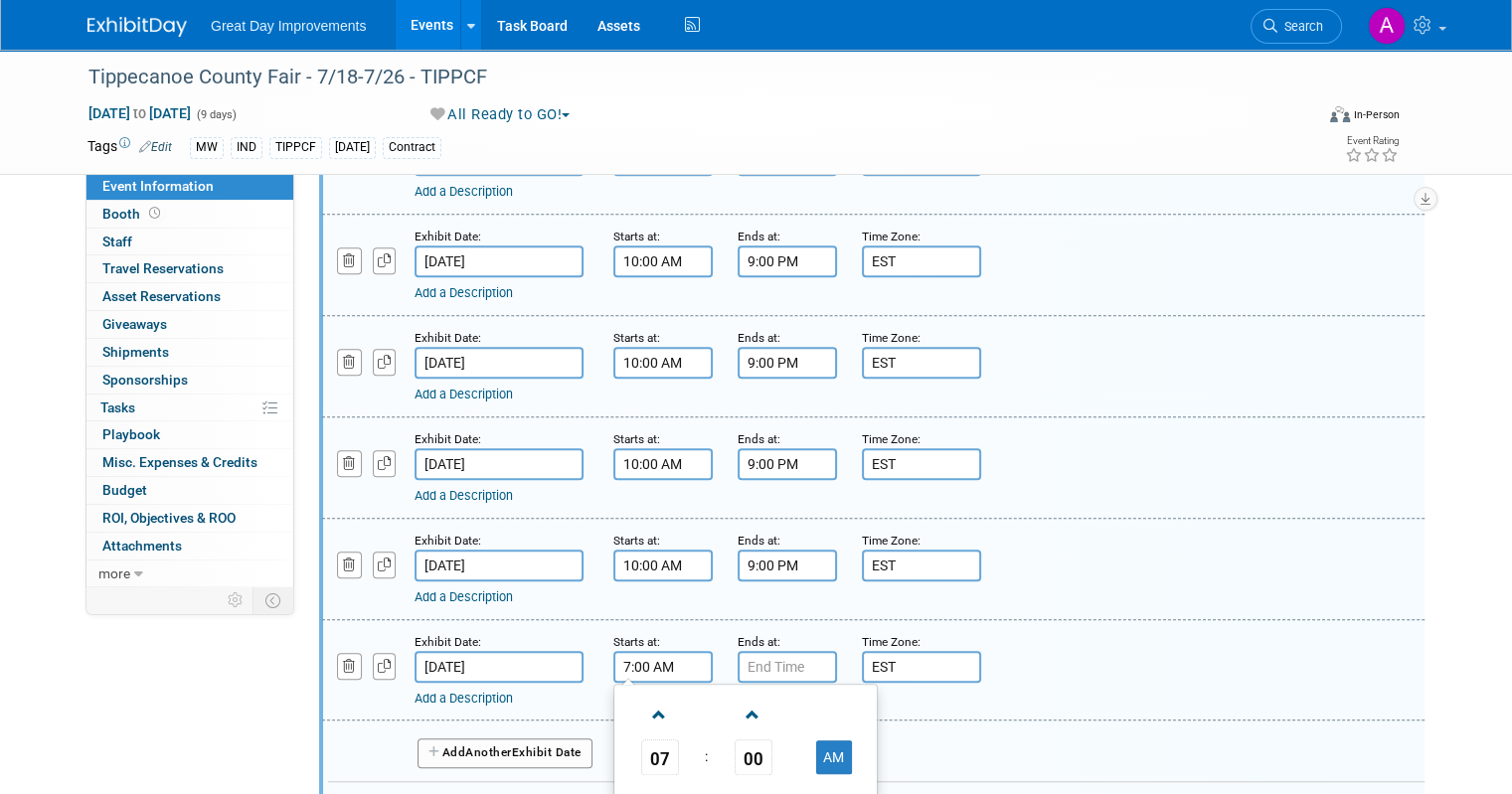 click on "7:00 AM" at bounding box center (663, 667) 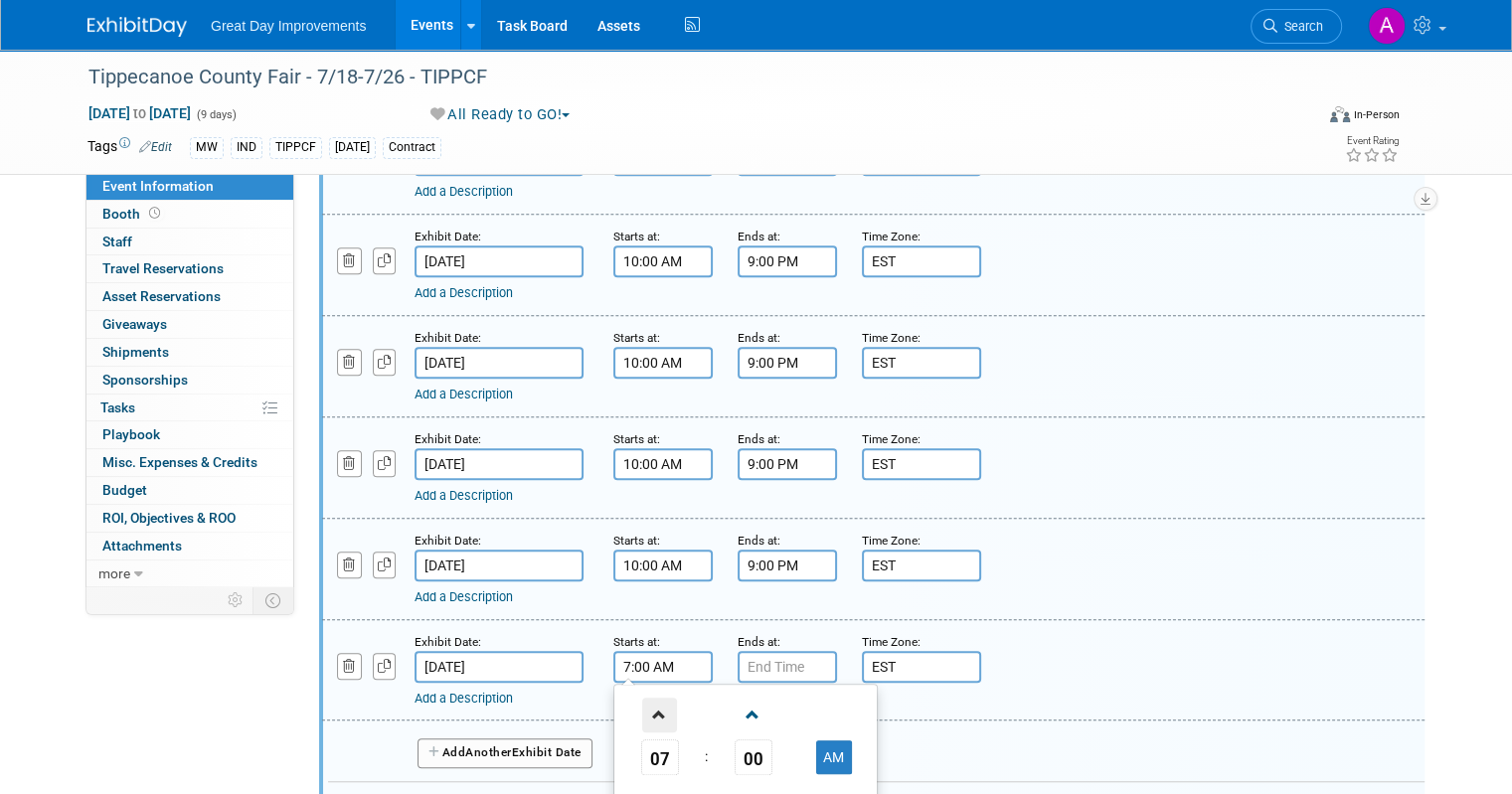 click at bounding box center [659, 715] 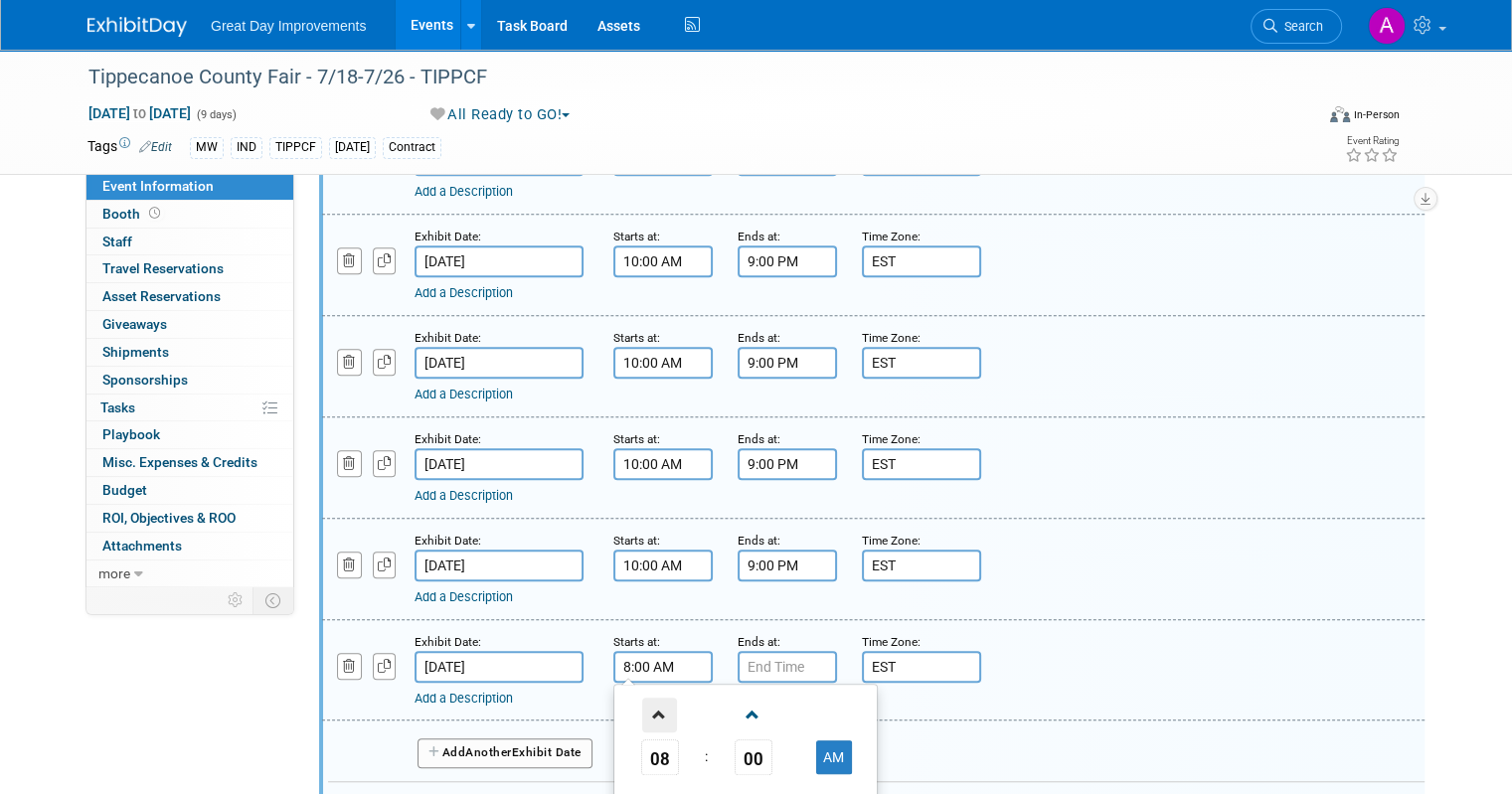 click at bounding box center (659, 715) 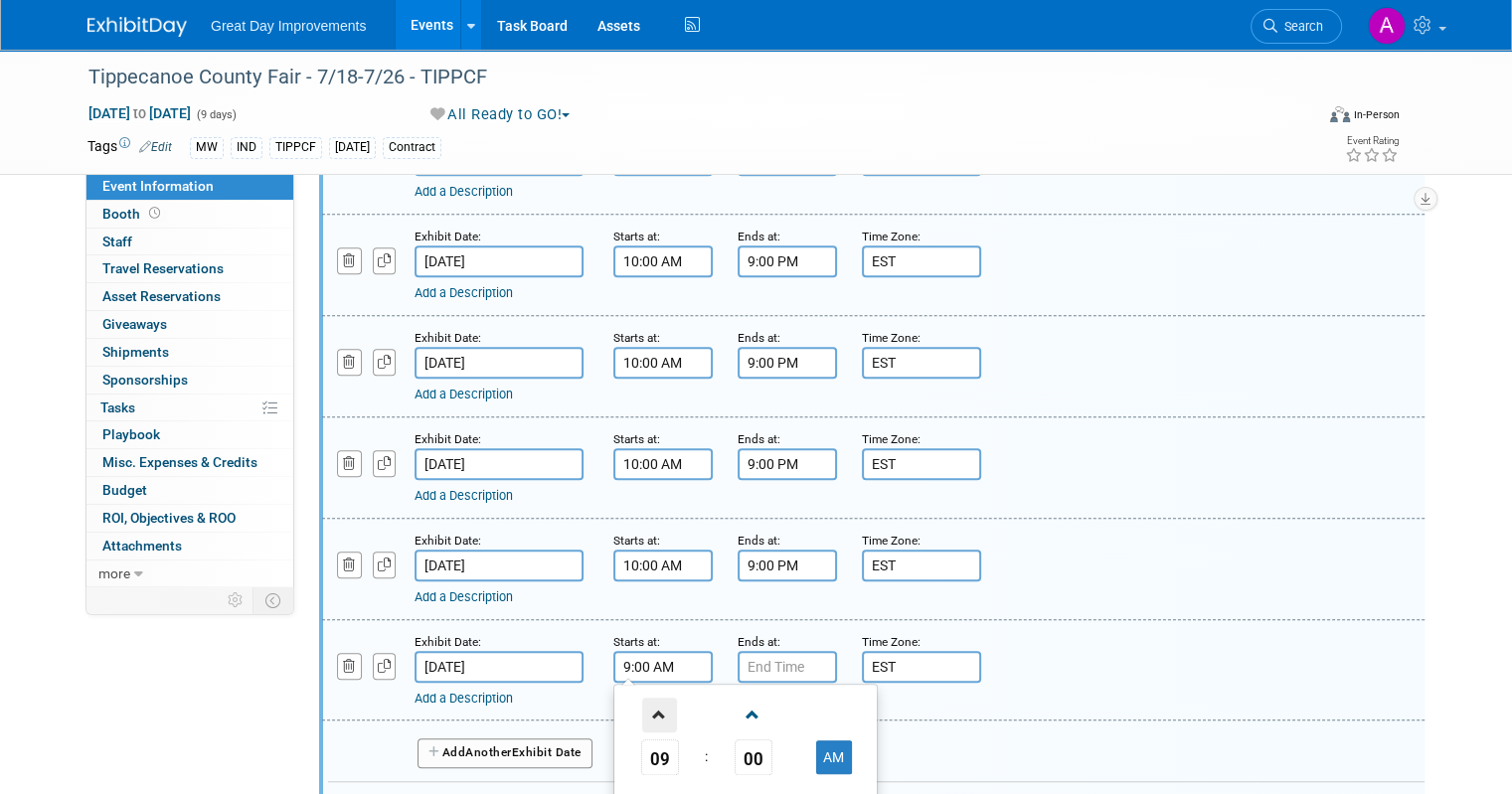 click at bounding box center (659, 715) 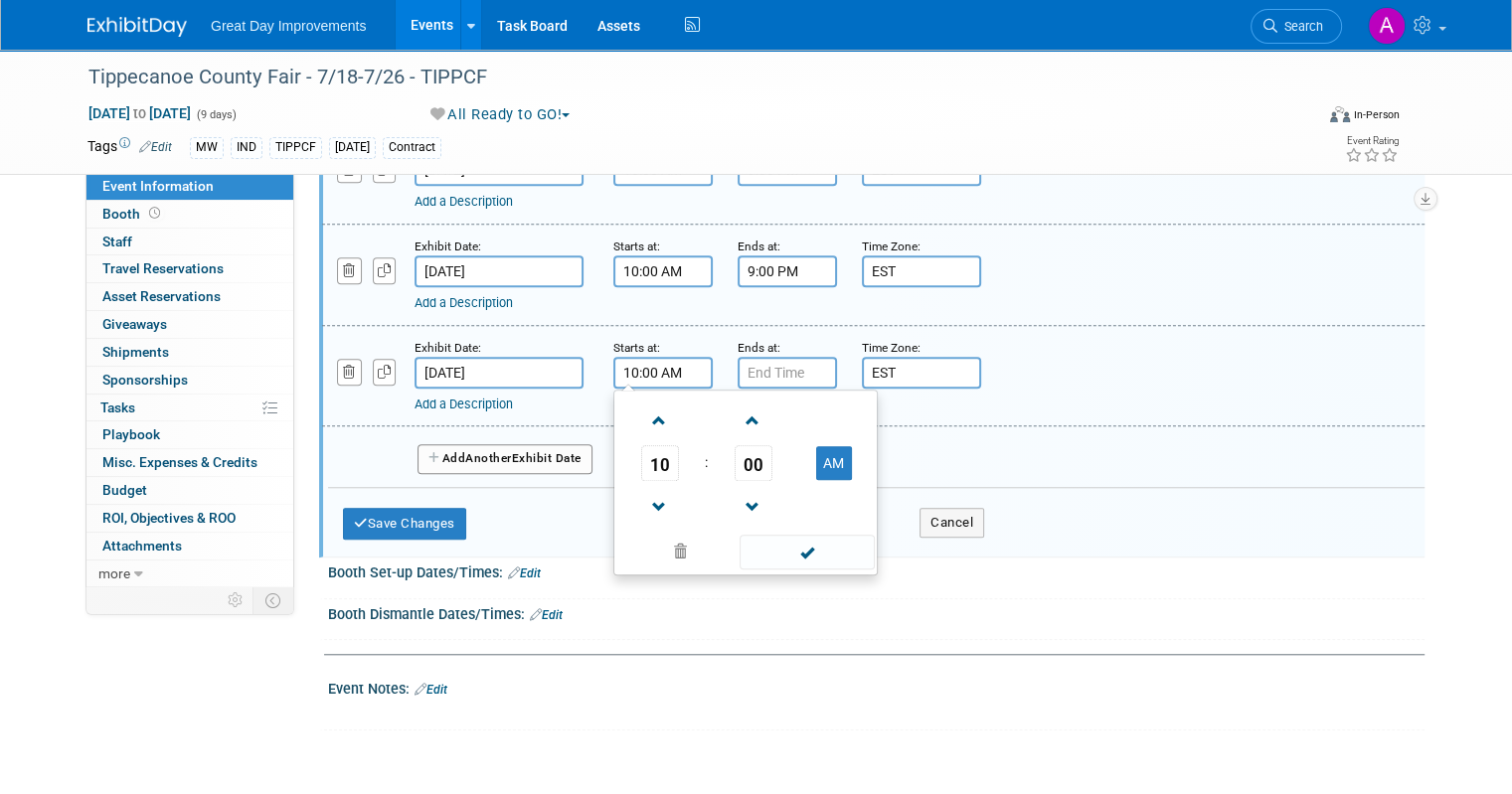 scroll, scrollTop: 1590, scrollLeft: 0, axis: vertical 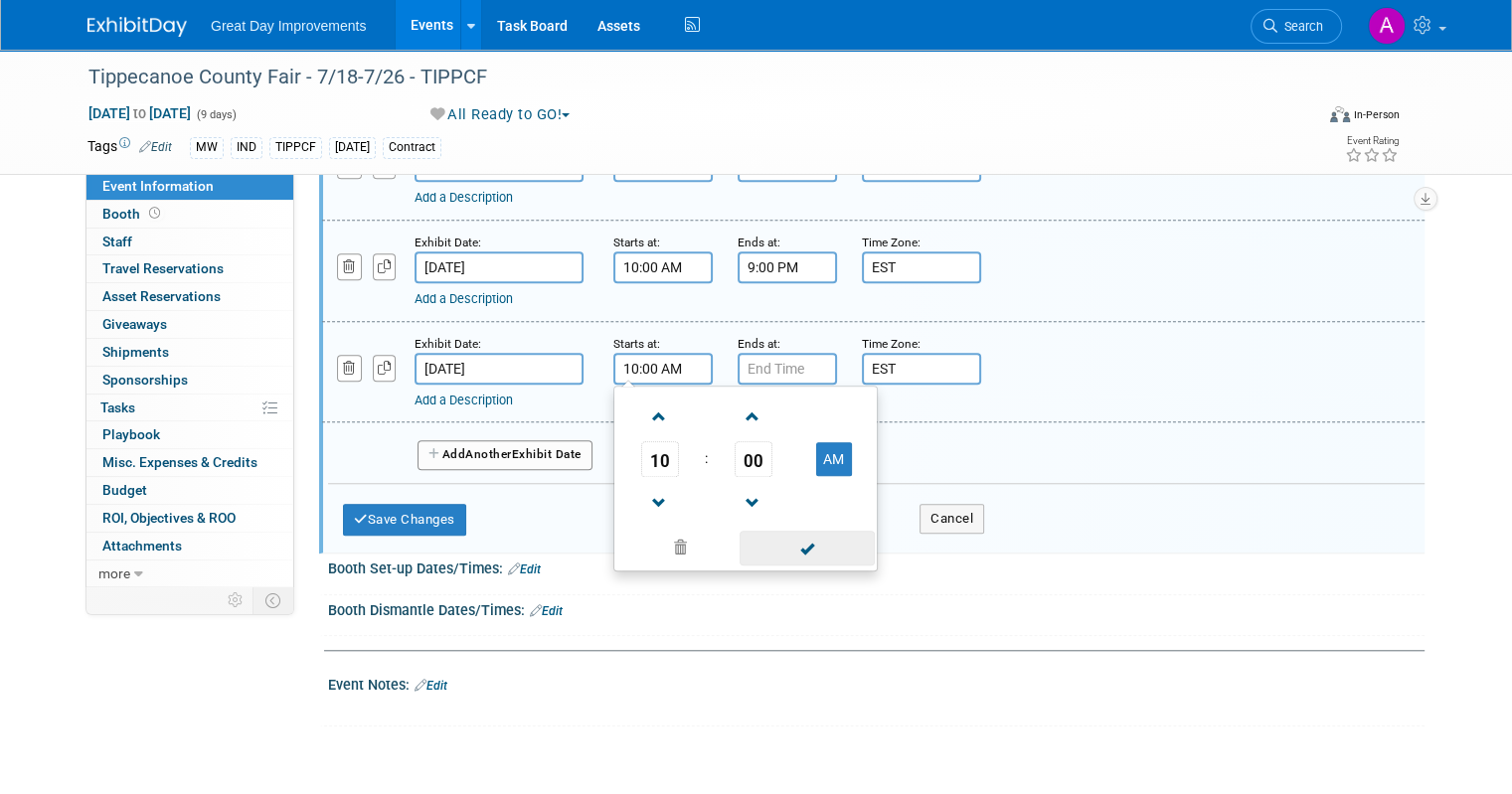 click at bounding box center [806, 548] 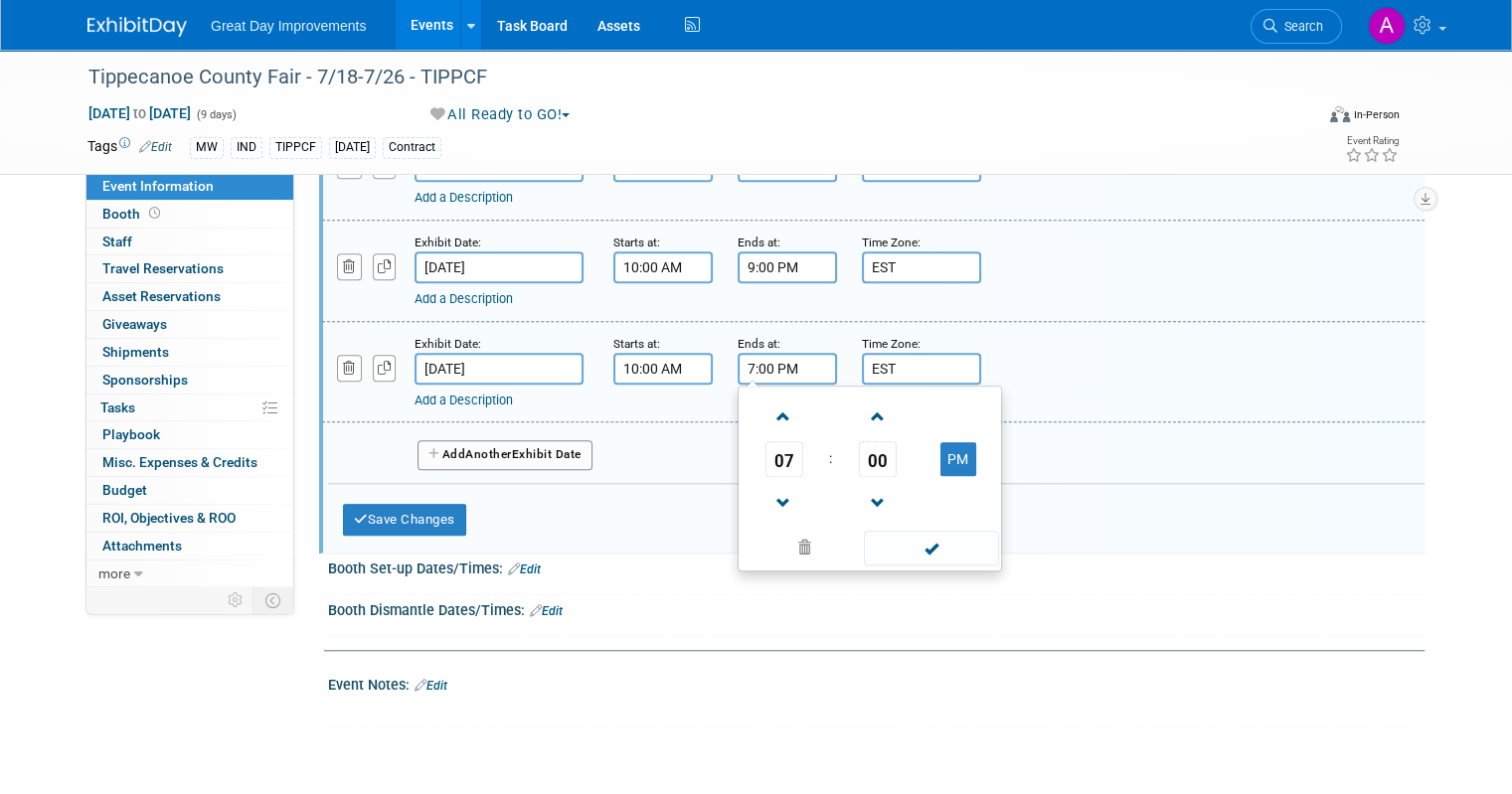 click on "7:00 PM" at bounding box center (787, 369) 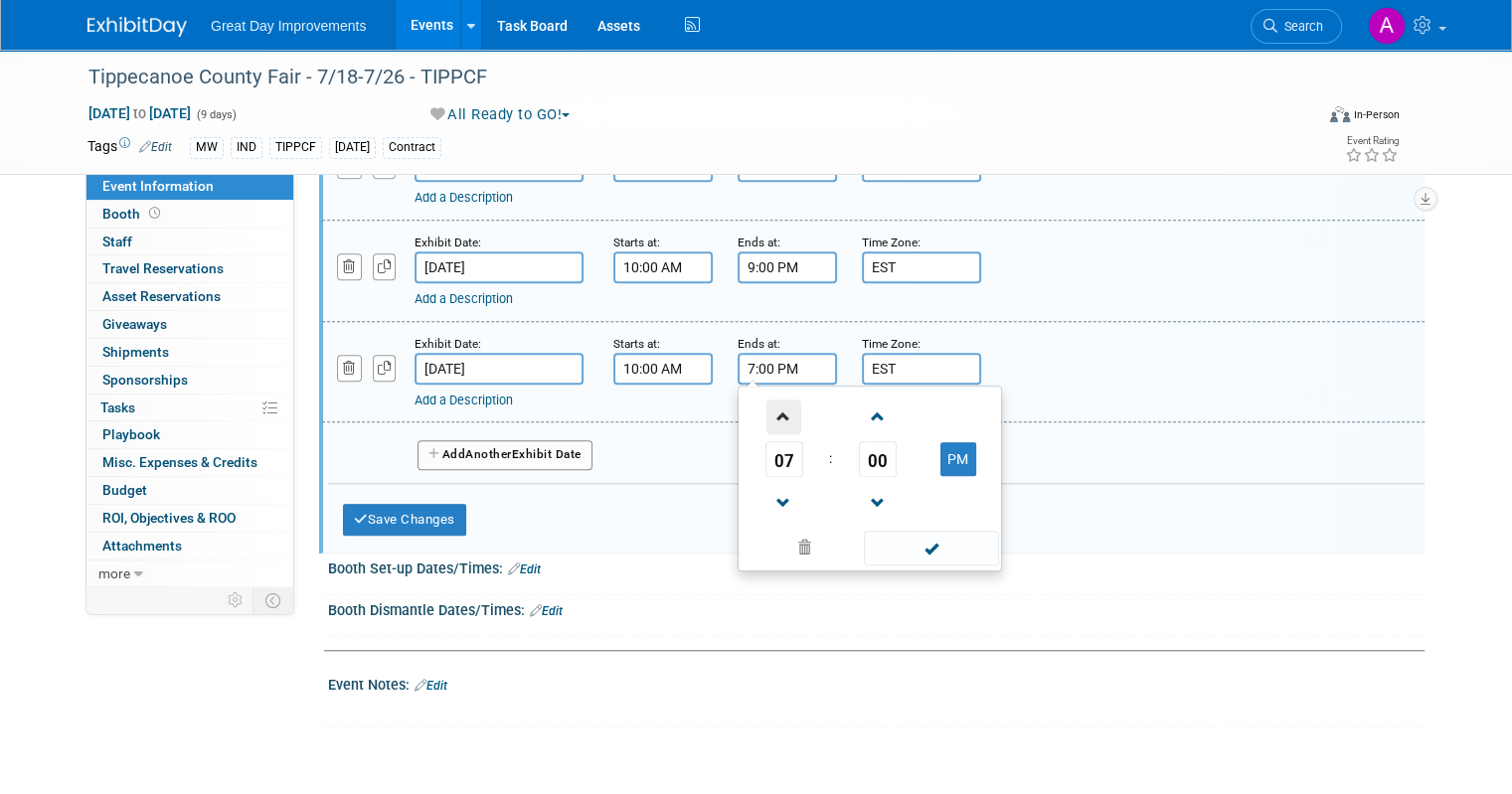 click at bounding box center (783, 416) 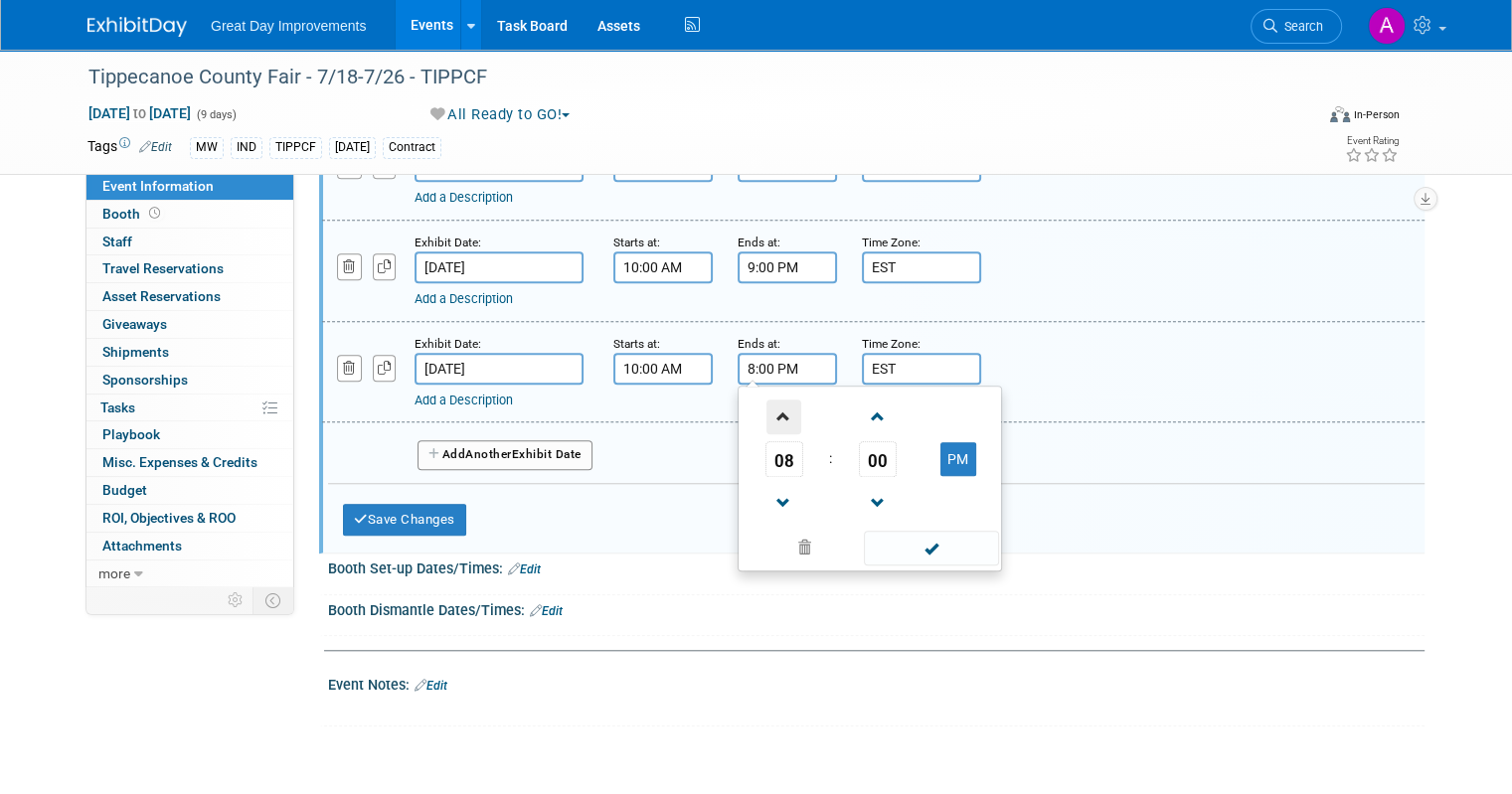 click at bounding box center (783, 416) 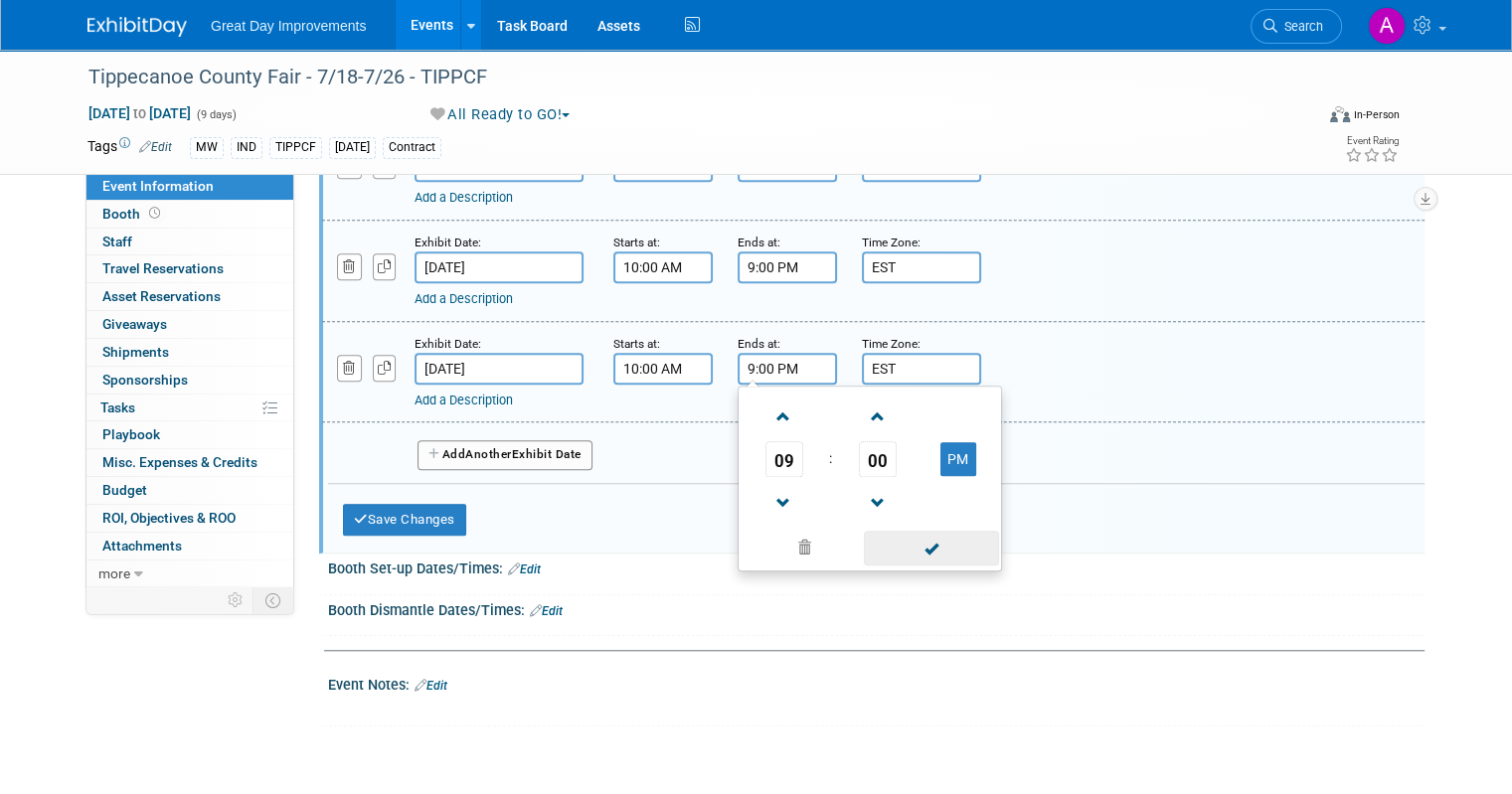 click at bounding box center [930, 548] 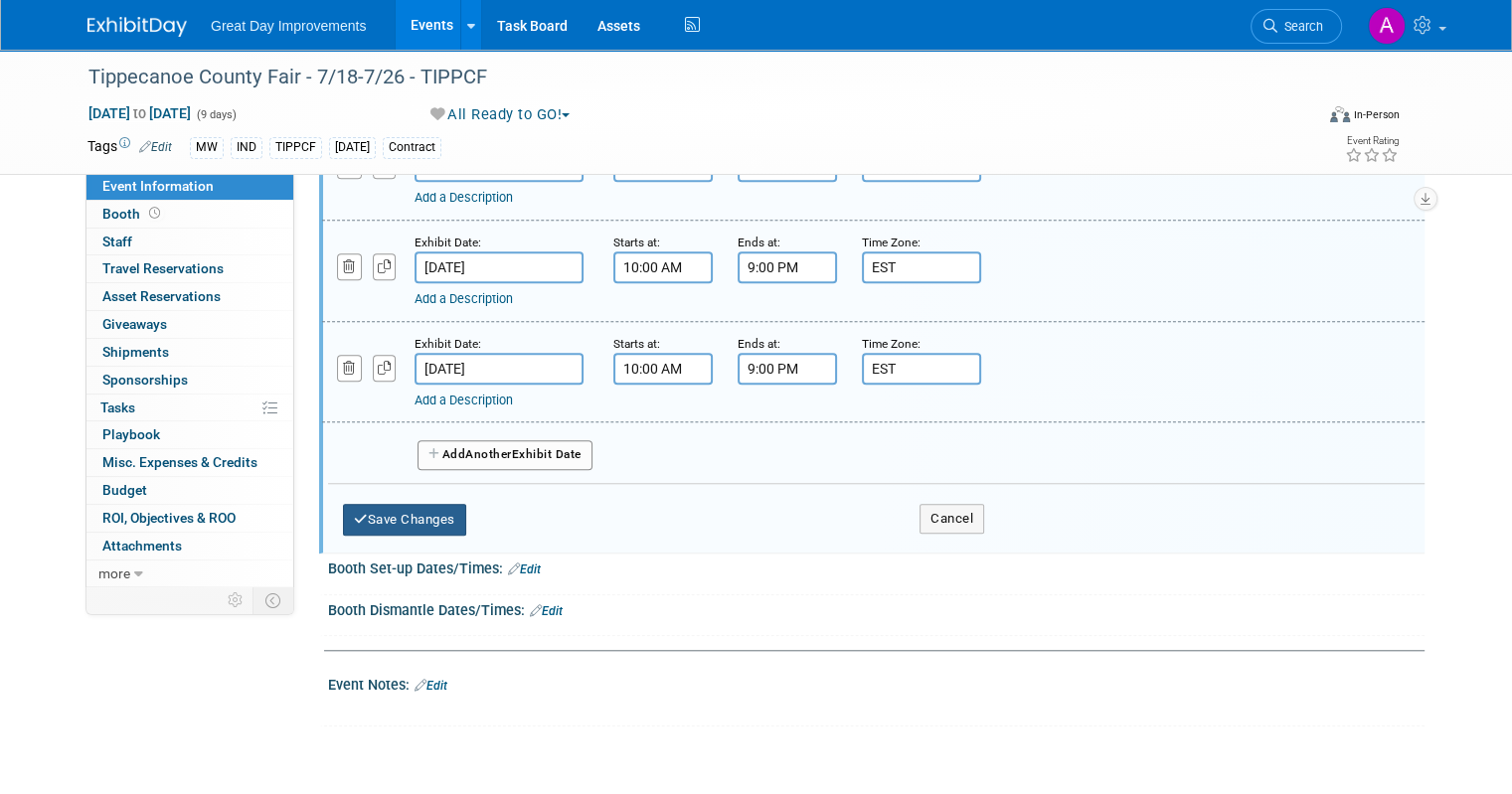click on "Save Changes" at bounding box center (405, 520) 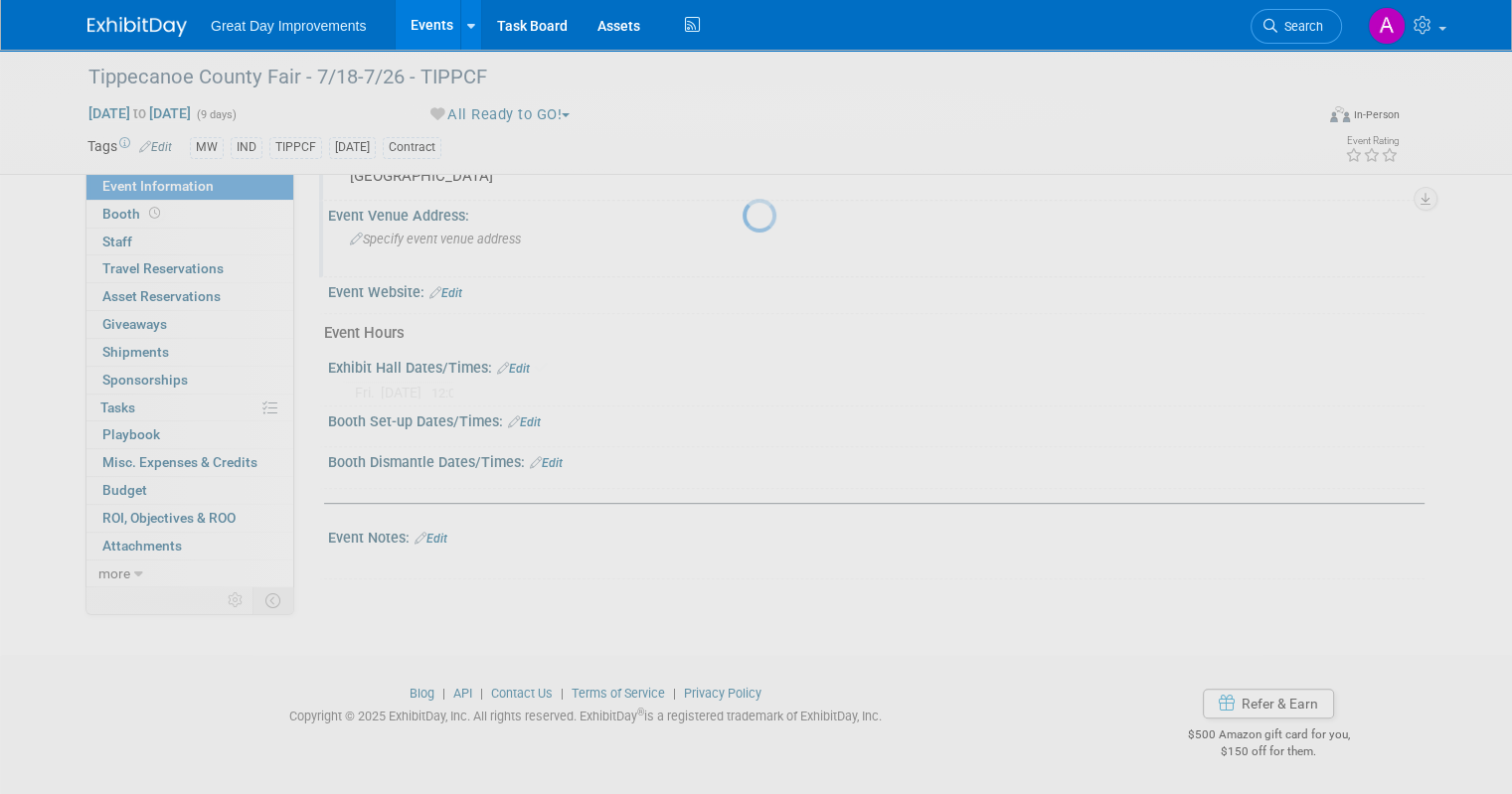 scroll, scrollTop: 791, scrollLeft: 0, axis: vertical 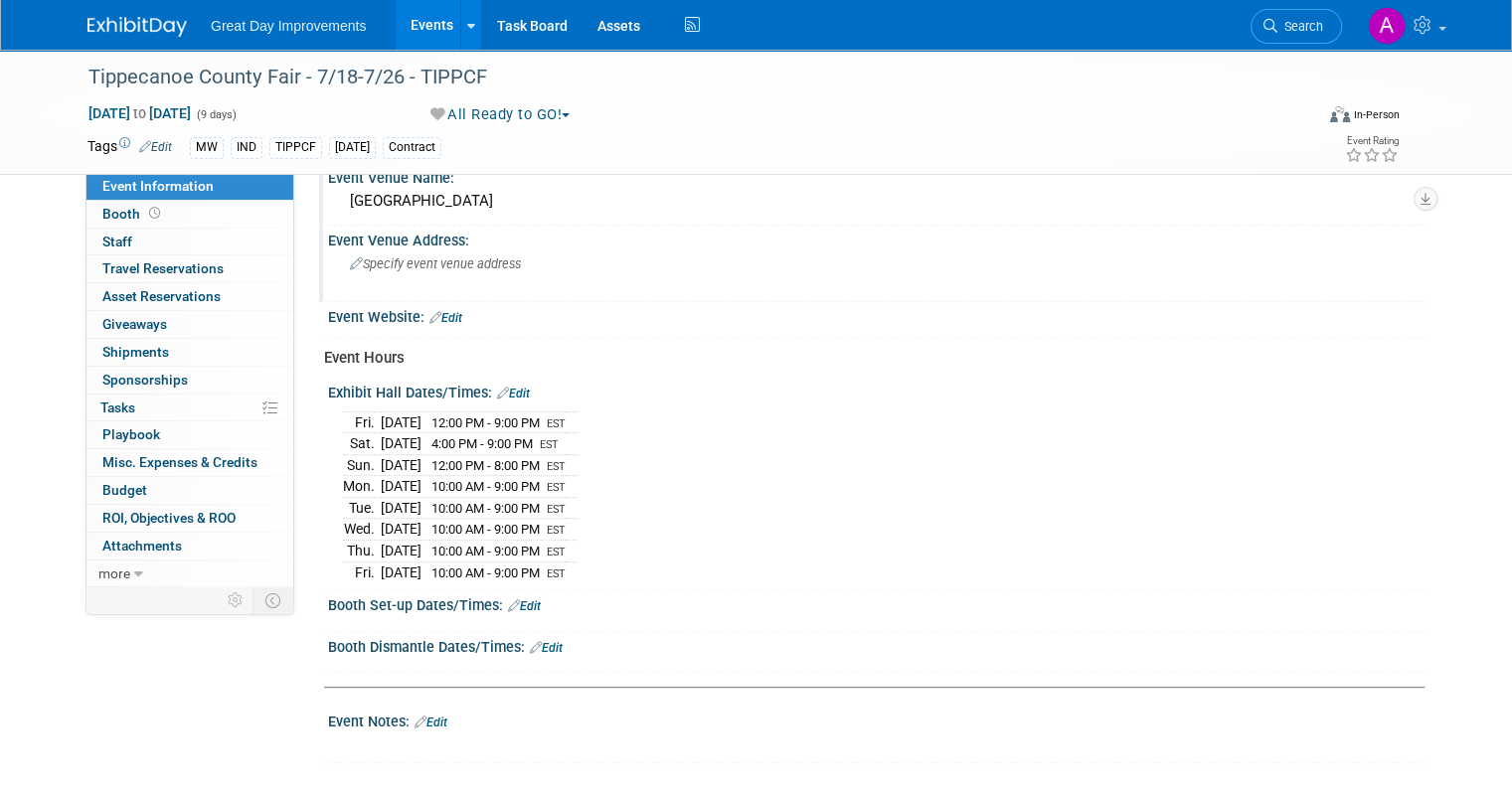 click on "Edit" at bounding box center [513, 394] 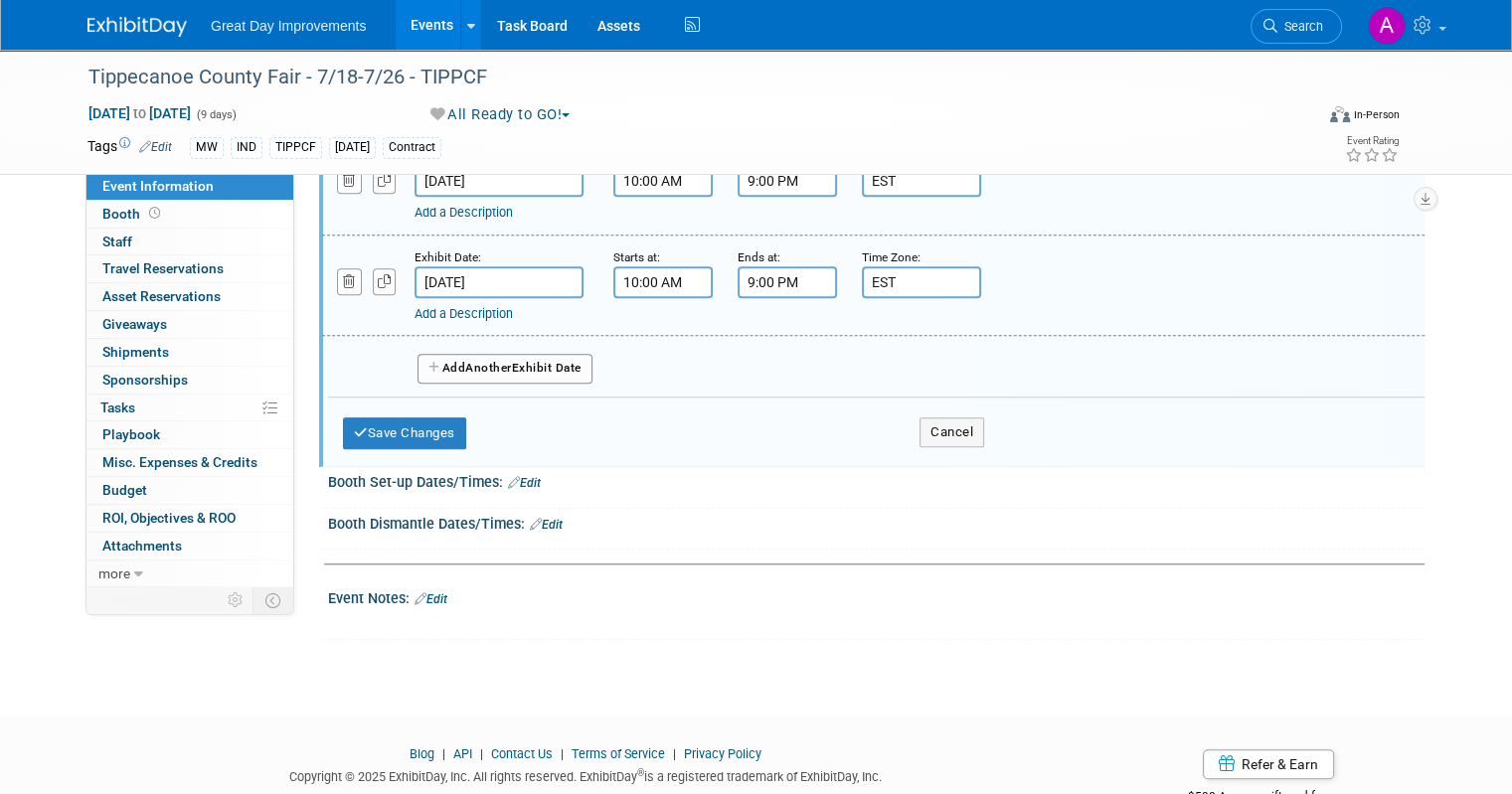 scroll, scrollTop: 1685, scrollLeft: 0, axis: vertical 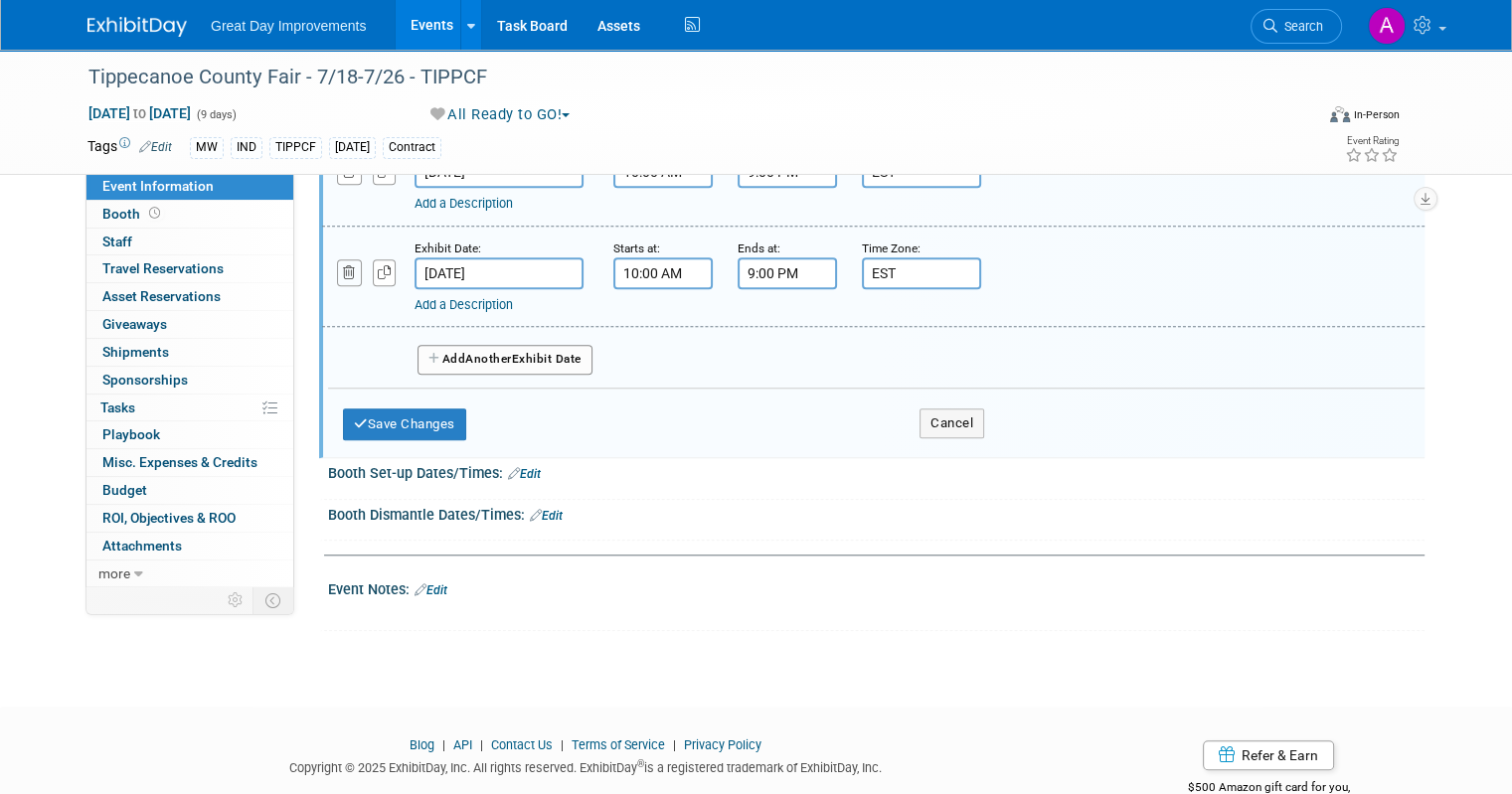 click at bounding box center (349, 272) 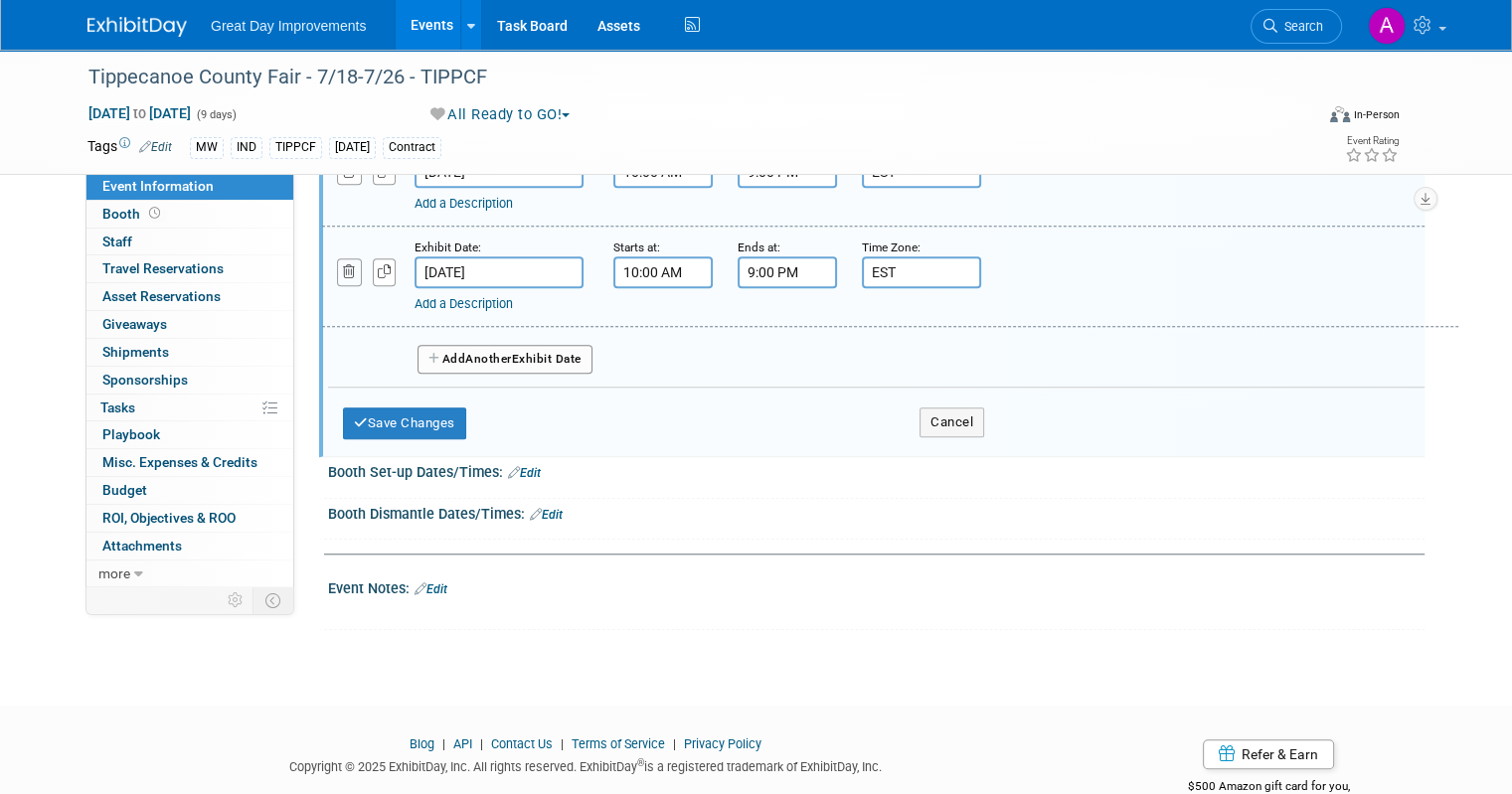 scroll, scrollTop: 1619, scrollLeft: 0, axis: vertical 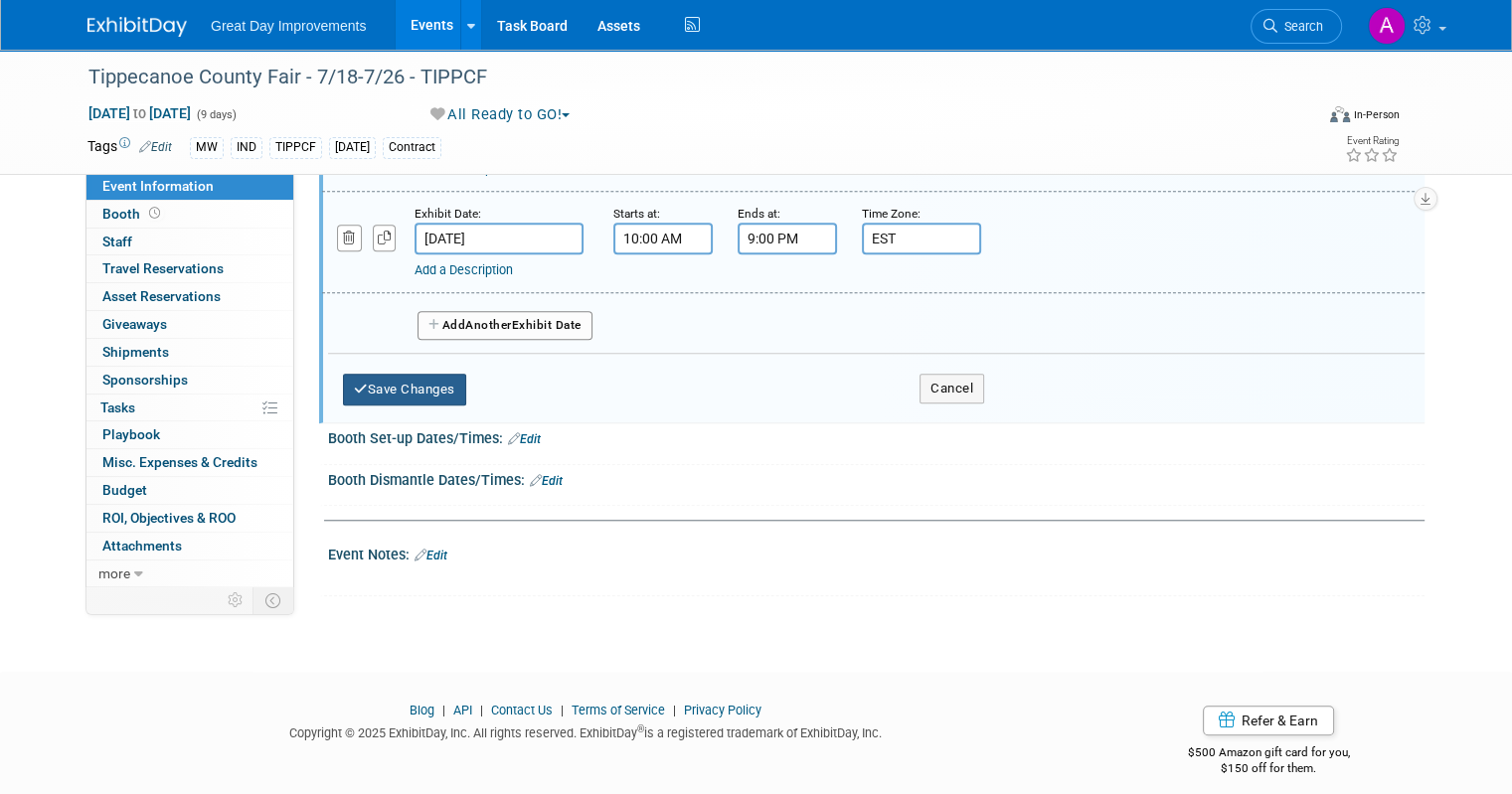 click on "Save Changes" at bounding box center [405, 390] 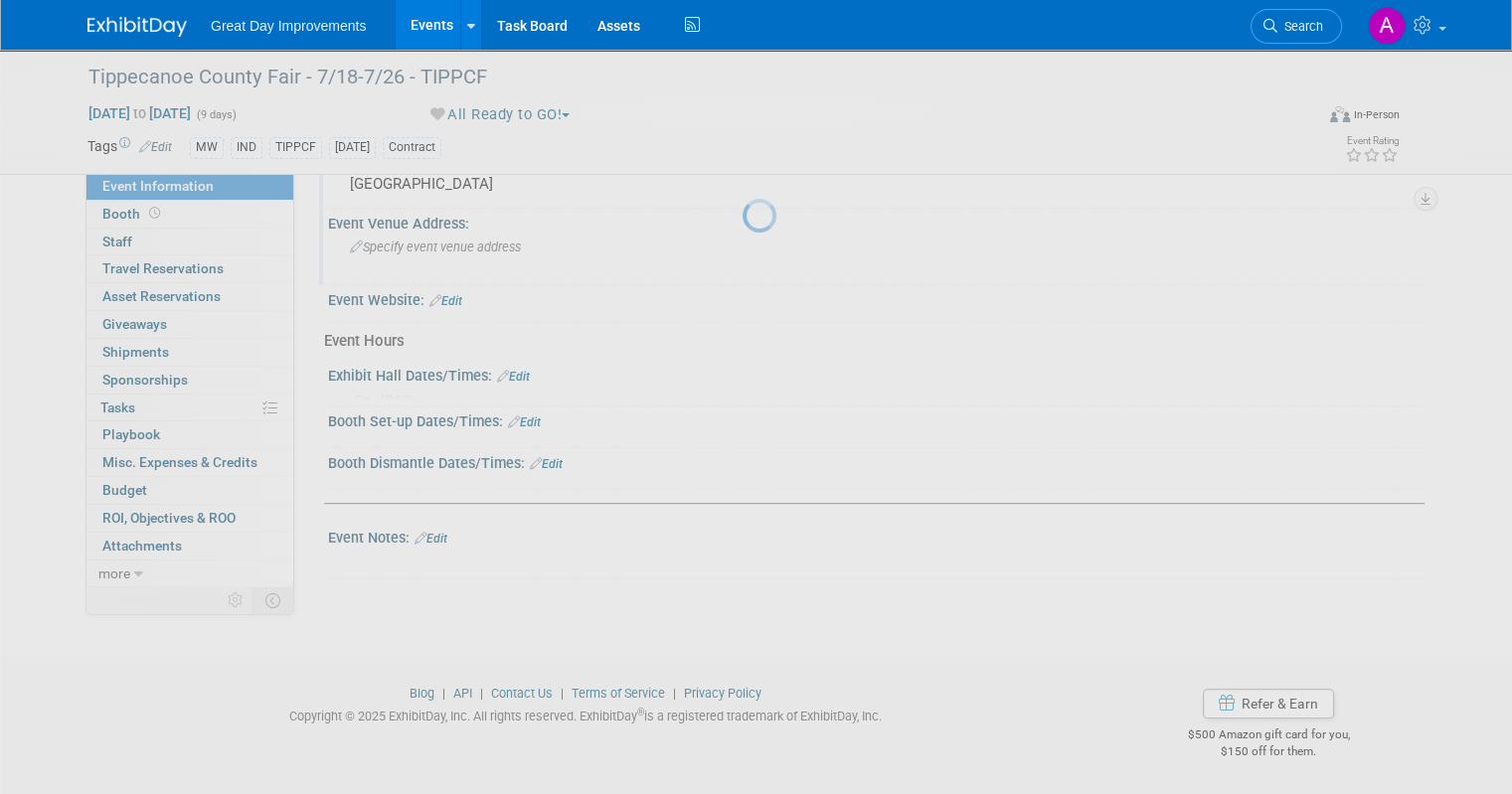 scroll, scrollTop: 789, scrollLeft: 0, axis: vertical 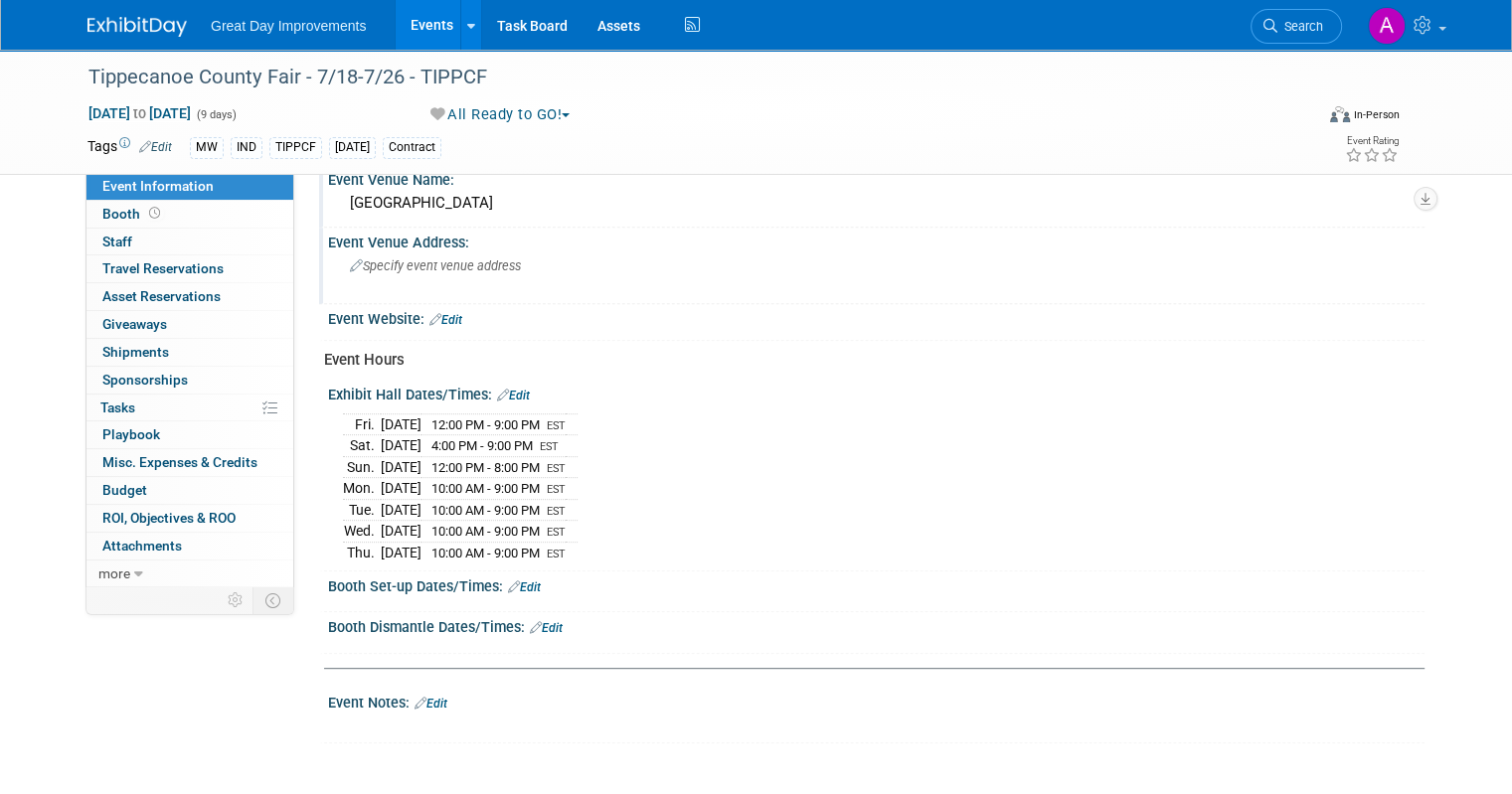 click on "Edit" at bounding box center (524, 587) 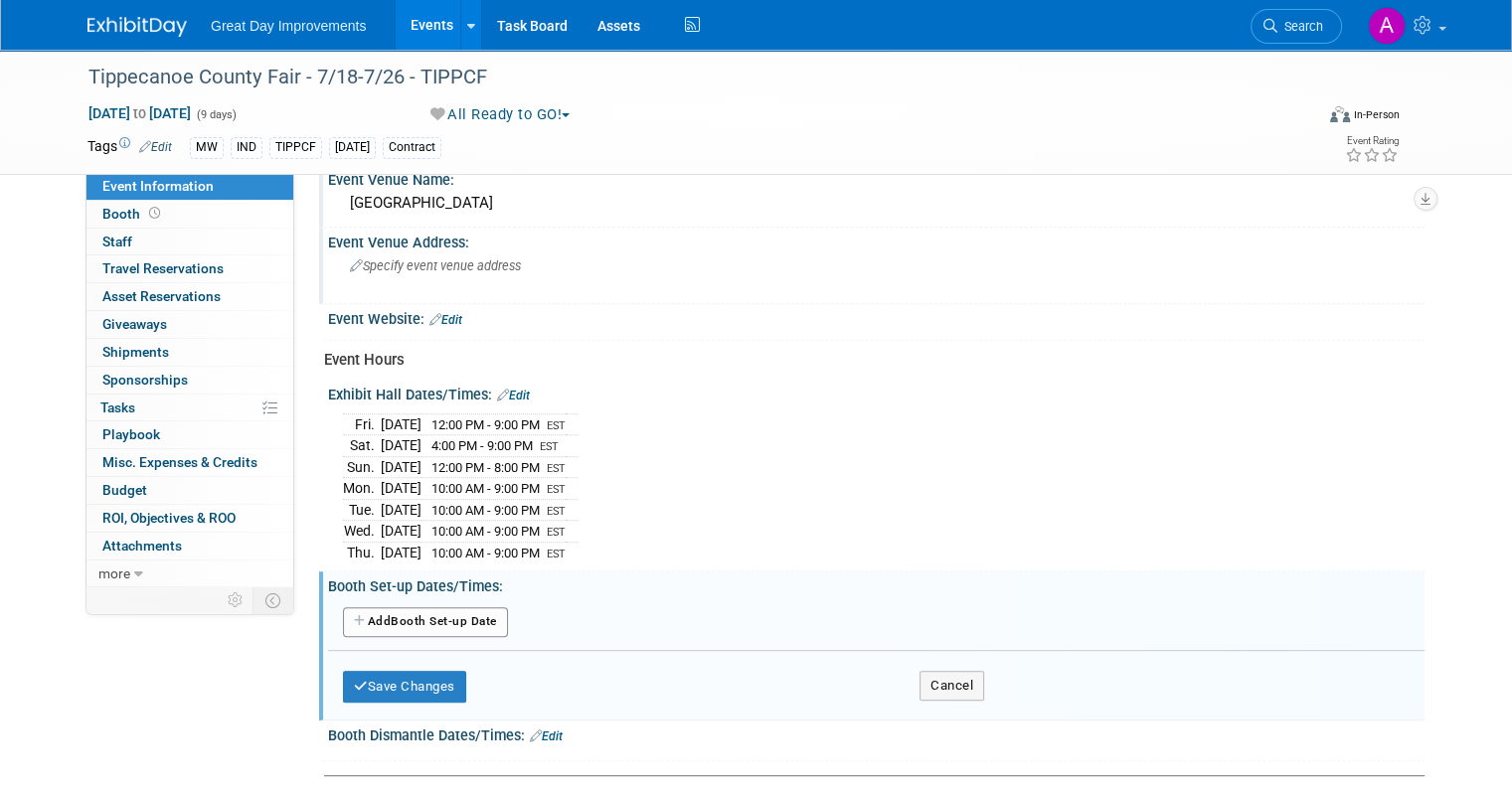 click on "Add  Another  Booth Set-up Date" at bounding box center [425, 622] 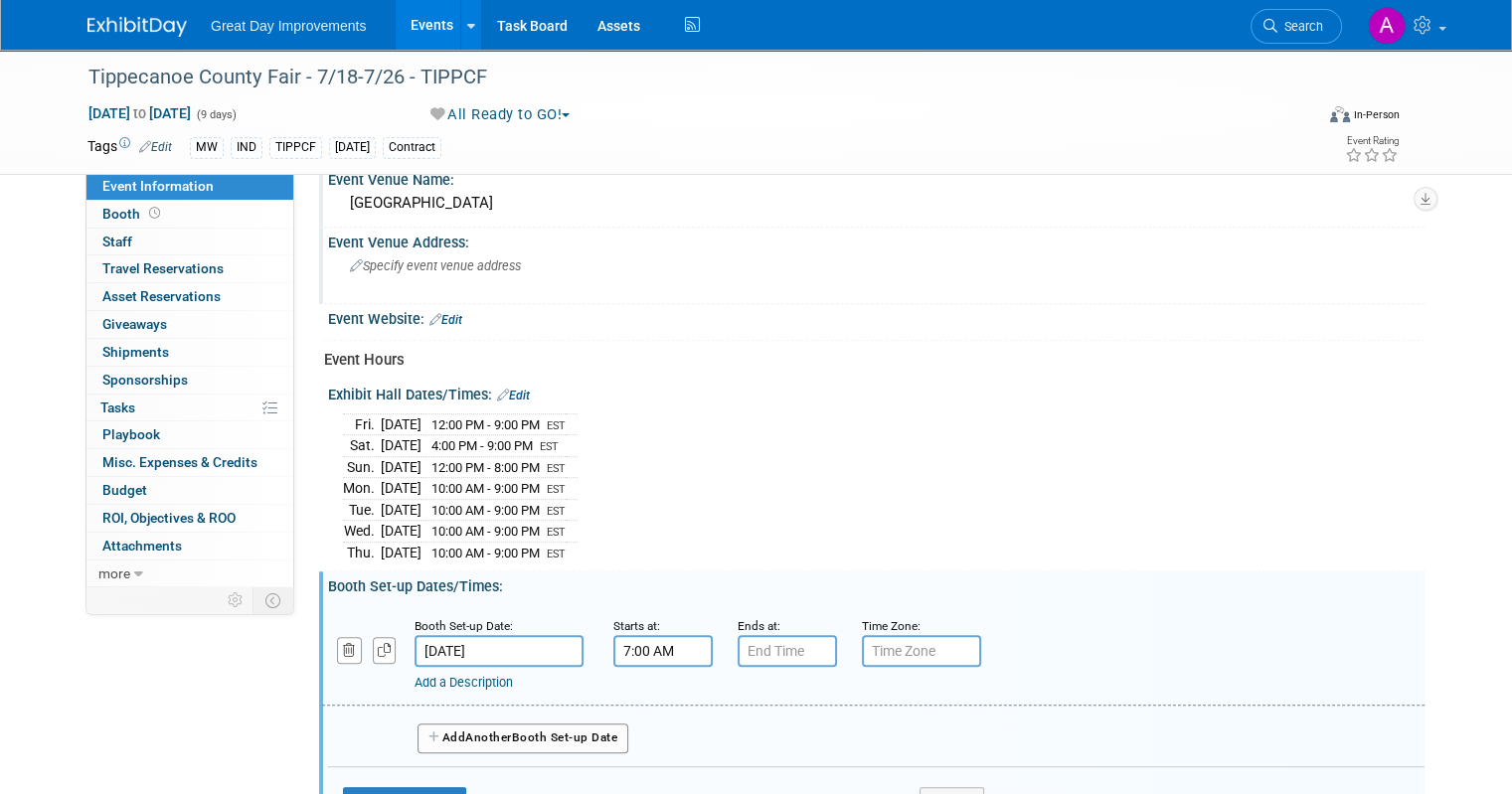 click on "7:00 AM" at bounding box center (663, 651) 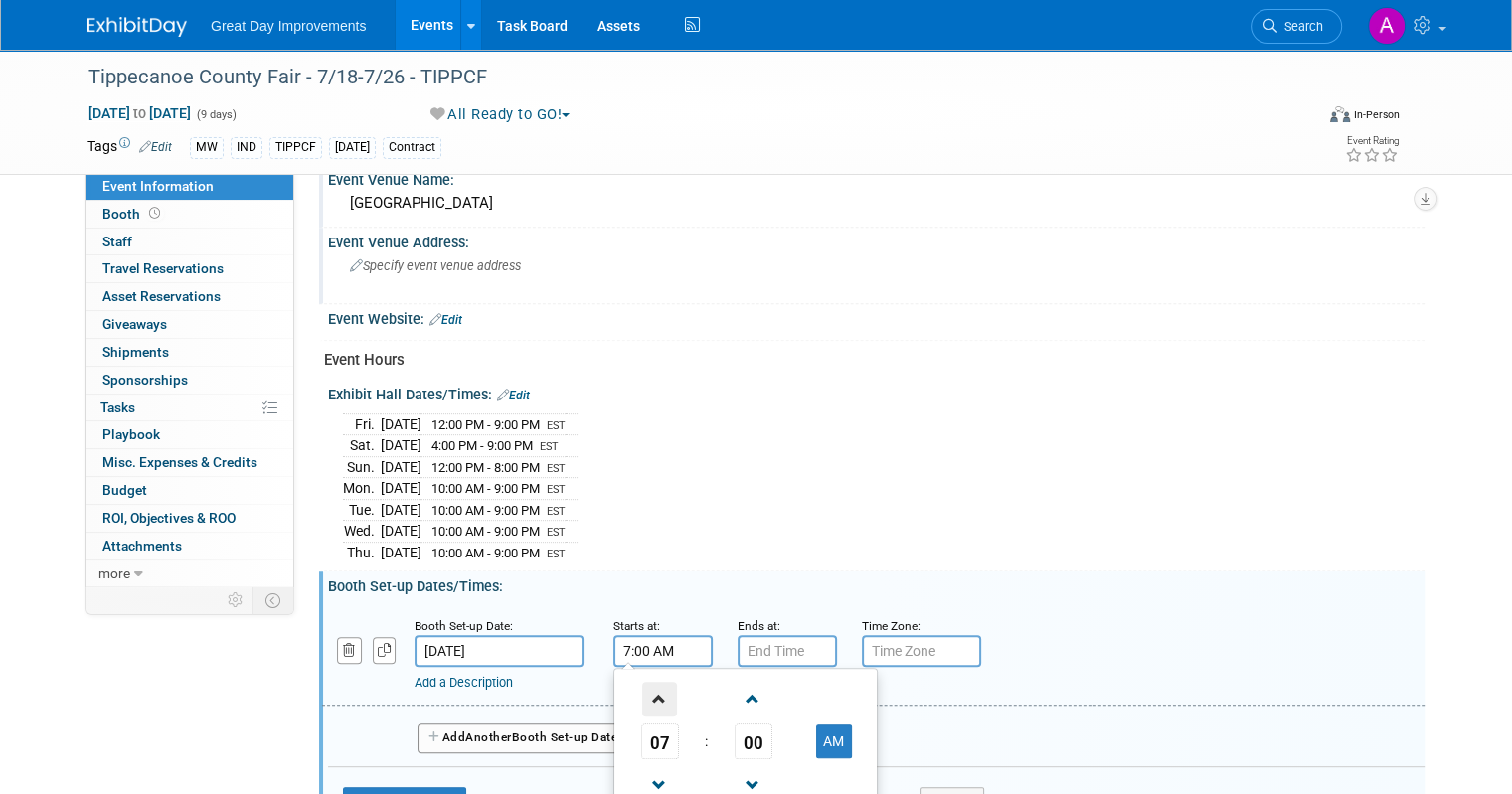 click at bounding box center [659, 699] 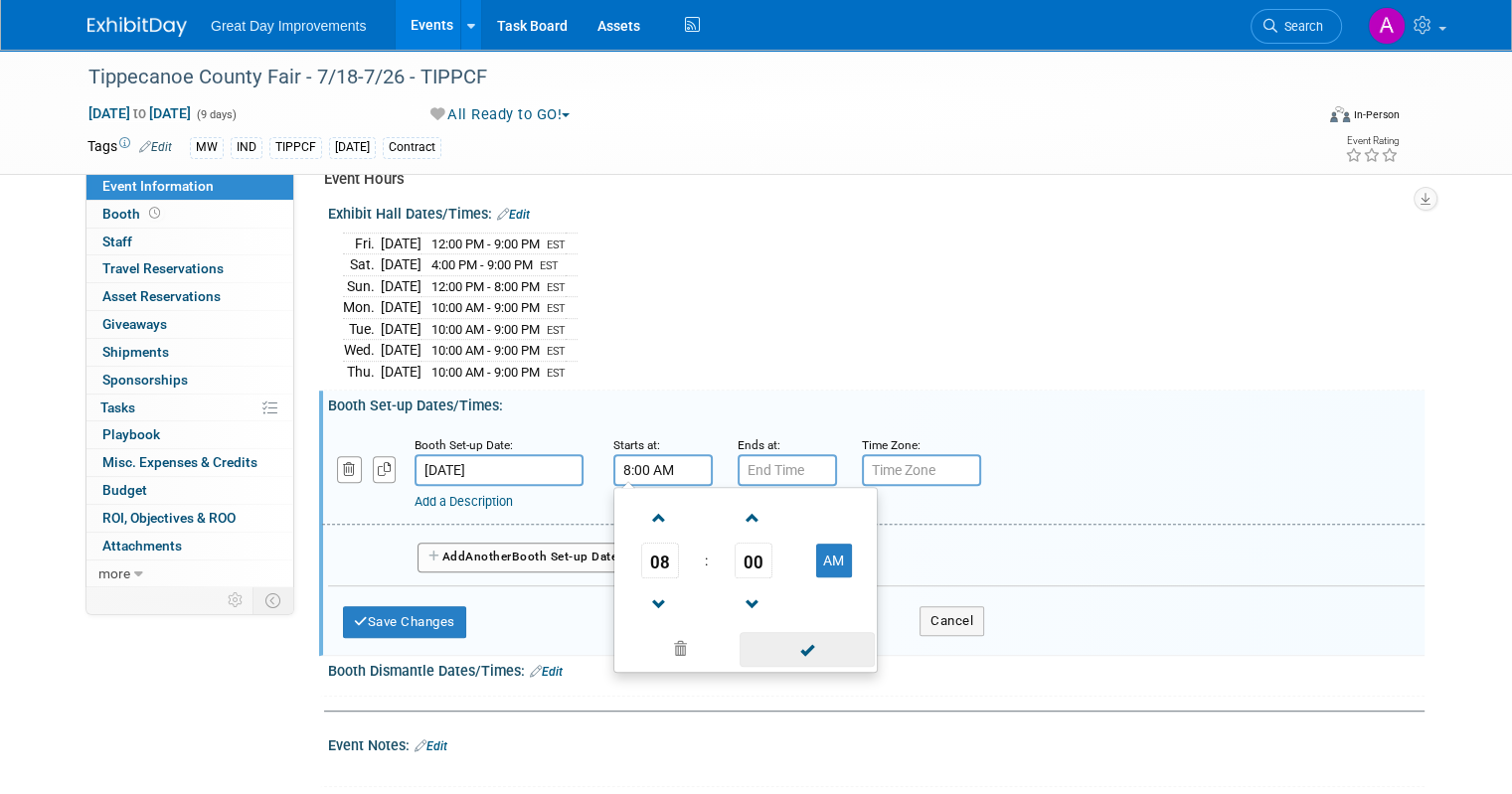 scroll, scrollTop: 988, scrollLeft: 0, axis: vertical 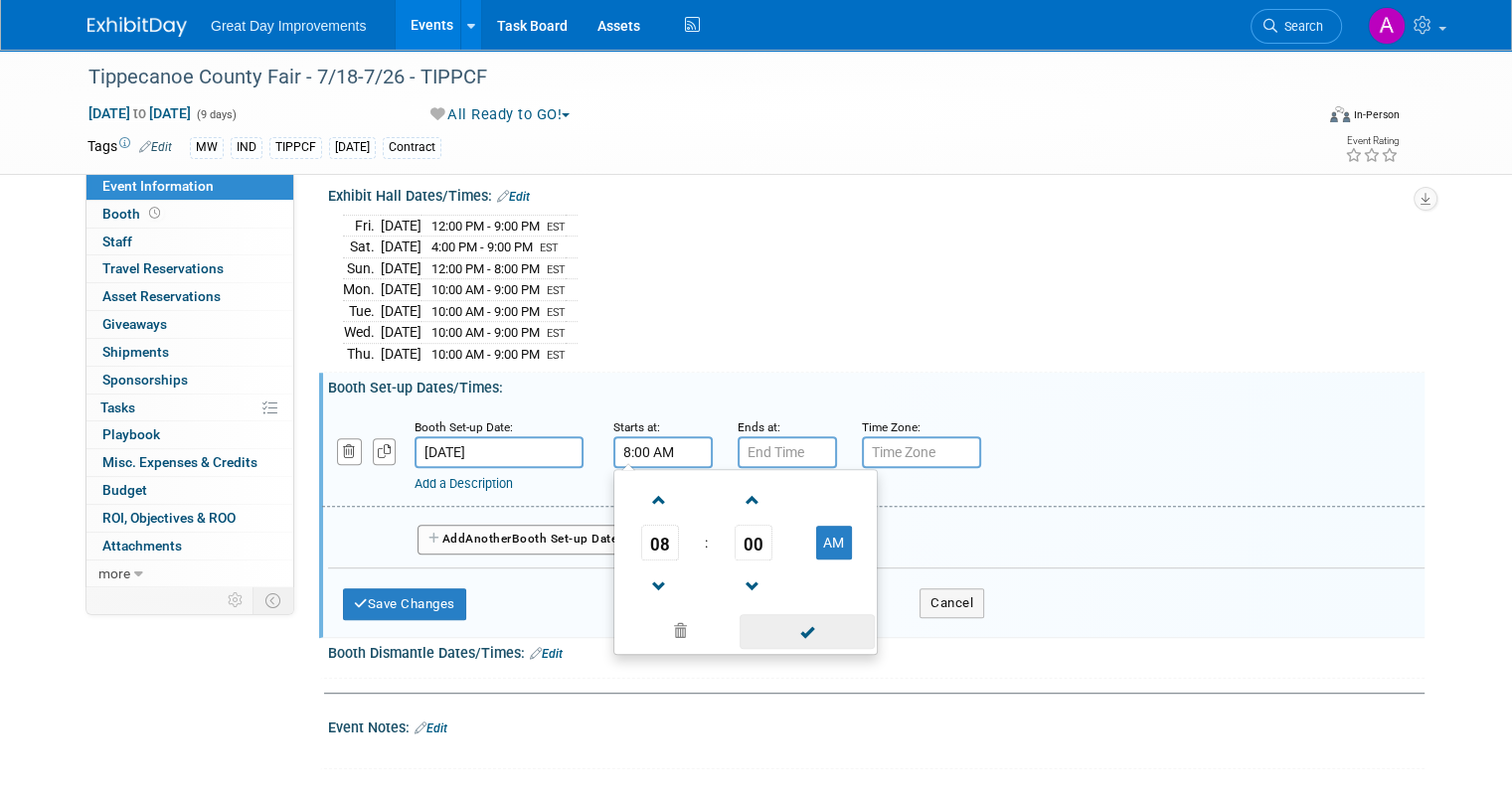 click at bounding box center [806, 631] 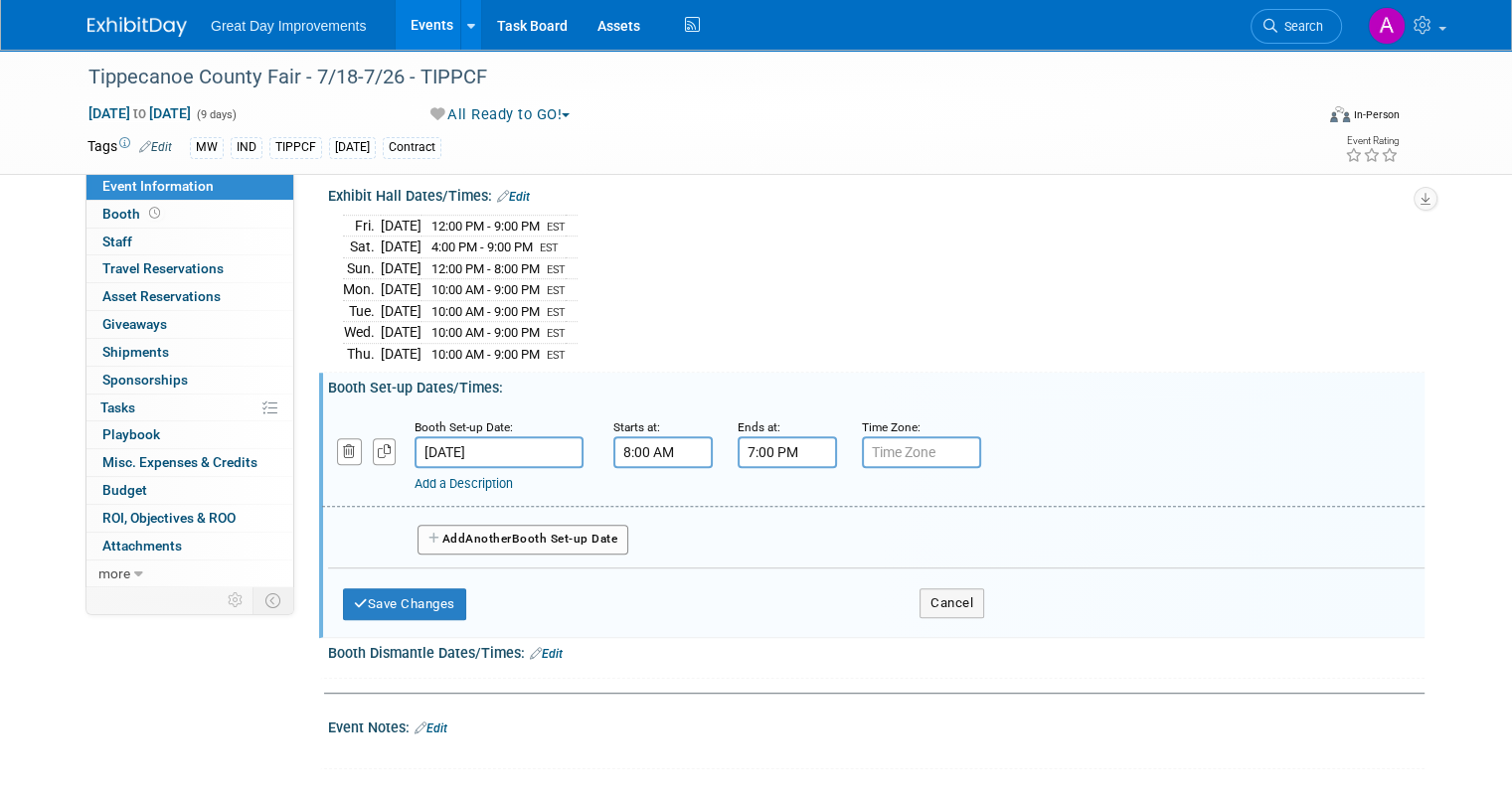 click on "7:00 PM" at bounding box center [787, 452] 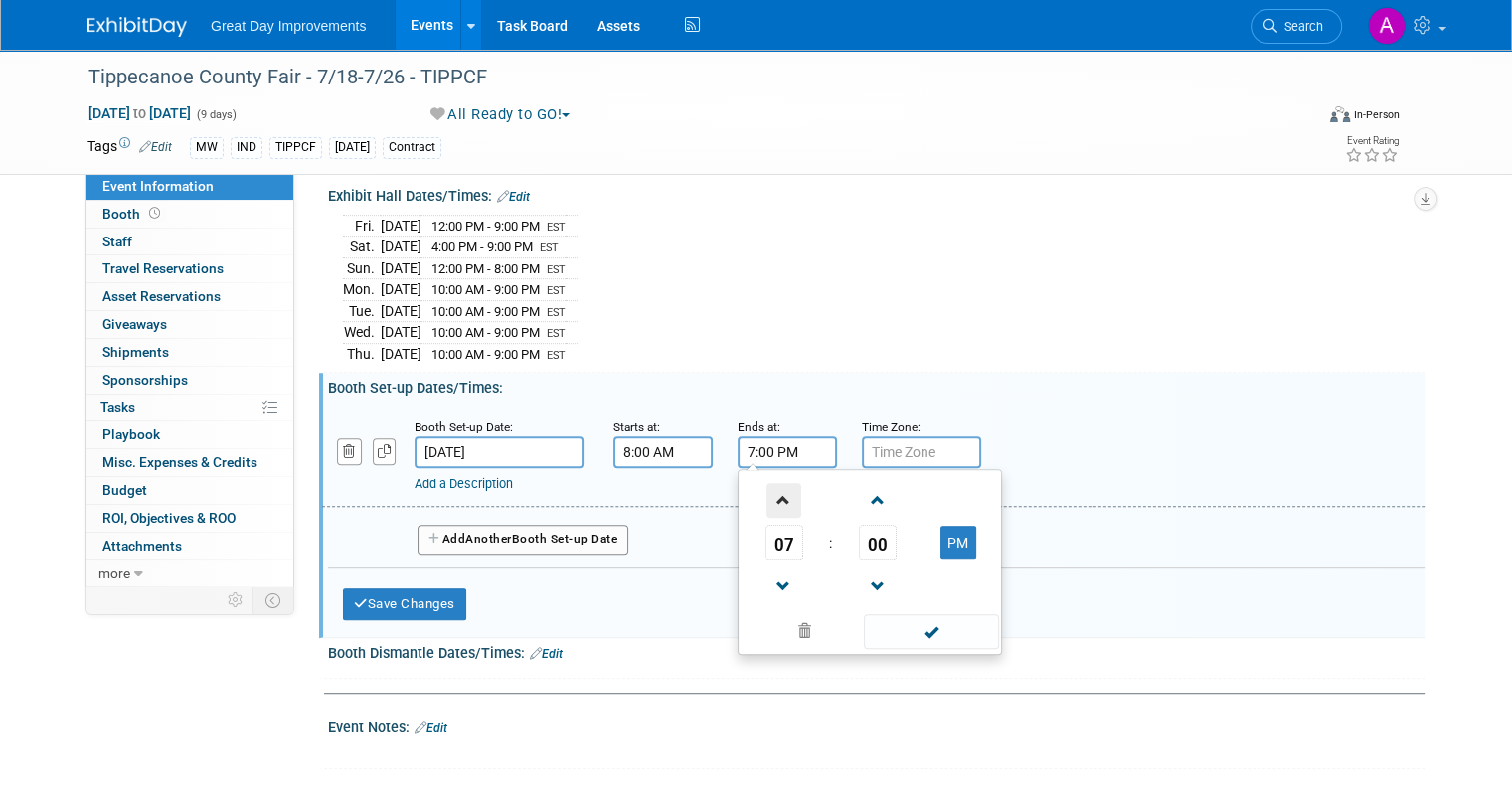 click at bounding box center [783, 500] 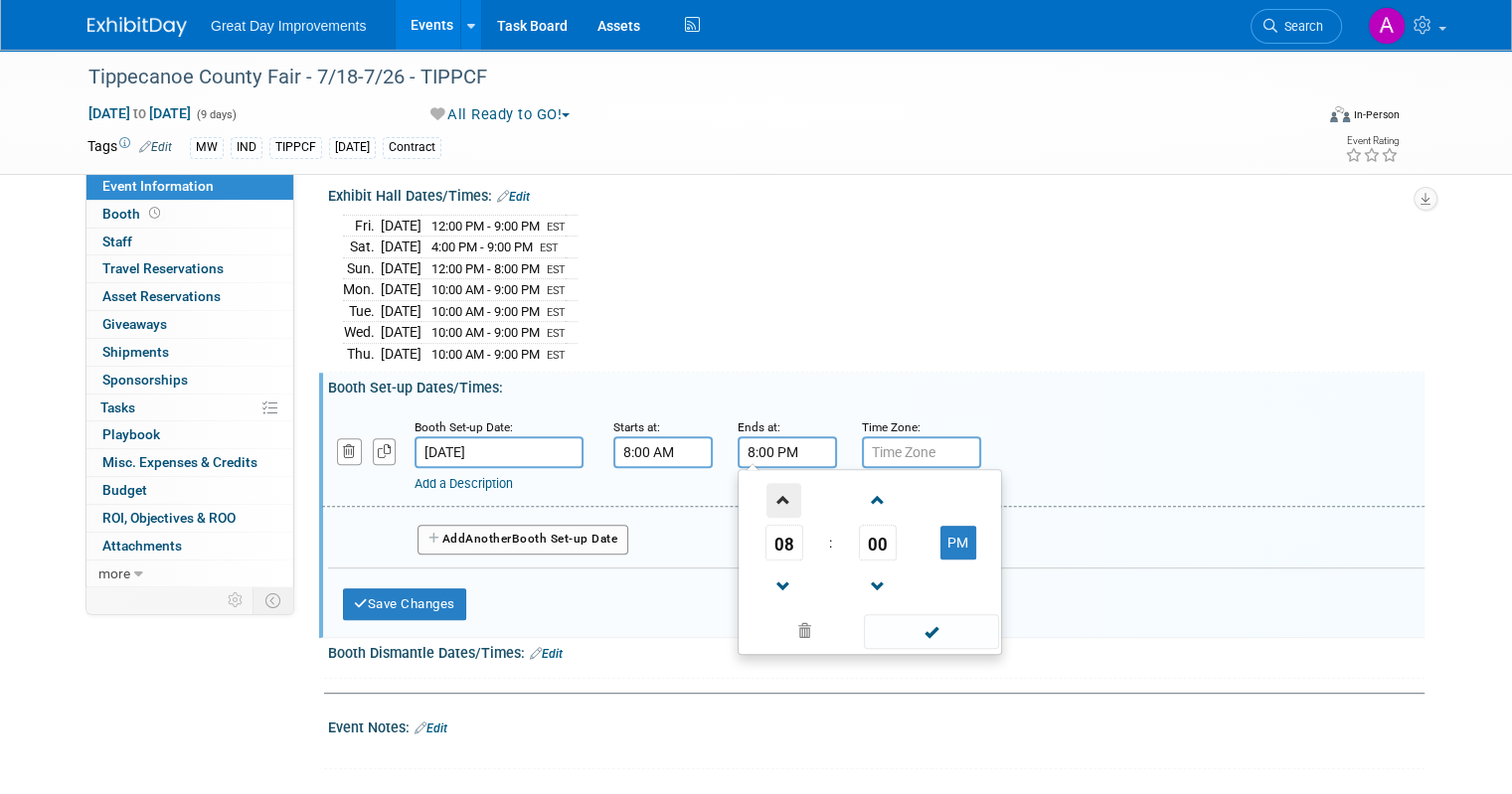 click at bounding box center (783, 500) 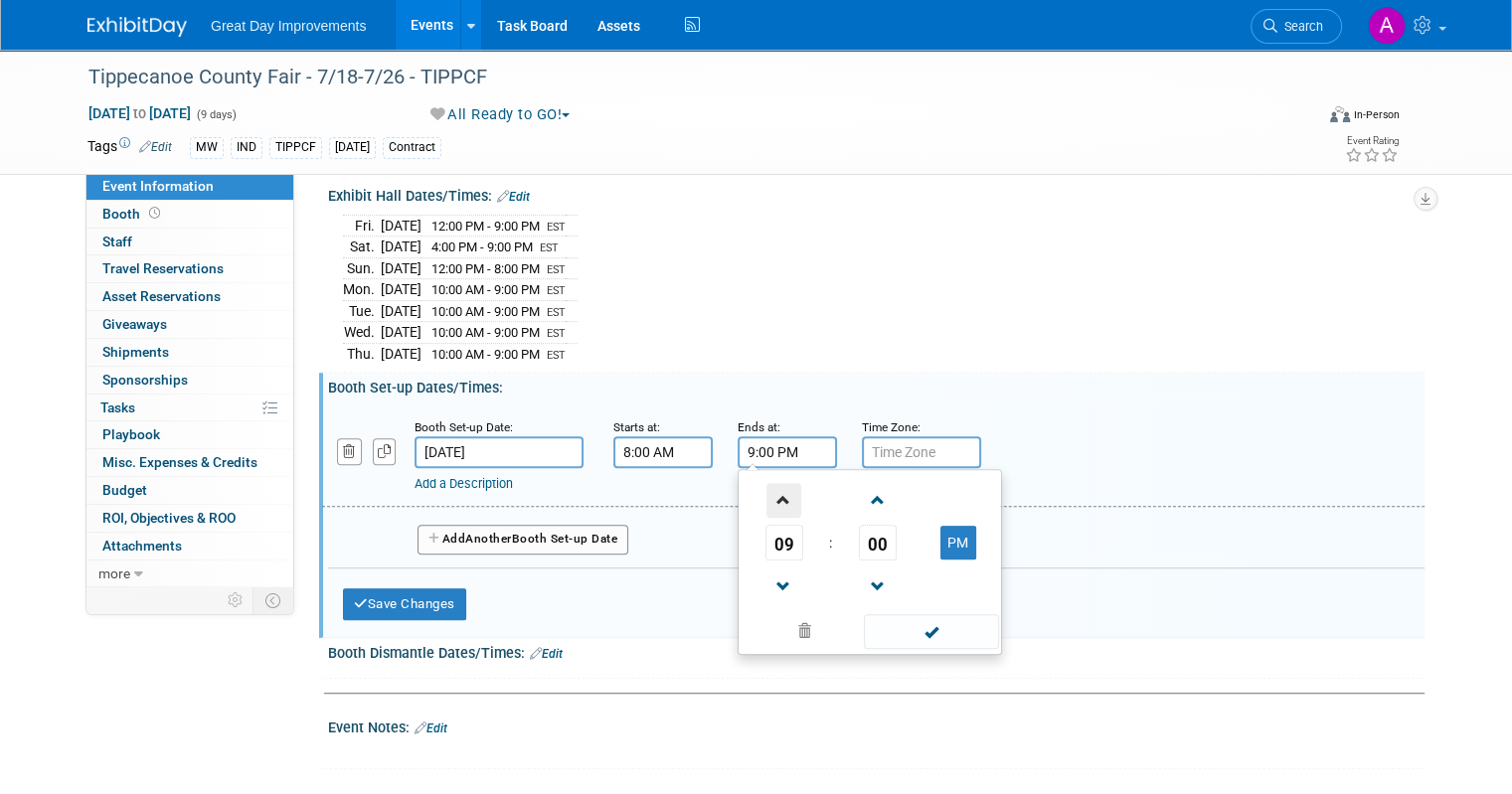 click at bounding box center [783, 500] 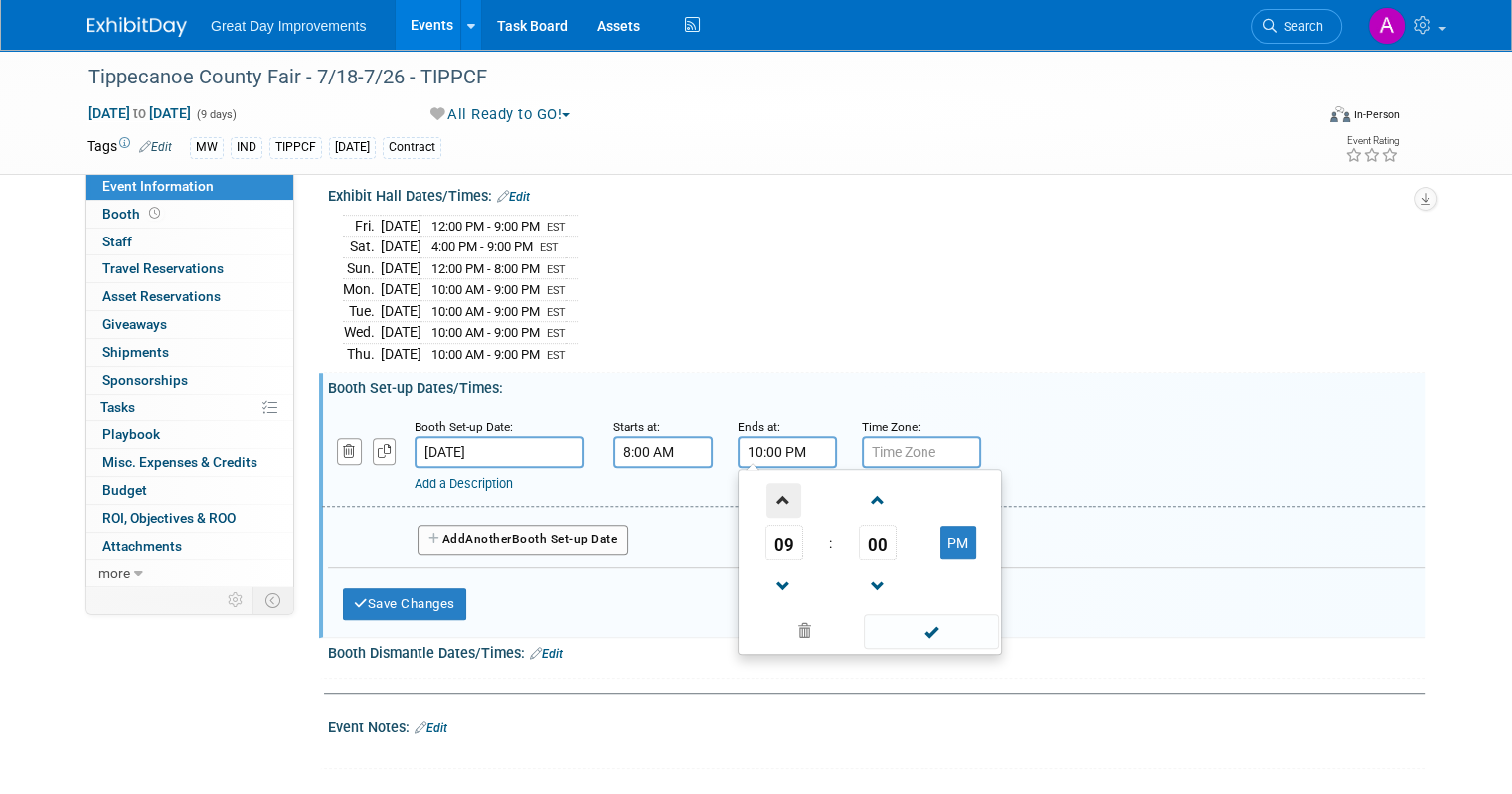 click at bounding box center [783, 500] 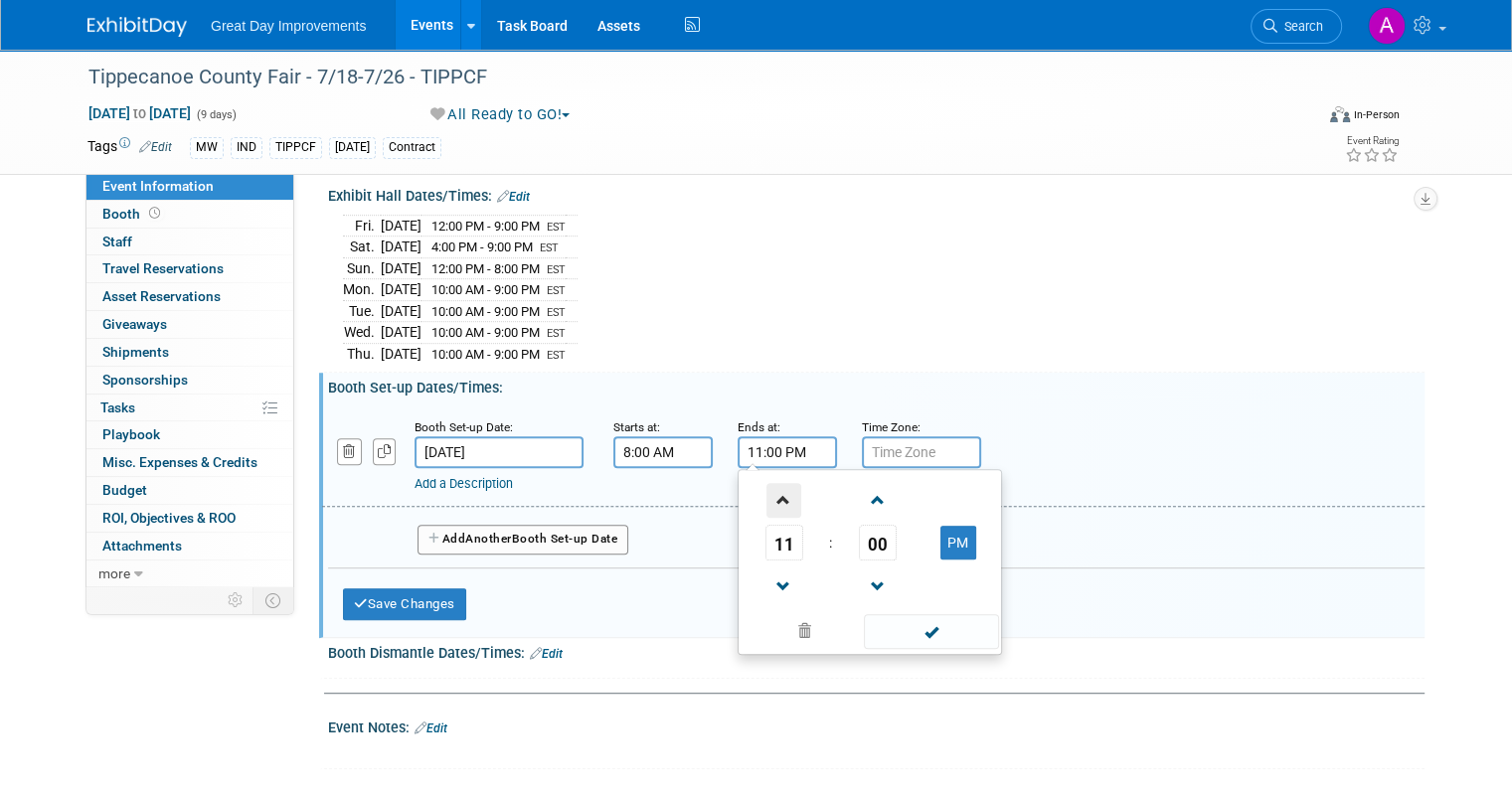 click at bounding box center (783, 500) 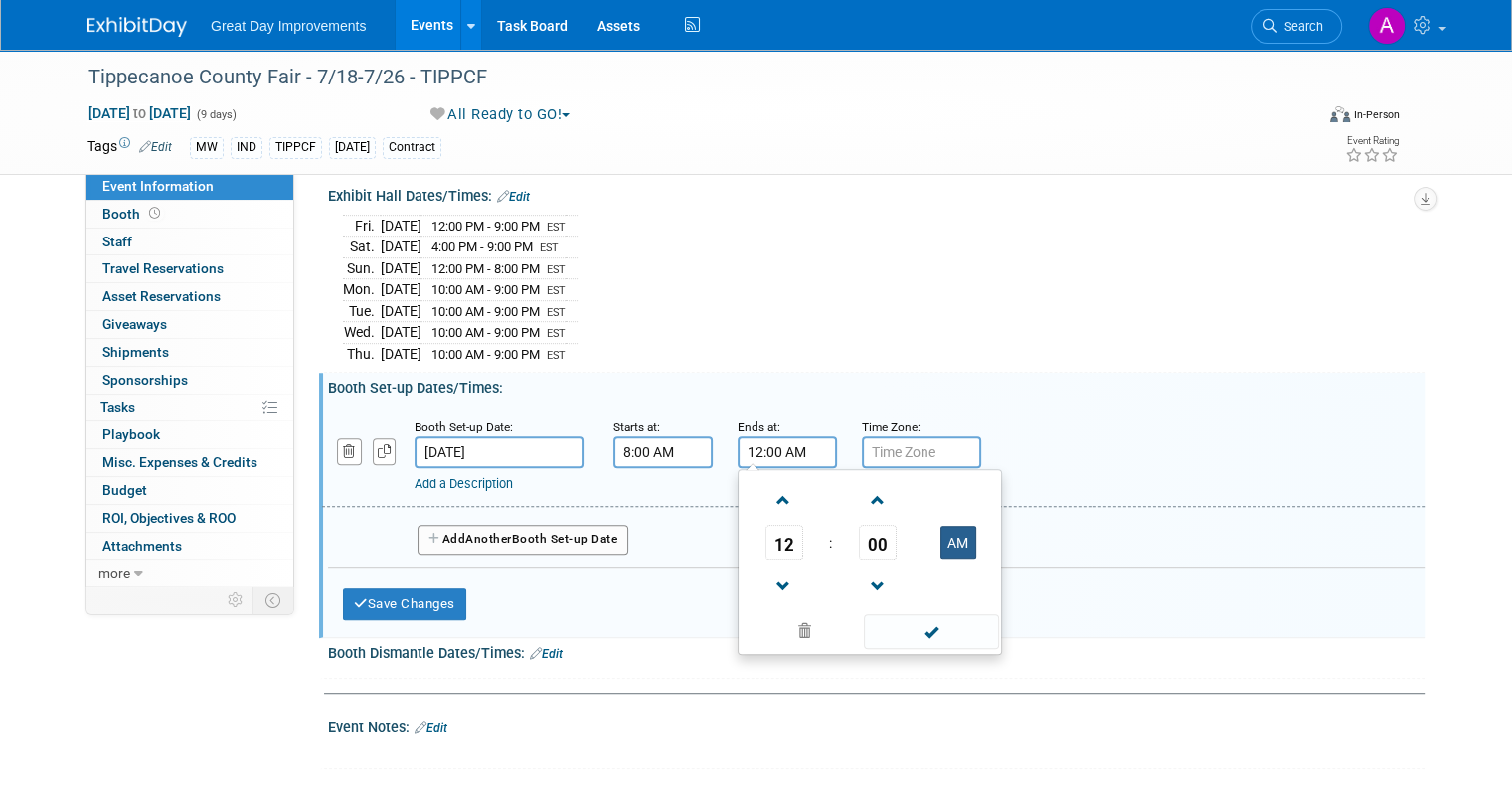 click on "AM" at bounding box center (958, 543) 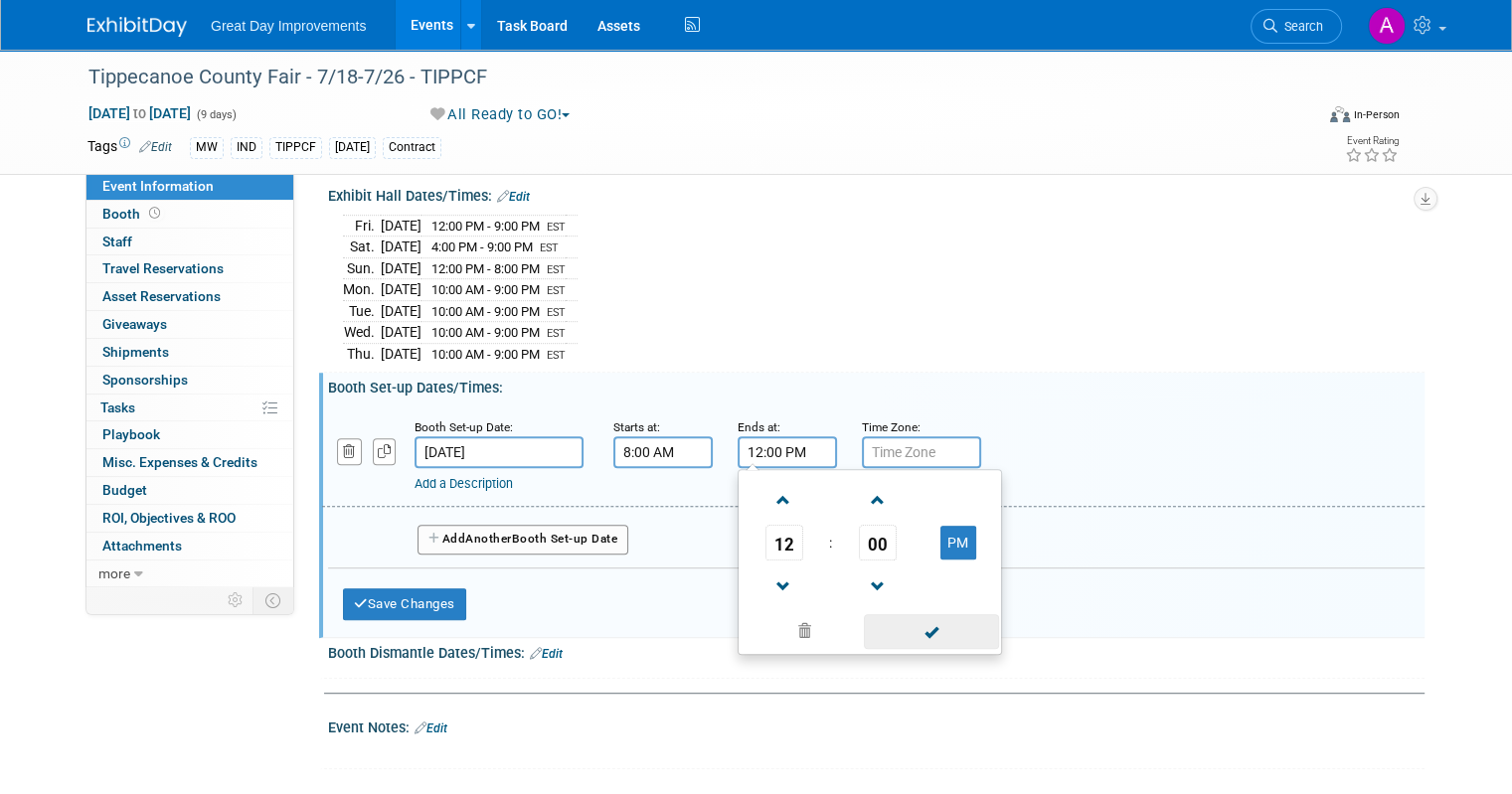 click at bounding box center (930, 631) 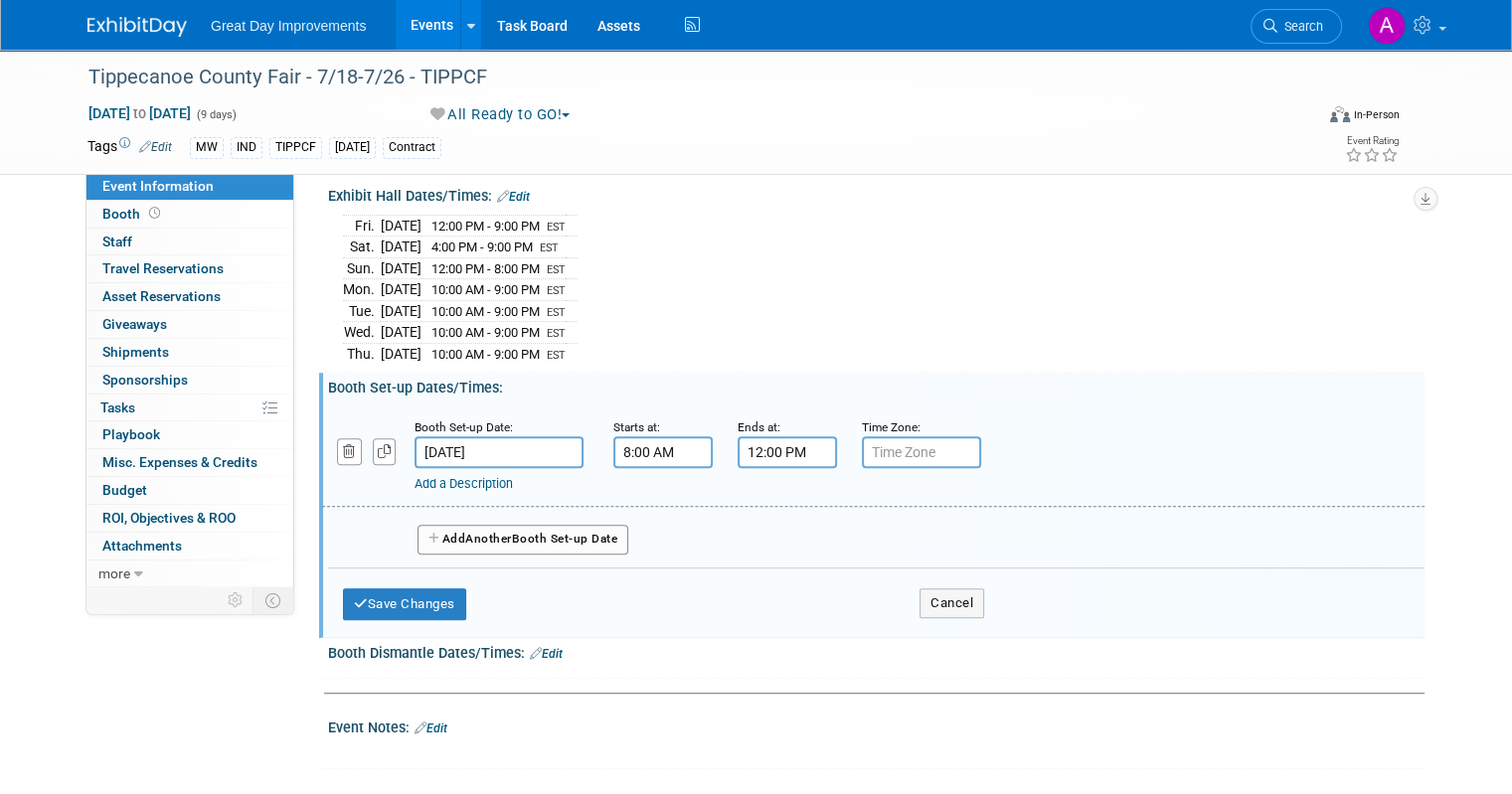 click at bounding box center (922, 452) 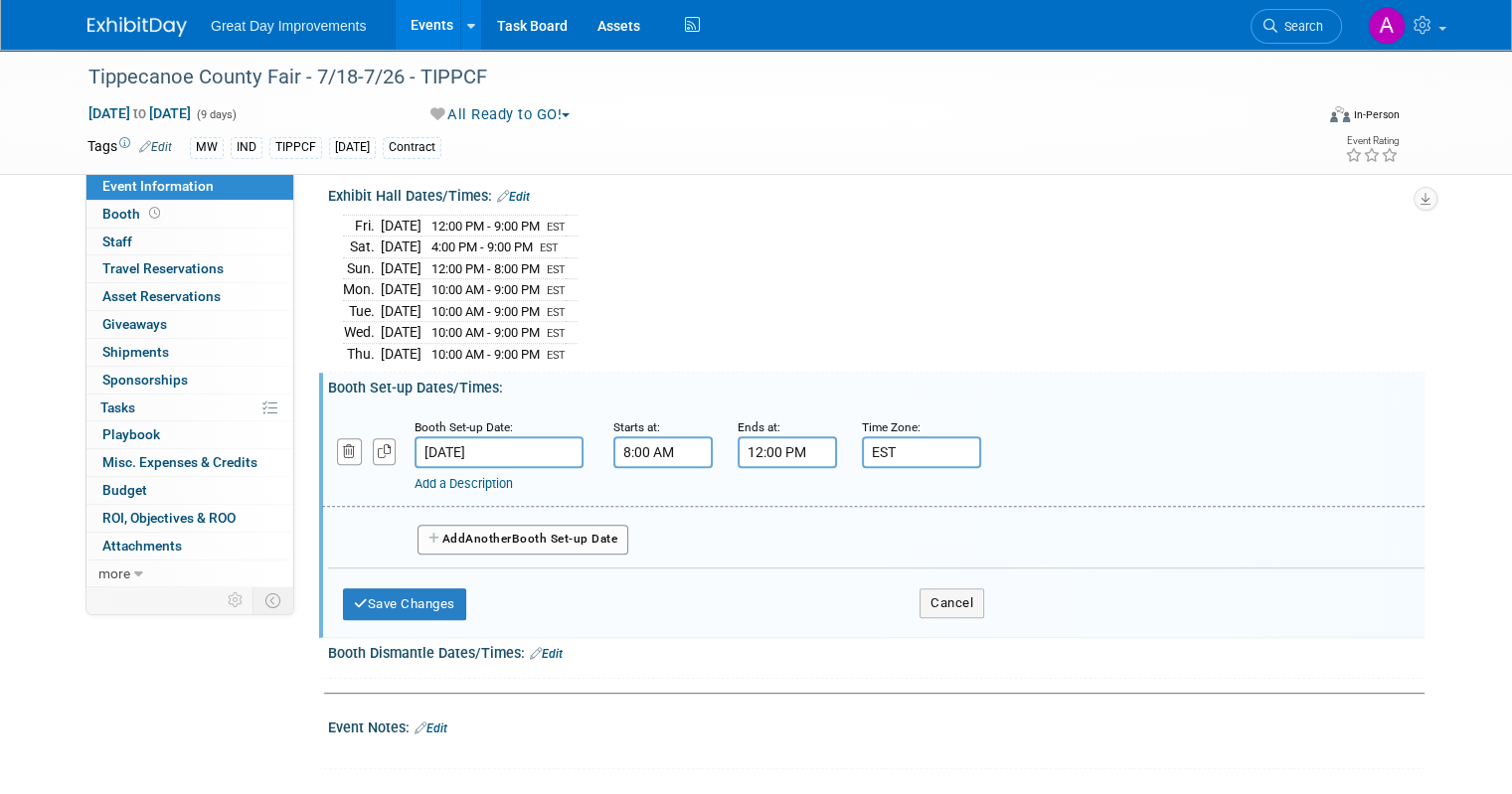 type on "EST" 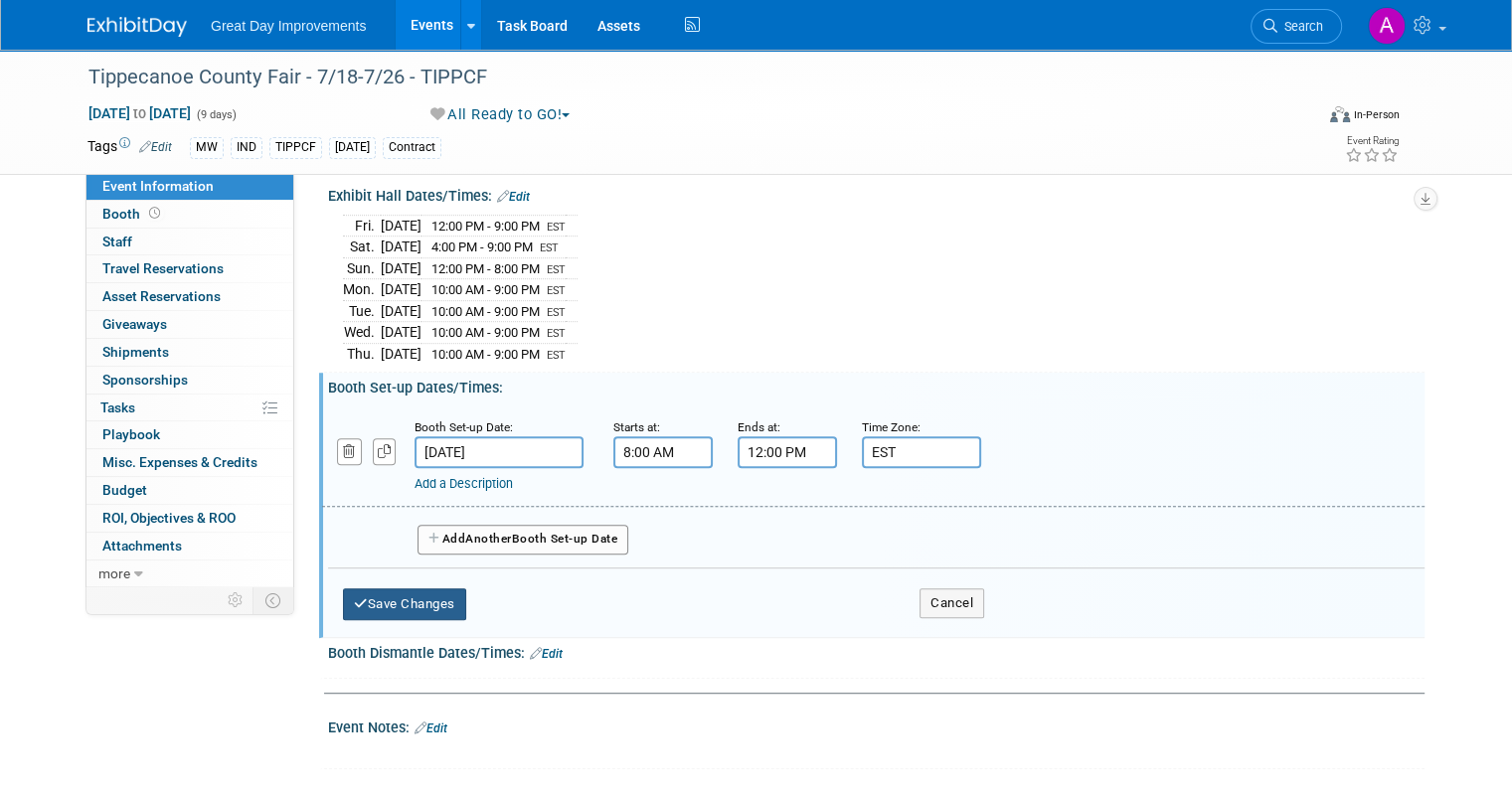 click on "Save Changes" at bounding box center [405, 604] 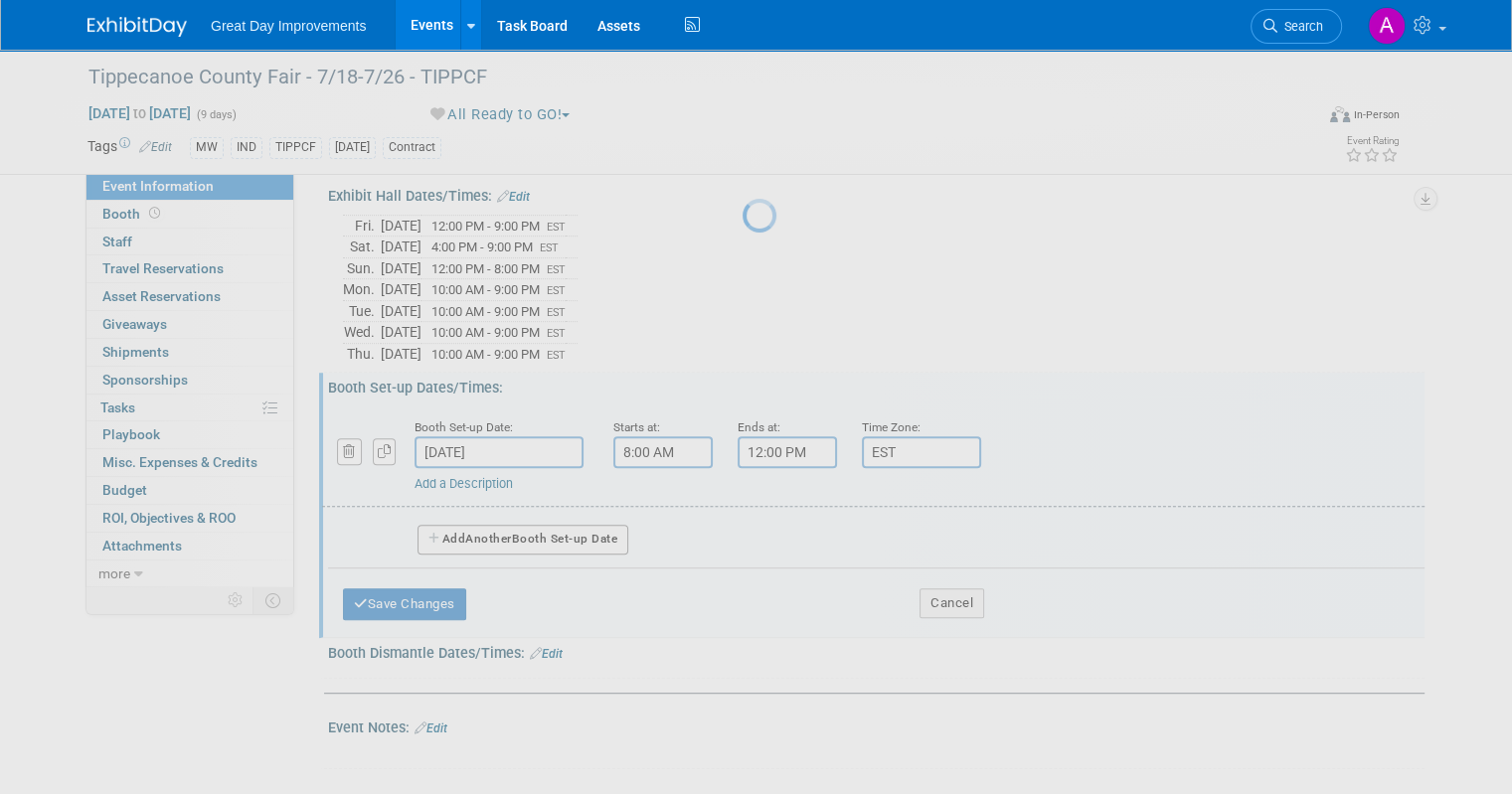 scroll, scrollTop: 934, scrollLeft: 0, axis: vertical 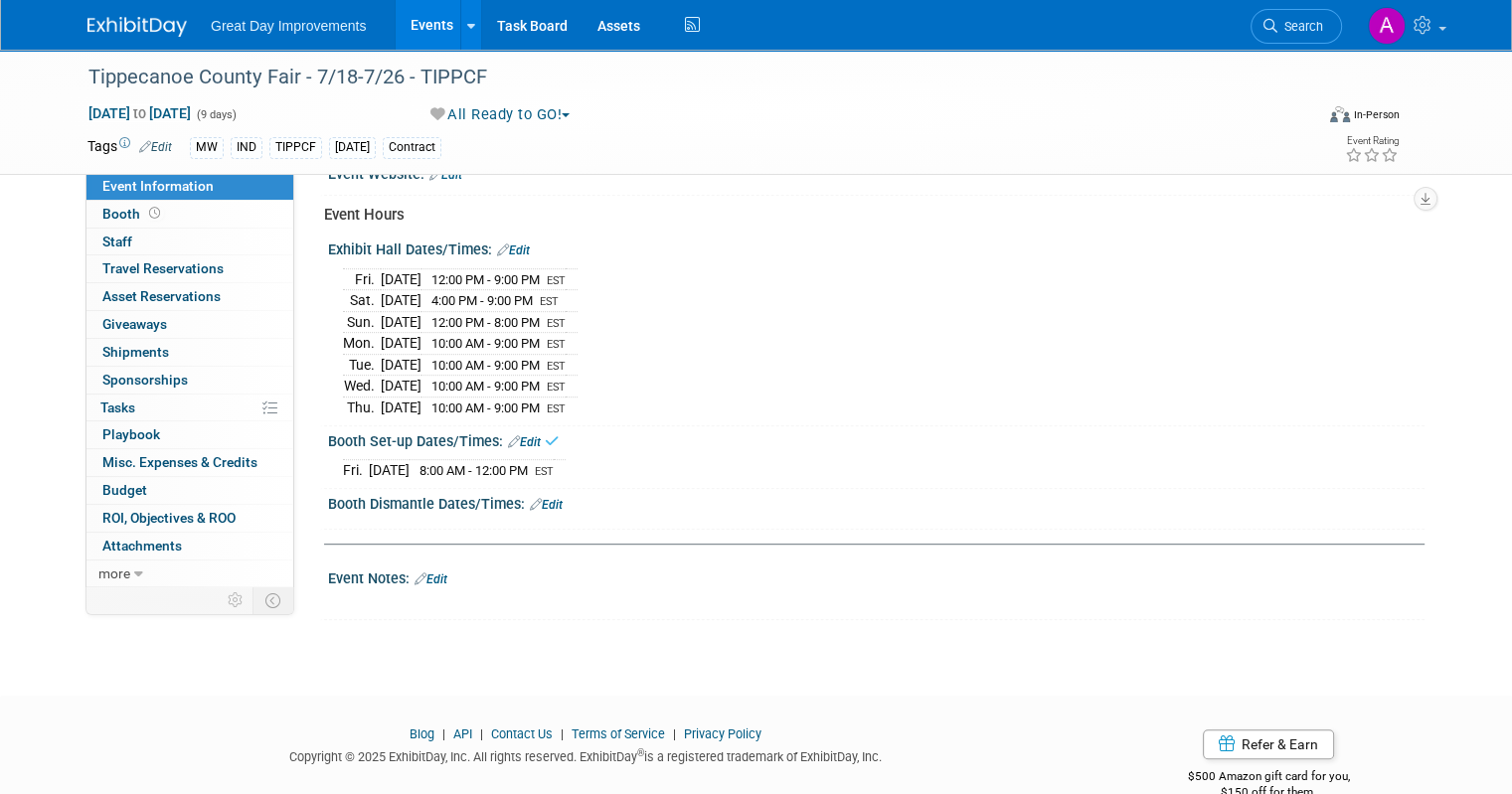 click on "Edit" at bounding box center [546, 505] 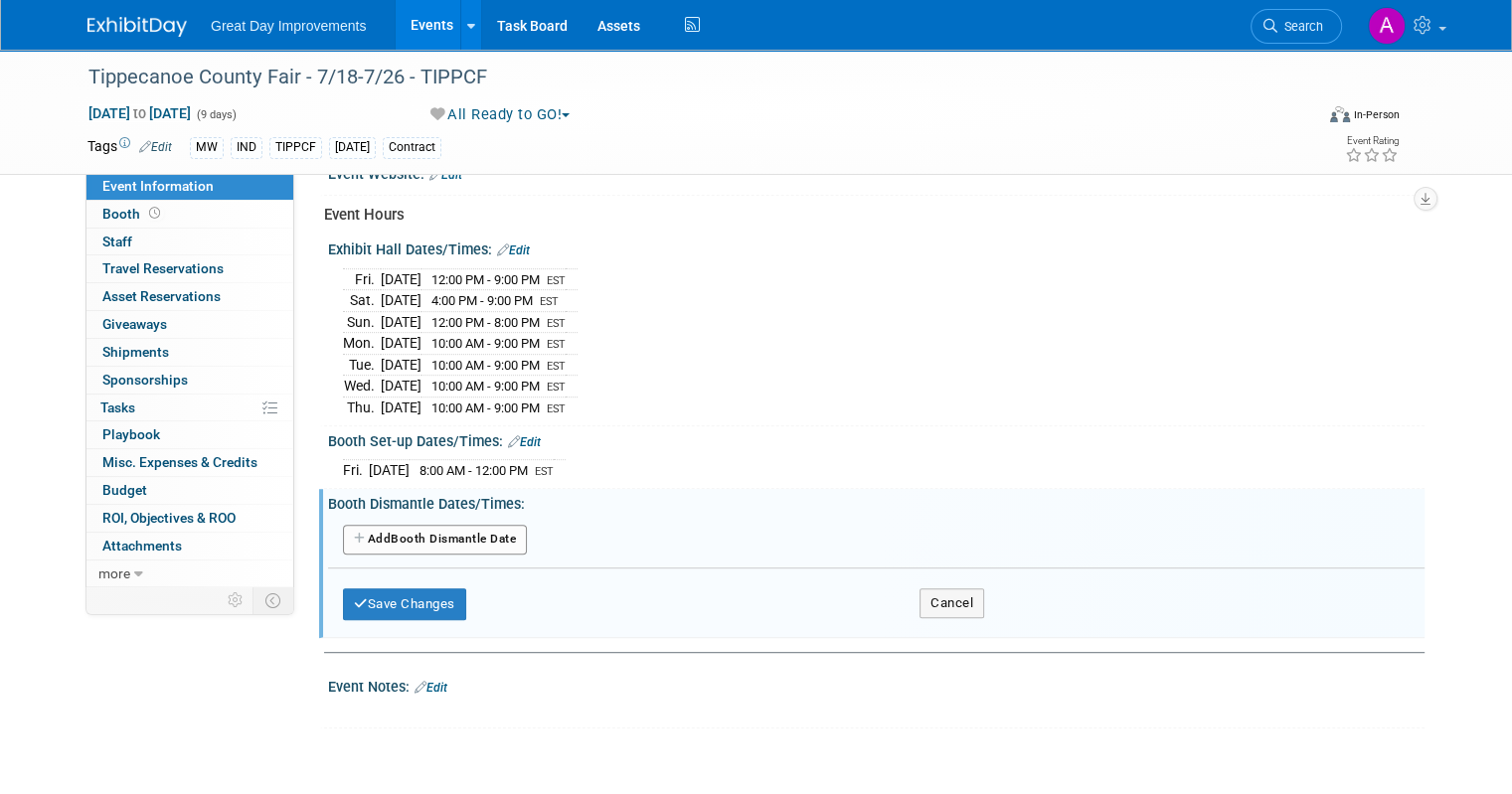 click on "Add  Another  Booth Dismantle Date" at bounding box center [434, 540] 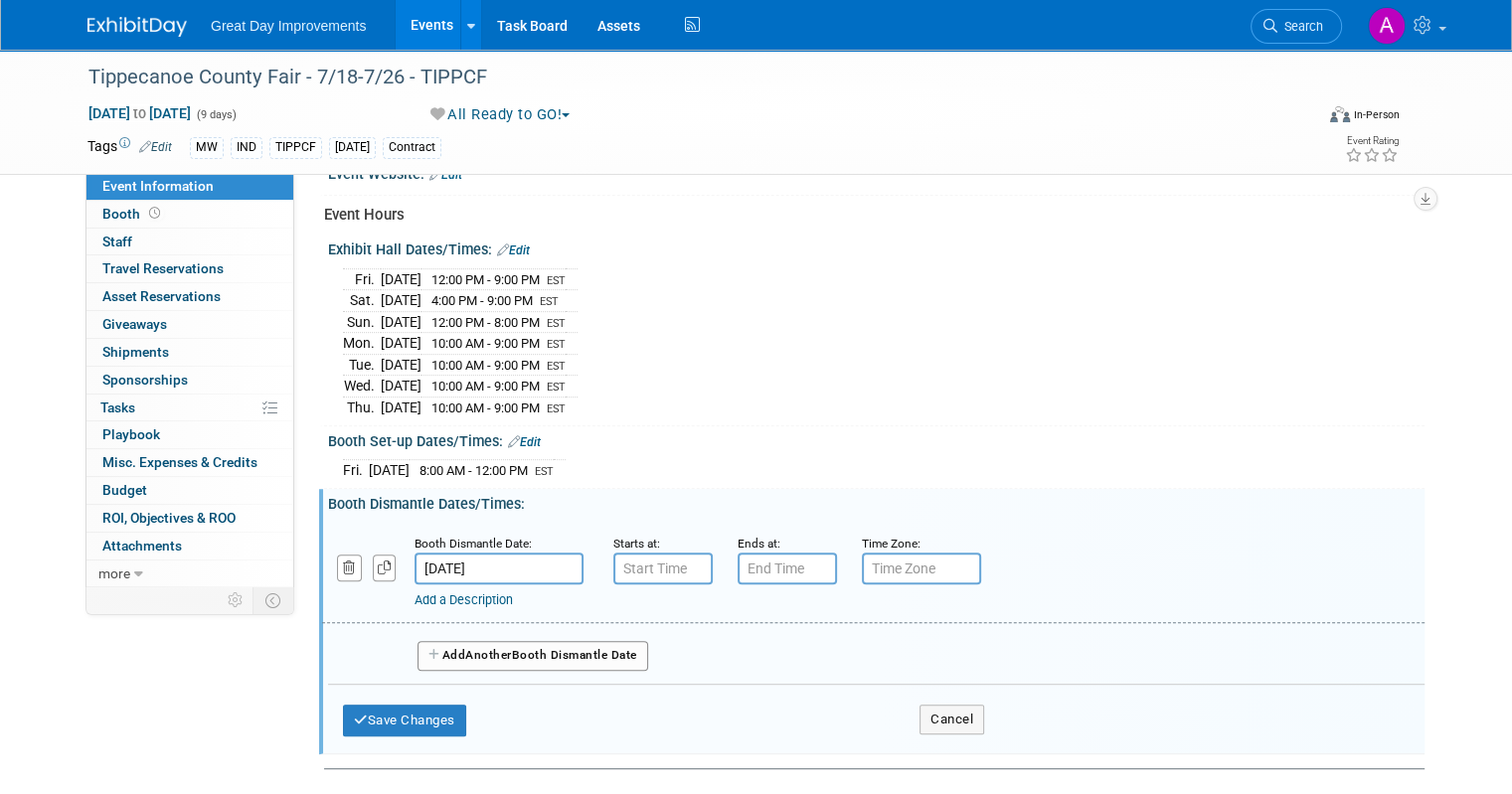 click on "Jul 26, 2025" at bounding box center (499, 568) 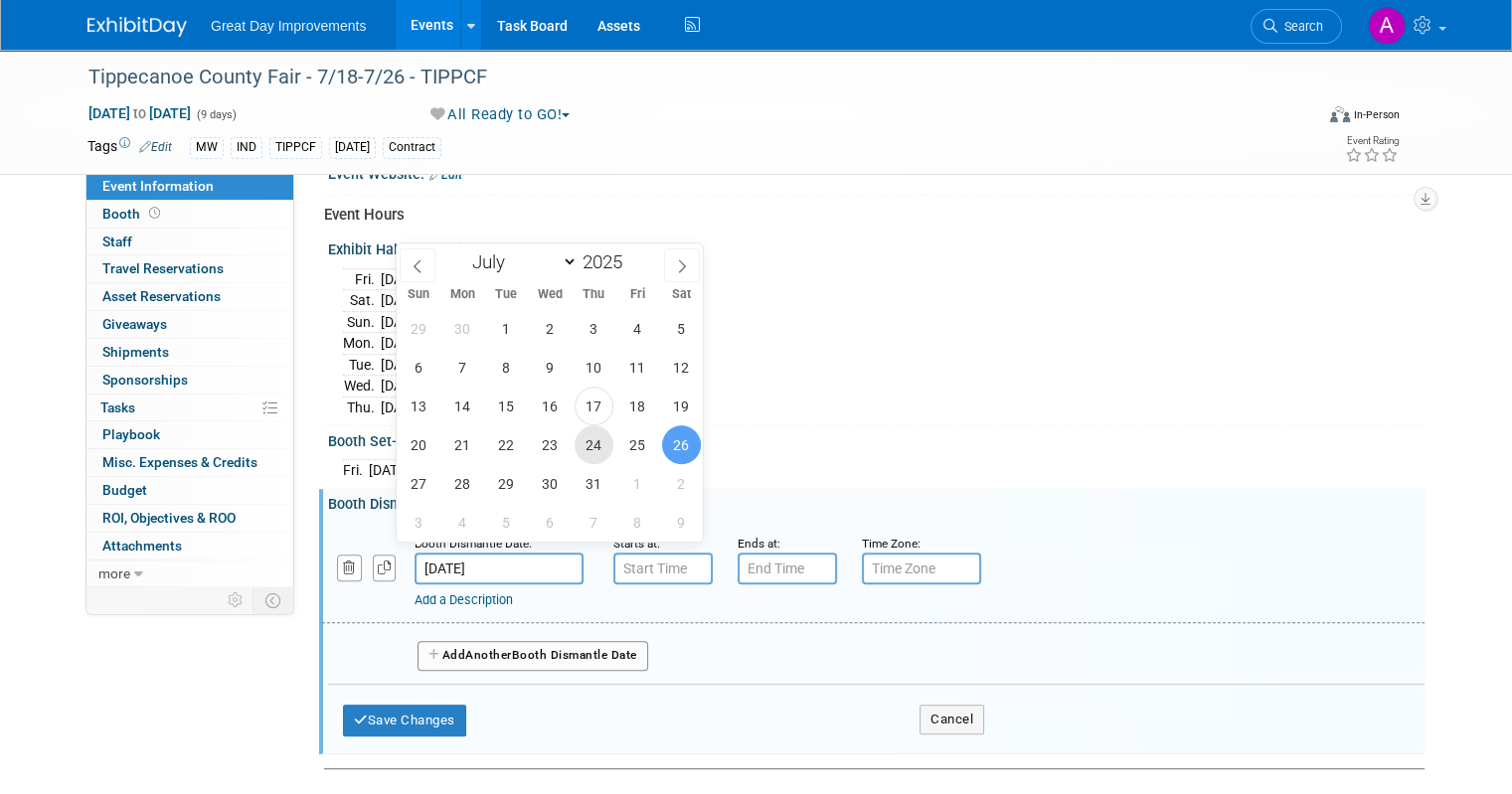 click on "24" at bounding box center [593, 444] 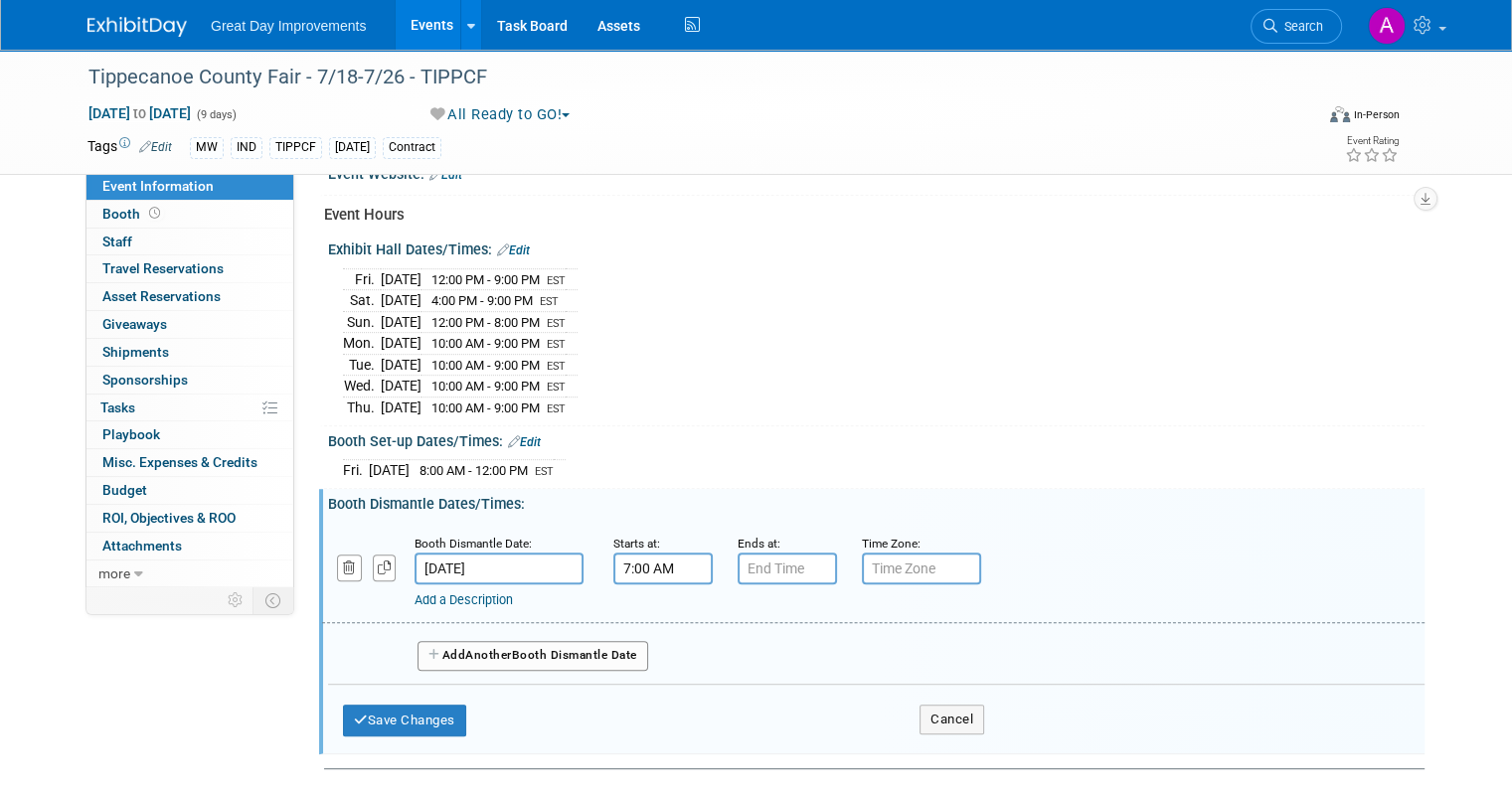 click on "7:00 AM" at bounding box center (663, 568) 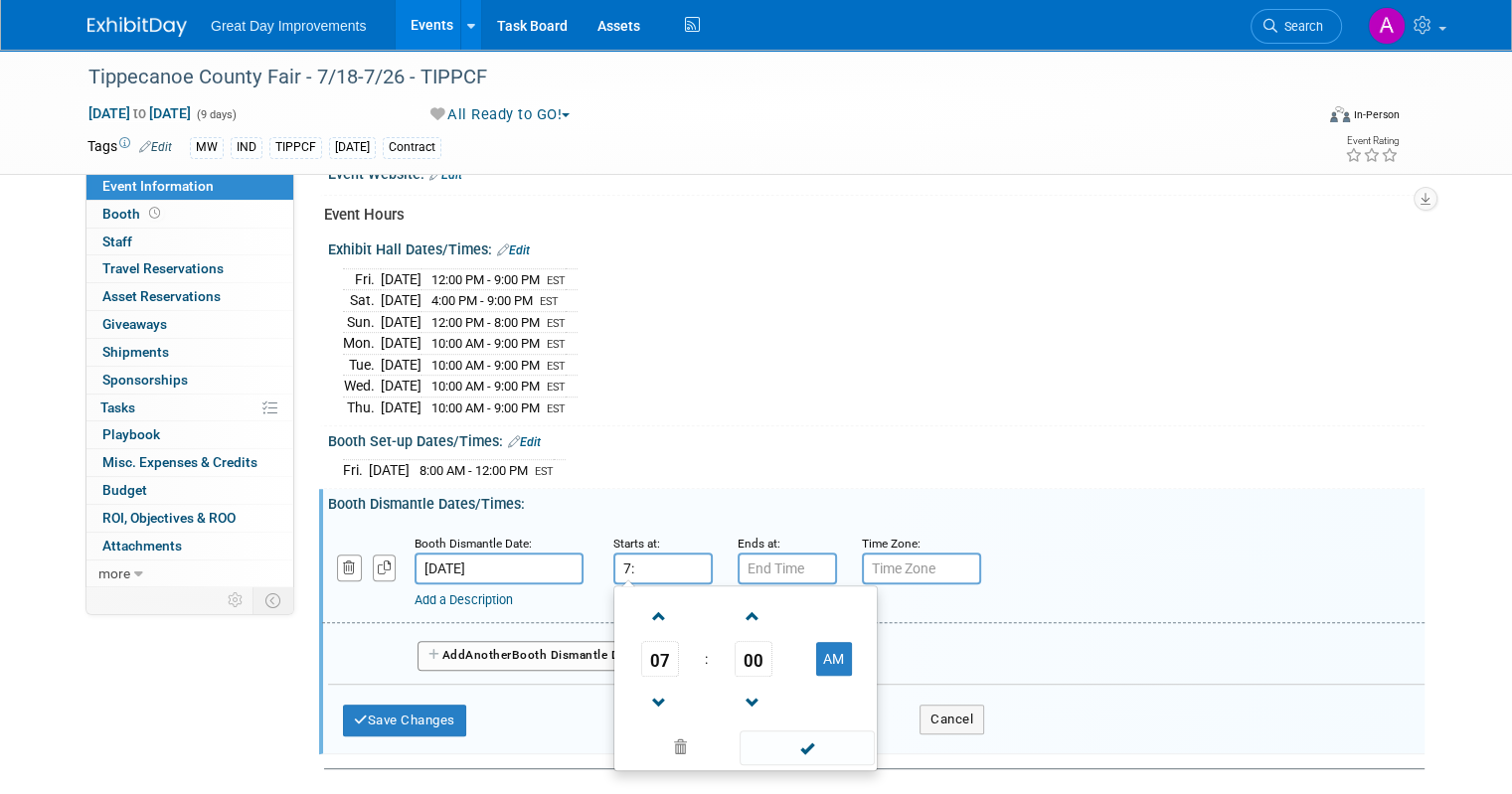 type on "7" 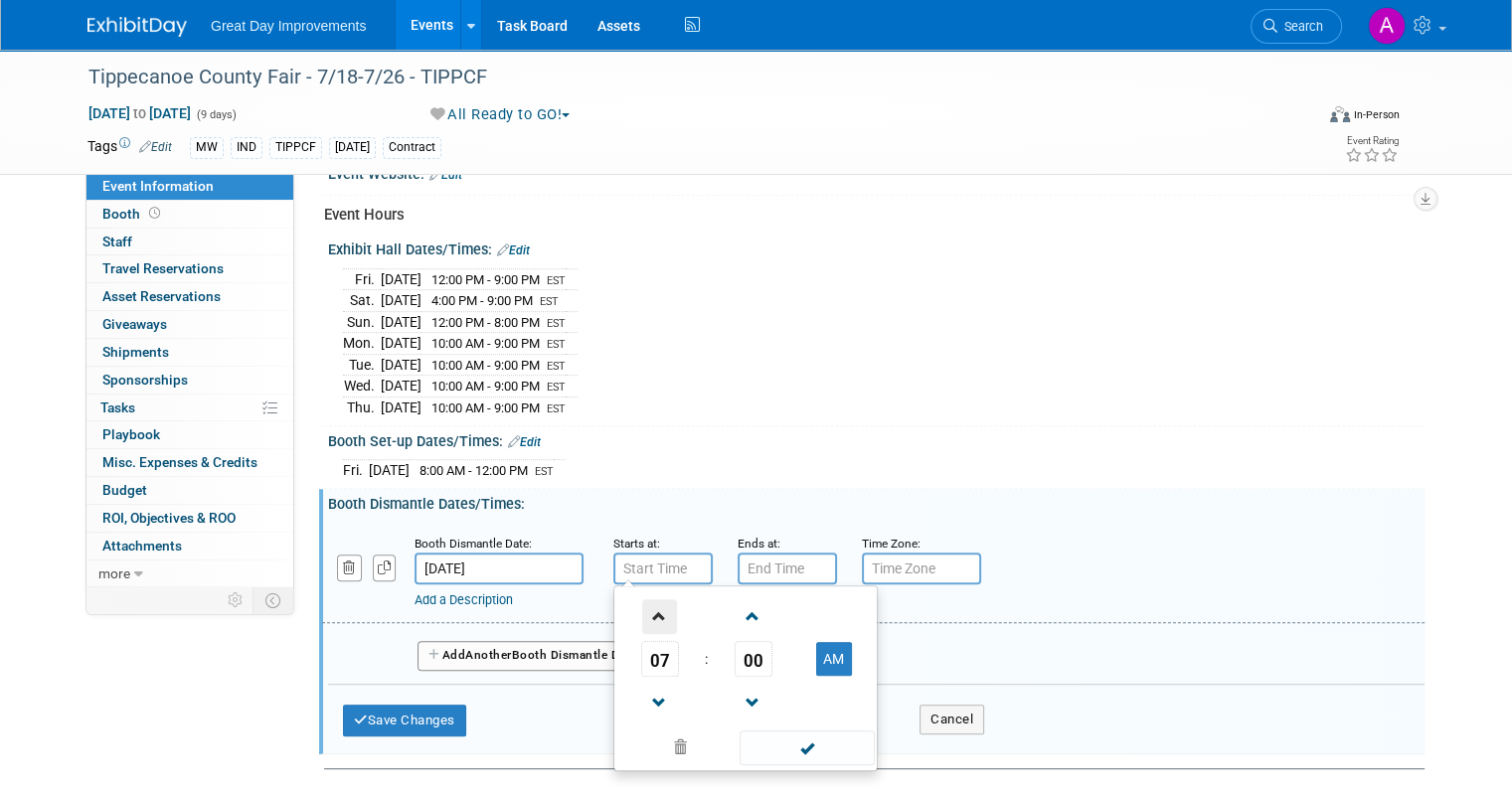 click at bounding box center [659, 616] 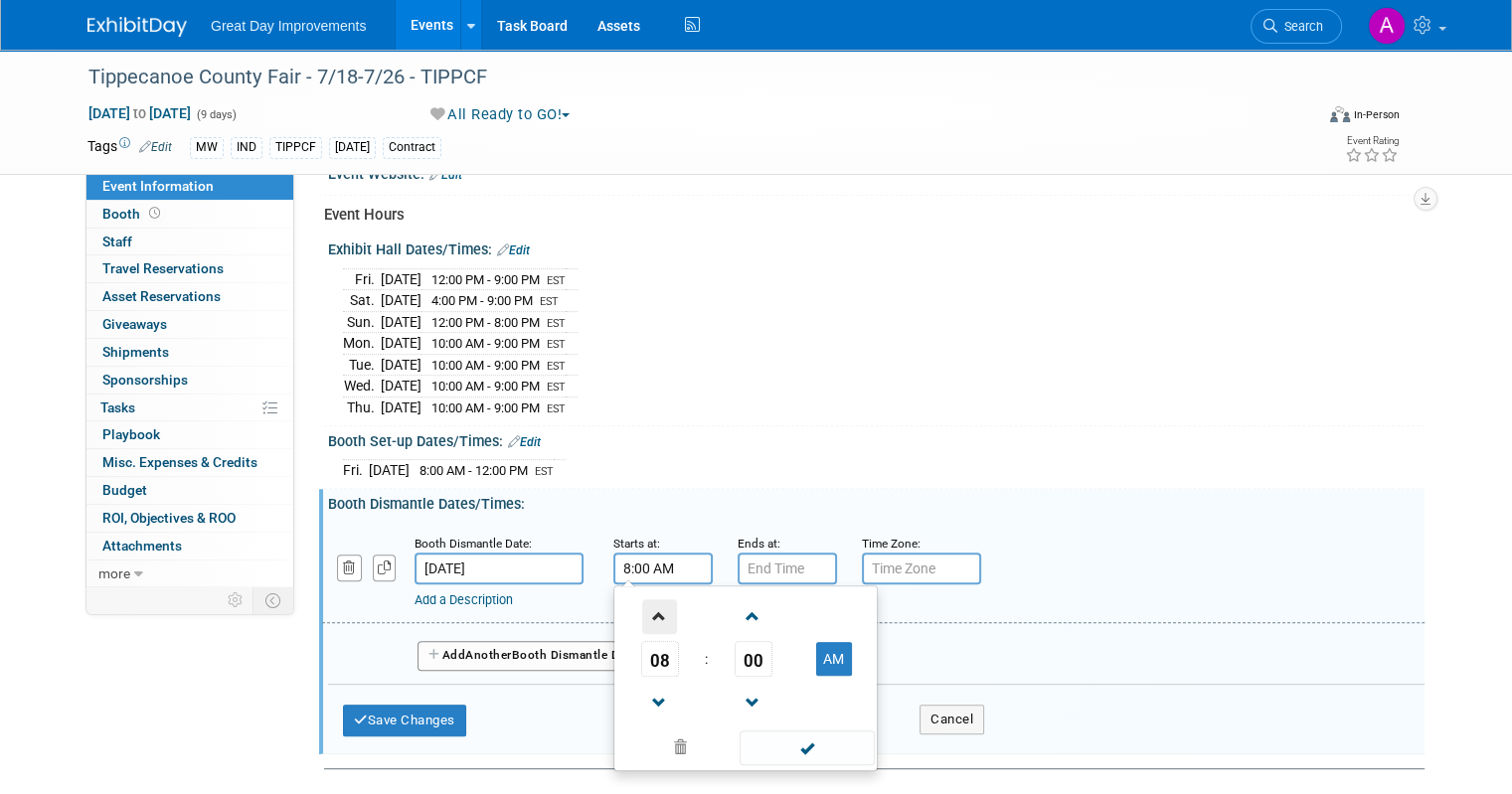 click at bounding box center [659, 616] 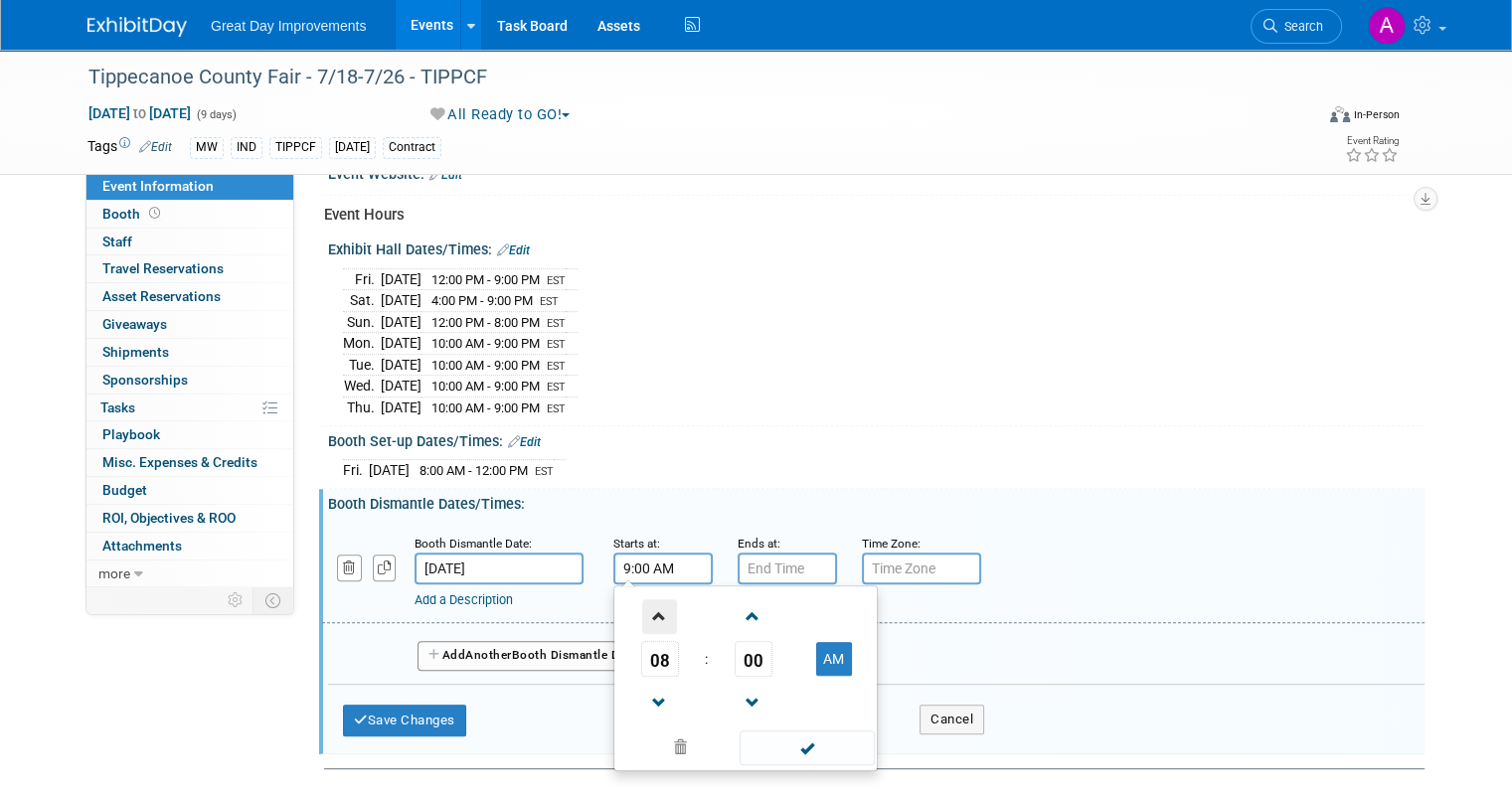 click at bounding box center (659, 616) 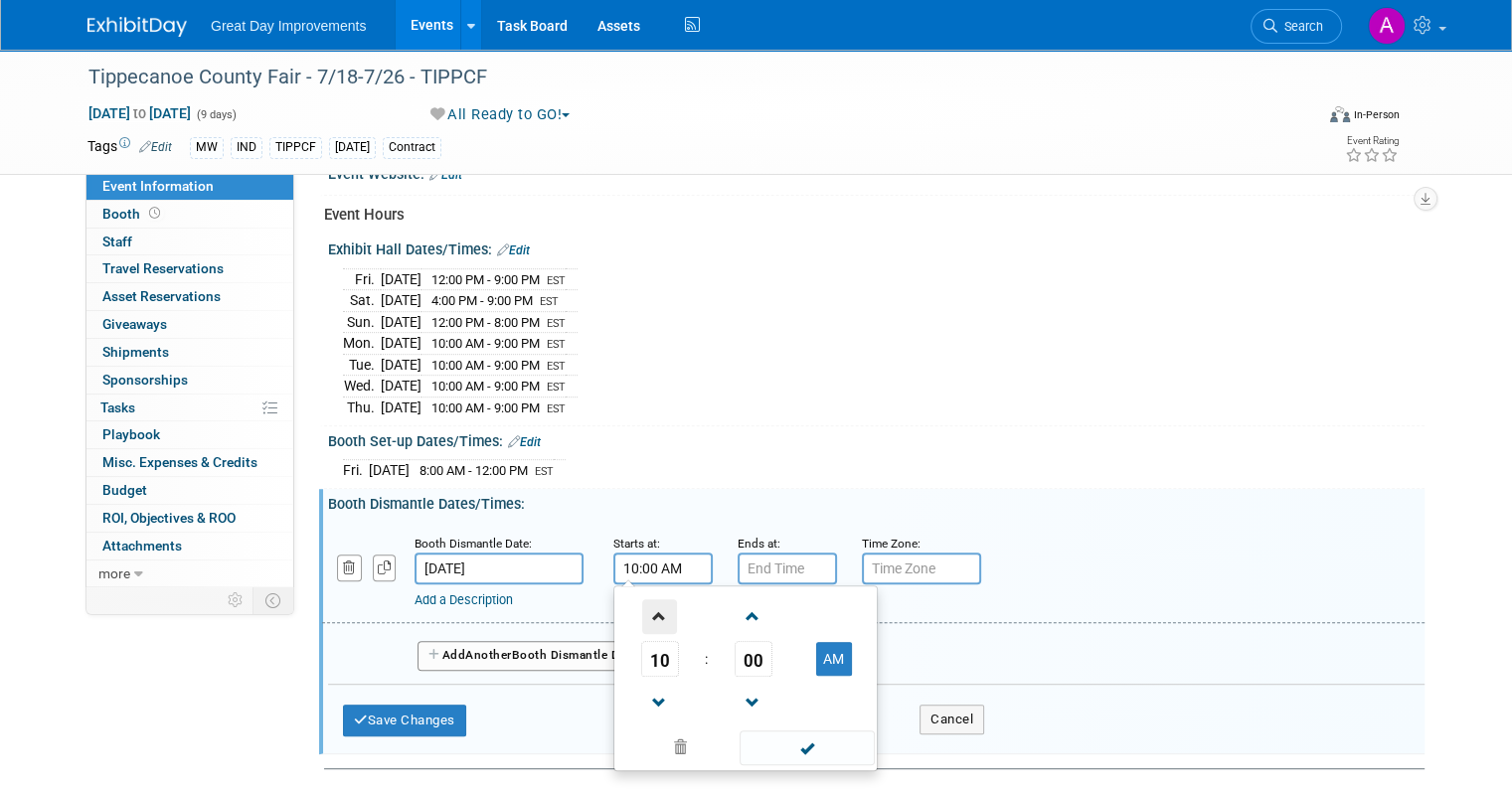 click at bounding box center (659, 616) 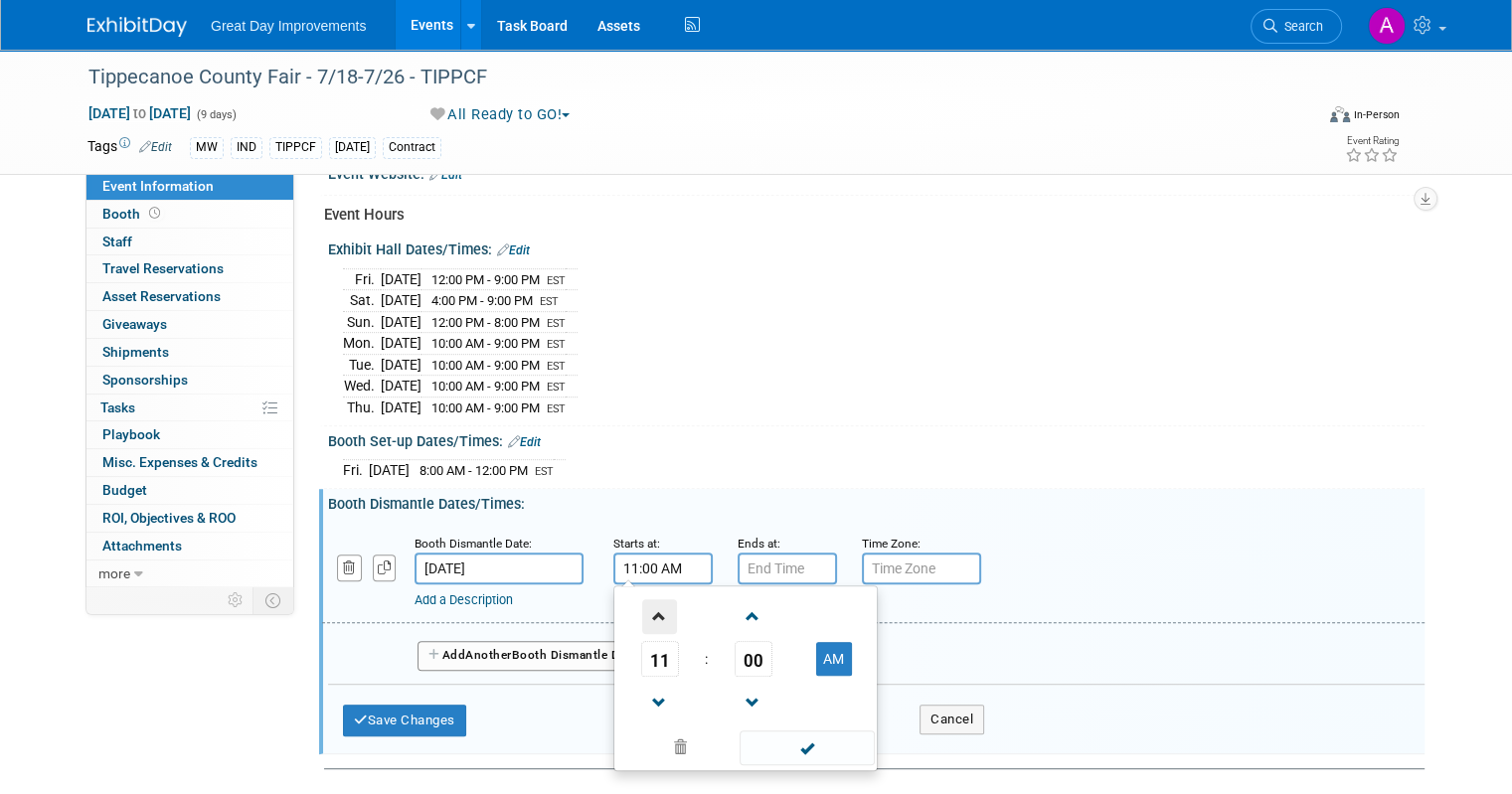 click at bounding box center (659, 616) 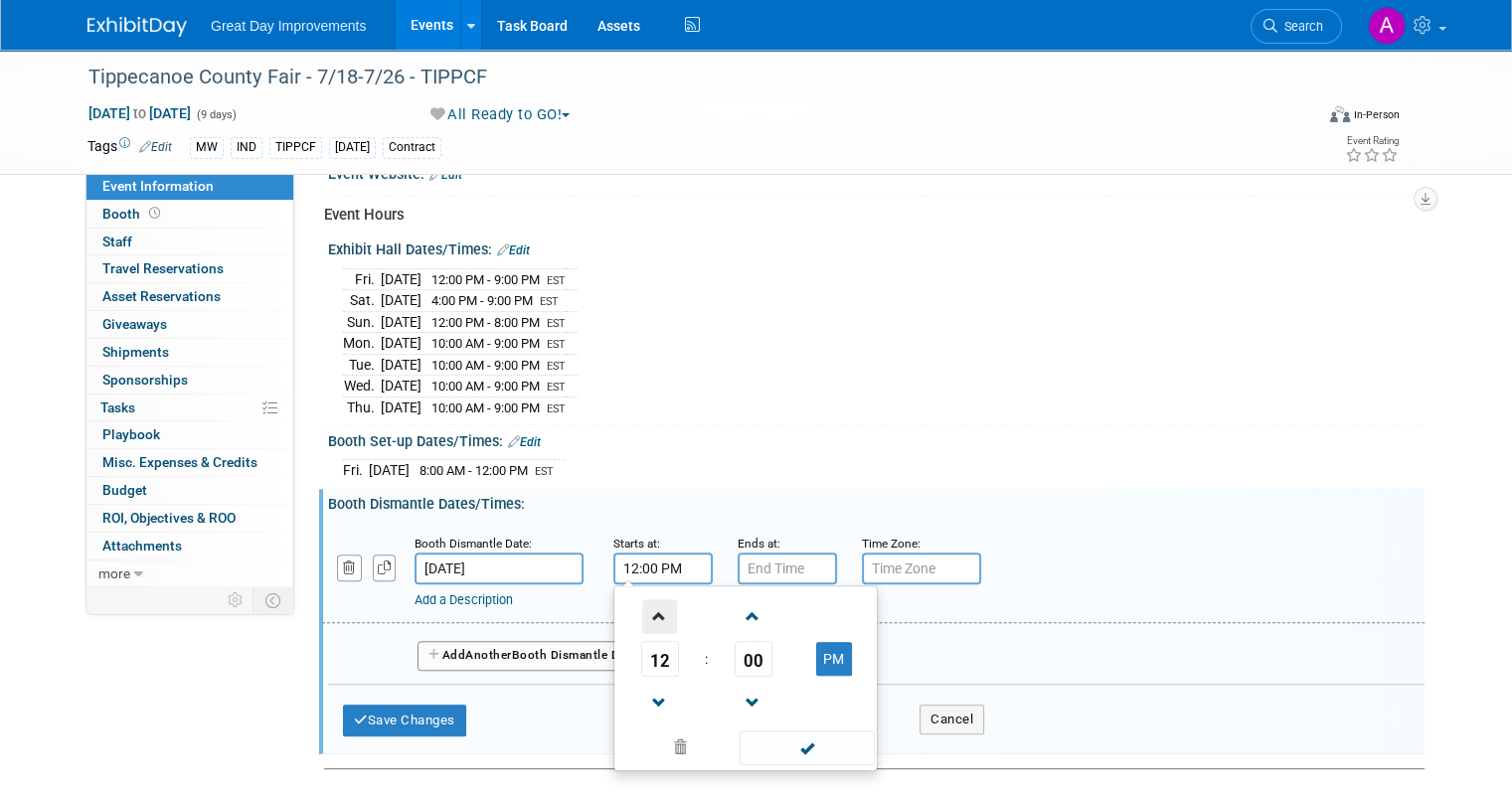 click at bounding box center (659, 616) 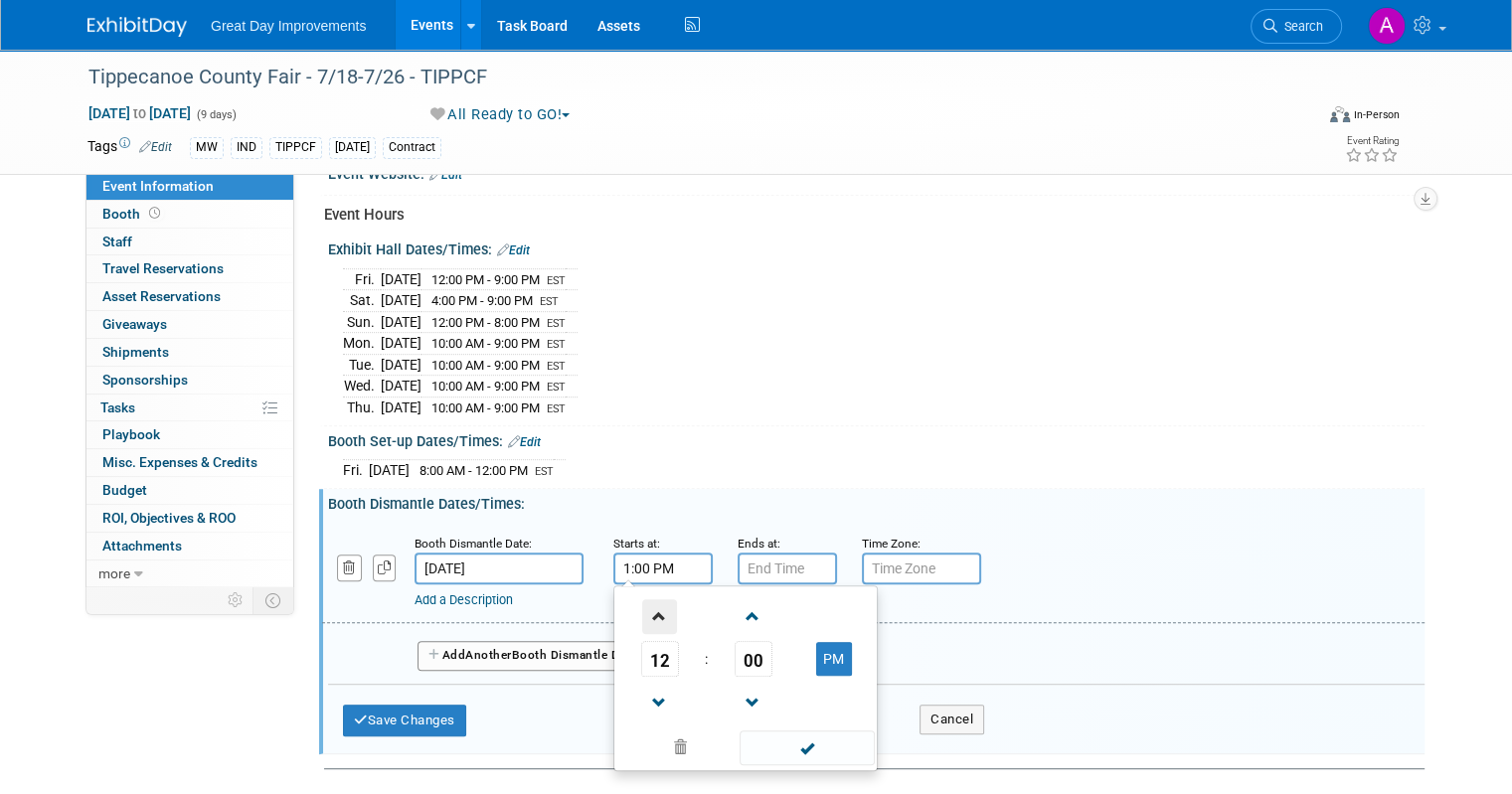 click at bounding box center [659, 616] 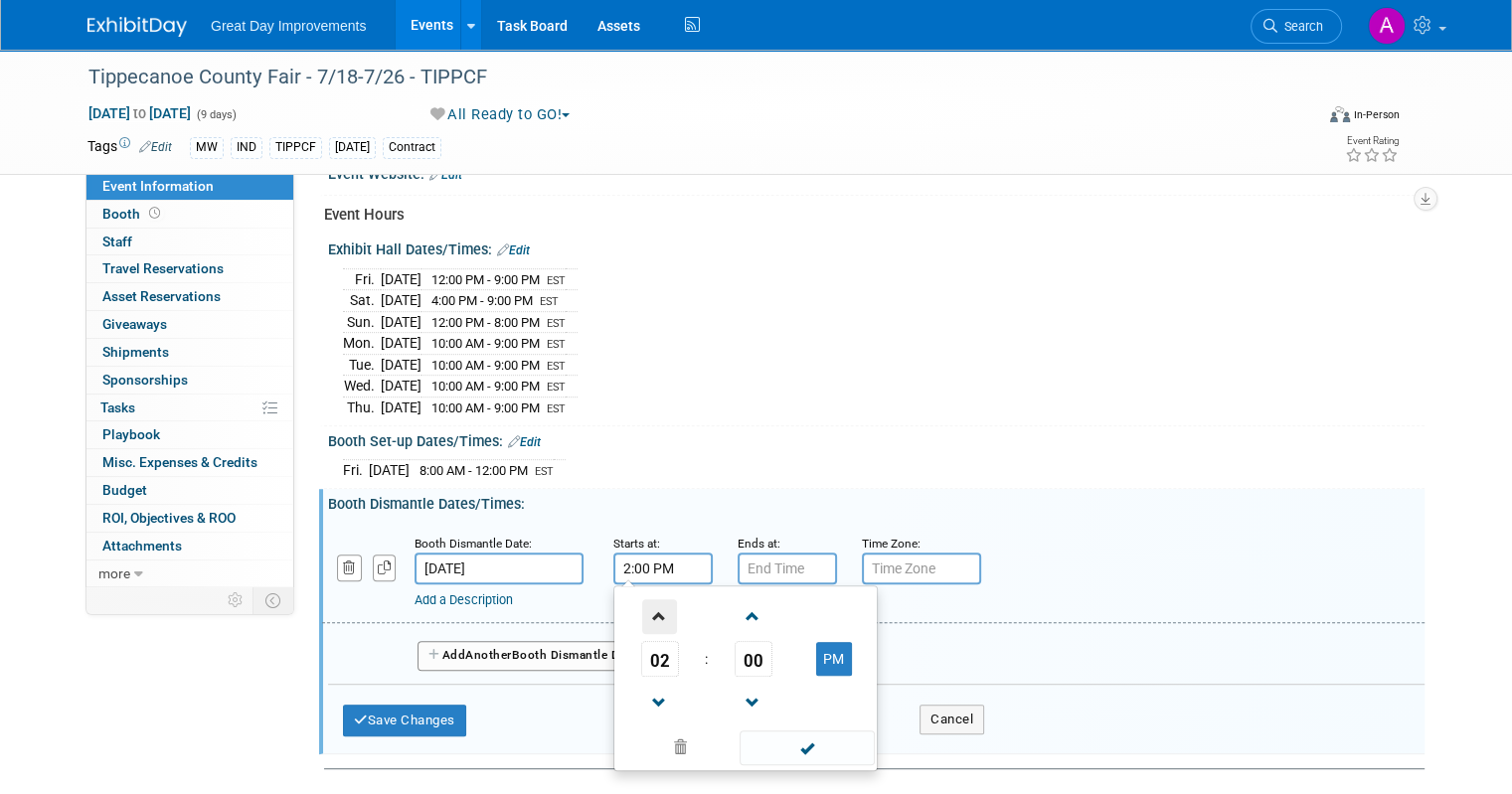 click at bounding box center (659, 616) 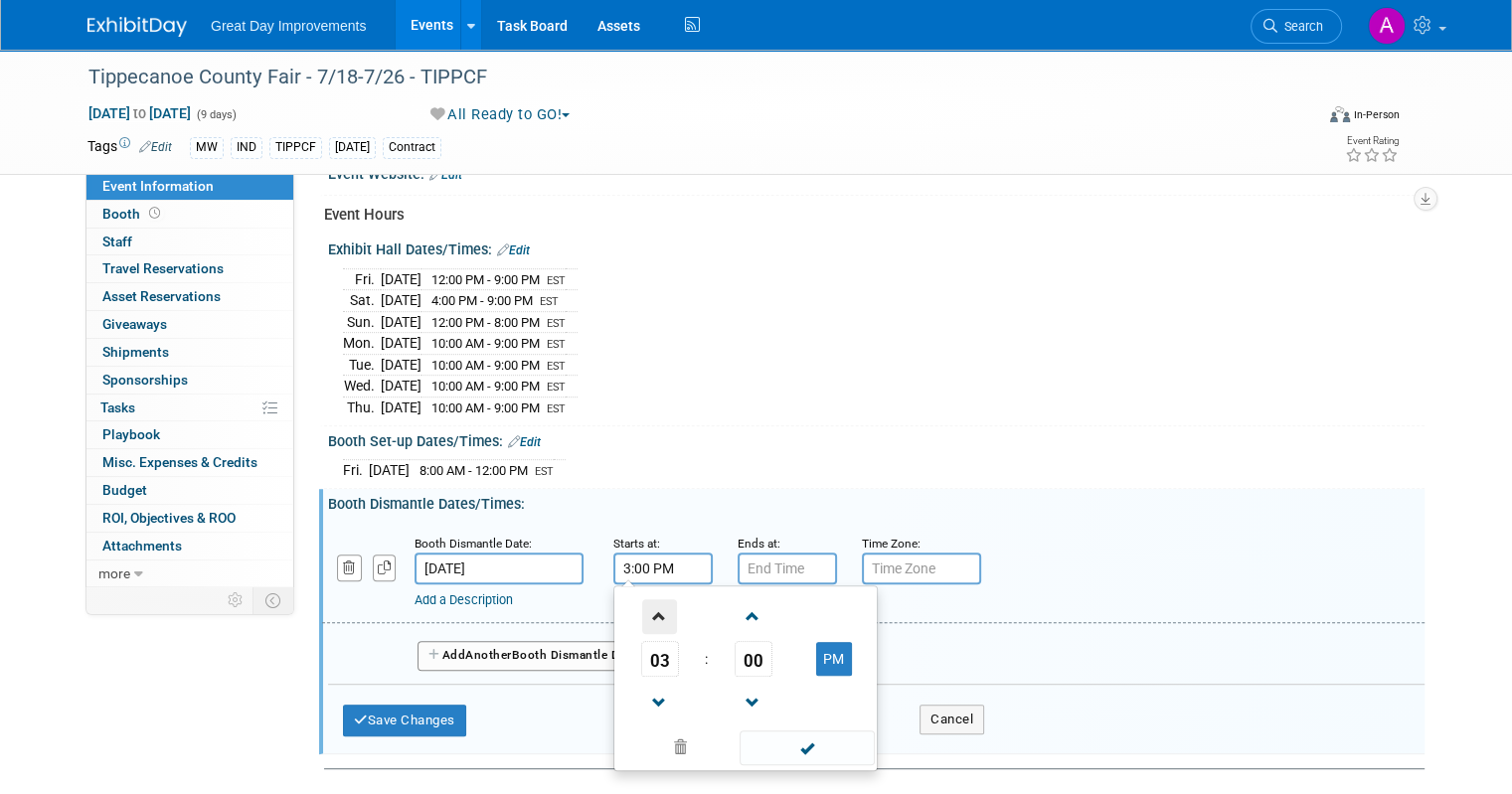 click at bounding box center [659, 616] 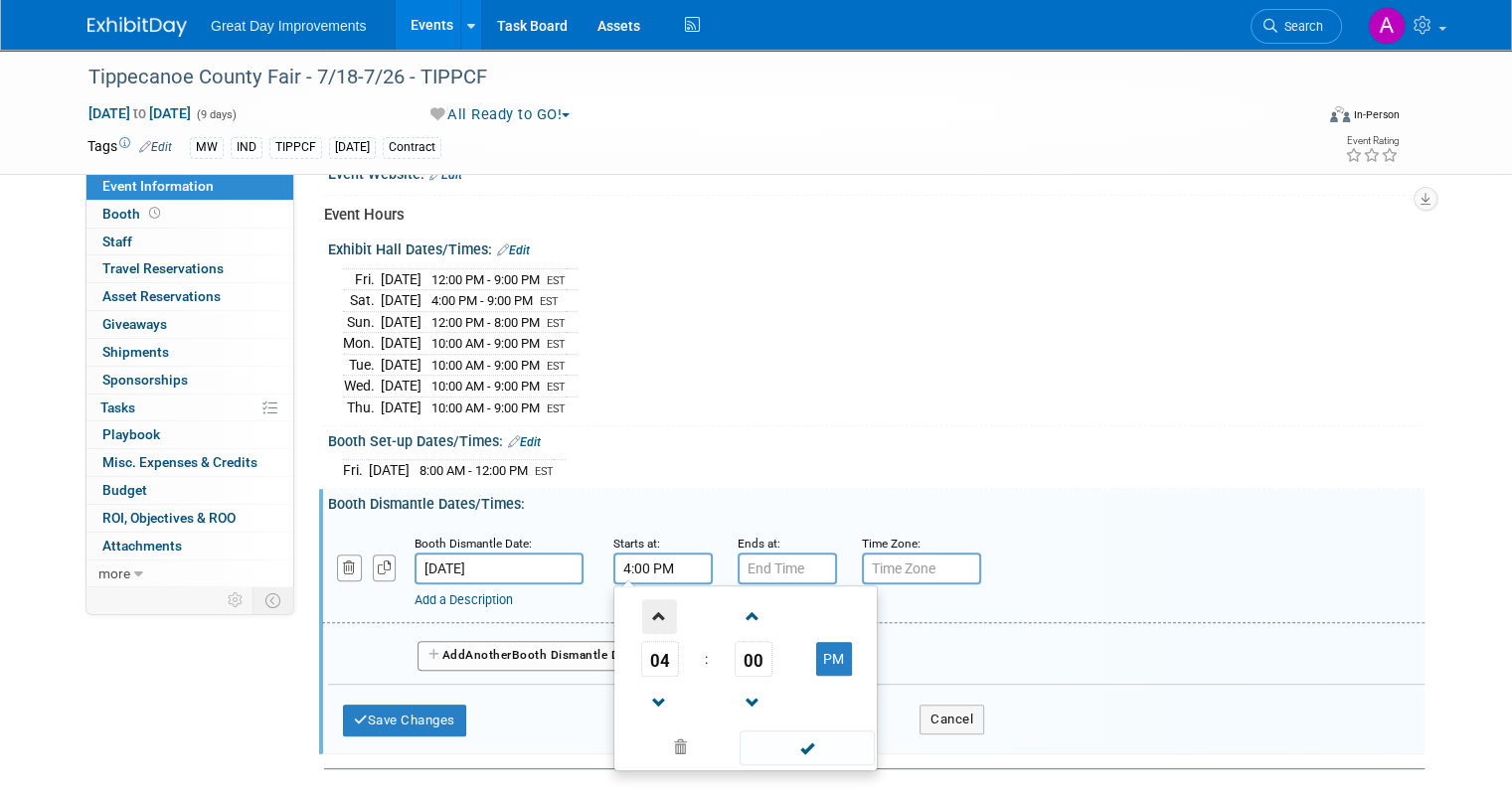 click at bounding box center [659, 616] 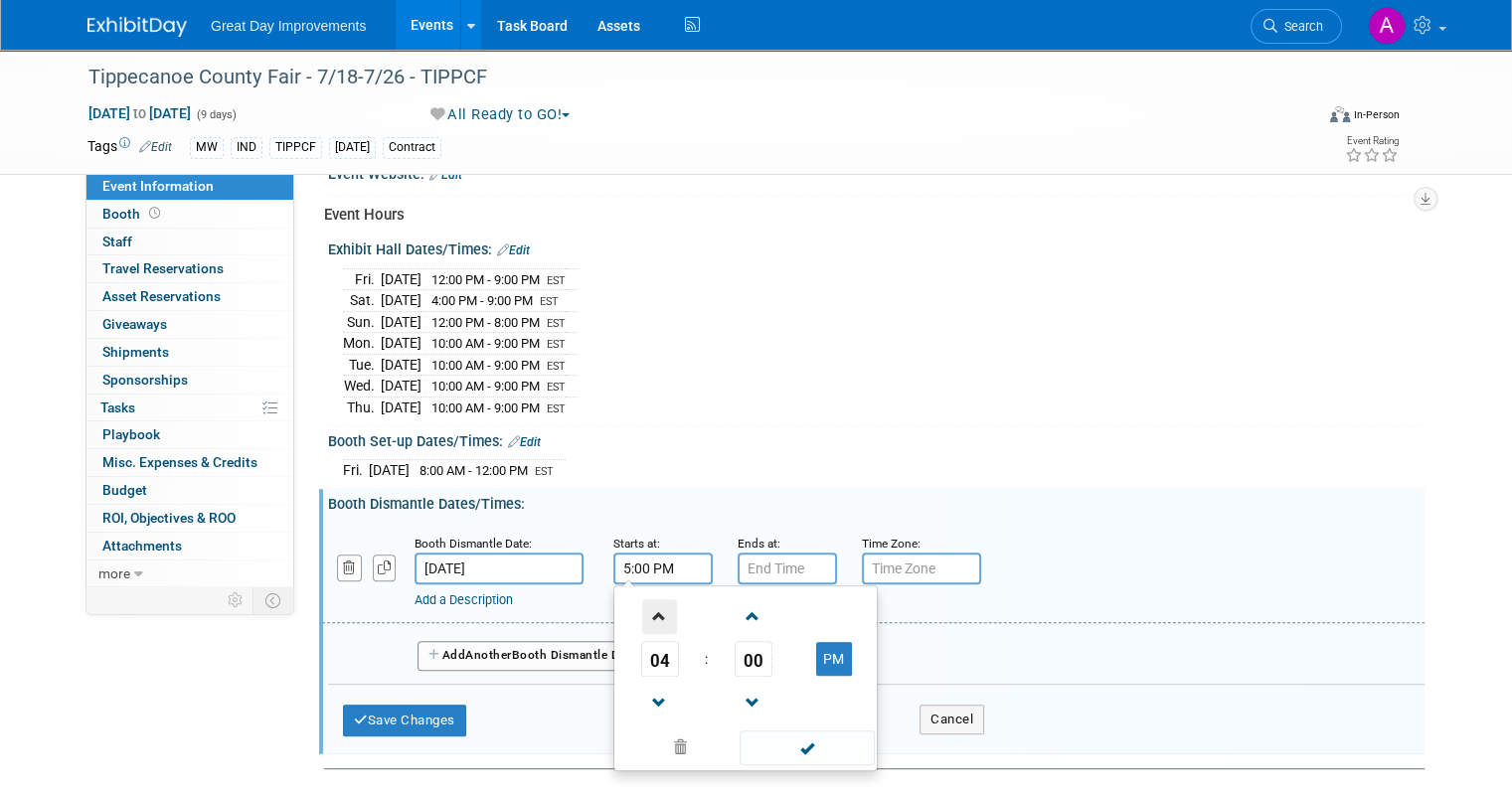 click at bounding box center (659, 616) 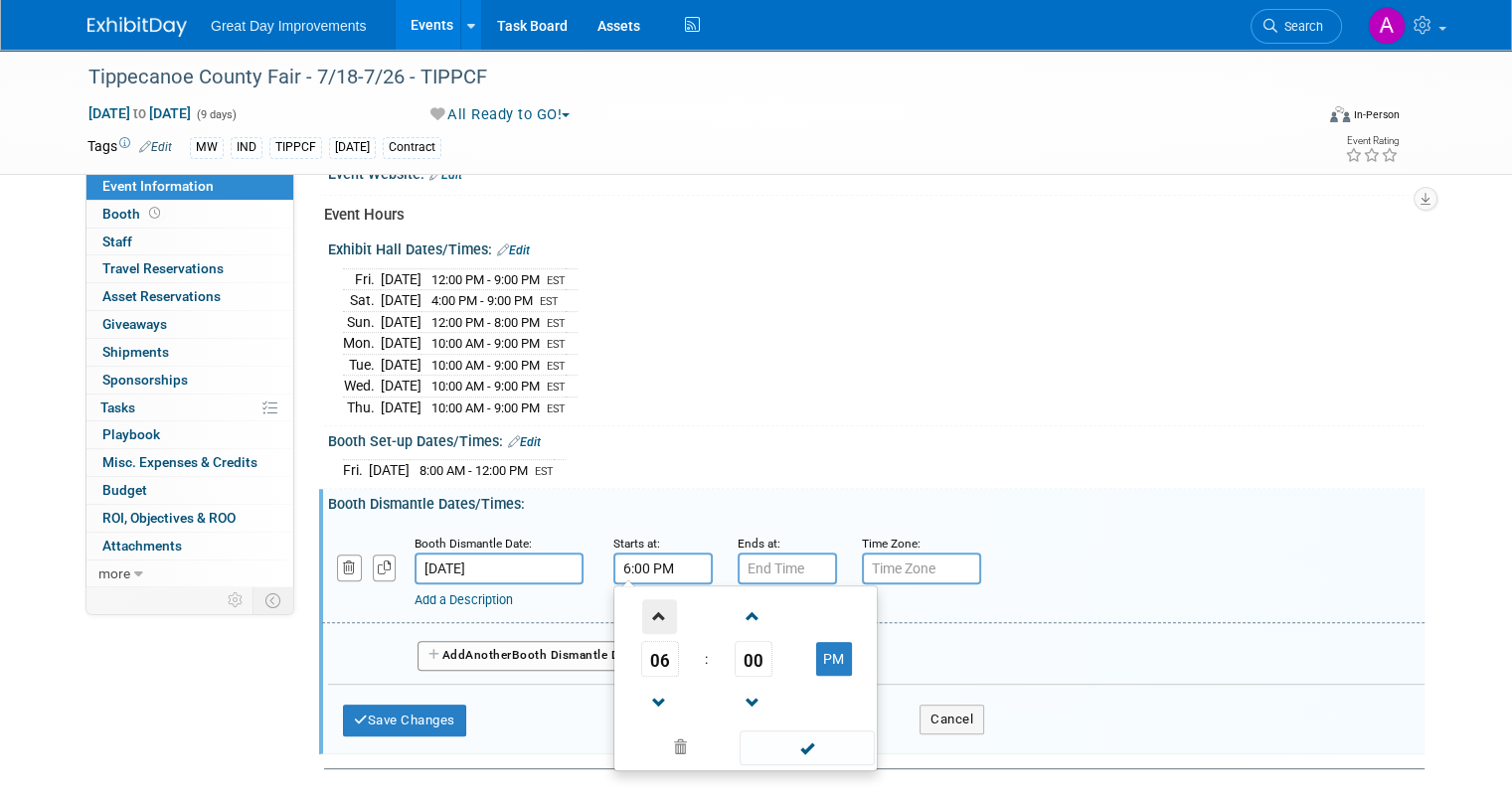 click at bounding box center (659, 616) 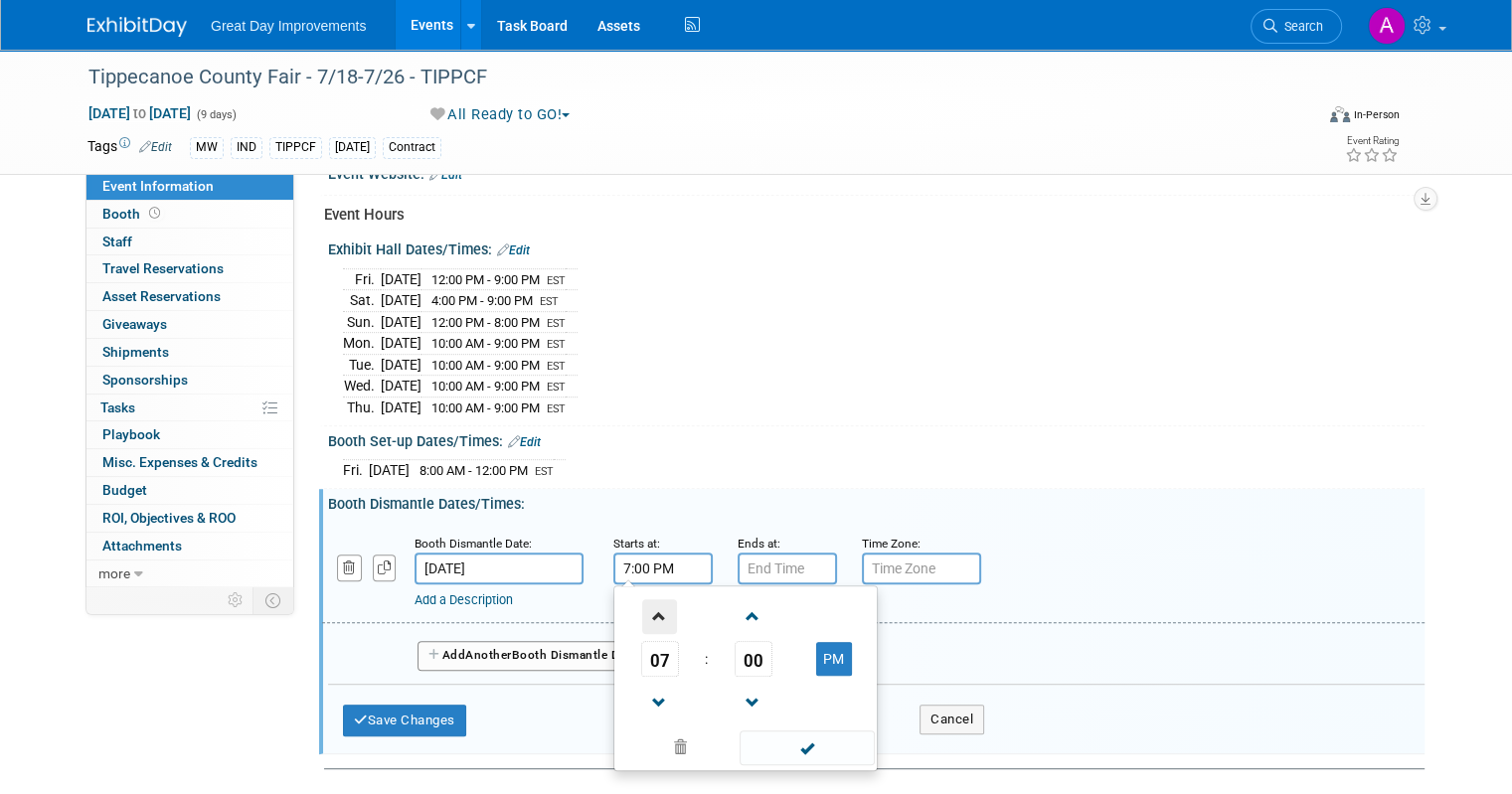 click at bounding box center (659, 616) 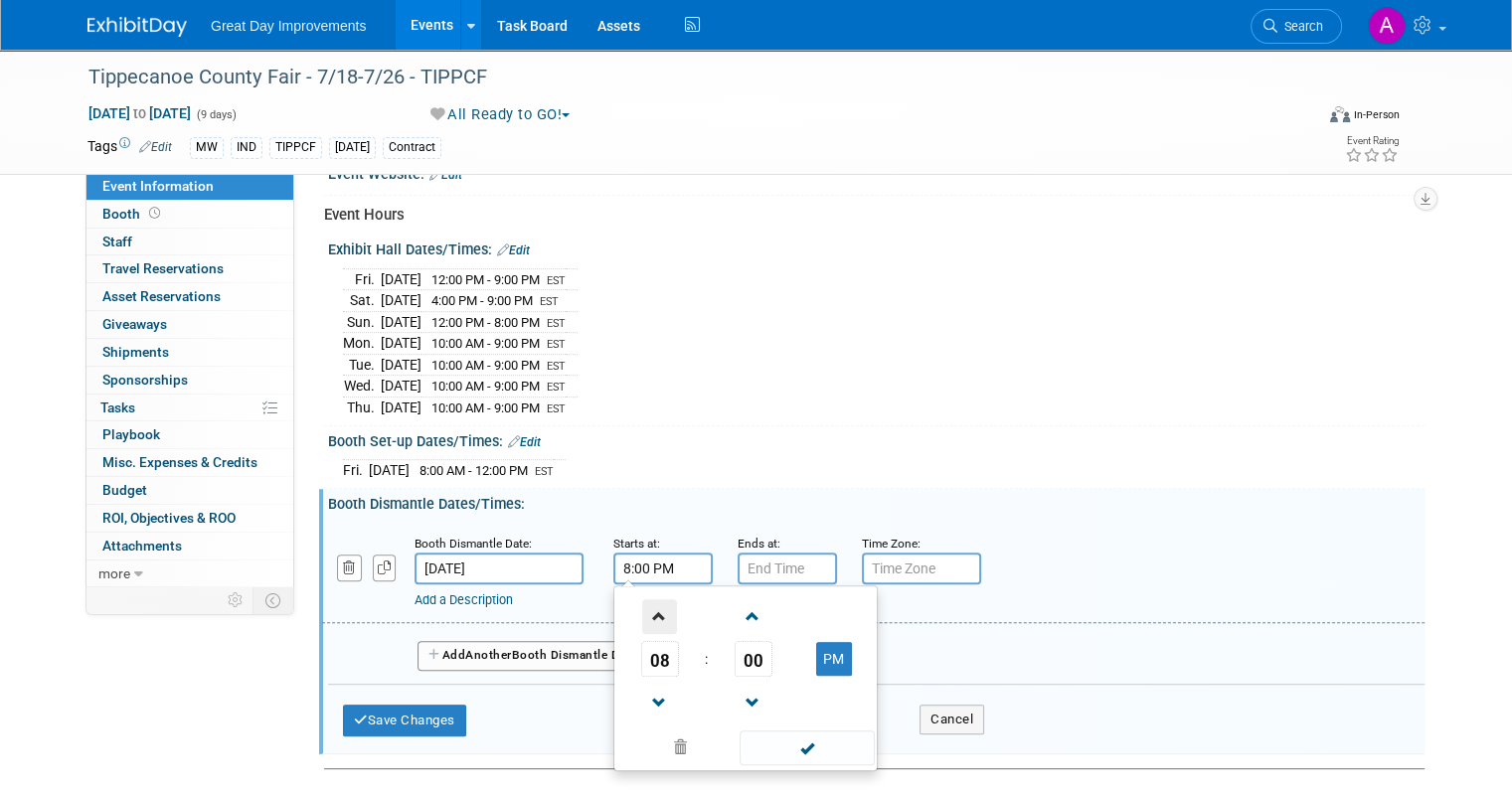 click at bounding box center [659, 616] 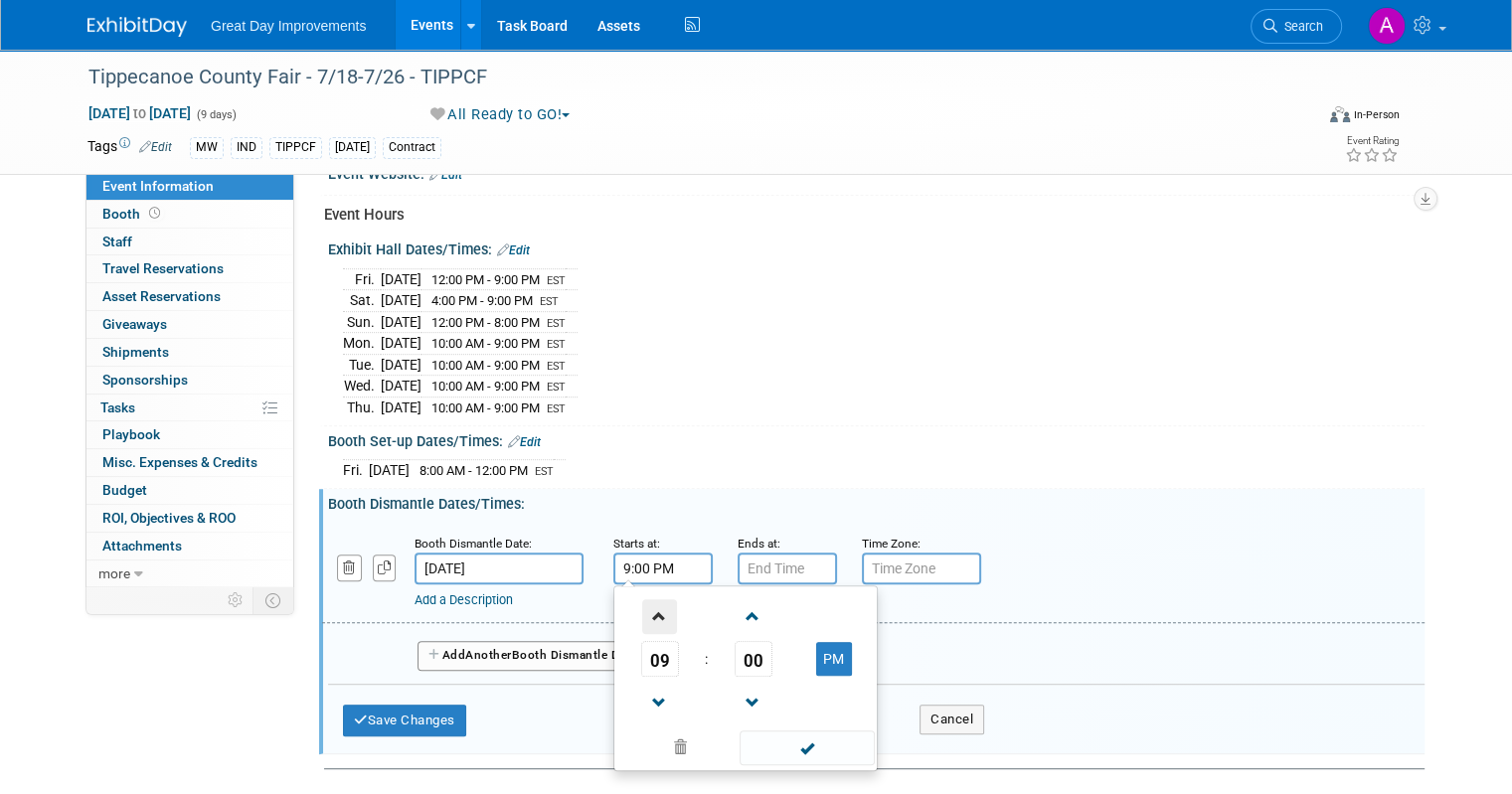click at bounding box center [659, 616] 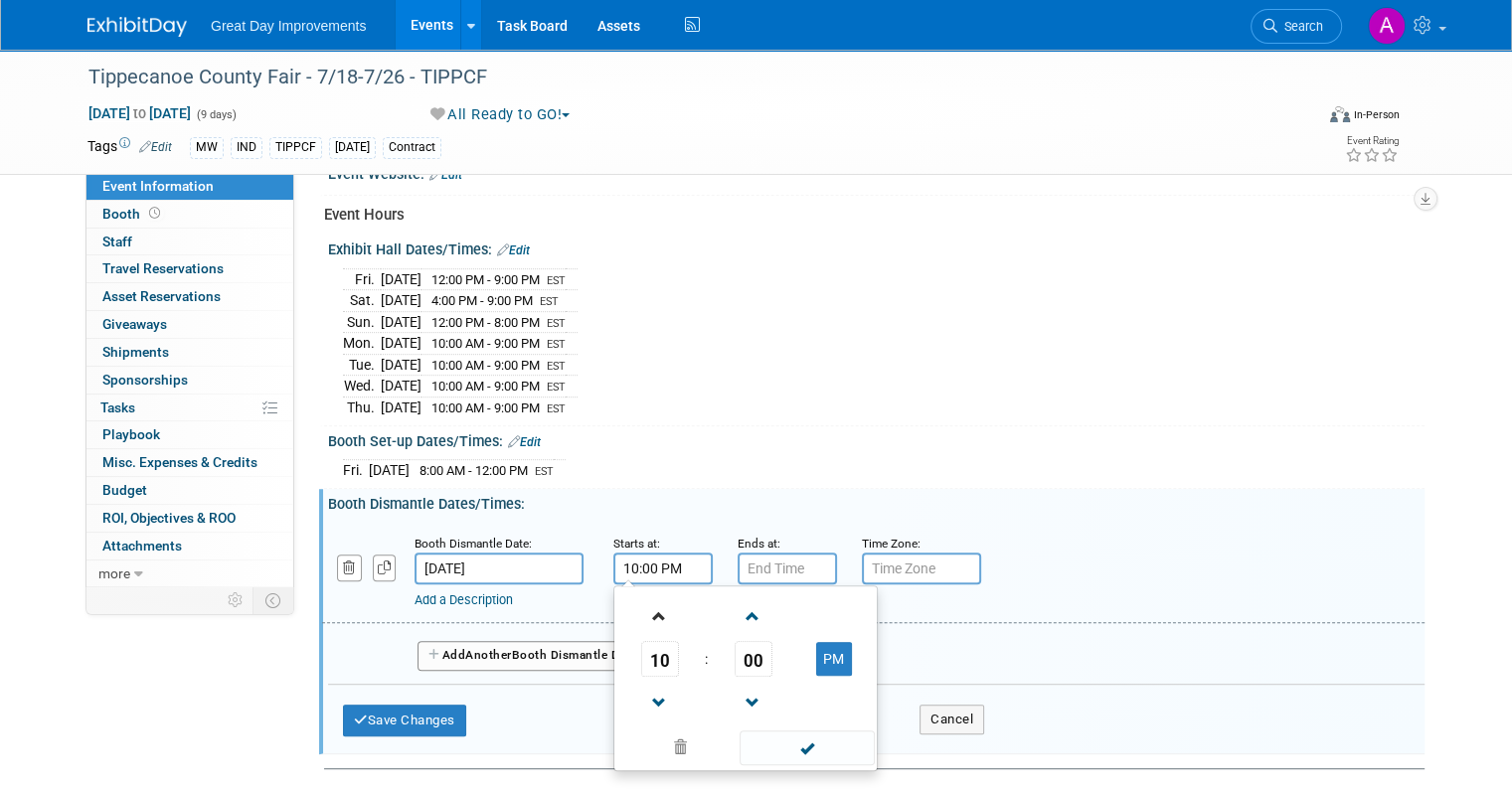 click at bounding box center [660, 615] 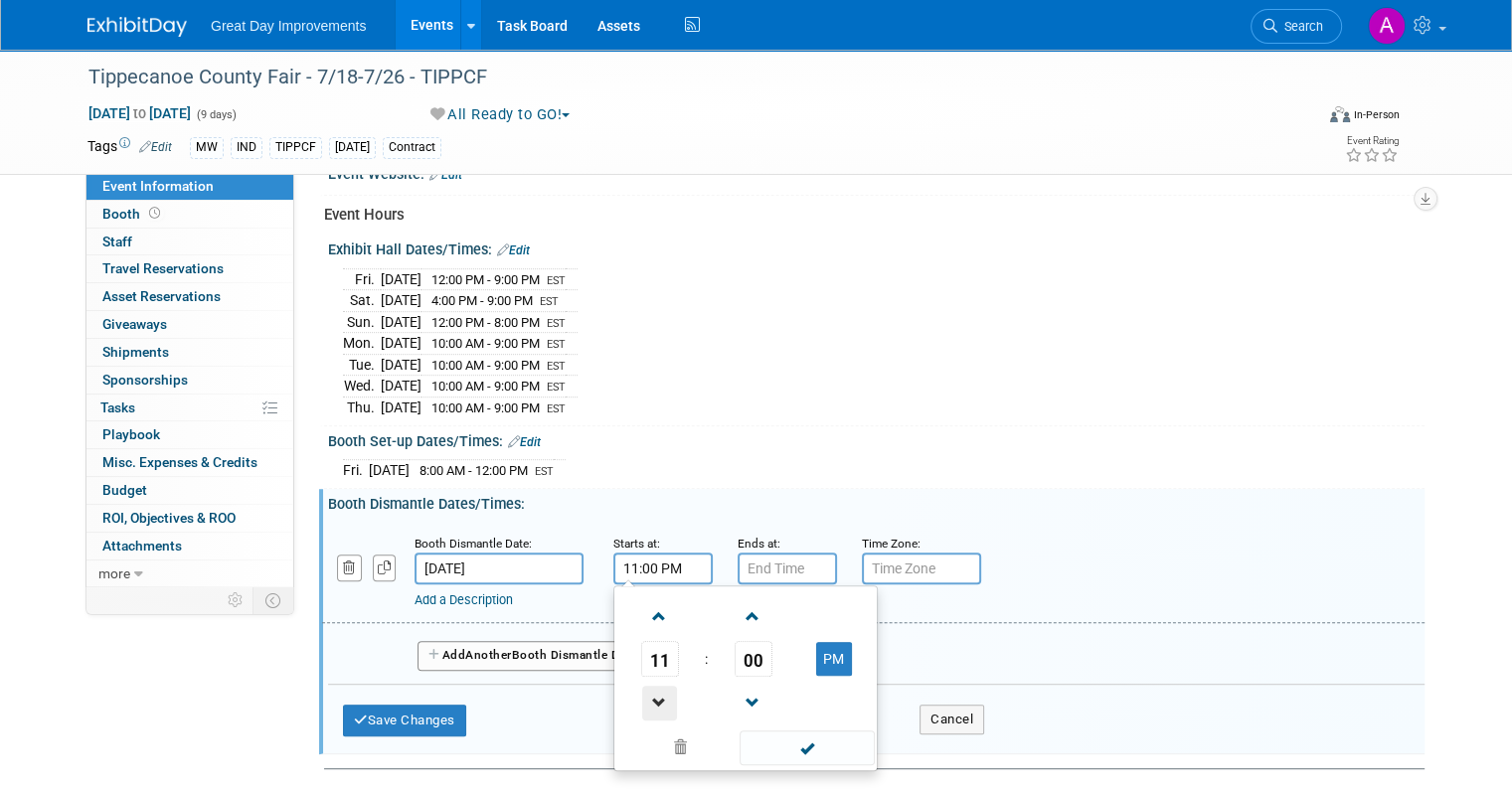 click at bounding box center (659, 703) 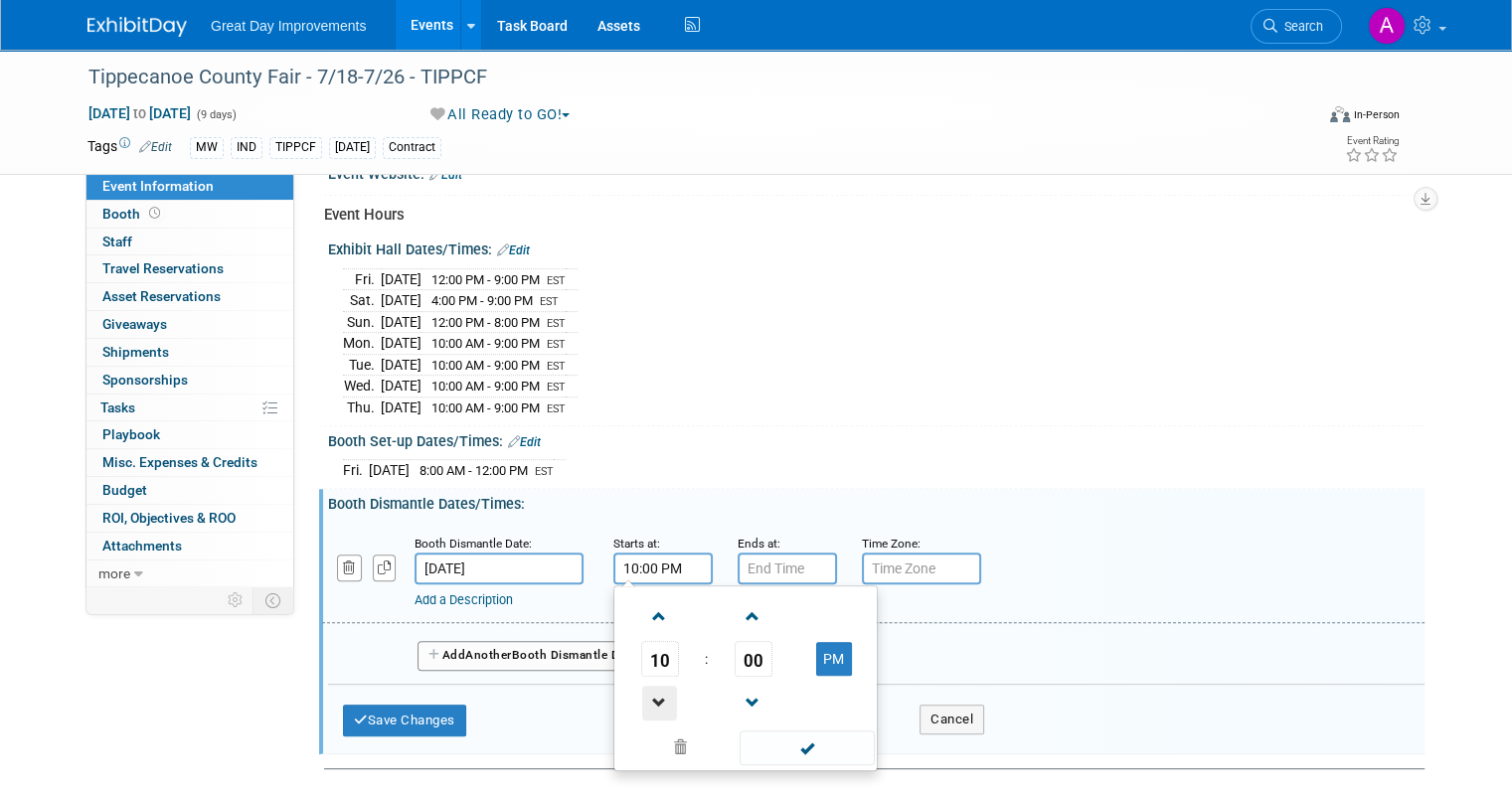 click at bounding box center (659, 703) 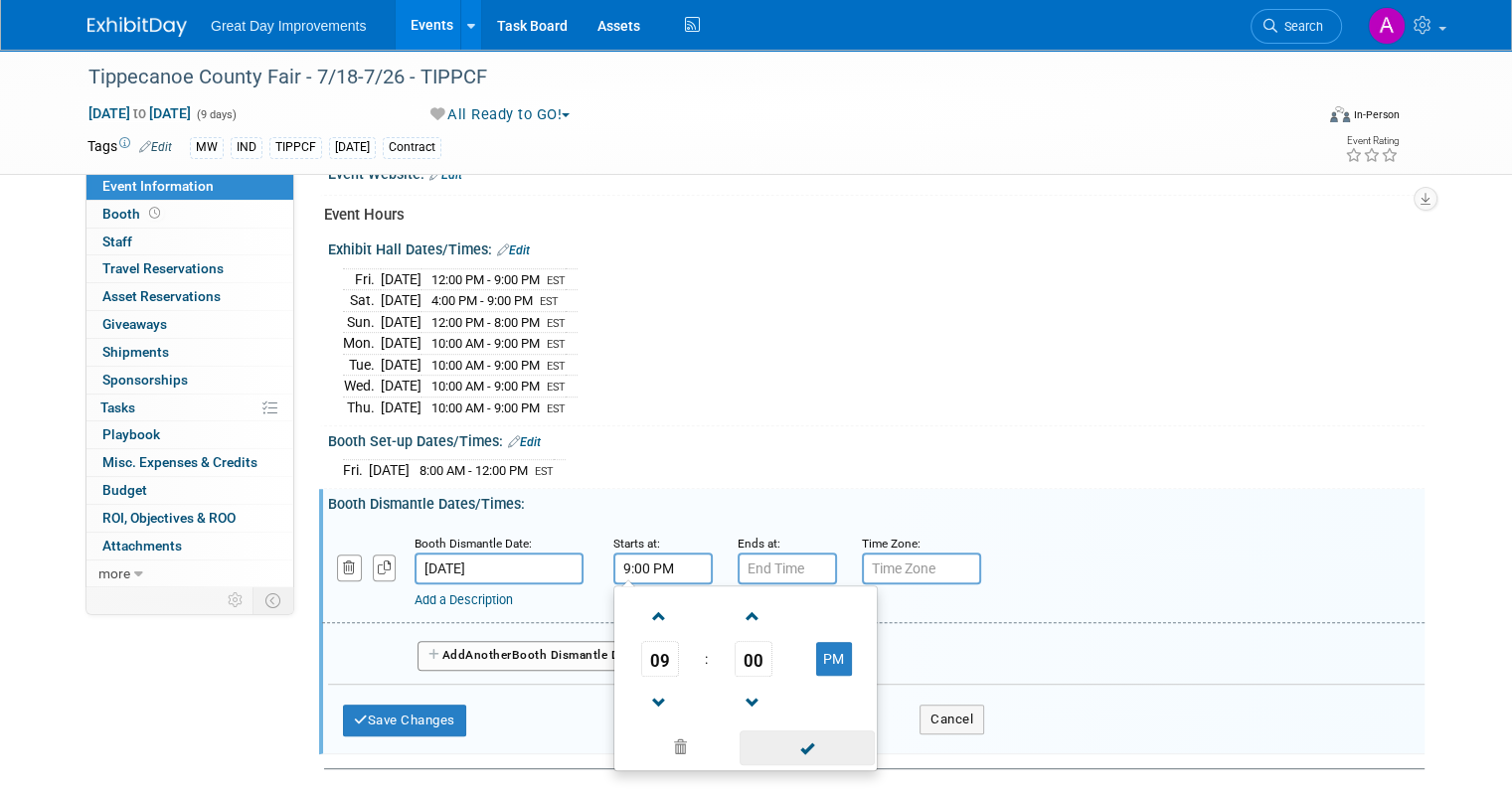 click at bounding box center [806, 747] 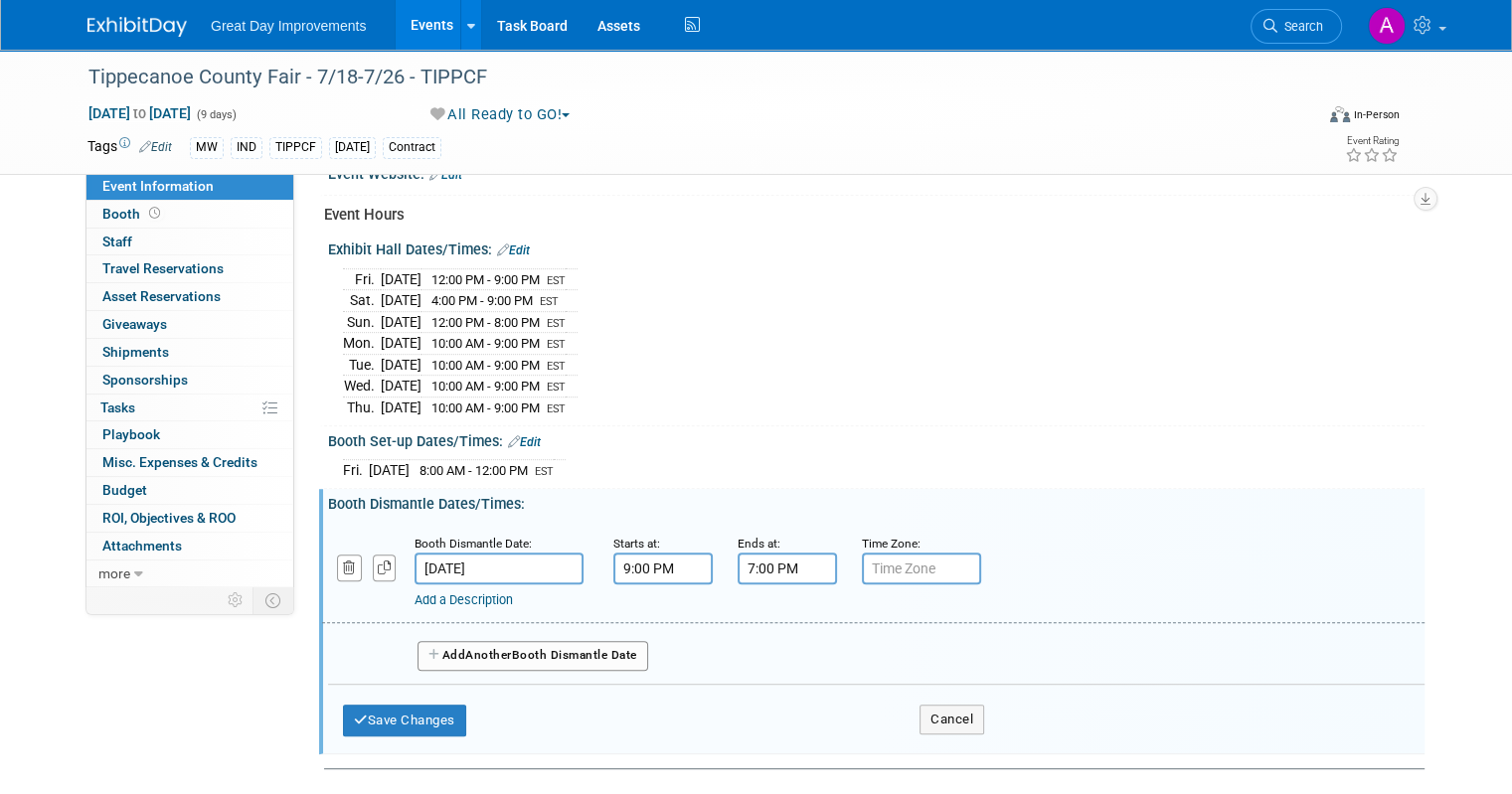 click on "7:00 PM" at bounding box center (787, 568) 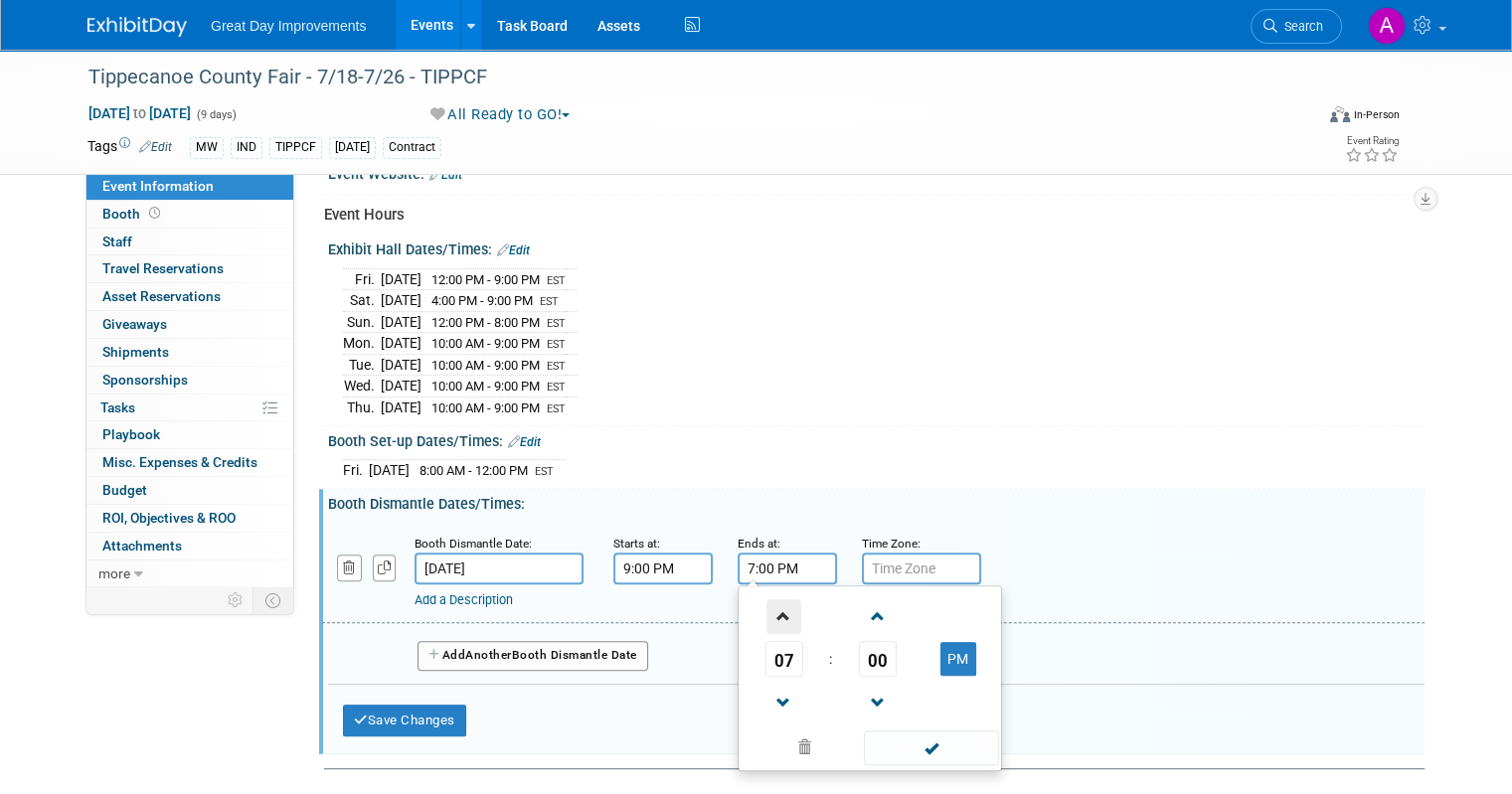 click at bounding box center [783, 616] 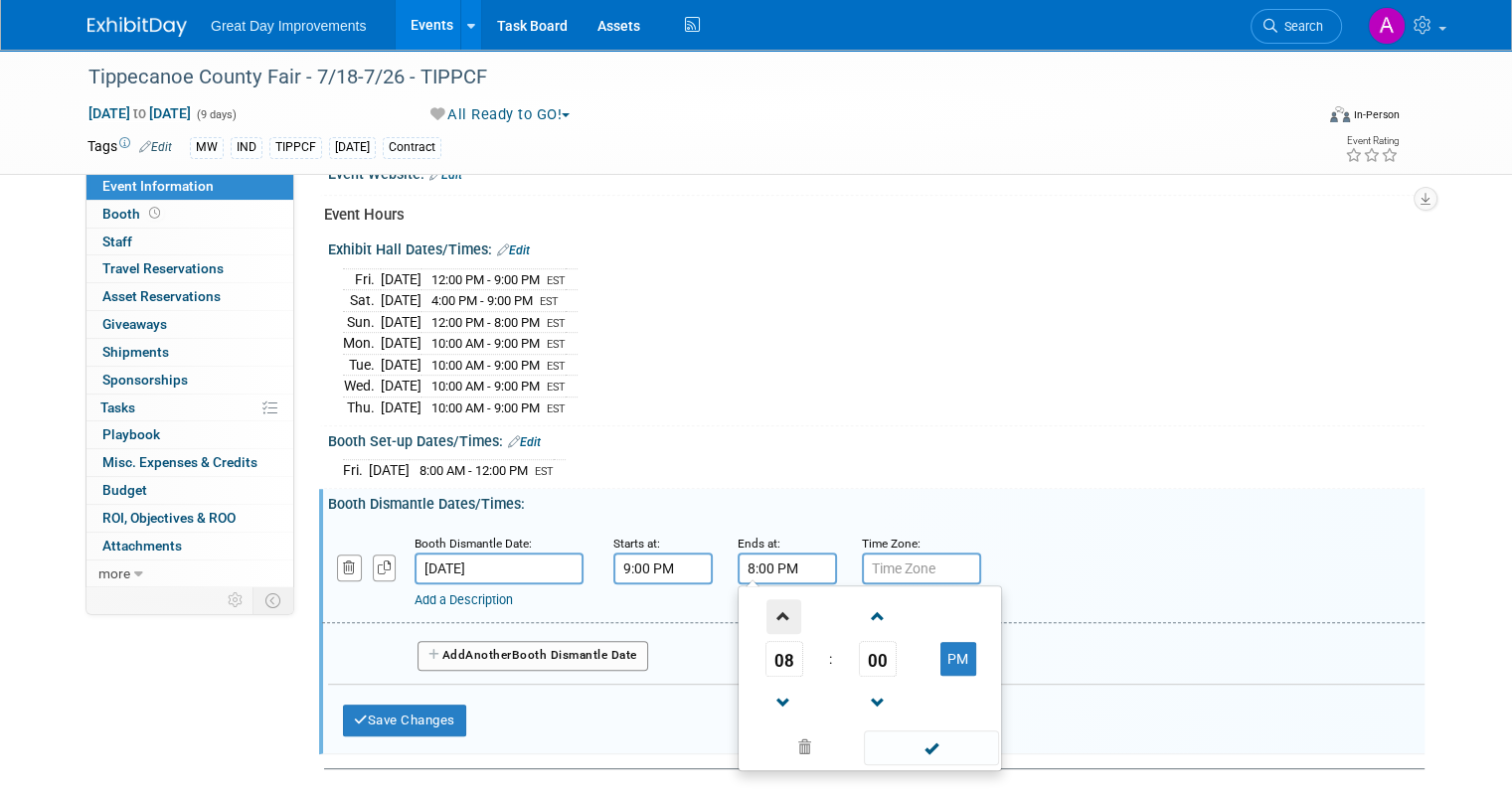 click at bounding box center (783, 616) 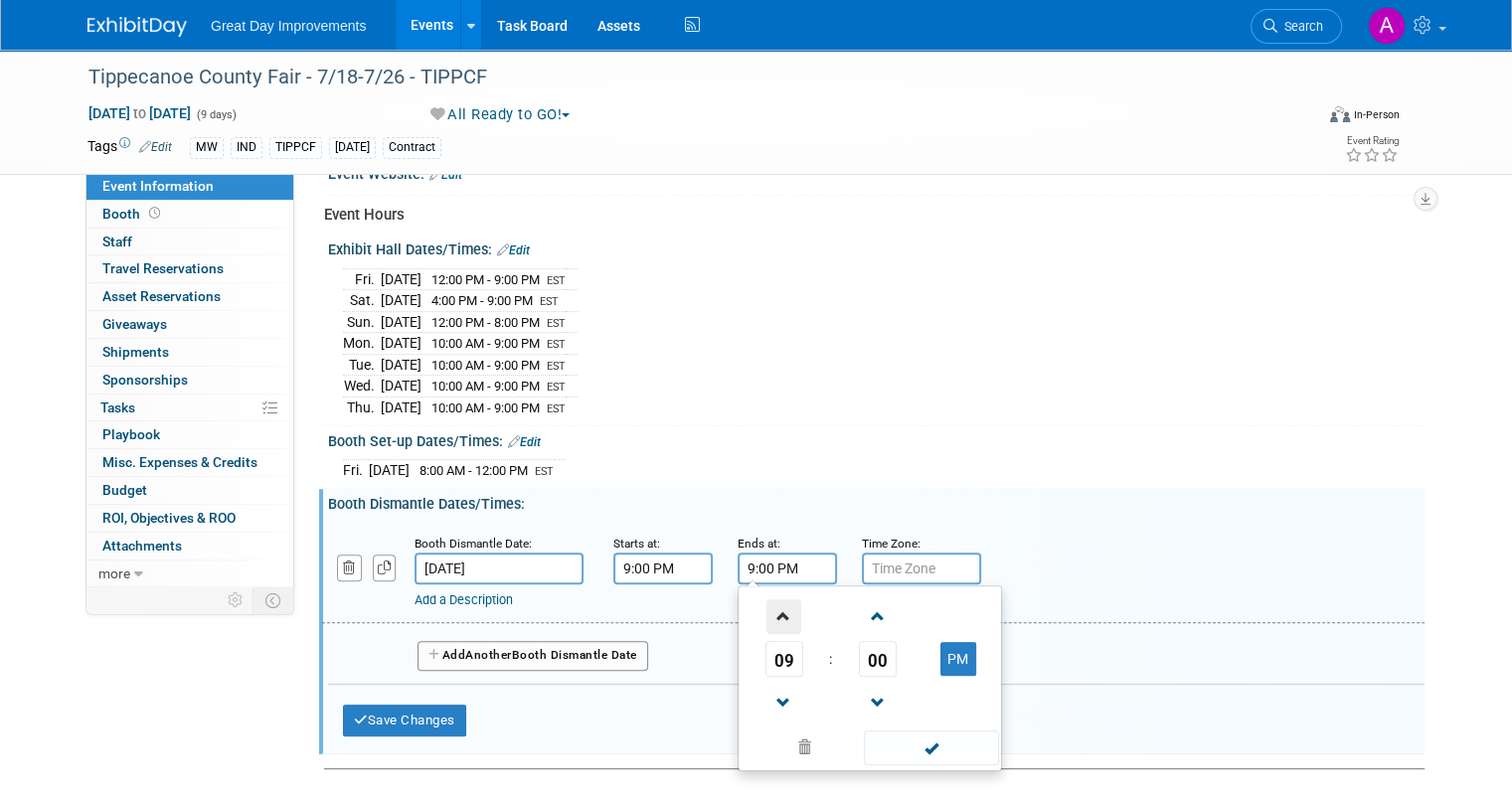 click at bounding box center [783, 616] 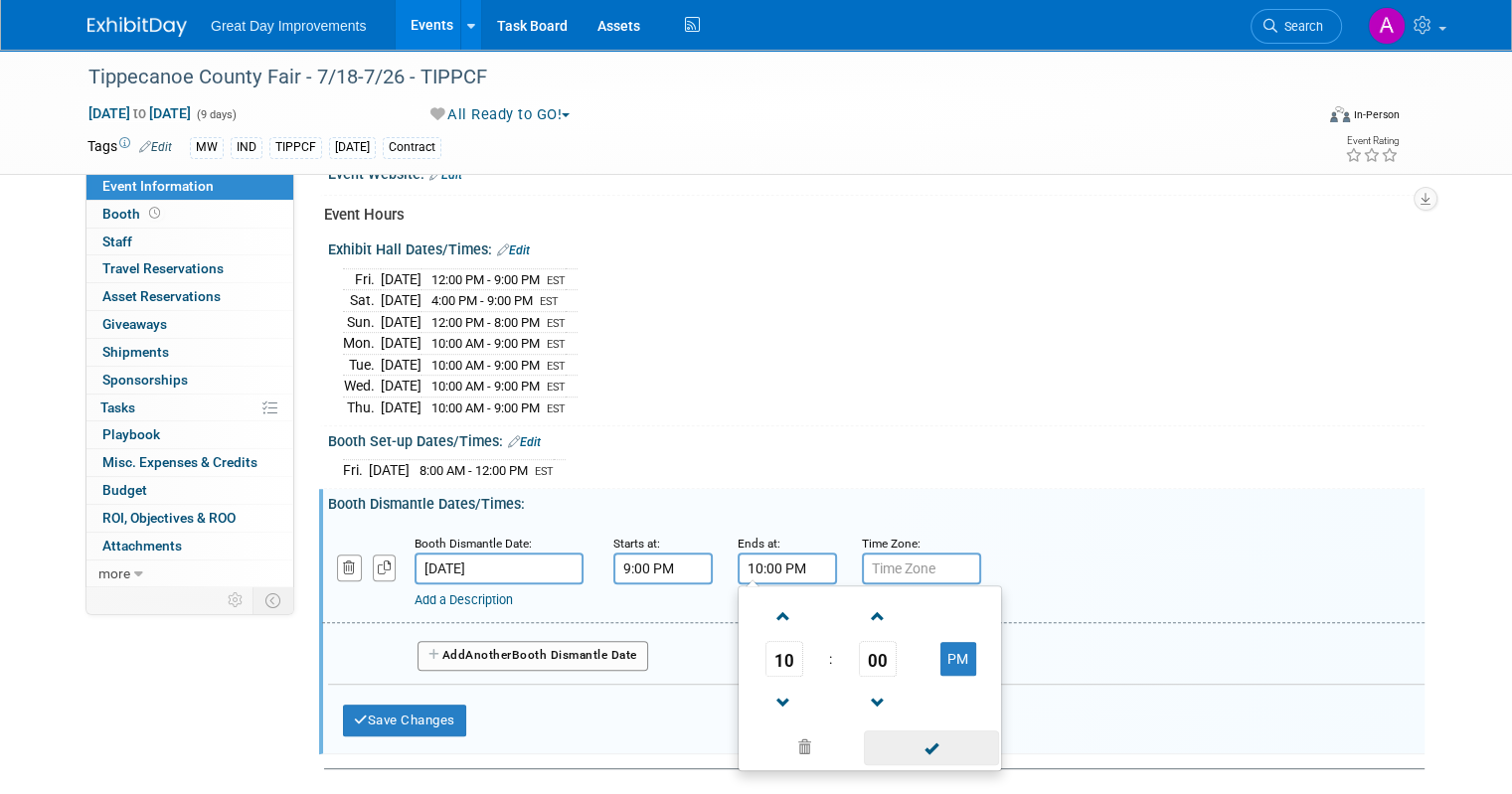 click at bounding box center (930, 747) 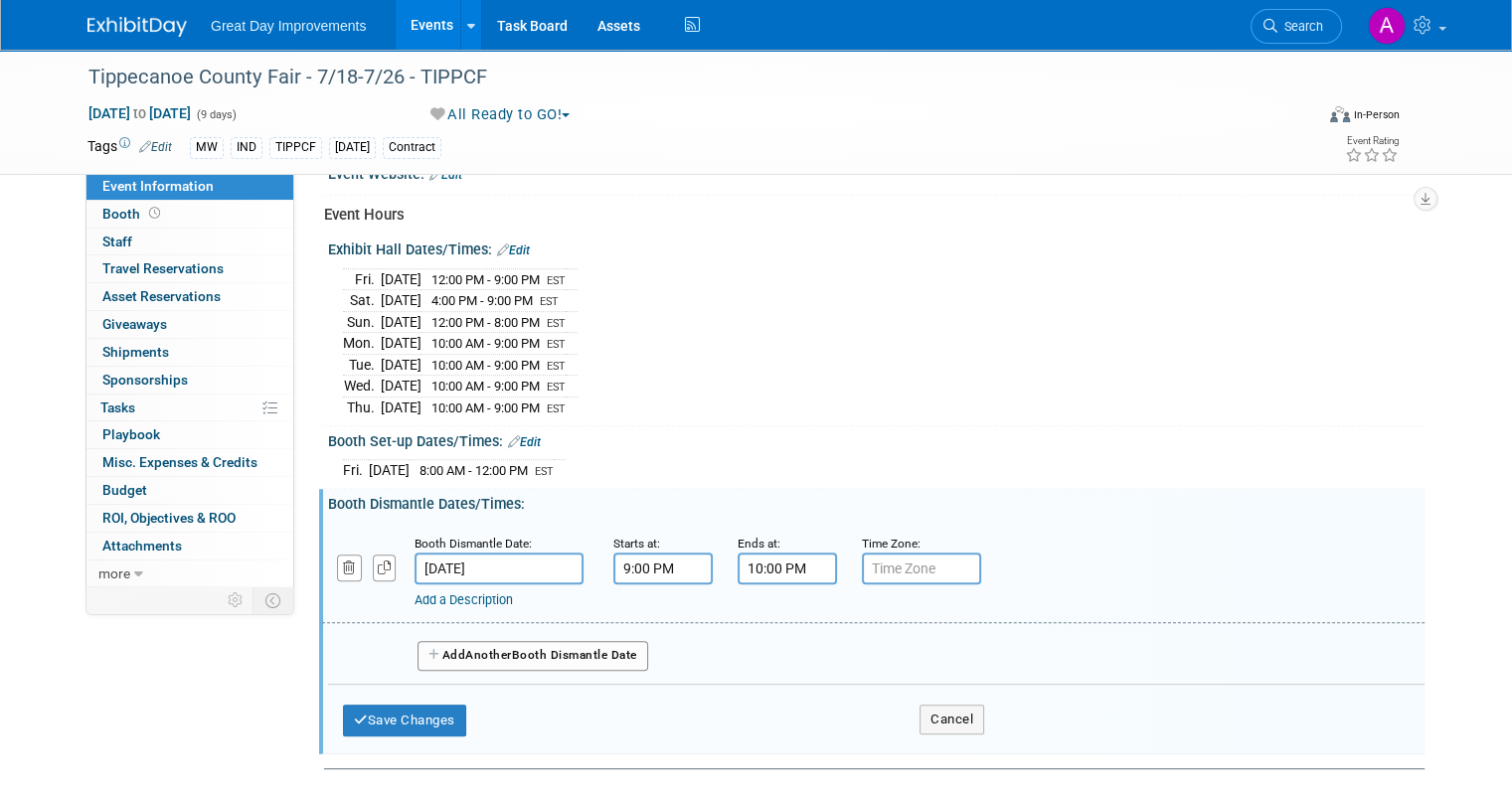 click at bounding box center (922, 568) 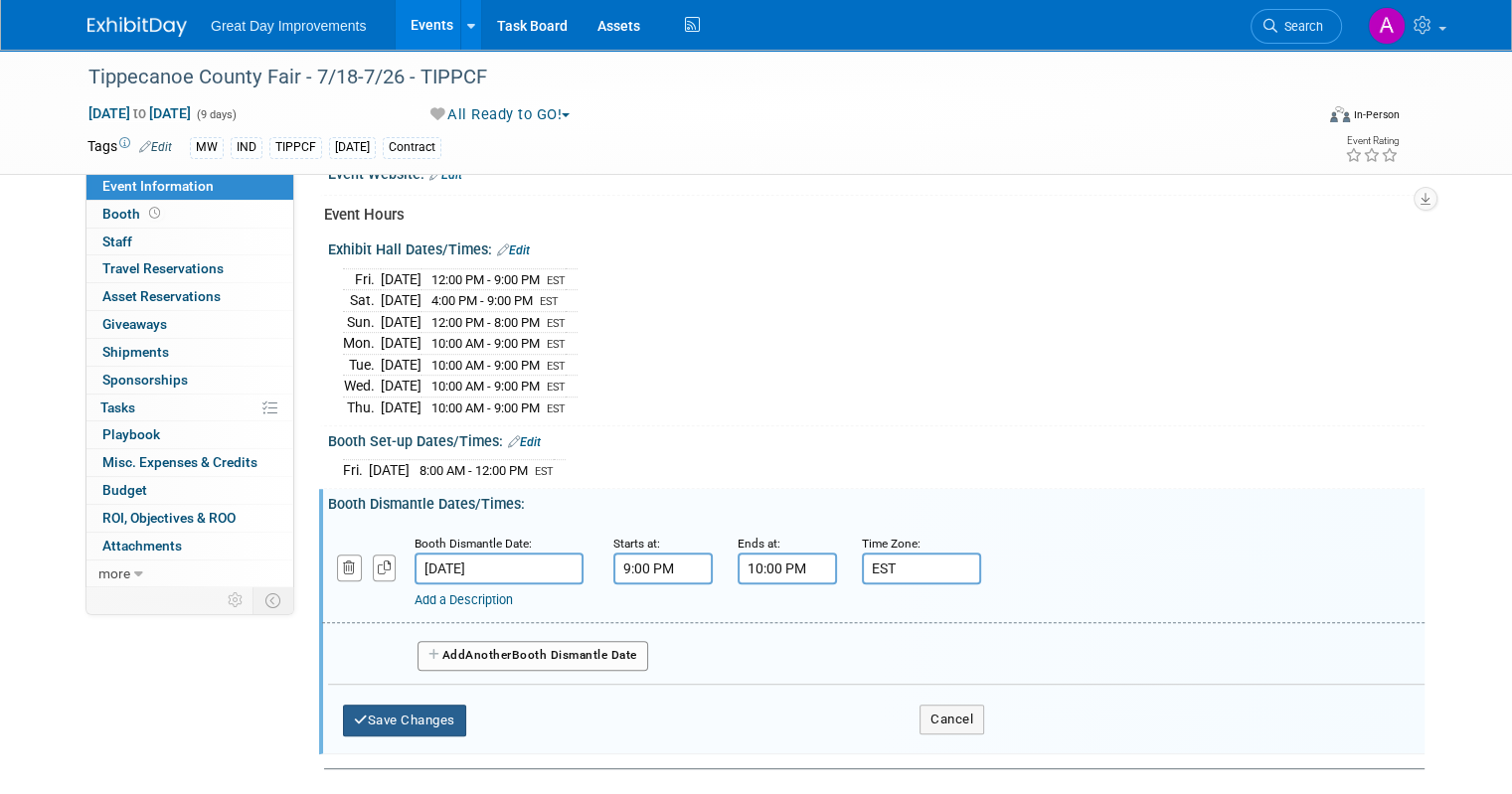 type on "EST" 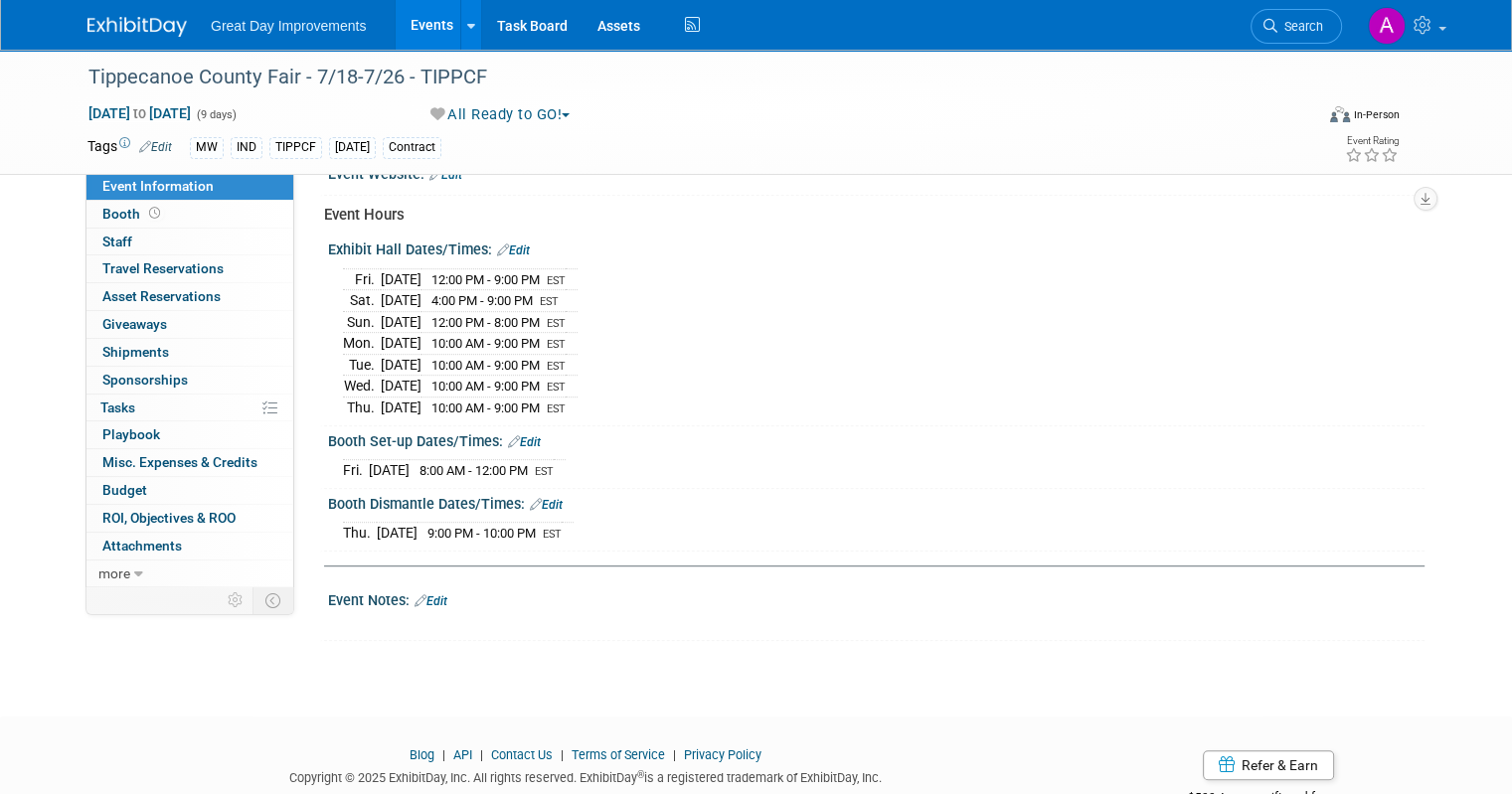 click on "Edit" at bounding box center (430, 601) 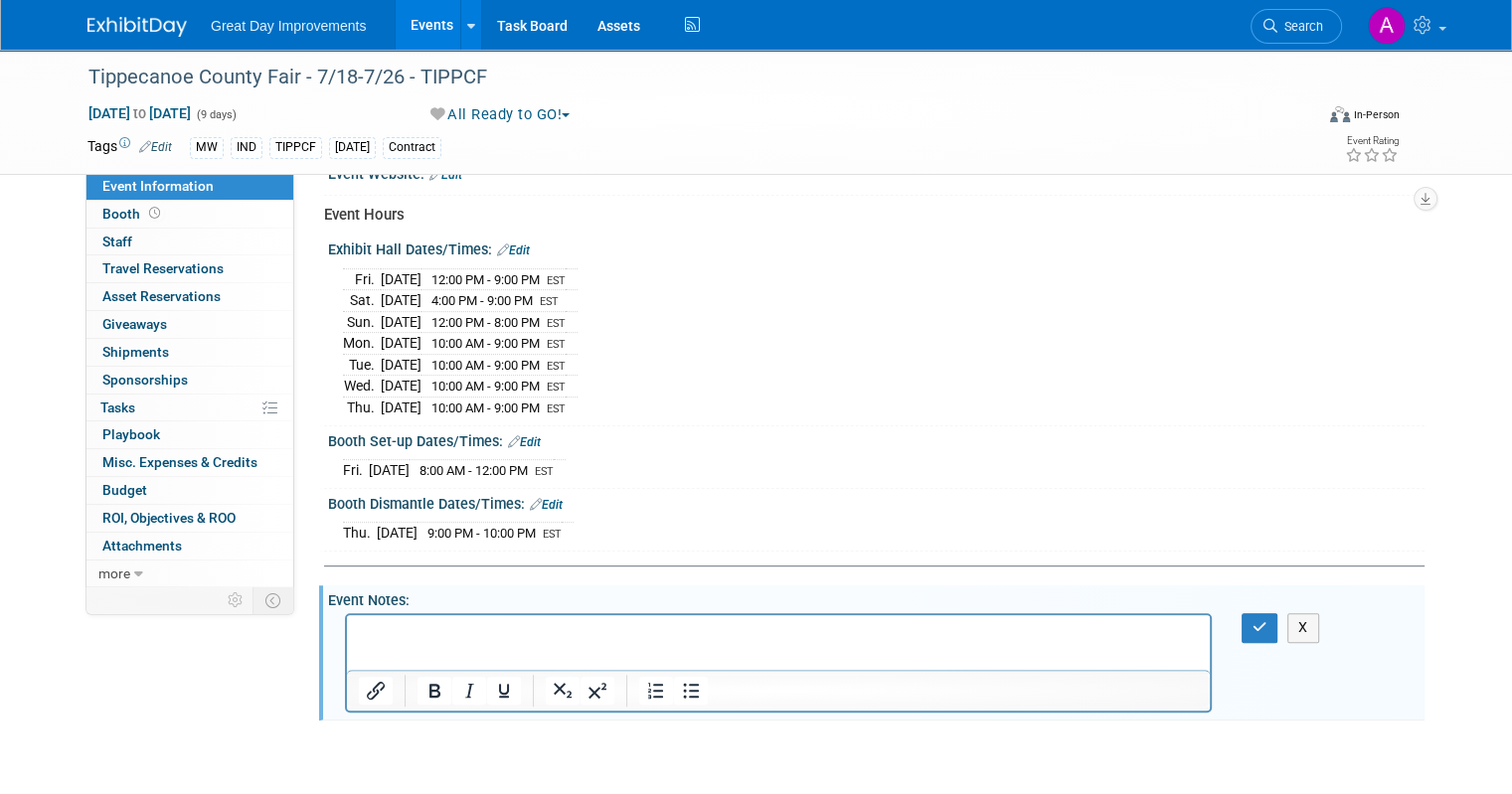 scroll, scrollTop: 0, scrollLeft: 0, axis: both 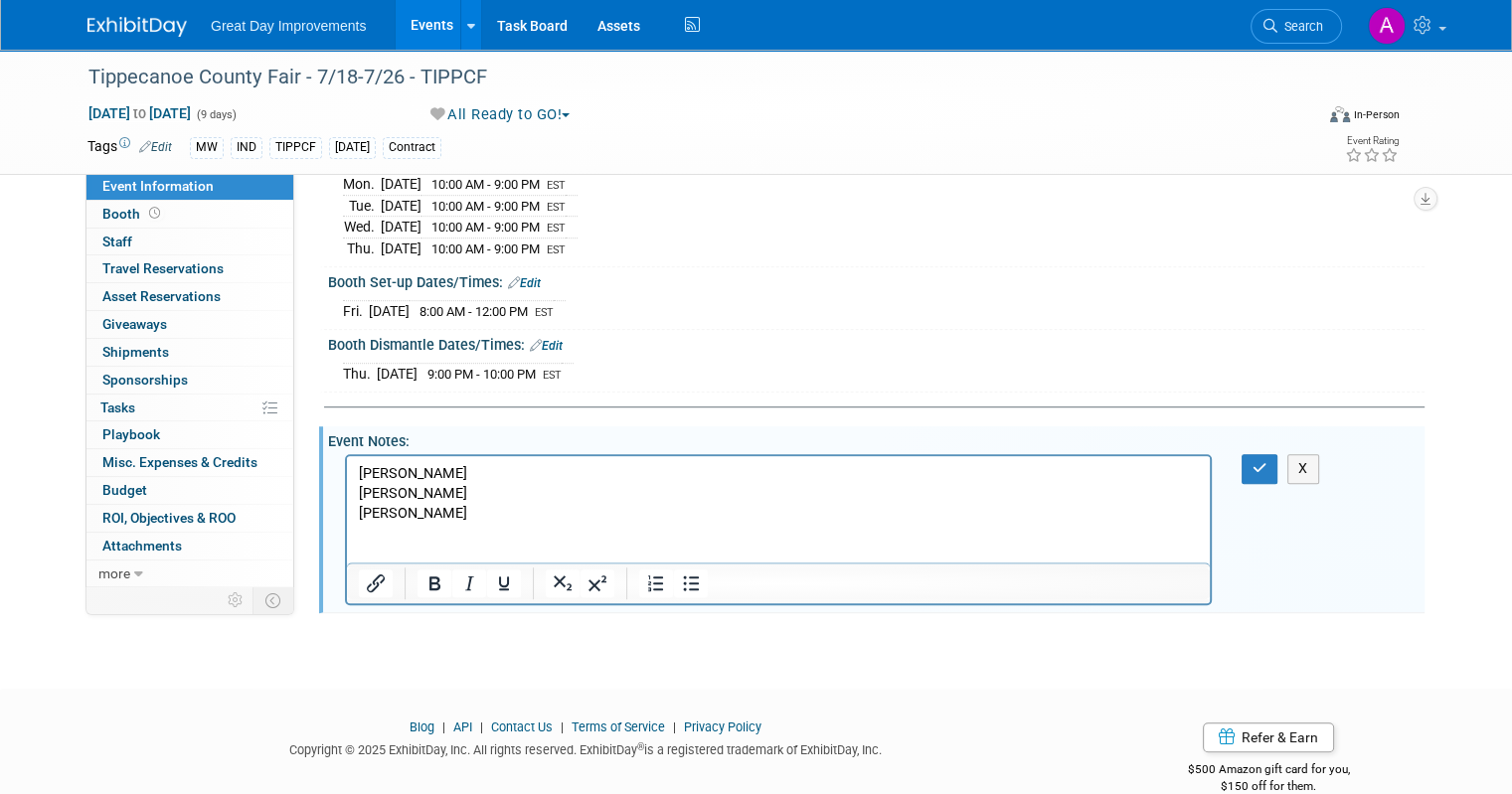 click on "Jalen Moore" at bounding box center (778, 514) 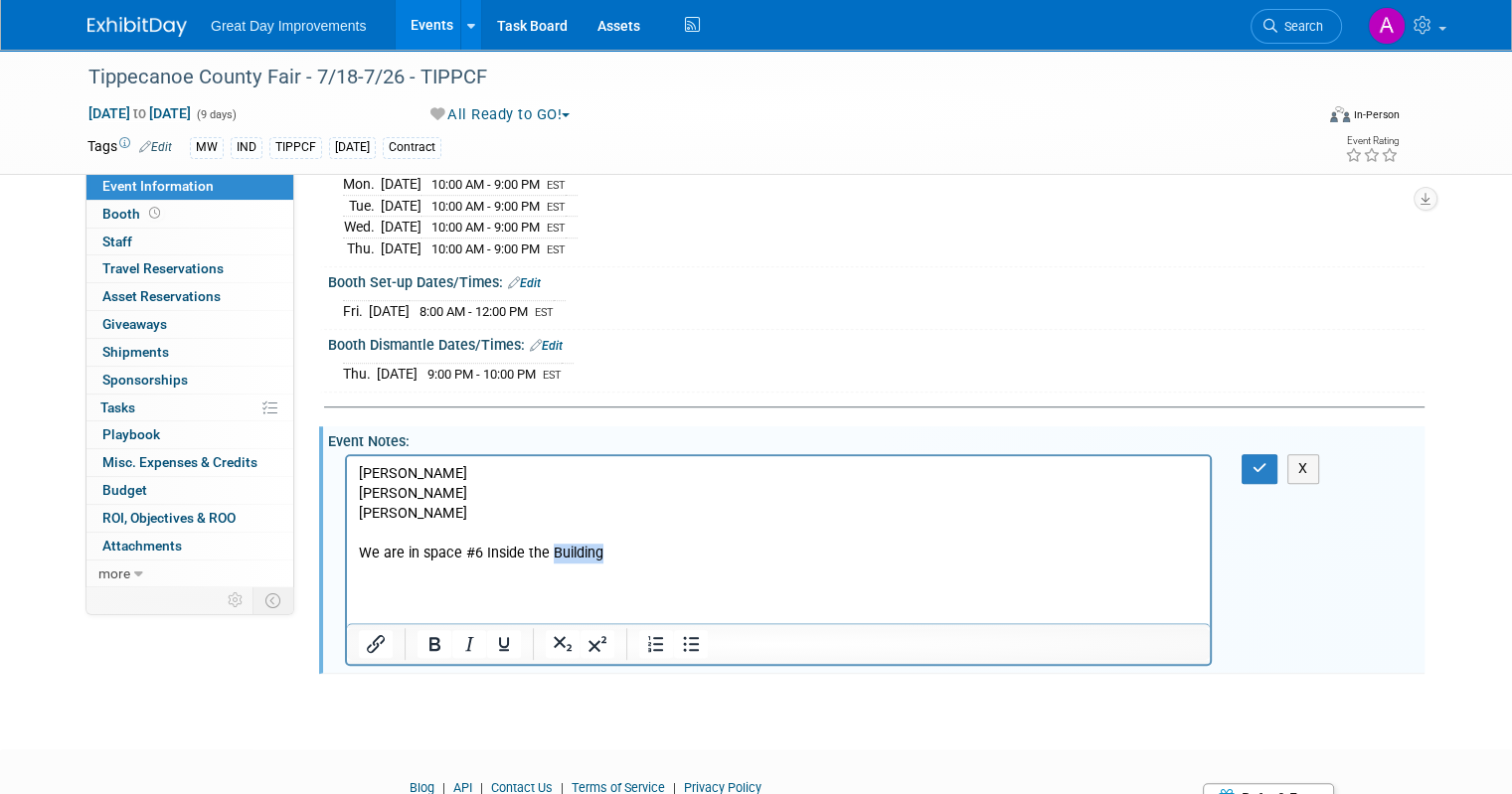 drag, startPoint x: 551, startPoint y: 548, endPoint x: 624, endPoint y: 544, distance: 73.10951 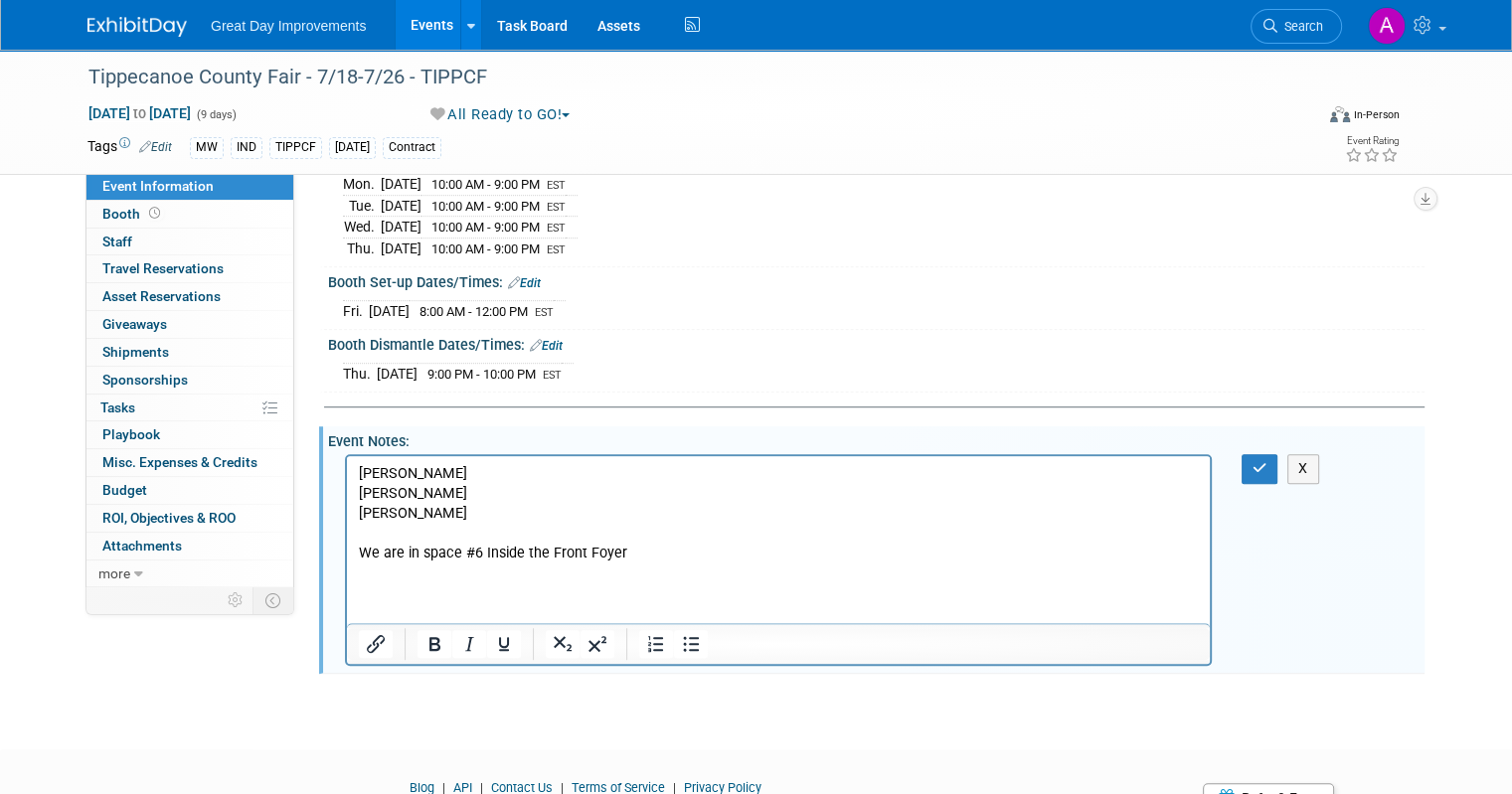 click at bounding box center (778, 573) 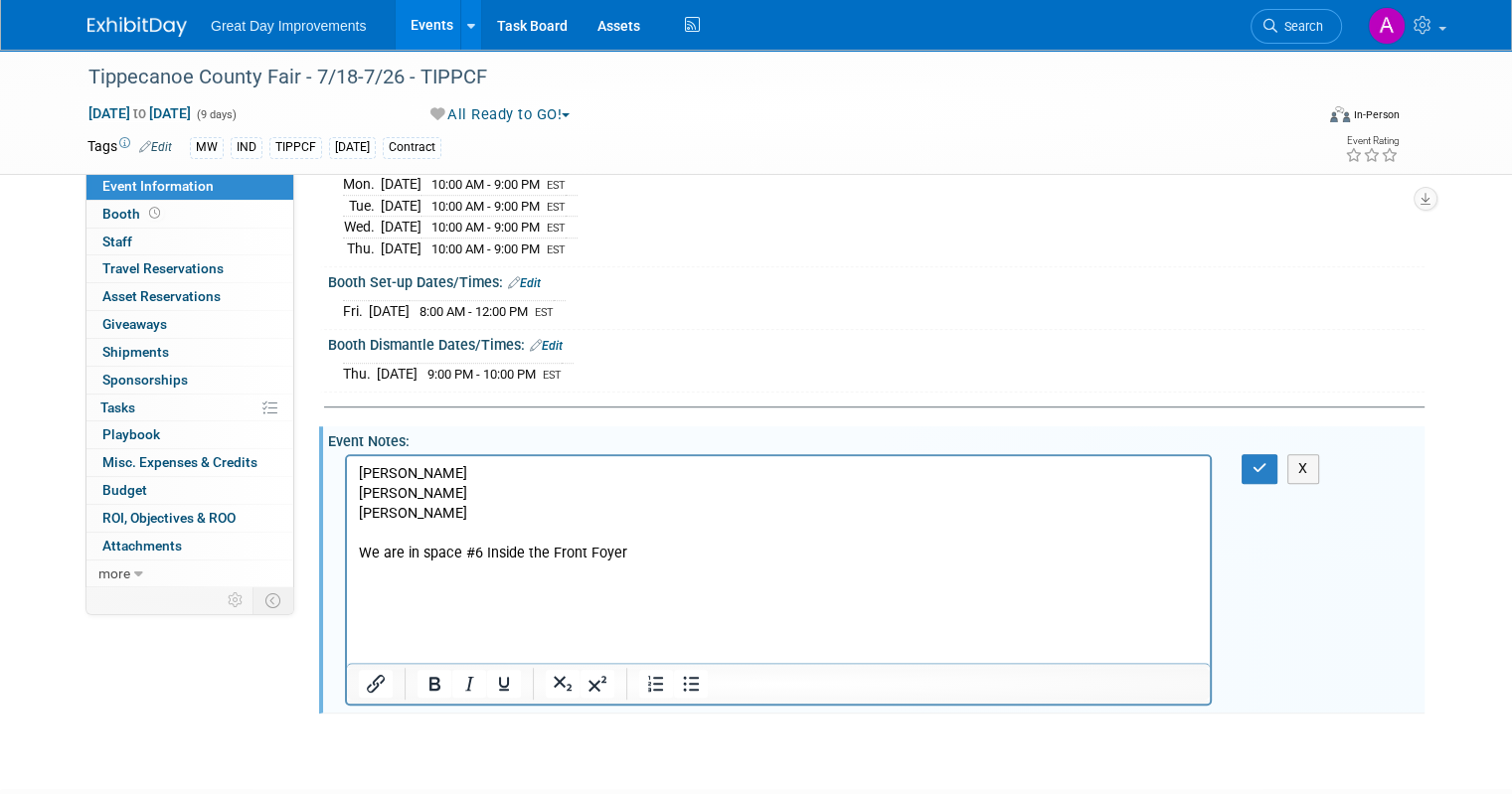 click on "Eddie Wilson William Campbell  Jalen Moore We are in space #6 Inside the Front Foyer" at bounding box center [778, 559] 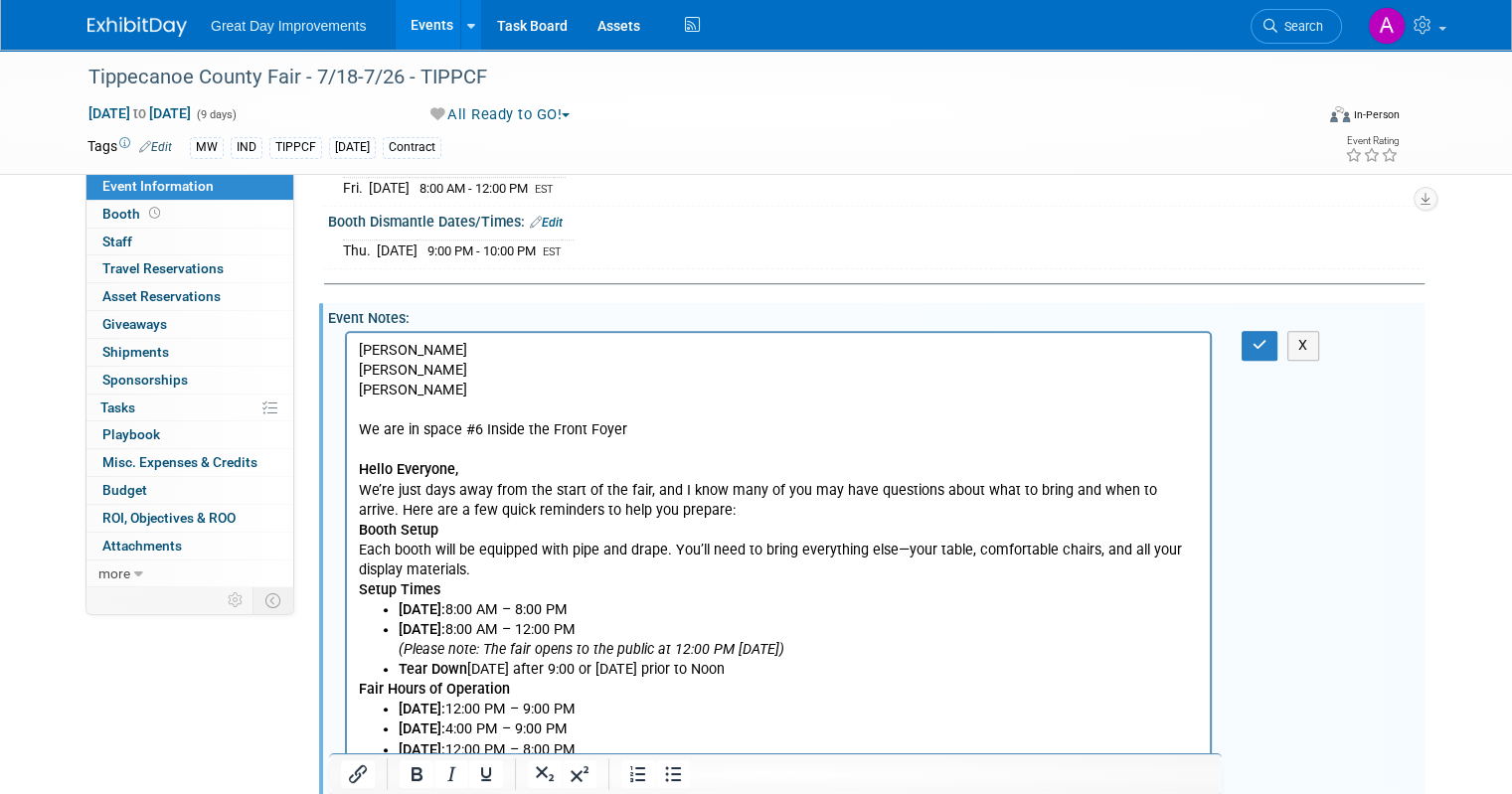 scroll, scrollTop: 1117, scrollLeft: 0, axis: vertical 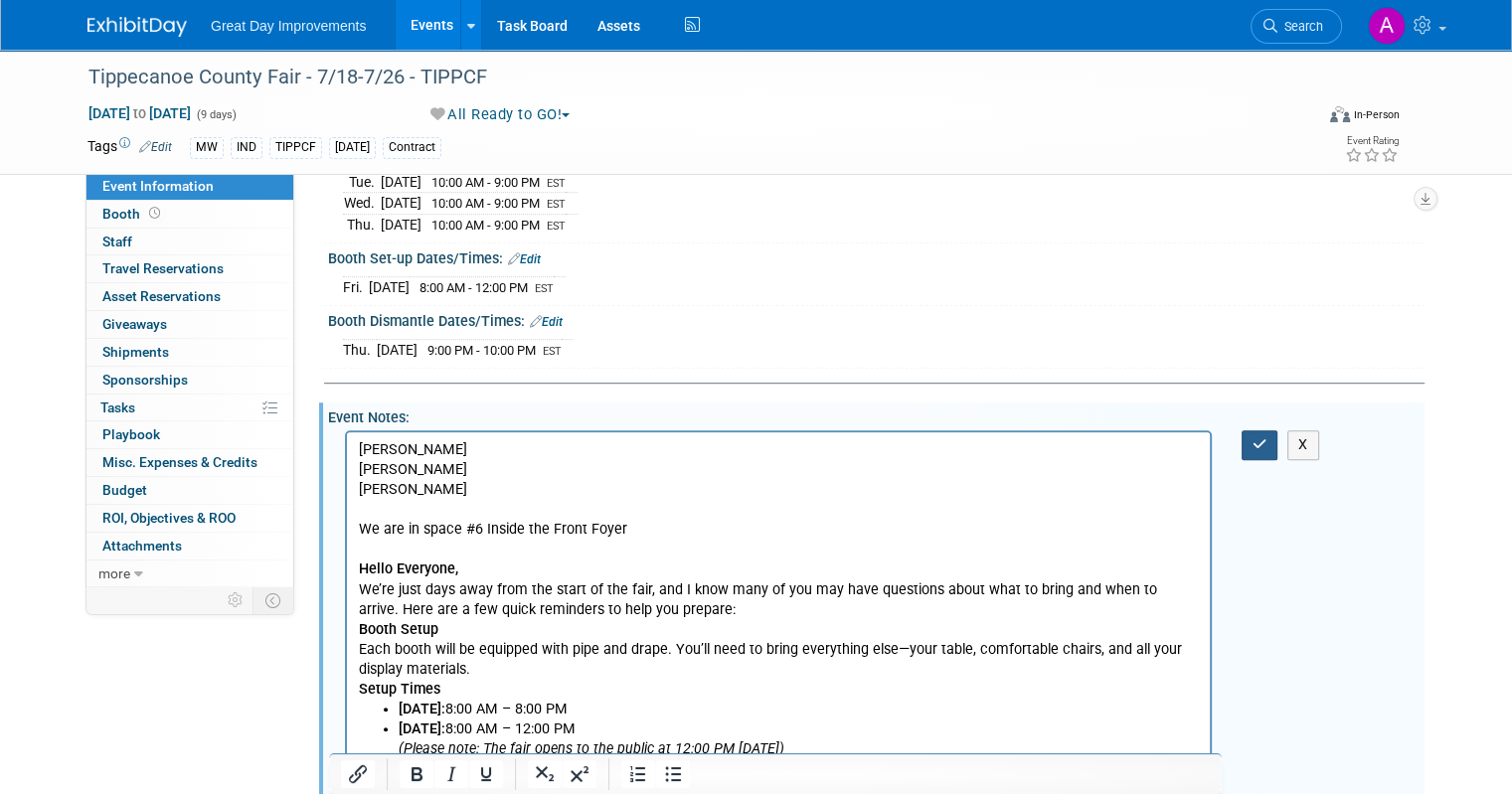 click at bounding box center (1260, 444) 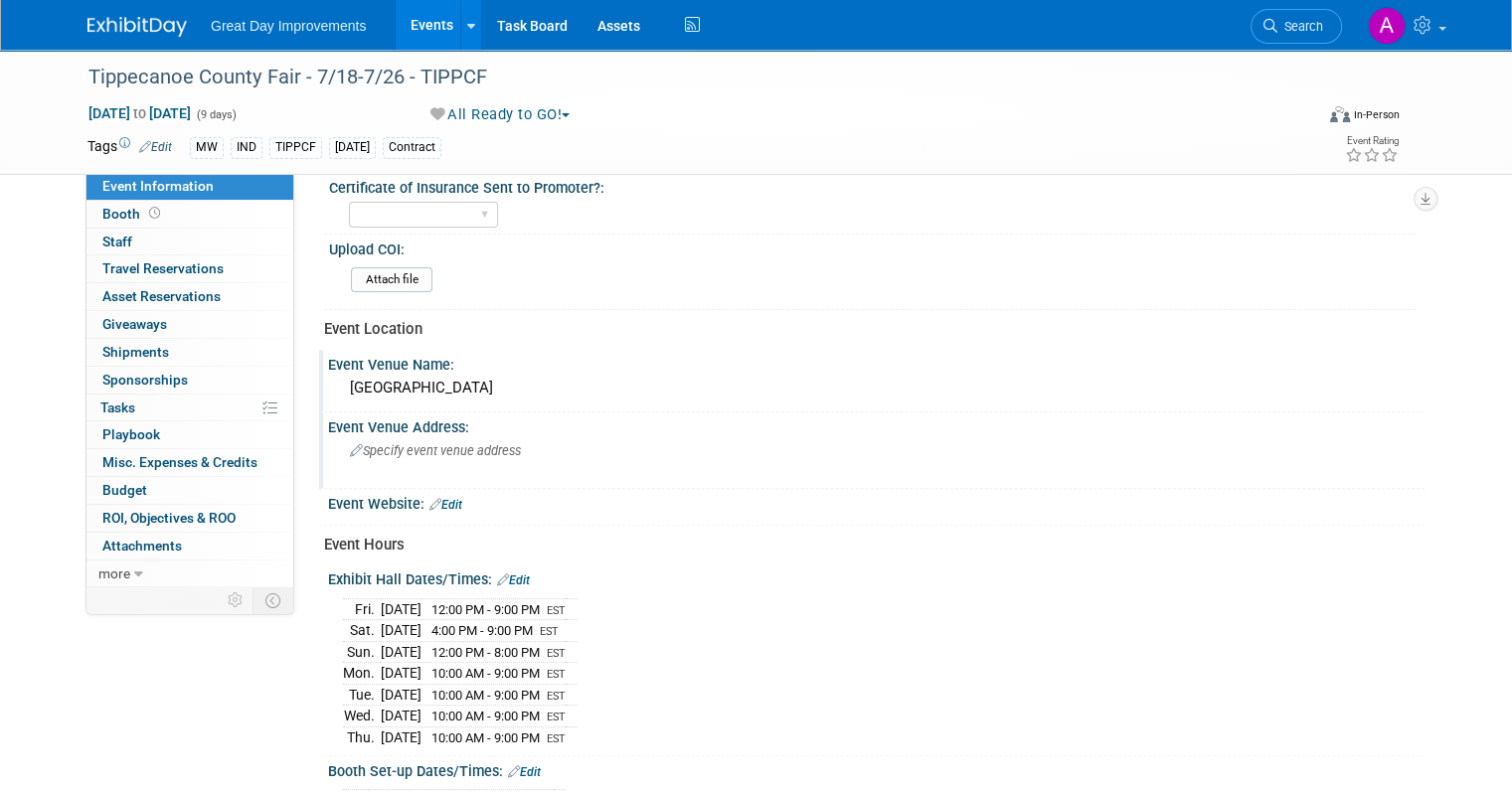 scroll, scrollTop: 620, scrollLeft: 0, axis: vertical 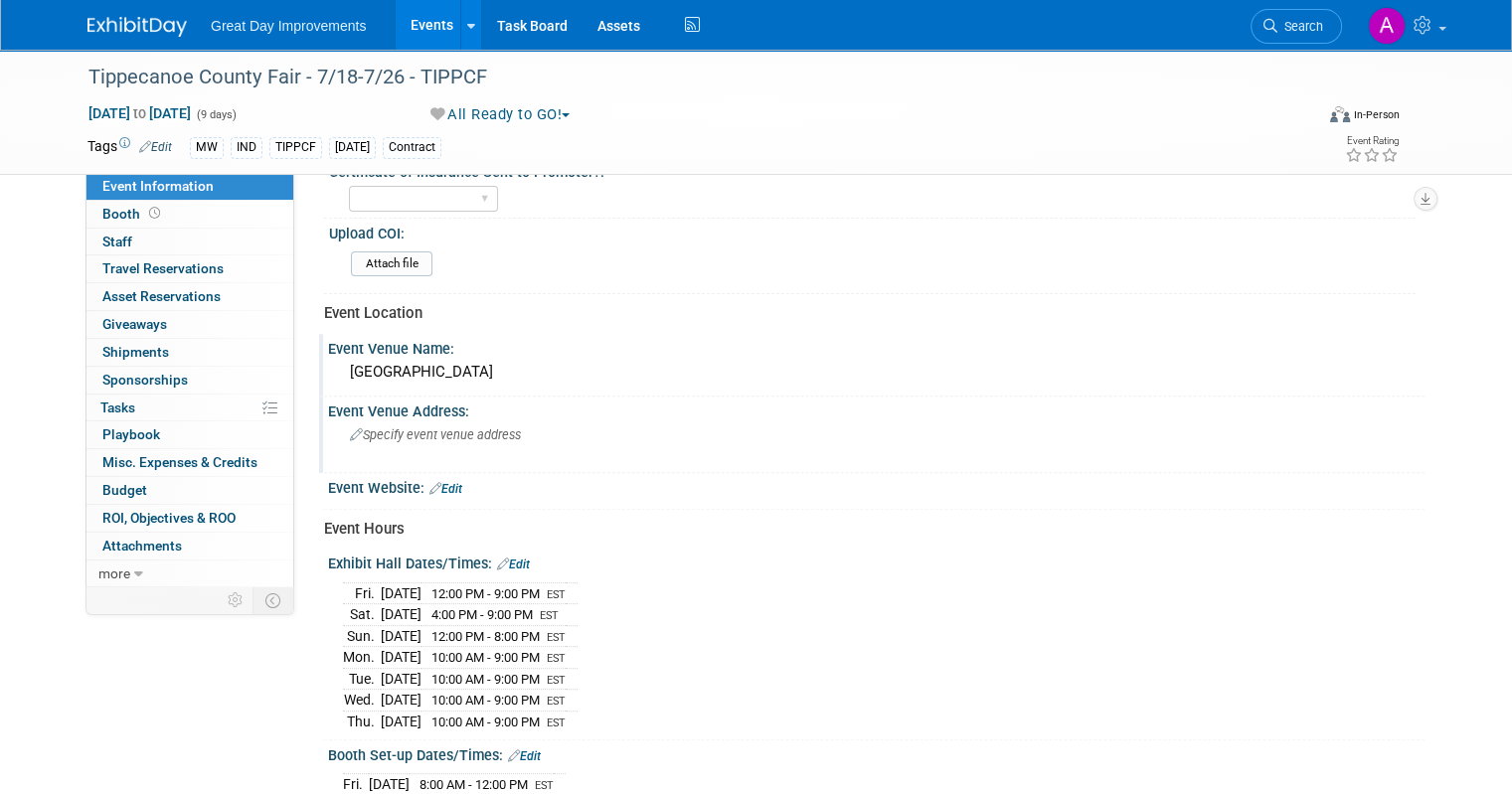 click on "Specify event venue address" at bounding box center (435, 434) 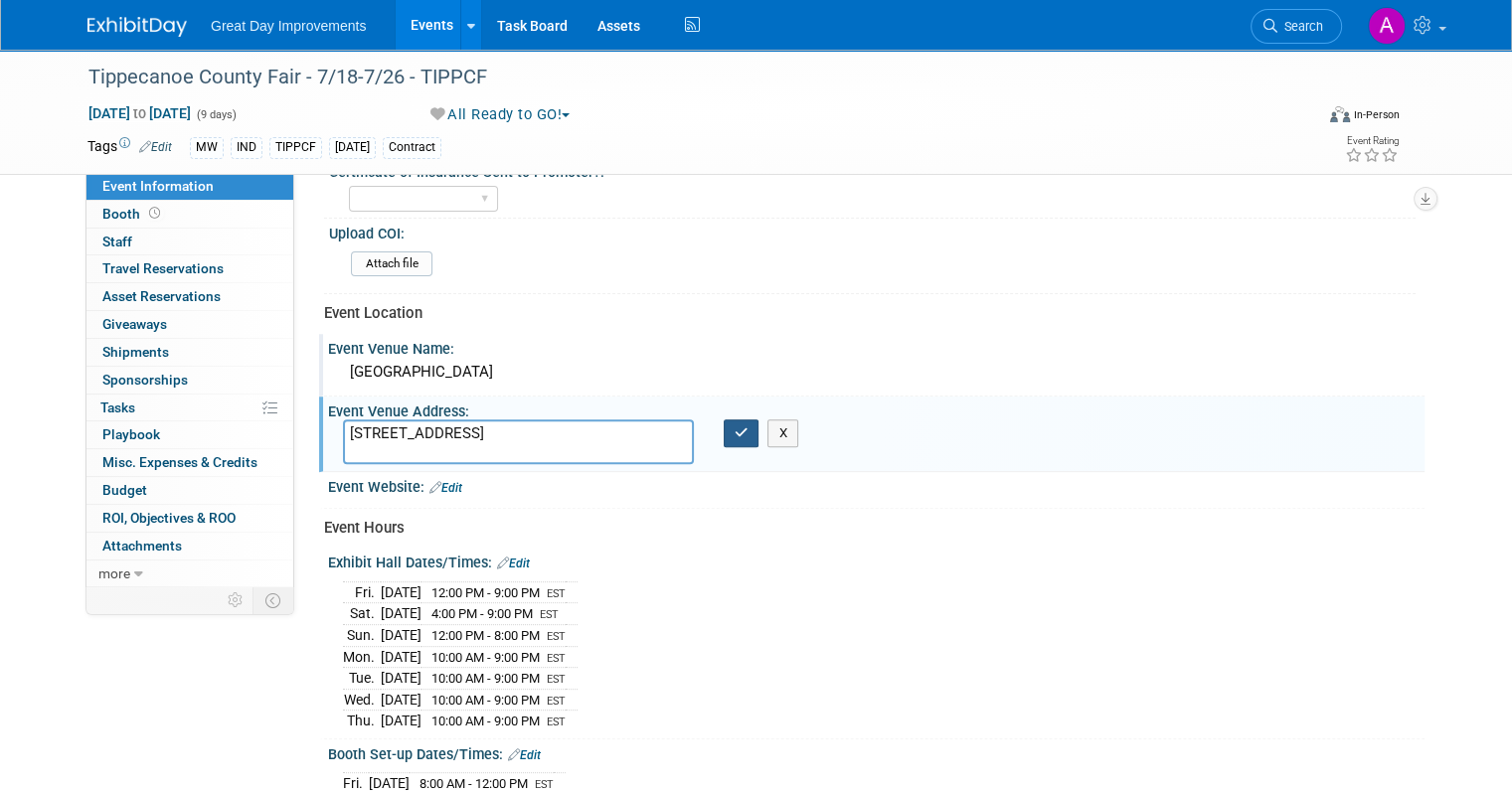 type on "1406 Teal Rd
Lafayette, IN 47905" 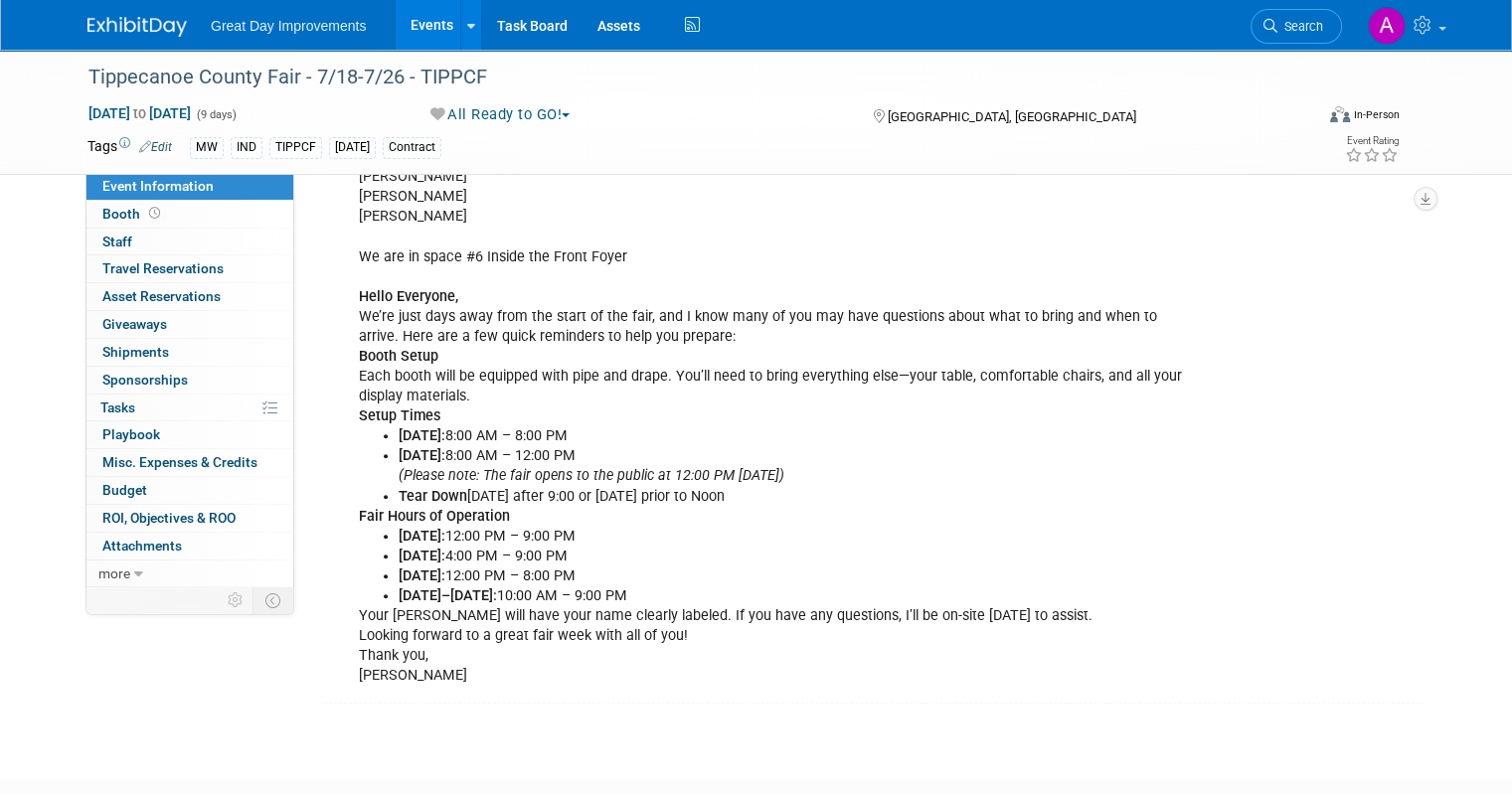 scroll, scrollTop: 1391, scrollLeft: 0, axis: vertical 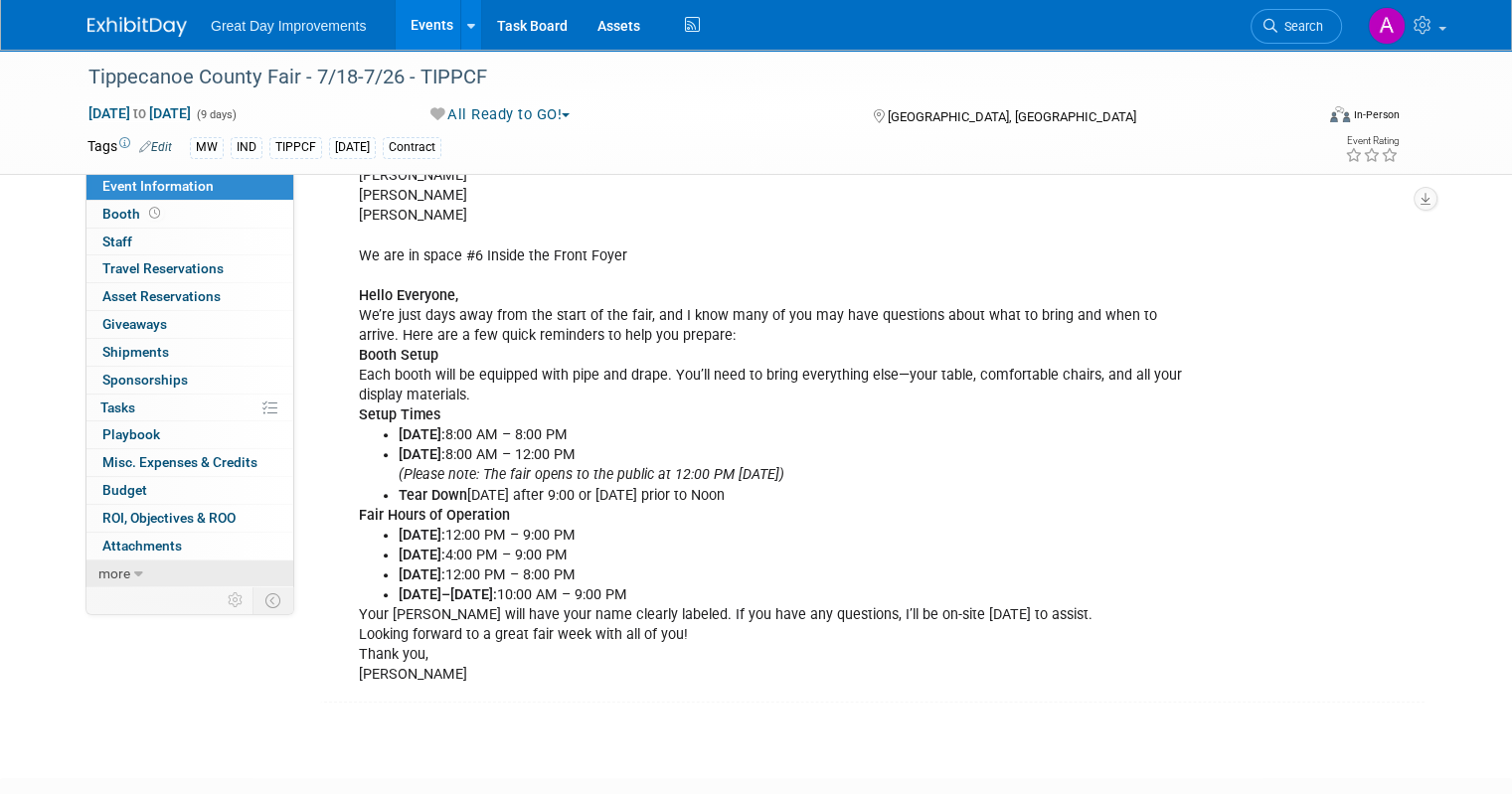 click on "more" at bounding box center (190, 573) 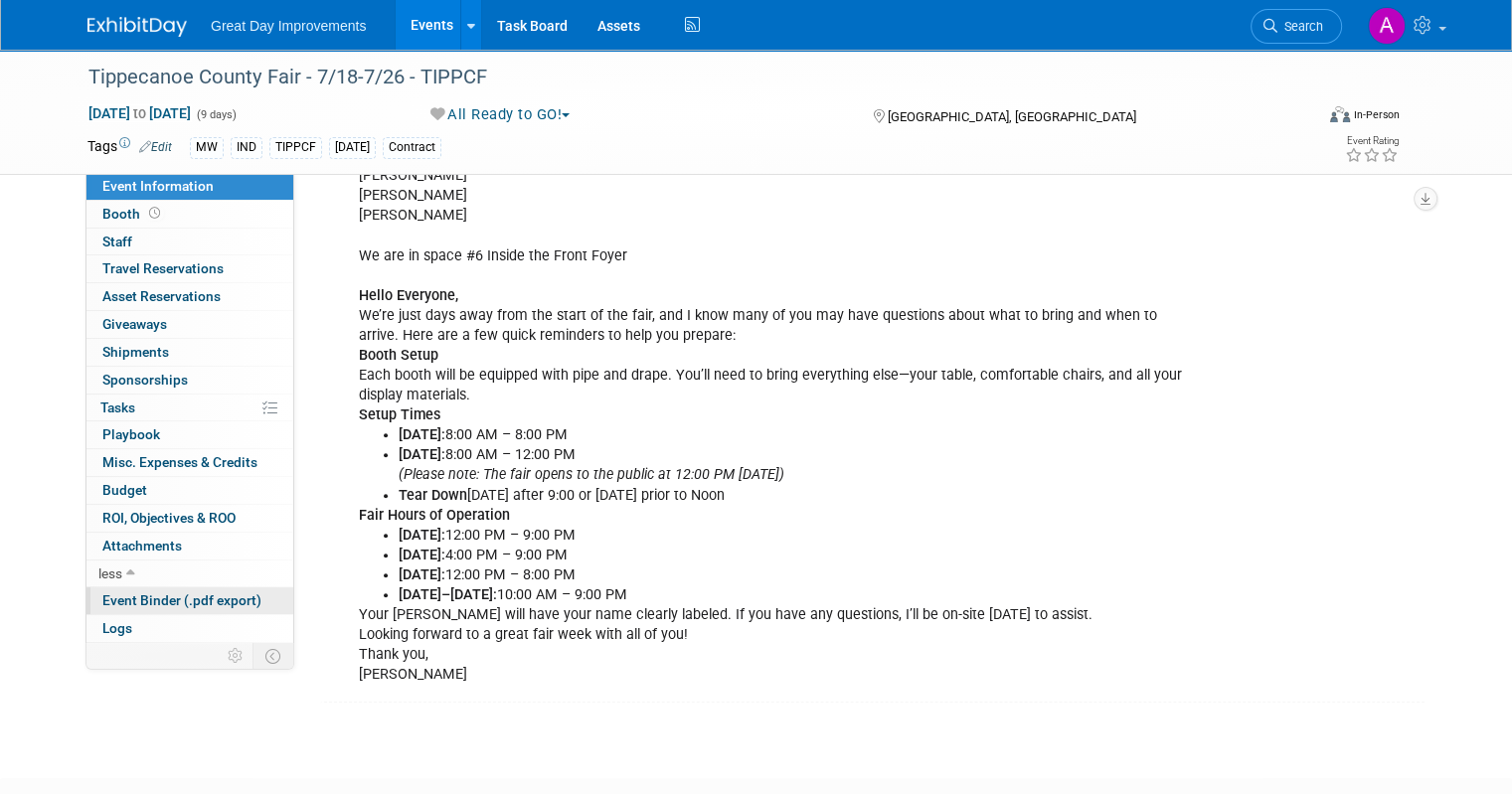 click on "Event Binder (.pdf export)" at bounding box center [182, 600] 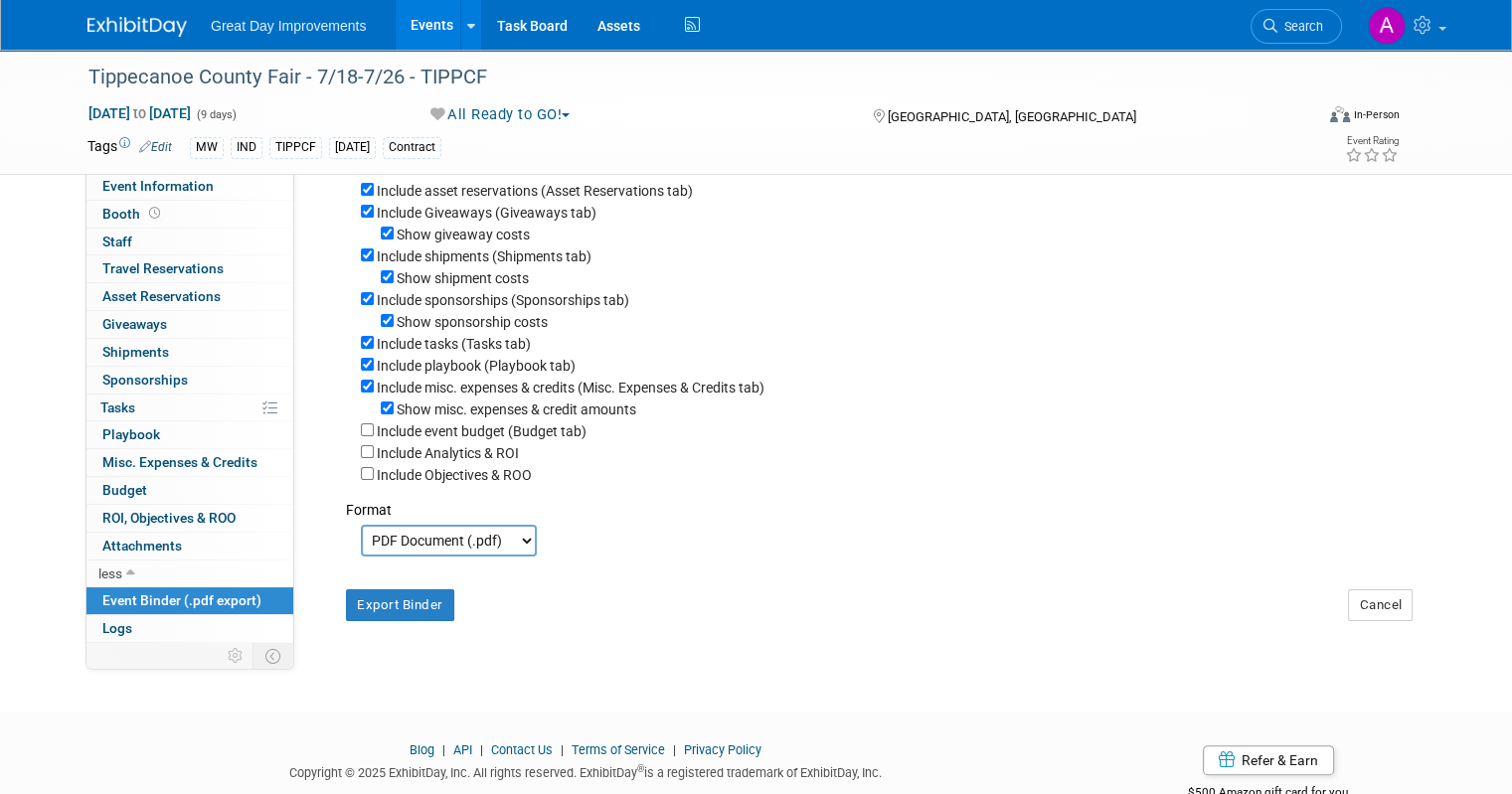 scroll, scrollTop: 353, scrollLeft: 0, axis: vertical 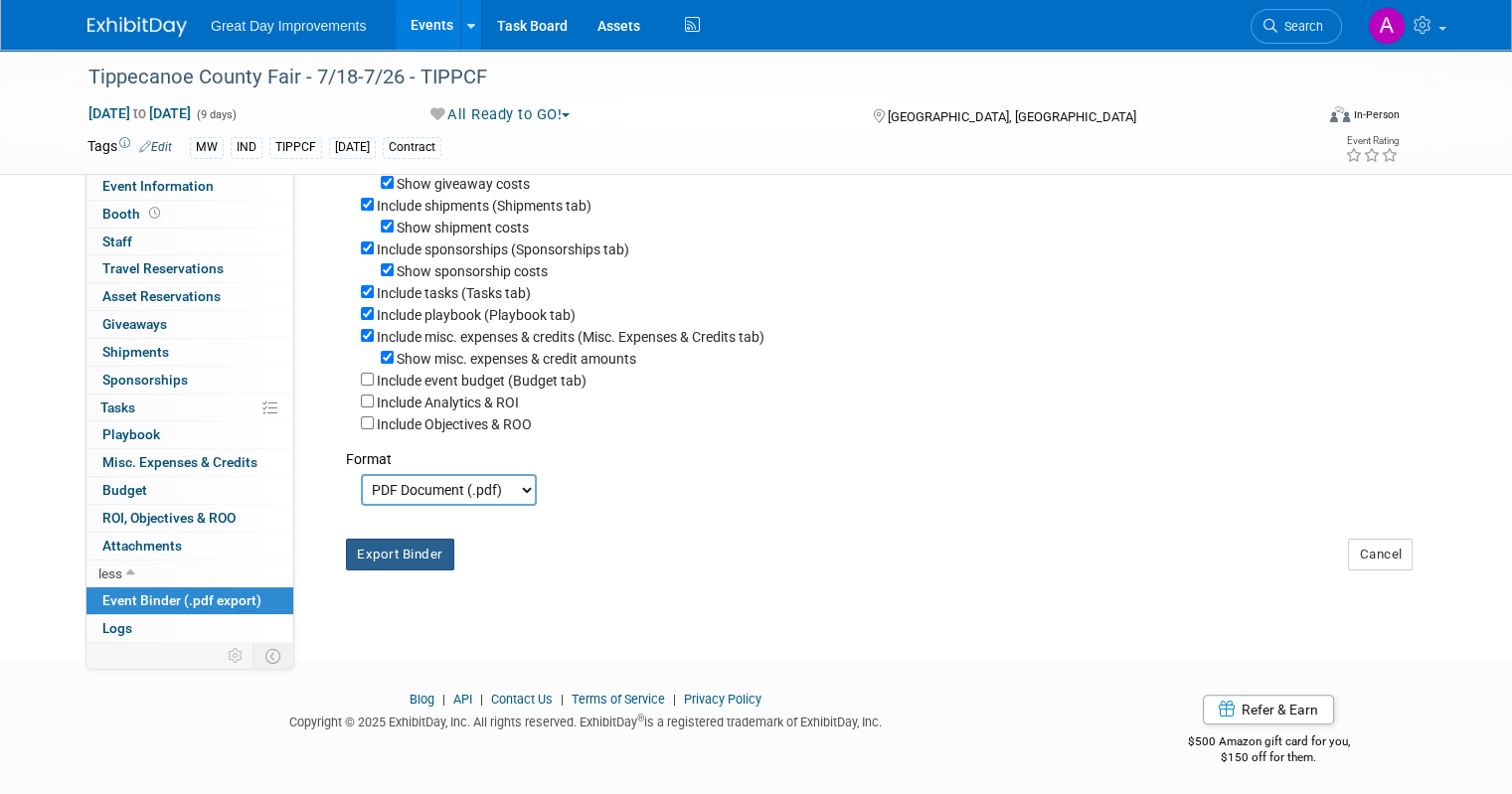 click on "Export Binder" at bounding box center [400, 555] 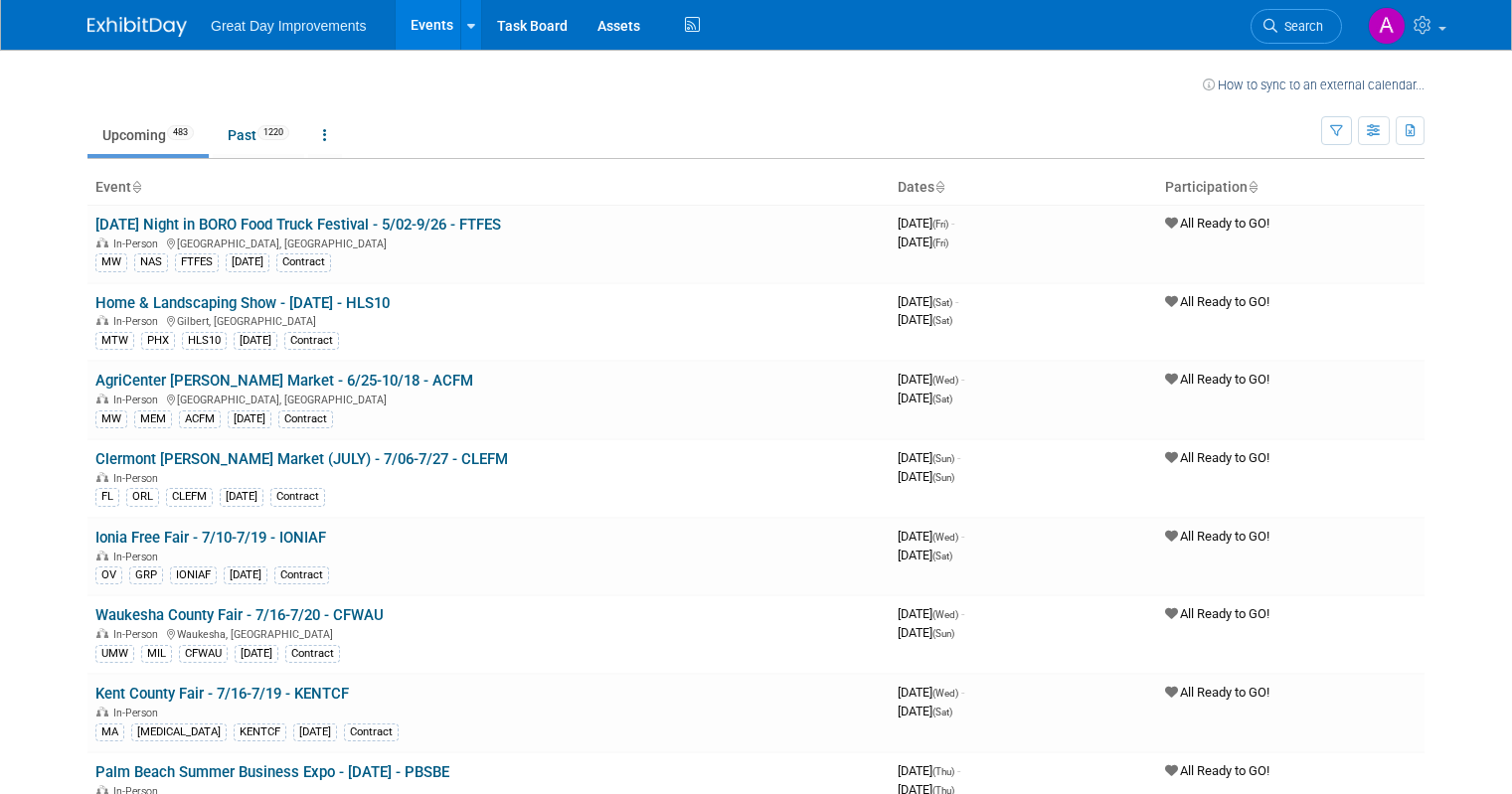 scroll, scrollTop: 0, scrollLeft: 0, axis: both 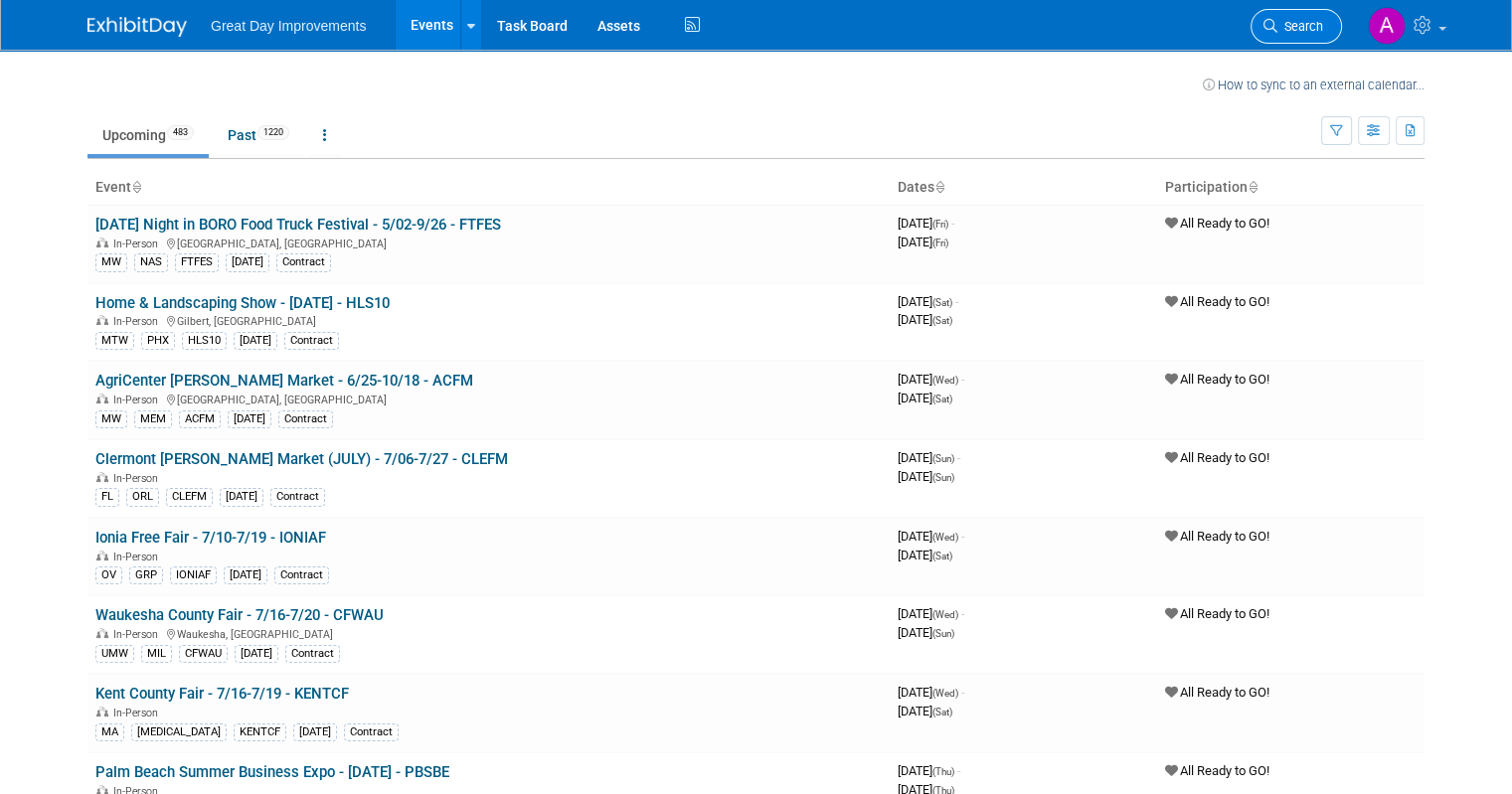 click on "Search" at bounding box center (1300, 26) 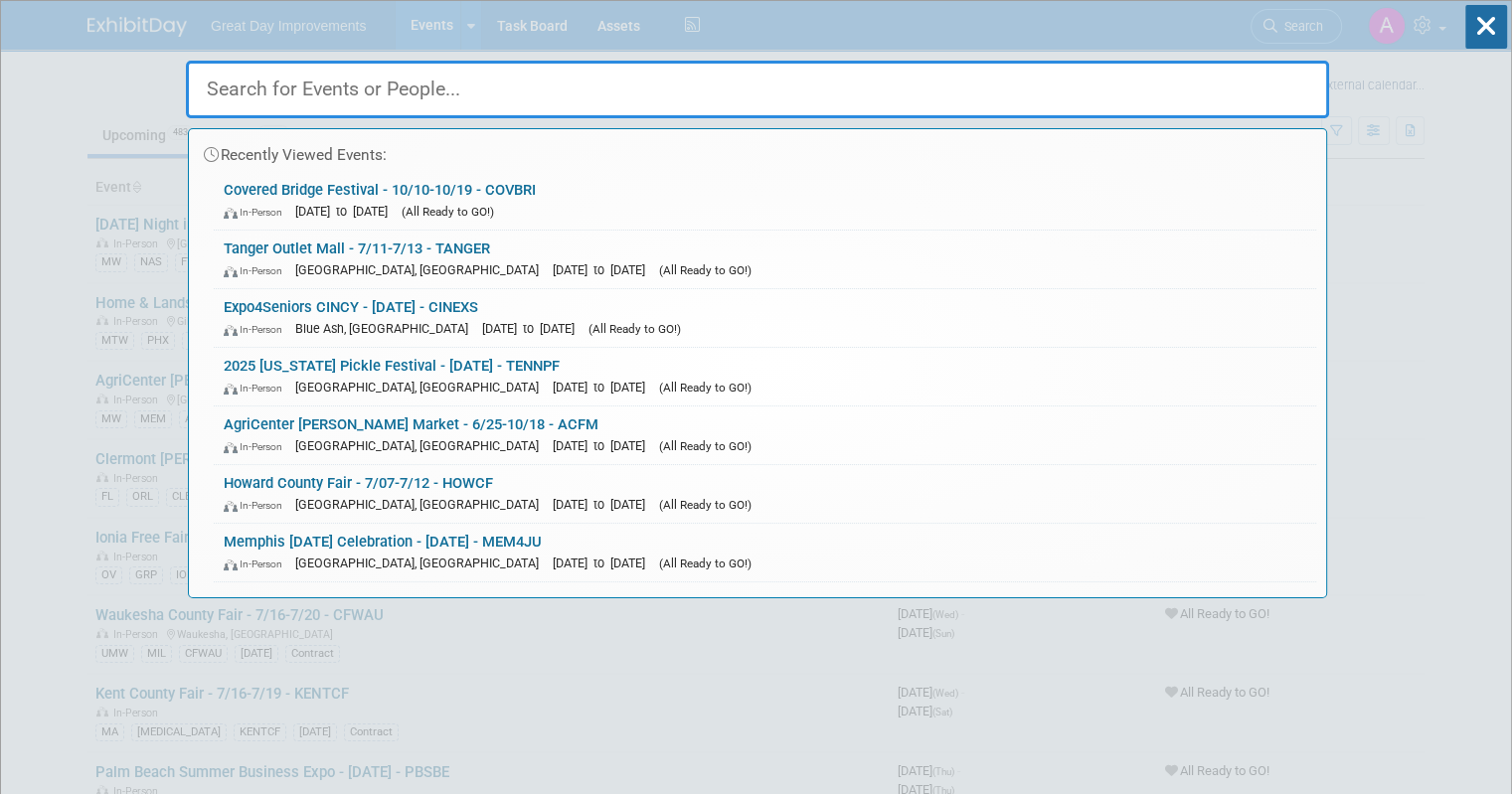 click at bounding box center (757, 89) 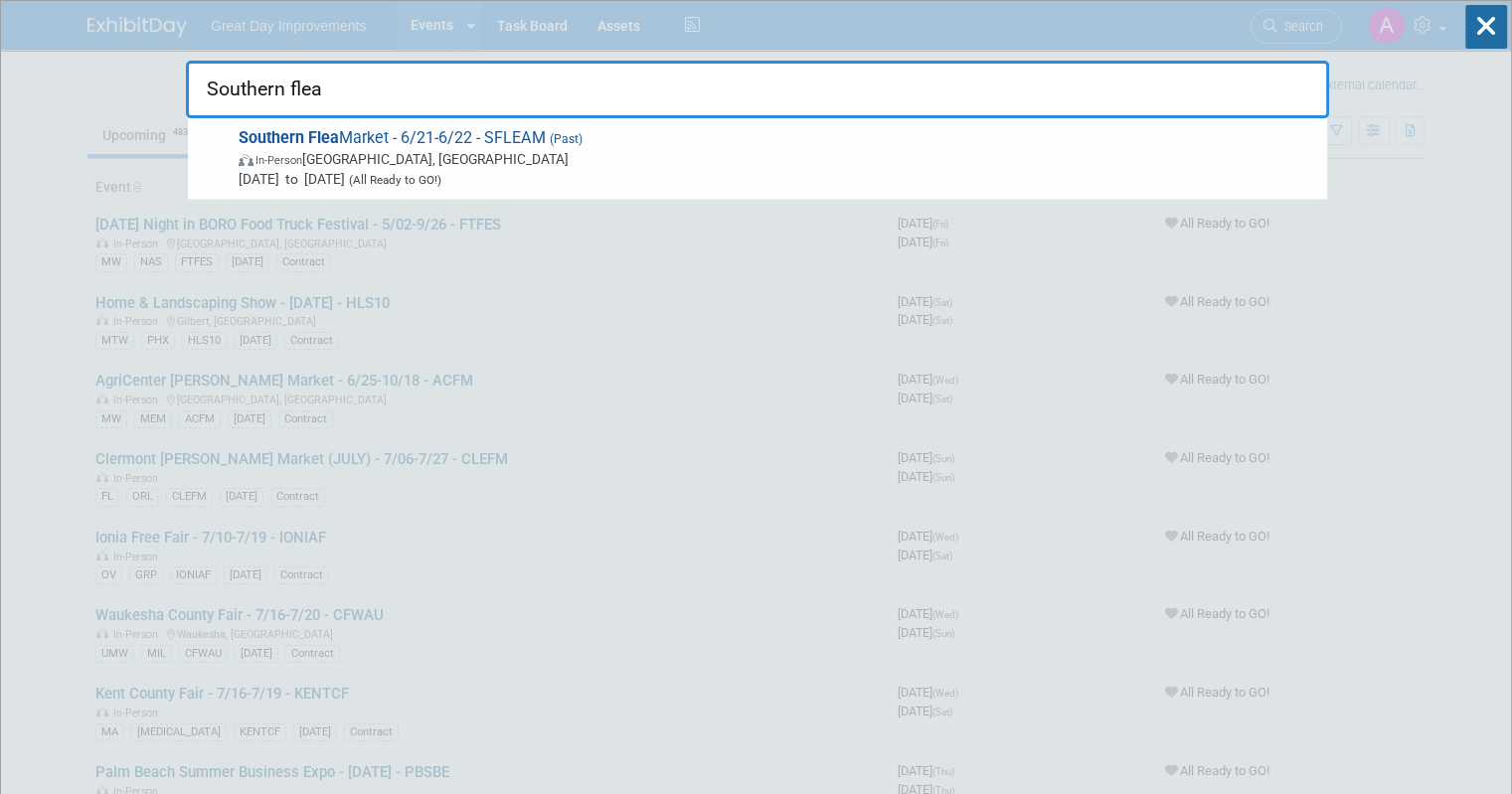 click on "Southern Flea  Market - 6/21-6/22 - SFLEAM  (Past)  In-Person     Southaven, MS Jun 21, 2025  to  Jun 22, 2025  (All Ready to GO!)" at bounding box center (774, 158) 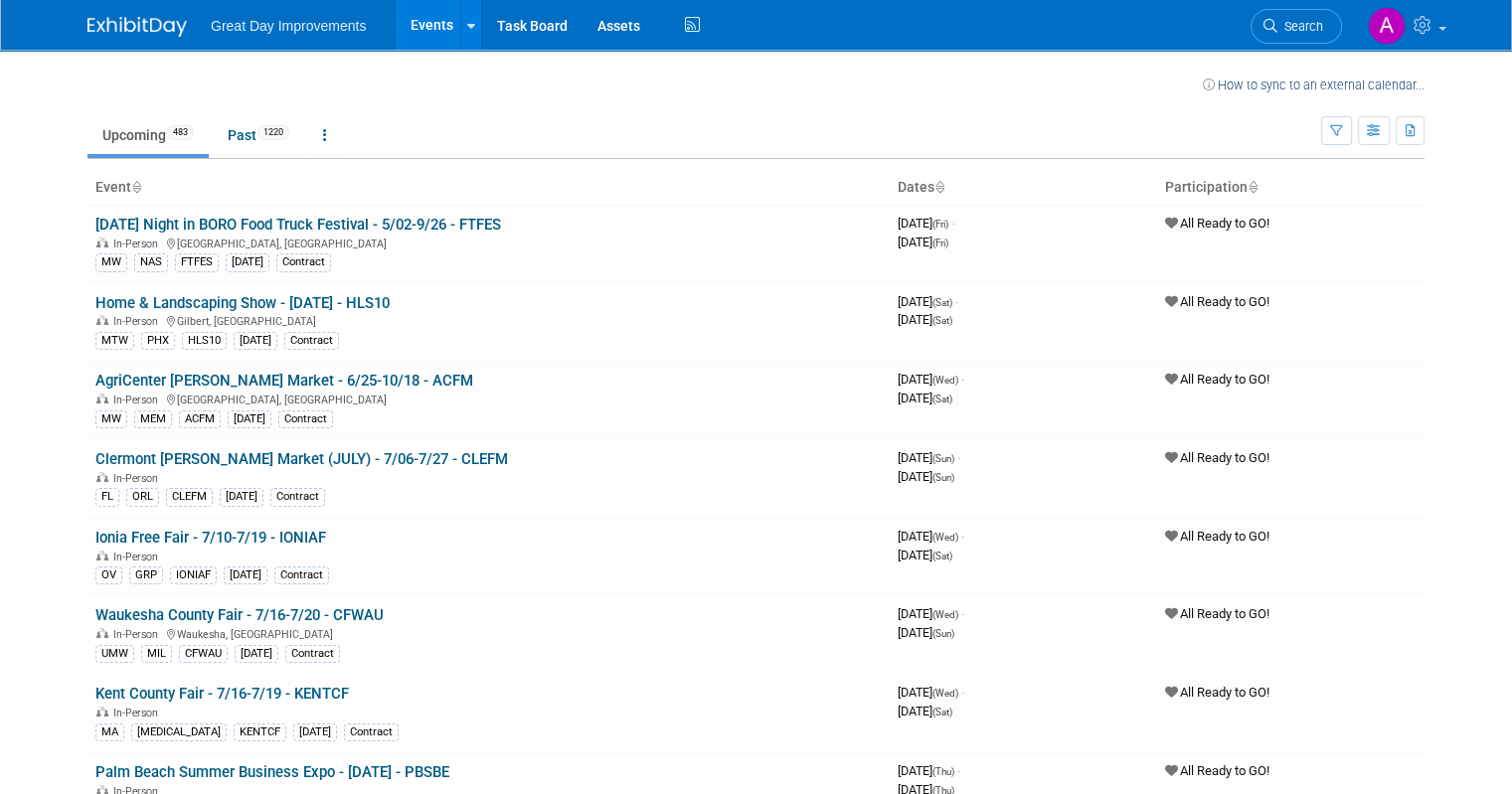 click on "Search" at bounding box center [1296, 26] 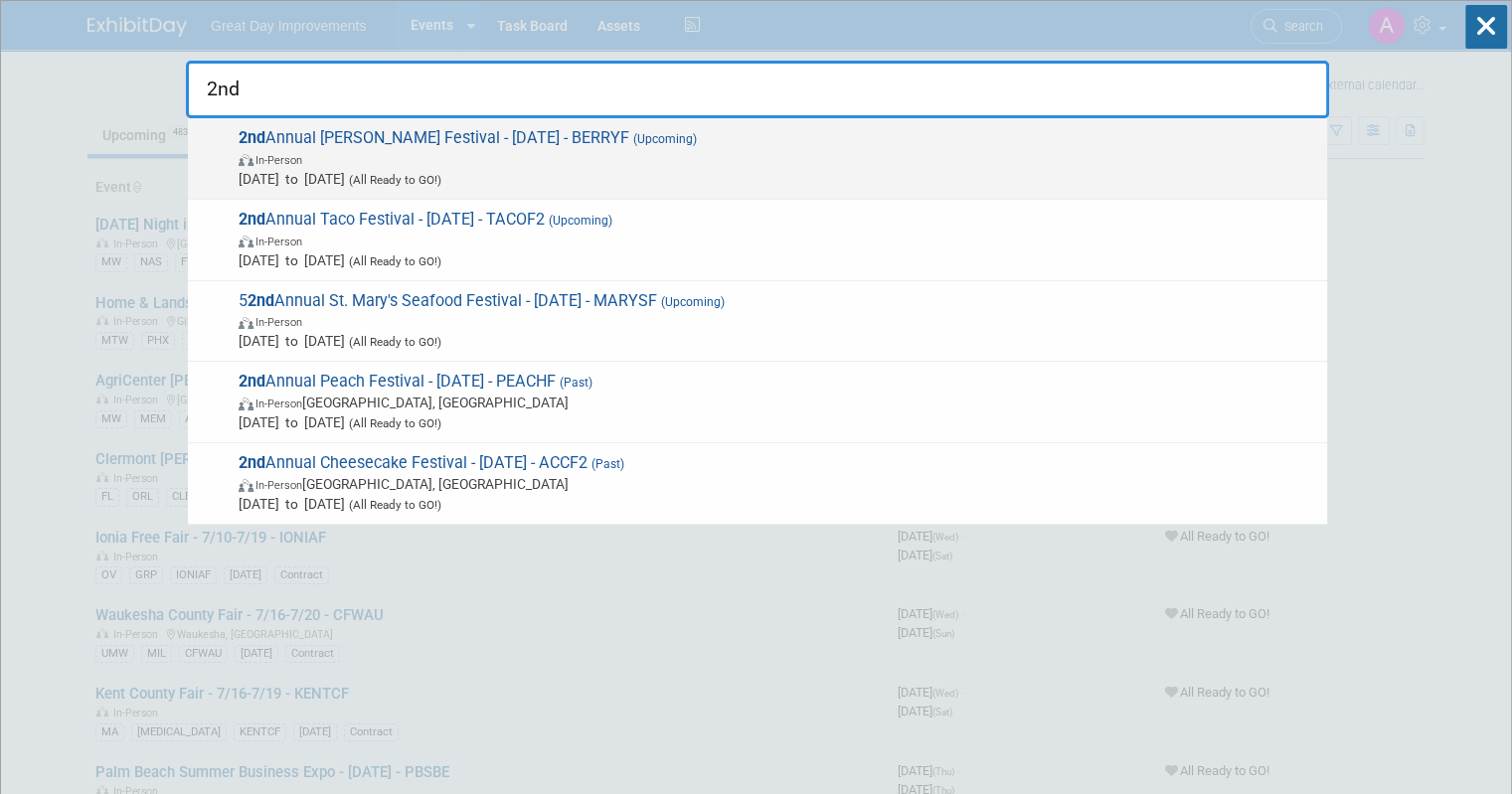 type on "2nd" 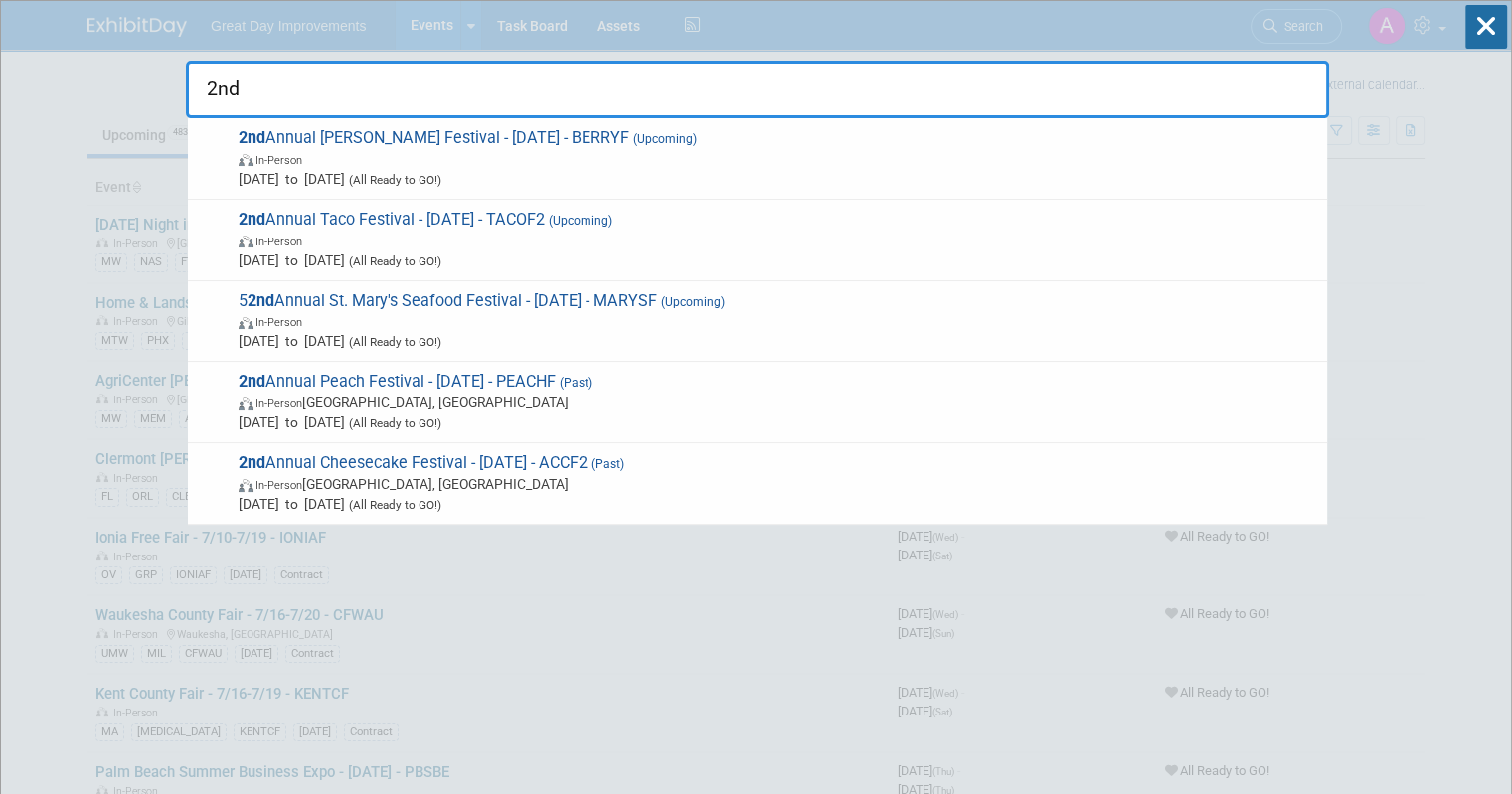 click on "(Upcoming)" at bounding box center (663, 139) 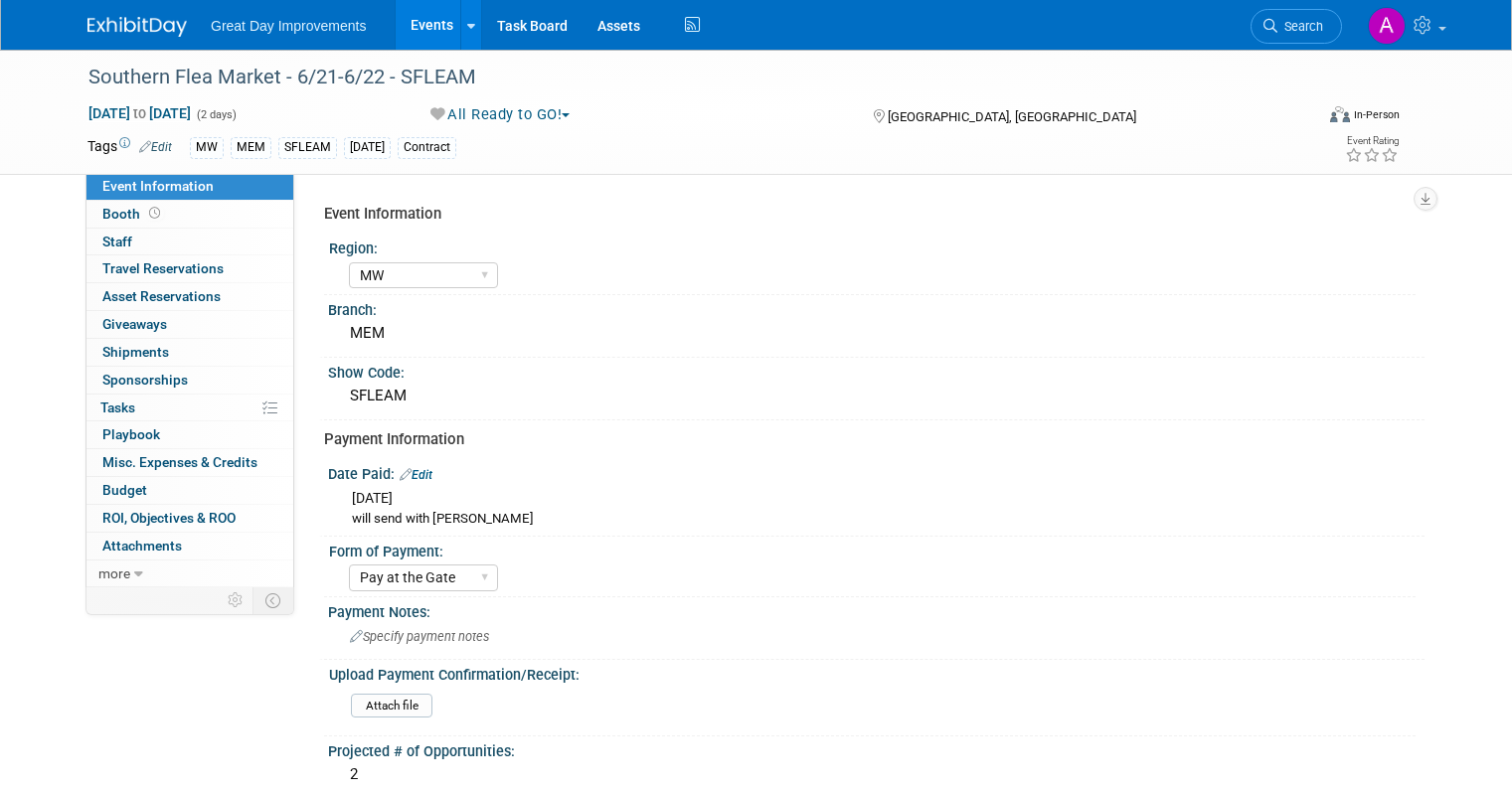 select on "MW" 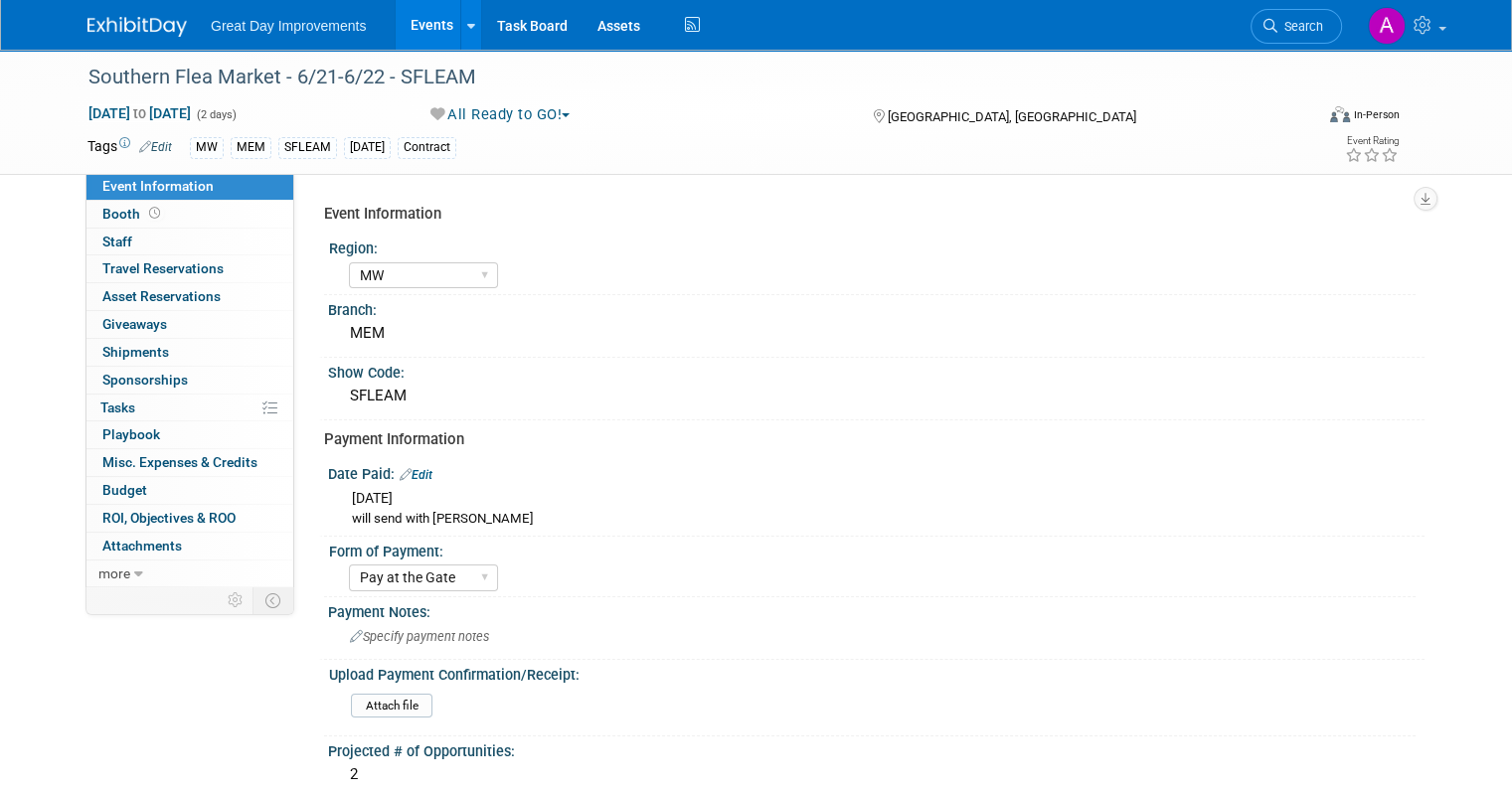 scroll, scrollTop: 0, scrollLeft: 0, axis: both 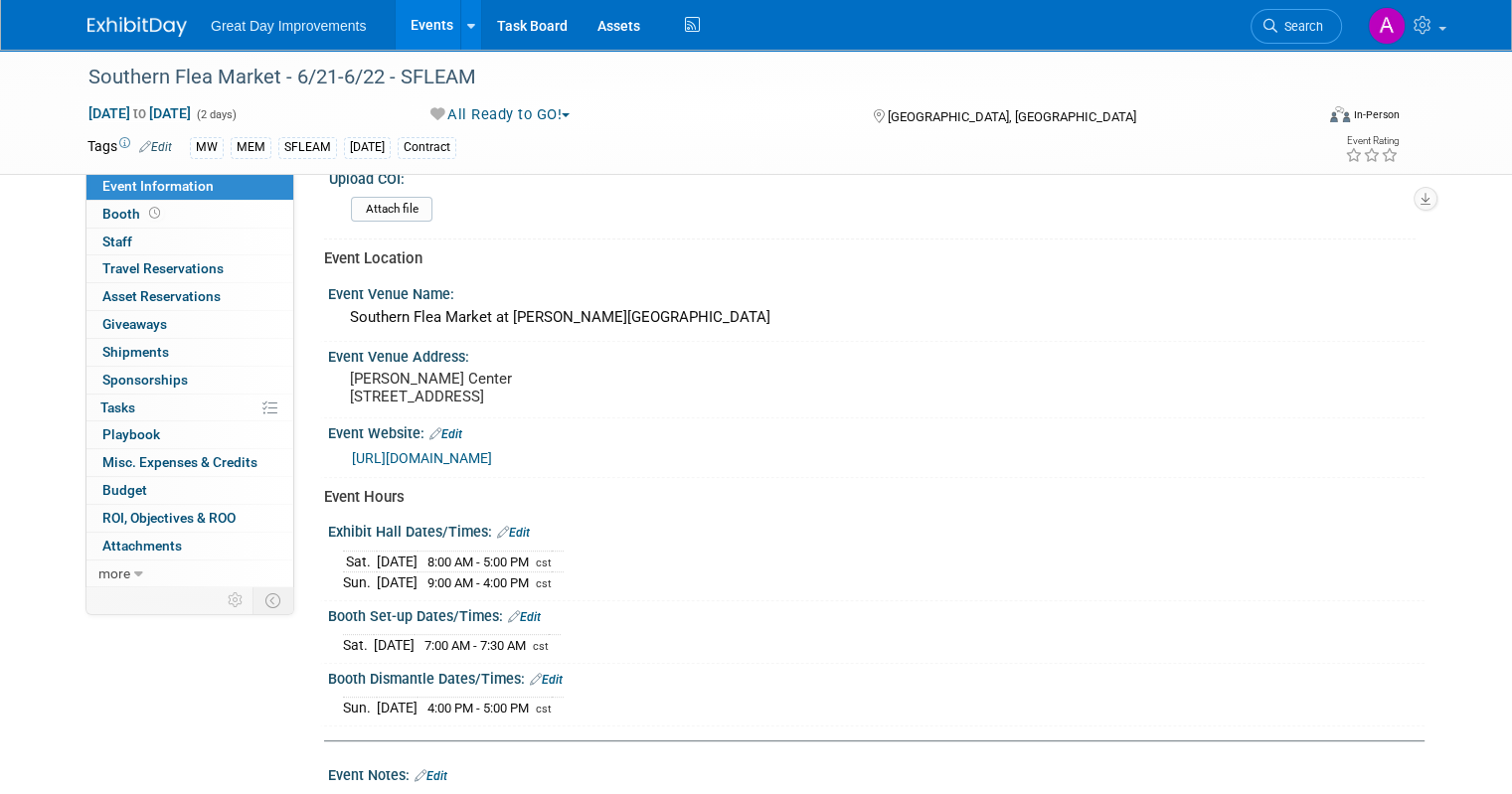 click on "Edit" at bounding box center (513, 533) 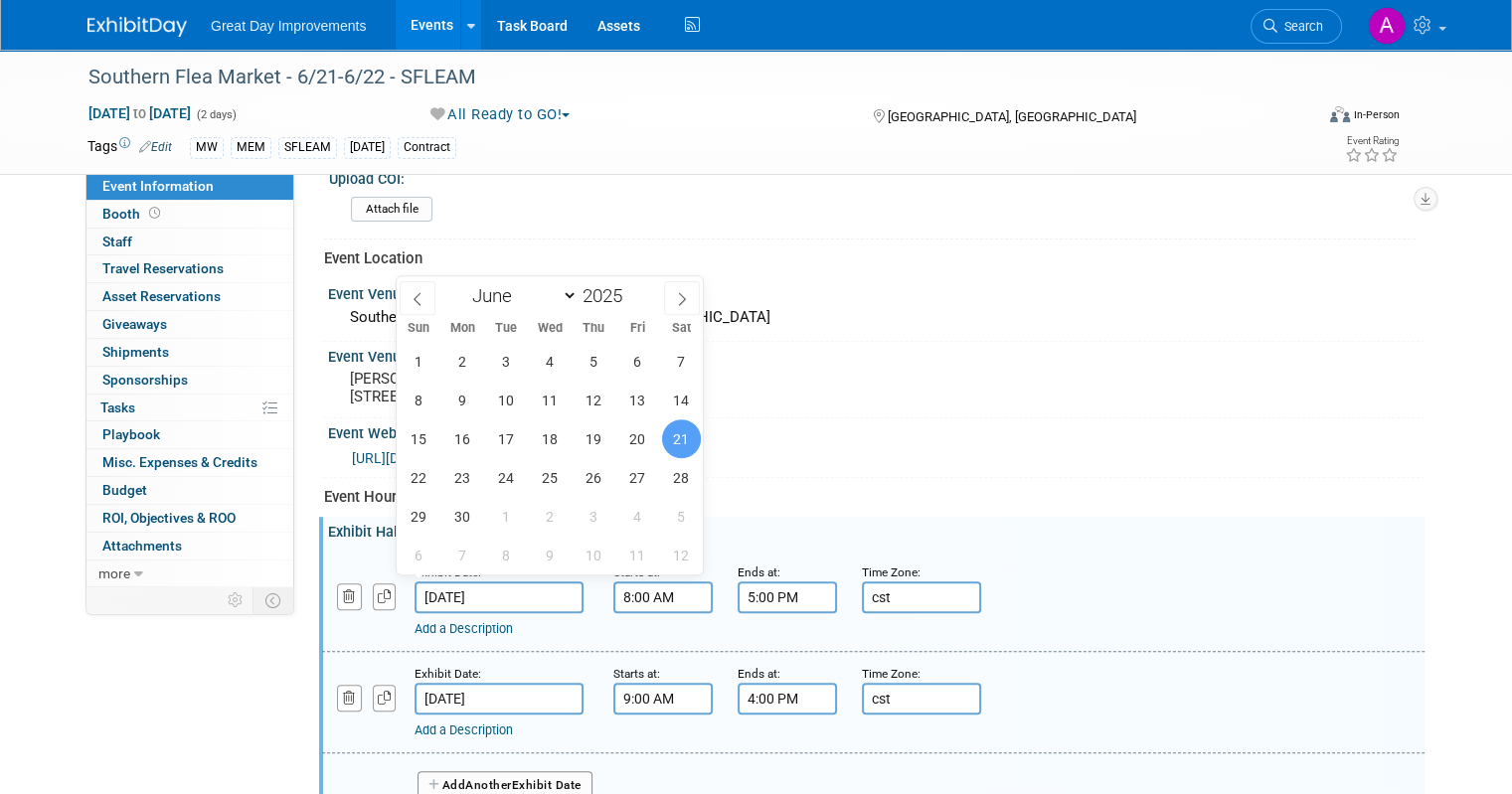 click on "[DATE]" at bounding box center [499, 597] 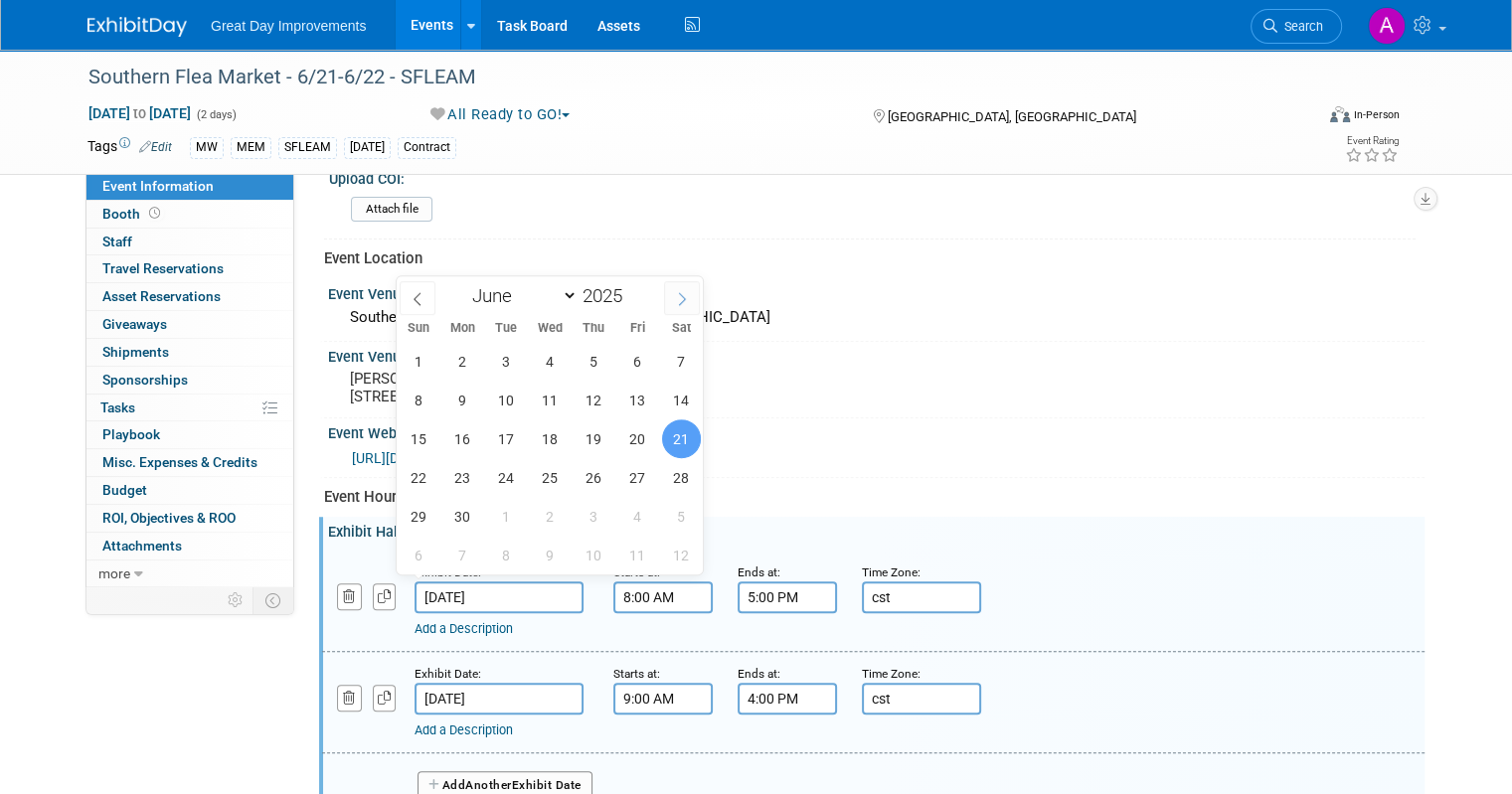 click at bounding box center (682, 298) 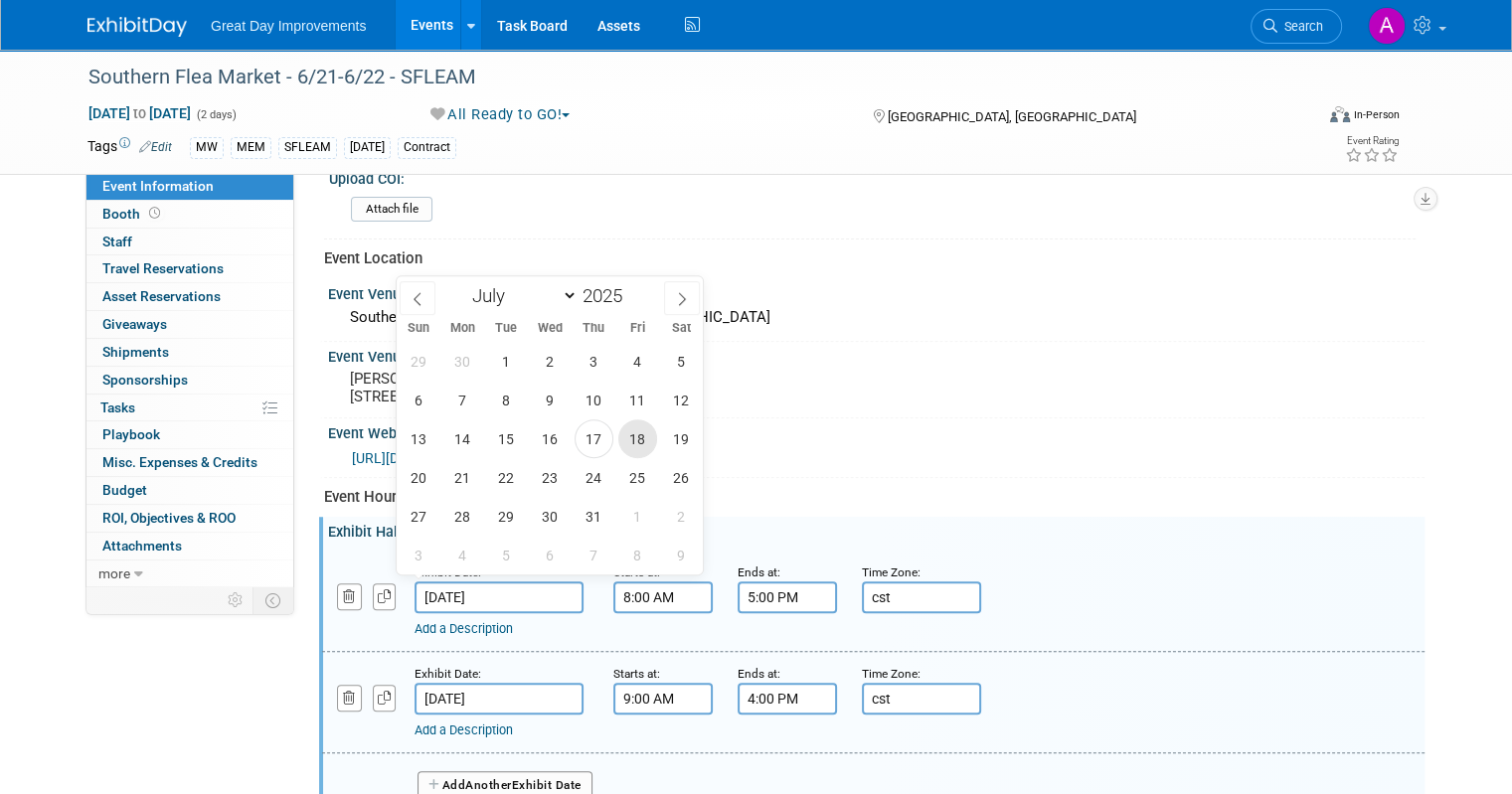 click on "18" at bounding box center [637, 438] 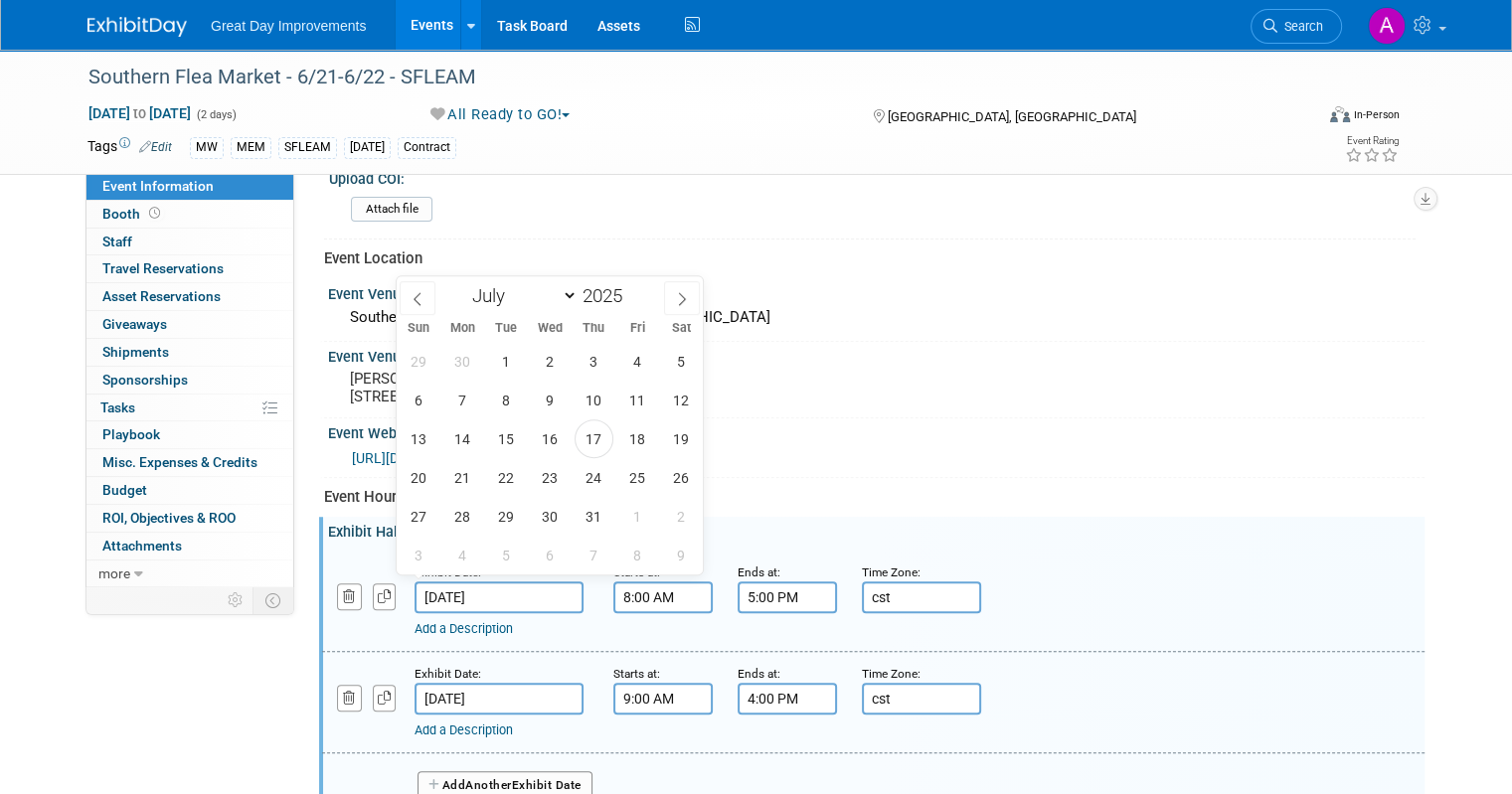 type on "[DATE]" 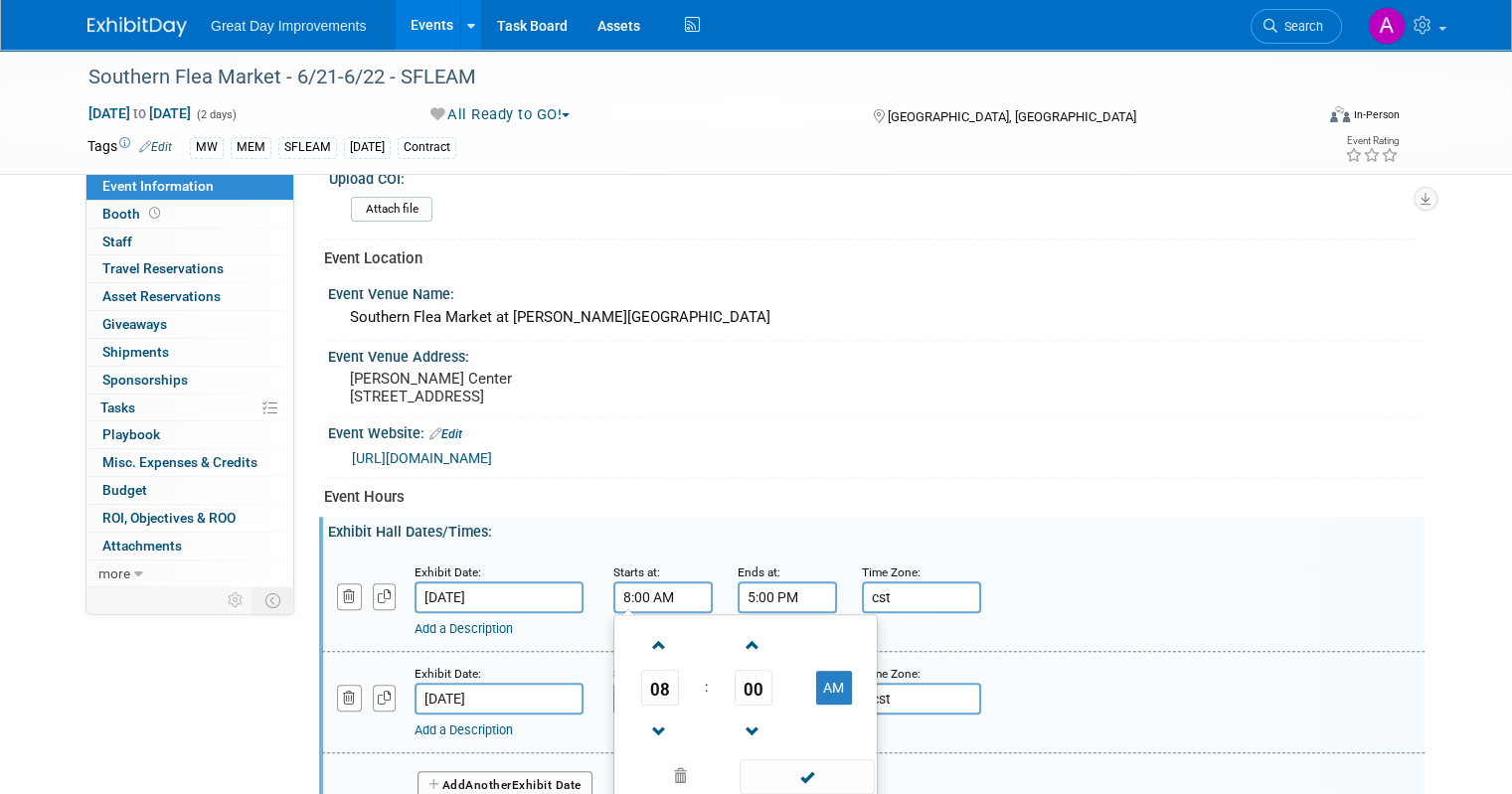 click on "8:00 AM" at bounding box center [663, 597] 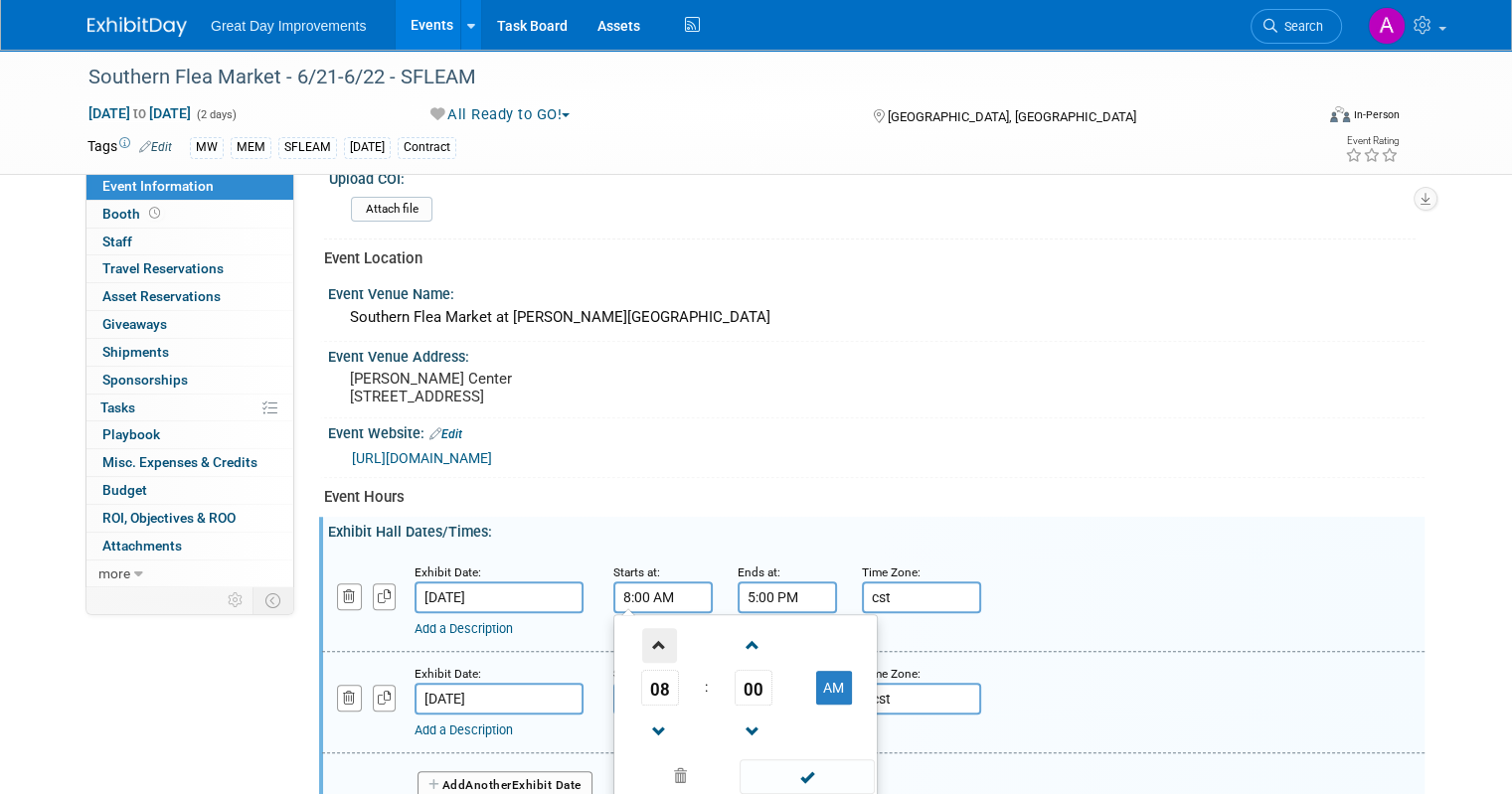 click at bounding box center (659, 645) 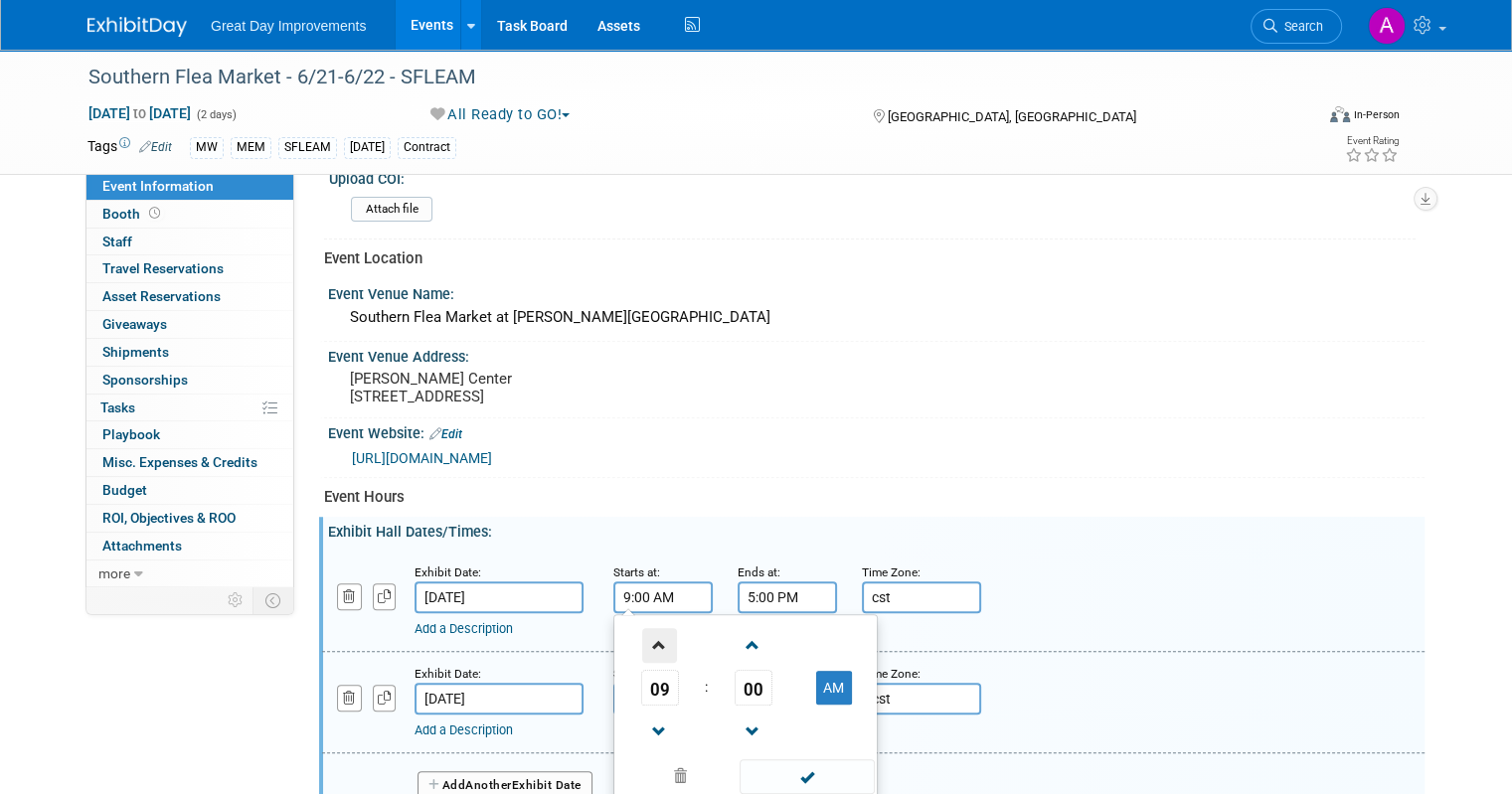 click at bounding box center (659, 645) 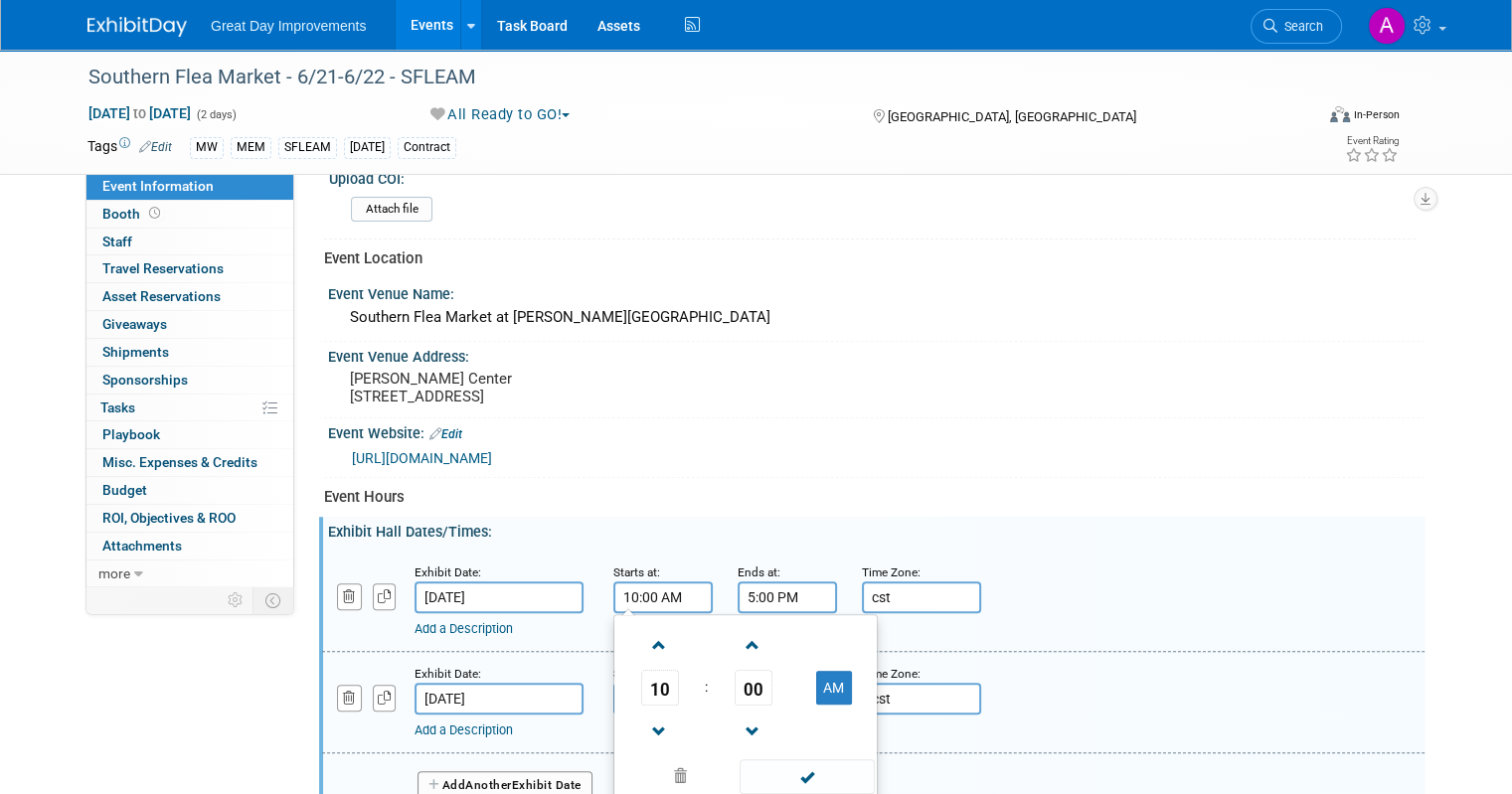 click at bounding box center [806, 776] 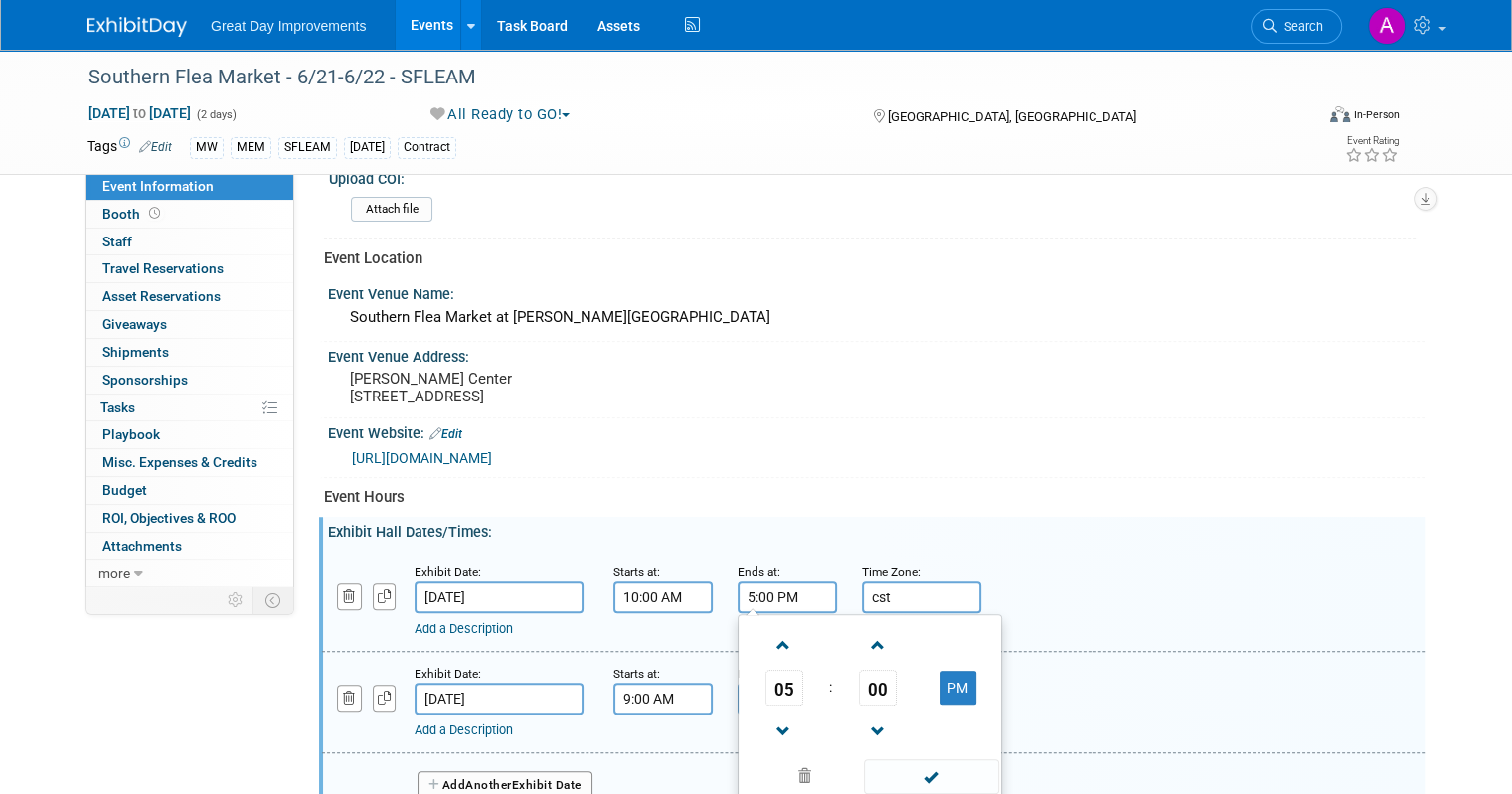 click on "5:00 PM" at bounding box center (787, 597) 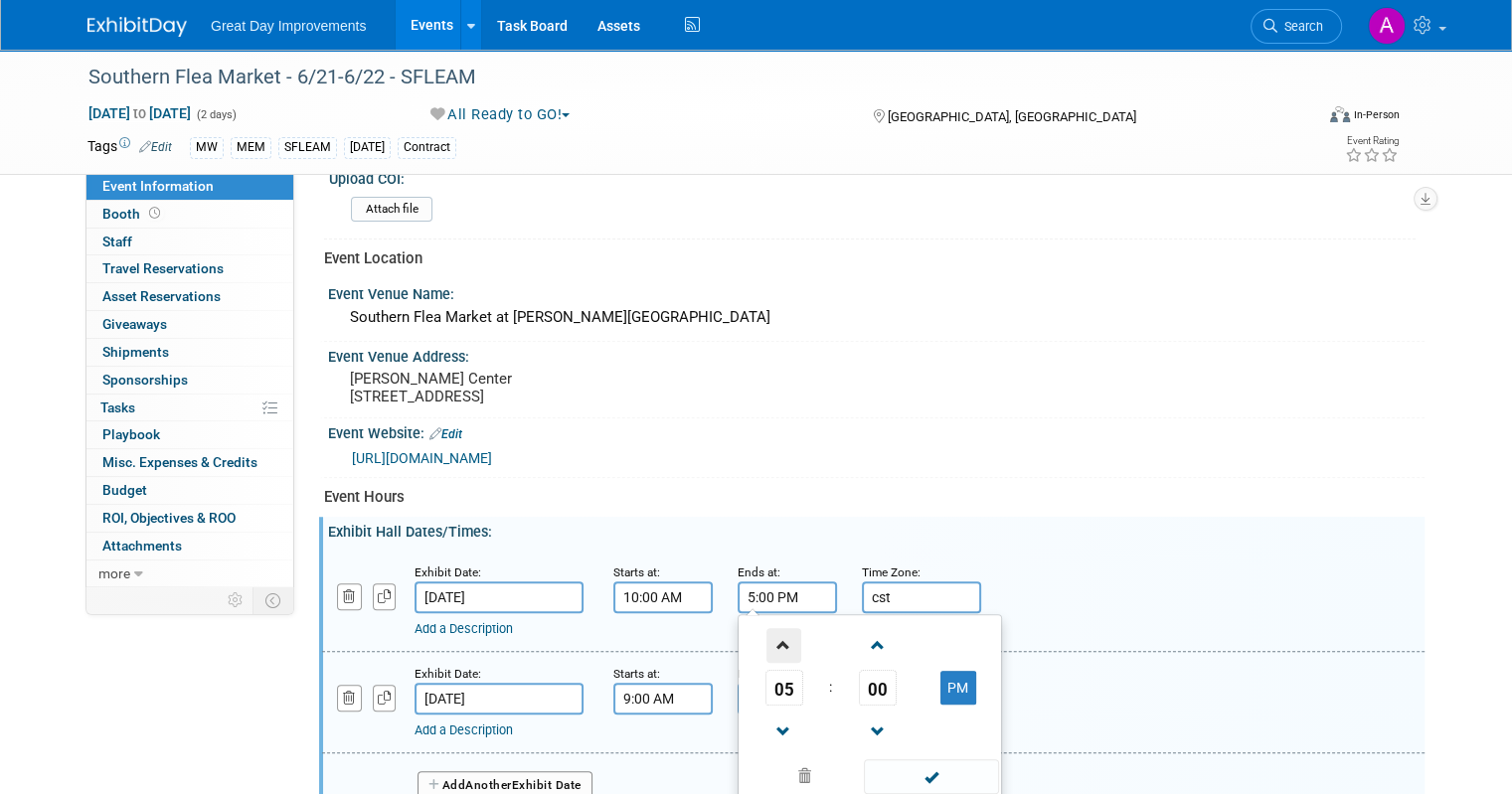 click at bounding box center [783, 645] 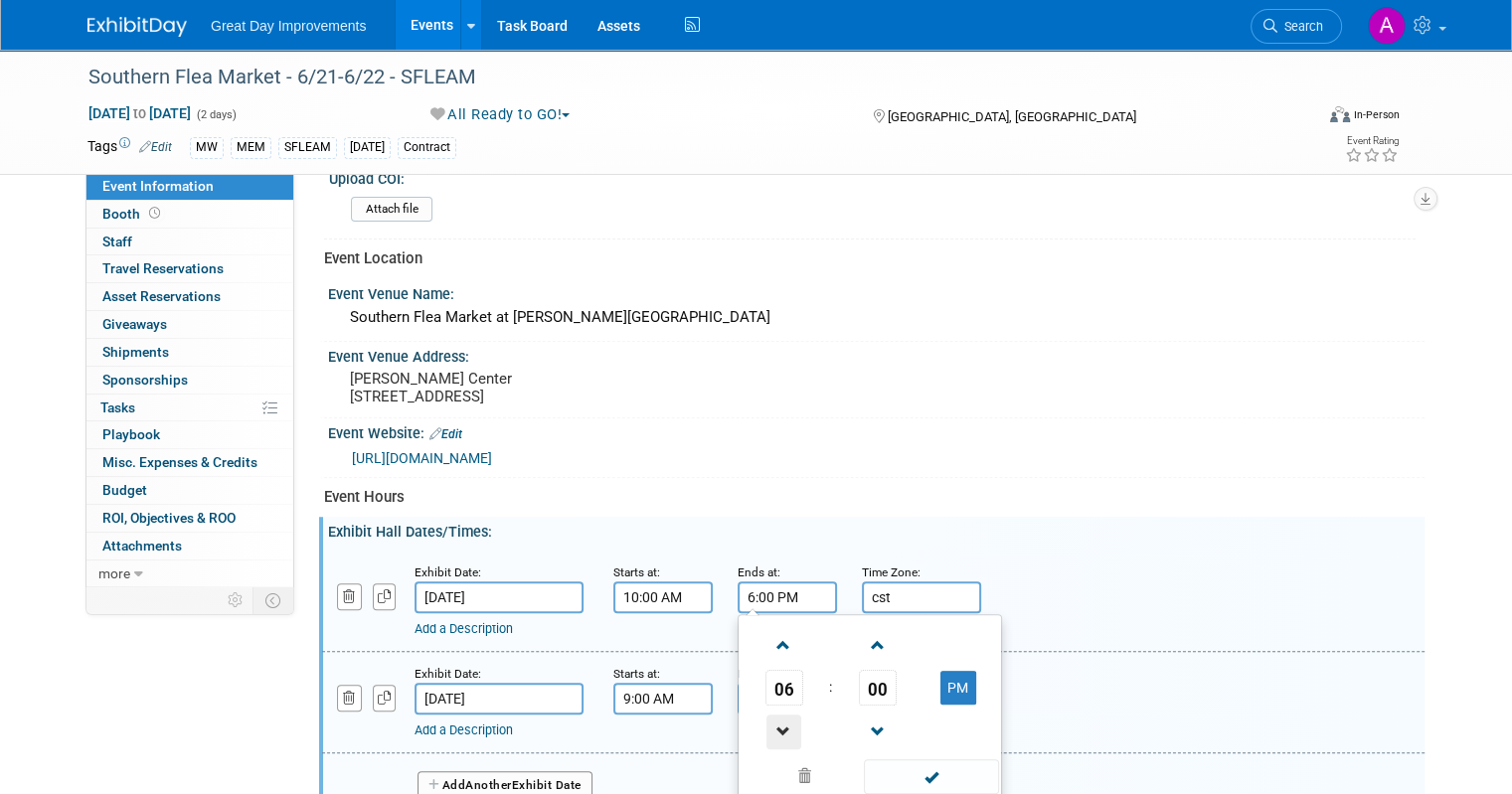 click at bounding box center (783, 731) 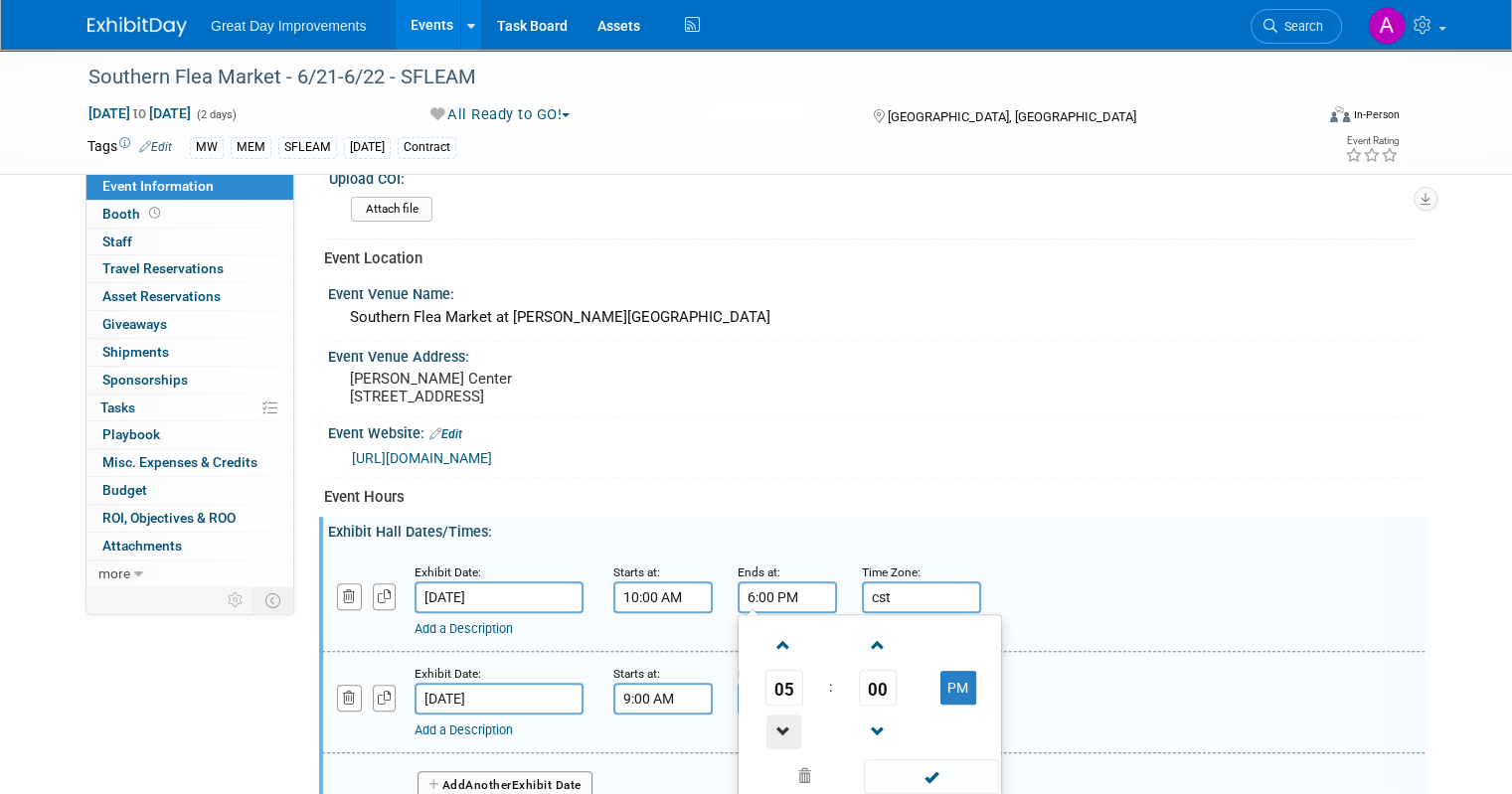 type on "5:00 PM" 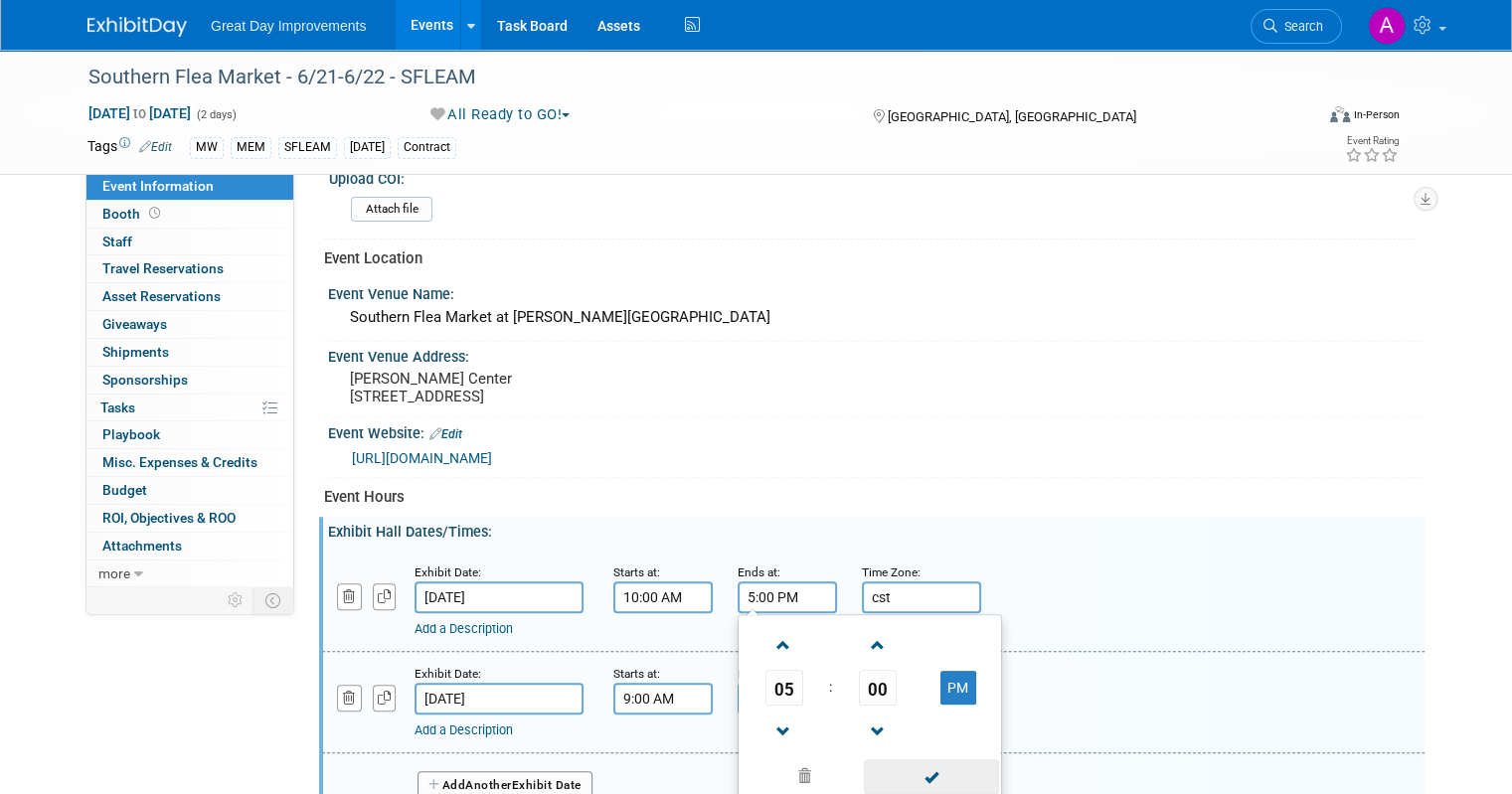 click at bounding box center (930, 776) 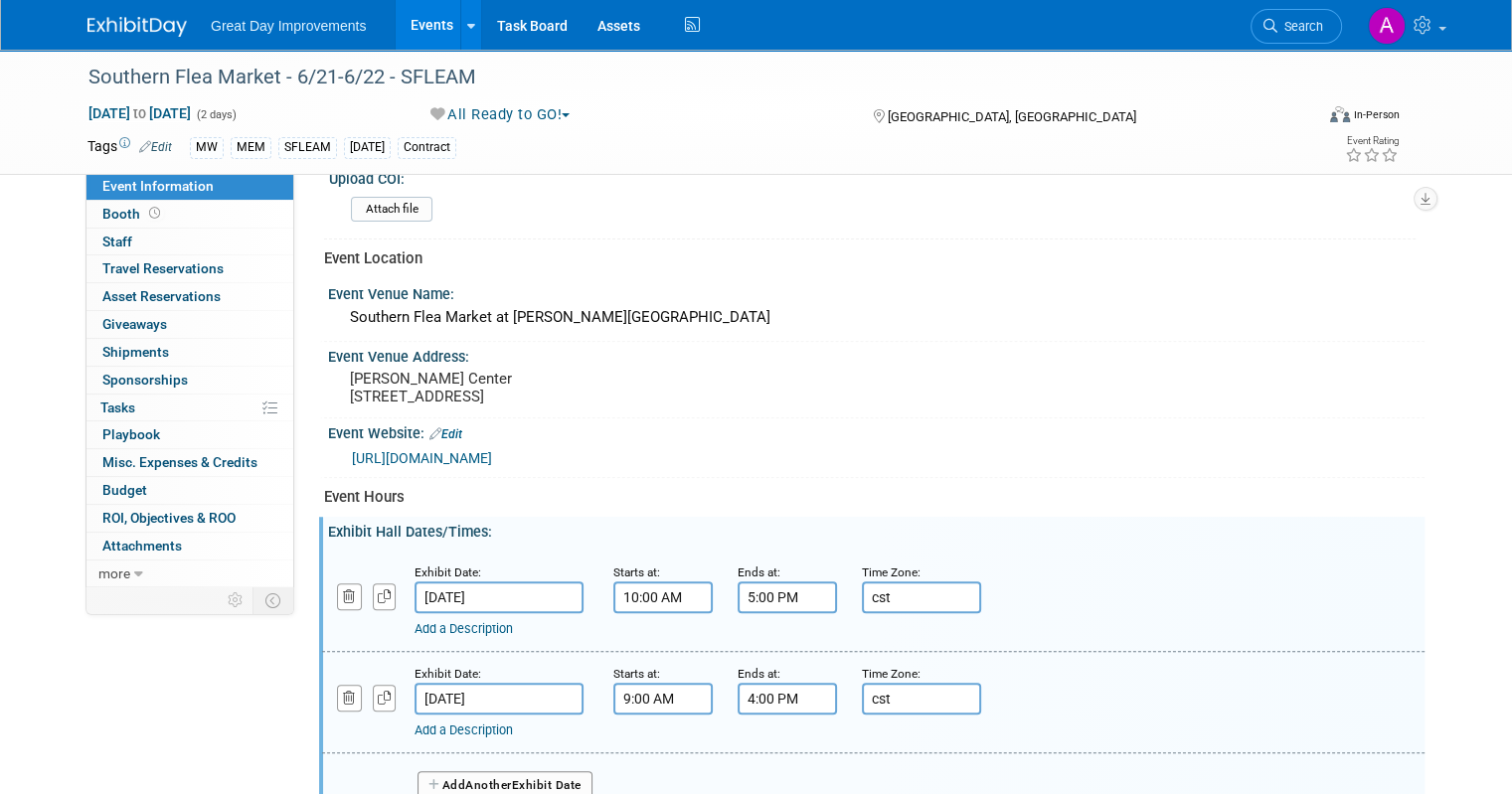 click on "10:00 AM" at bounding box center (663, 597) 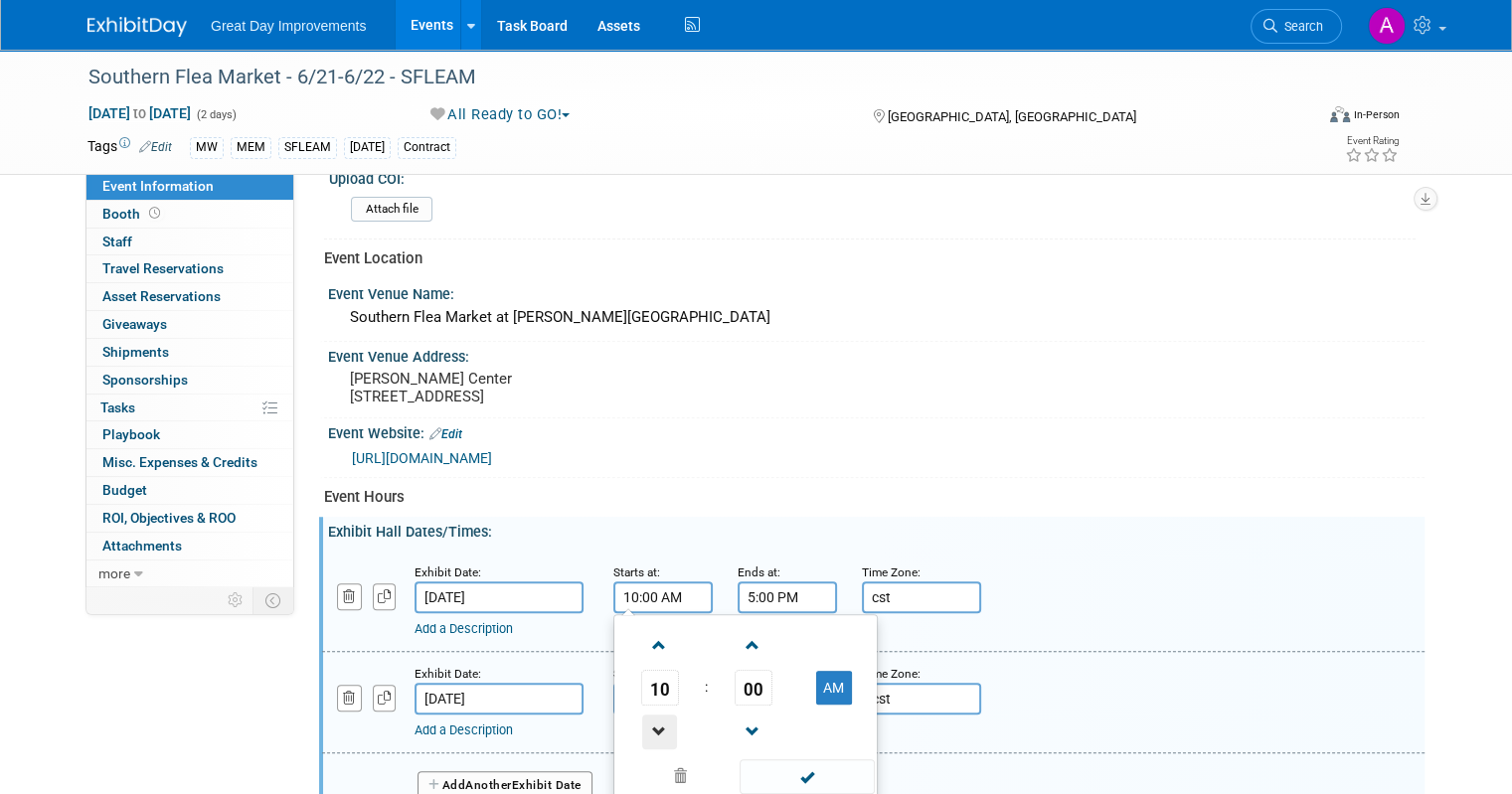 click at bounding box center [659, 731] 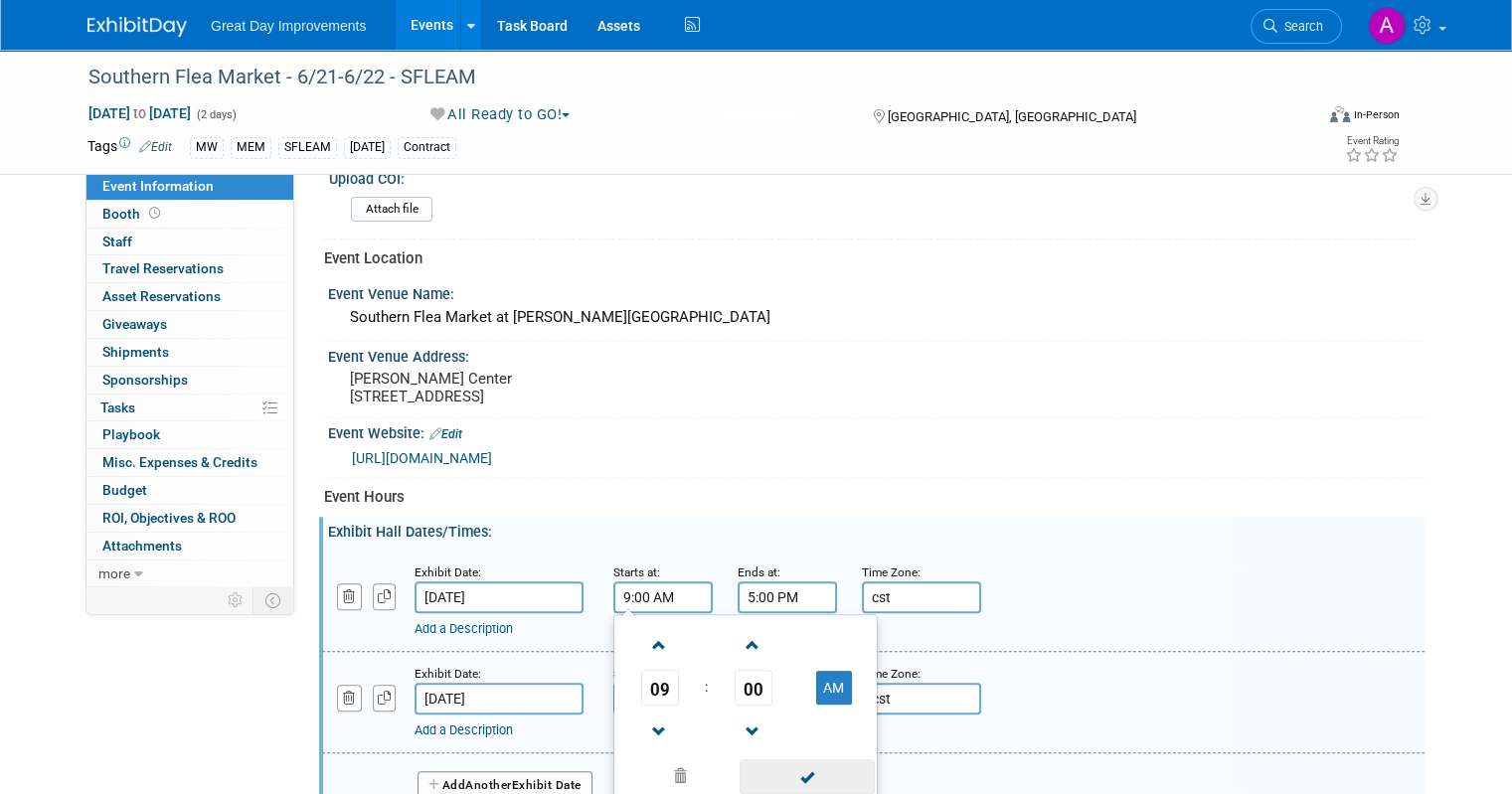 click at bounding box center (806, 776) 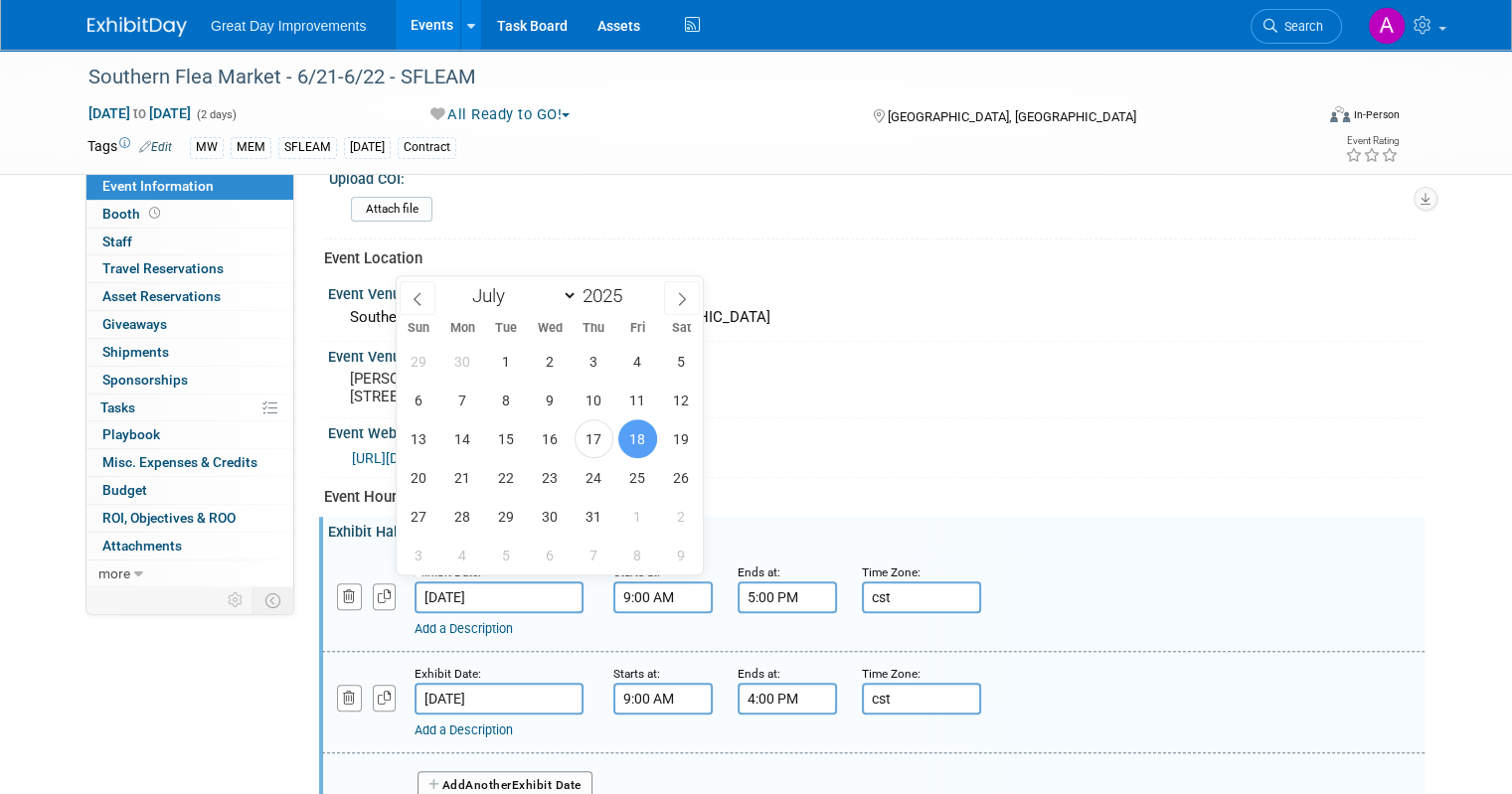 click on "[DATE]" at bounding box center (499, 597) 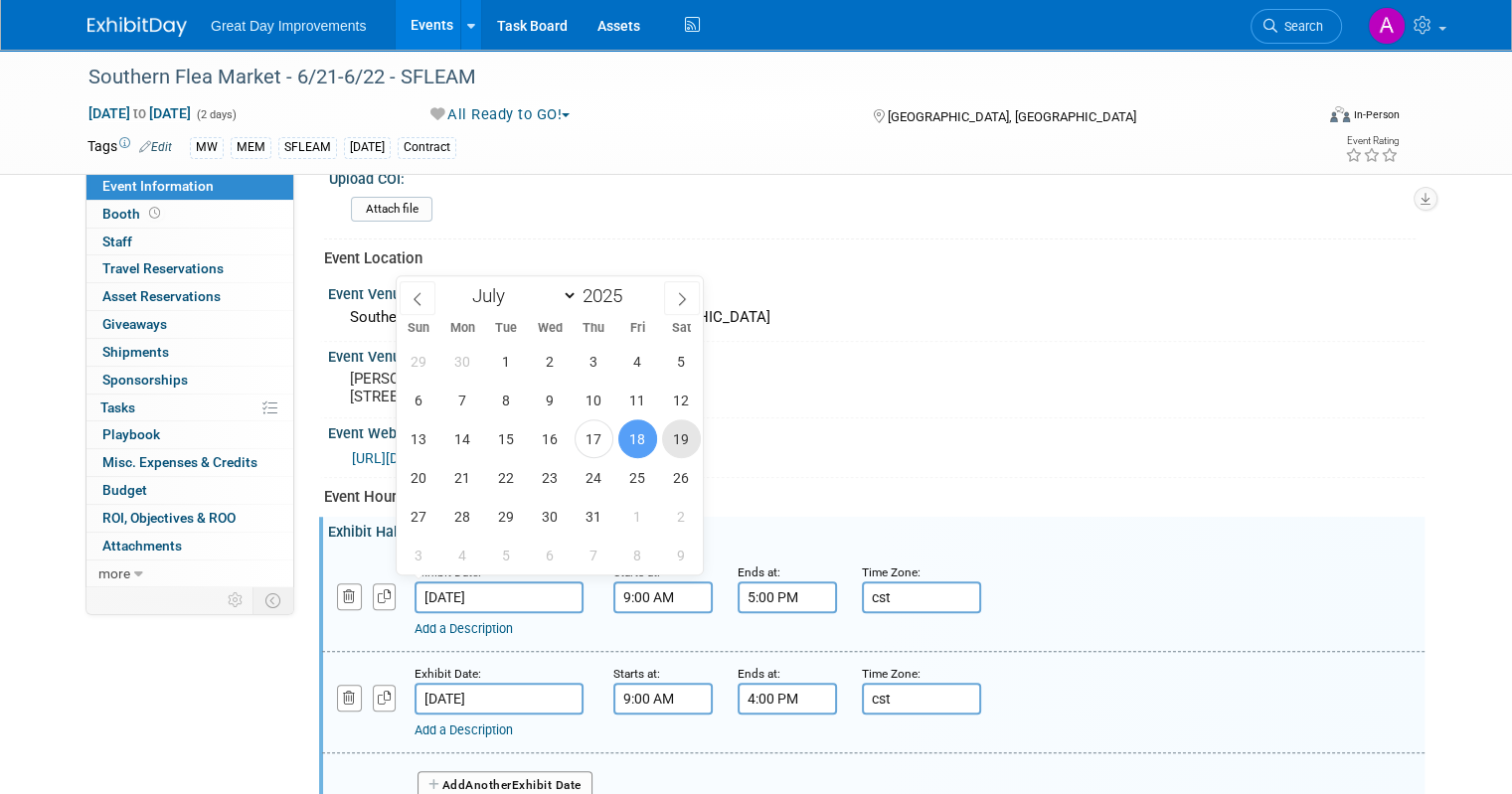 click on "19" at bounding box center (681, 438) 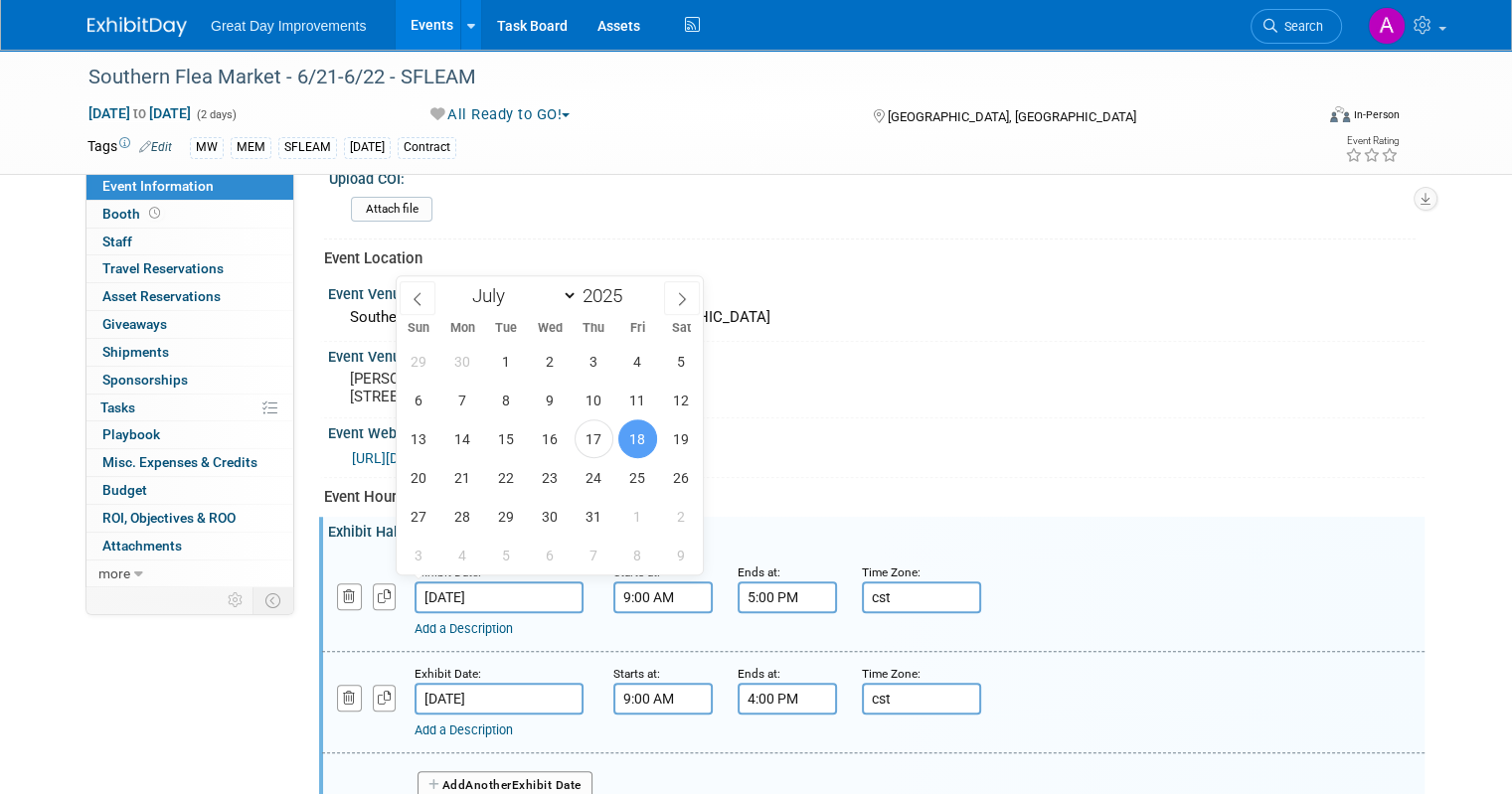 type on "[DATE]" 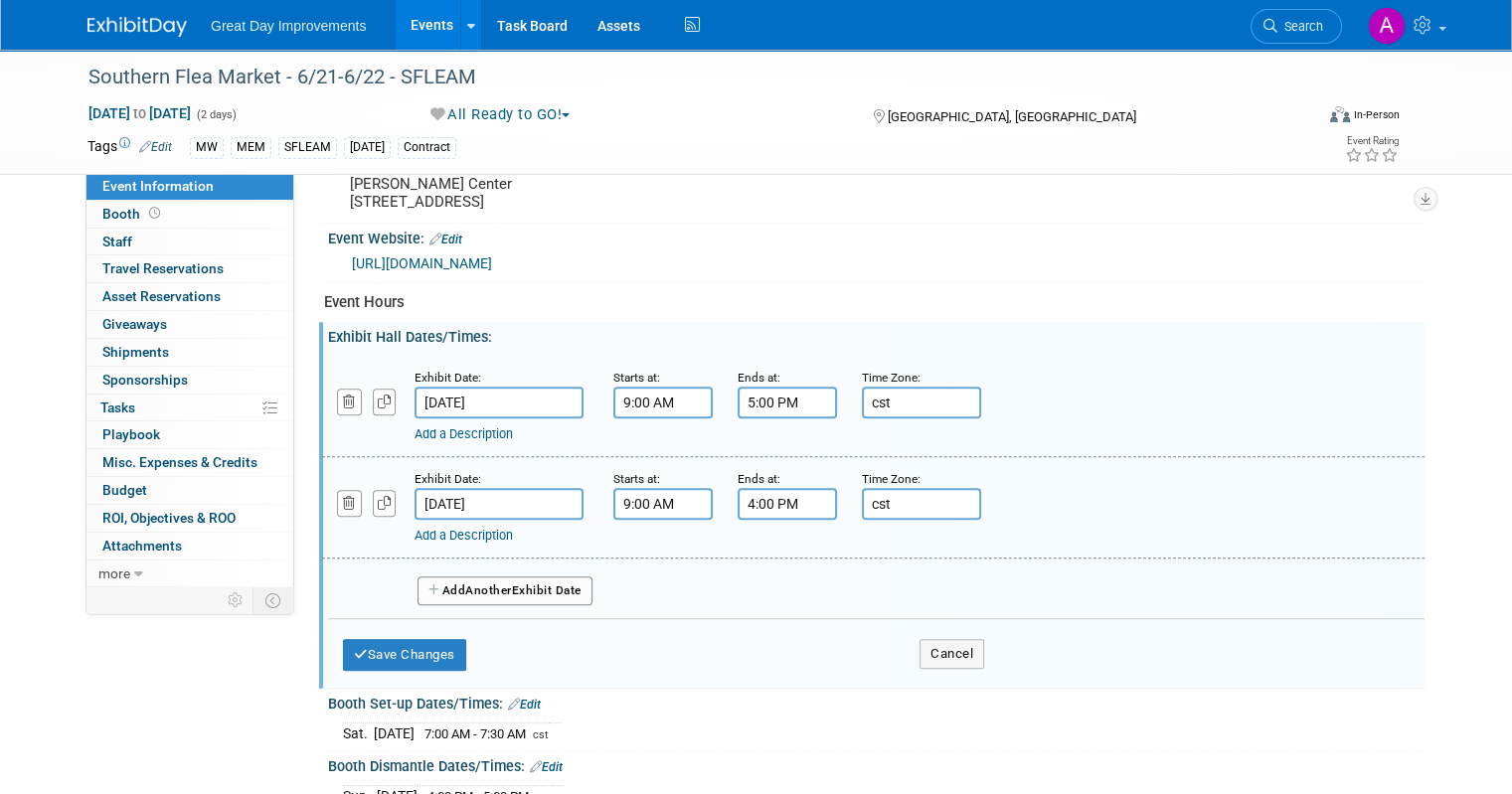 scroll, scrollTop: 994, scrollLeft: 0, axis: vertical 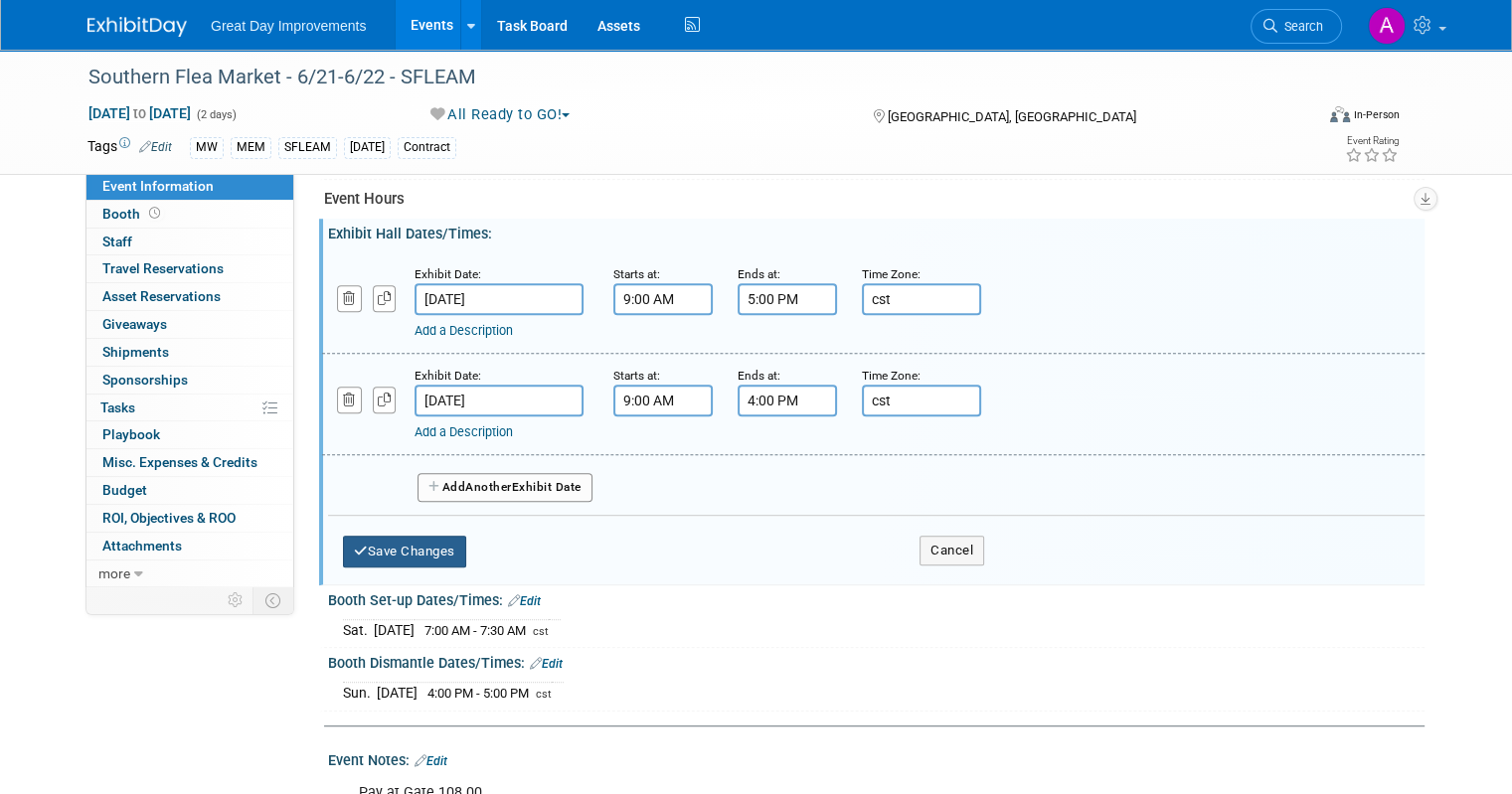 click on "Save Changes" at bounding box center (405, 552) 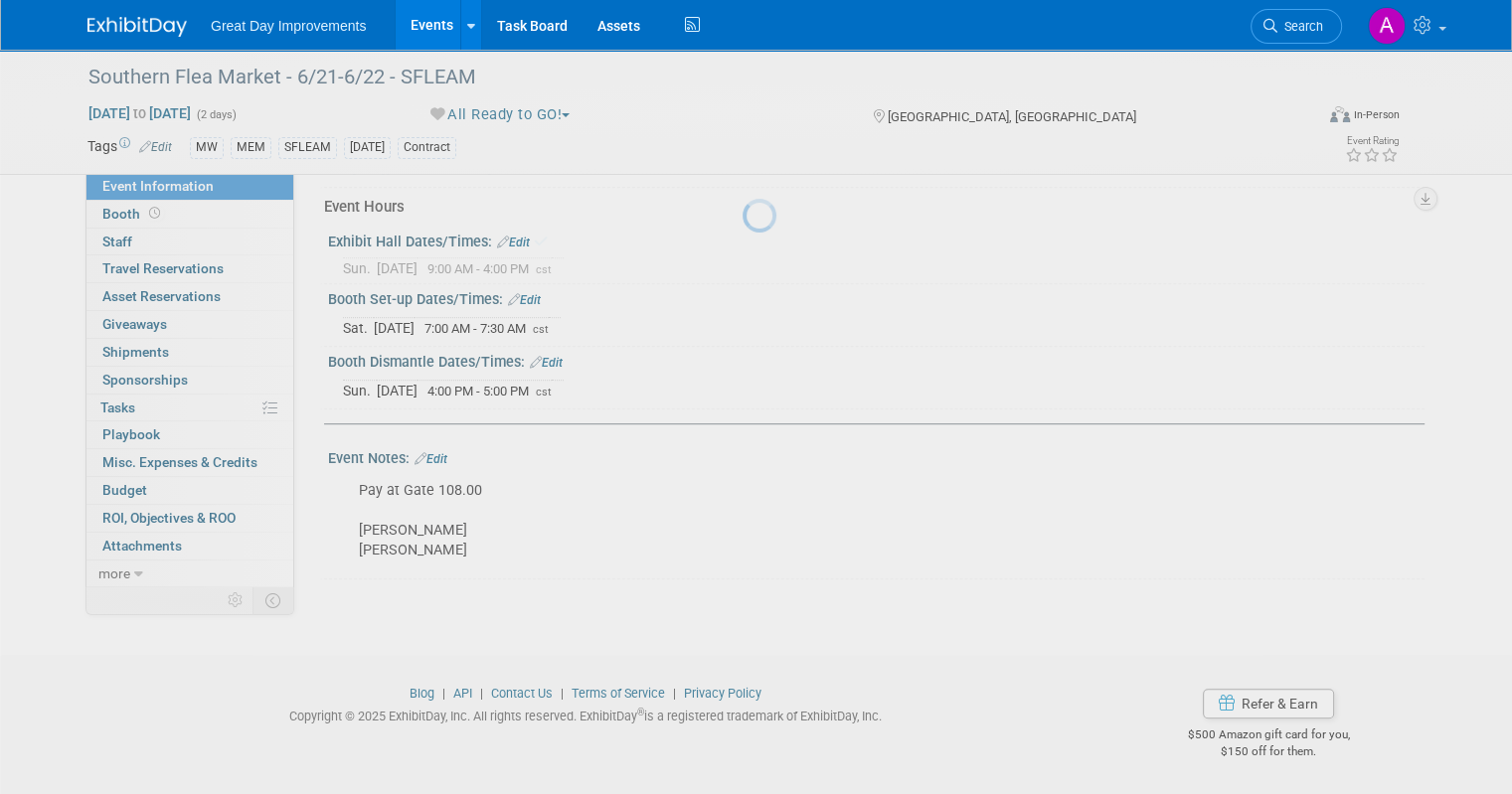 scroll, scrollTop: 953, scrollLeft: 0, axis: vertical 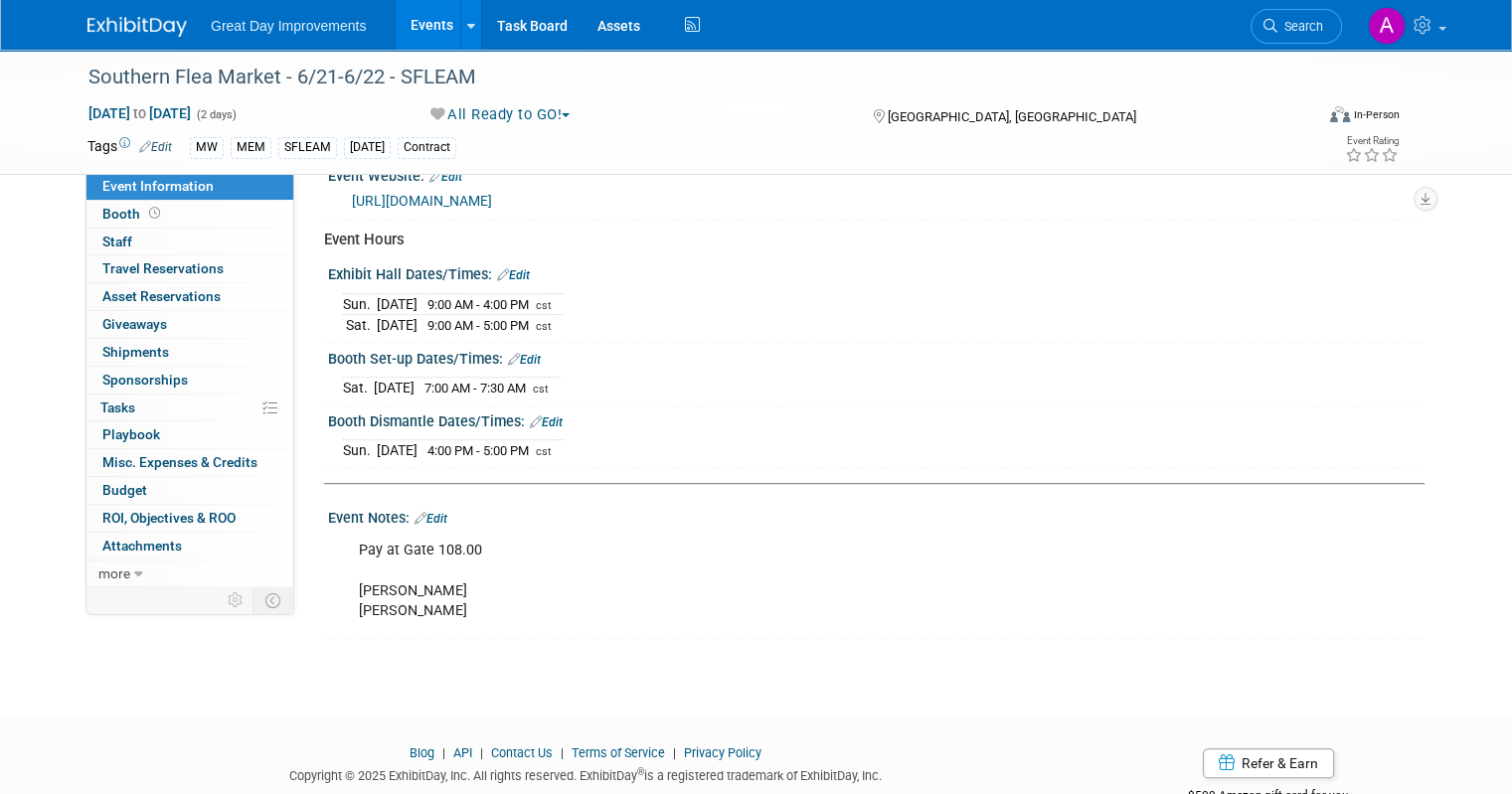click on "Edit" at bounding box center (524, 360) 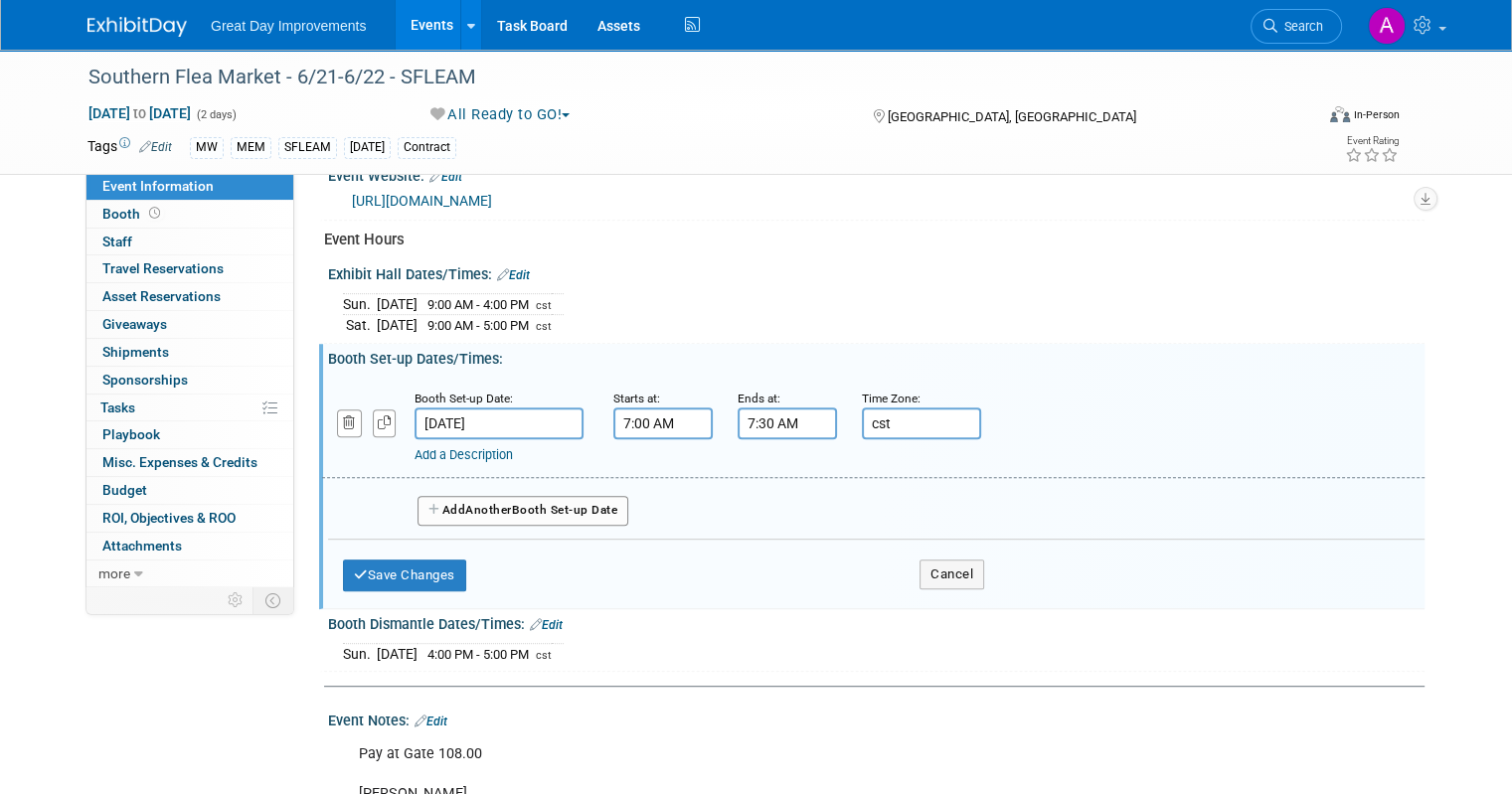 click on "Jun 21, 2025" at bounding box center (499, 423) 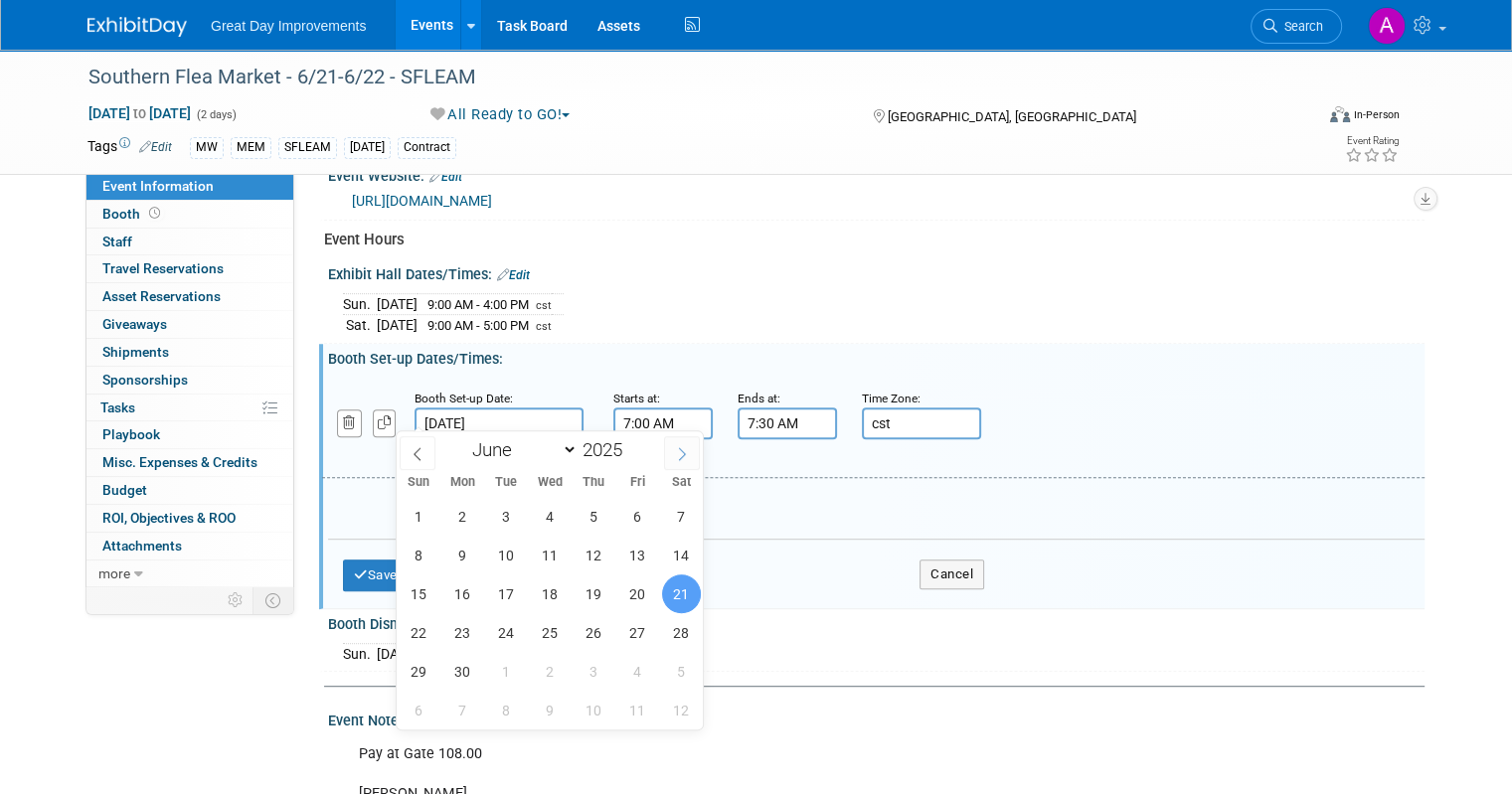 click 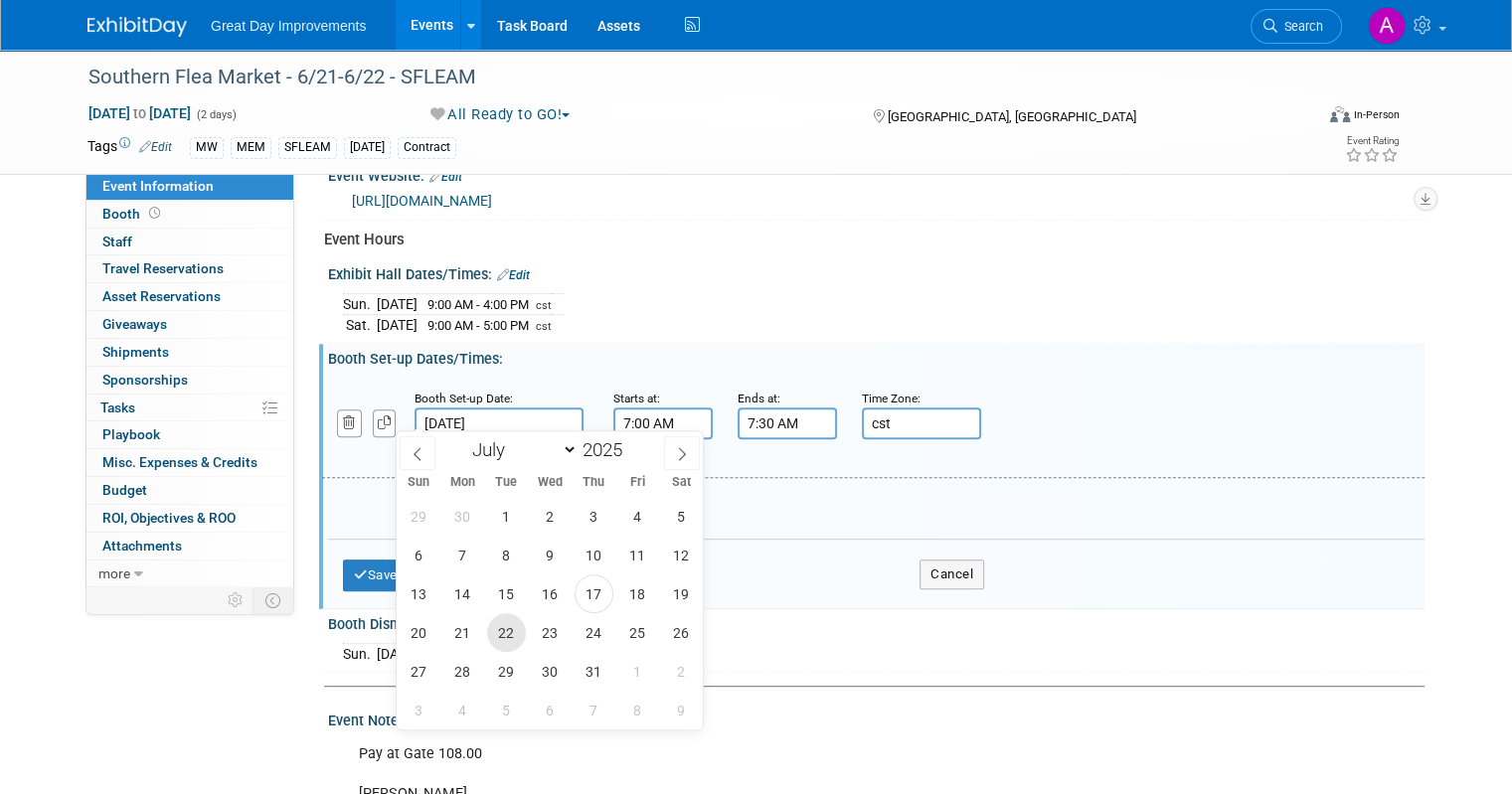 click on "22" at bounding box center [506, 632] 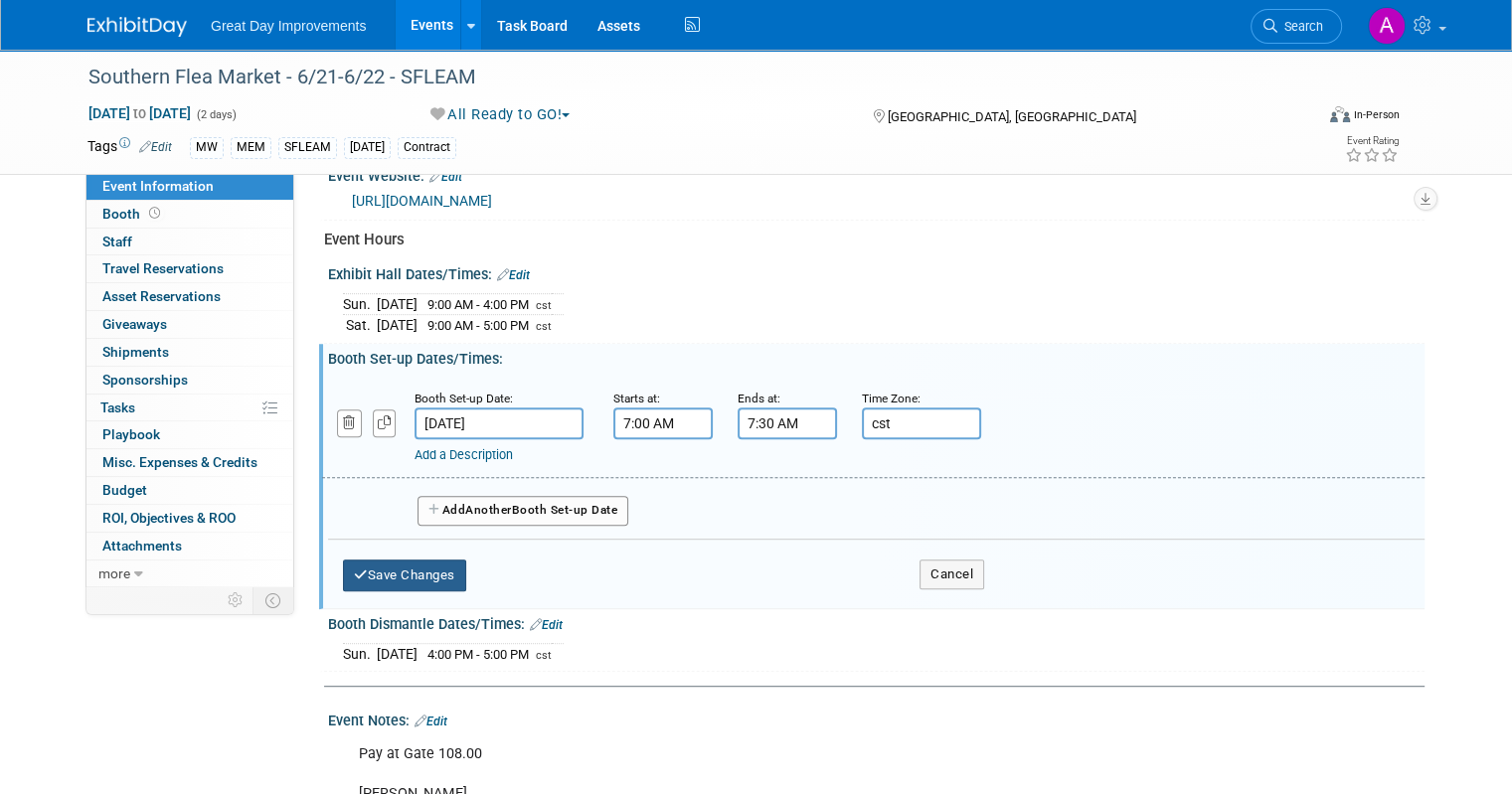 click on "Save Changes" at bounding box center [405, 575] 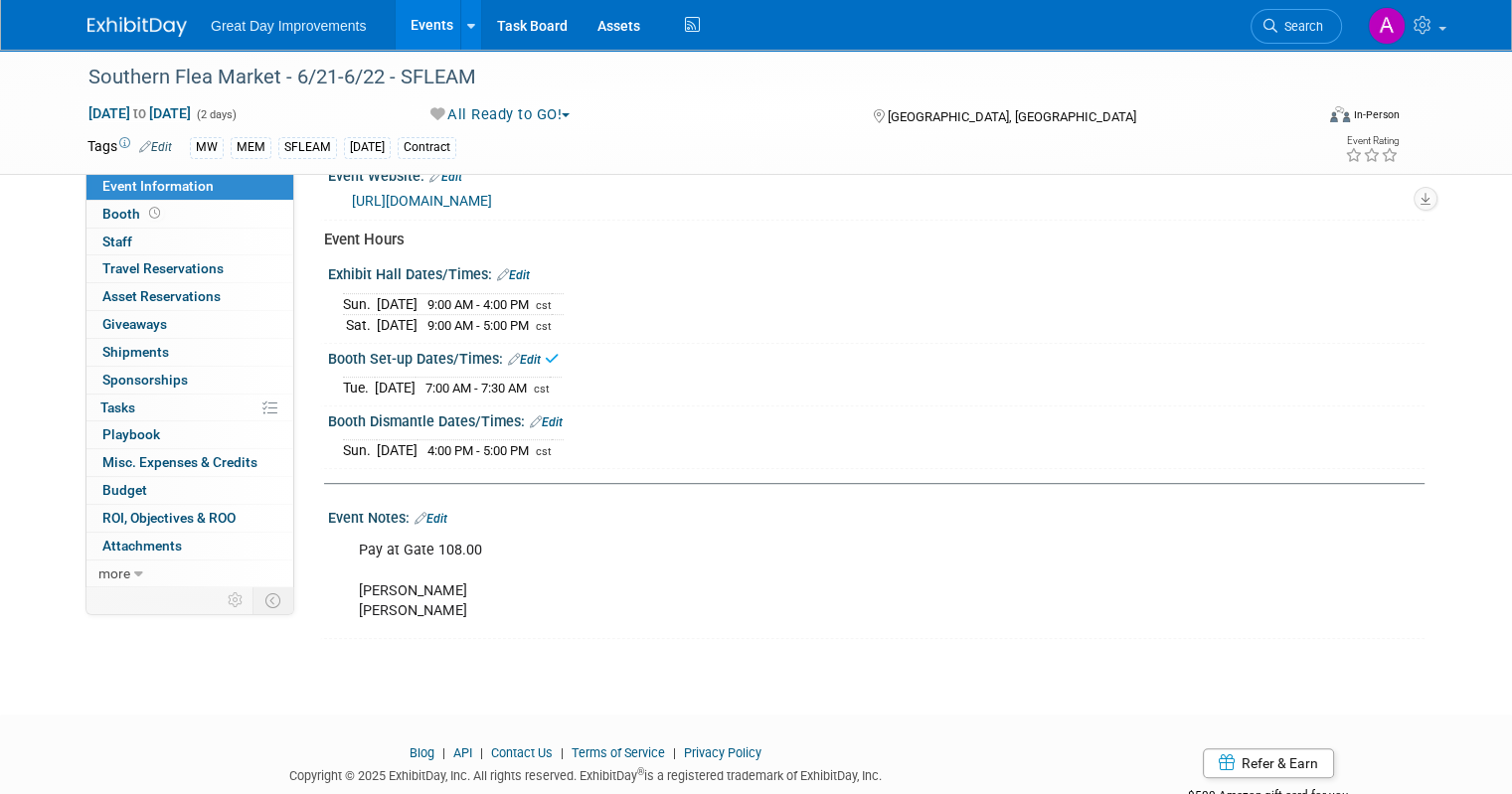 click on "Edit" at bounding box center [513, 275] 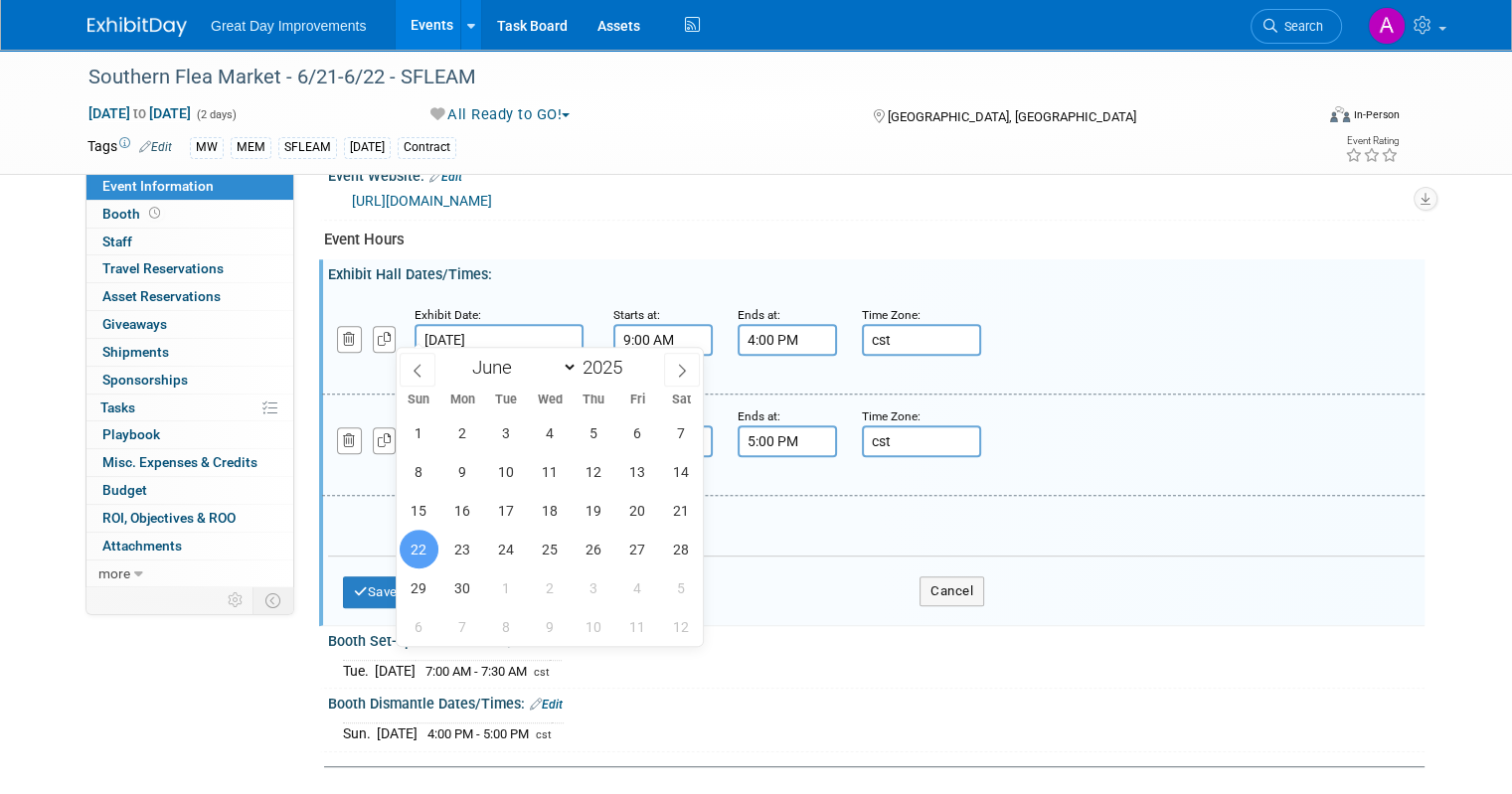 click on "Jun 22, 2025" at bounding box center (499, 340) 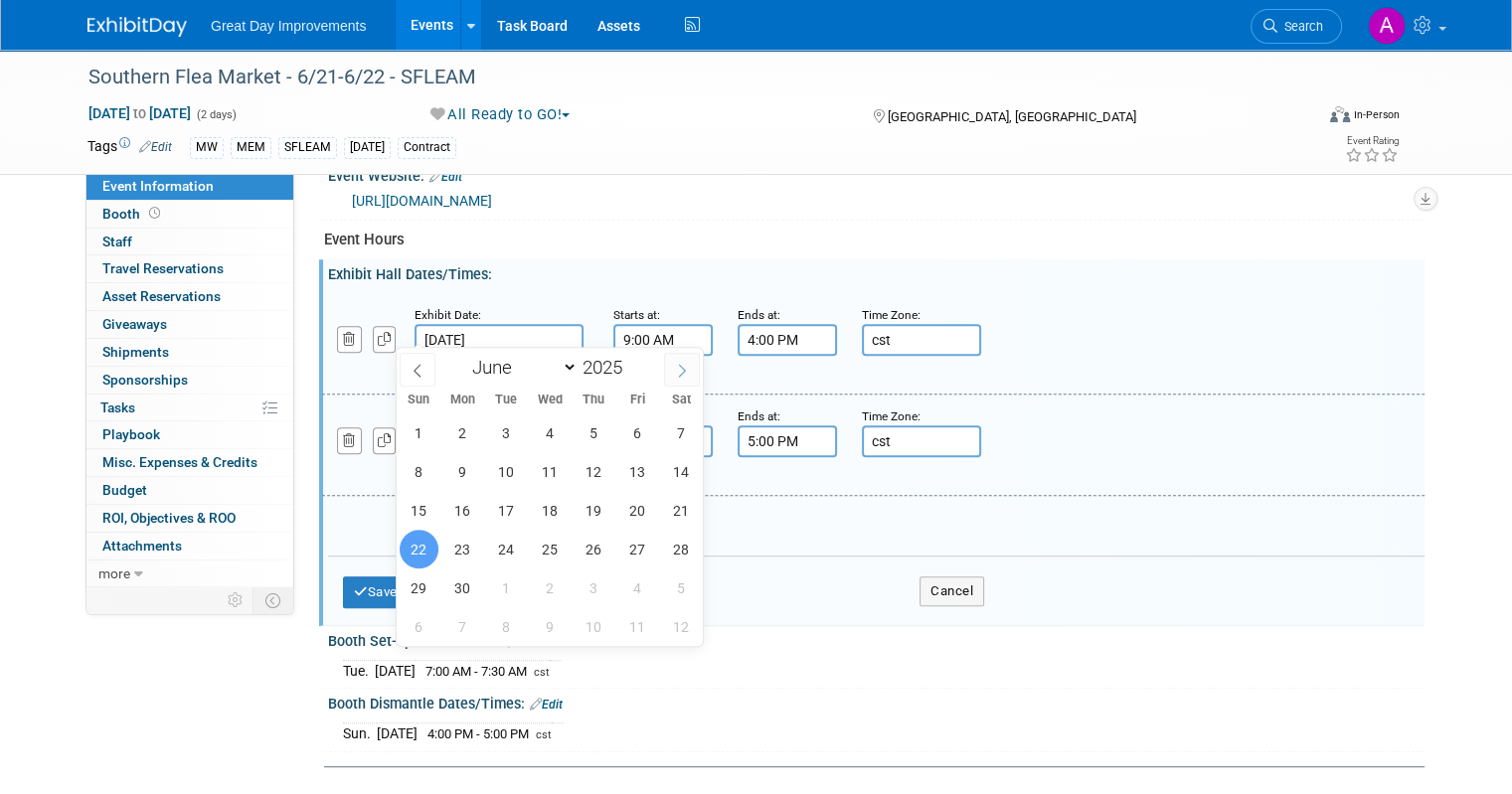 click at bounding box center (682, 370) 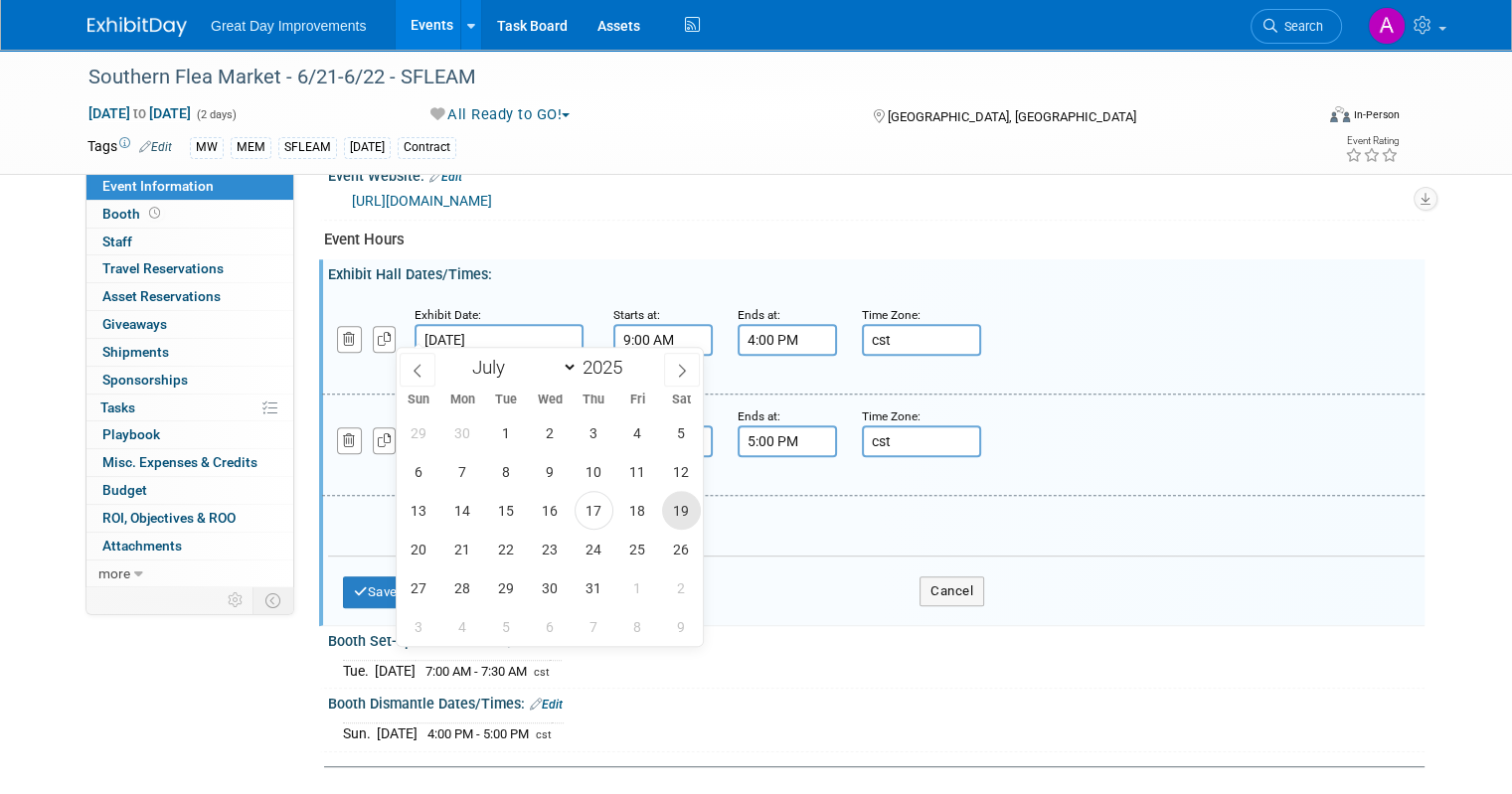 click on "19" at bounding box center [681, 510] 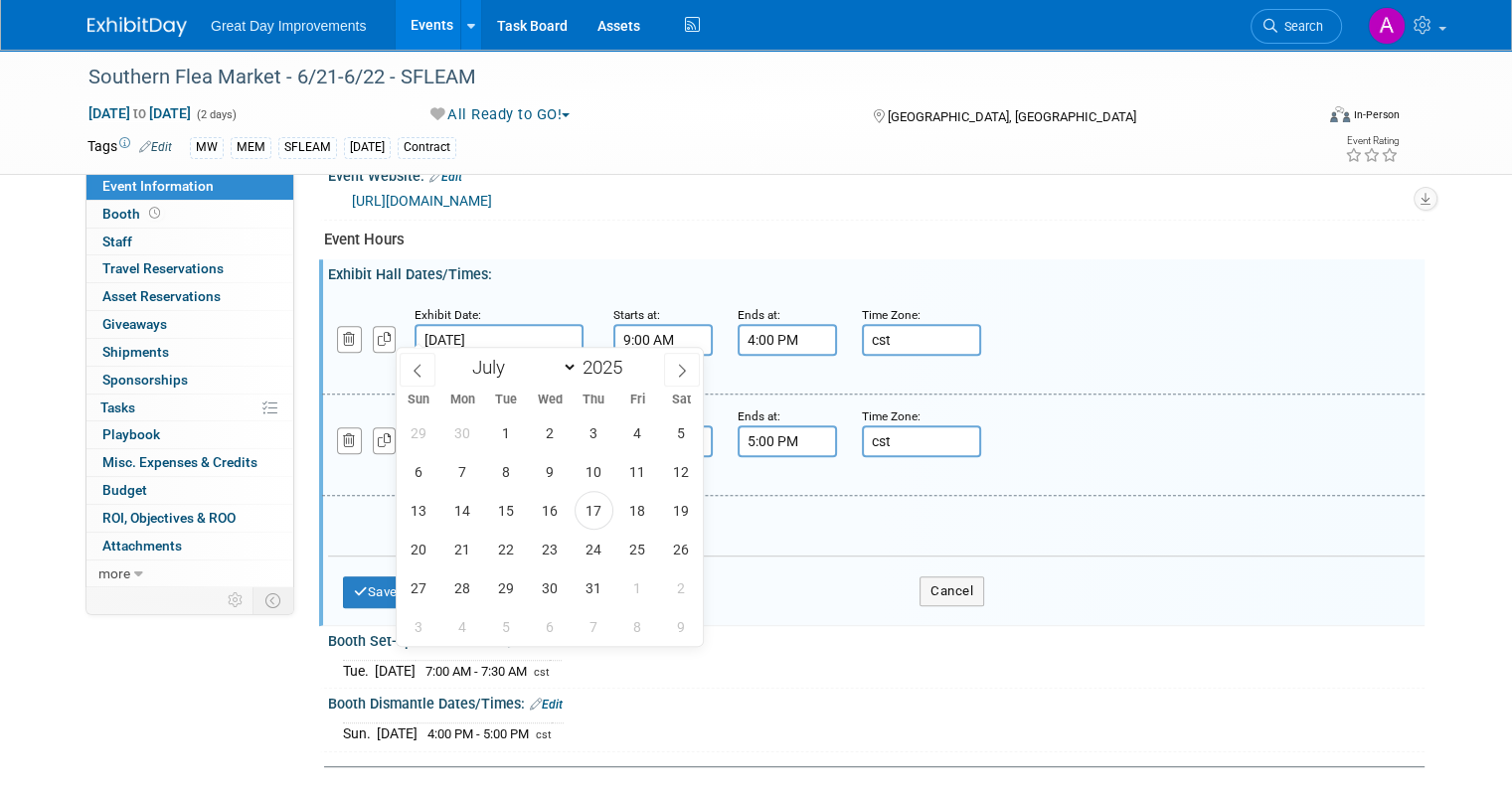 type on "Jul 19, 2025" 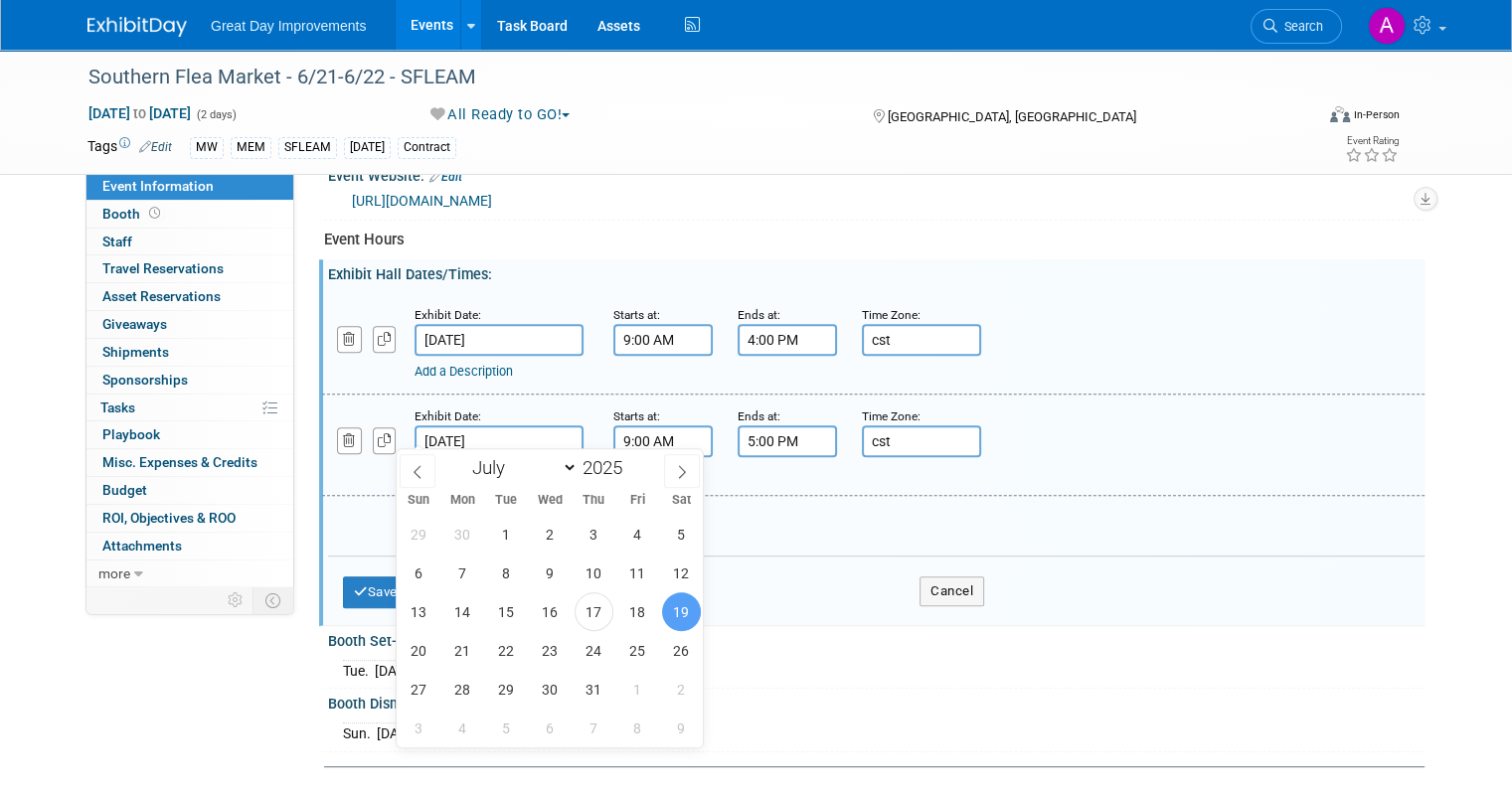 click on "Jul 19, 2025" at bounding box center [499, 441] 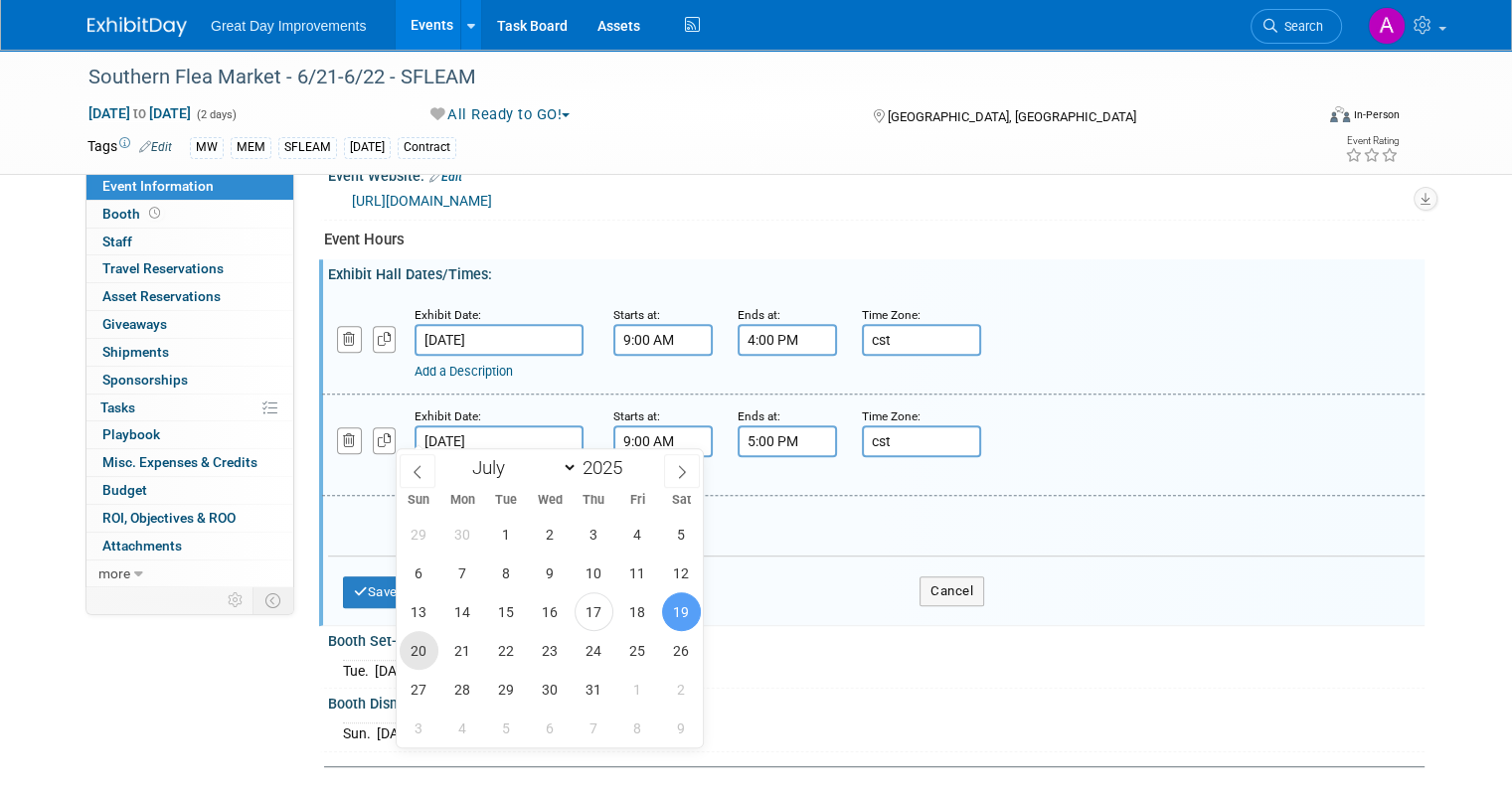 click on "20" at bounding box center [419, 650] 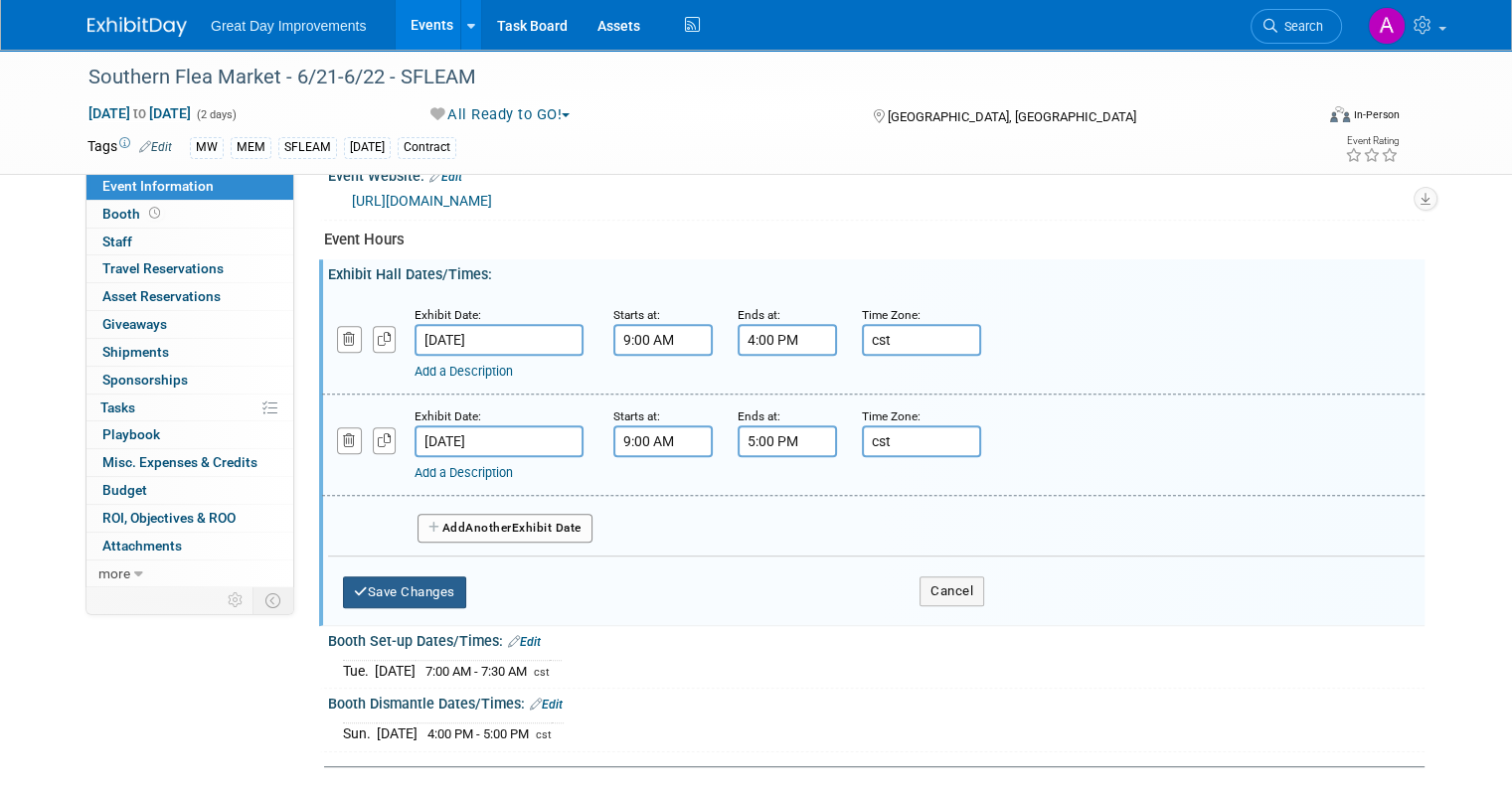 click on "Save Changes" at bounding box center (405, 592) 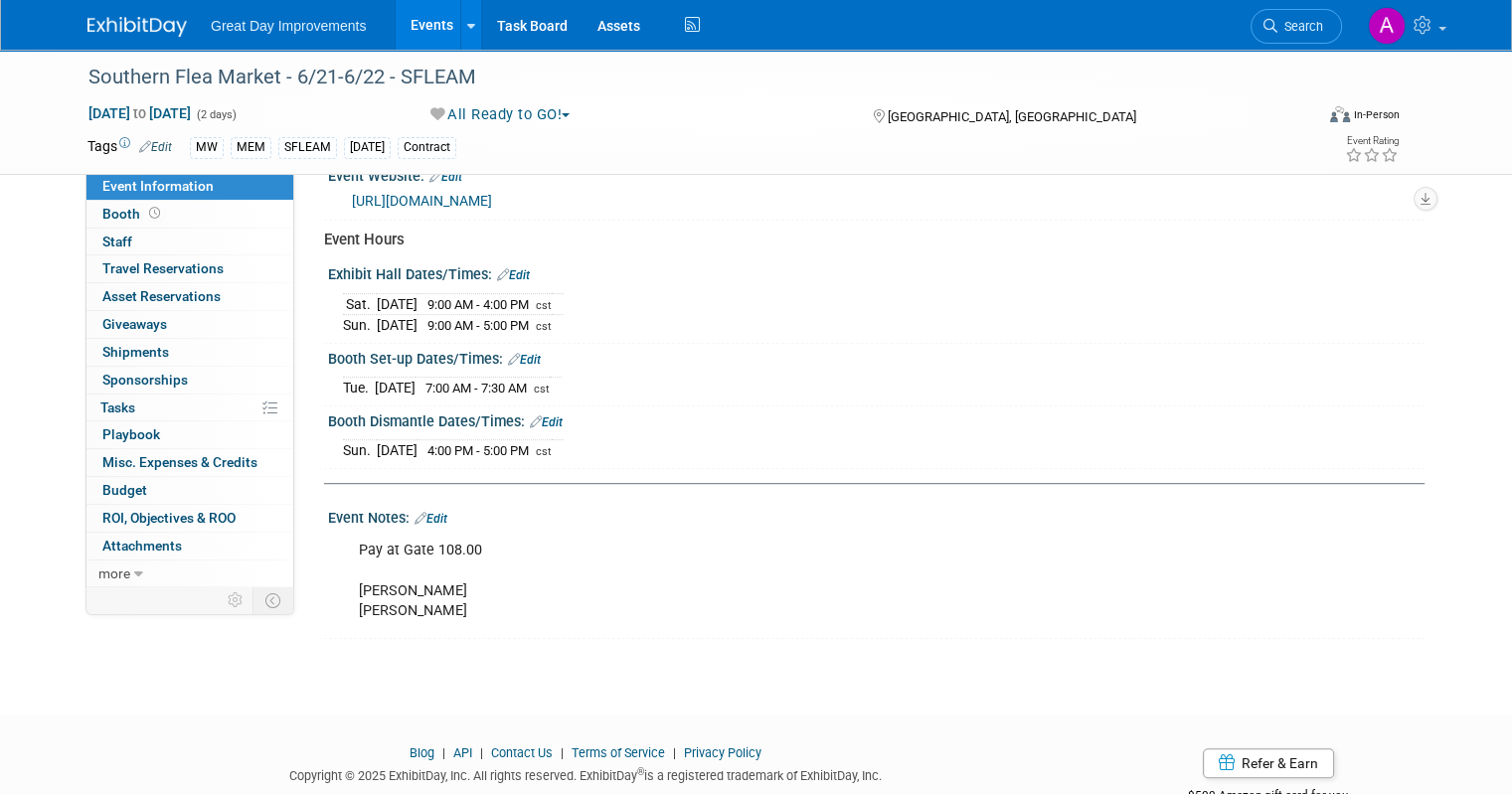 click on "Edit" at bounding box center (546, 422) 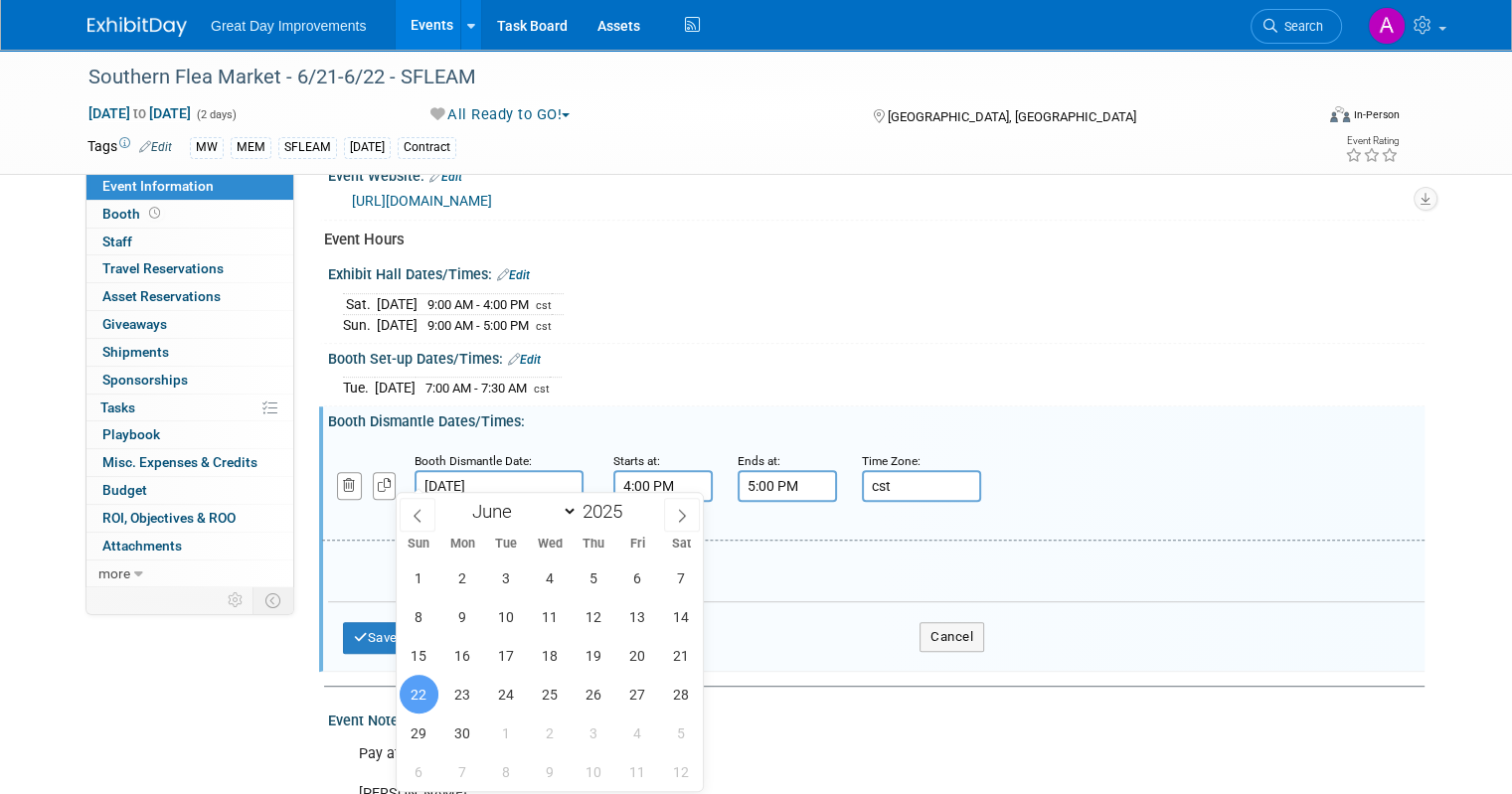 click on "Jun 22, 2025" at bounding box center (499, 486) 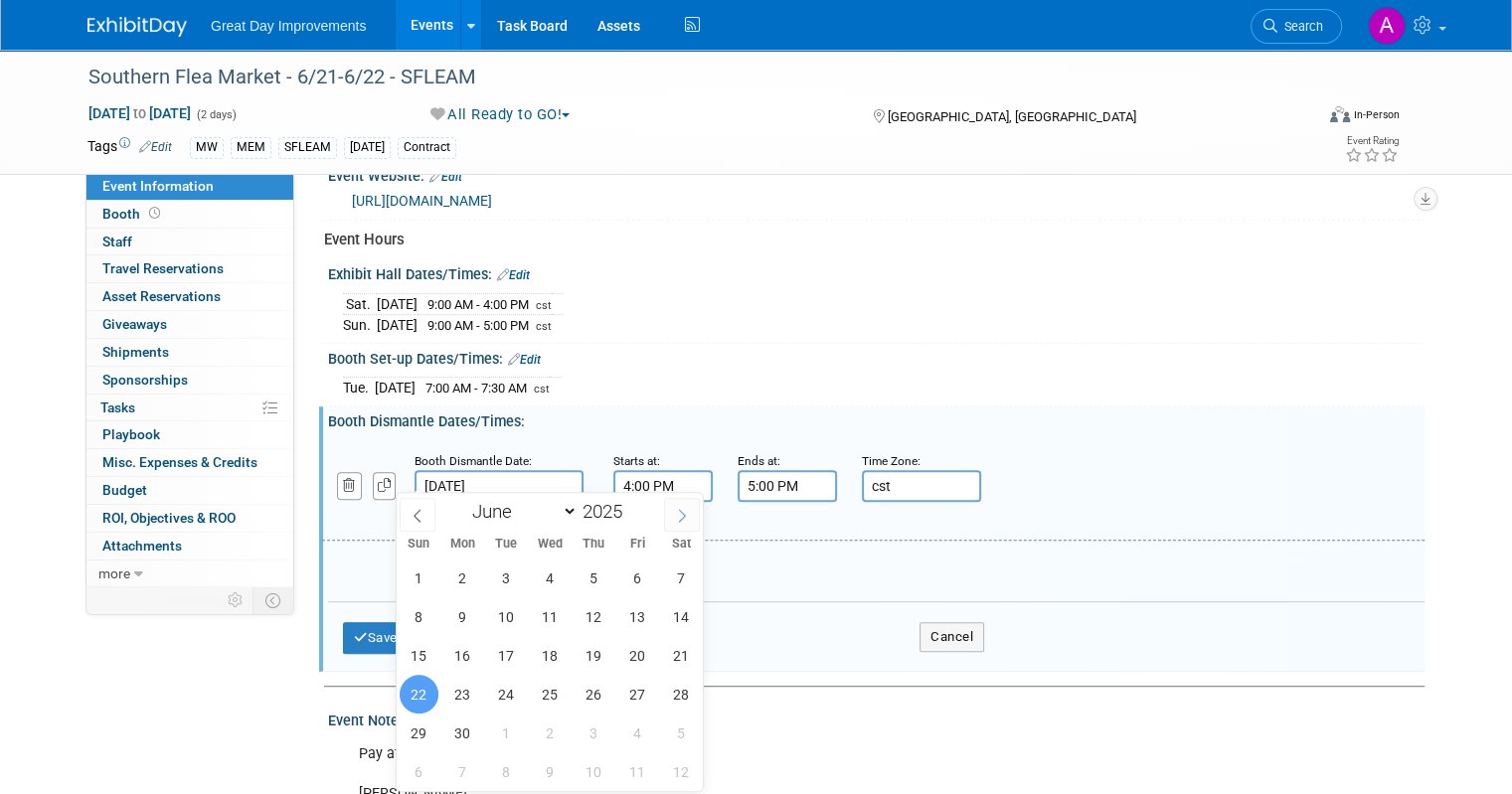 click at bounding box center [682, 515] 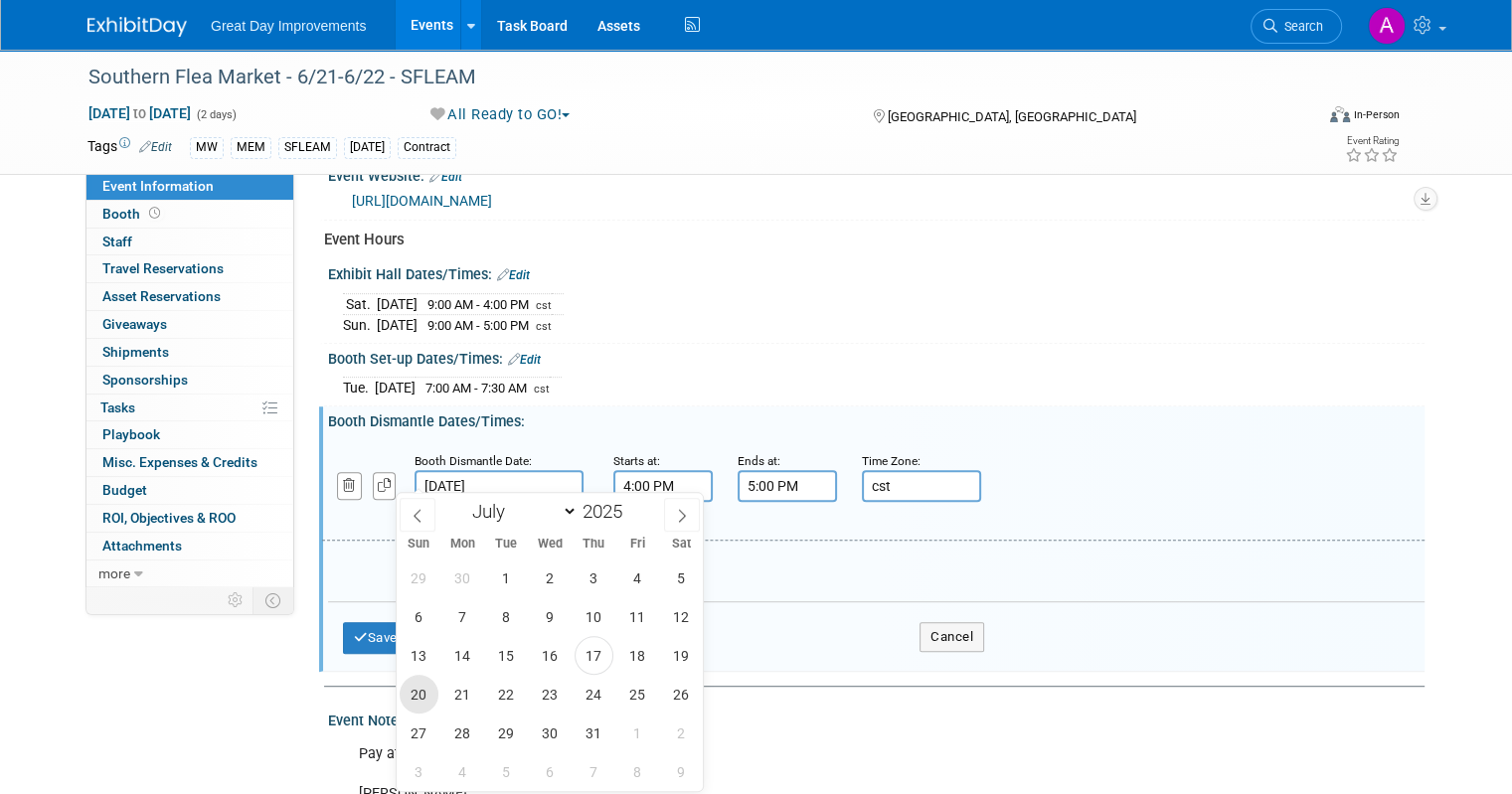 click on "20" at bounding box center (419, 694) 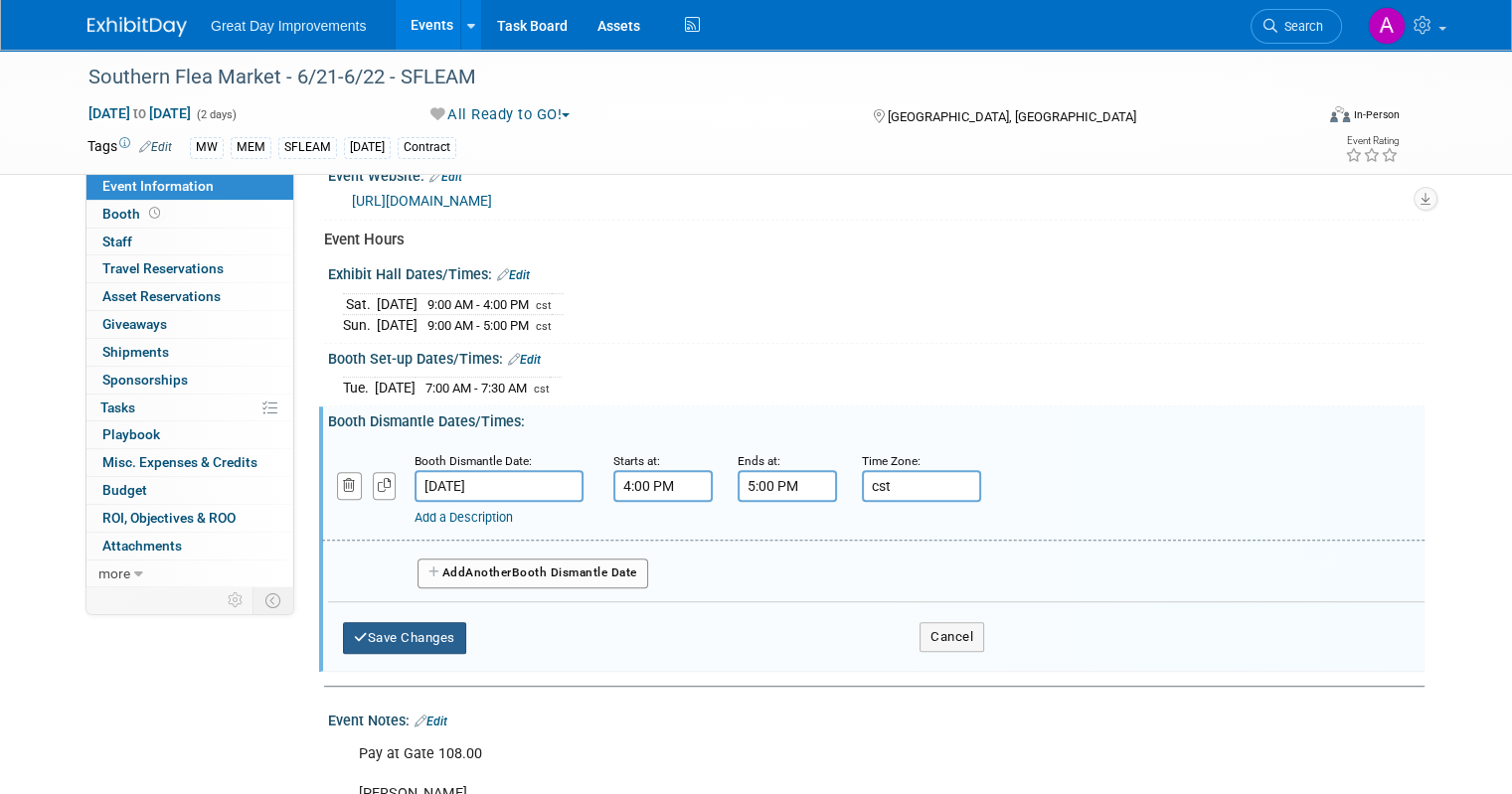 click on "Save Changes" at bounding box center (405, 638) 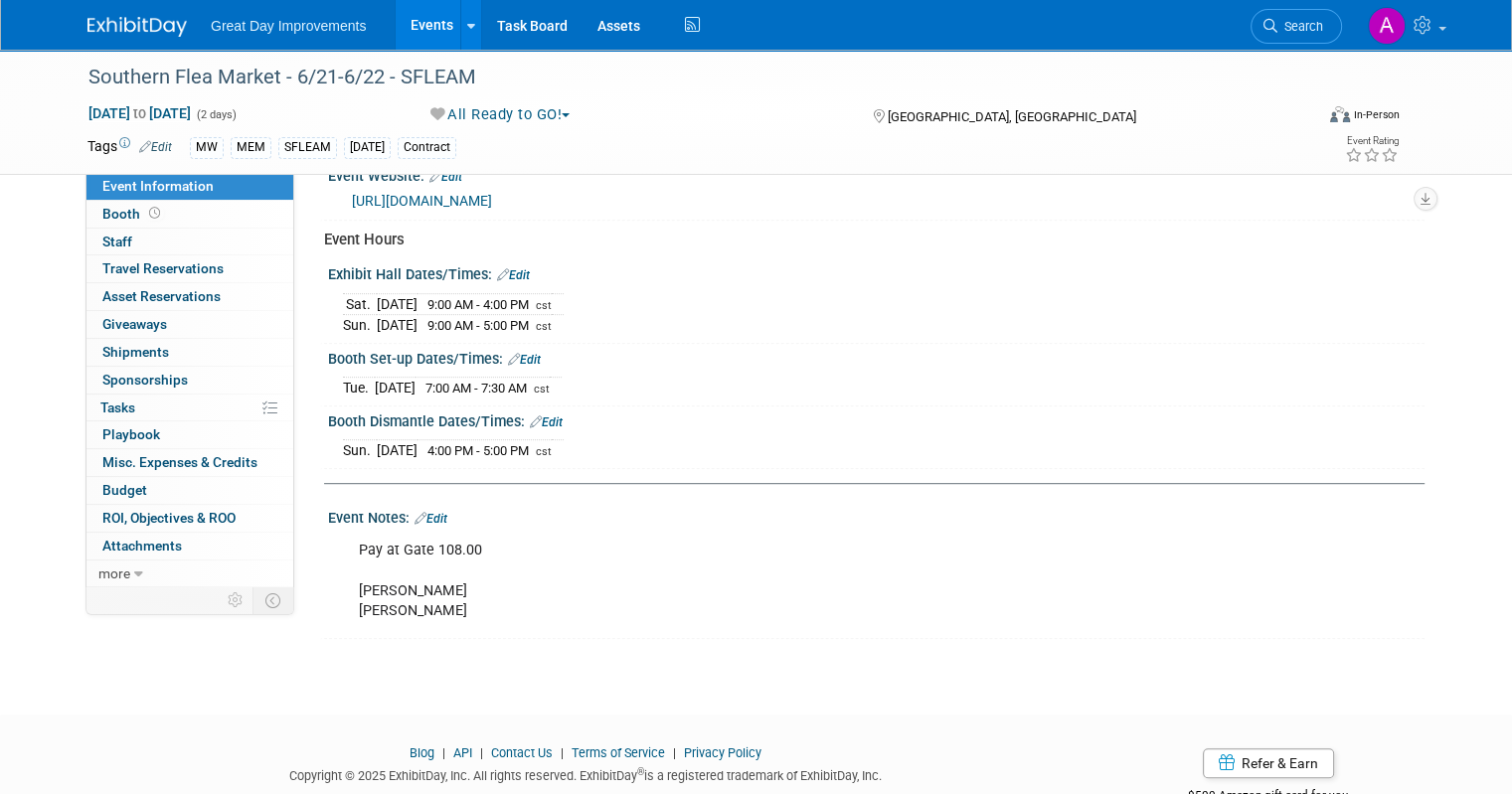 click on "Edit" at bounding box center (524, 360) 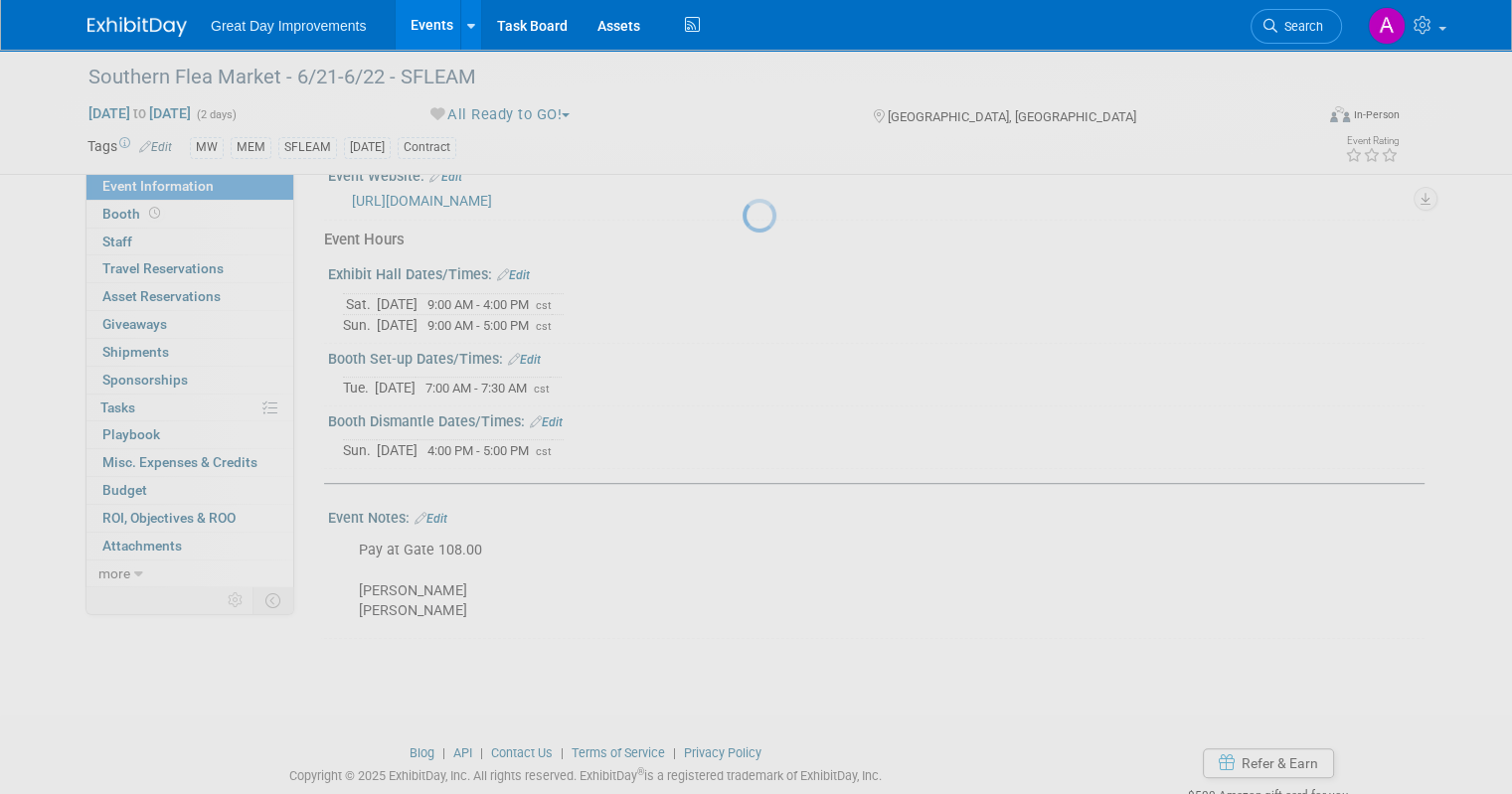 select on "6" 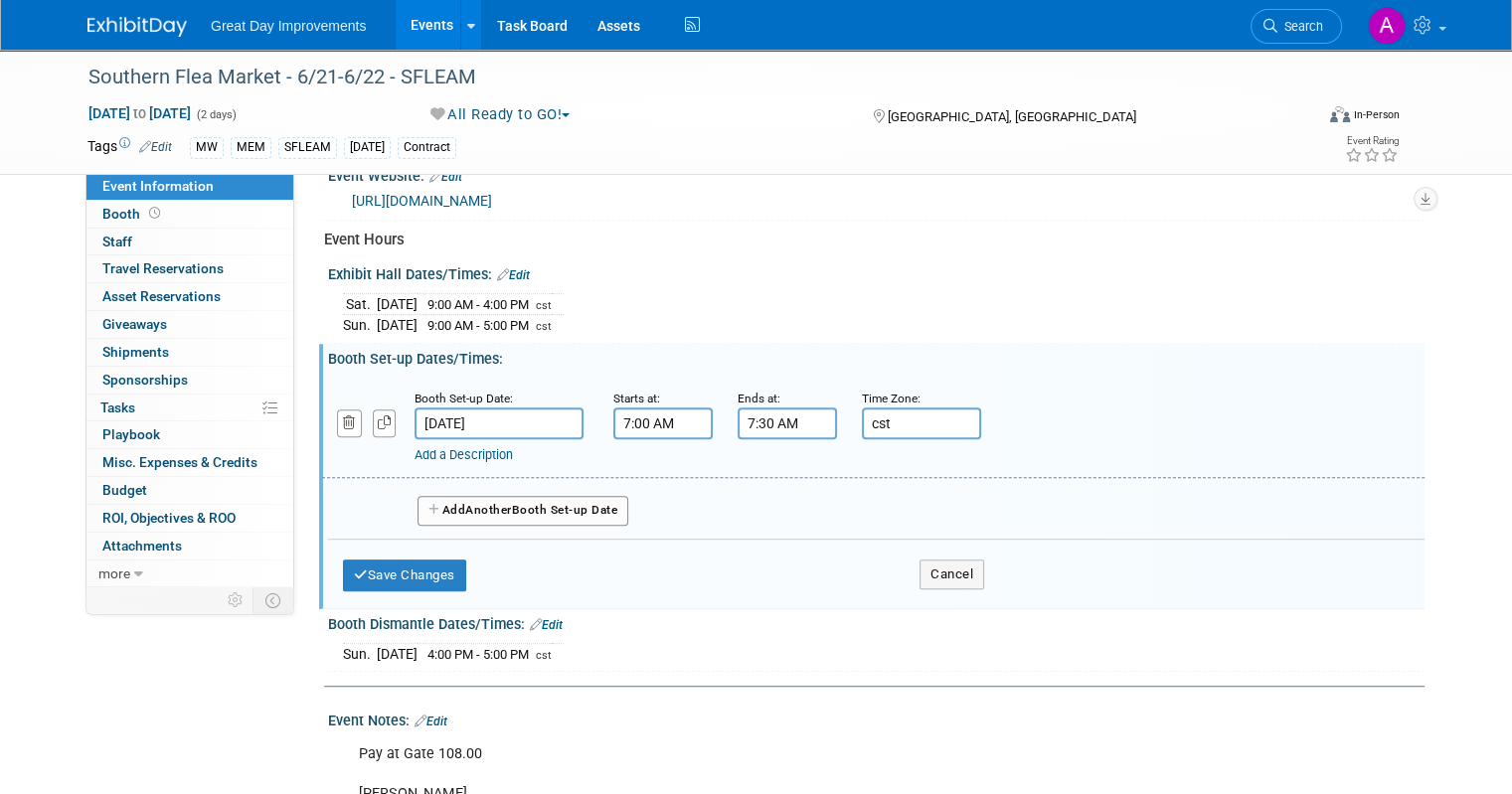 click on "Jul 22, 2025" at bounding box center [499, 423] 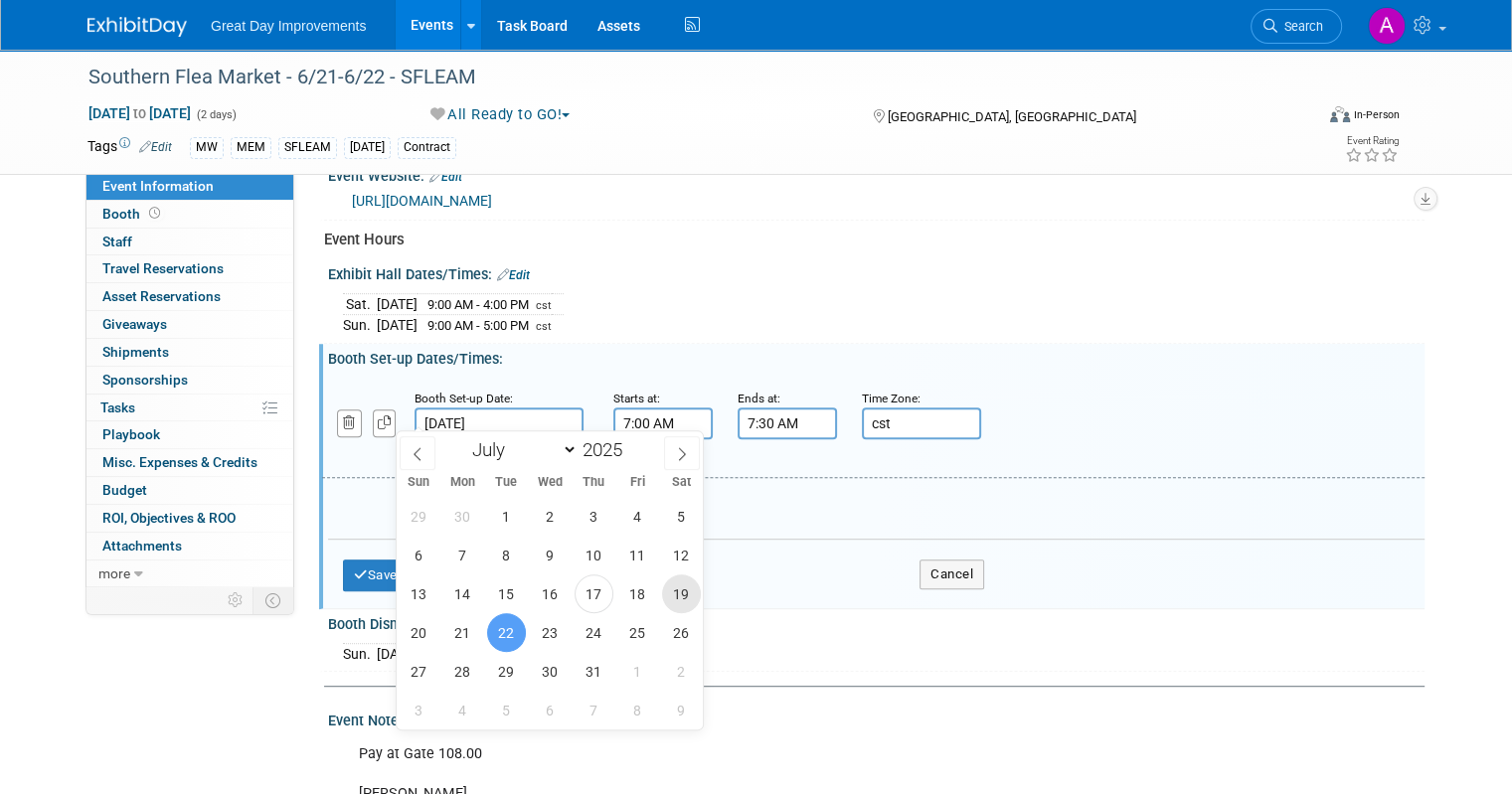 click on "19" at bounding box center (681, 593) 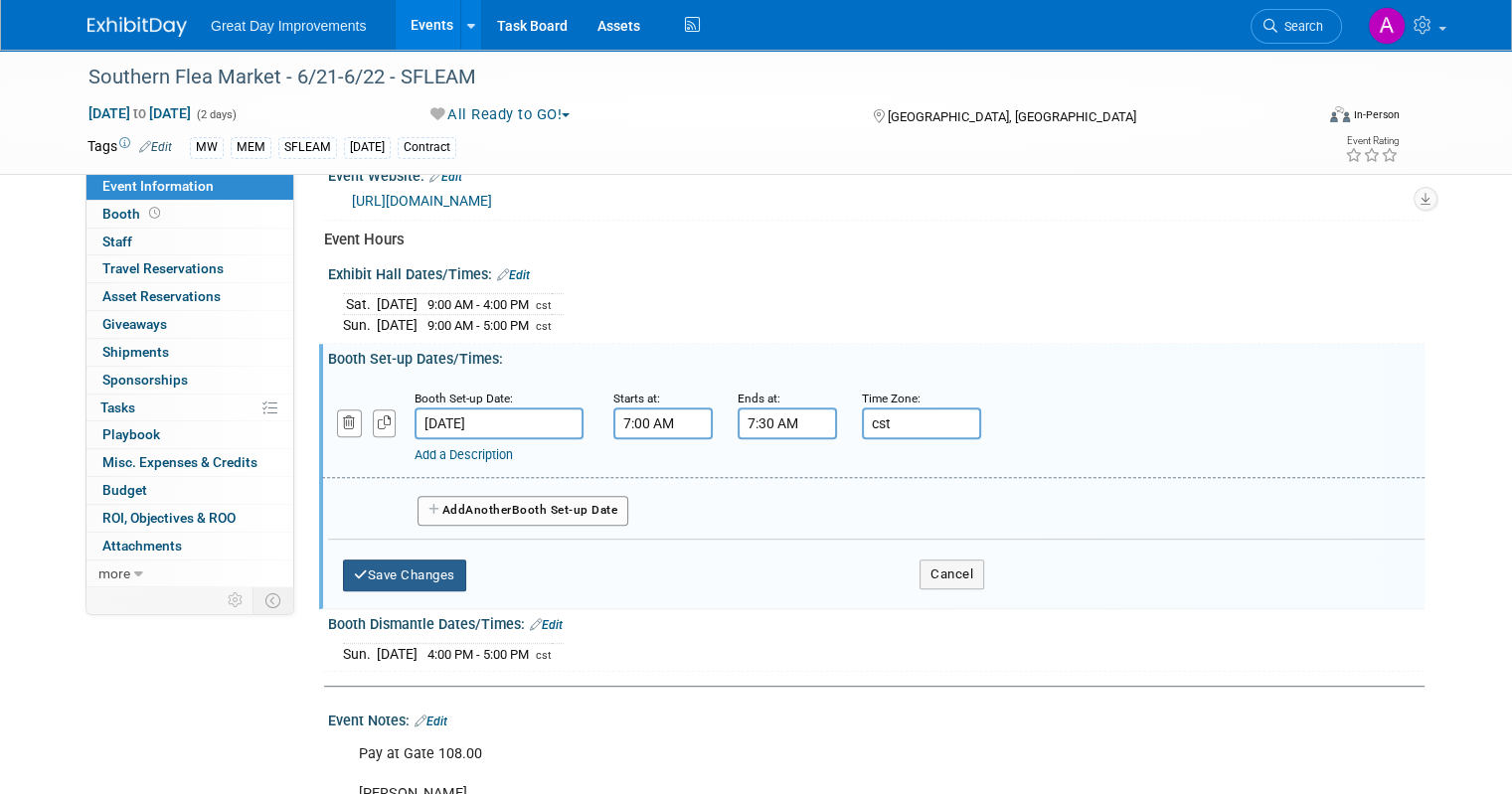 click on "Save Changes" at bounding box center [405, 575] 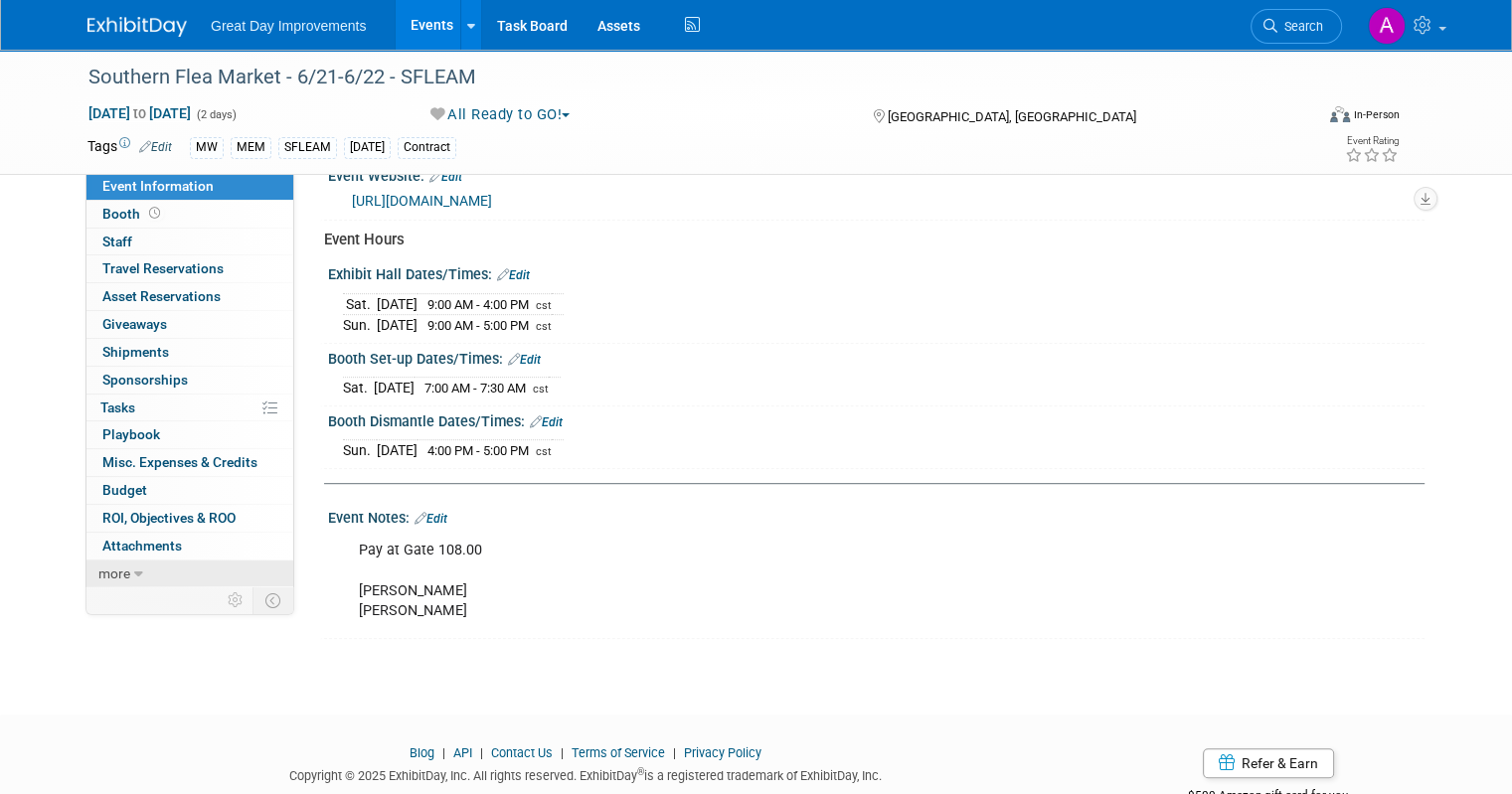 click at bounding box center (138, 574) 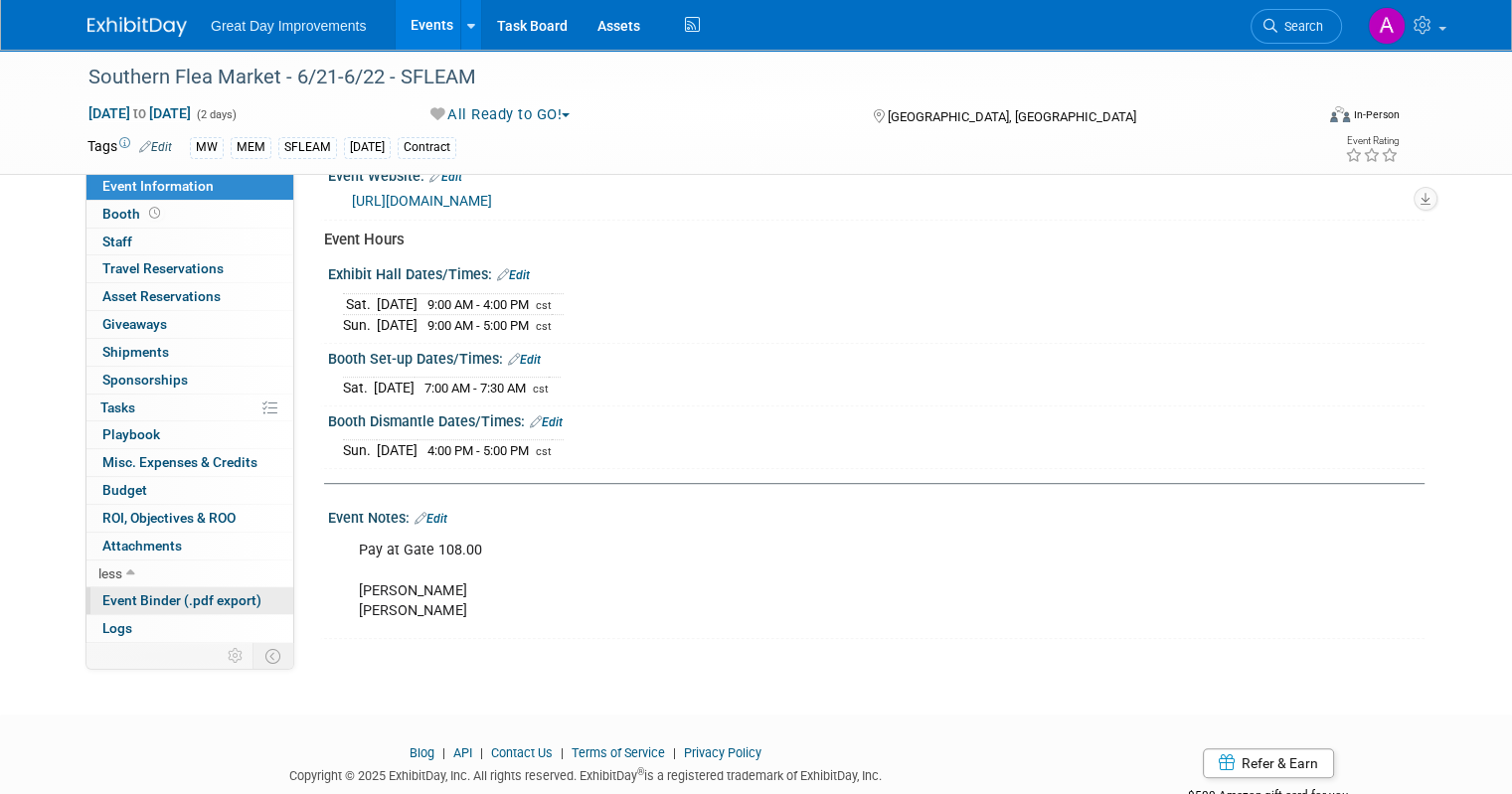 drag, startPoint x: 135, startPoint y: 599, endPoint x: 155, endPoint y: 596, distance: 20.22375 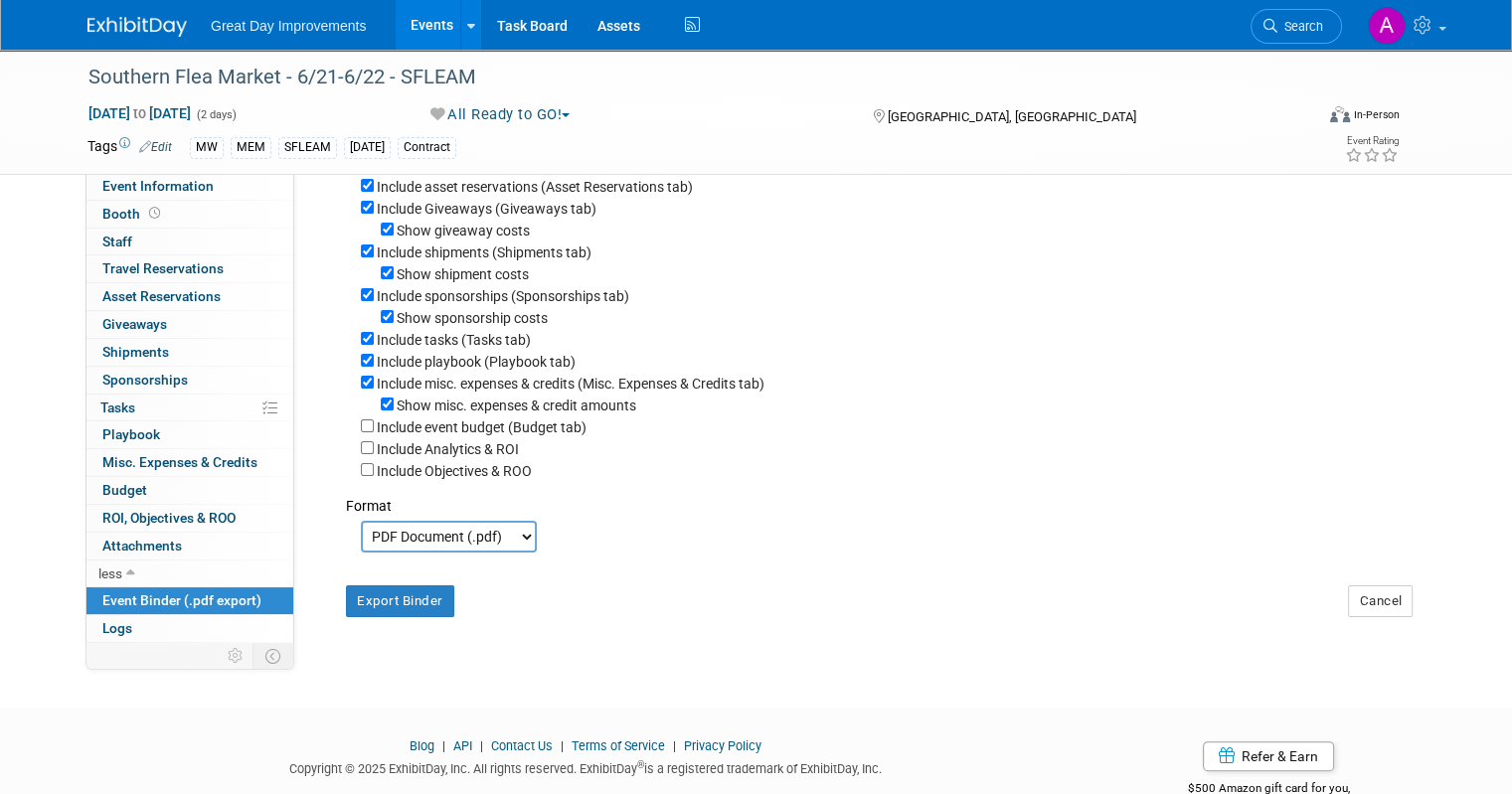 scroll, scrollTop: 353, scrollLeft: 0, axis: vertical 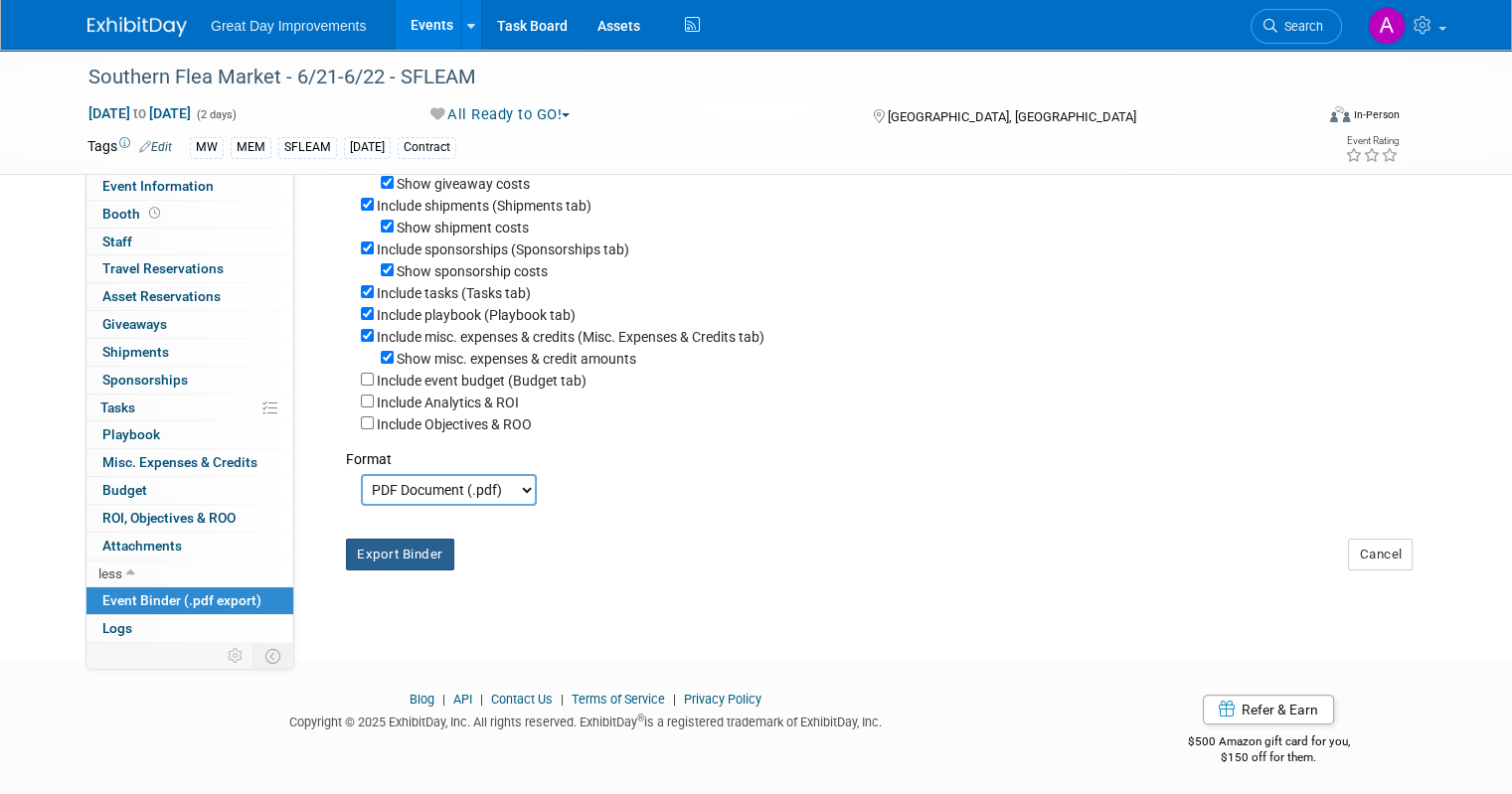 click on "Export Binder" at bounding box center [400, 555] 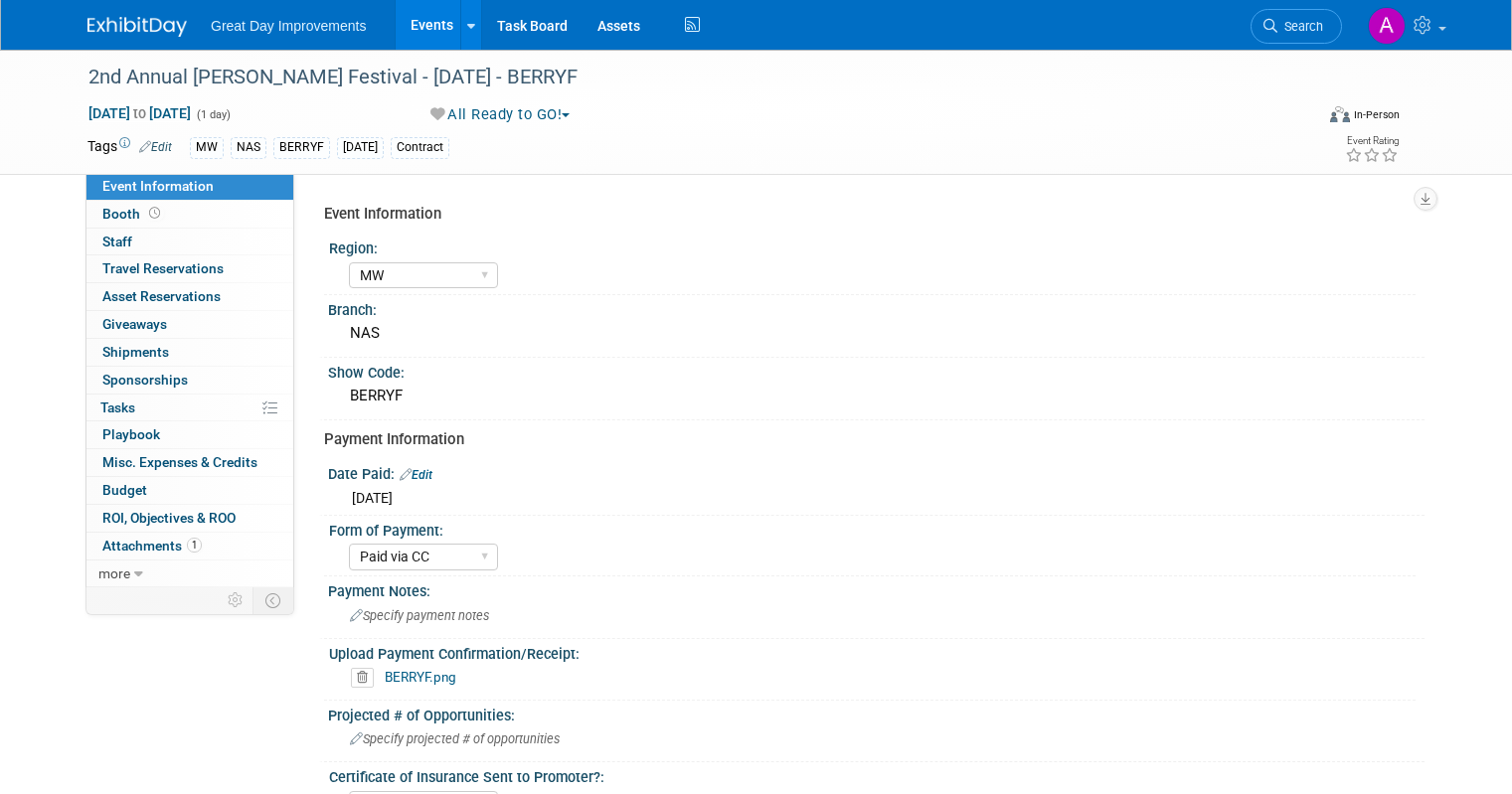 select on "MW" 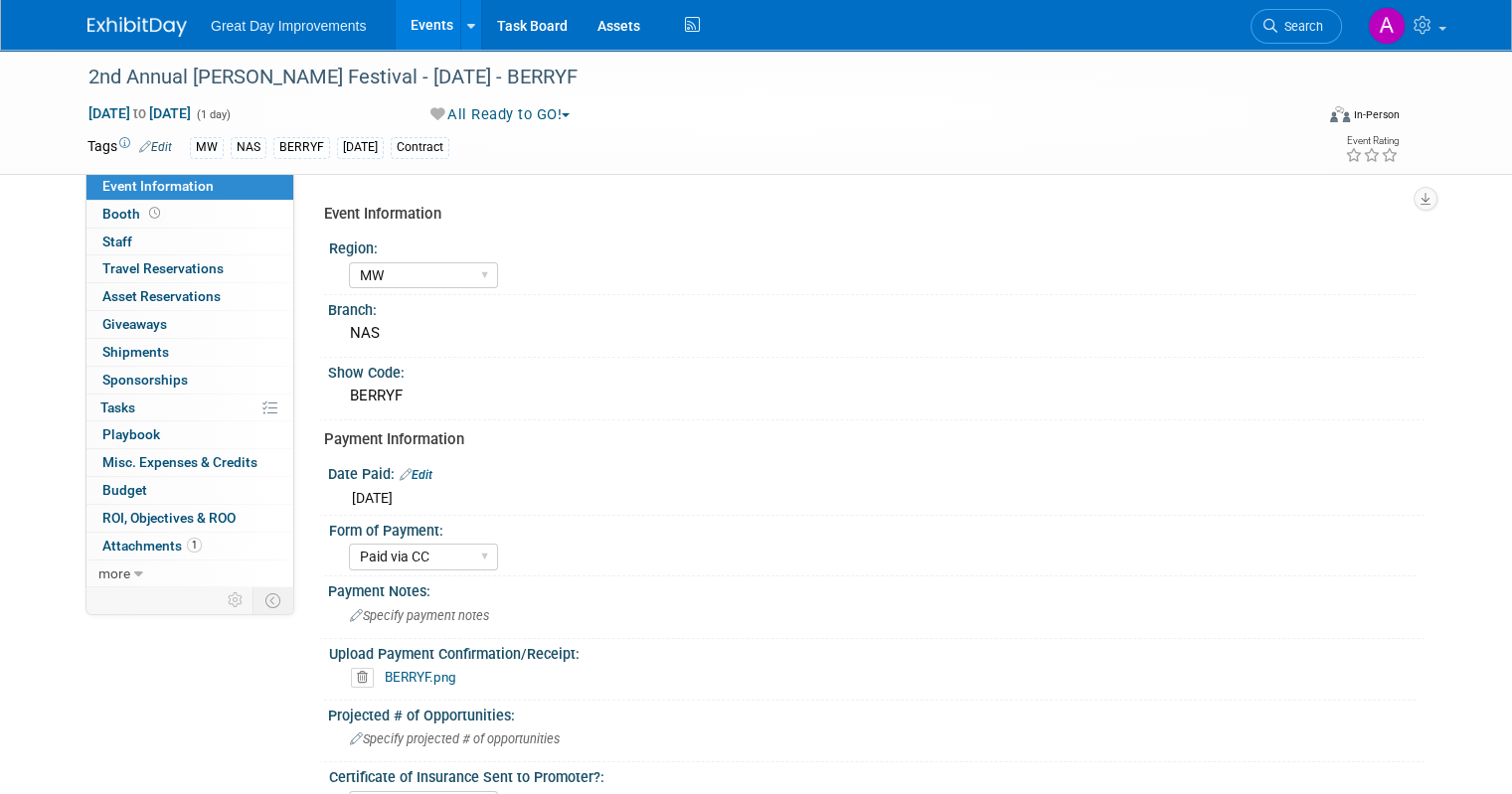 scroll, scrollTop: 0, scrollLeft: 0, axis: both 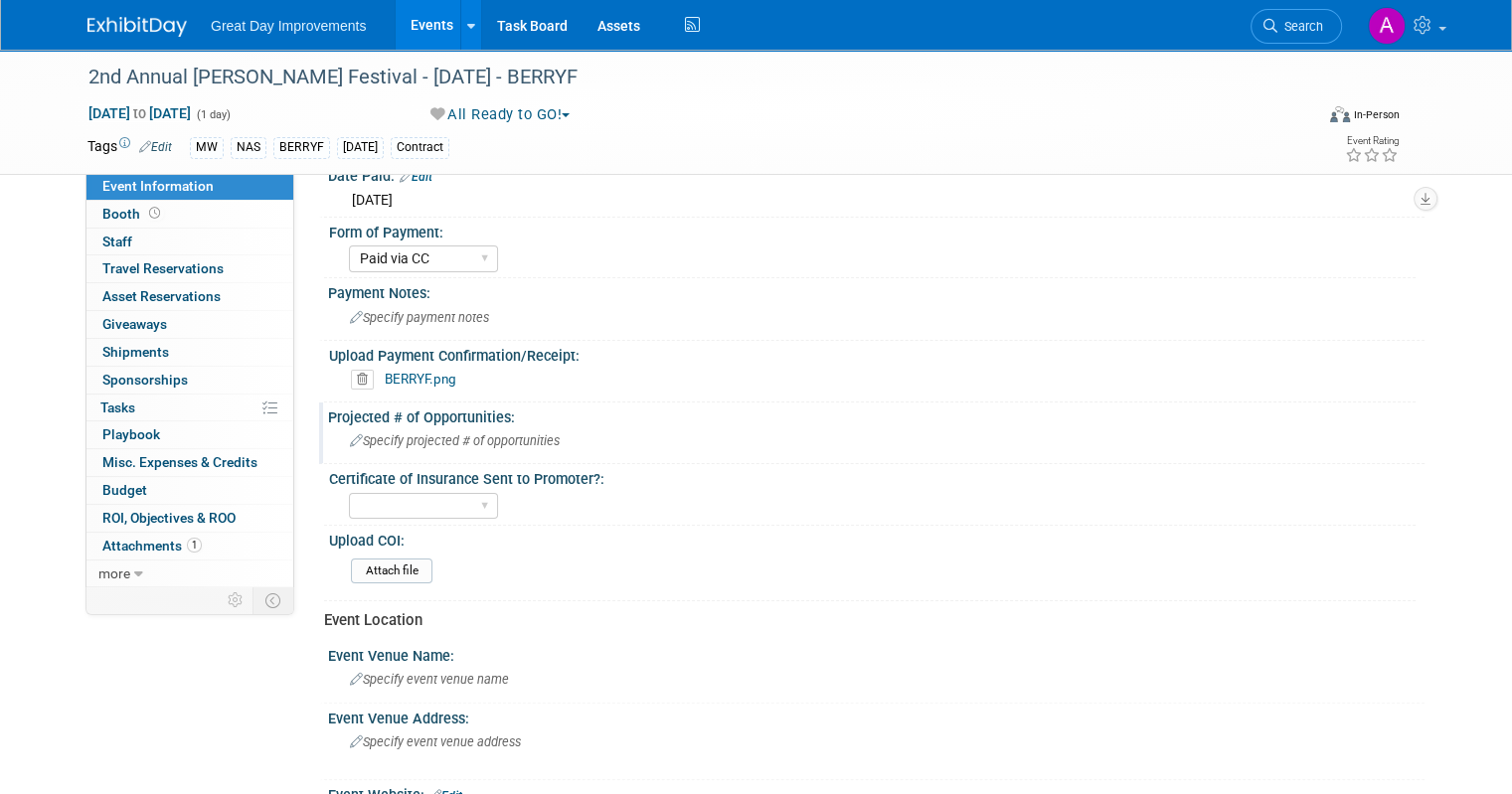 click on "Specify projected # of opportunities" at bounding box center [454, 440] 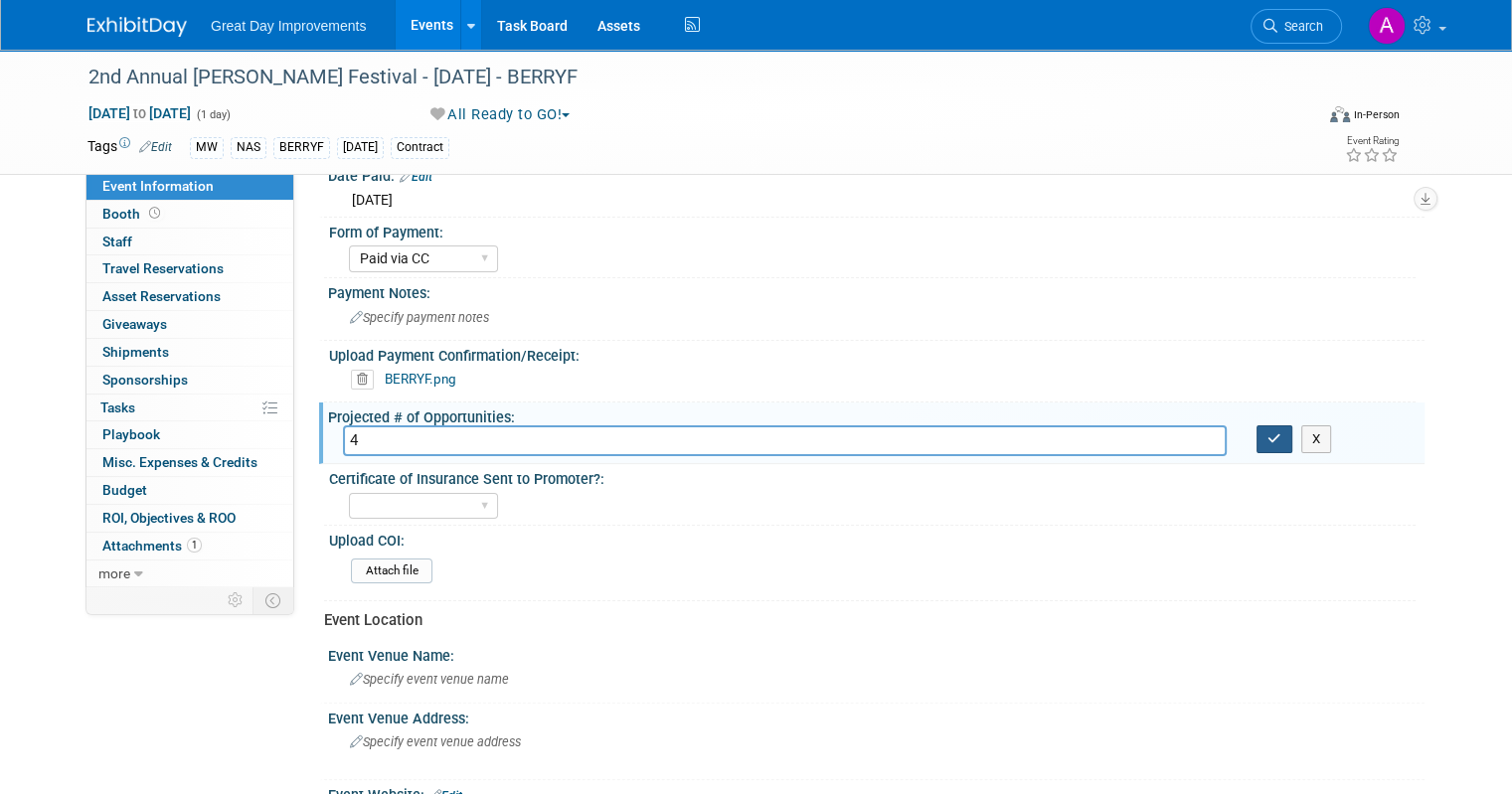 type on "4" 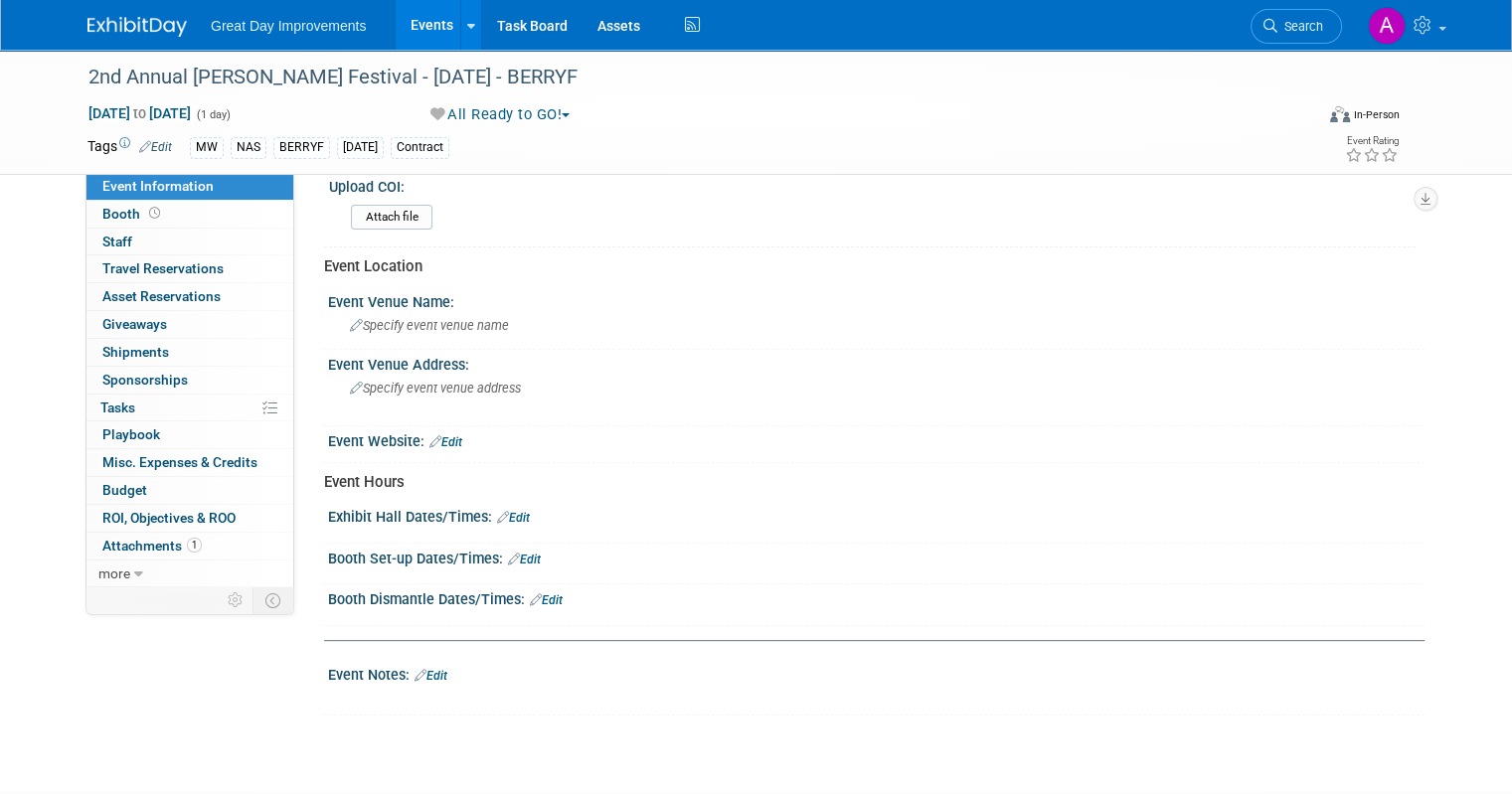 scroll, scrollTop: 696, scrollLeft: 0, axis: vertical 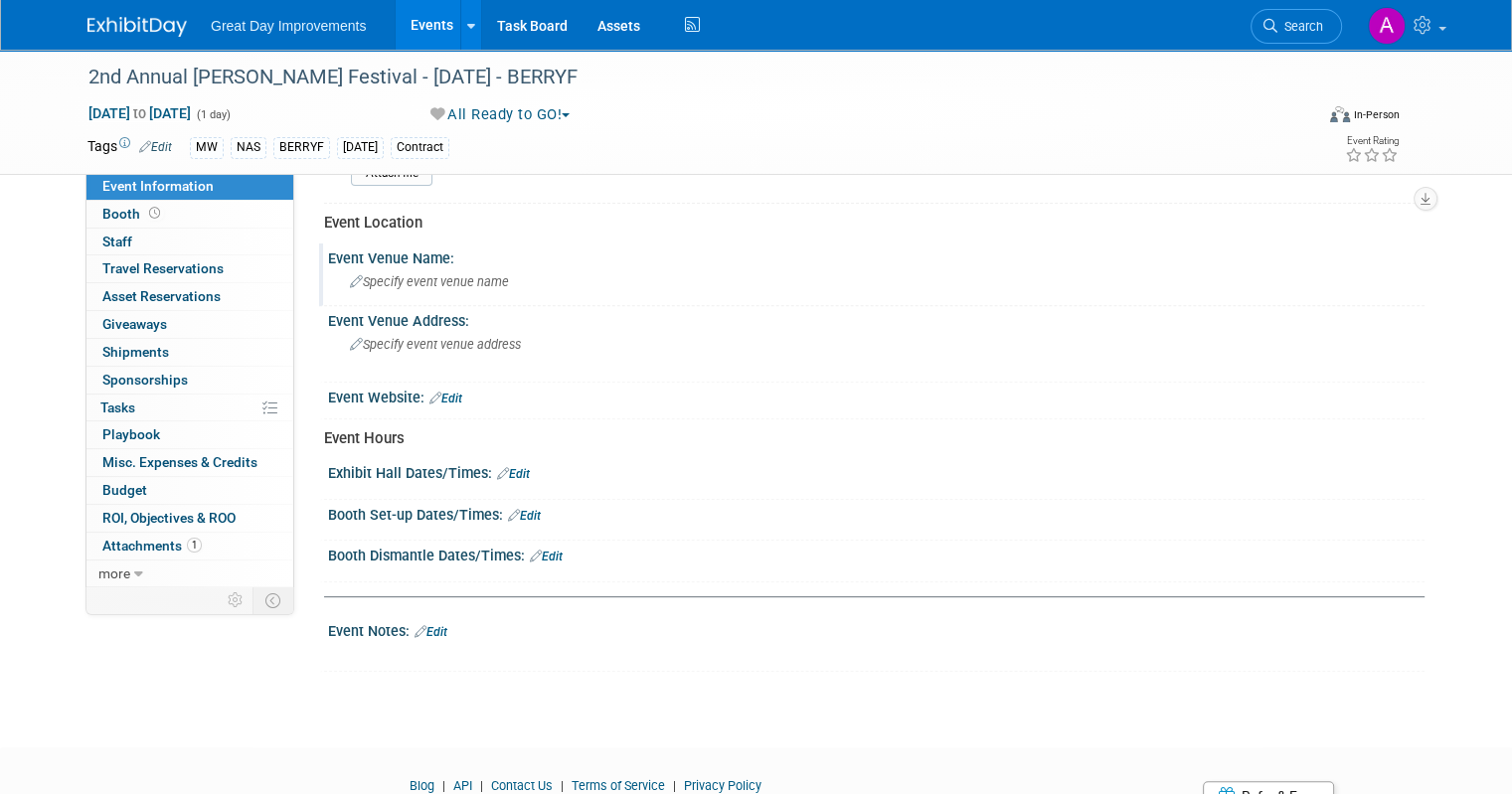 click on "Specify event venue name" at bounding box center (429, 281) 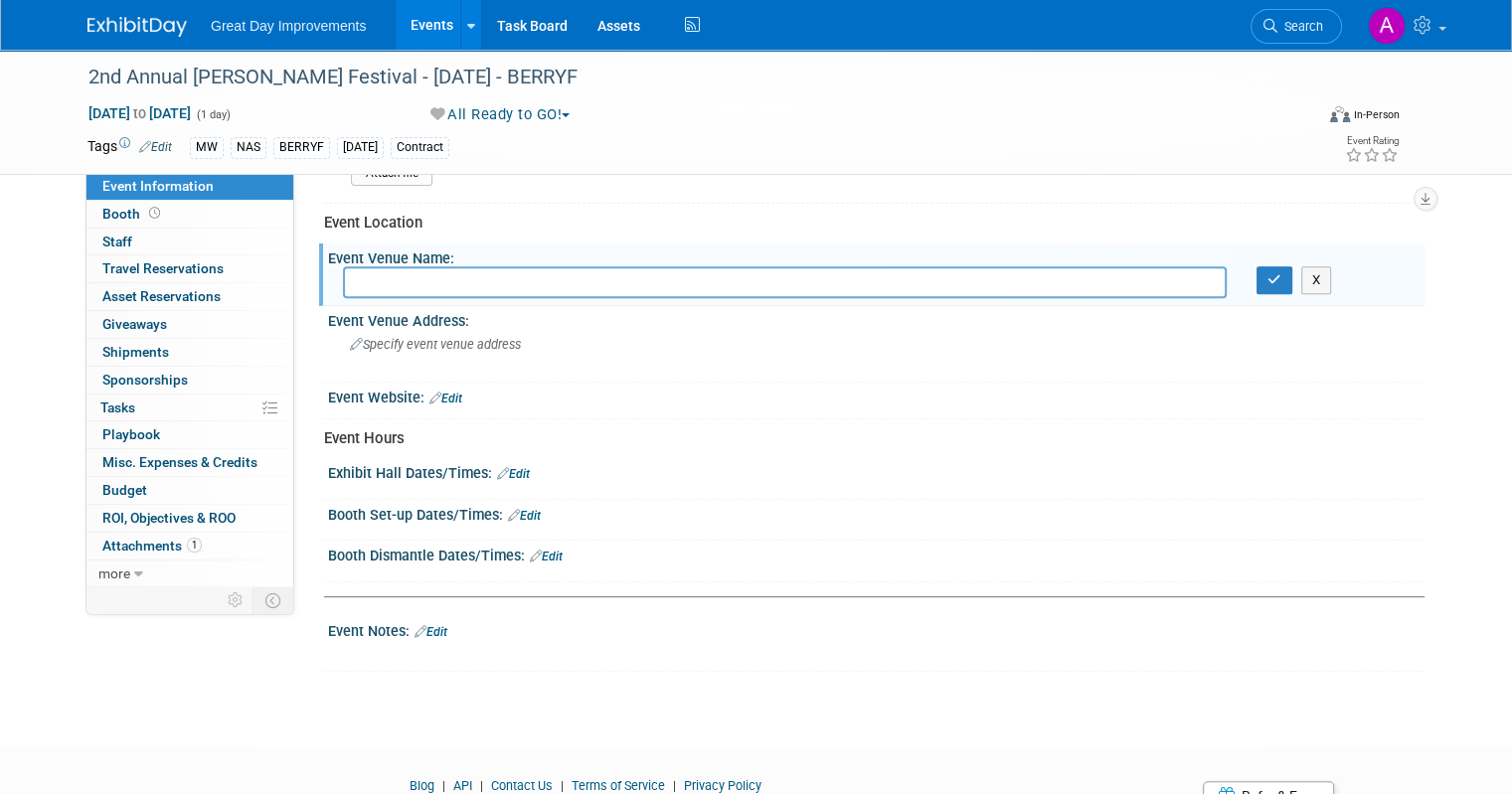 click at bounding box center (784, 281) 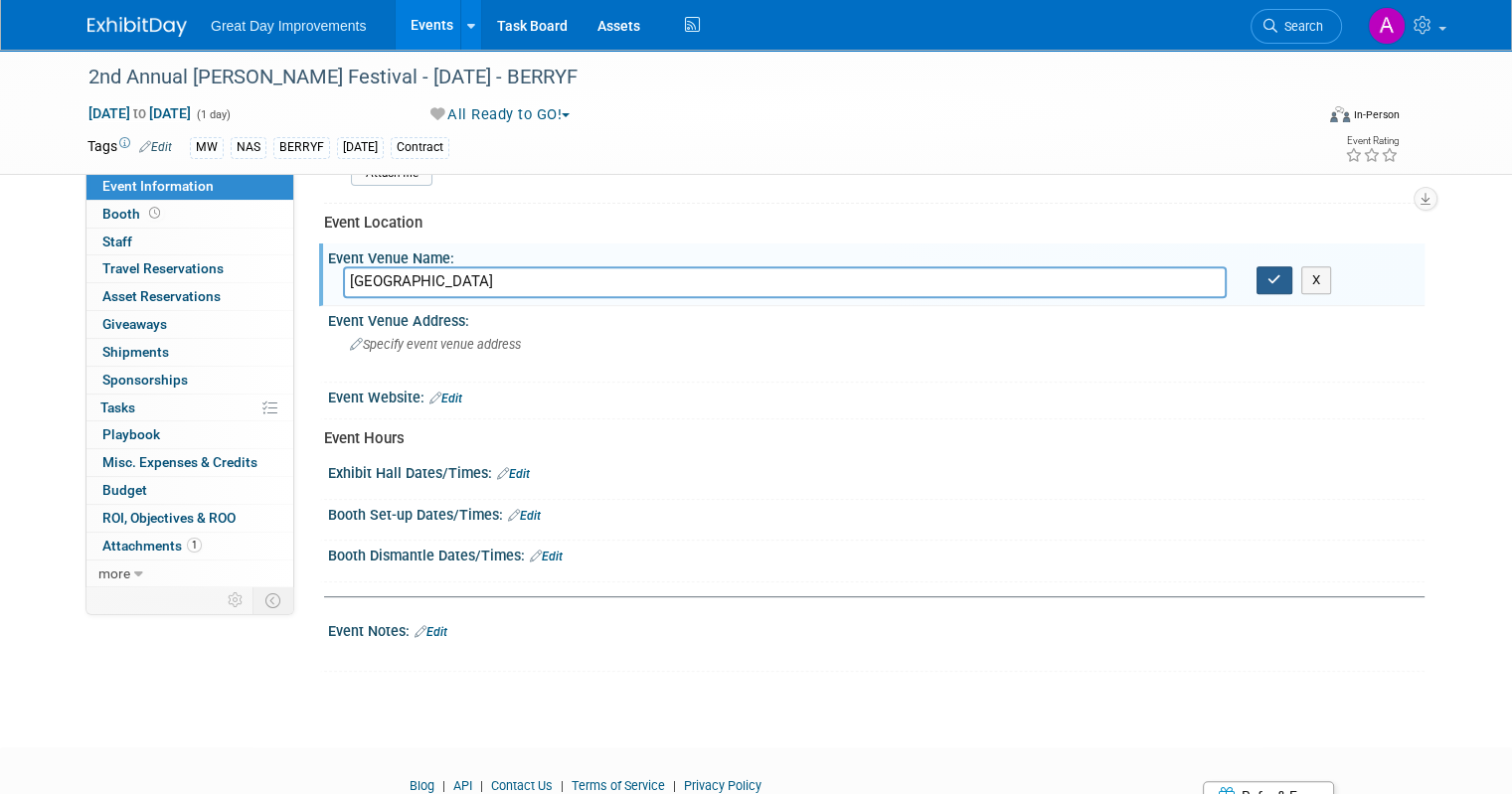 type on "Hop Springs" 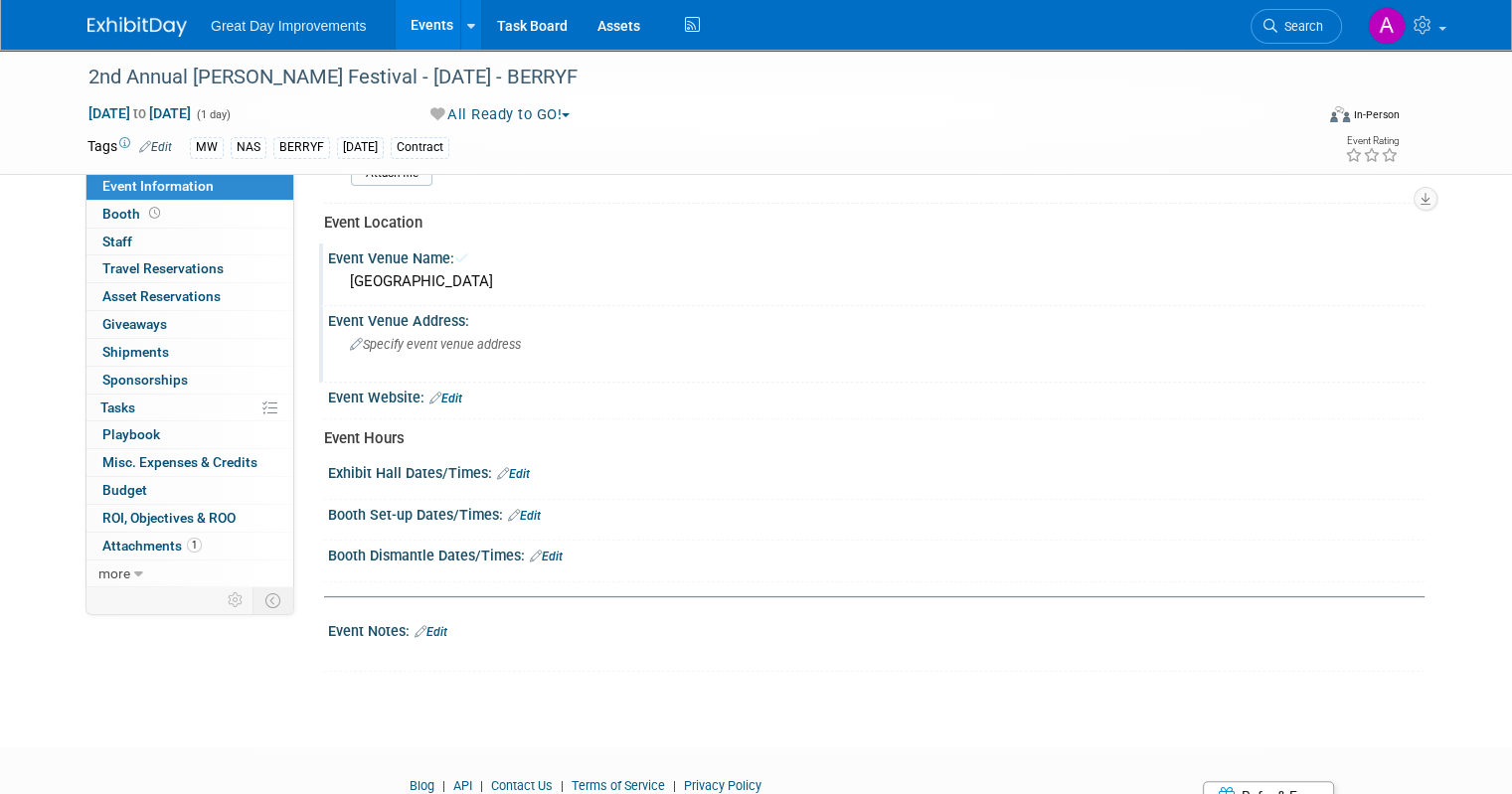 click on "Specify event venue address" at bounding box center (435, 344) 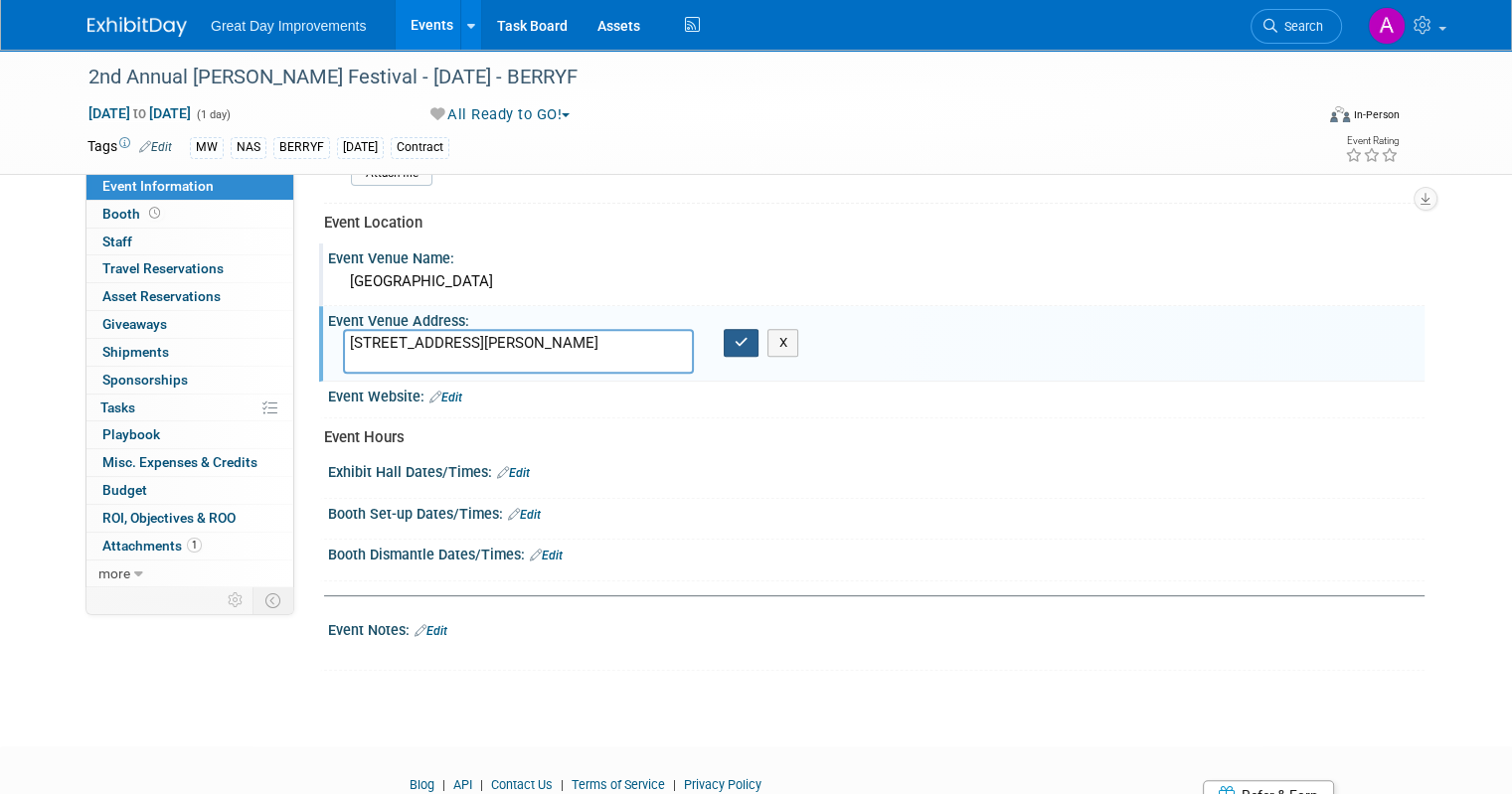 type on "6790 John Bragg Hwy
Mufreesboro, TN 37127" 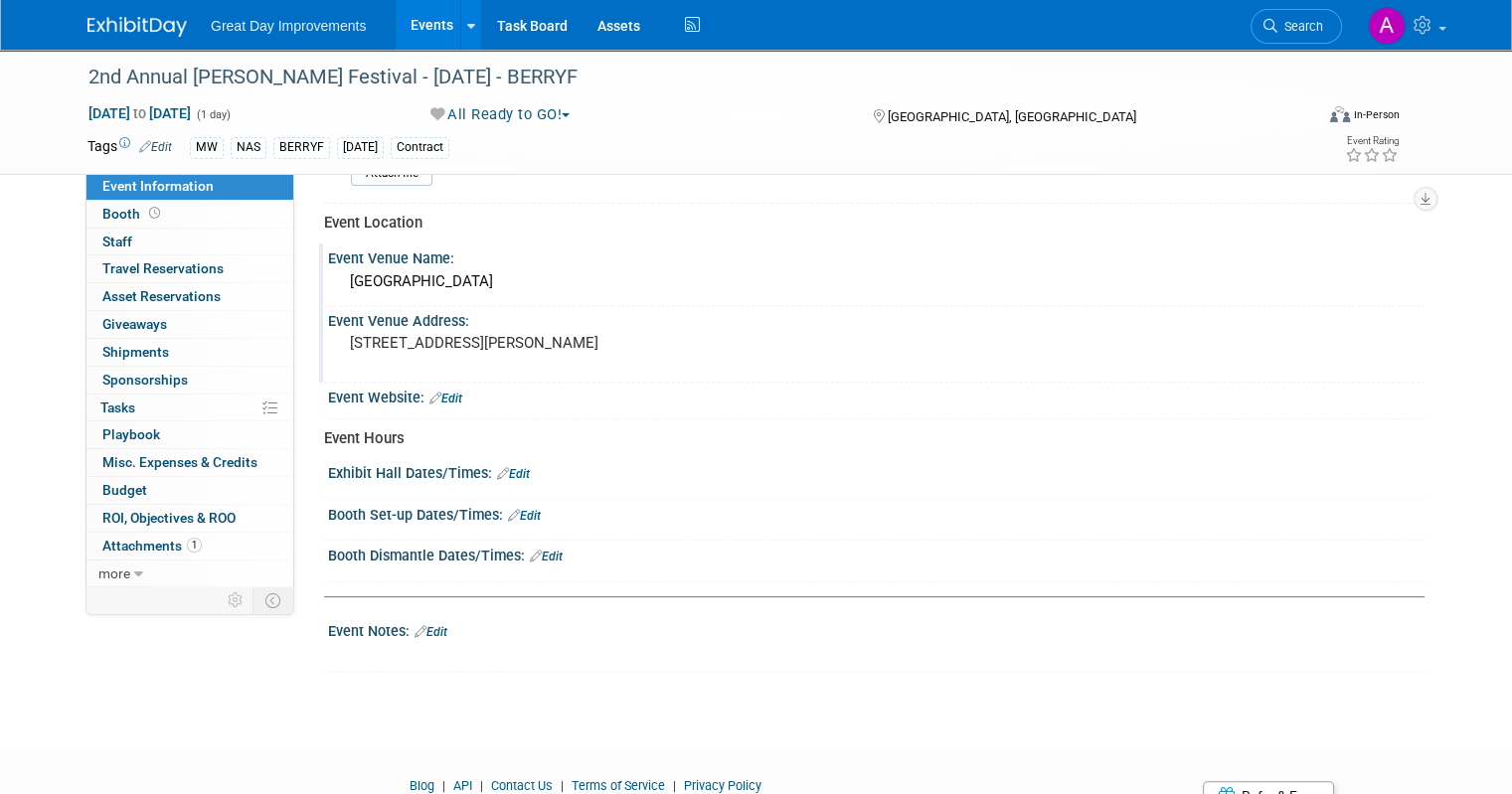 click on "Exhibit Hall Dates/Times:
Edit" at bounding box center [876, 471] 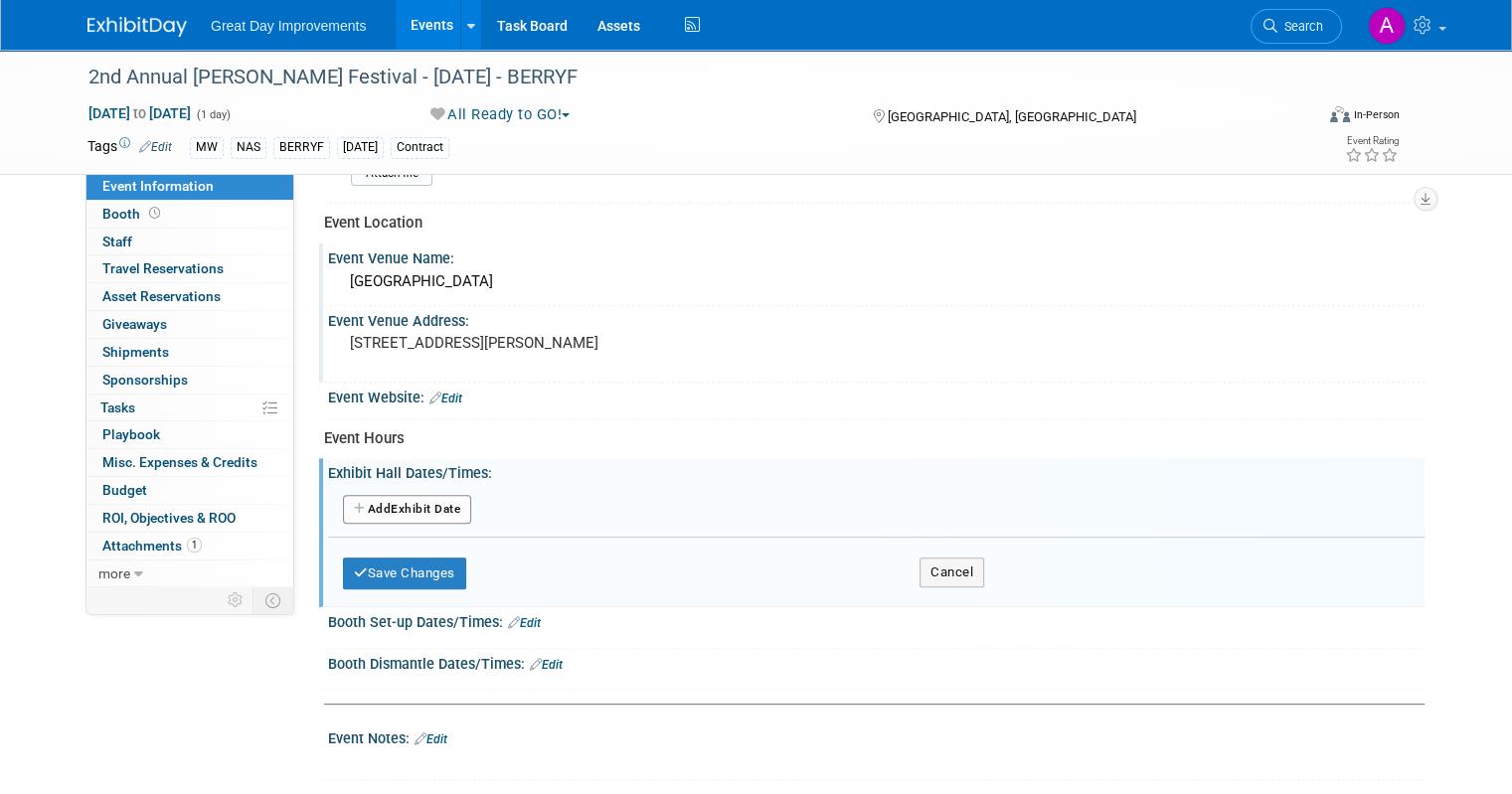 click on "Add  Another  Exhibit Date" at bounding box center (407, 510) 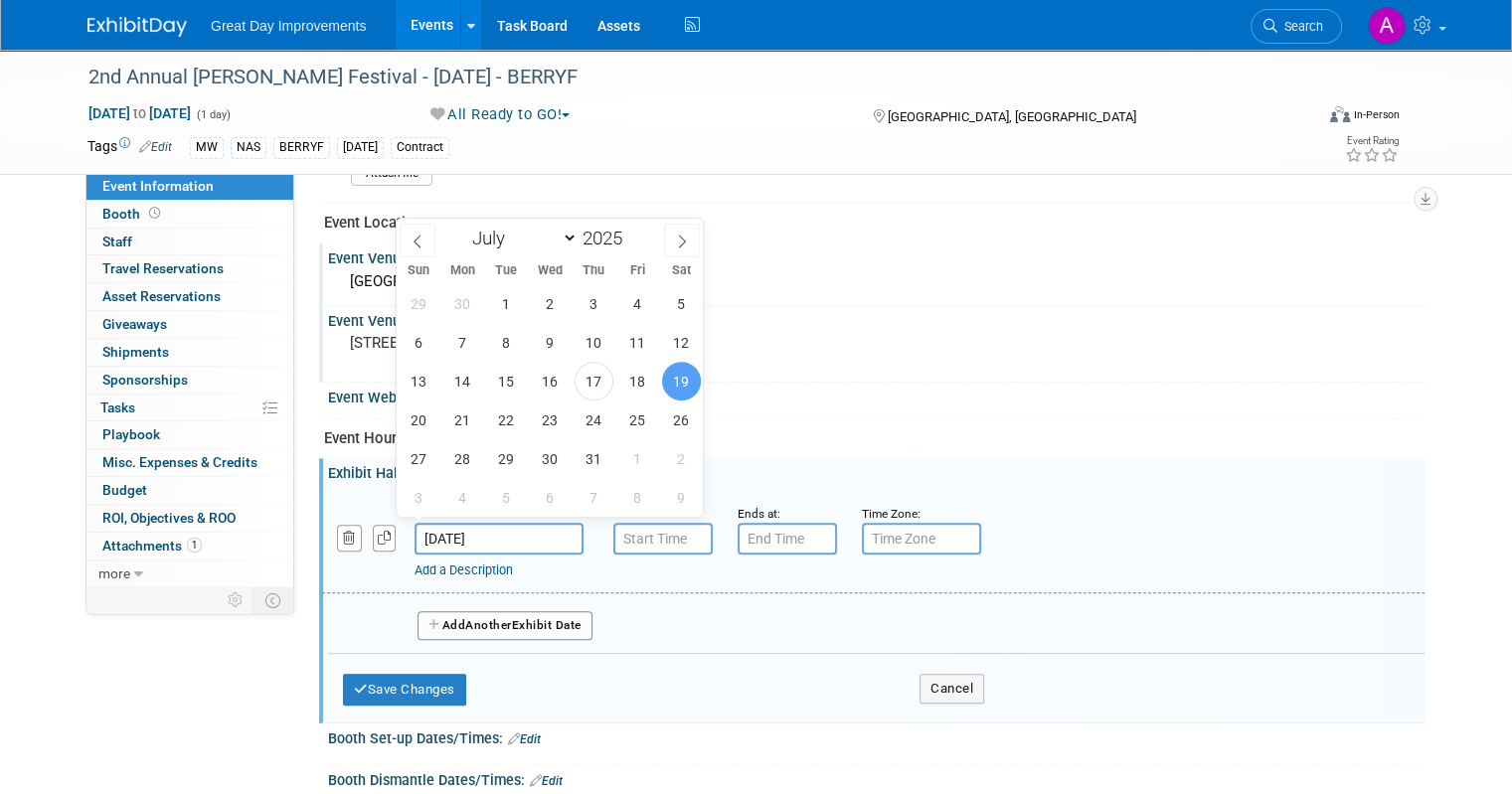click on "Jul 19, 2025" at bounding box center (499, 539) 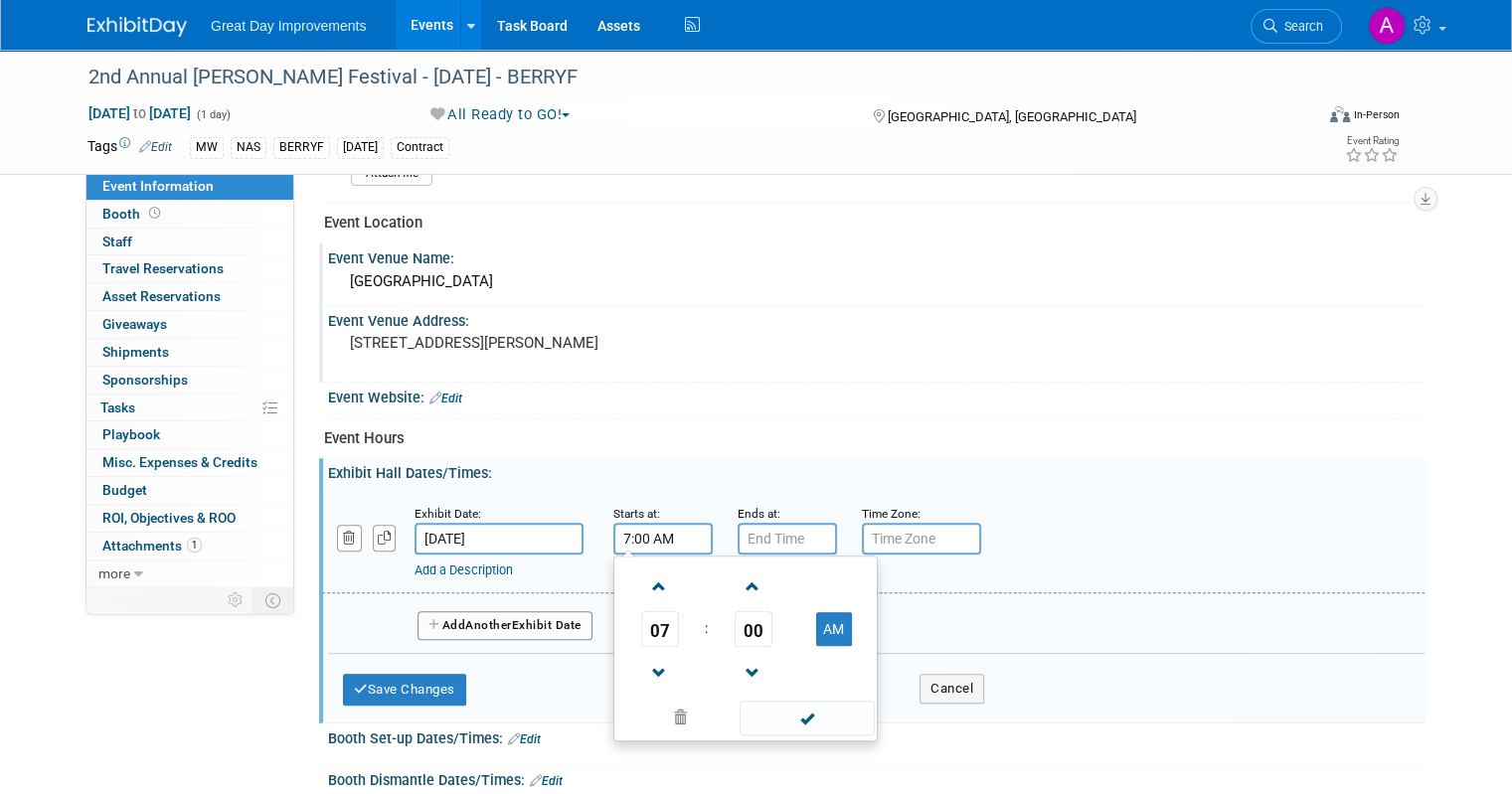 click on "7:00 AM" at bounding box center [663, 539] 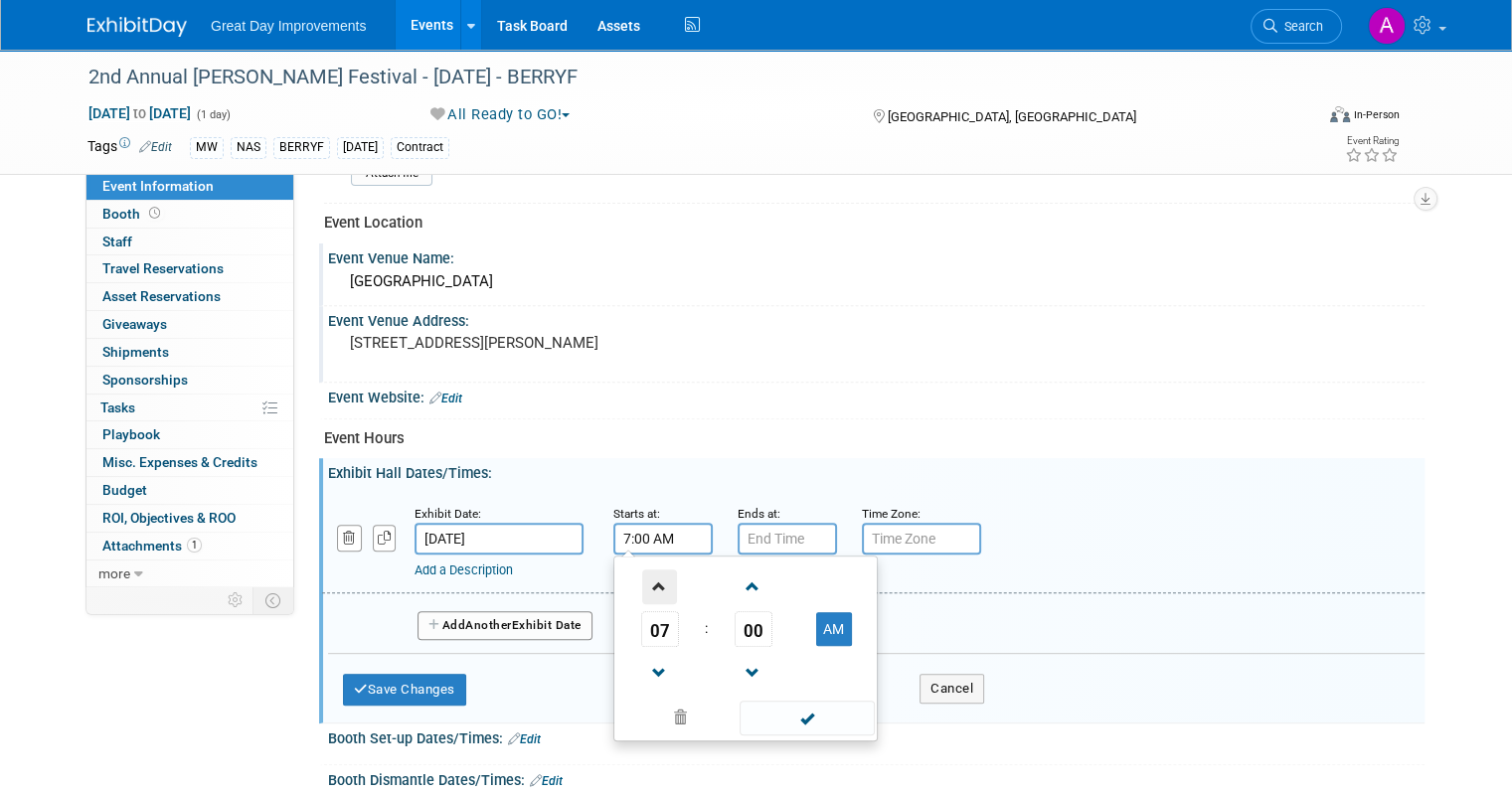 click at bounding box center (659, 586) 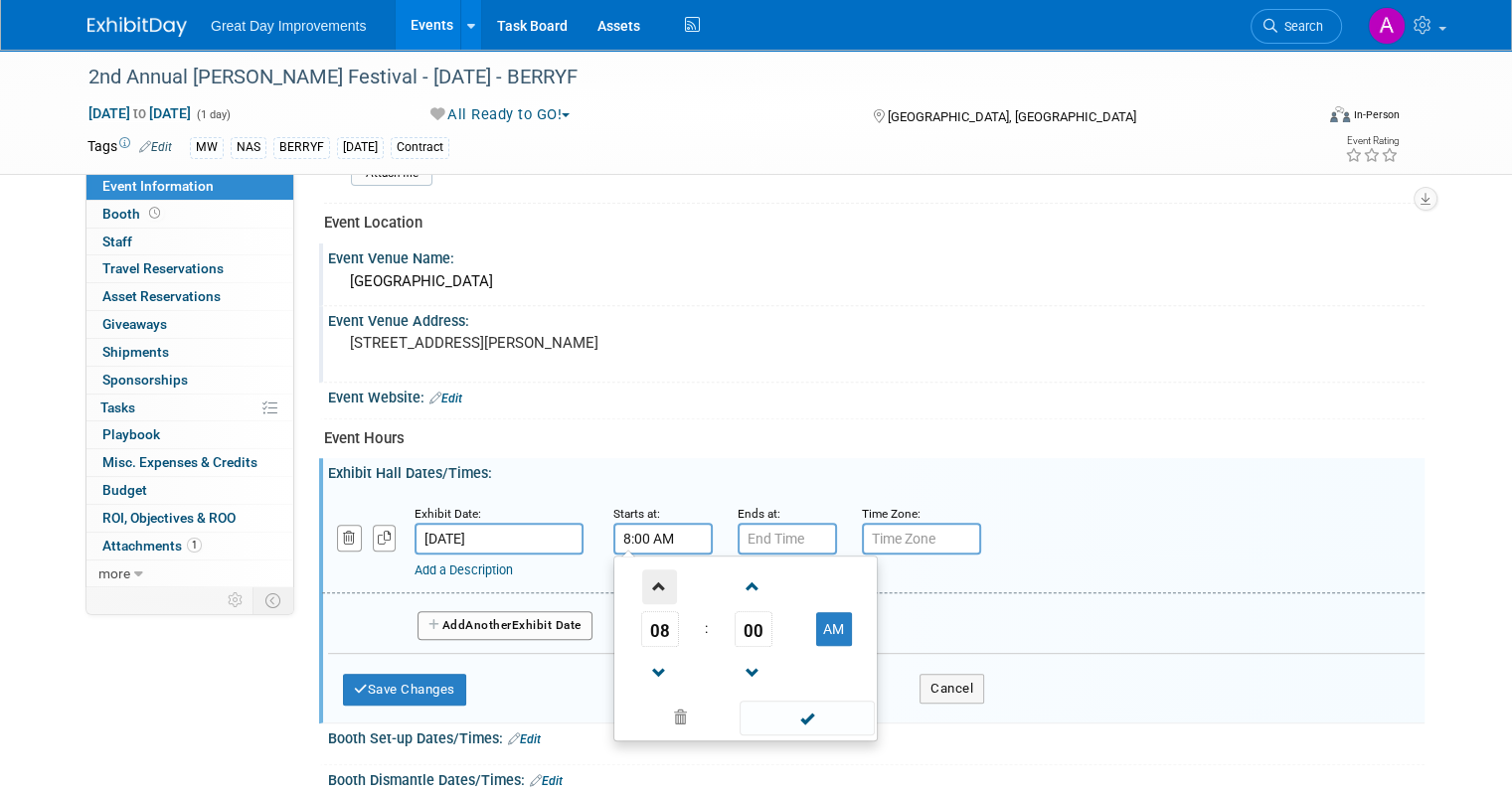click at bounding box center (659, 586) 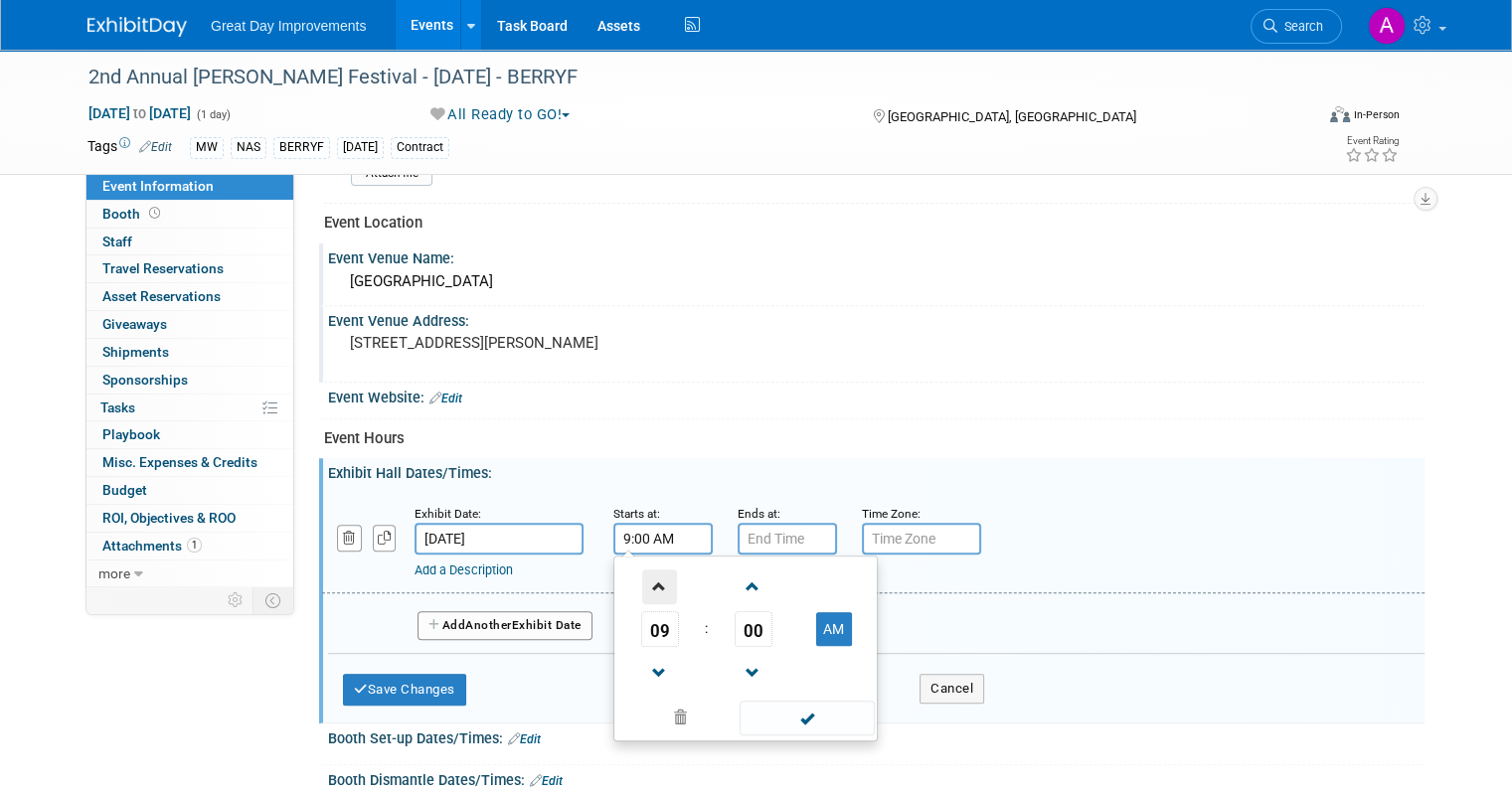 click at bounding box center (659, 586) 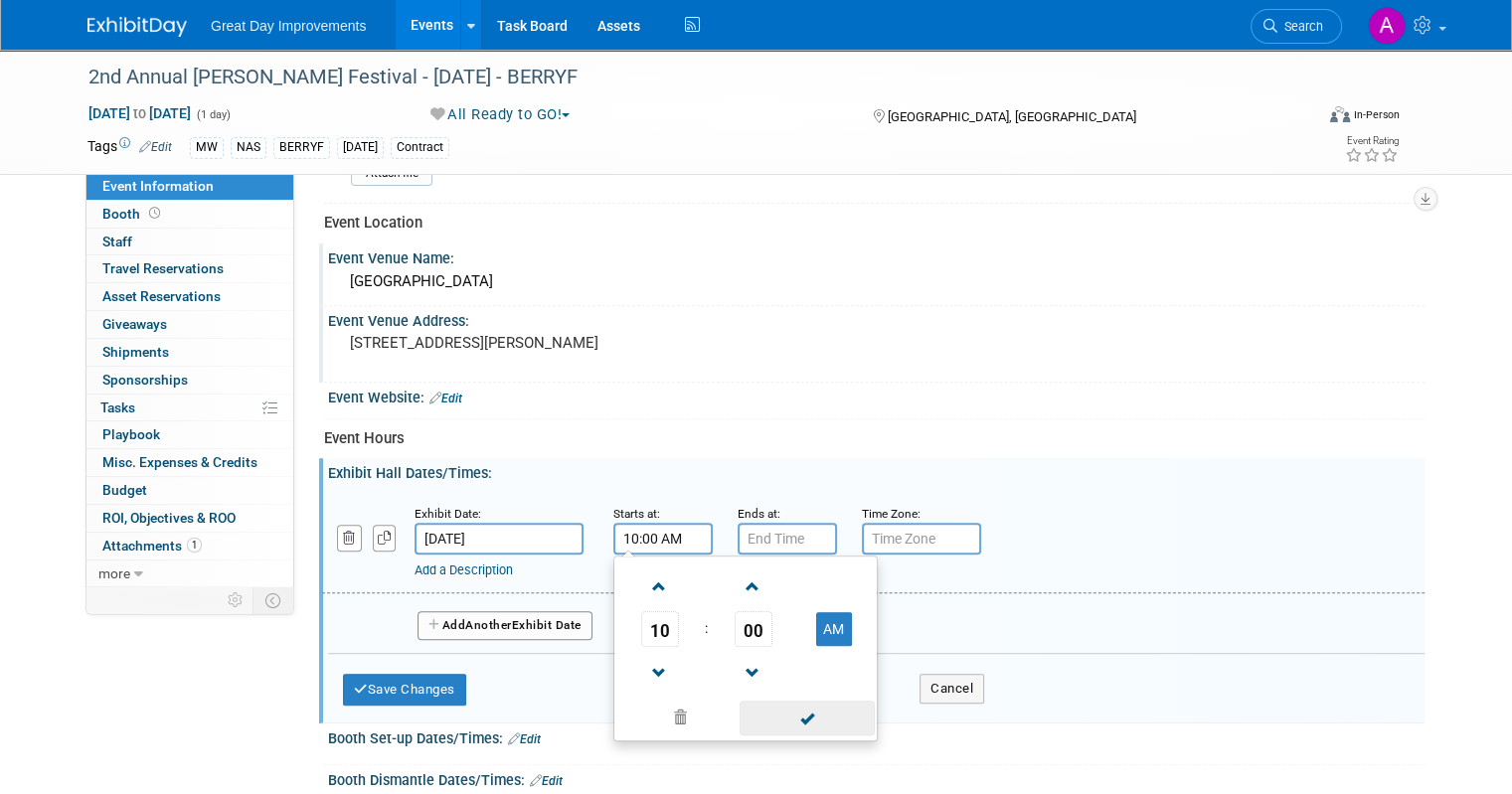 click at bounding box center [806, 717] 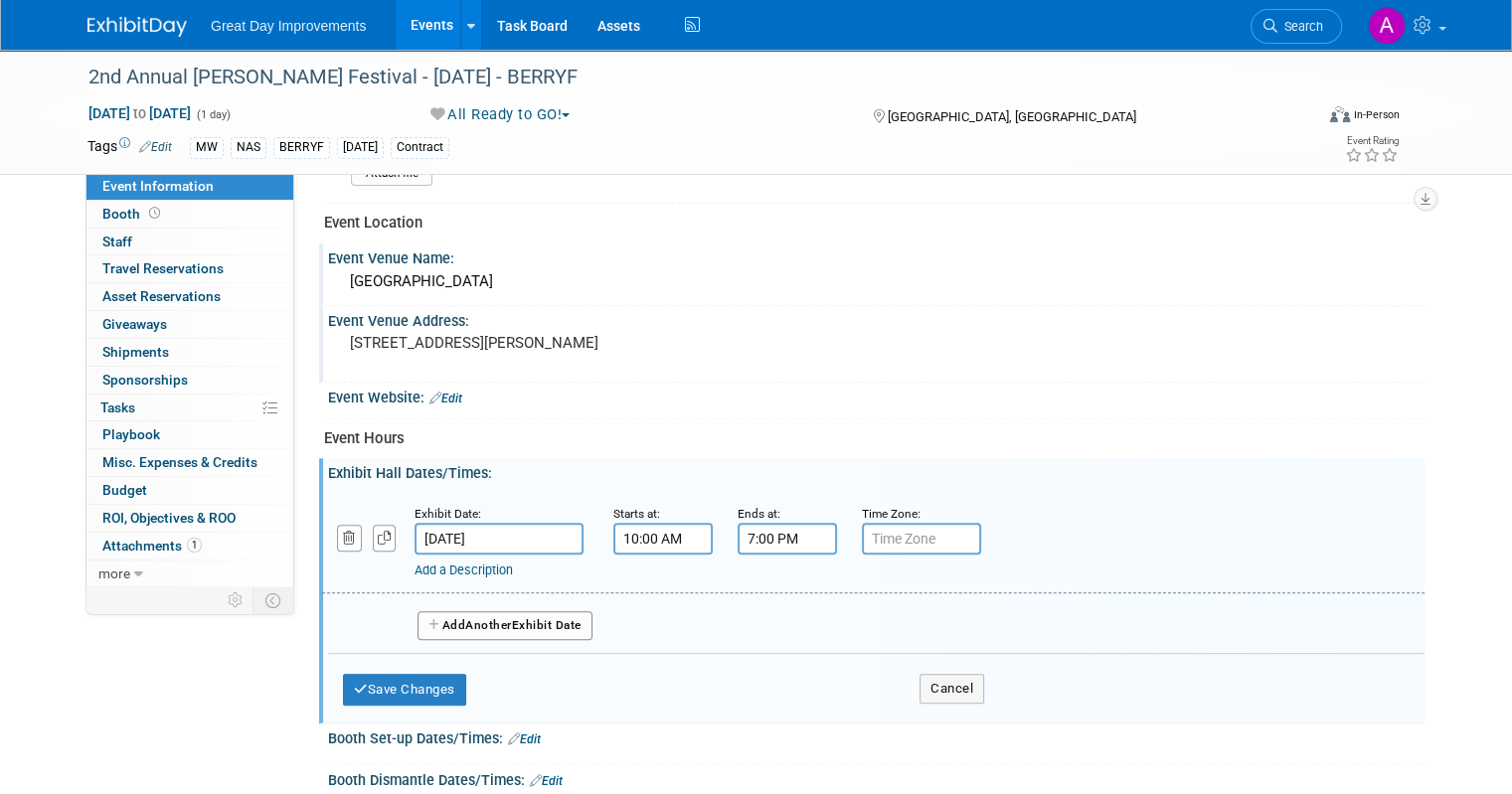 click on "7:00 PM" at bounding box center (787, 539) 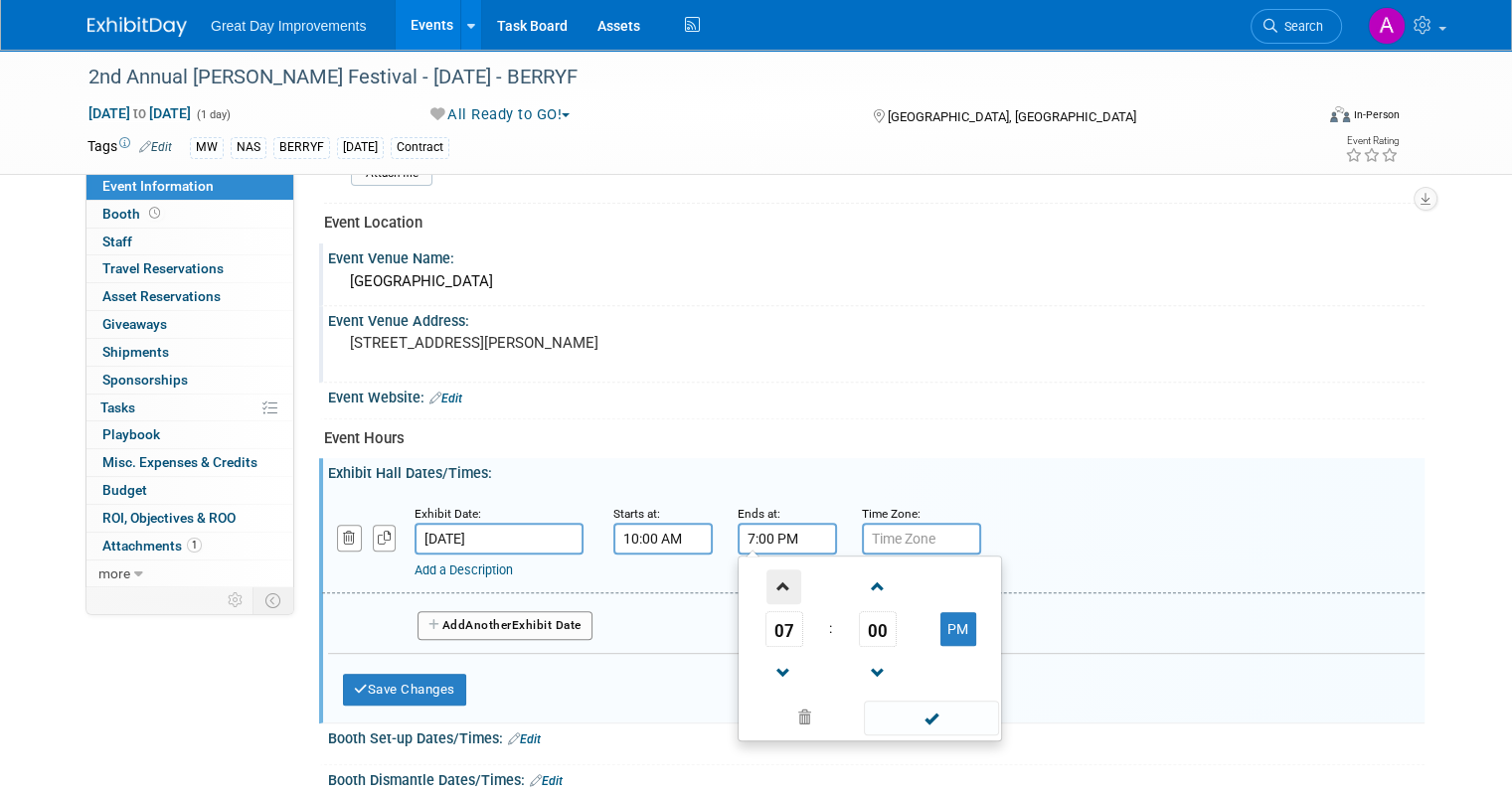 click at bounding box center (783, 586) 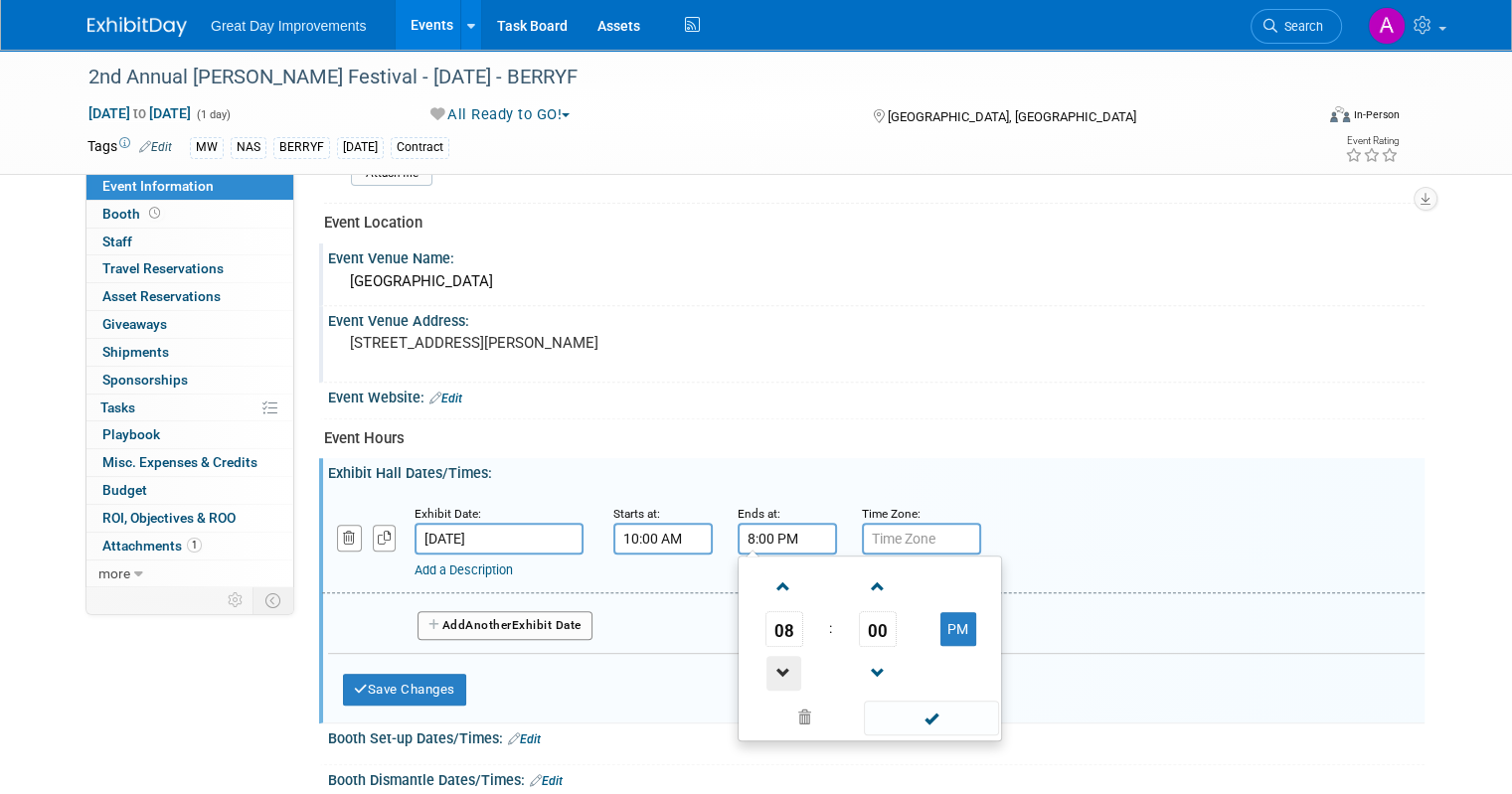 click at bounding box center (783, 673) 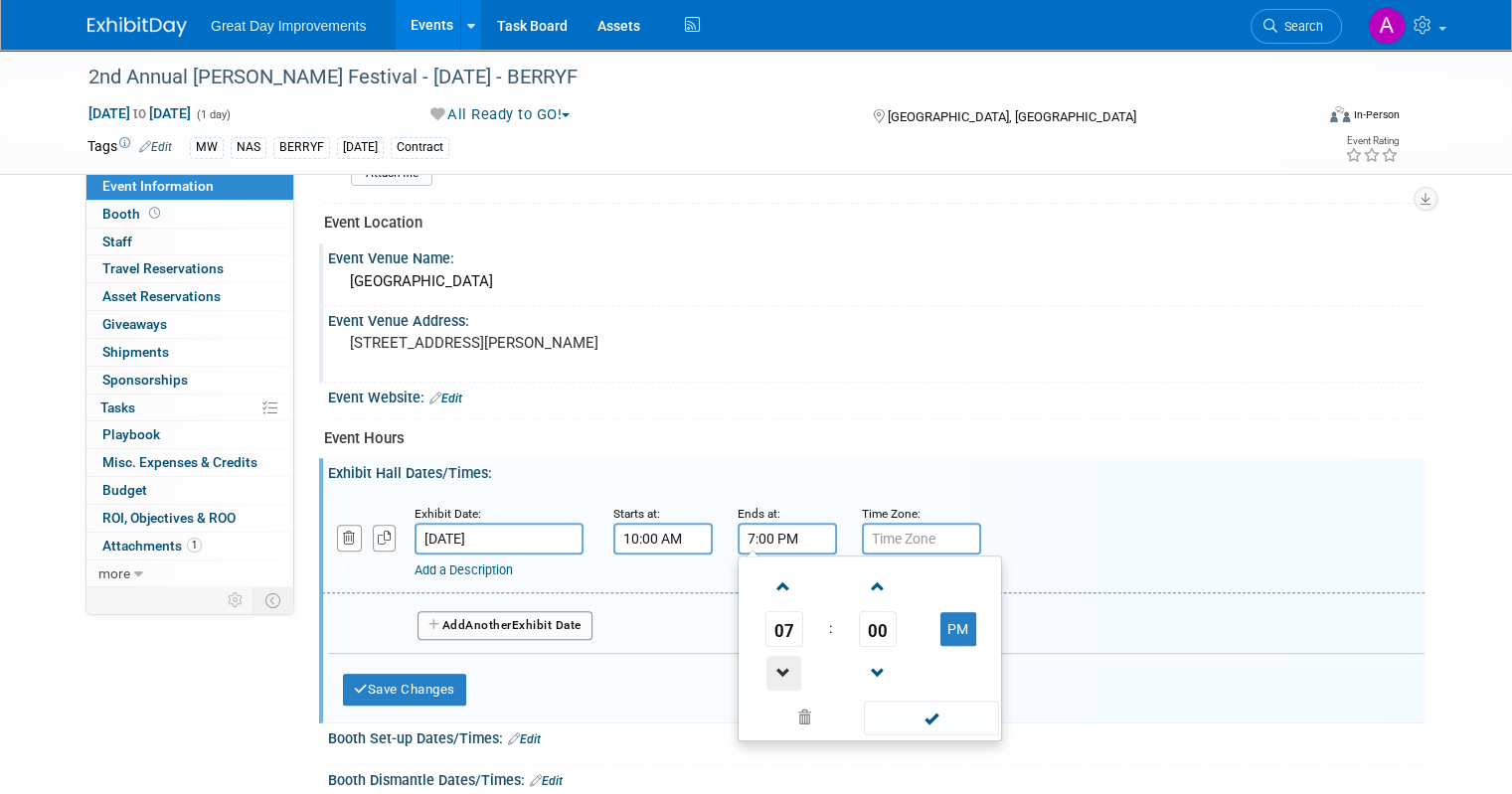 click at bounding box center (783, 673) 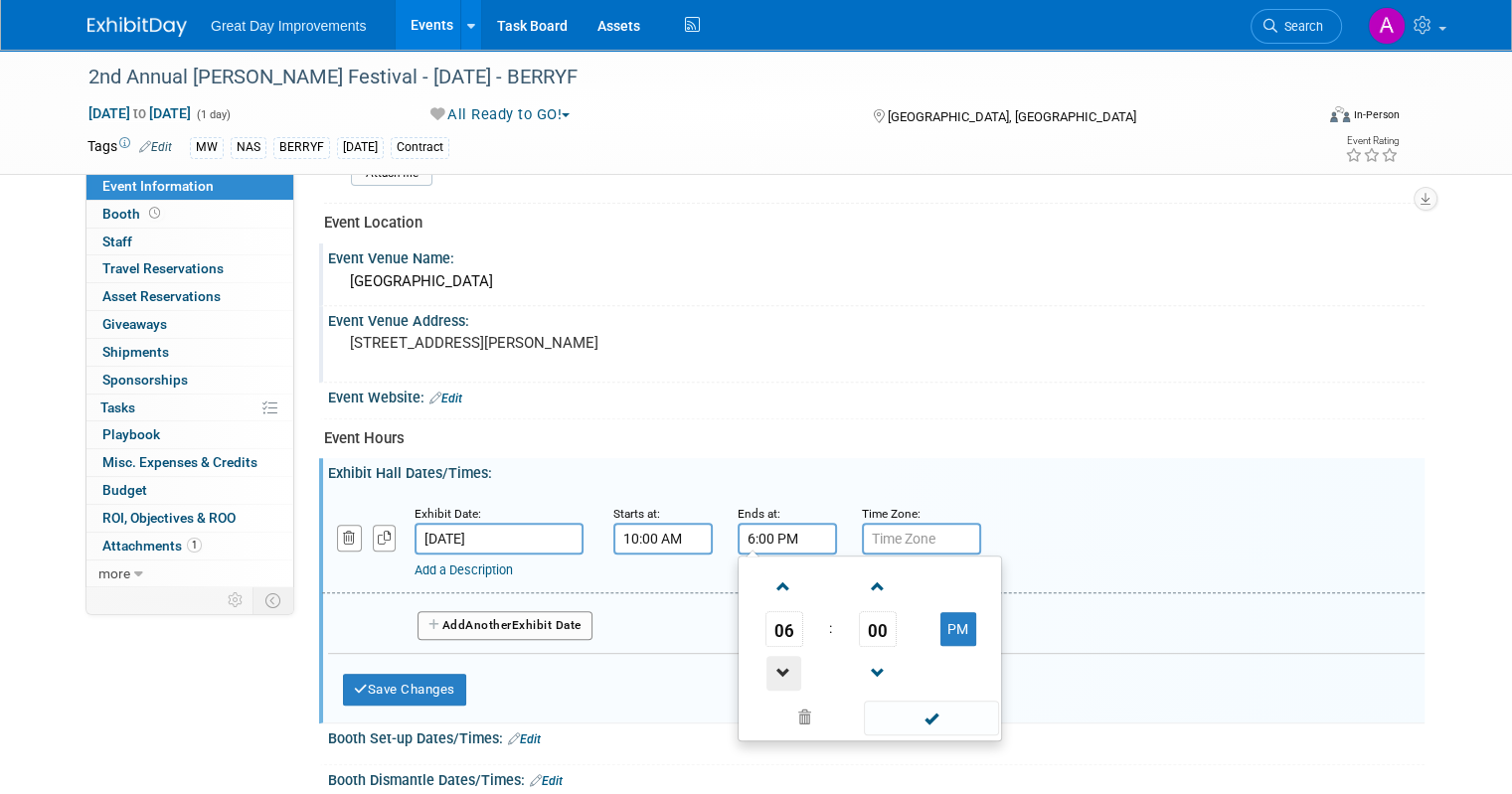 click at bounding box center (783, 673) 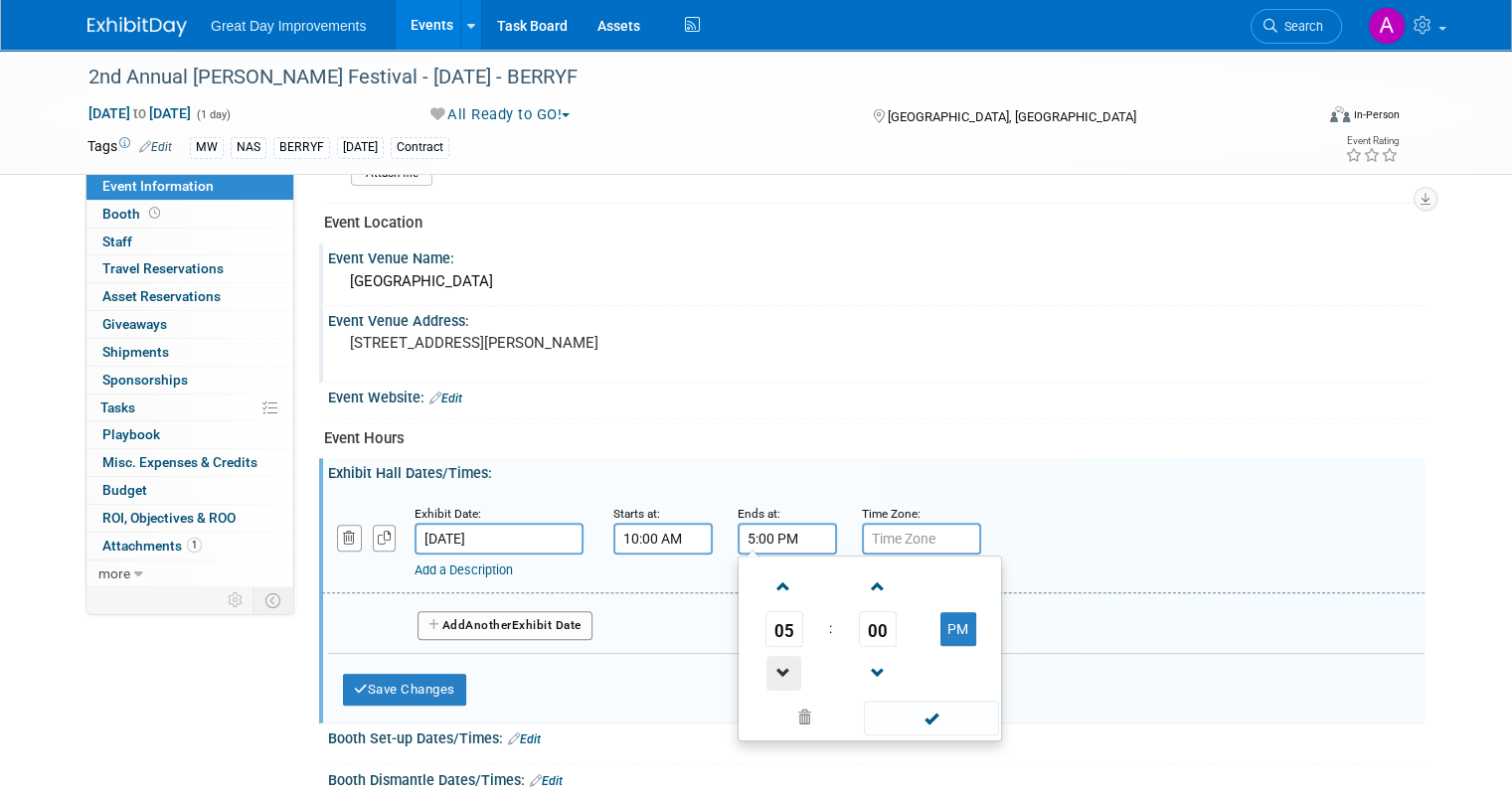 click at bounding box center (783, 673) 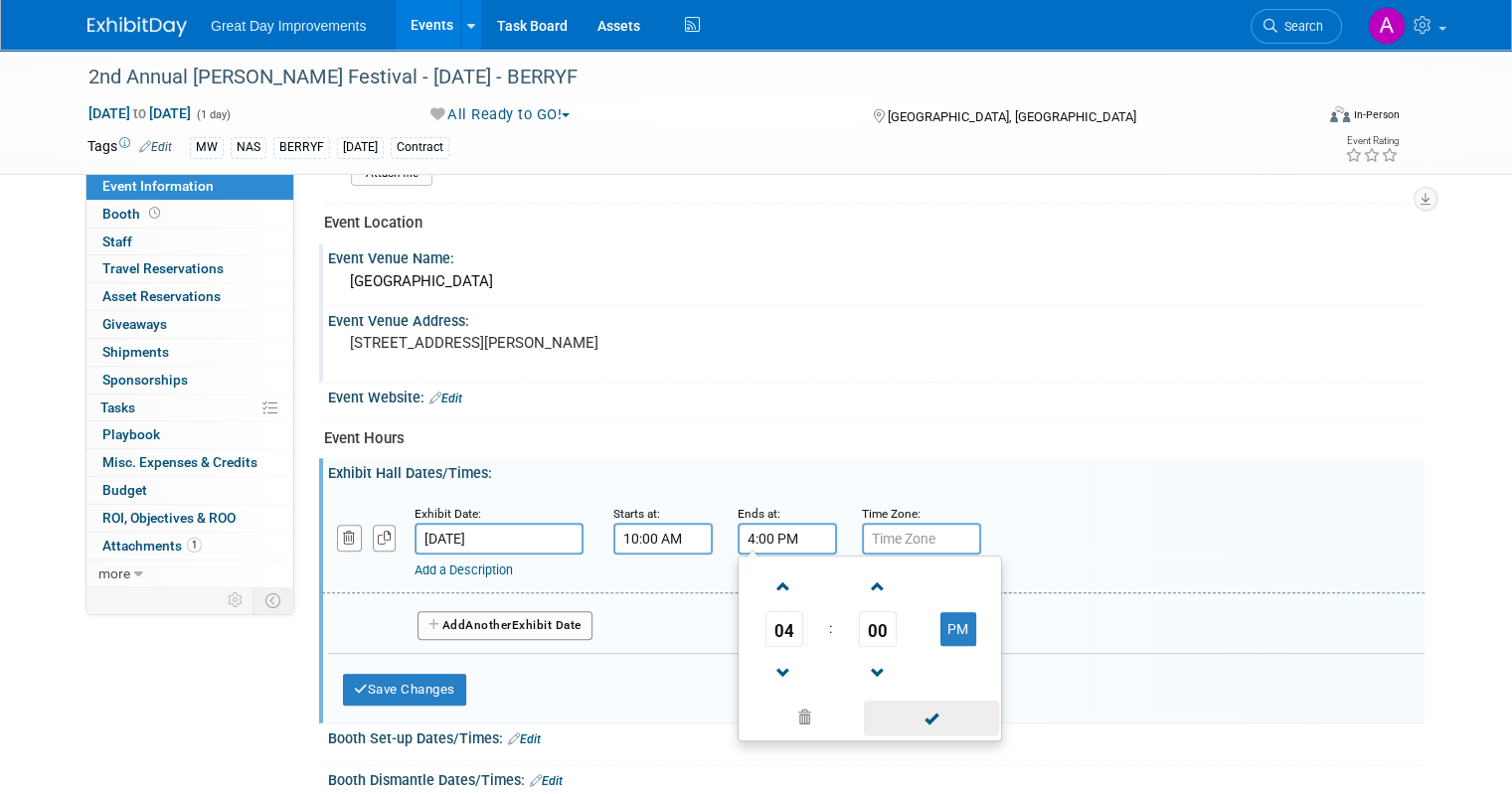 click at bounding box center (930, 717) 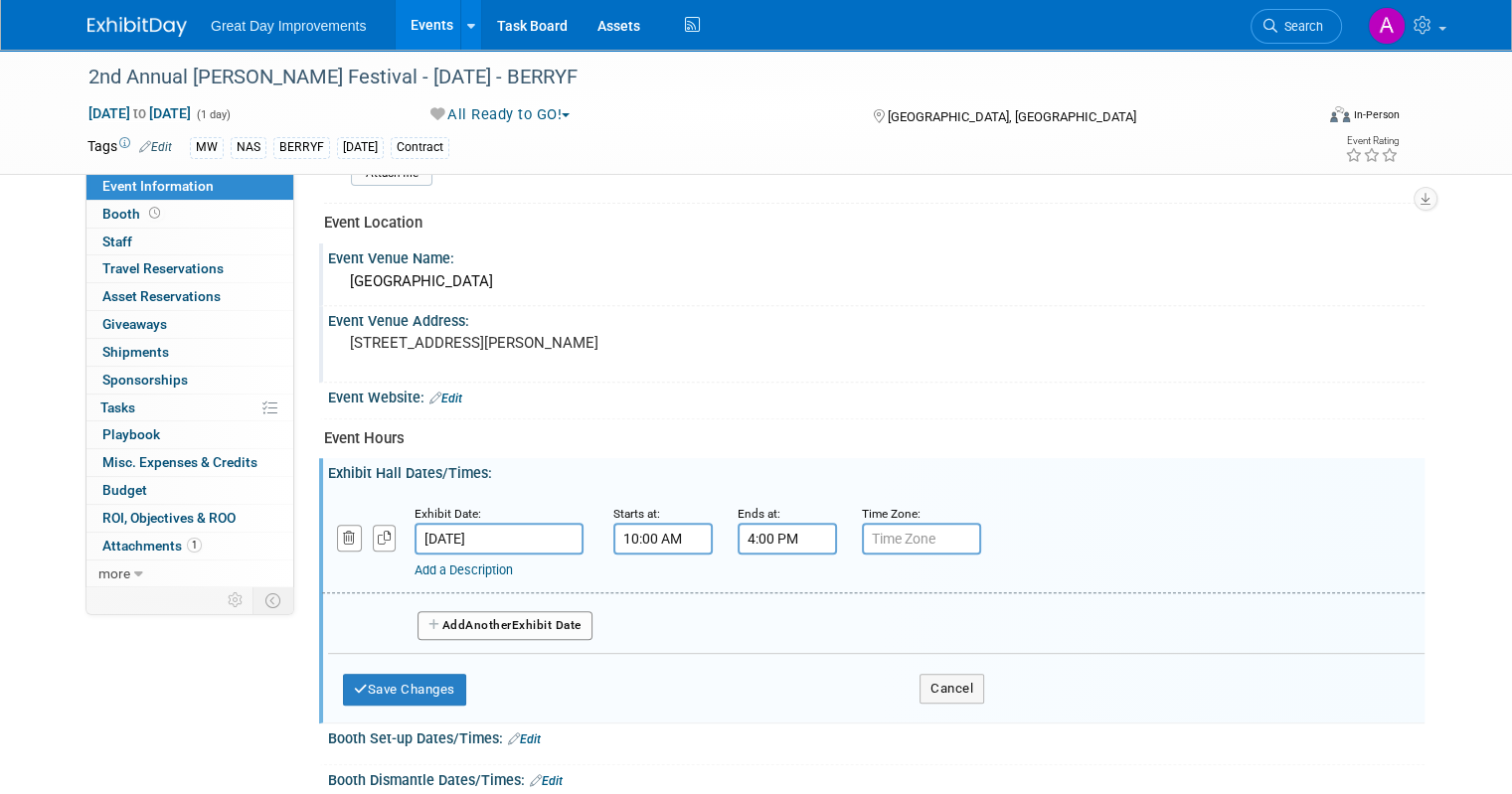 click at bounding box center (922, 539) 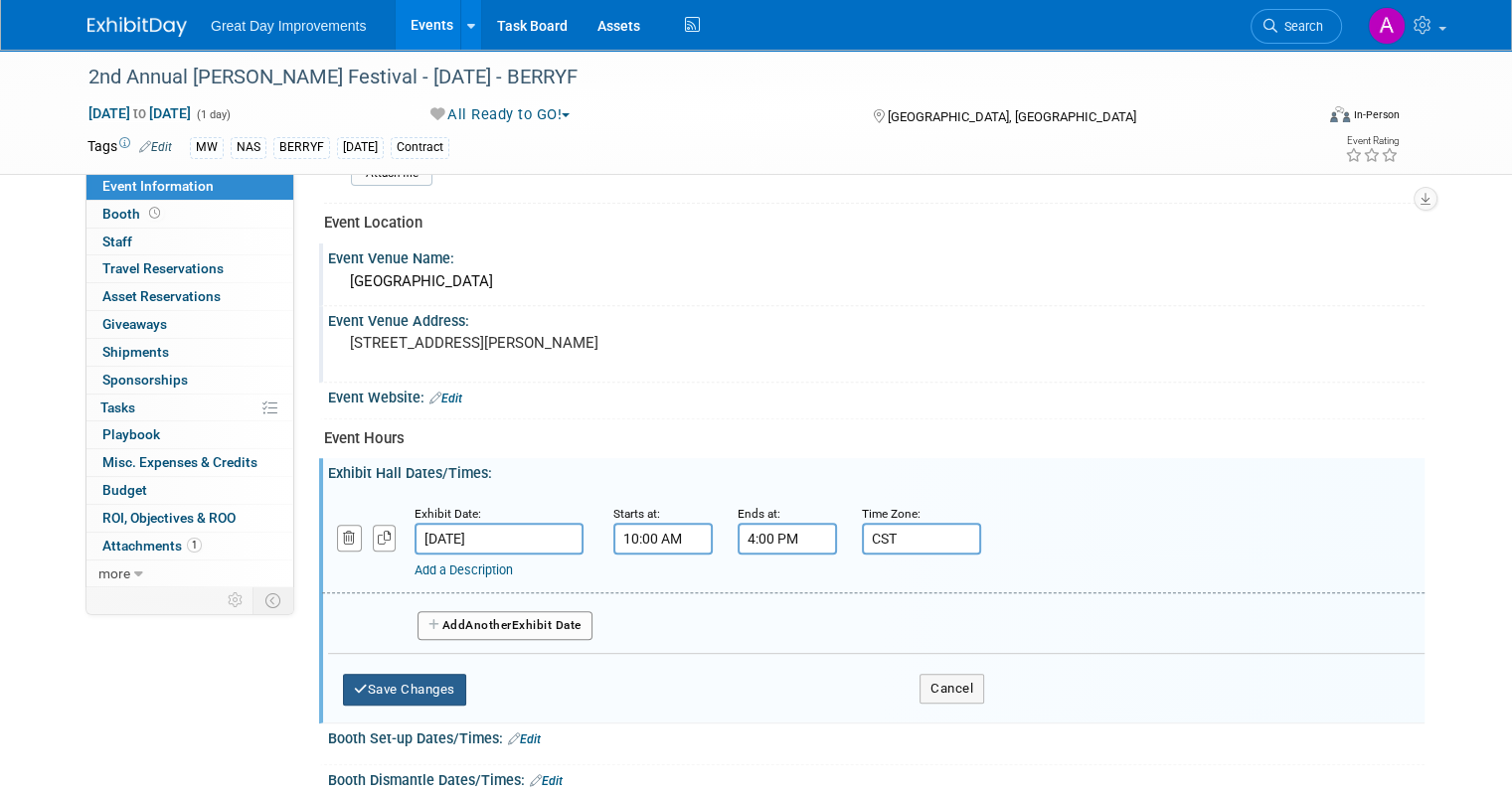 type on "CST" 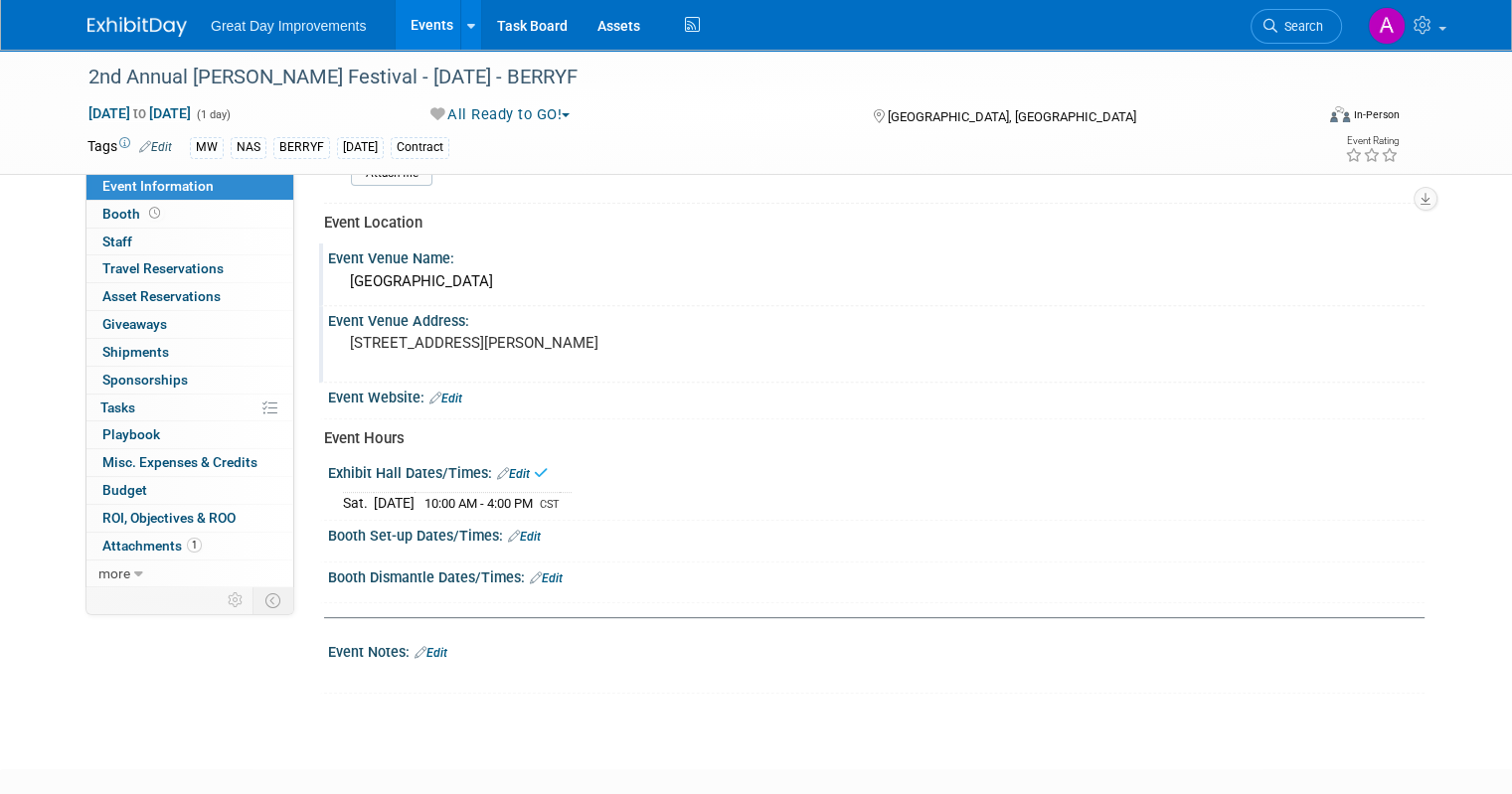 click on "Edit" at bounding box center [524, 537] 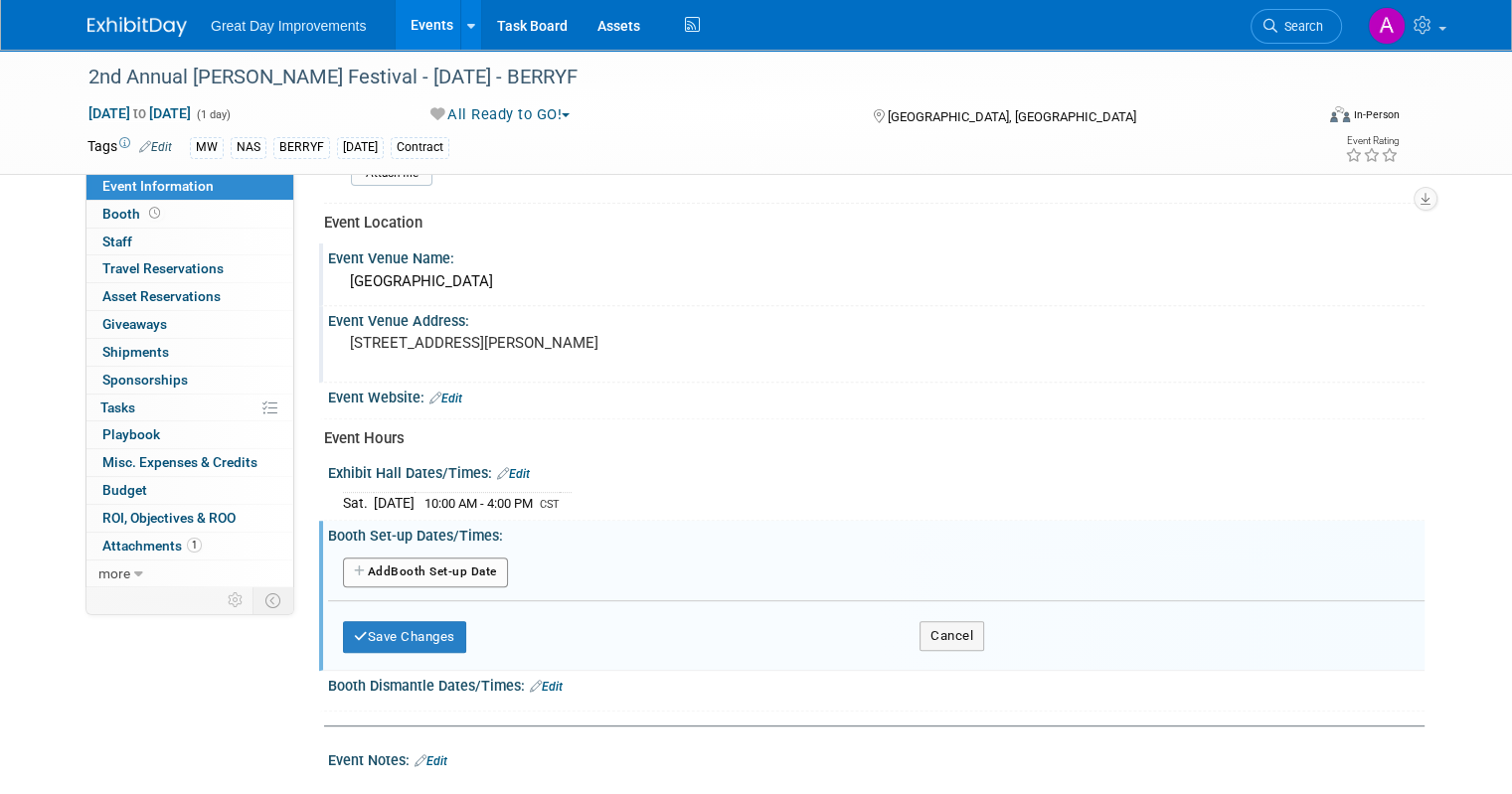 click on "Add  Another  Booth Set-up Date" at bounding box center [425, 572] 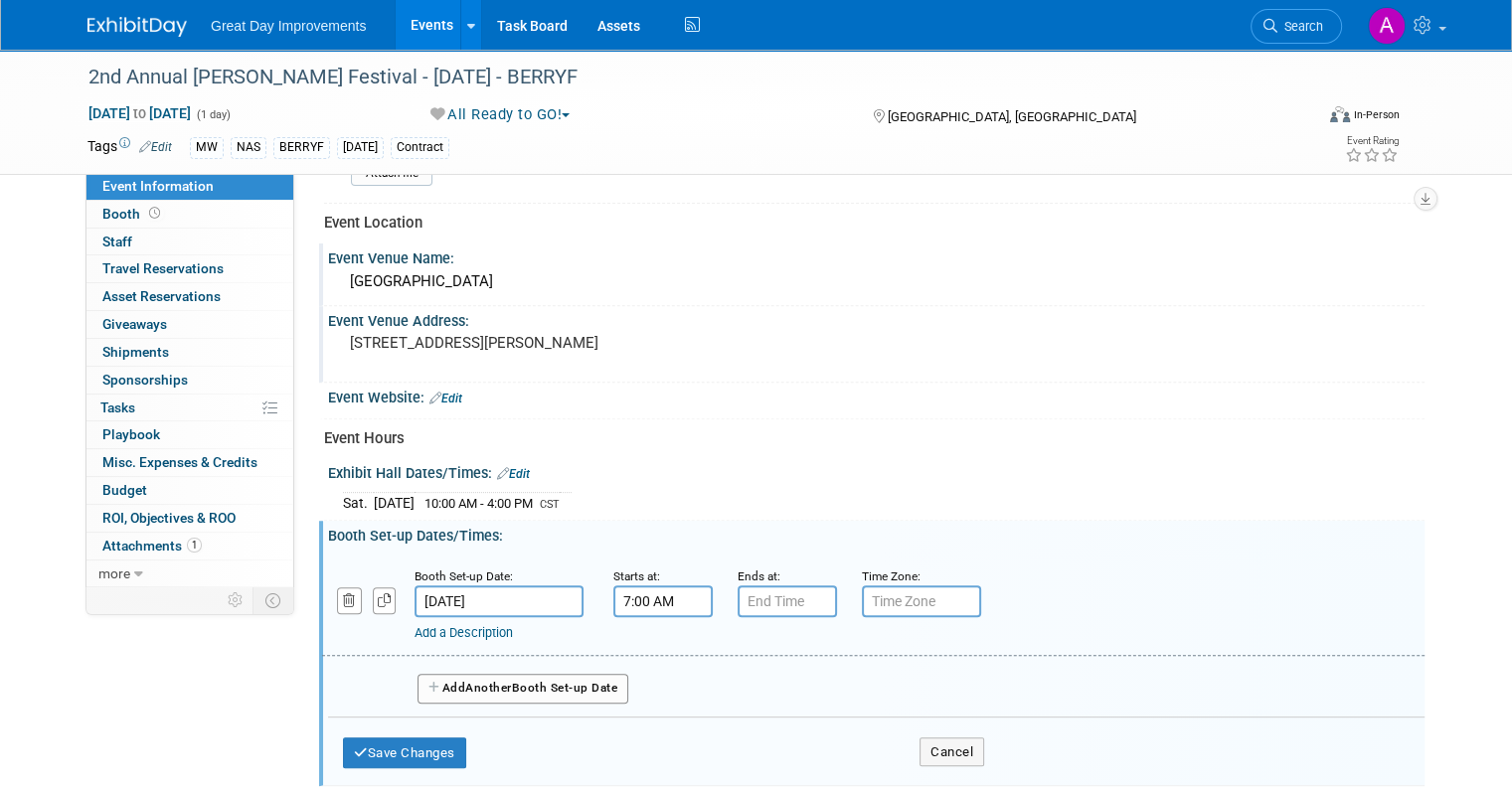 click on "7:00 AM" at bounding box center (663, 601) 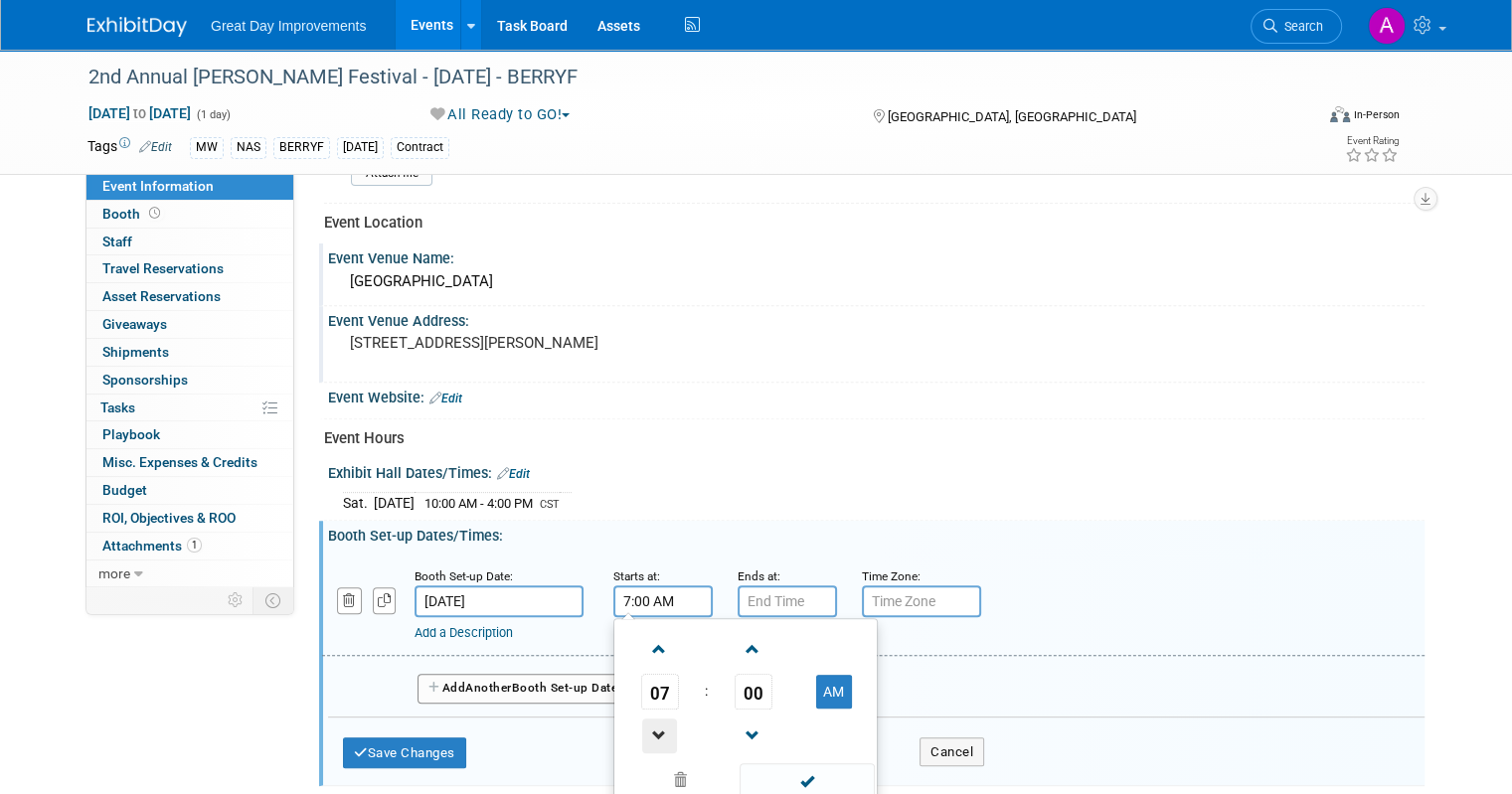 click at bounding box center (659, 735) 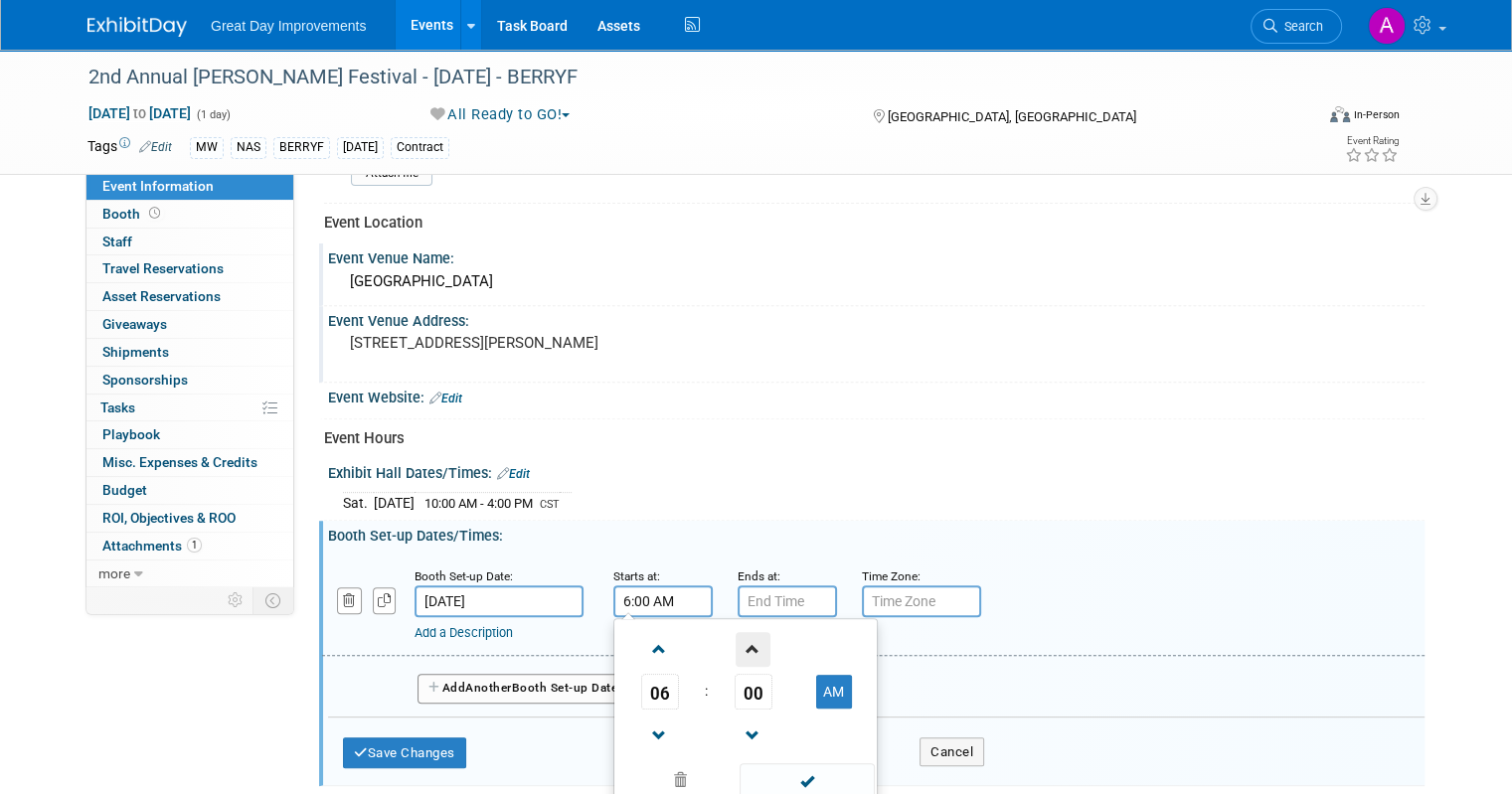 click at bounding box center [753, 649] 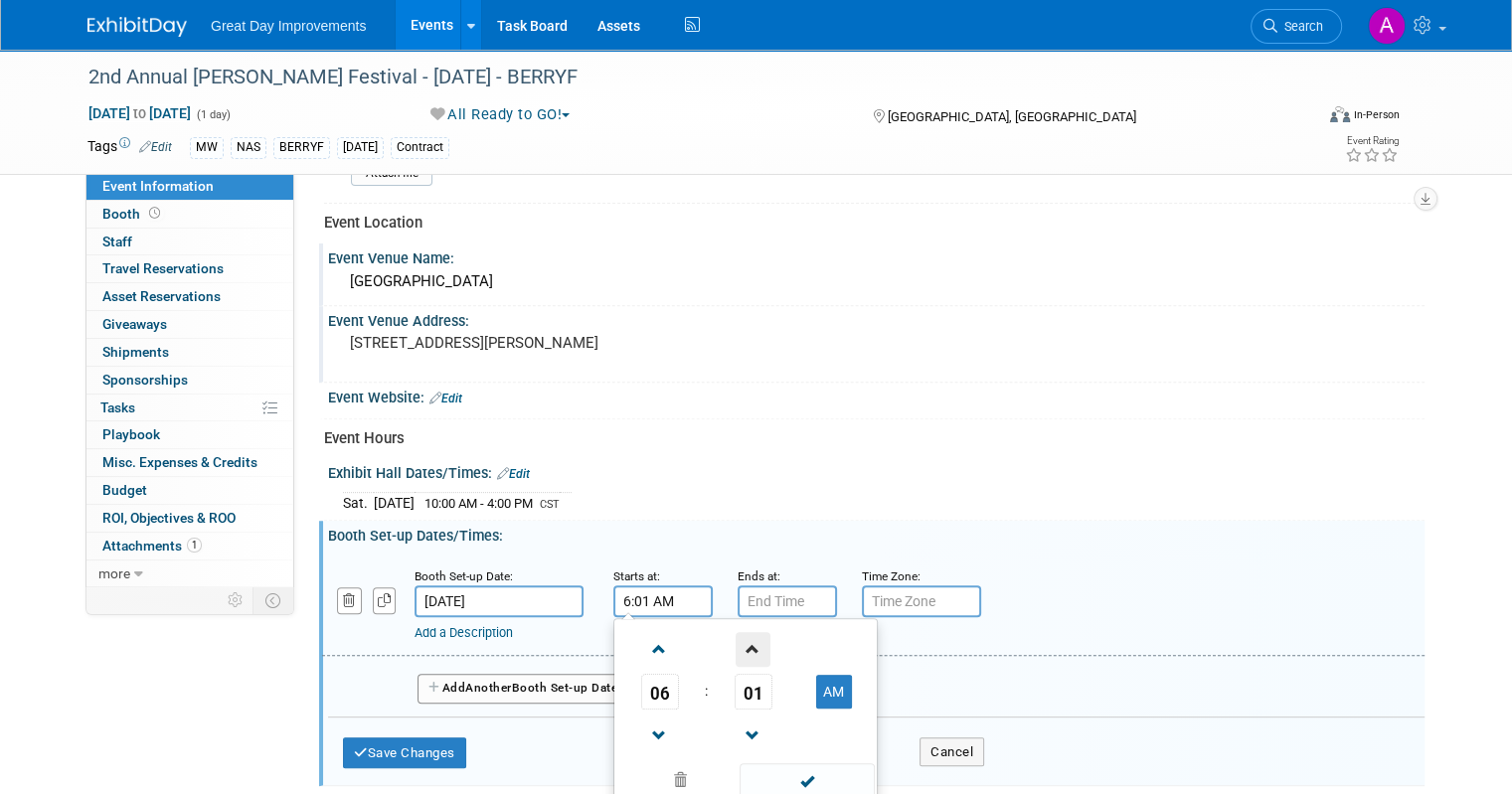 click at bounding box center [753, 649] 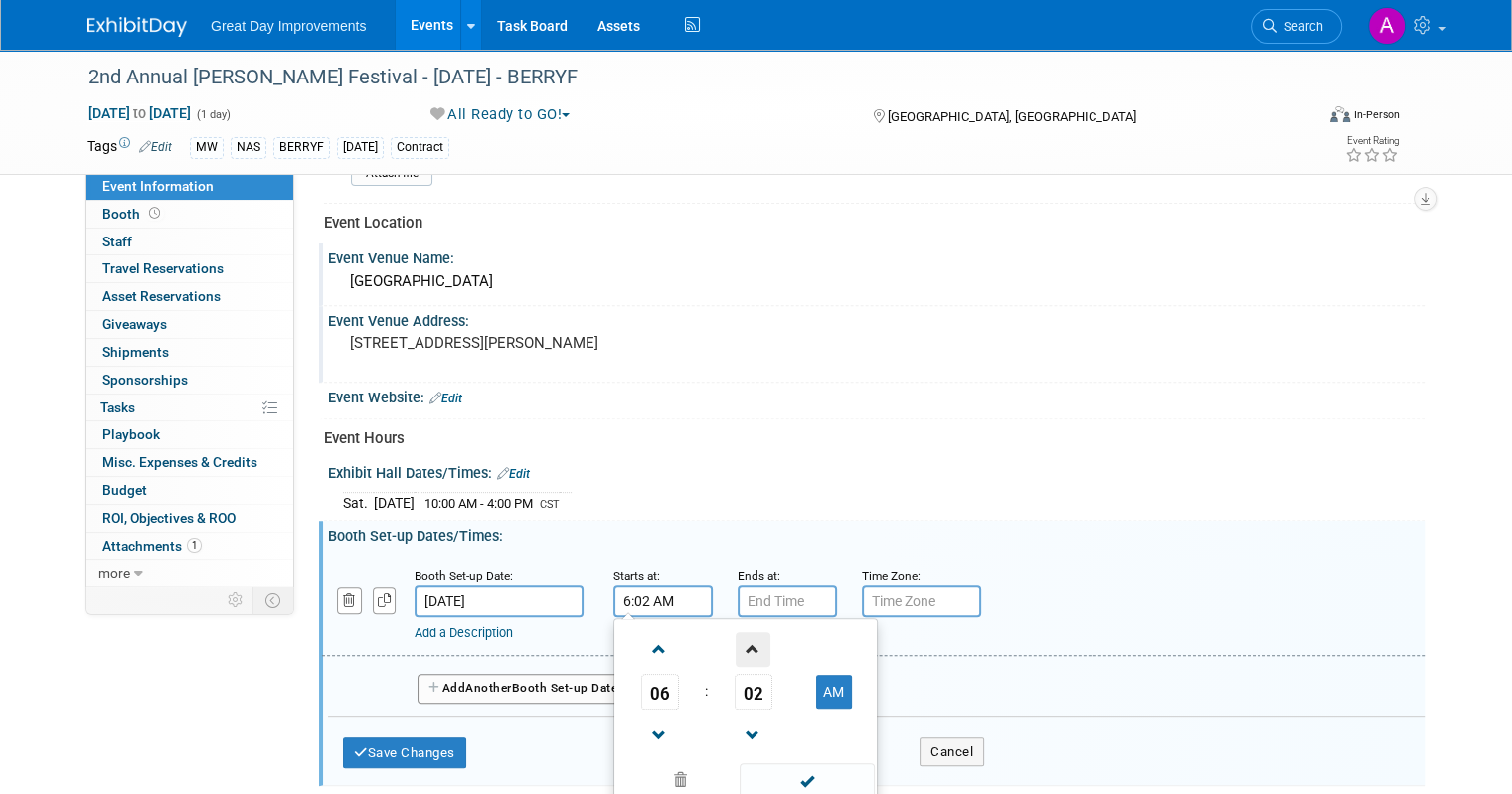 click at bounding box center [753, 649] 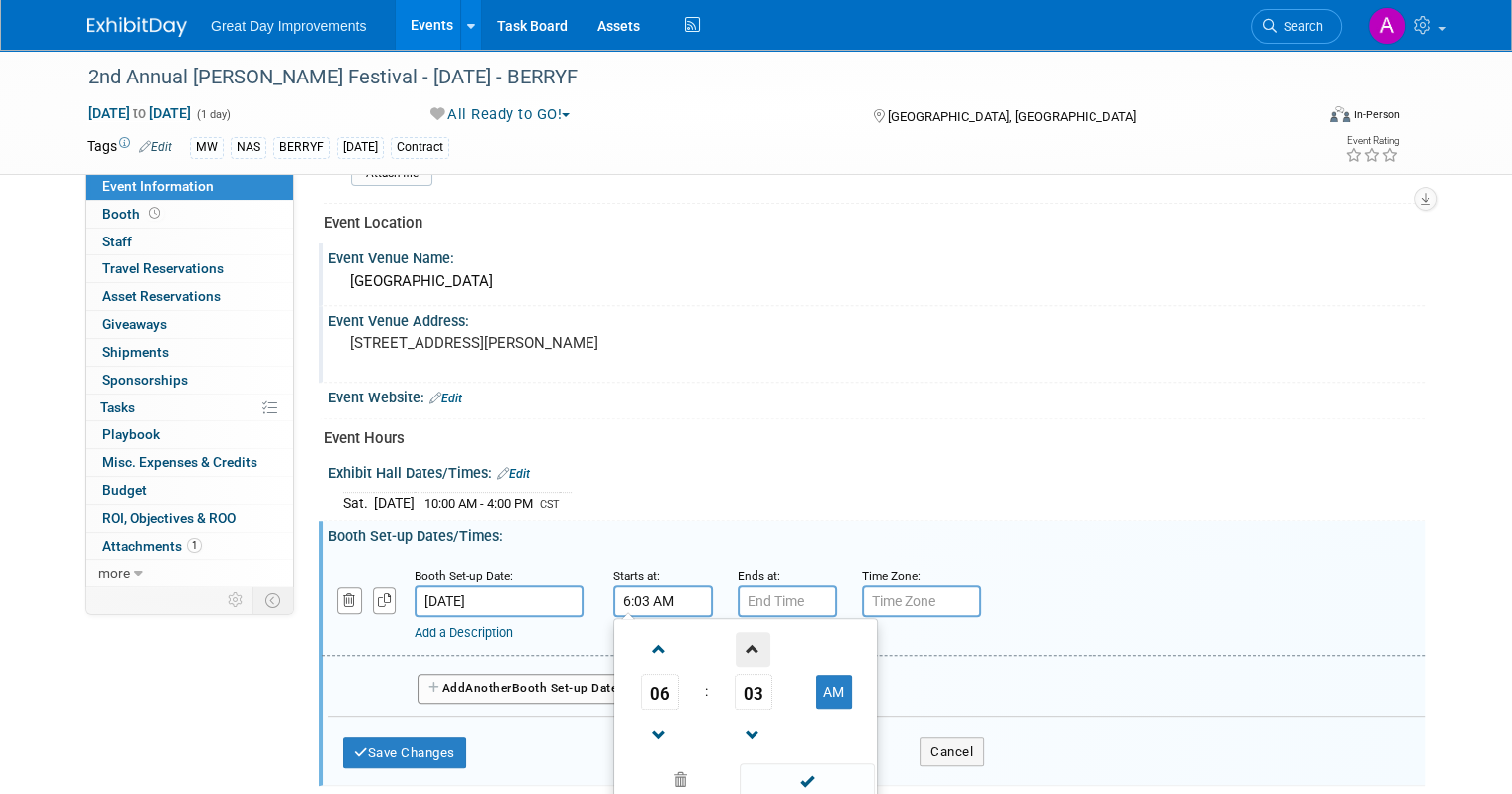 click at bounding box center [753, 649] 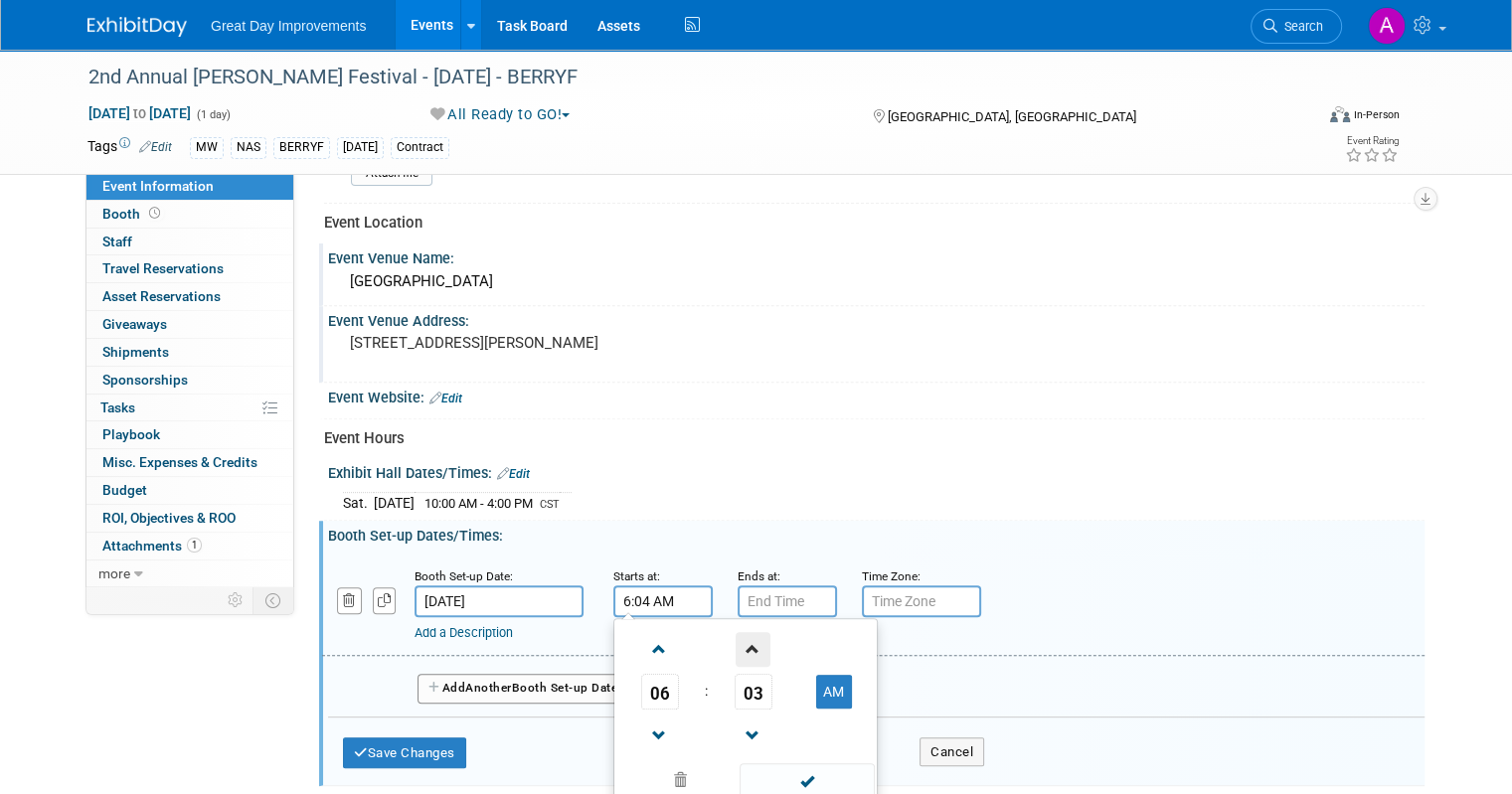 click at bounding box center [753, 649] 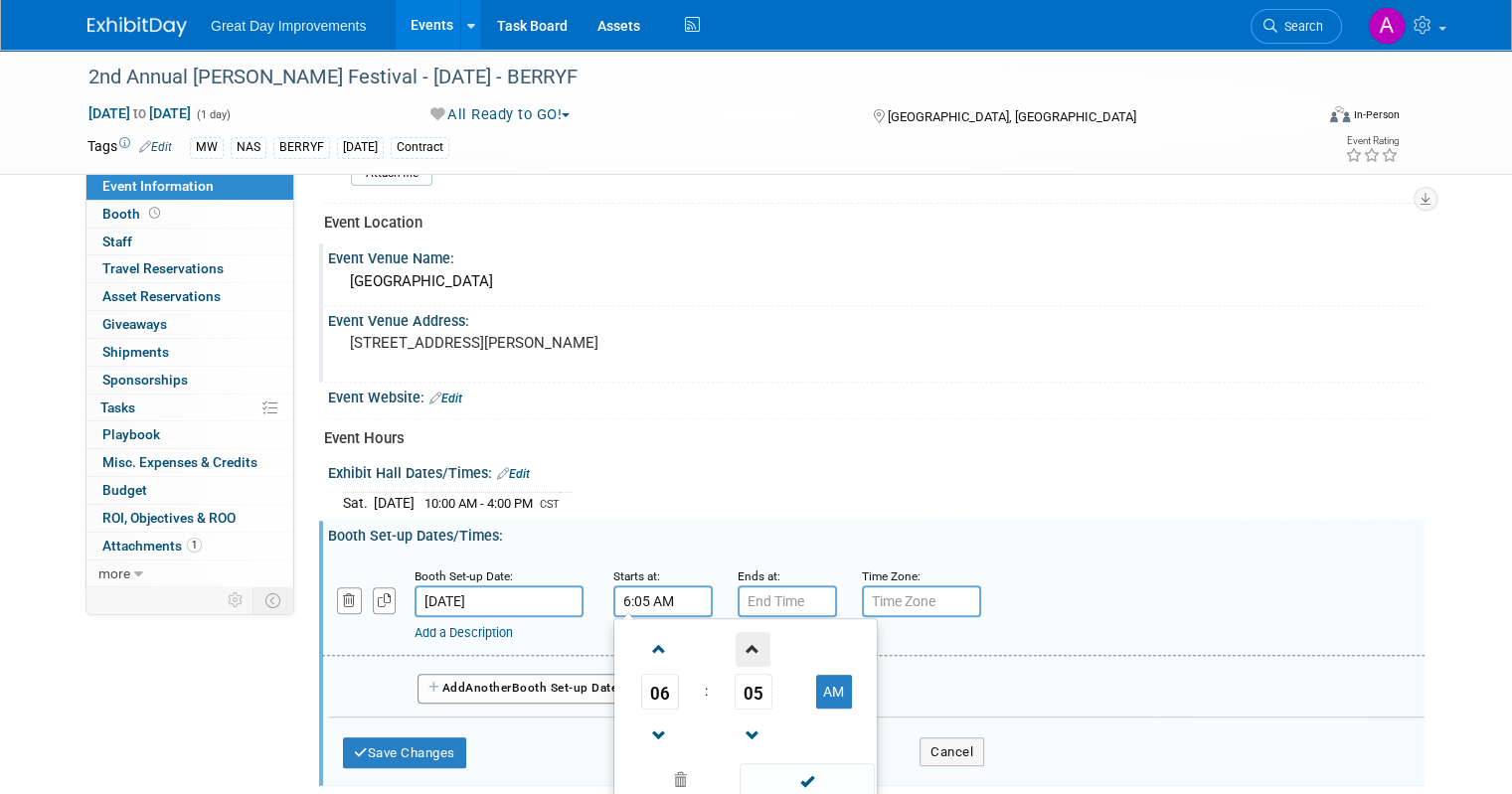 click at bounding box center (753, 649) 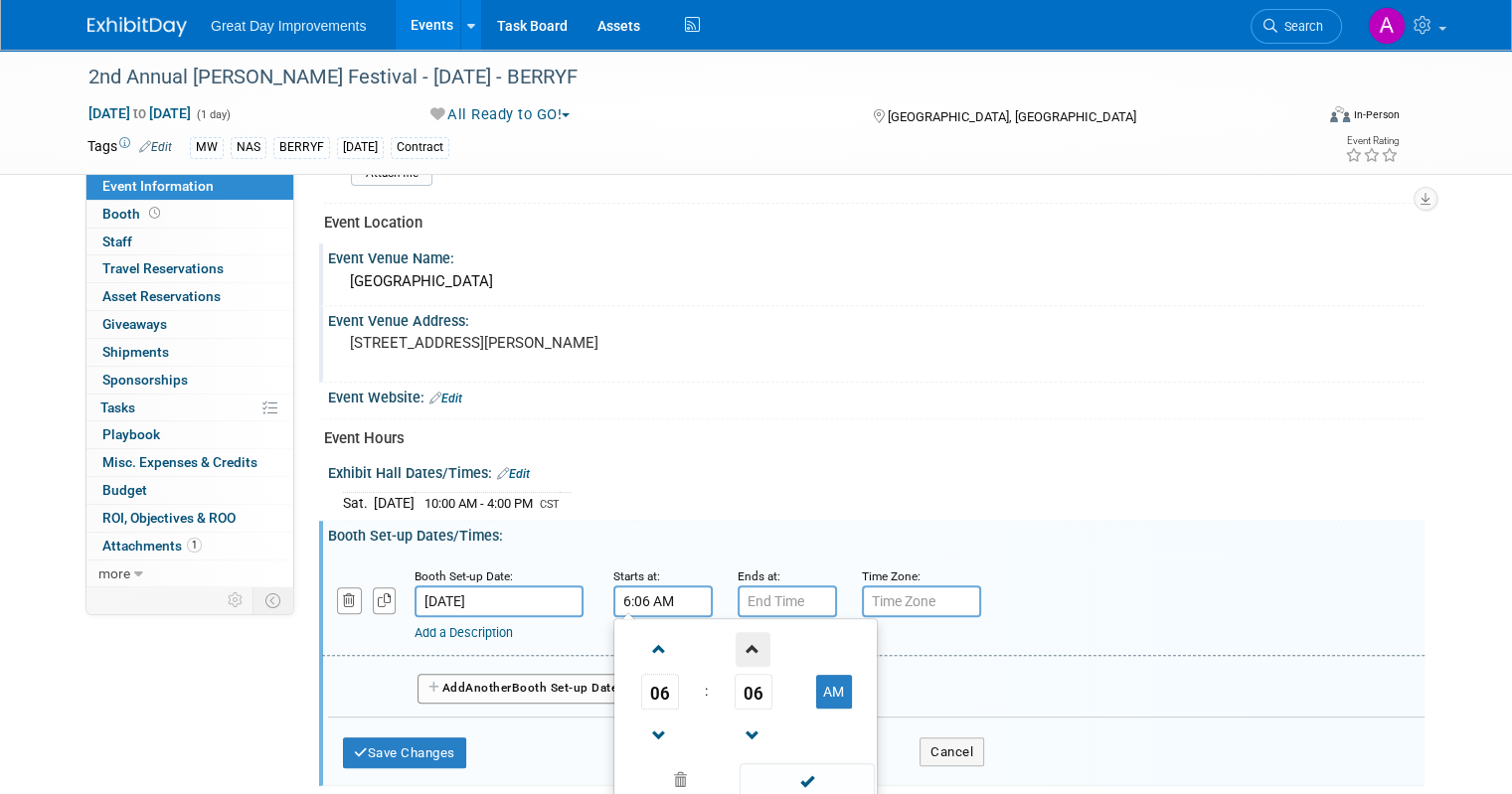 click at bounding box center (753, 649) 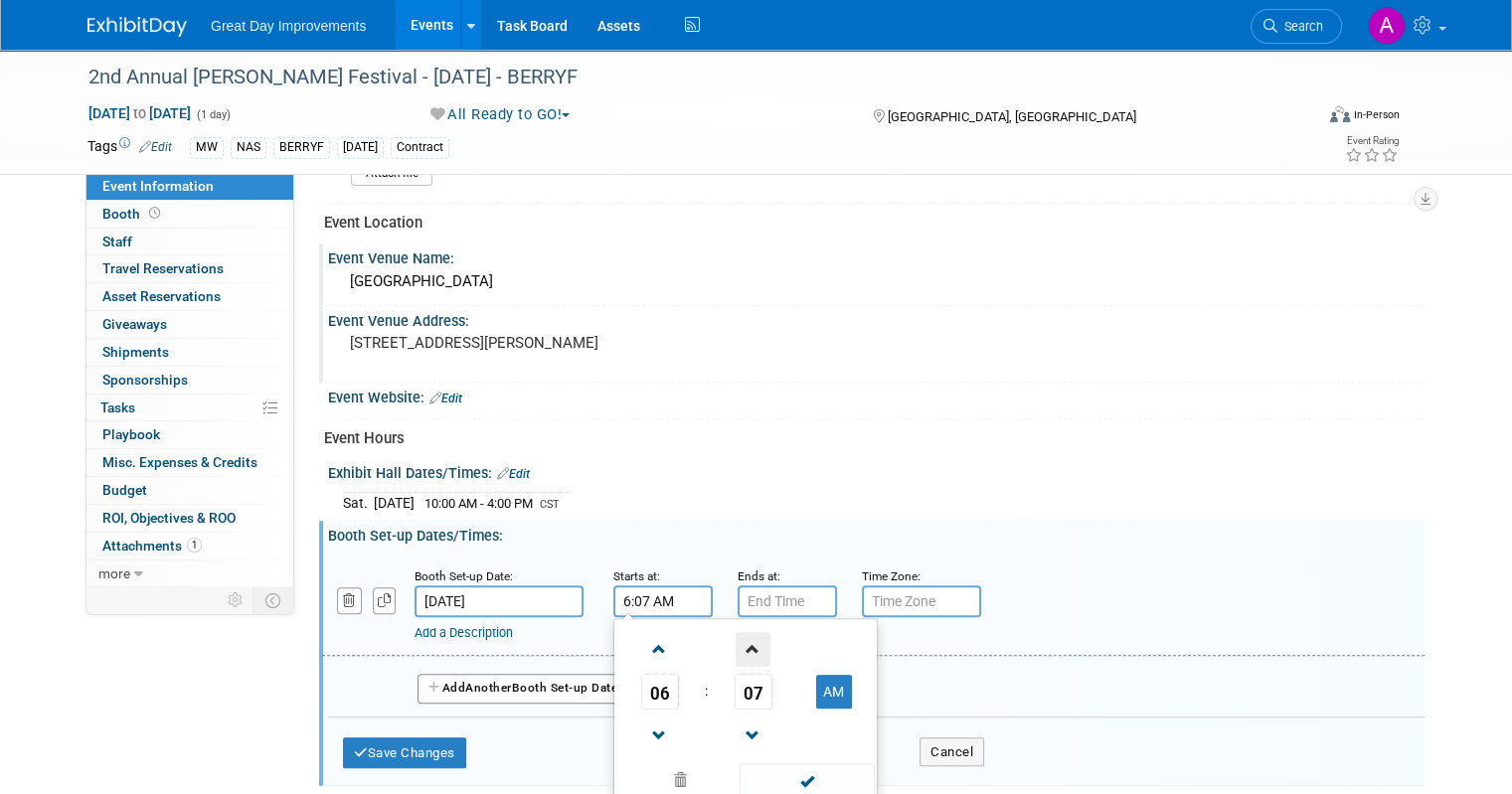 click at bounding box center [753, 649] 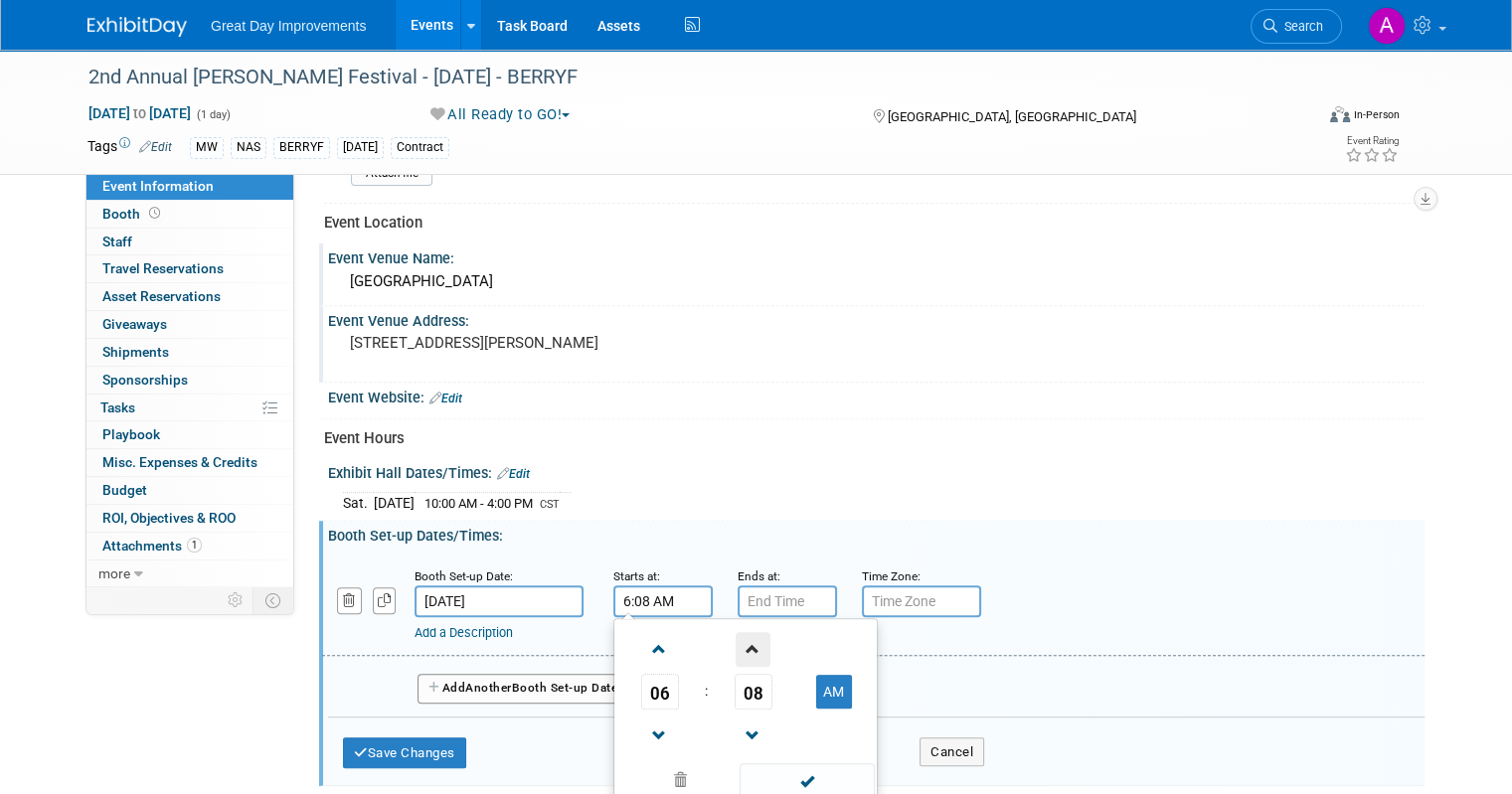click at bounding box center (753, 649) 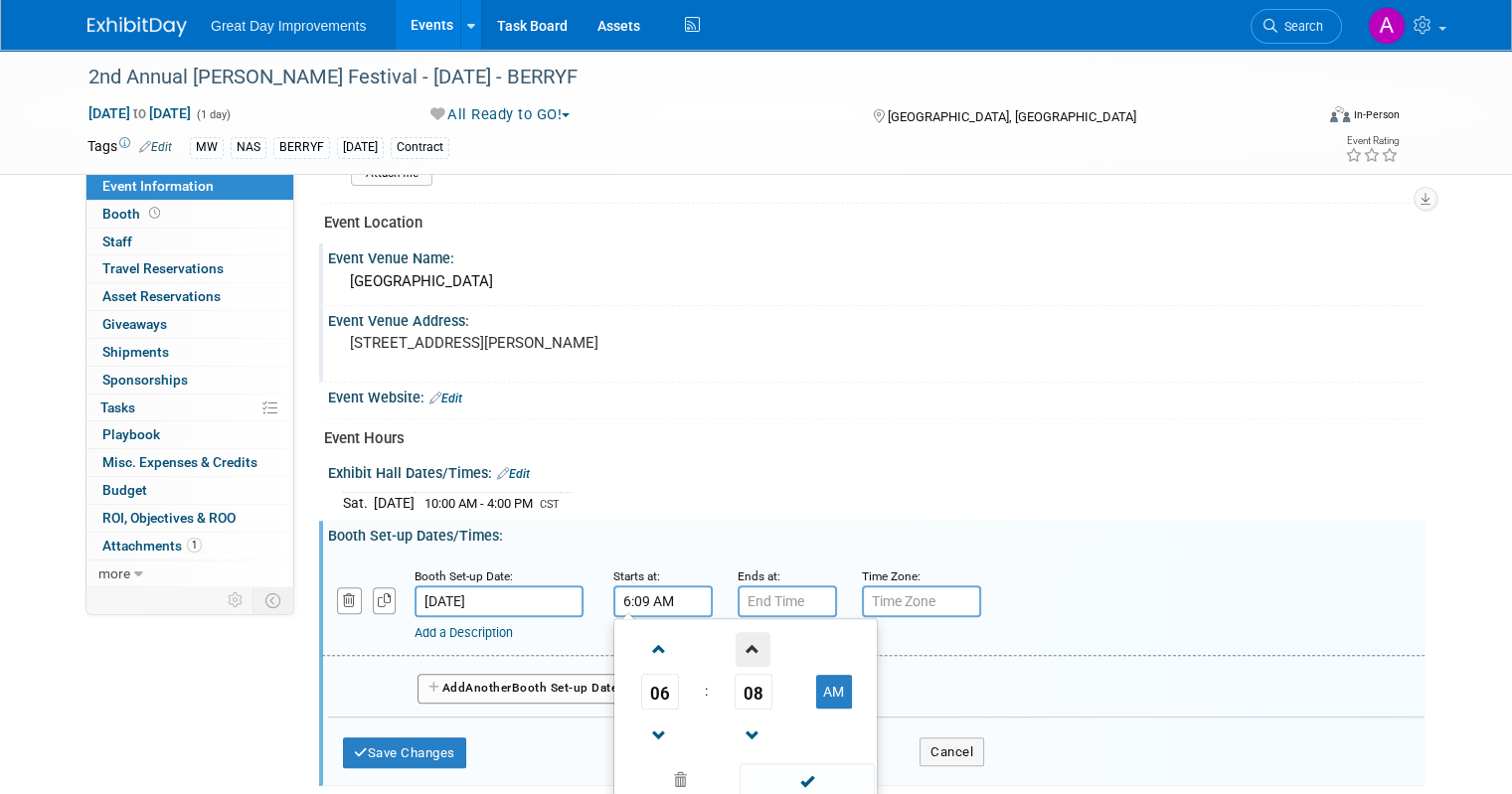 click at bounding box center [753, 649] 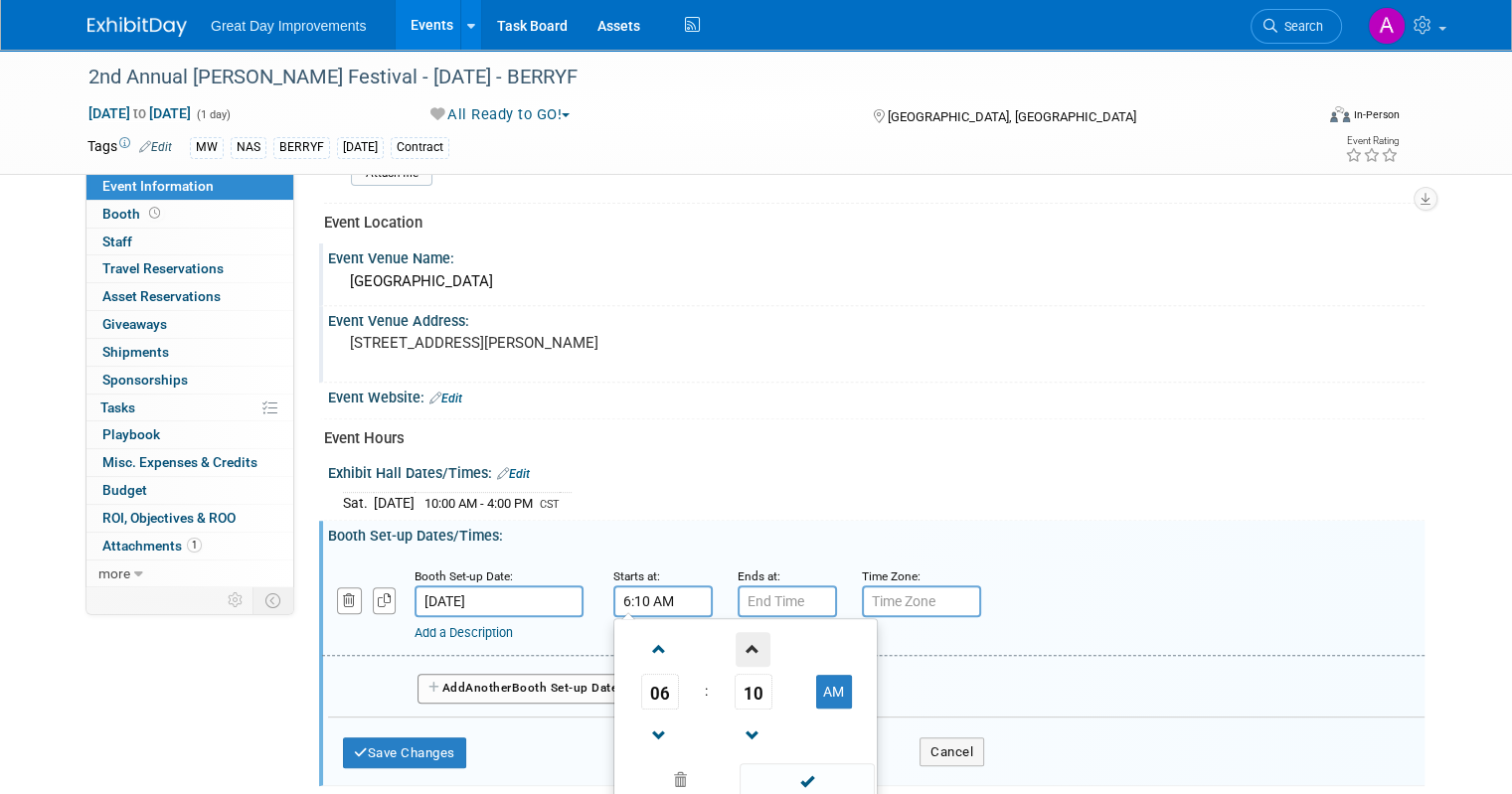 click at bounding box center (753, 649) 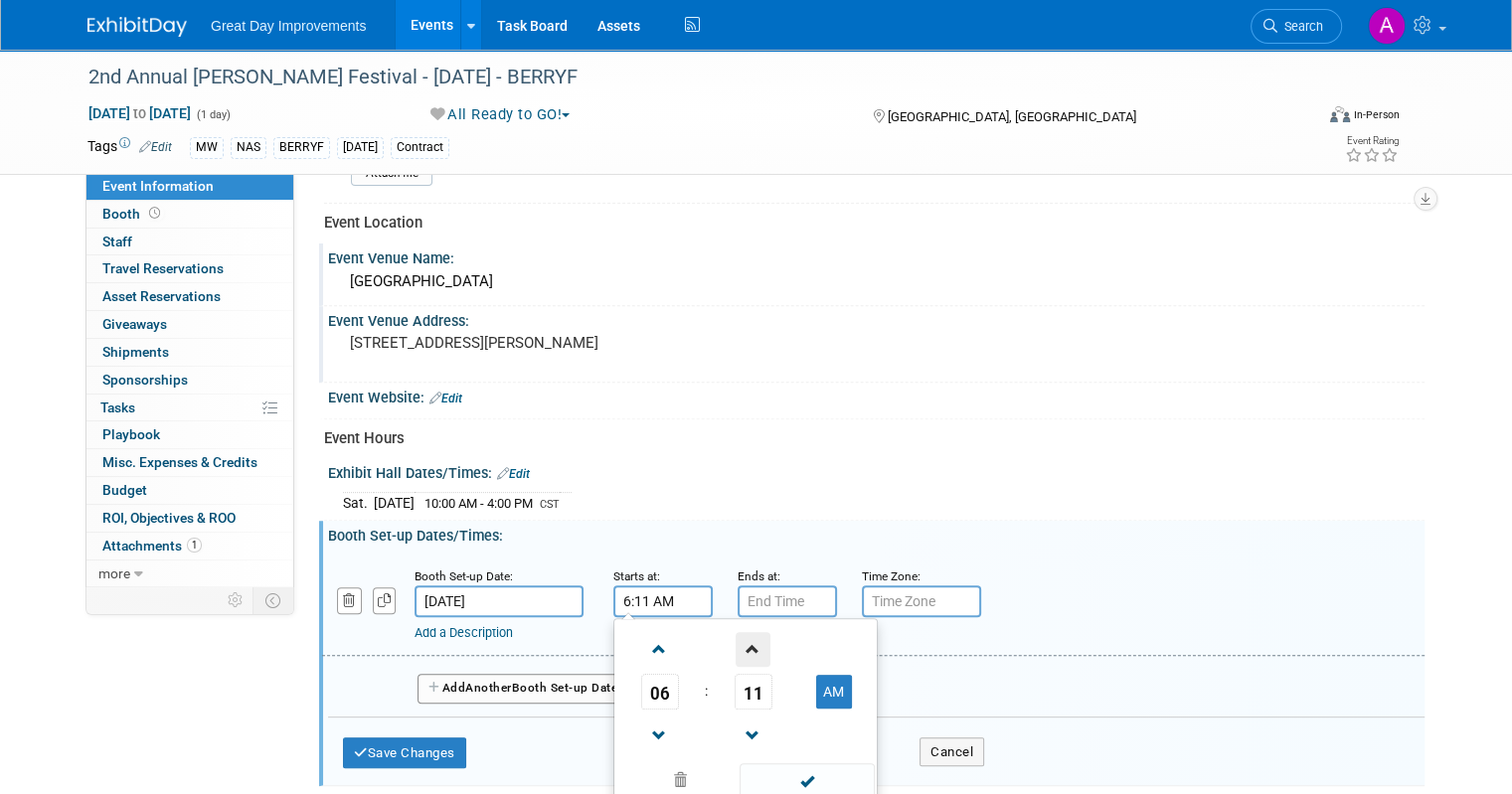 click at bounding box center (753, 649) 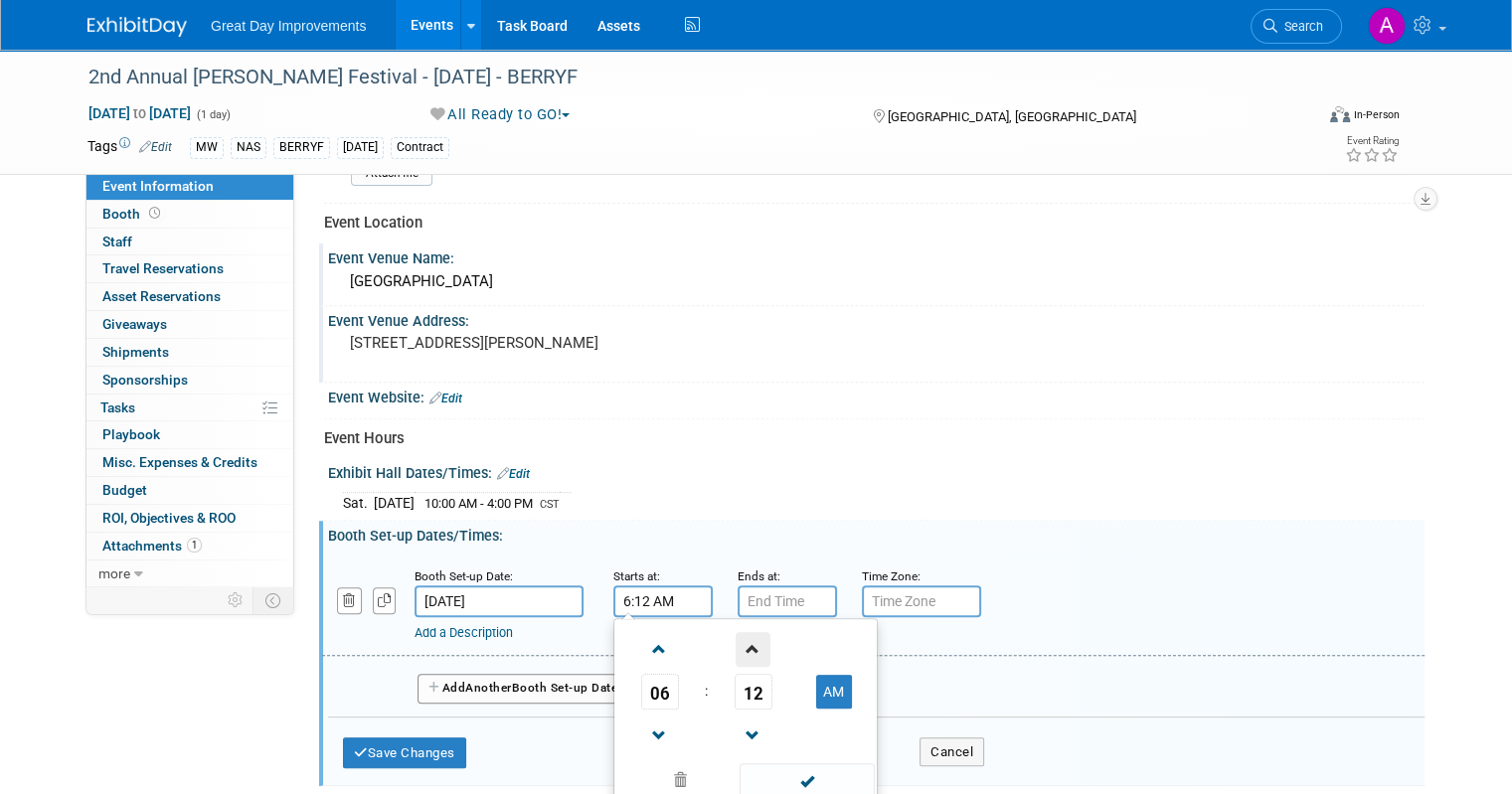 click at bounding box center [753, 649] 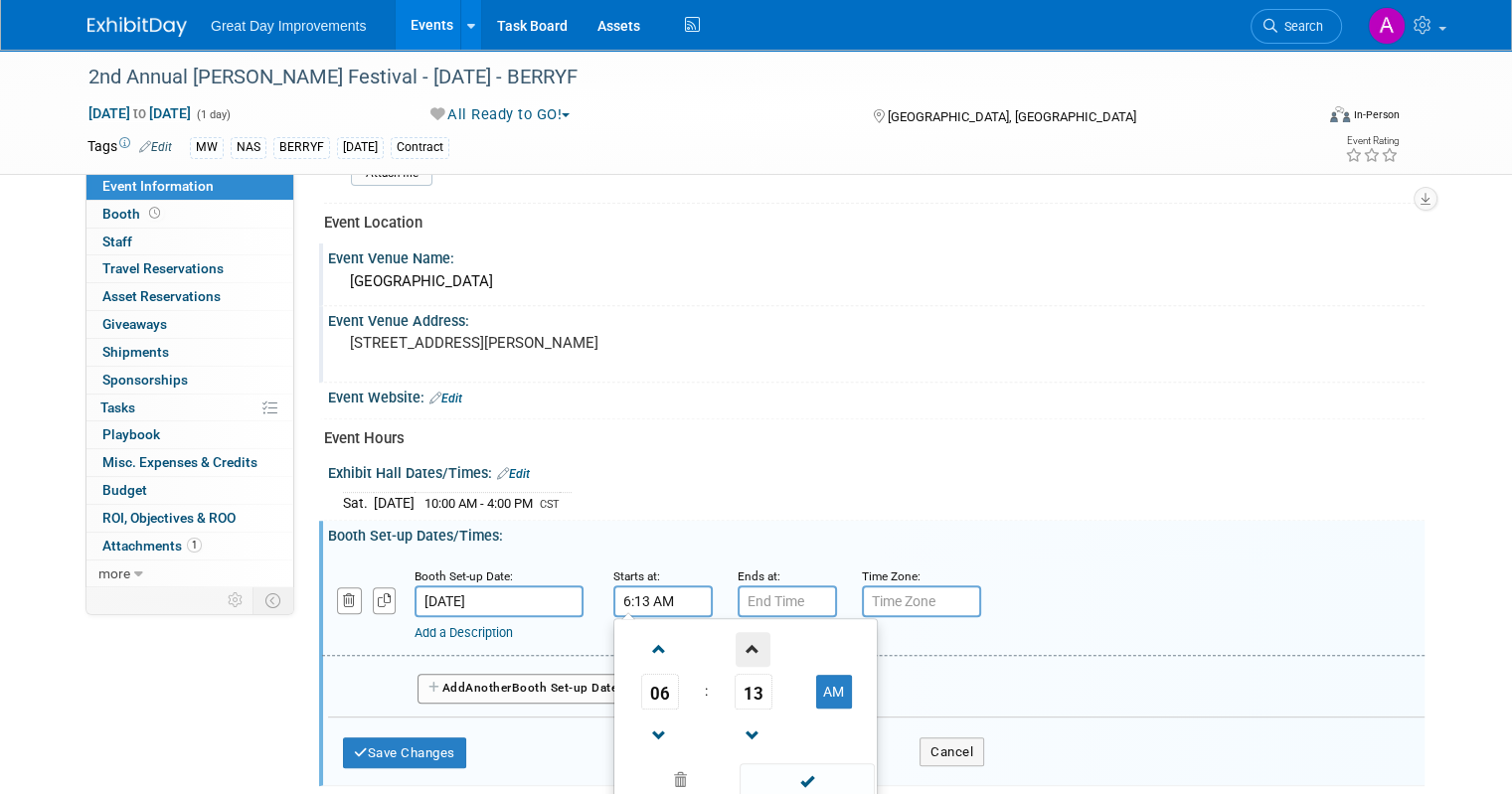click at bounding box center [753, 649] 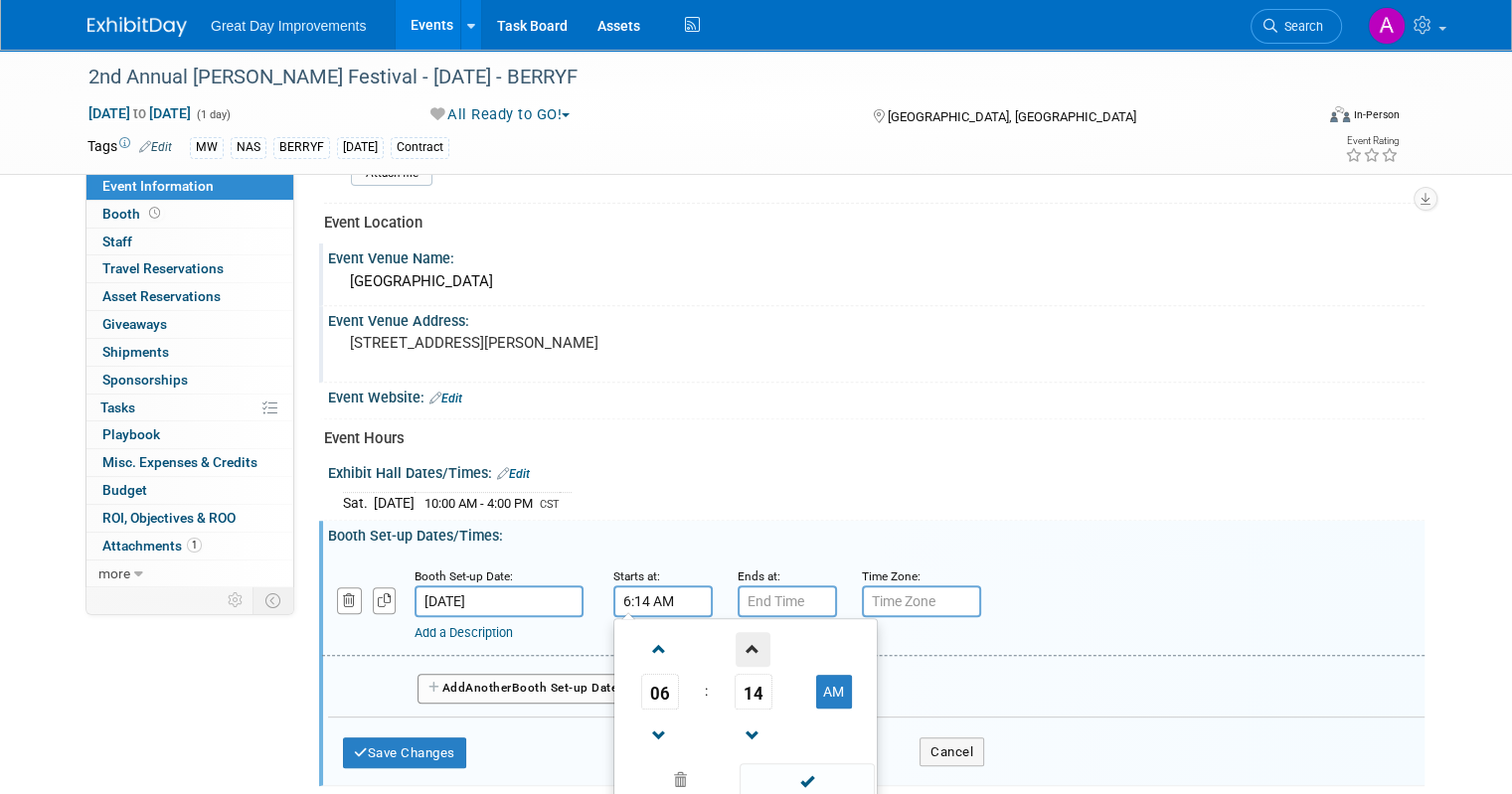 click at bounding box center (753, 649) 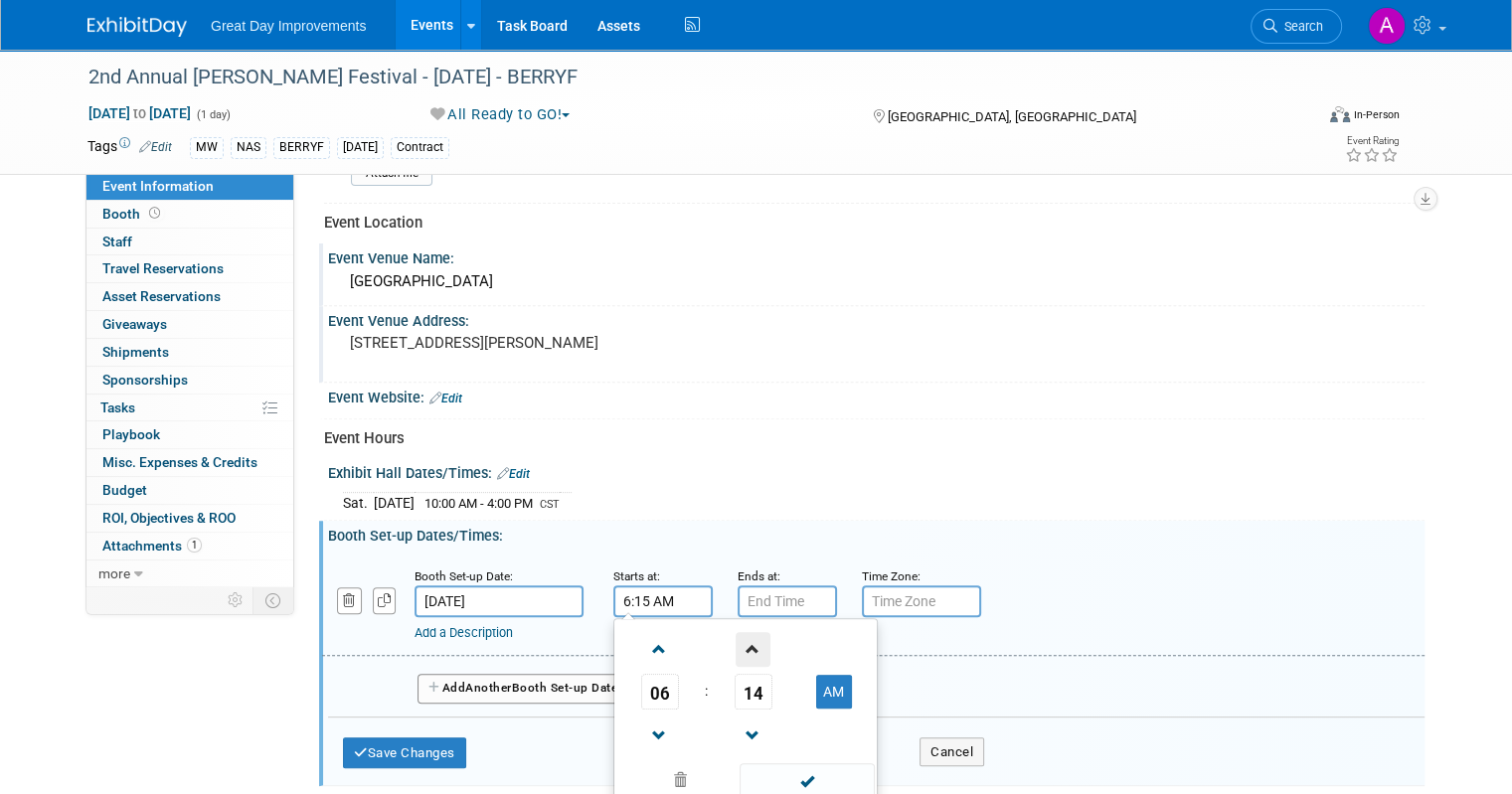 click at bounding box center [753, 649] 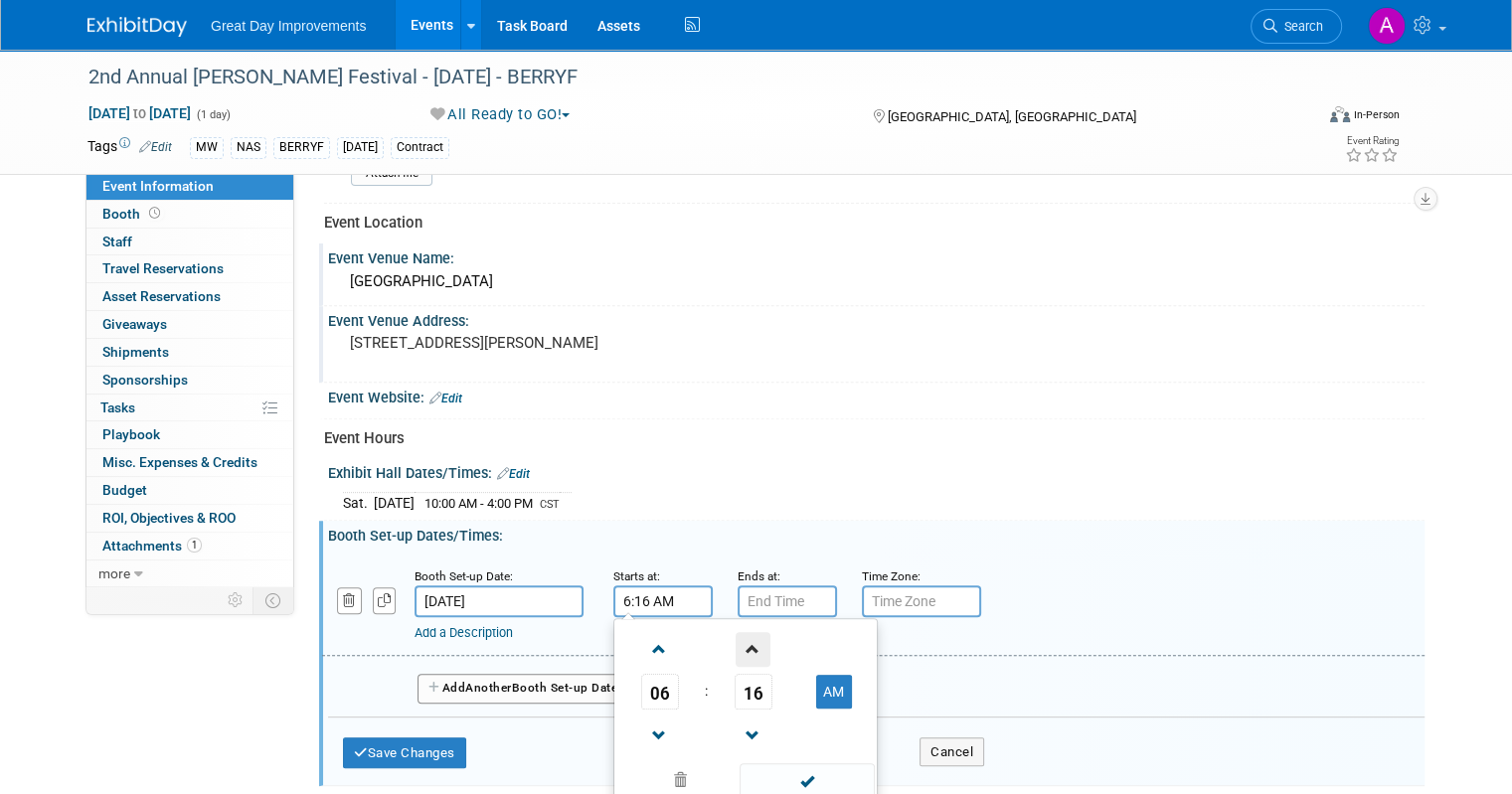 click at bounding box center [753, 649] 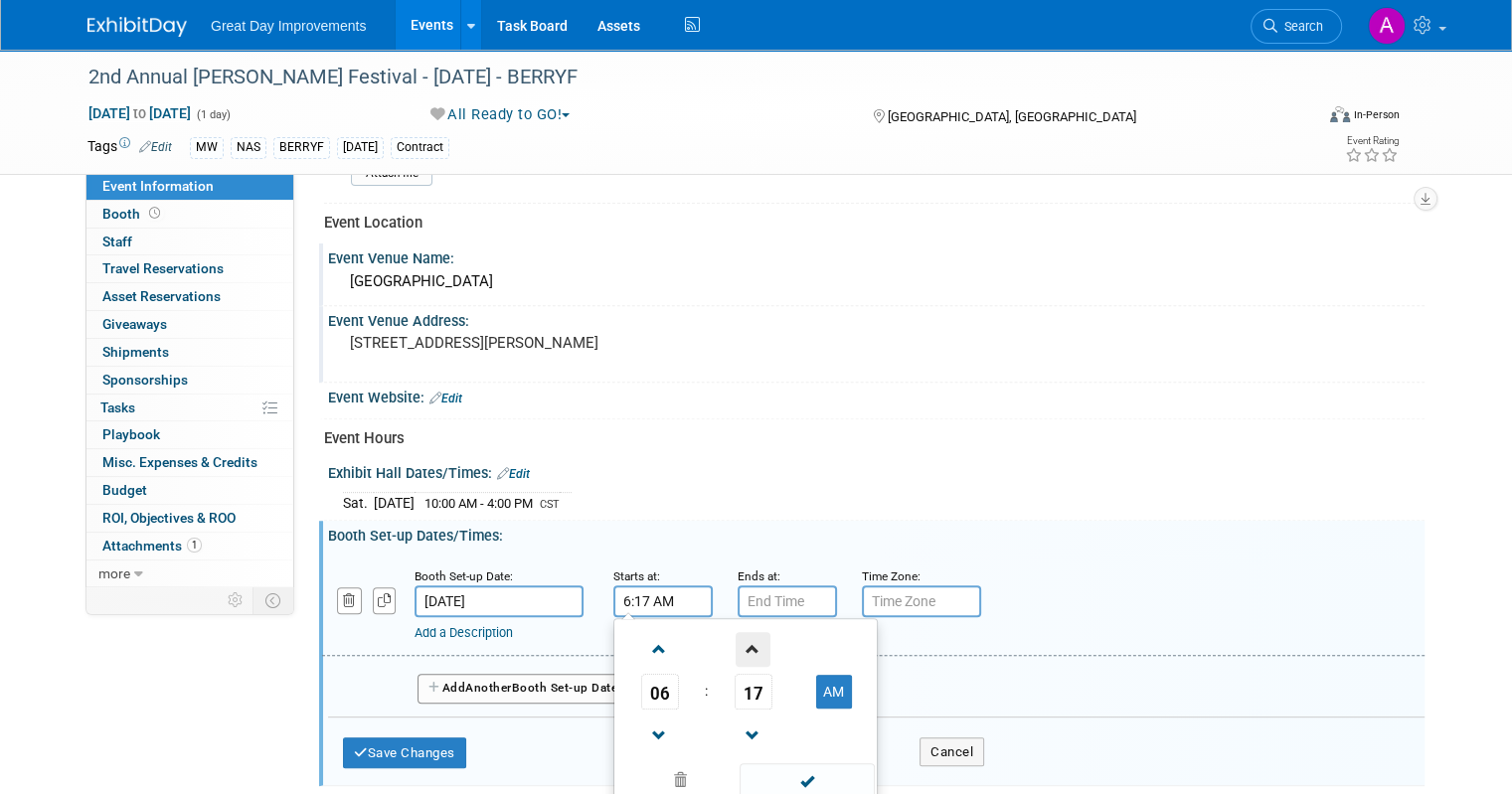 click at bounding box center [753, 649] 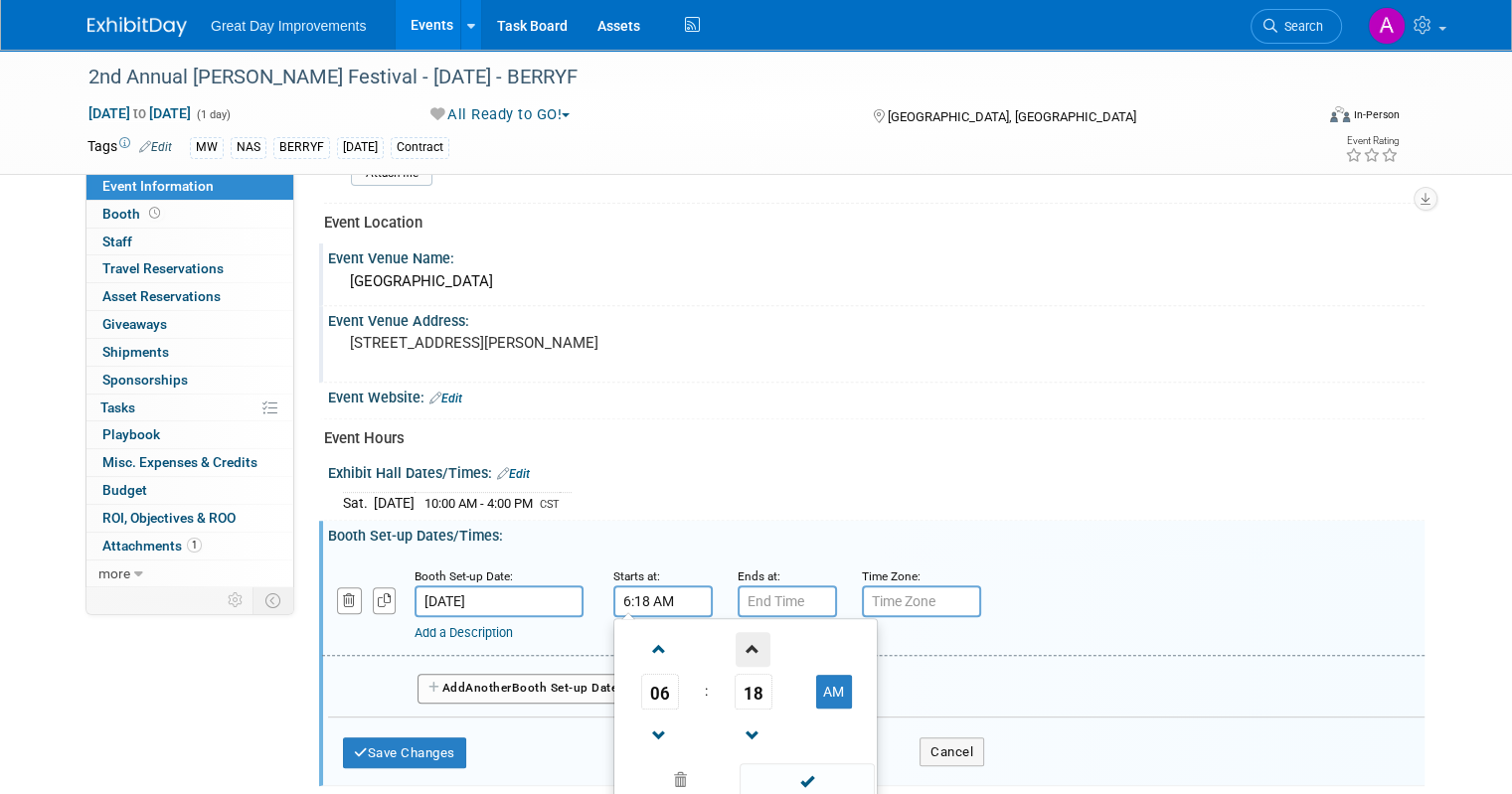 click at bounding box center [753, 649] 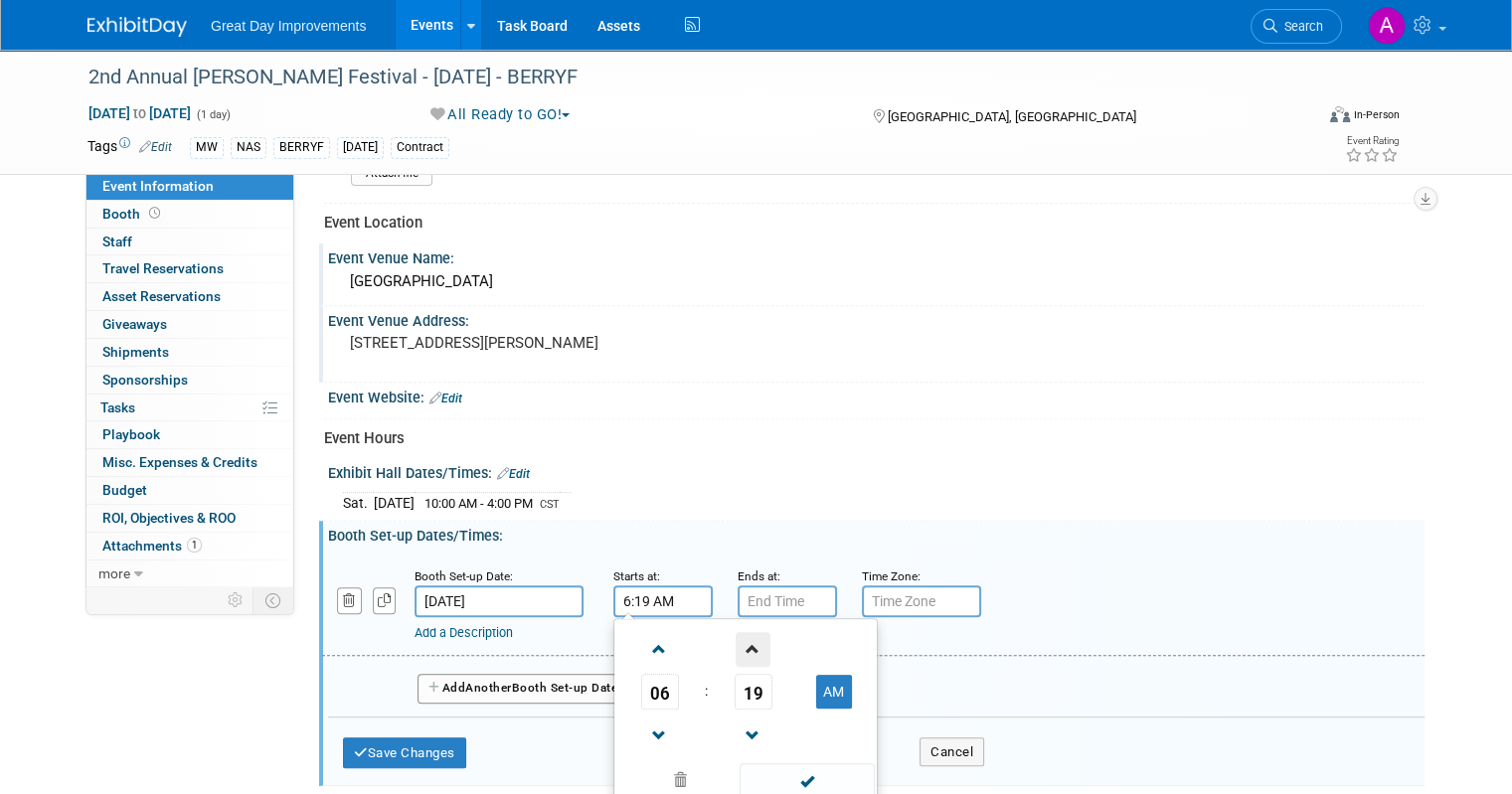 click at bounding box center (753, 649) 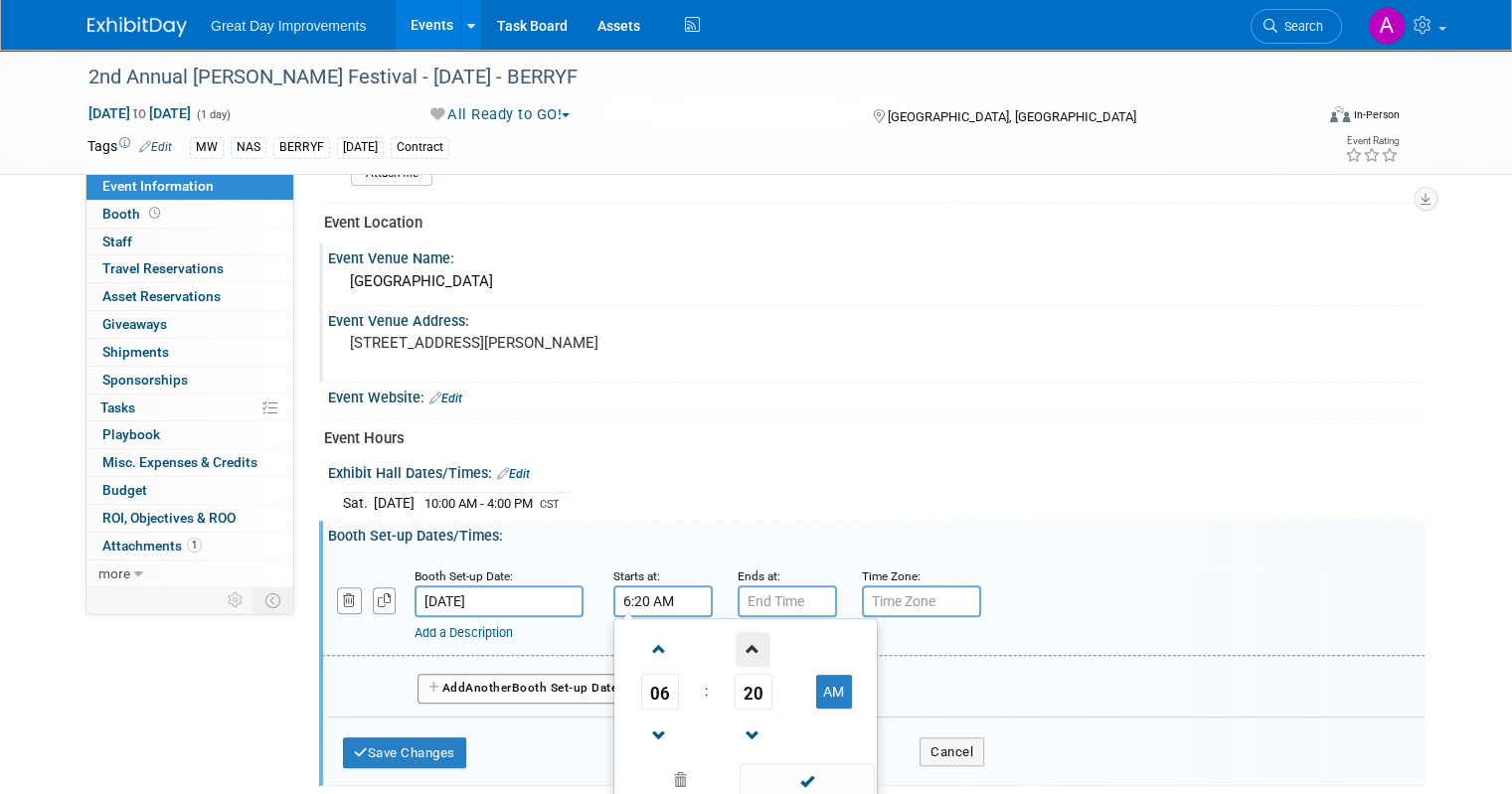 click at bounding box center [753, 649] 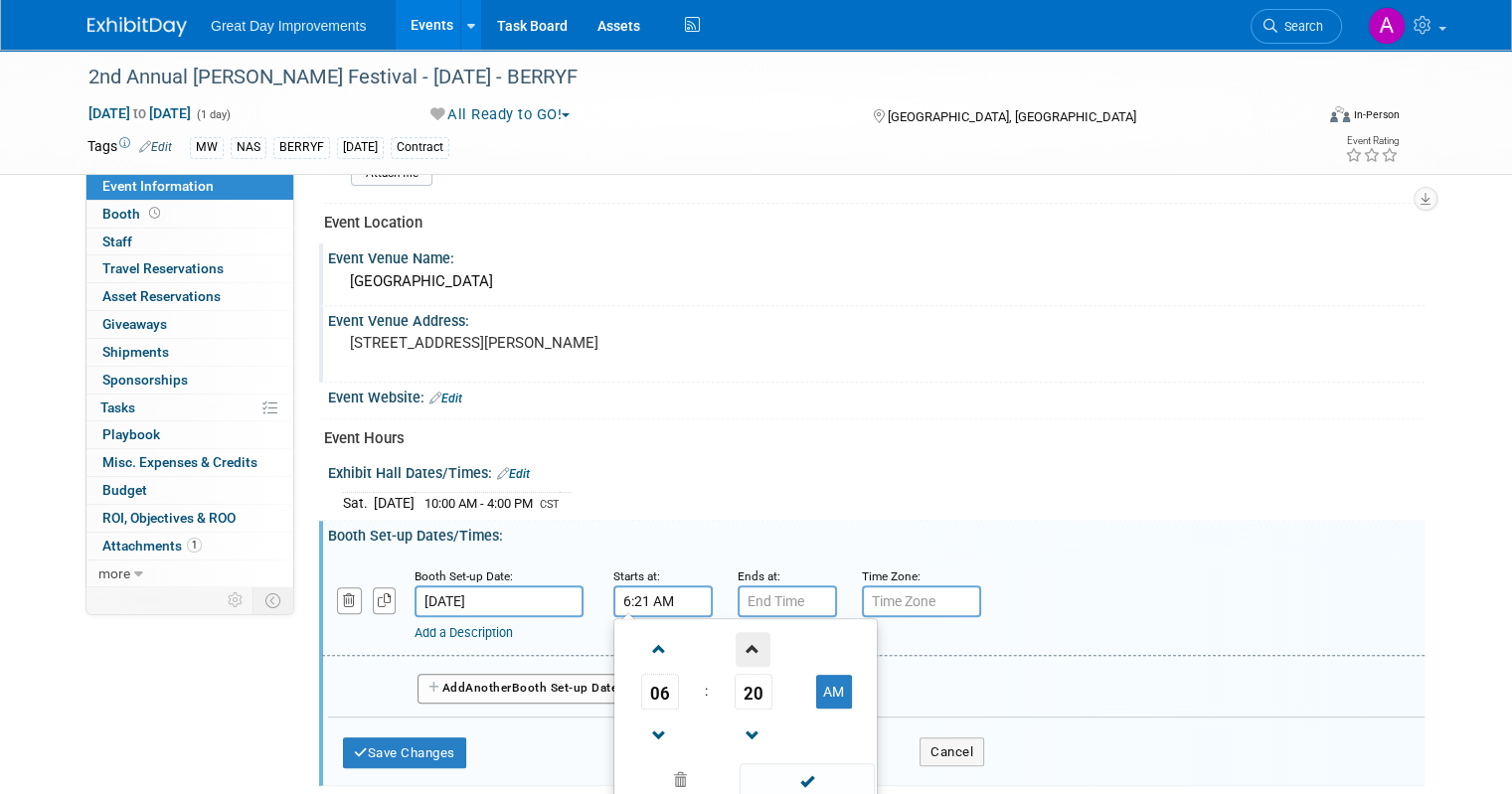 click at bounding box center [753, 649] 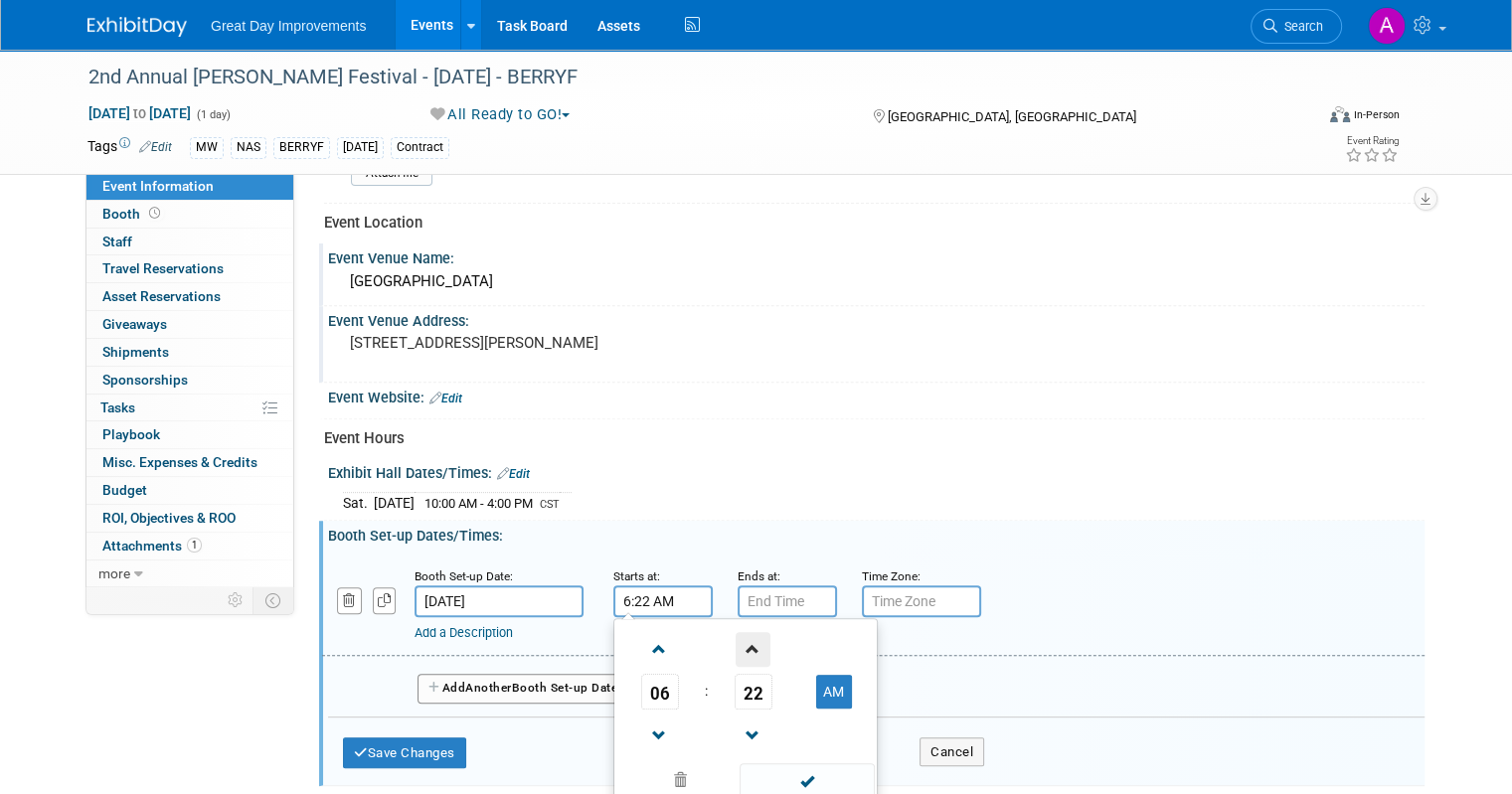 click at bounding box center (753, 649) 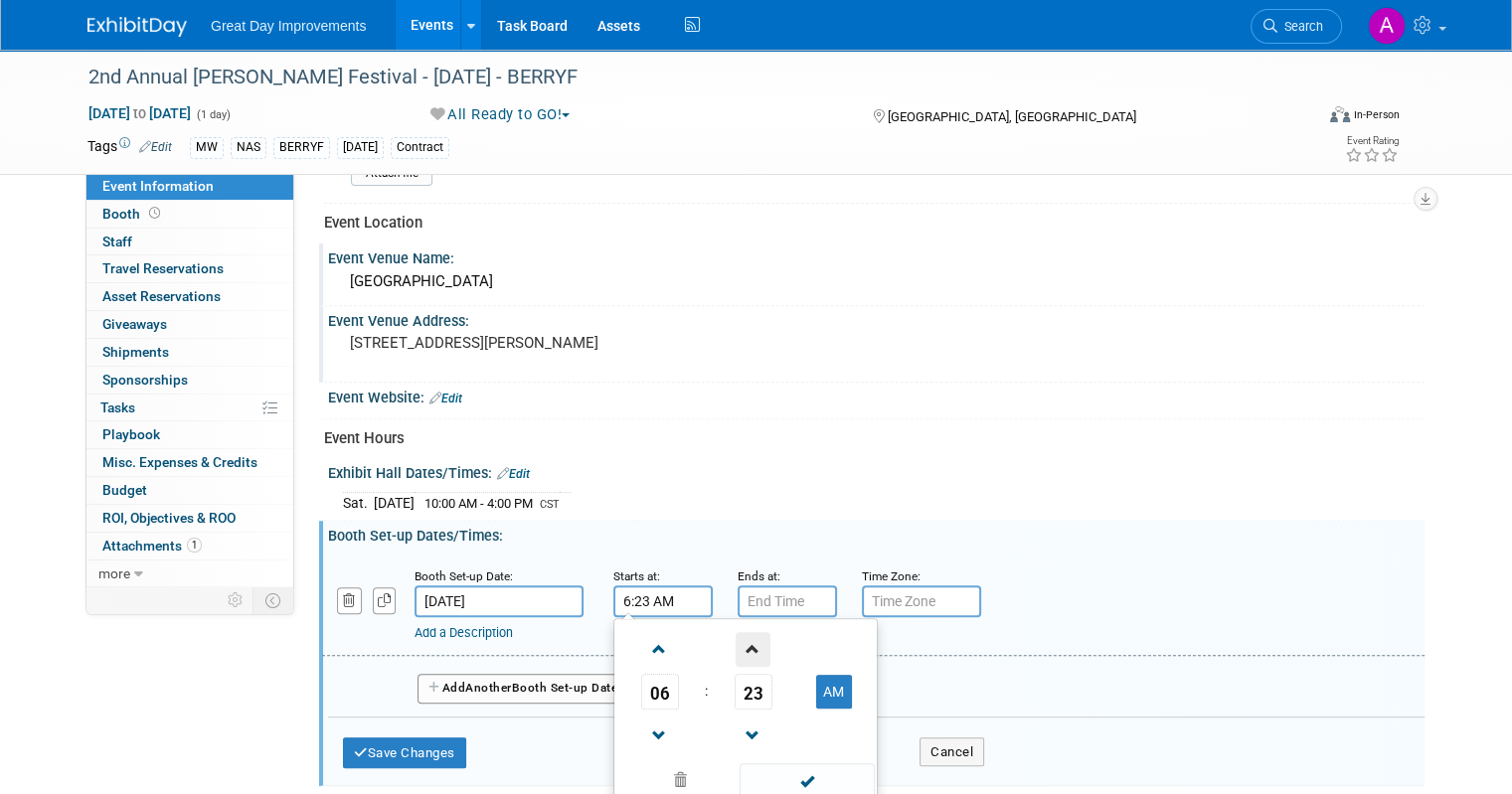 click at bounding box center (753, 649) 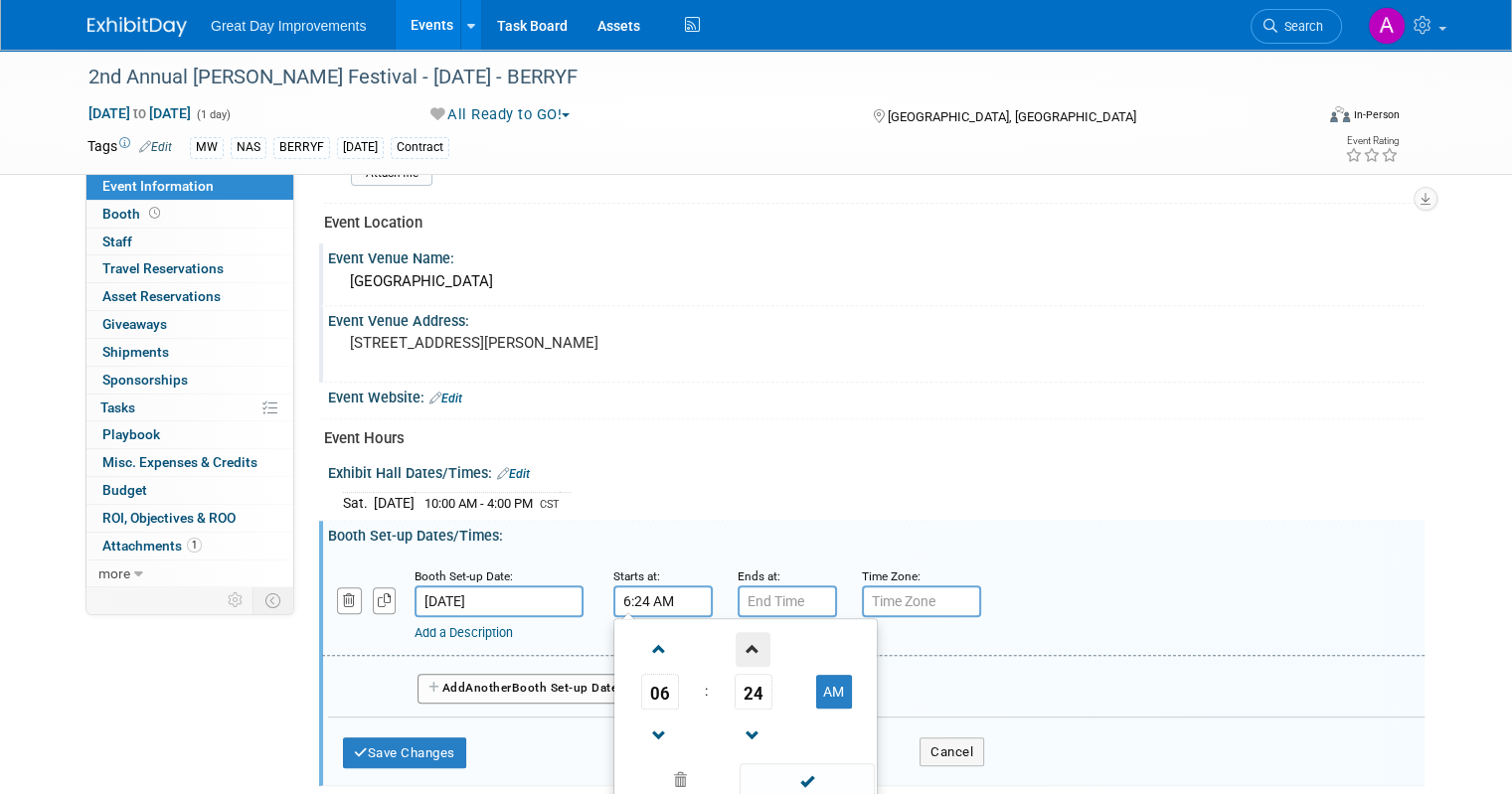 click at bounding box center (753, 649) 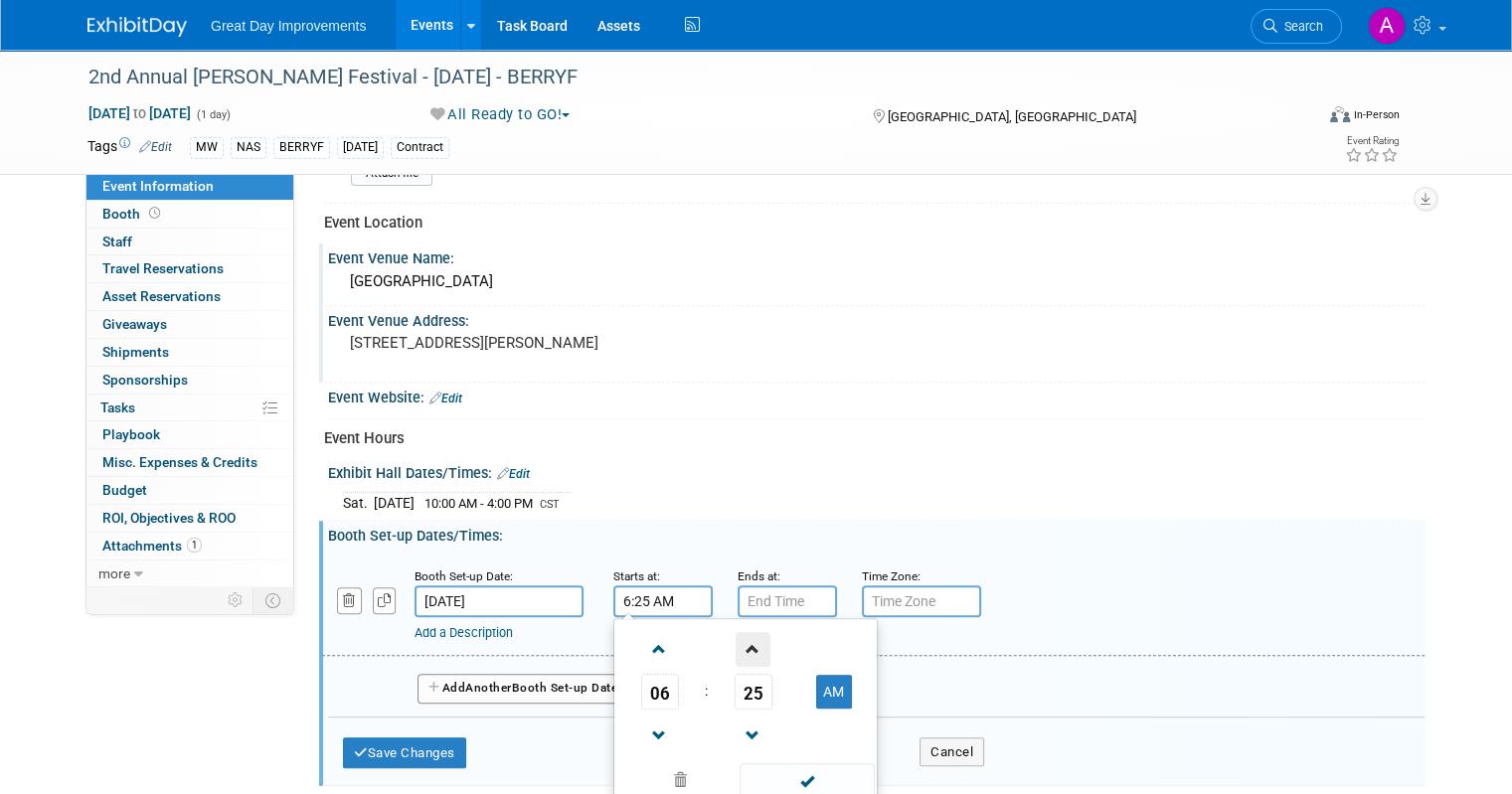 click at bounding box center (753, 649) 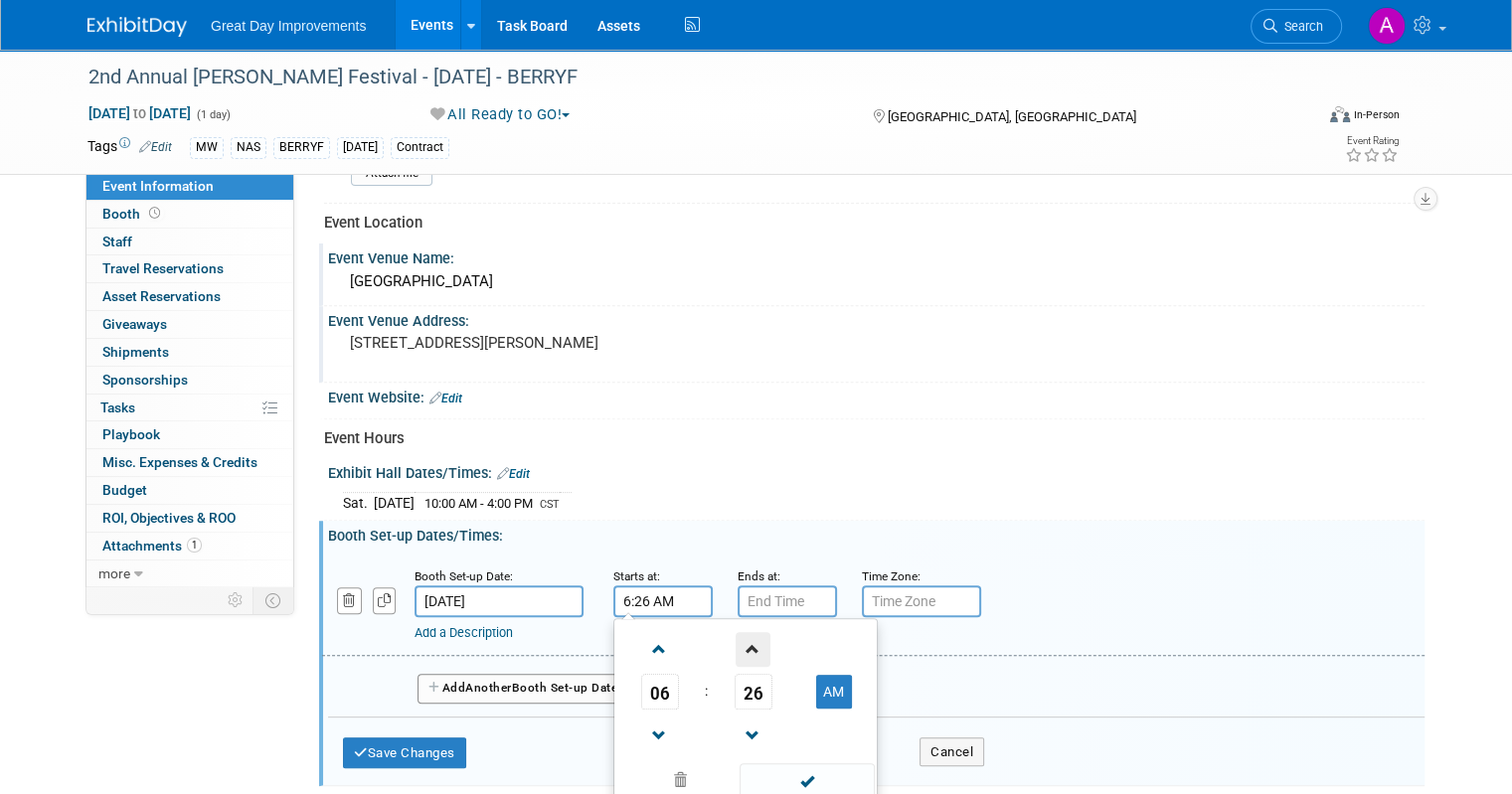 click at bounding box center [753, 649] 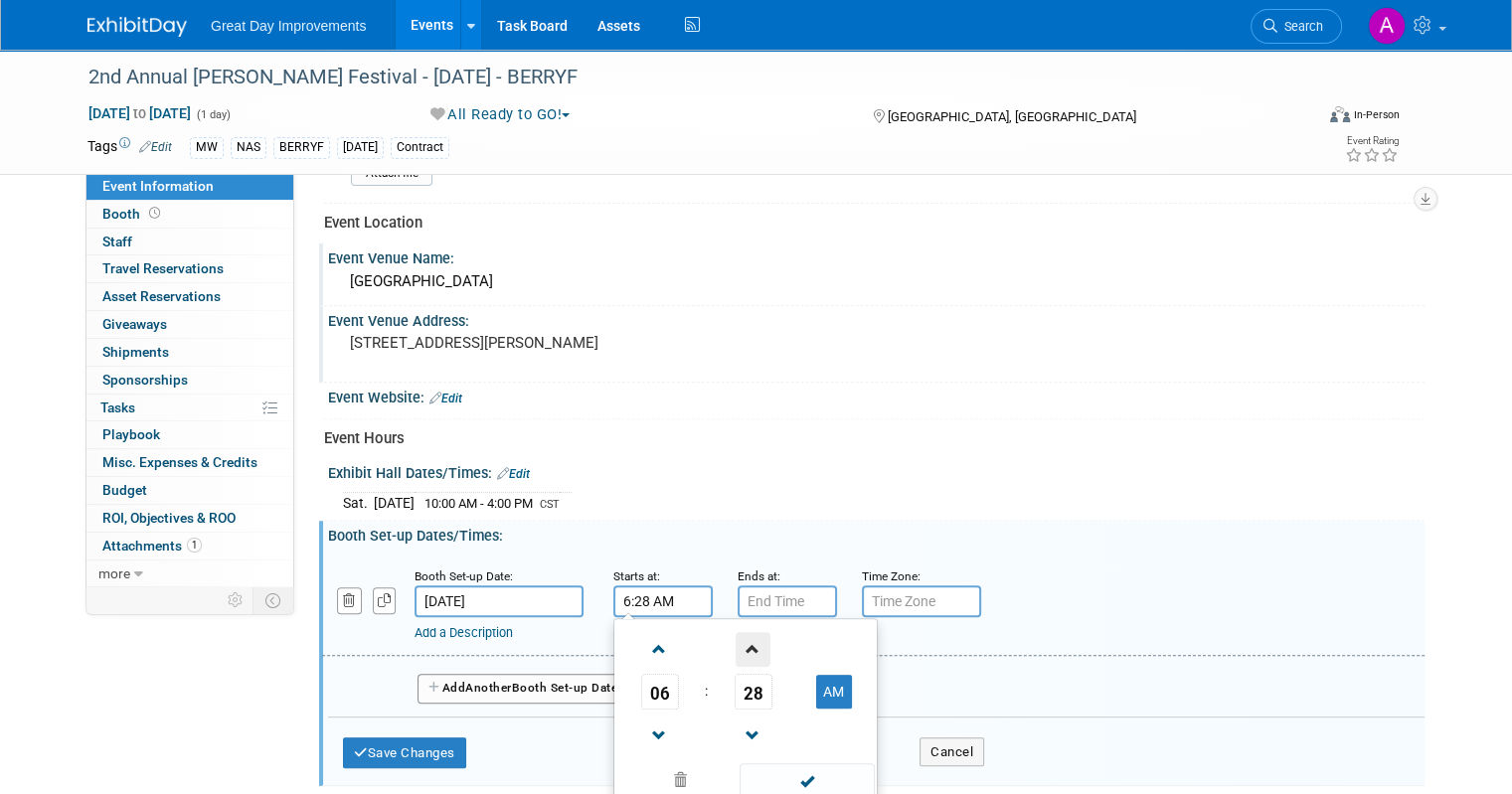 click at bounding box center (753, 649) 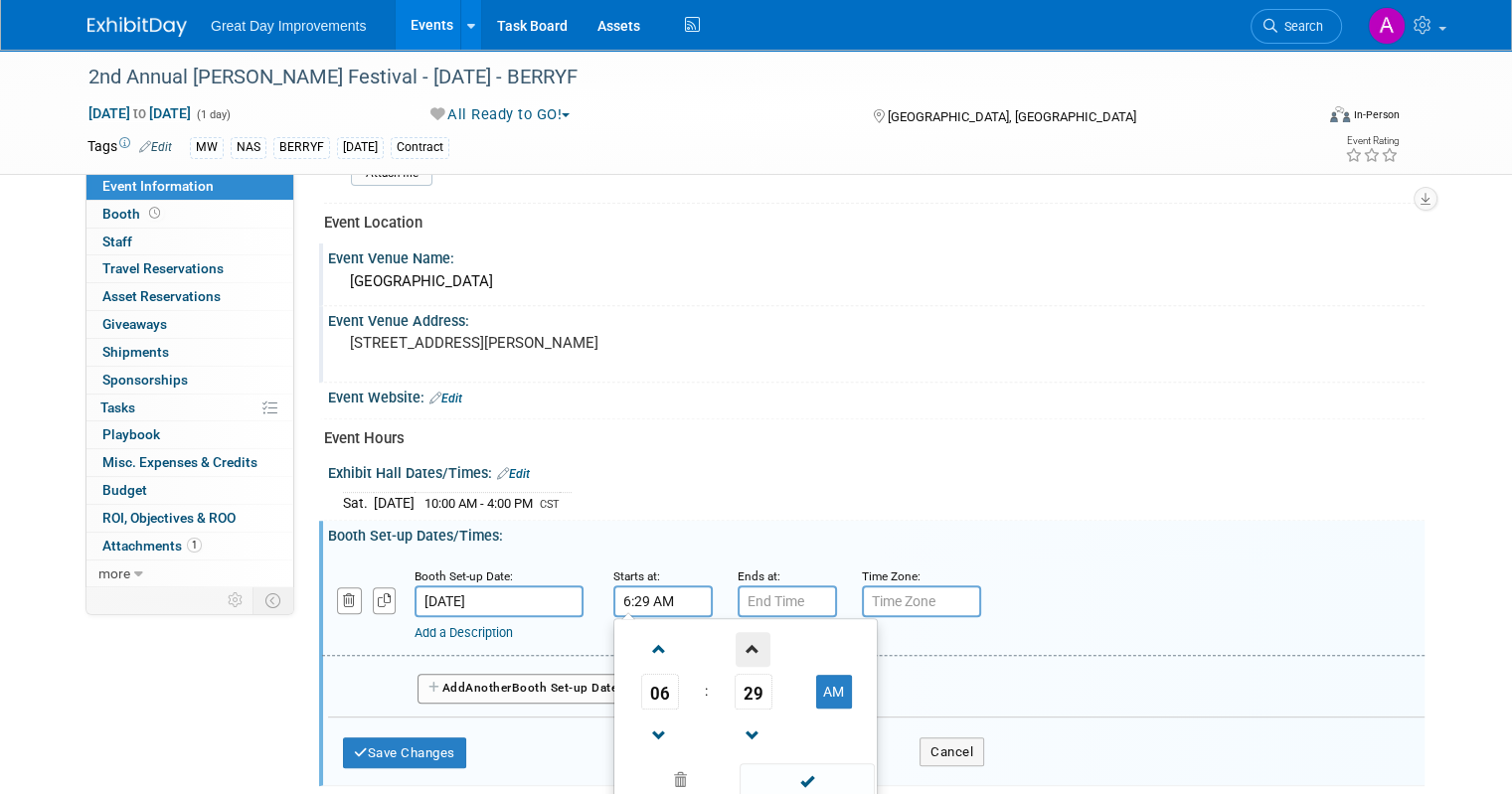 click at bounding box center (753, 649) 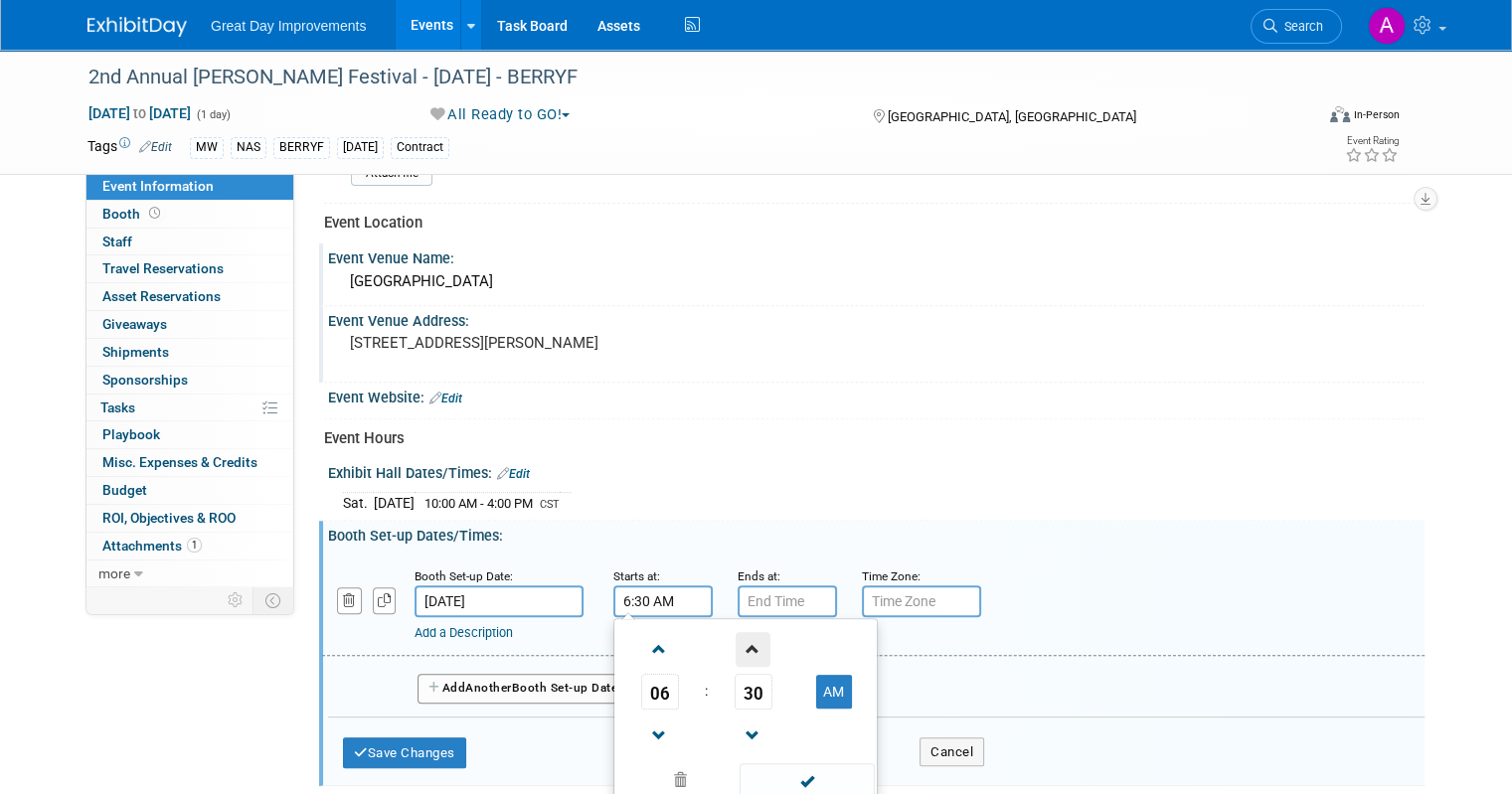 click at bounding box center (753, 649) 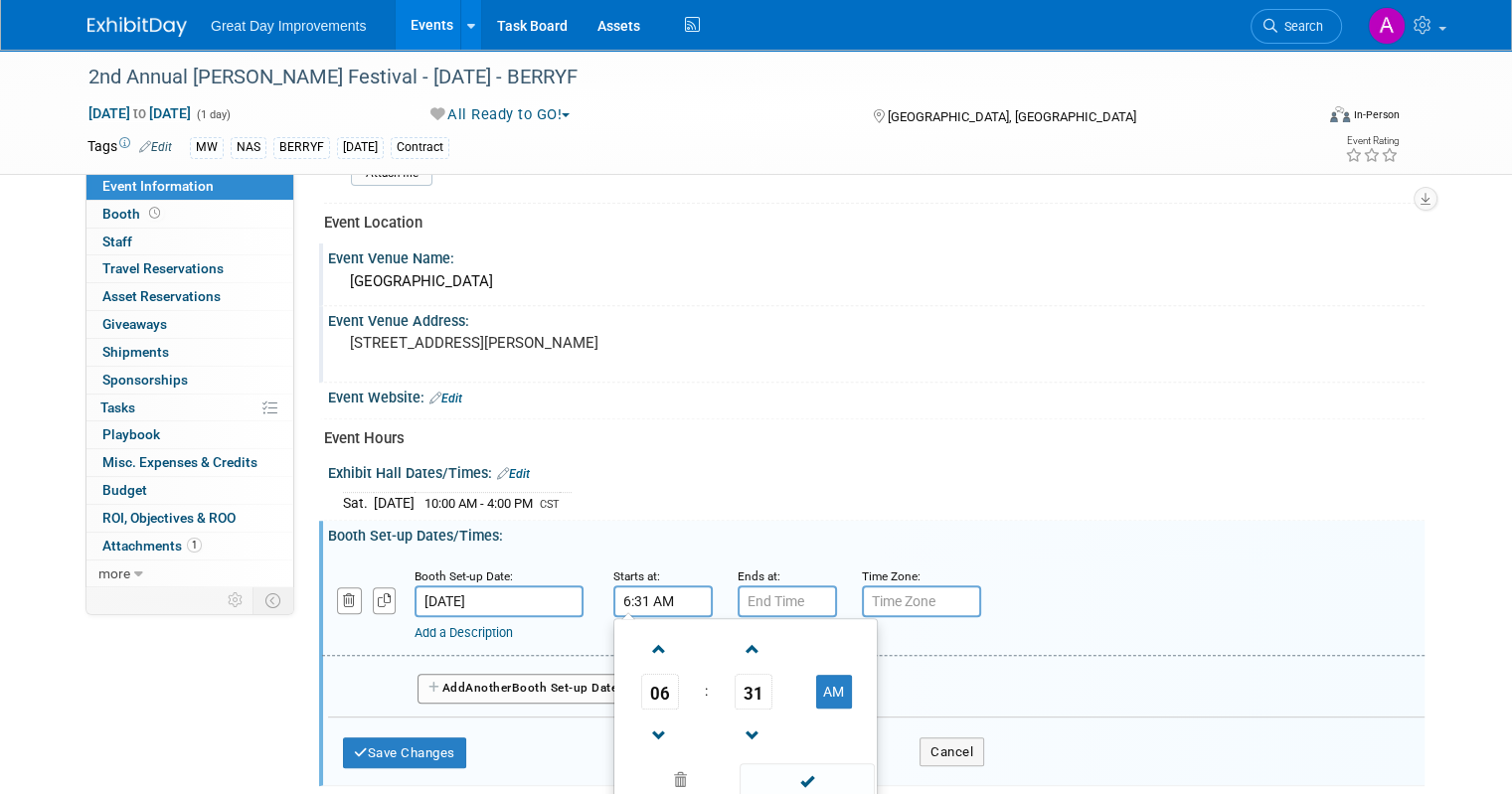 click on "31" at bounding box center [754, 692] 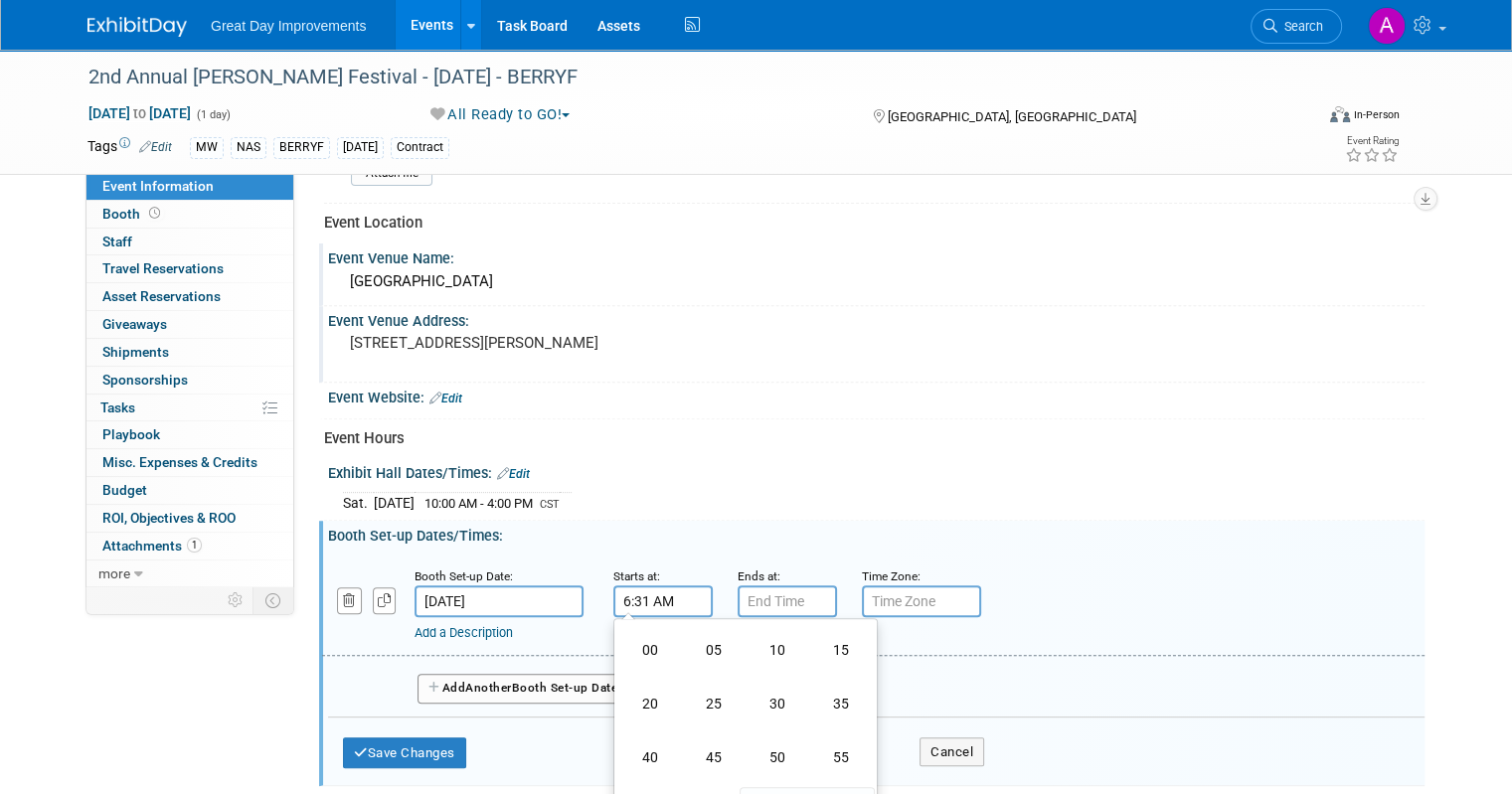 click on "6:31 AM" at bounding box center [663, 601] 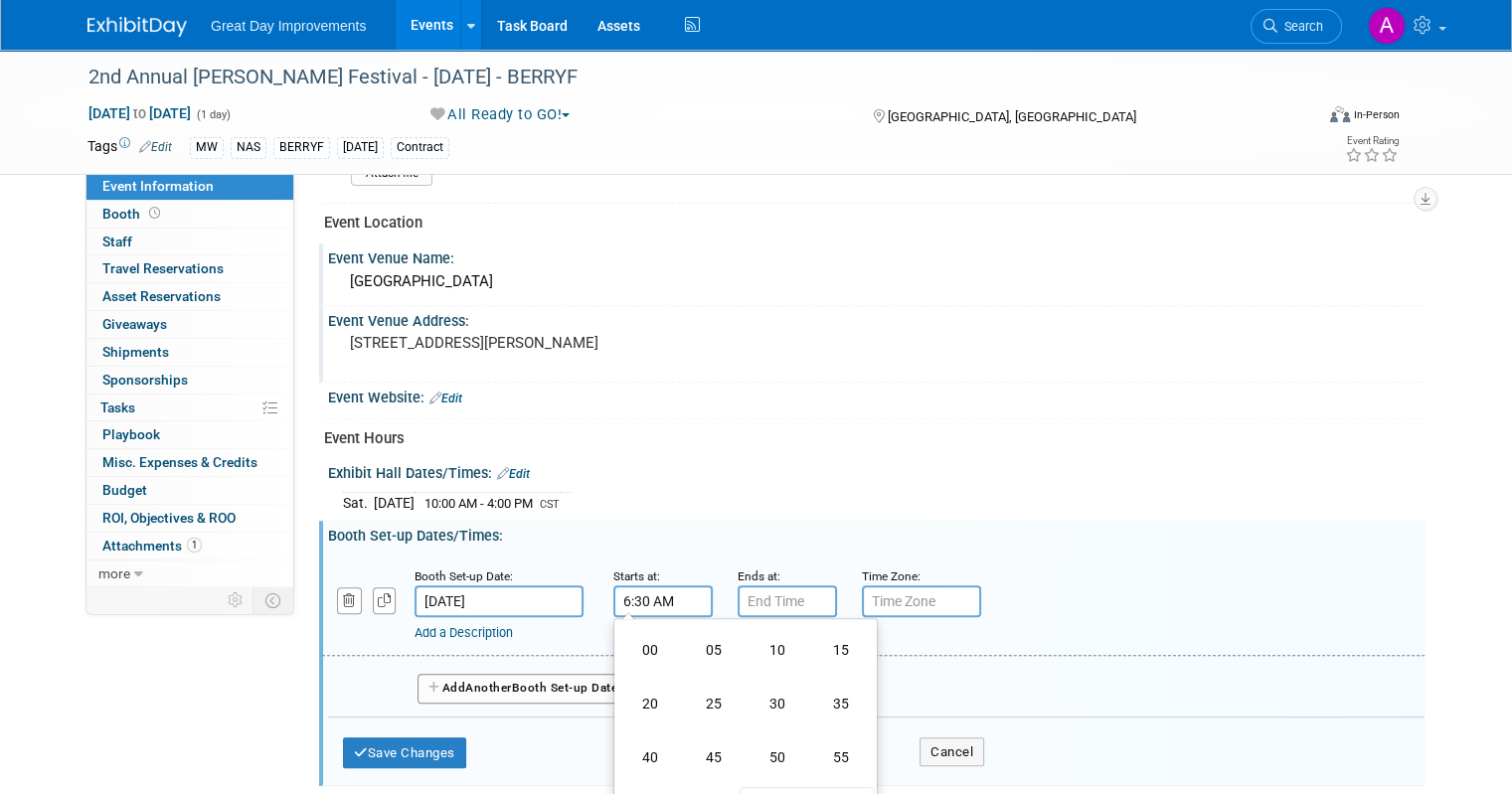 type on "6:30 AM" 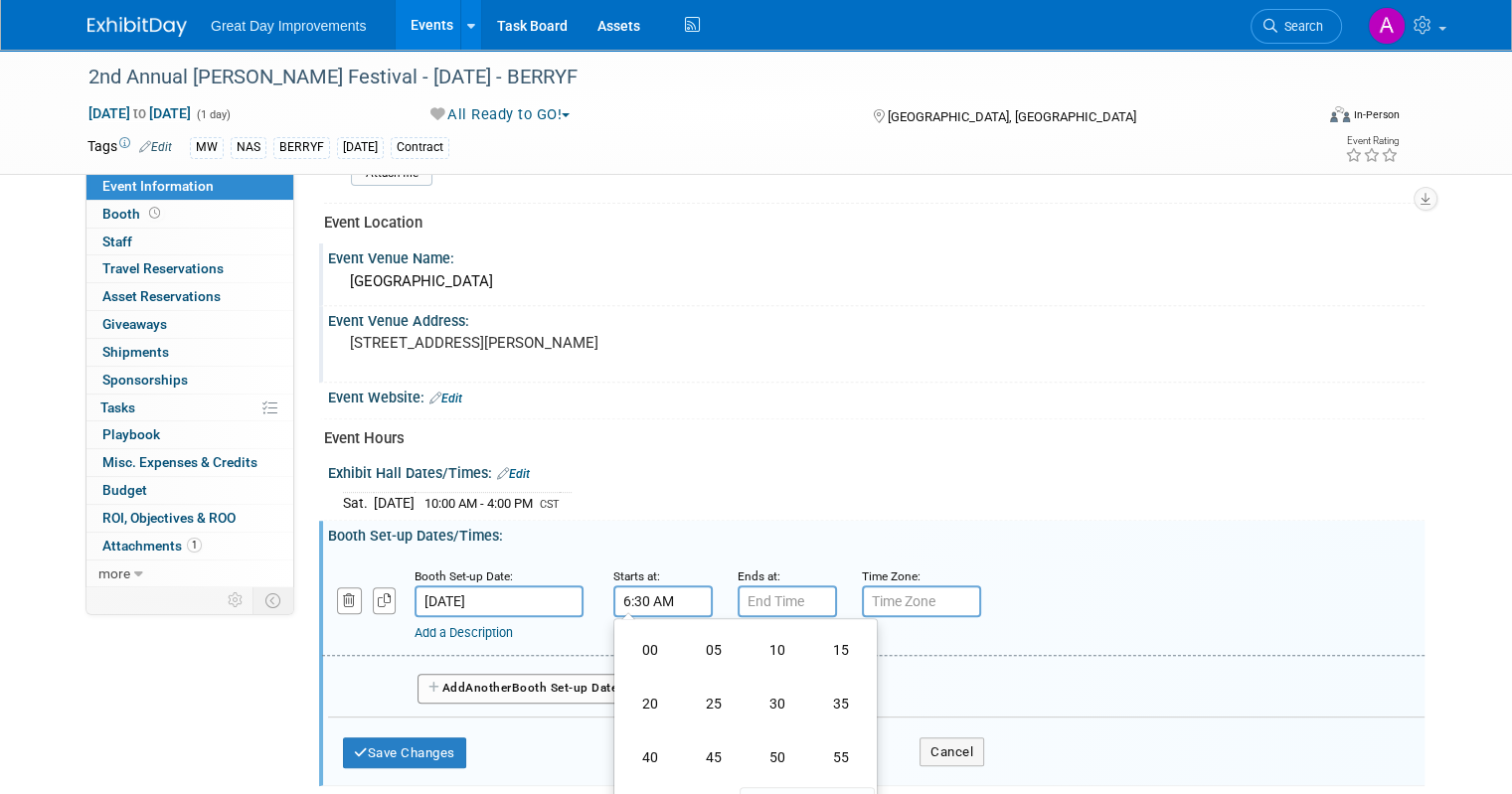 click on "Booth Set-up Date:
Jul 19, 2025
Starts at:
6:30 AM 06 : 31 AM 12 01 02 03 04 05 06 07 08 09 10 11 00 05 10 15 20 25 30 35 40 45 50 55
Ends at:
Time Zone:  Apply to all
Add a Description" at bounding box center (876, 663) 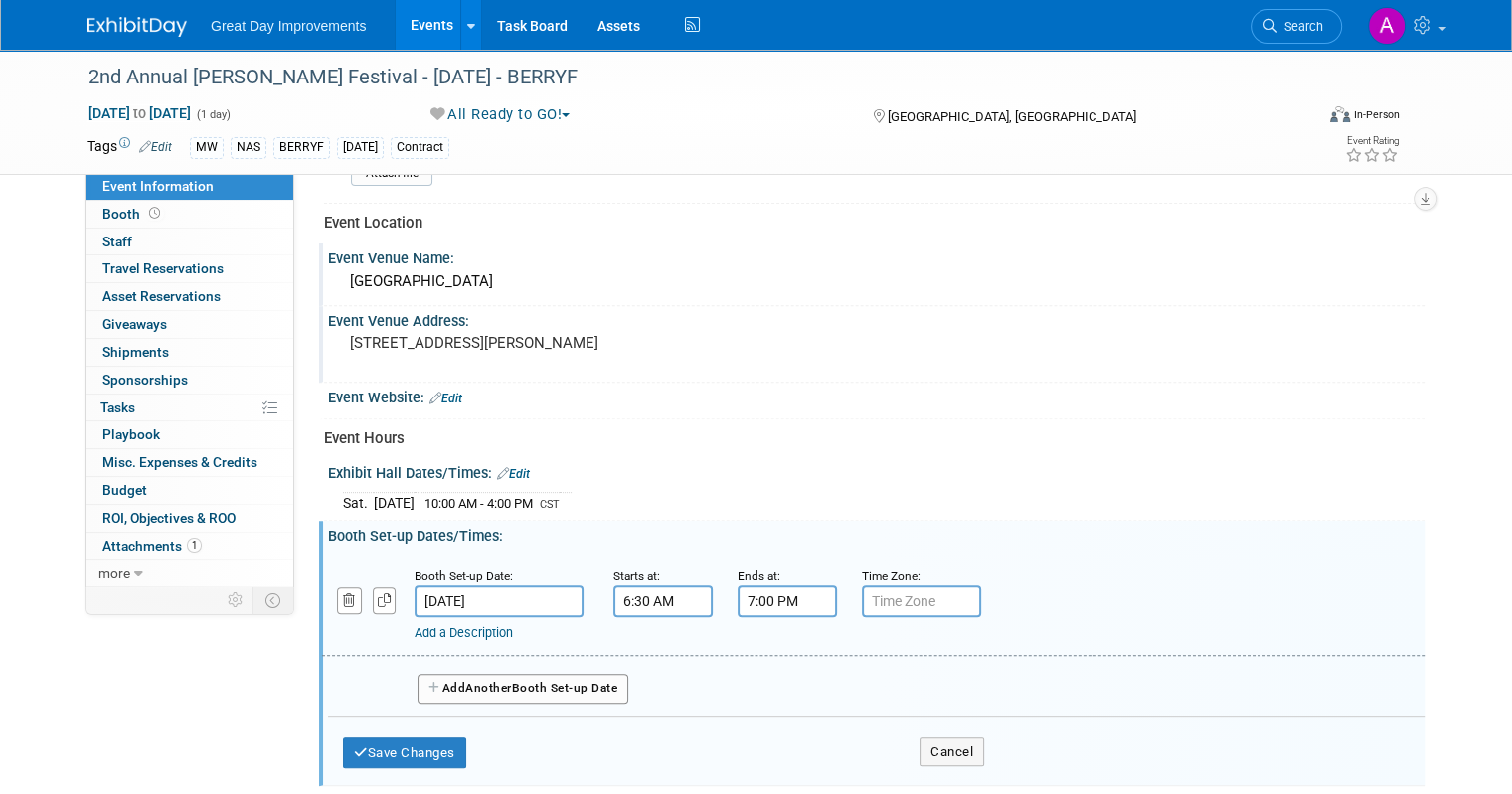 click on "7:00 PM" at bounding box center (787, 601) 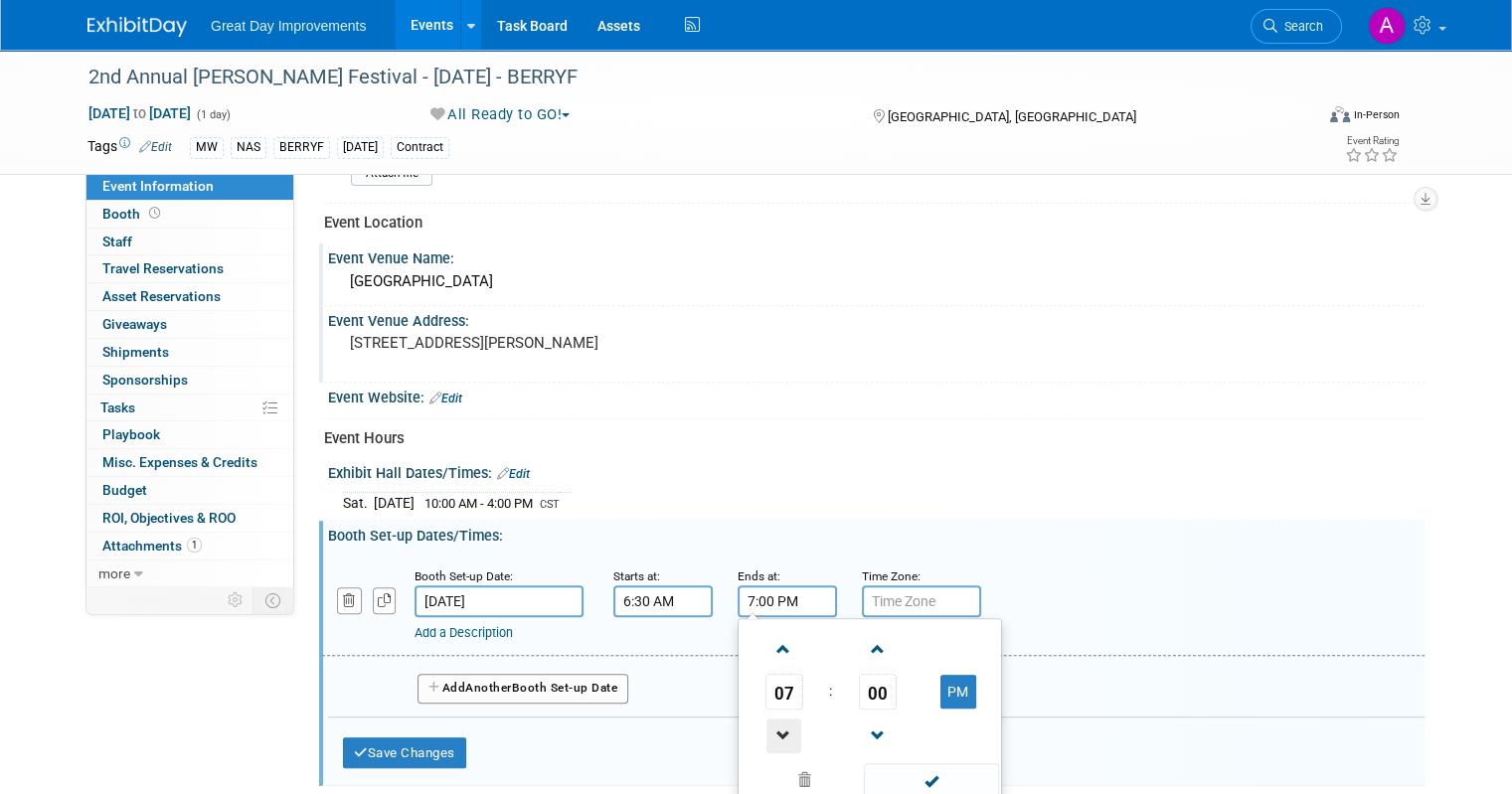 click at bounding box center [783, 735] 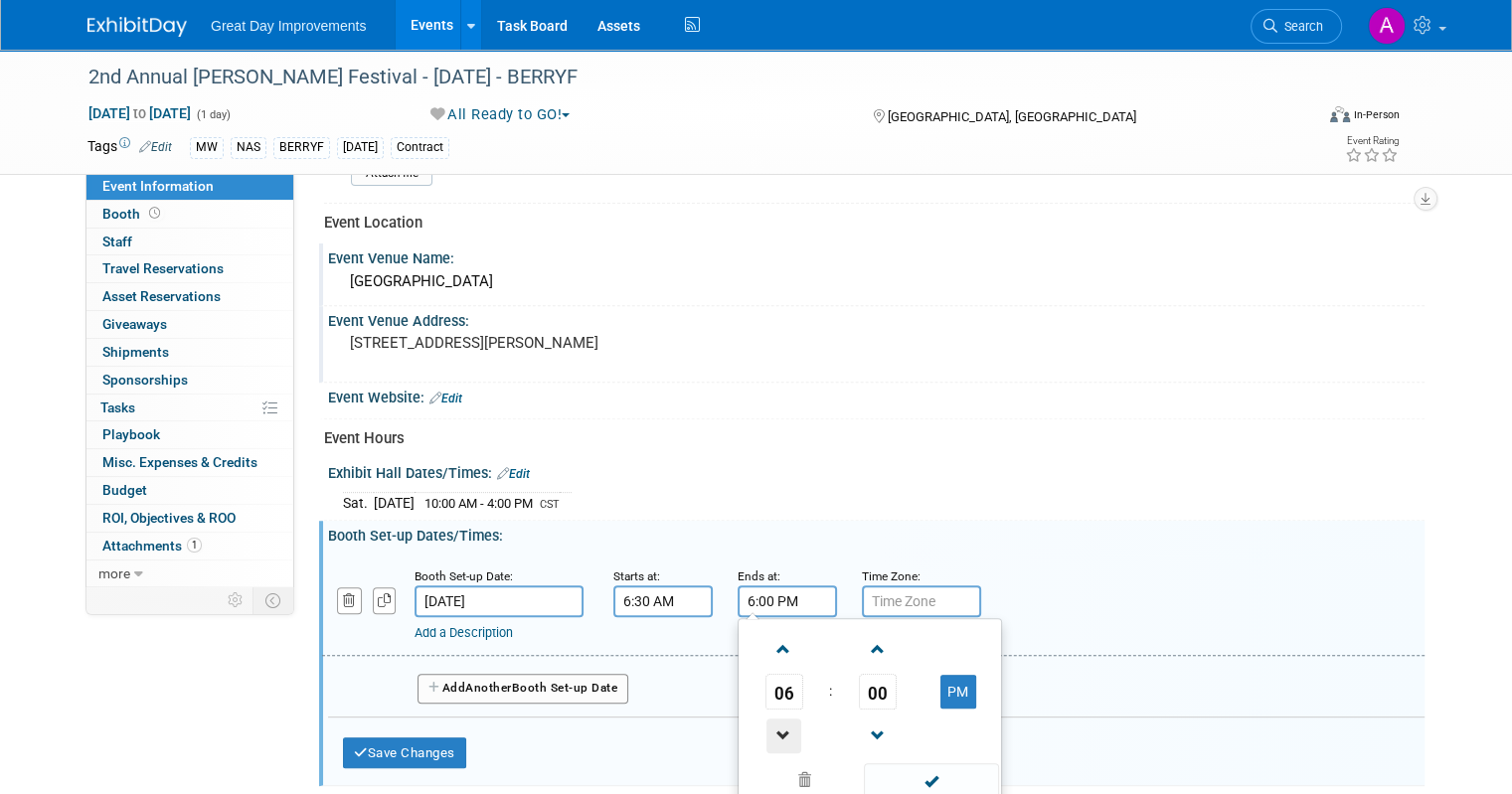 click at bounding box center [783, 735] 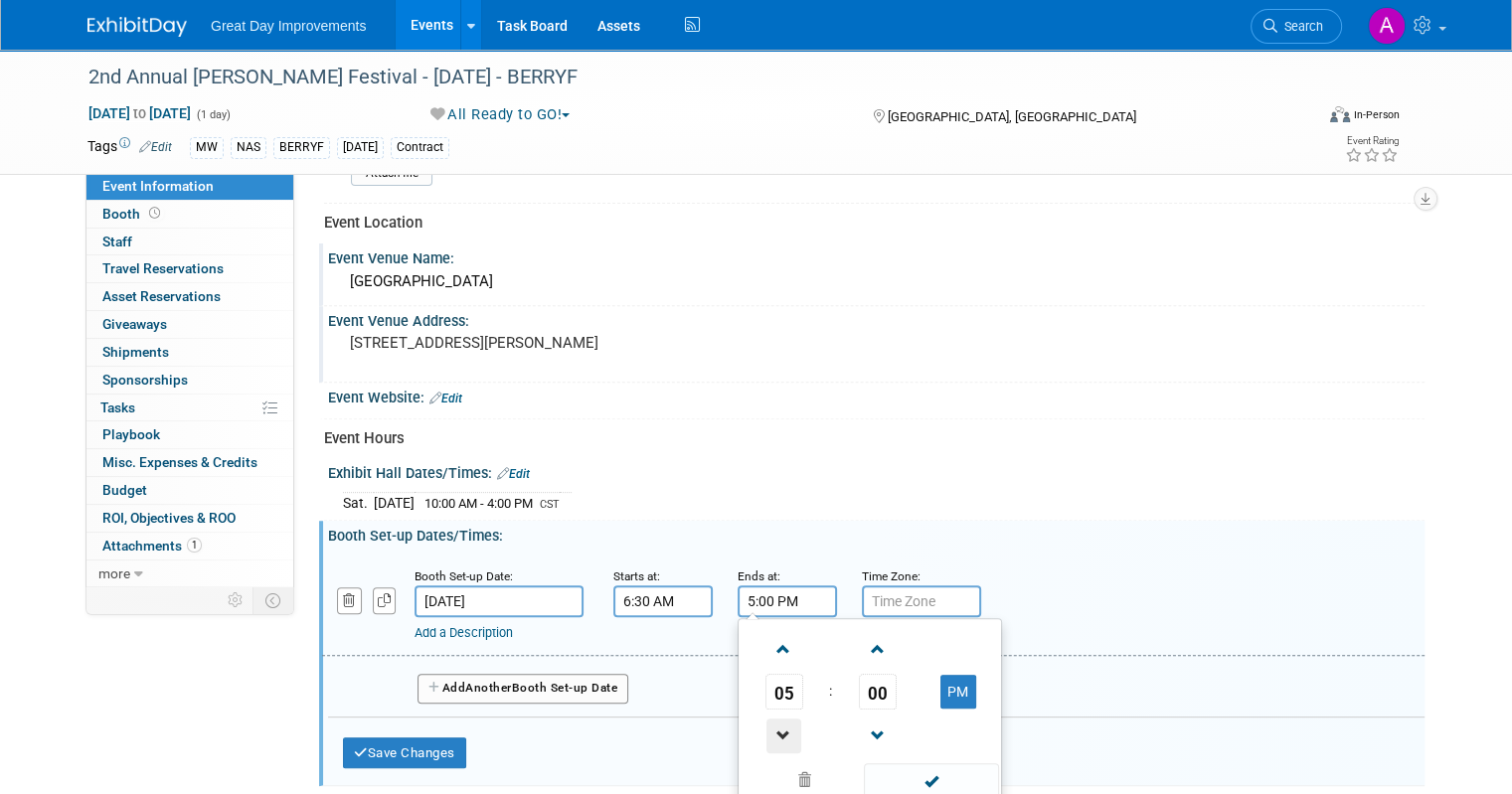 click at bounding box center (783, 735) 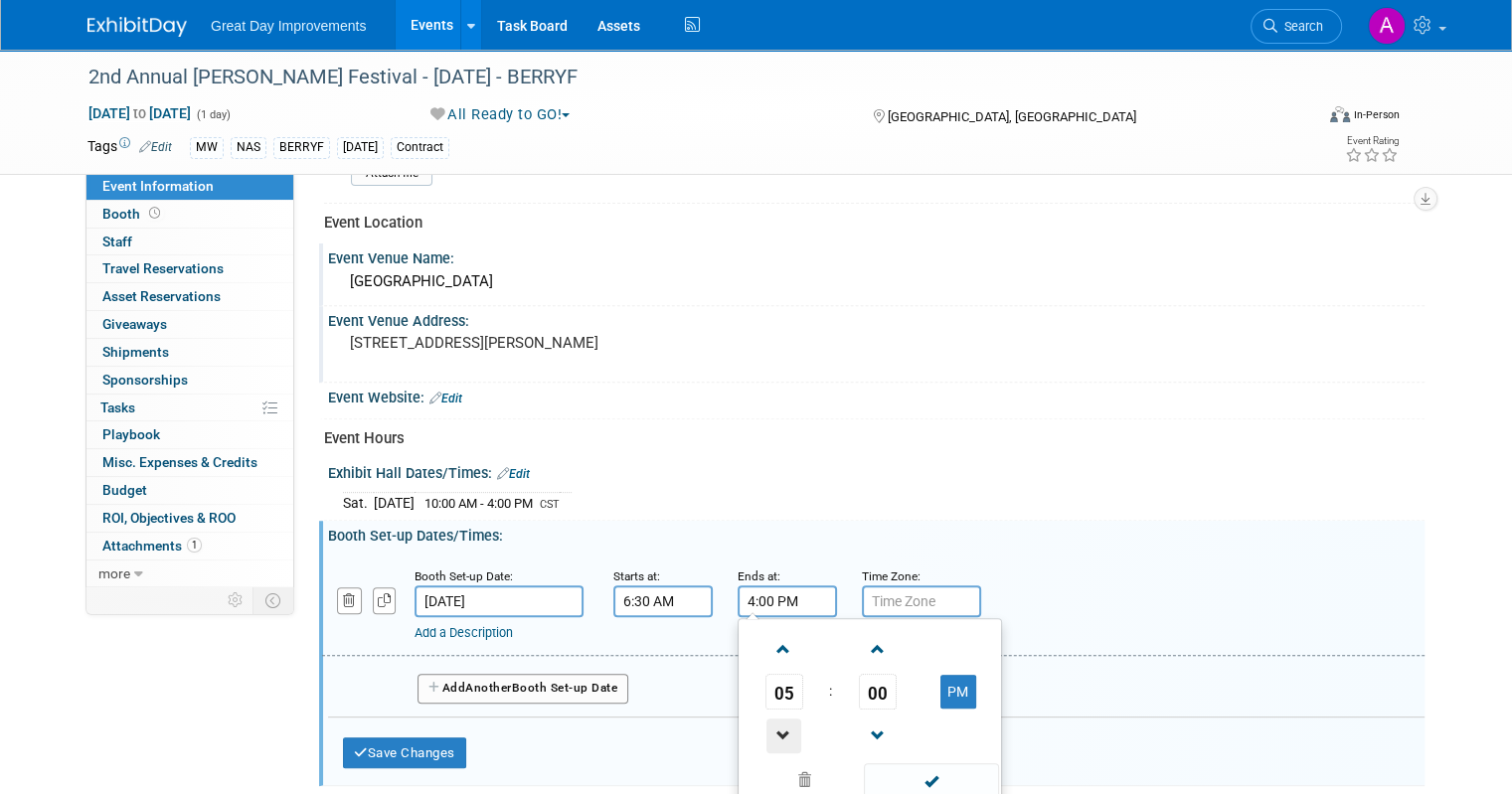 click at bounding box center (783, 735) 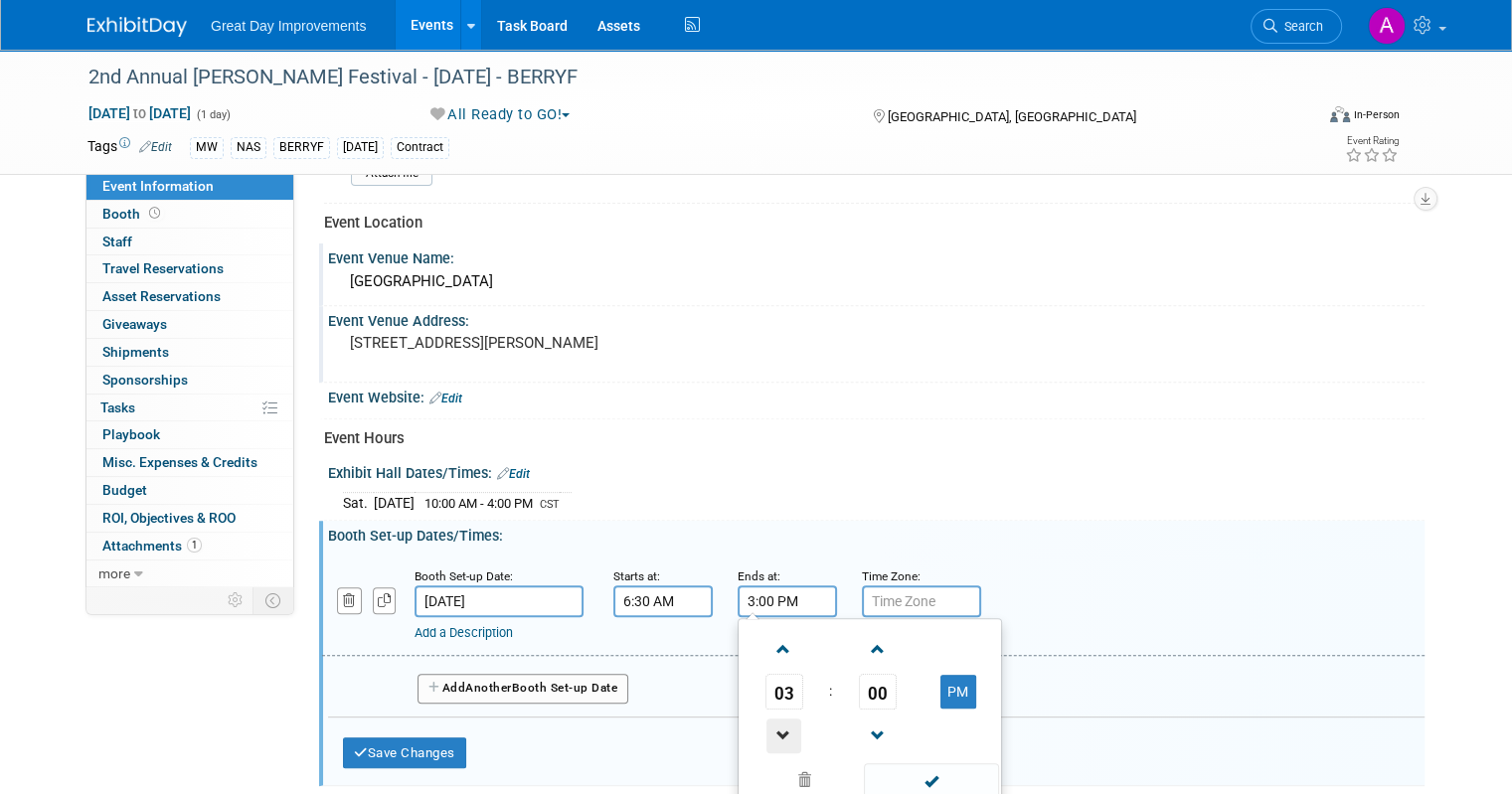 click at bounding box center (783, 735) 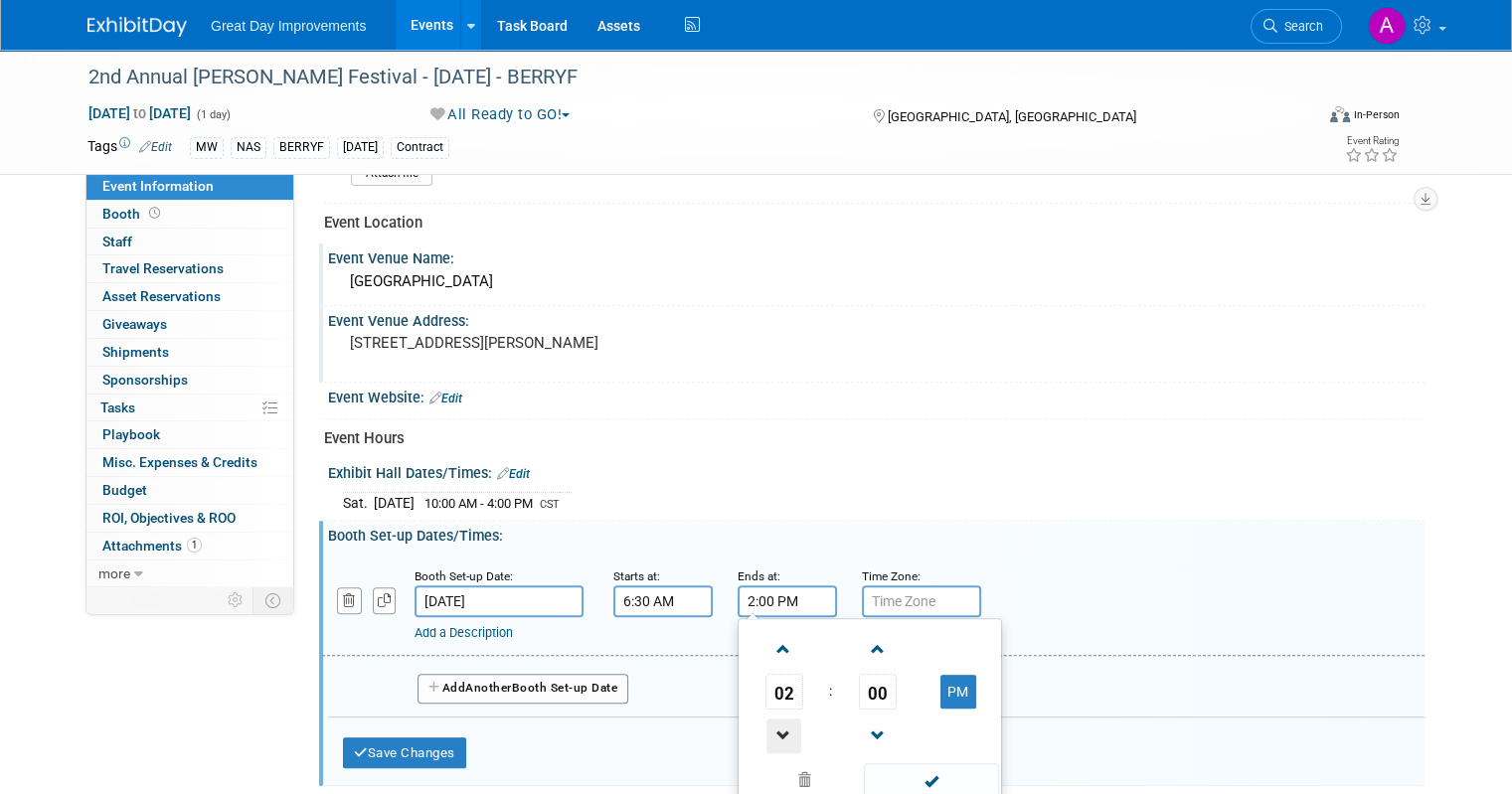 click at bounding box center (783, 735) 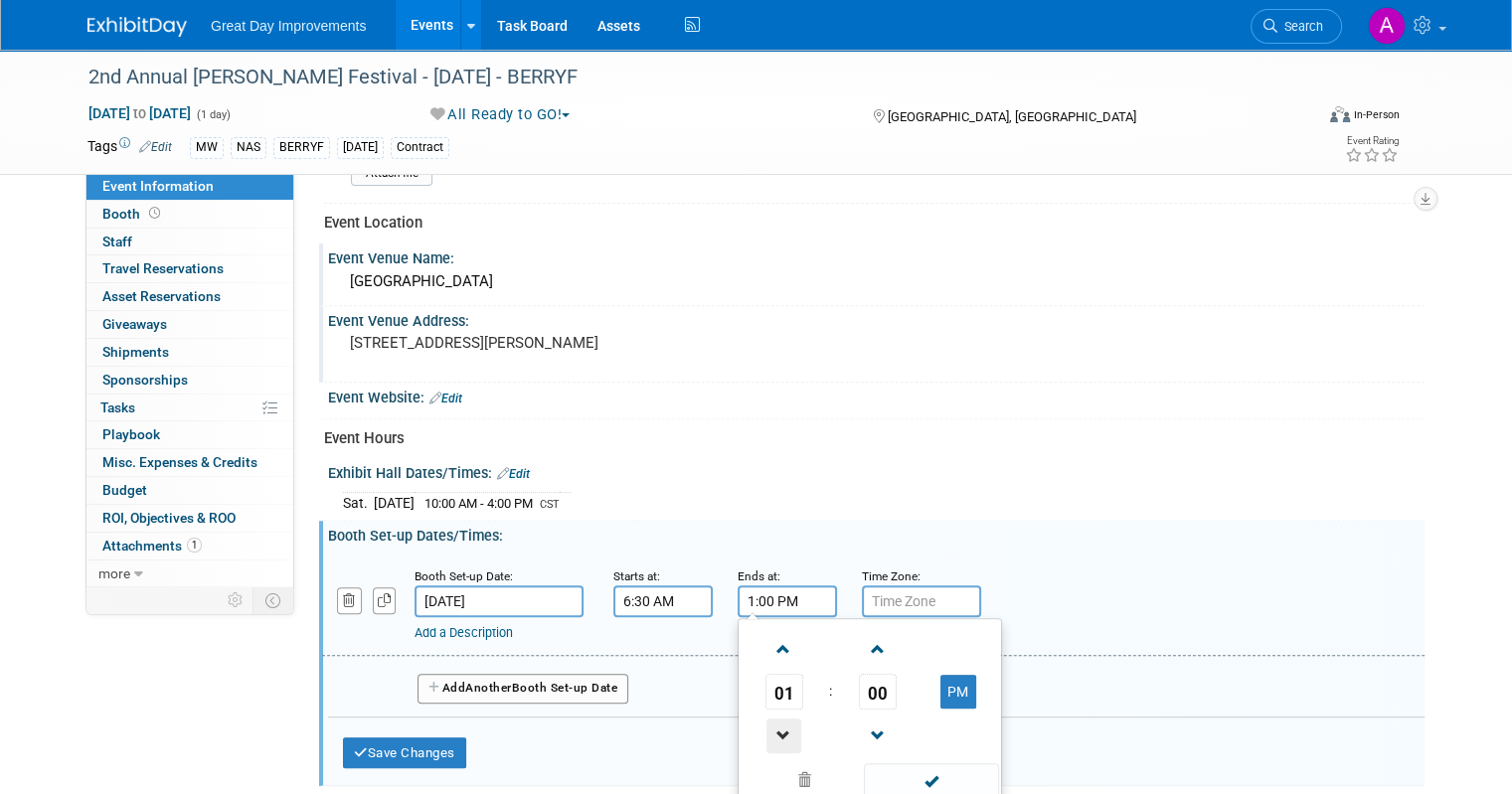 click at bounding box center [783, 735] 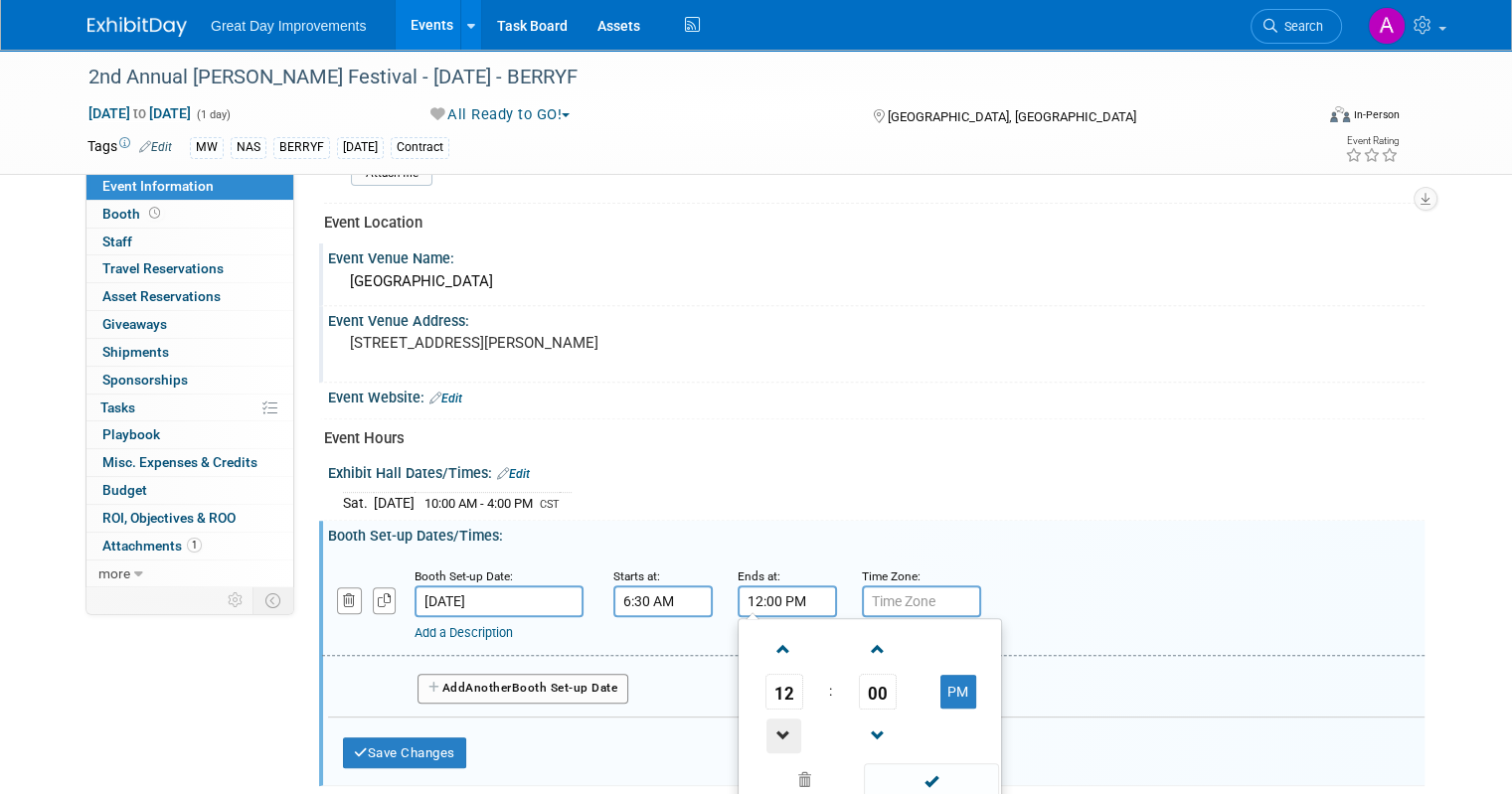 click at bounding box center (783, 735) 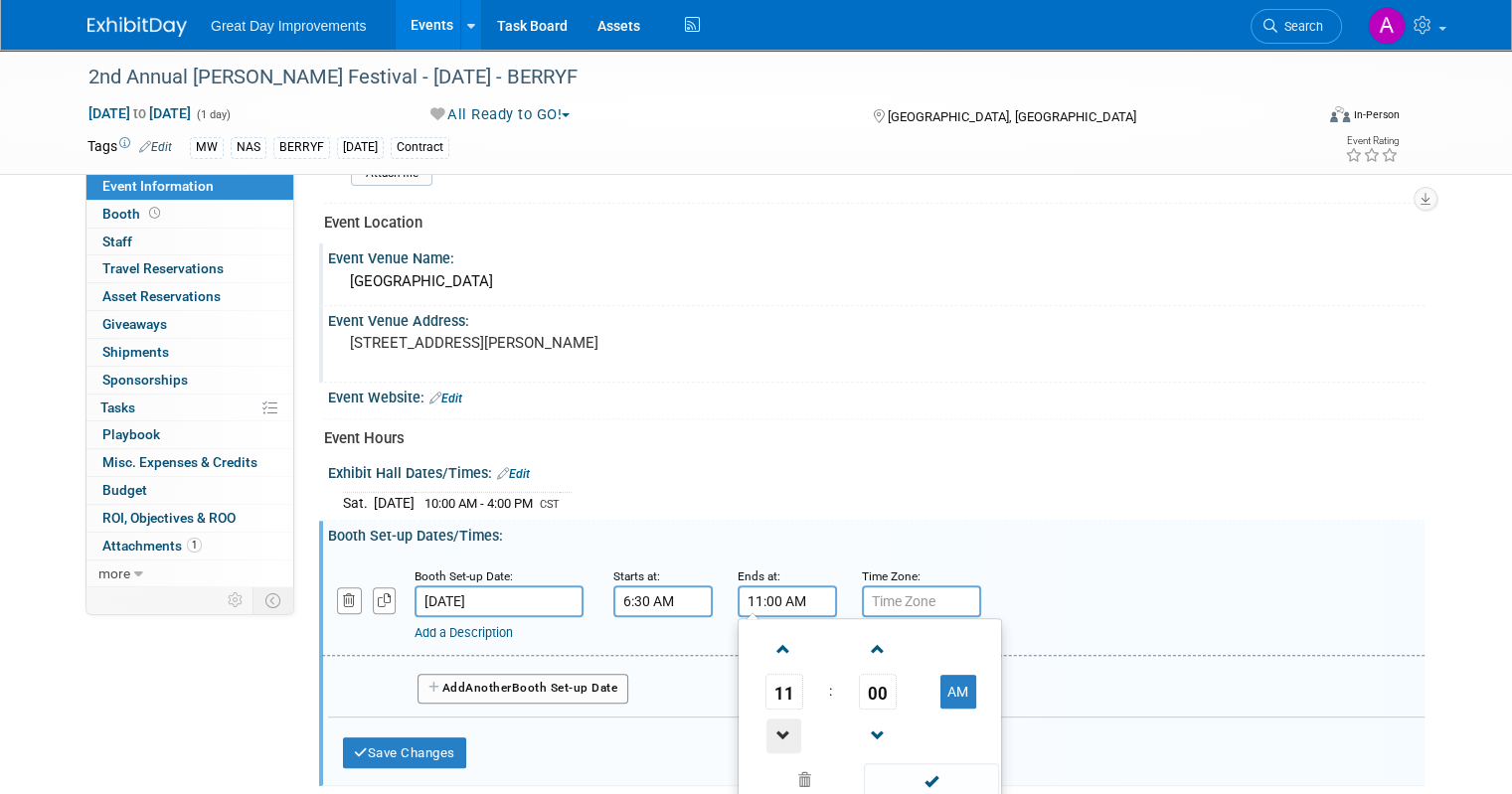 click at bounding box center [783, 735] 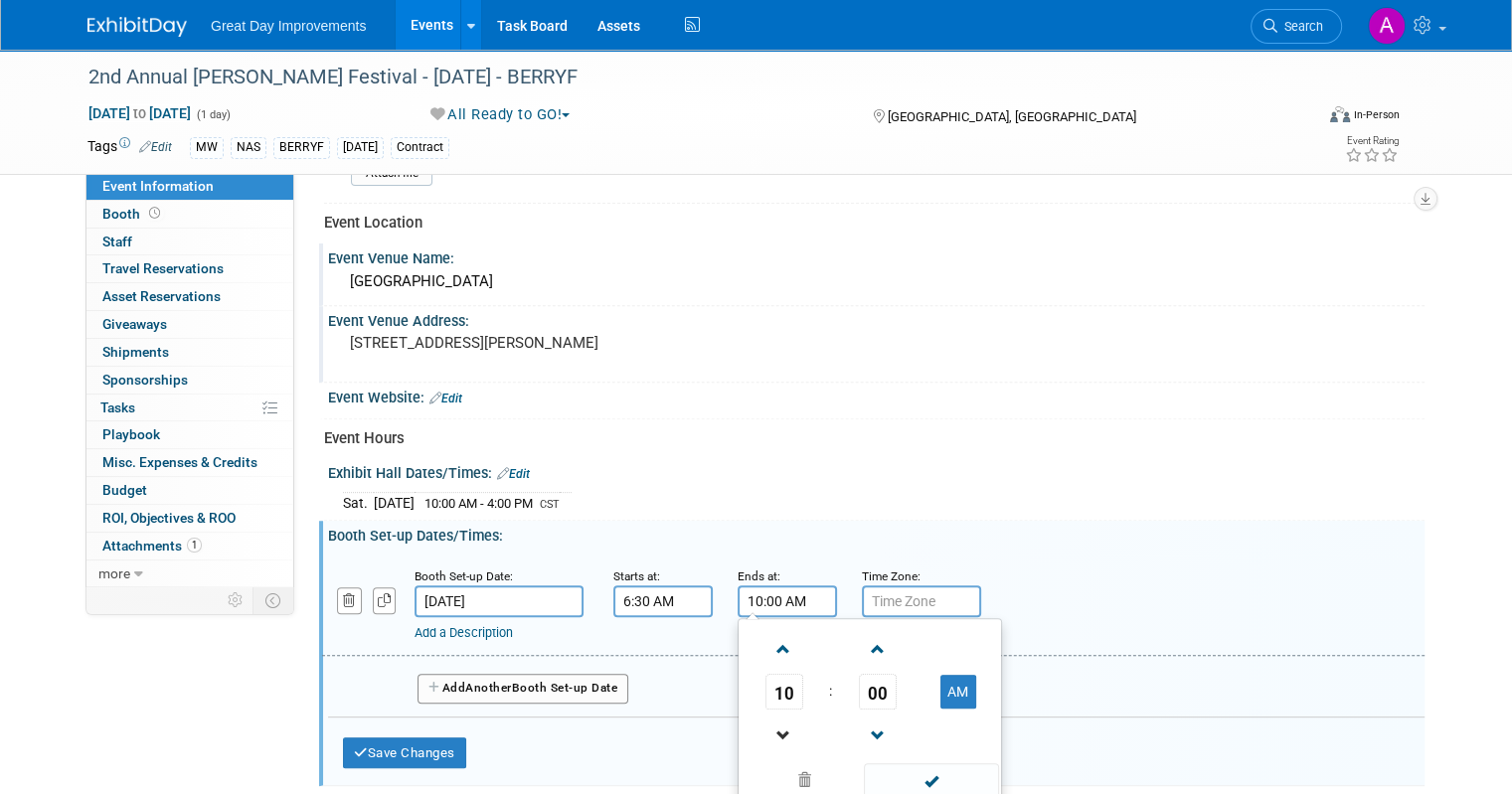 click at bounding box center [784, 734] 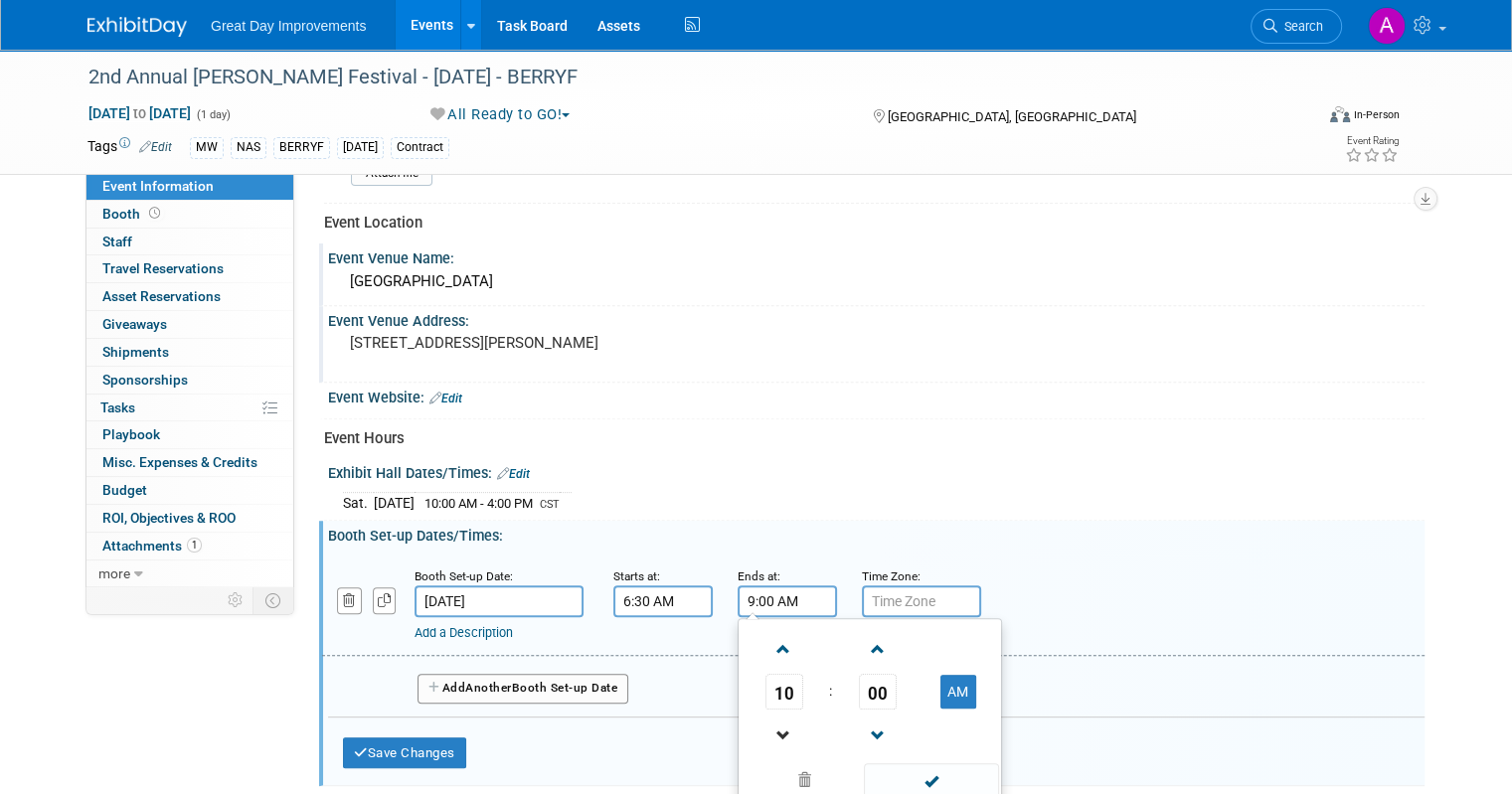 click at bounding box center (784, 734) 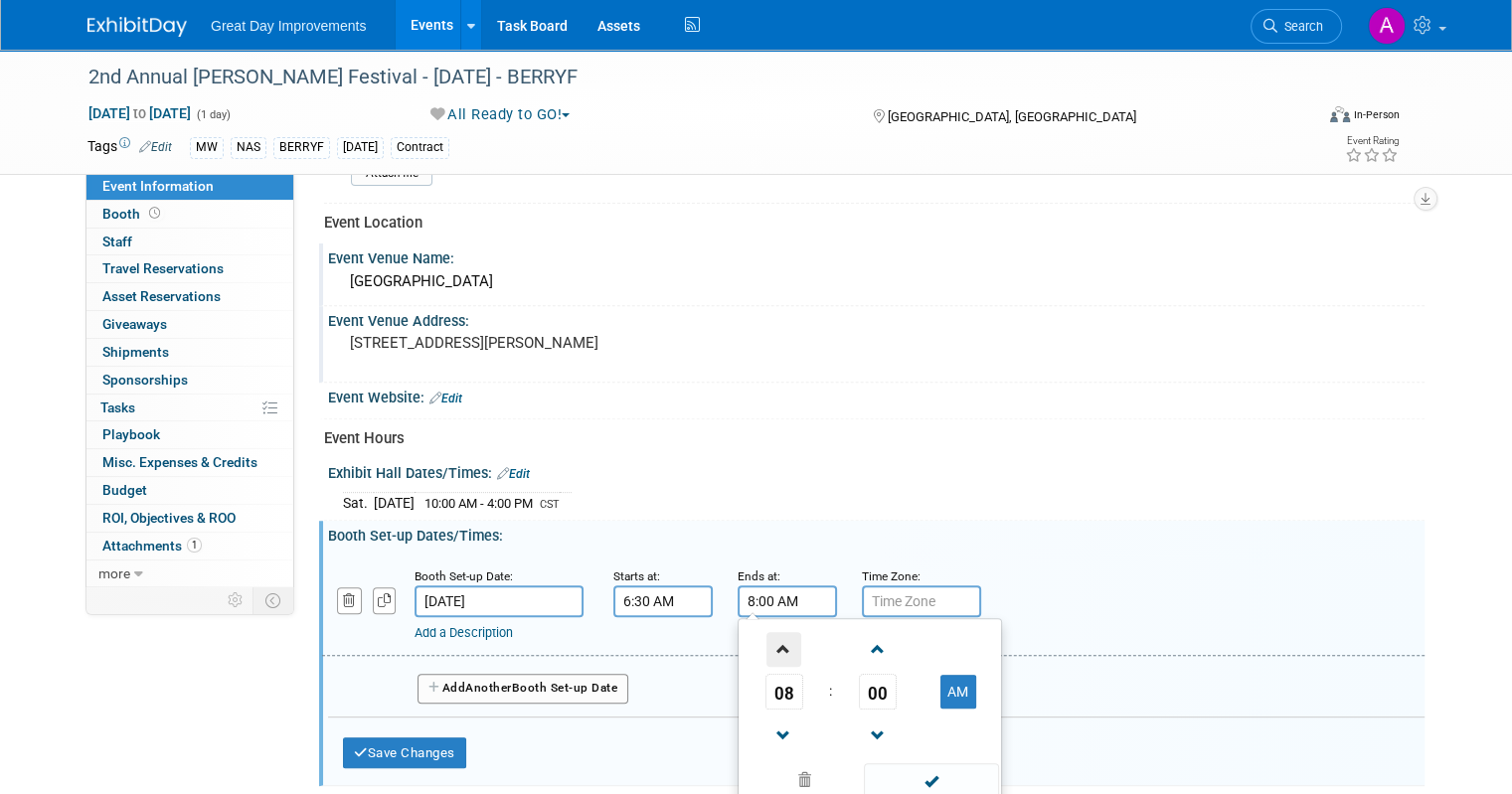 click at bounding box center (783, 649) 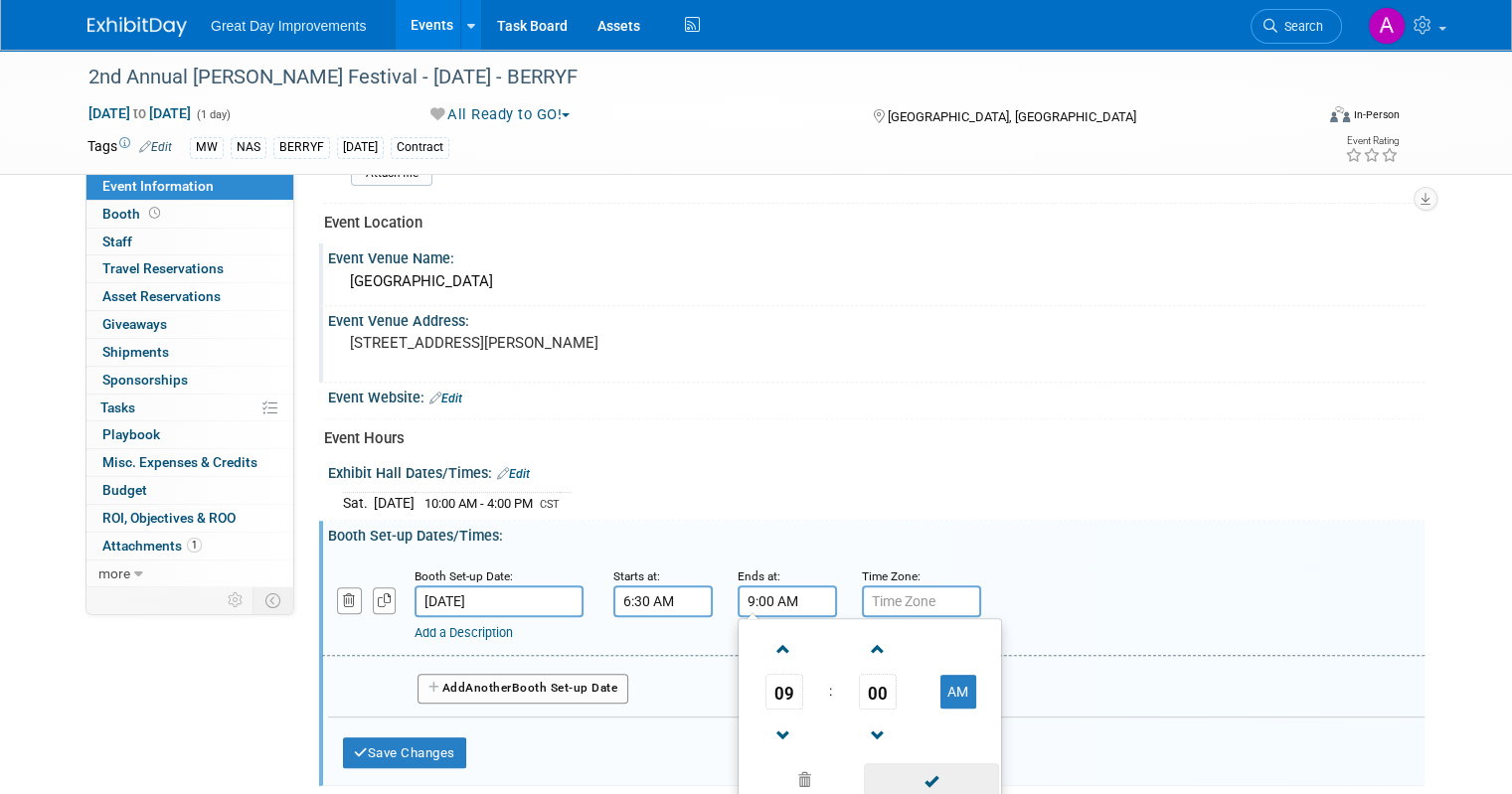 click at bounding box center (930, 780) 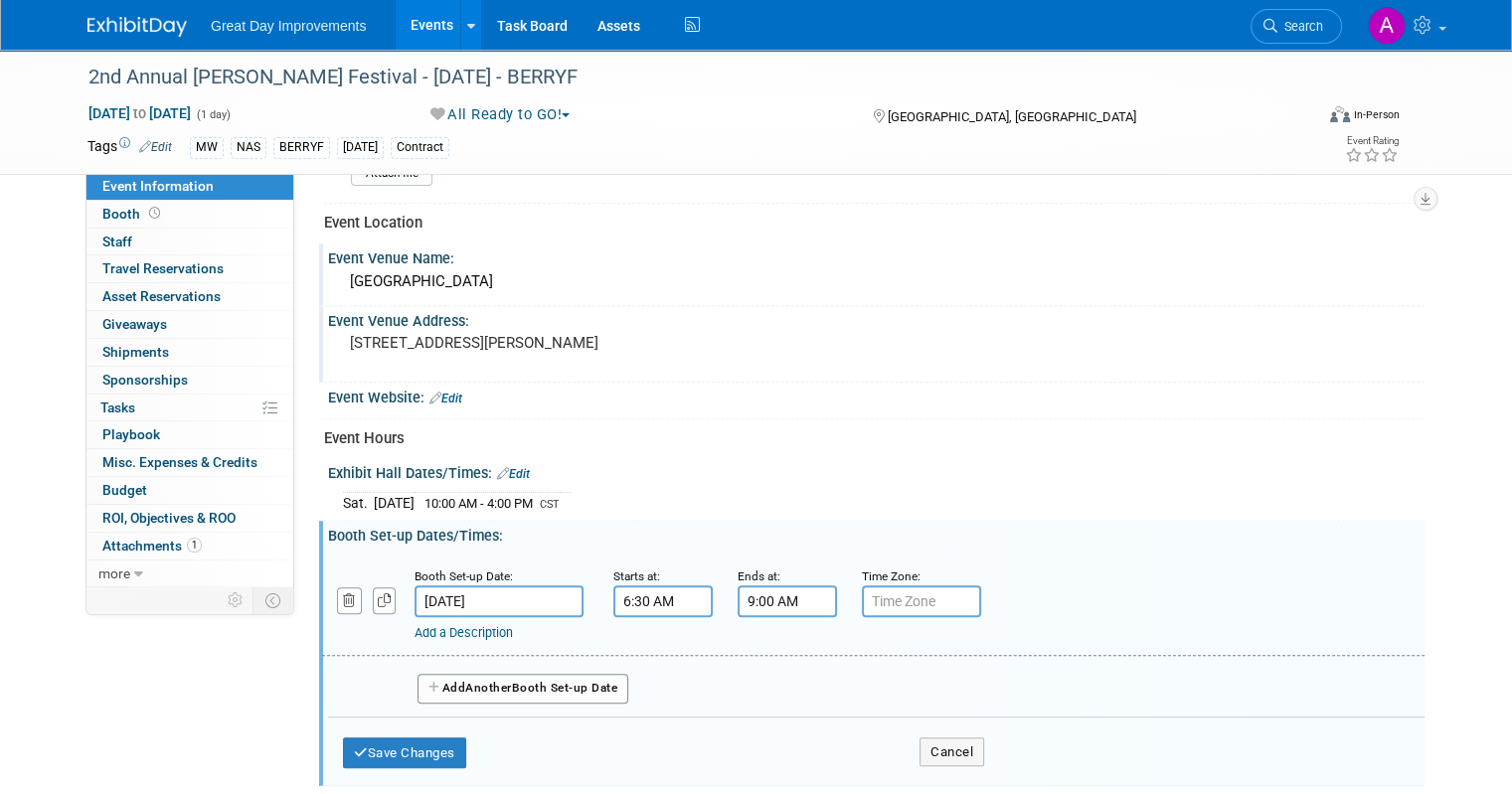 click at bounding box center [922, 601] 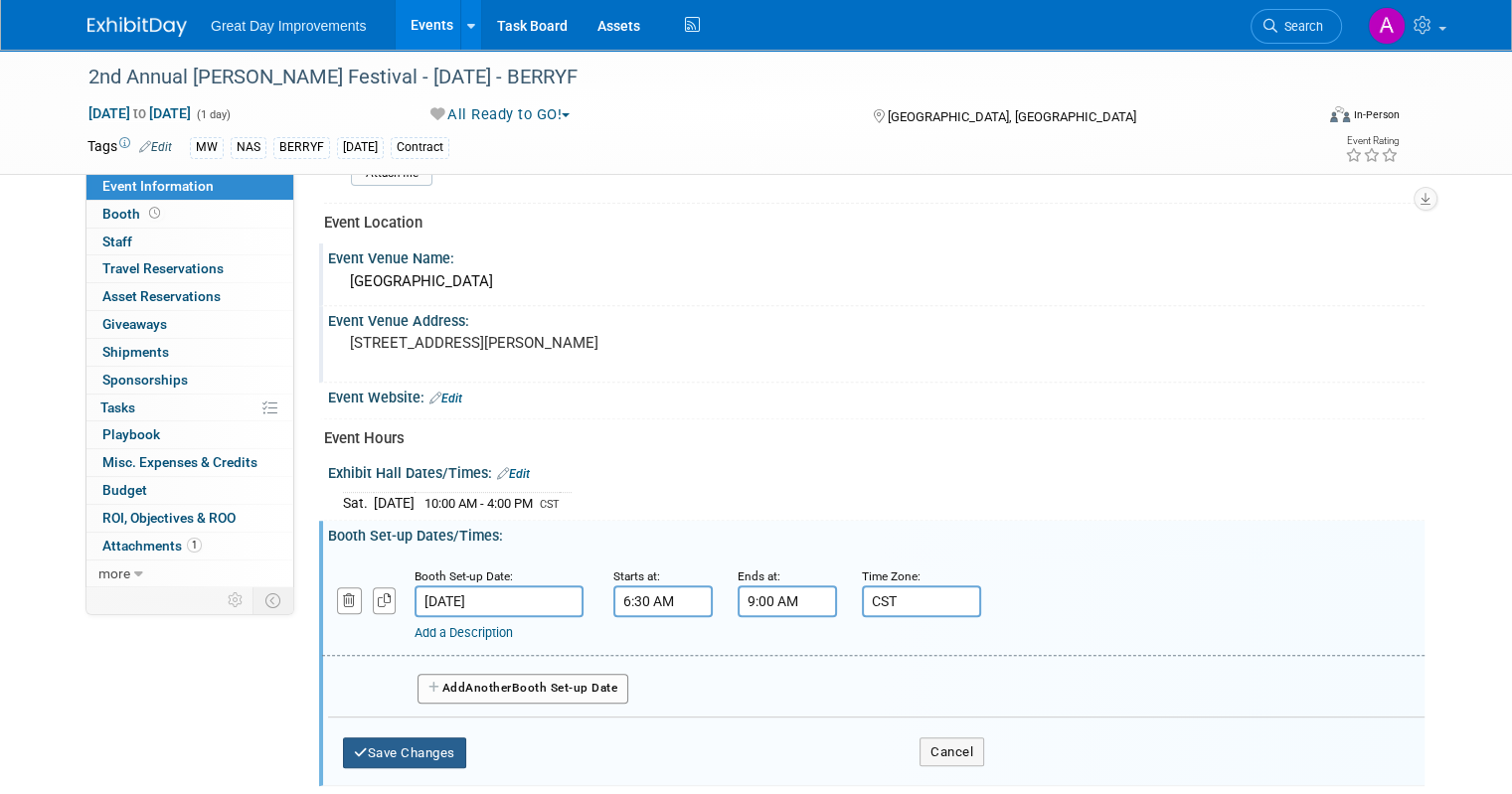 type on "CST" 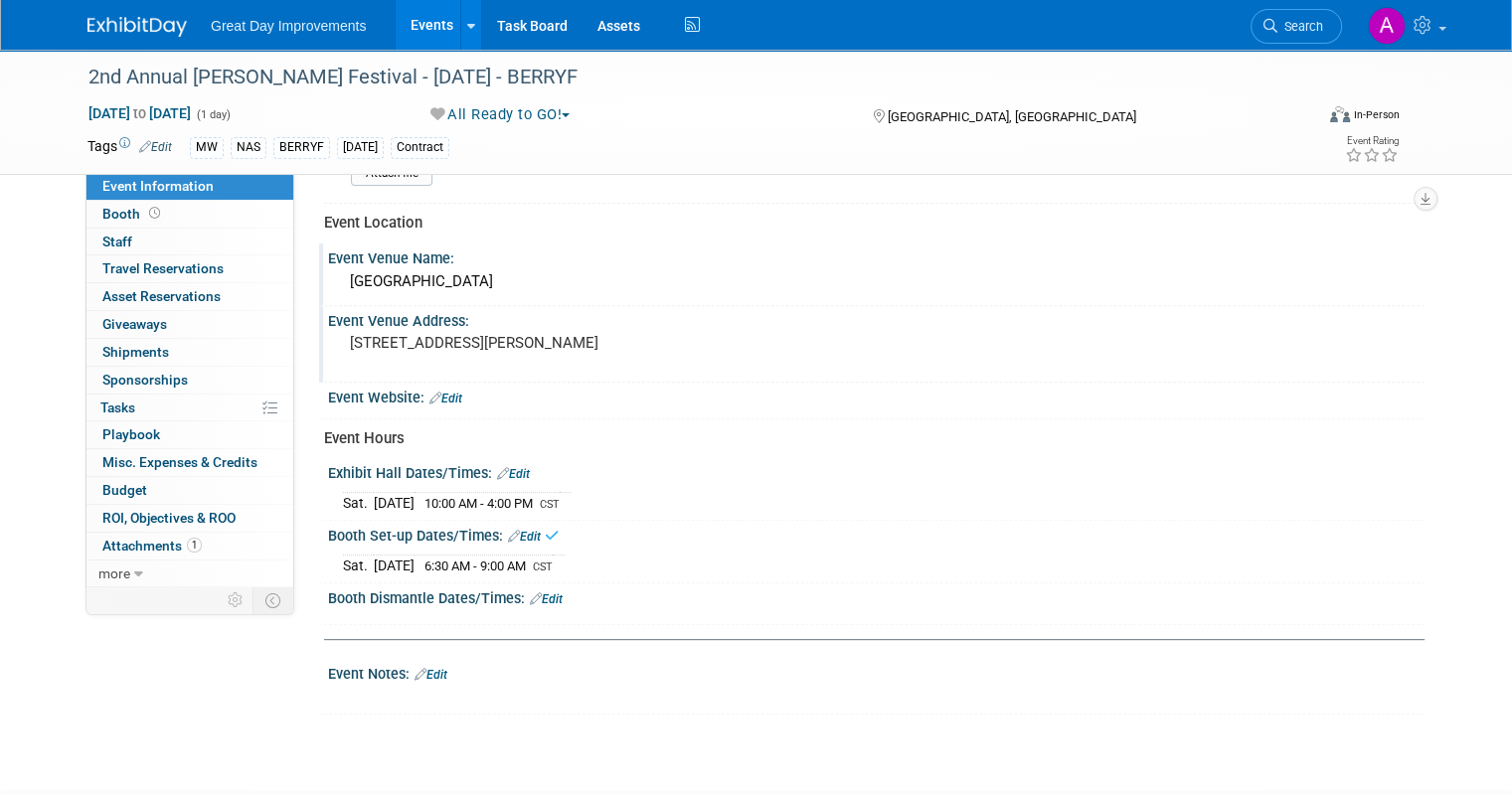 click on "Edit" at bounding box center (546, 599) 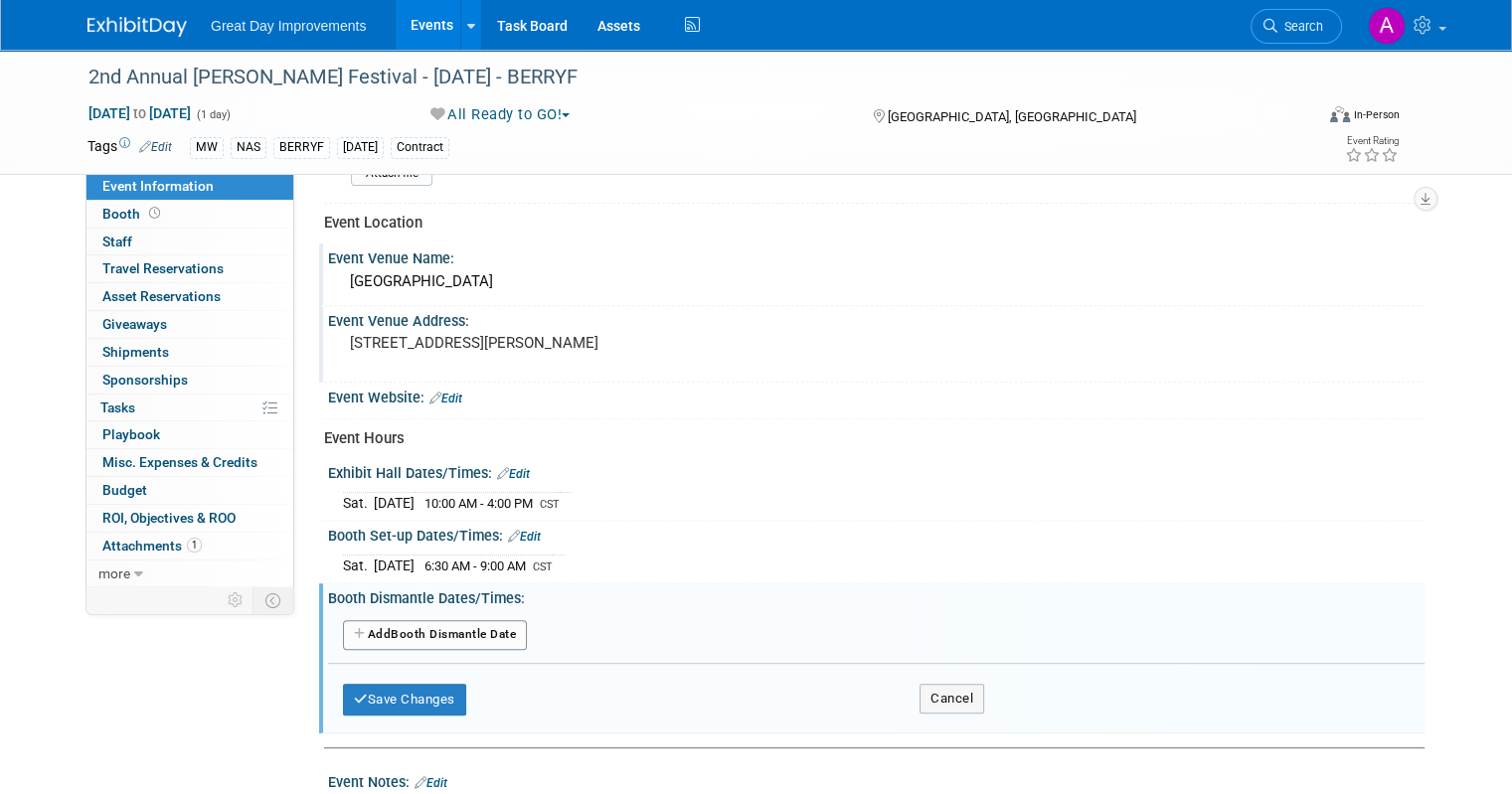 click on "Add  Another  Booth Dismantle Date" at bounding box center [434, 635] 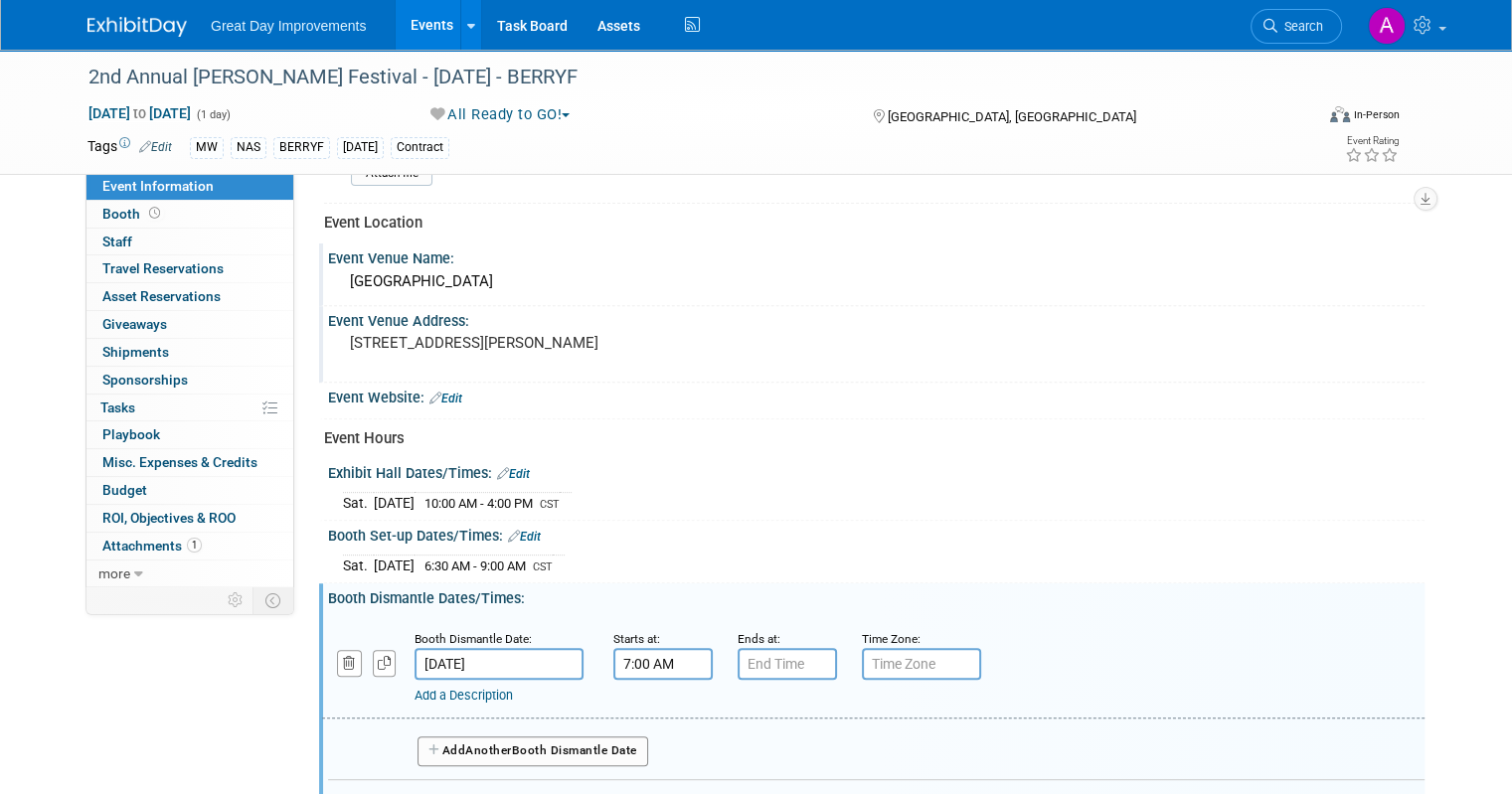 click on "7:00 AM" at bounding box center [663, 664] 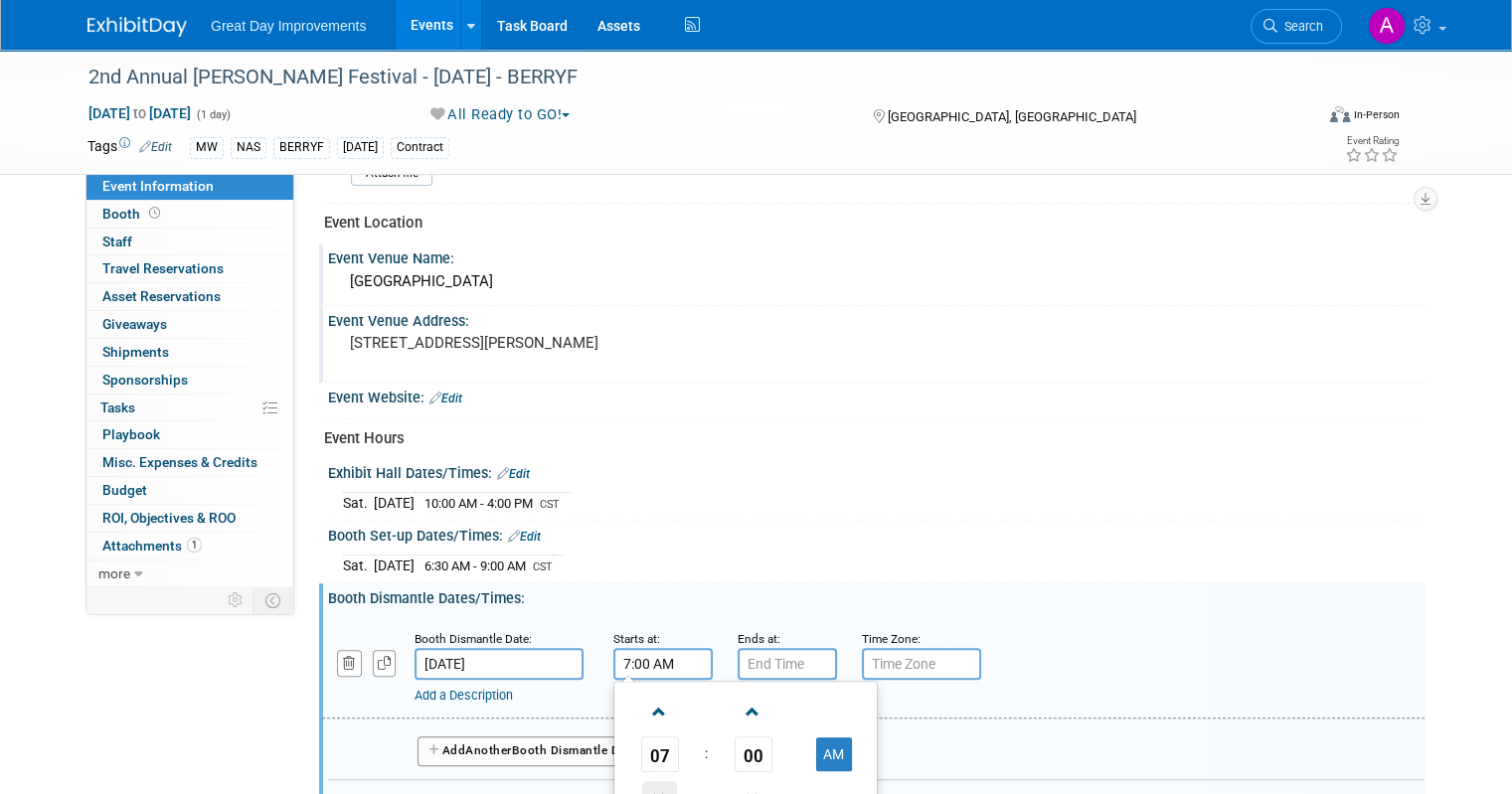 click at bounding box center (659, 798) 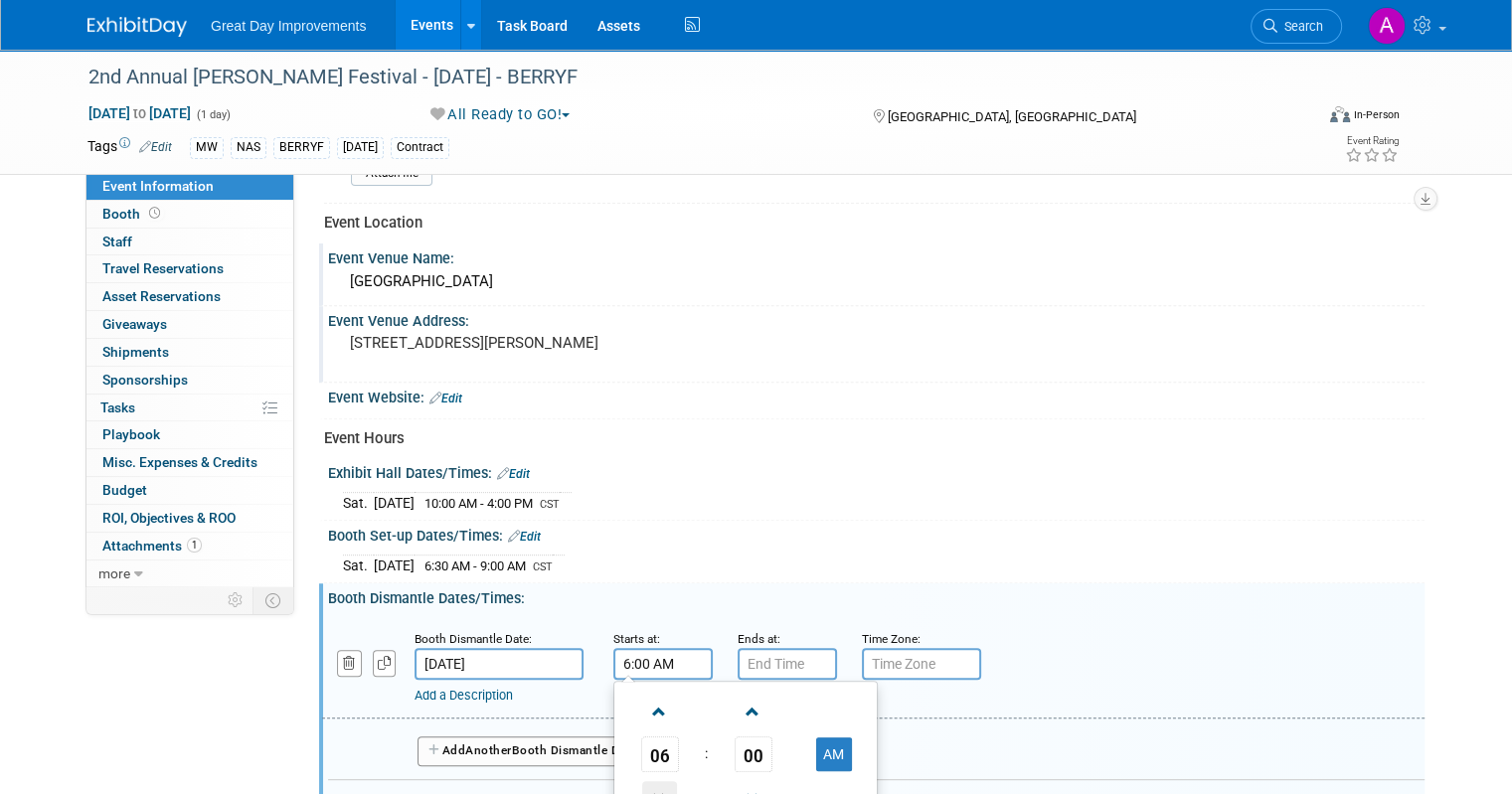 click at bounding box center (659, 798) 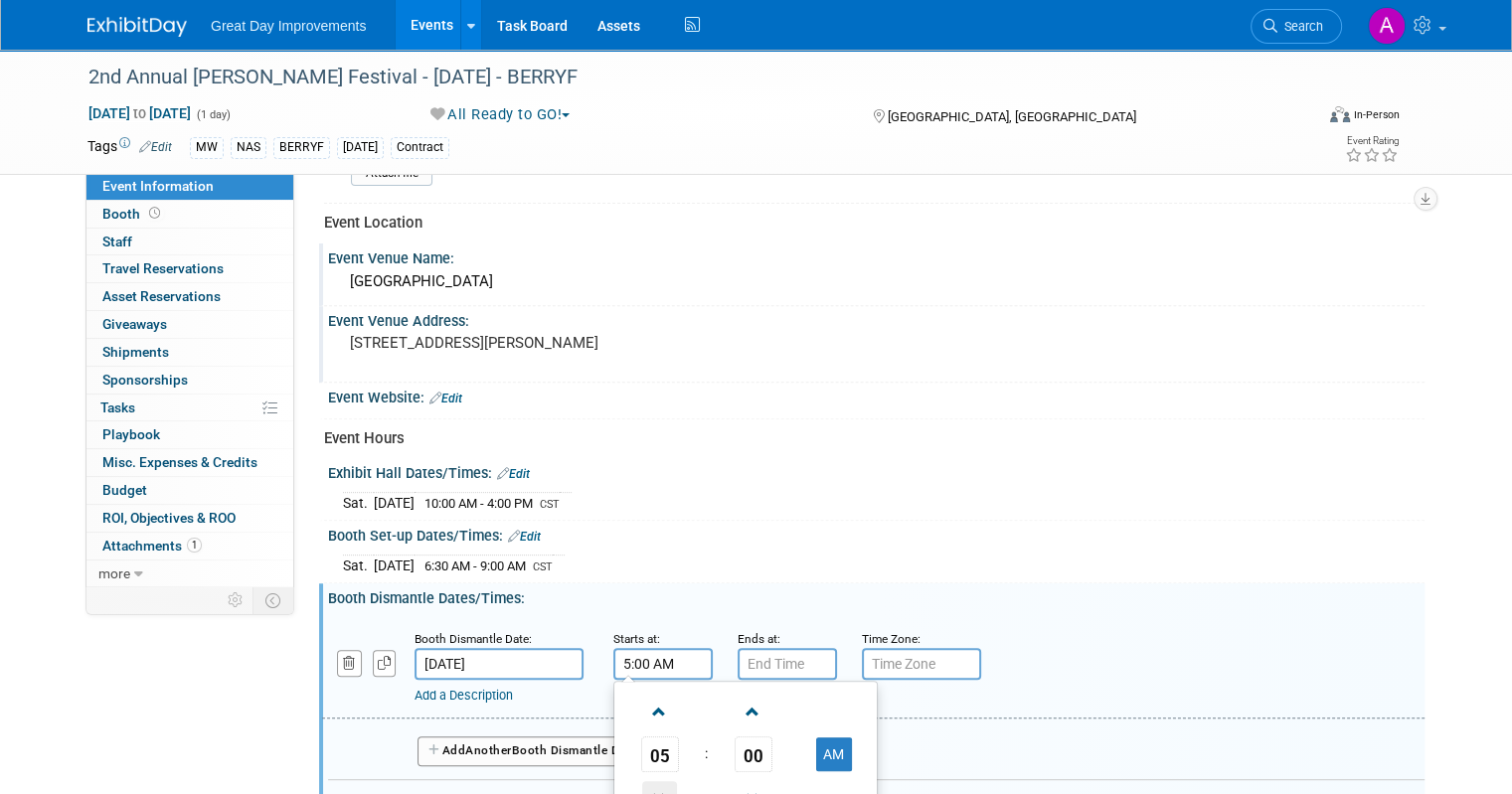 click at bounding box center [659, 798] 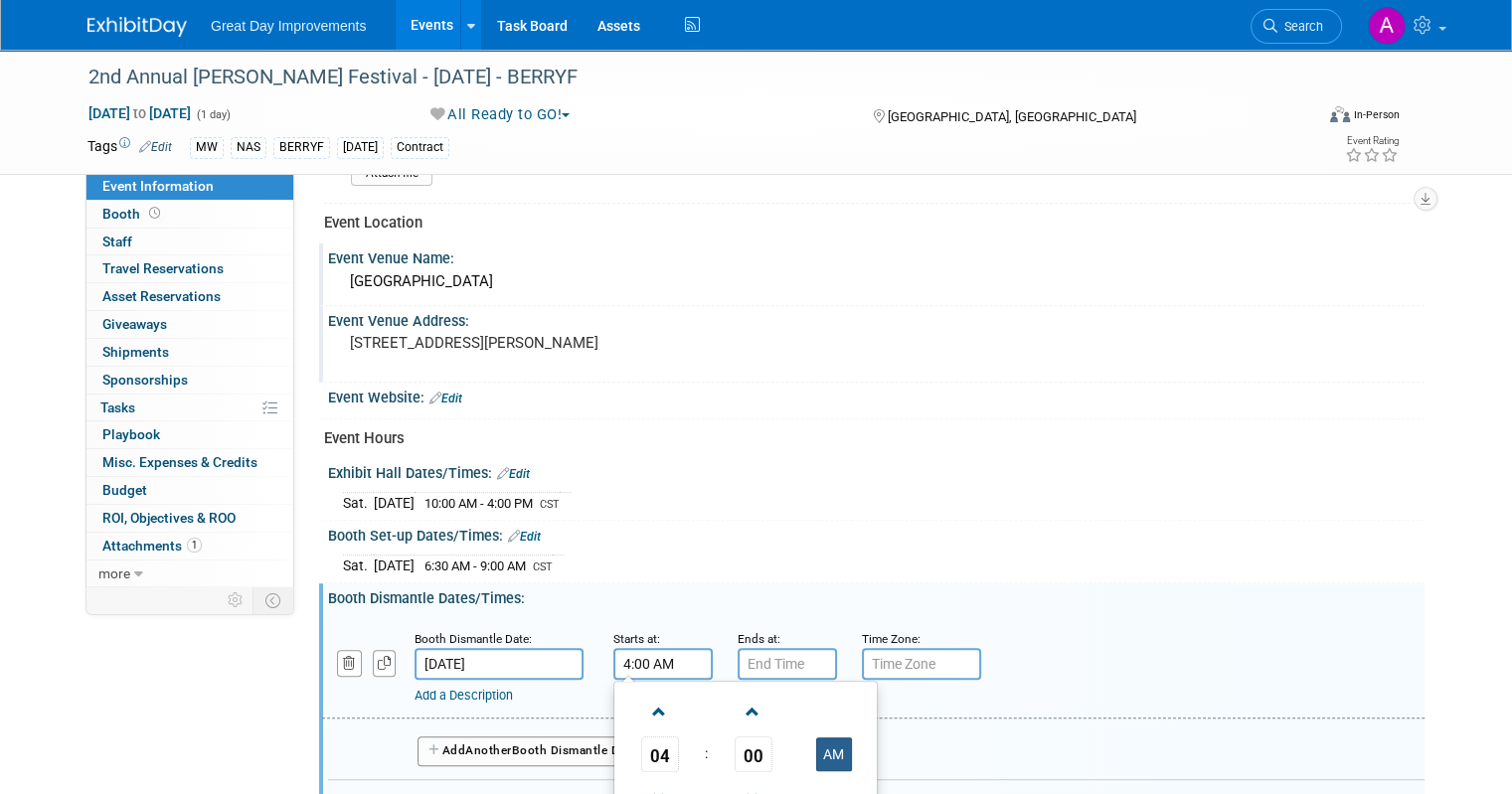 click on "AM" at bounding box center [834, 754] 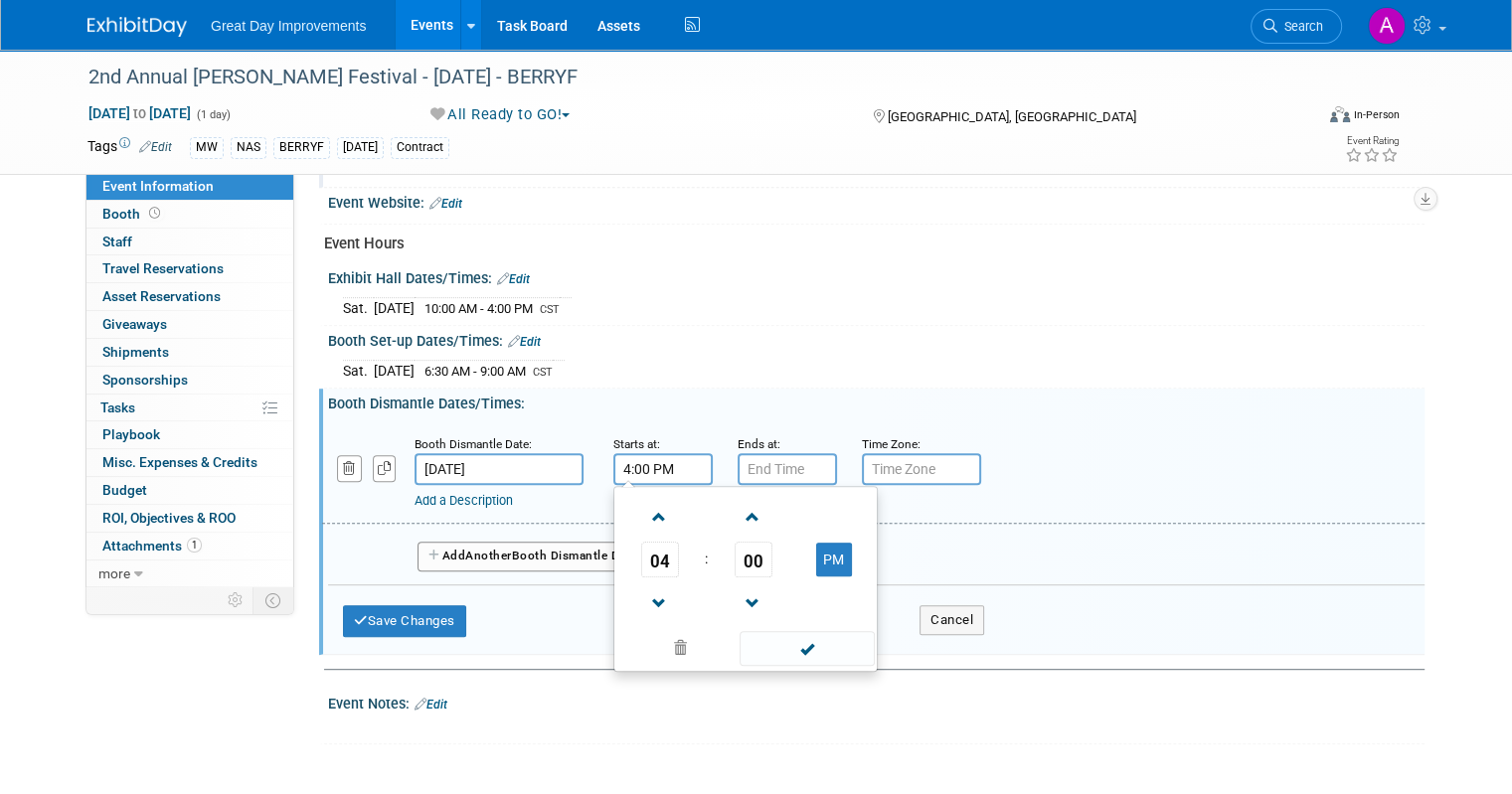 scroll, scrollTop: 894, scrollLeft: 0, axis: vertical 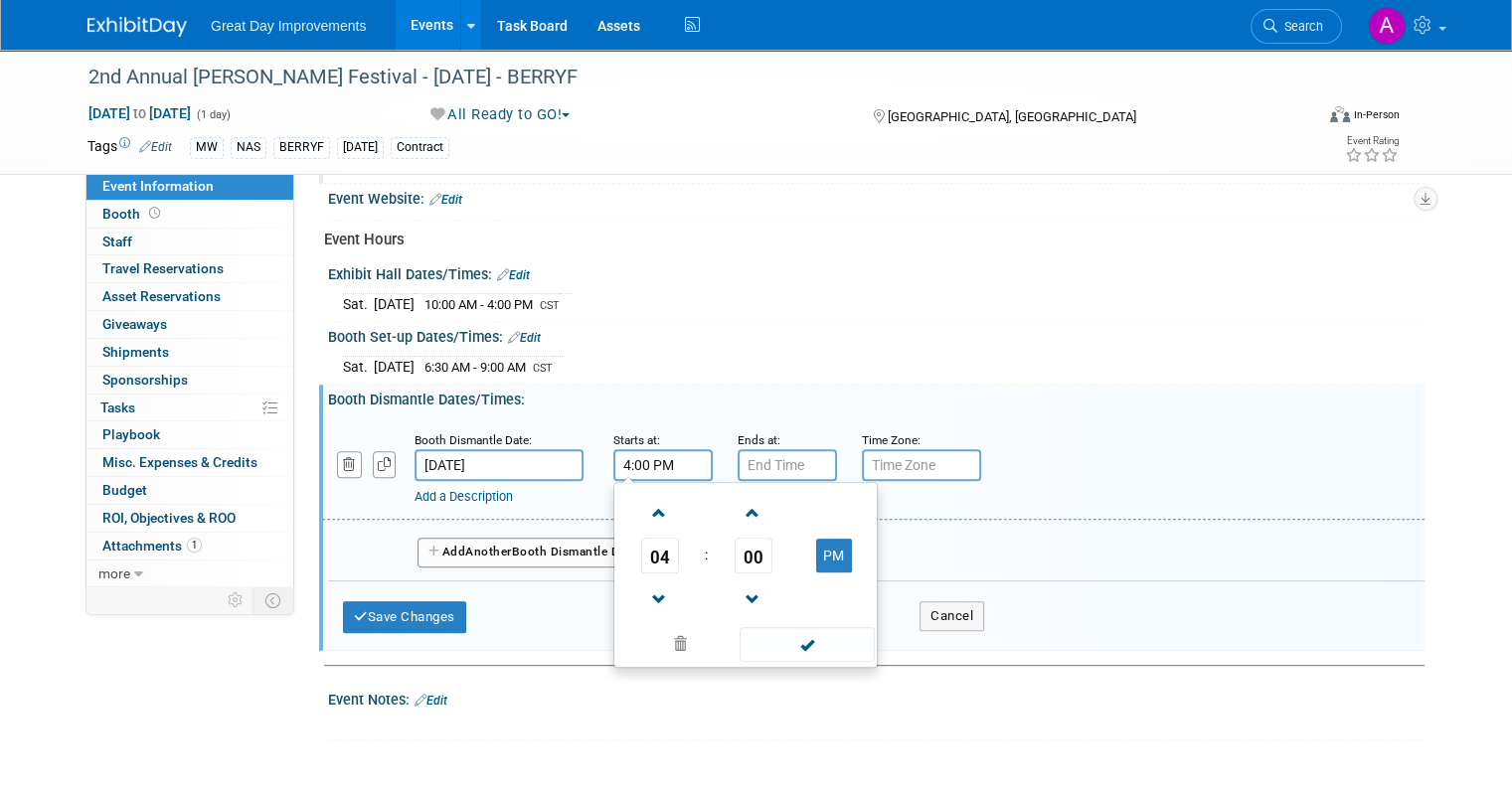 click at bounding box center [806, 644] 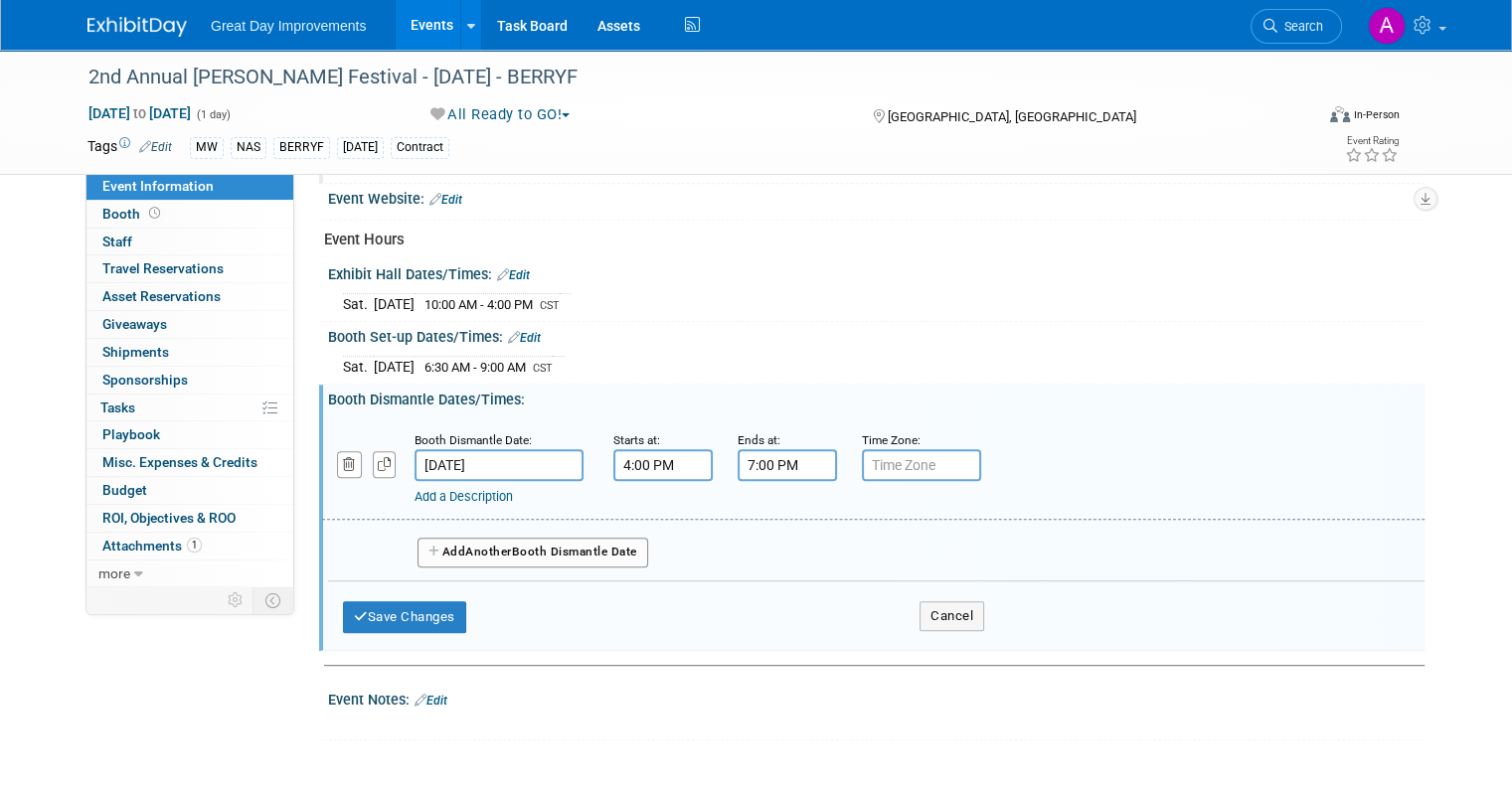 click on "7:00 PM" at bounding box center [787, 465] 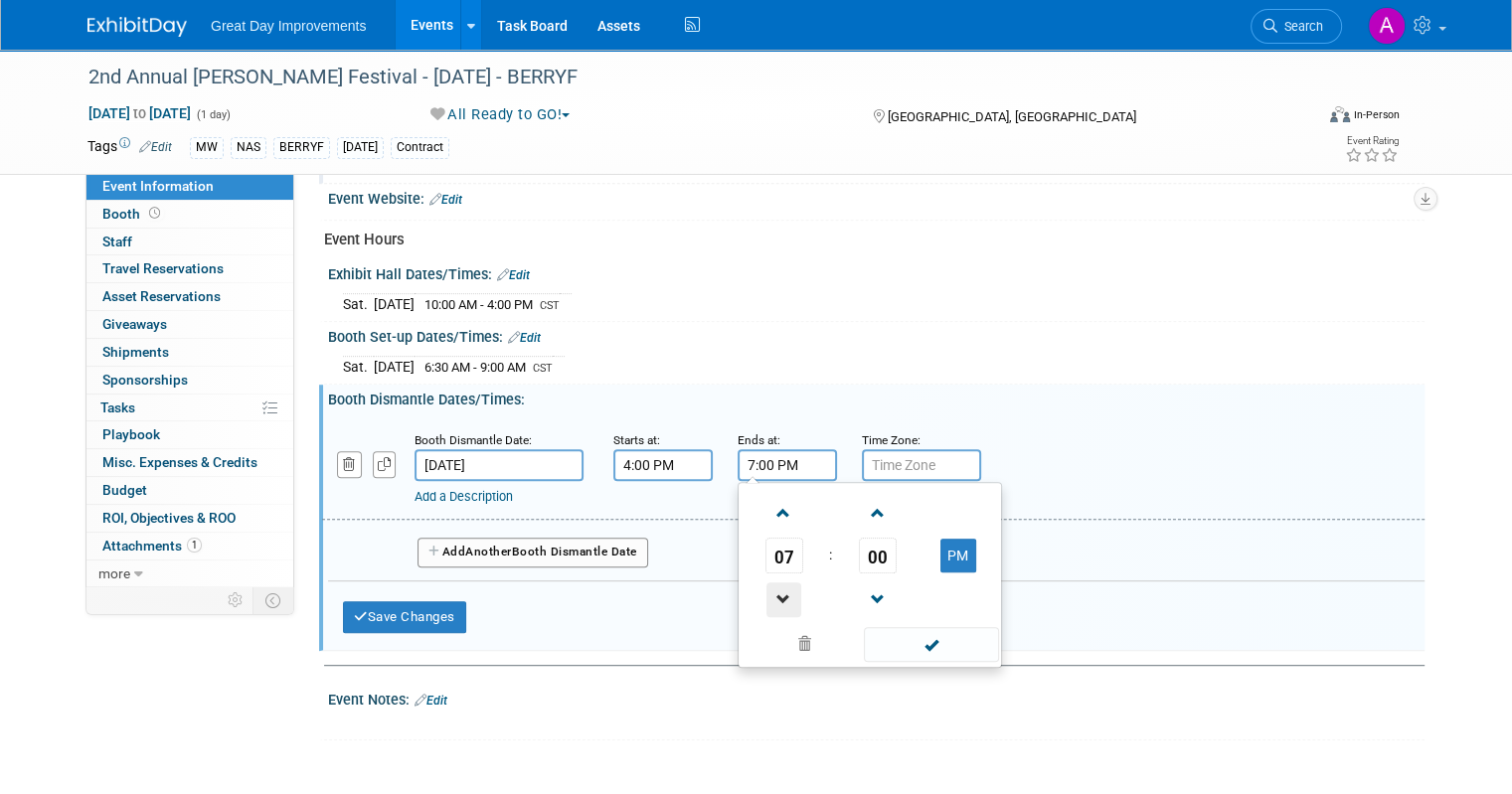 click at bounding box center (783, 599) 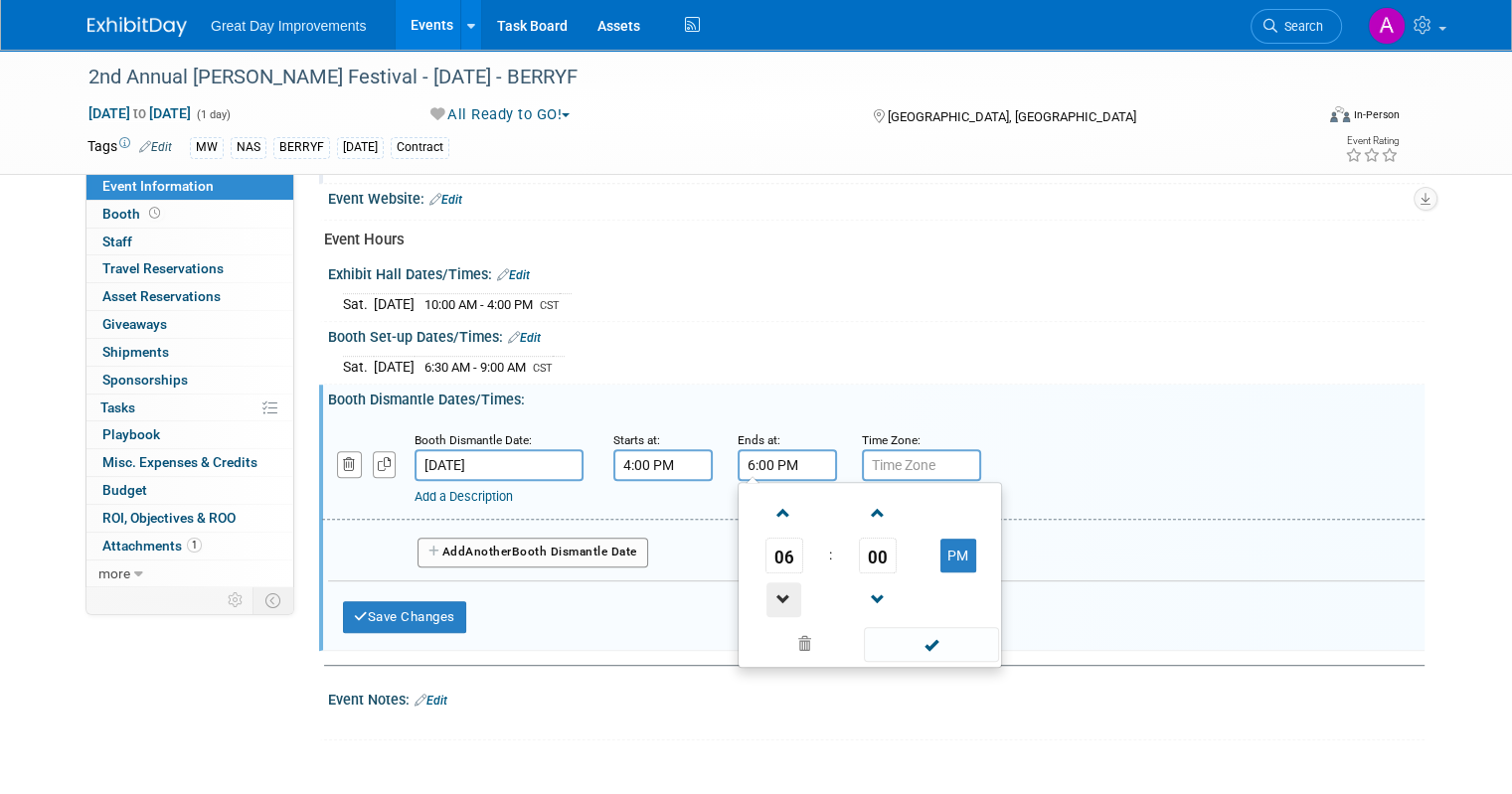 click at bounding box center (783, 599) 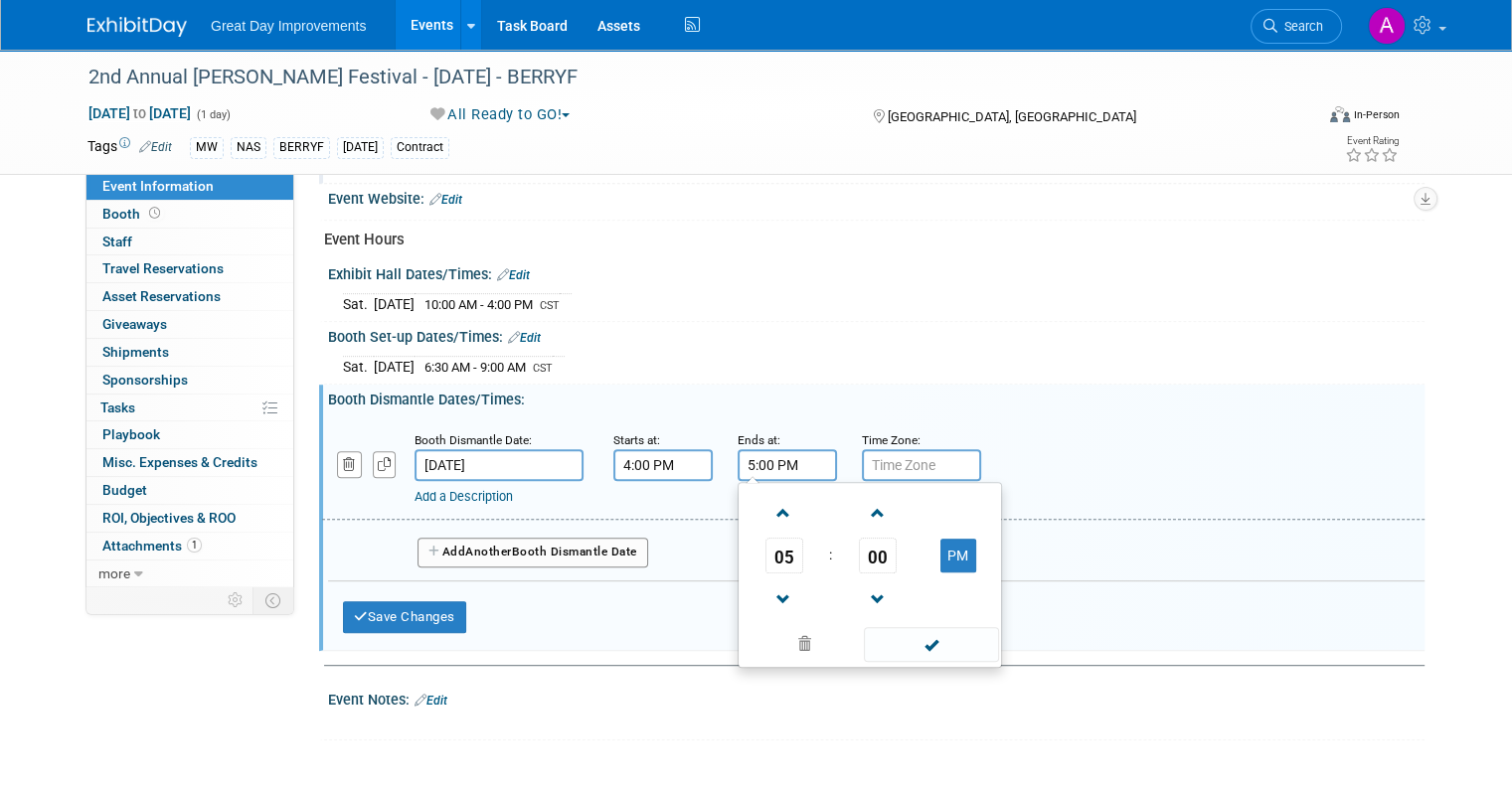 drag, startPoint x: 897, startPoint y: 639, endPoint x: 903, endPoint y: 624, distance: 16.155494 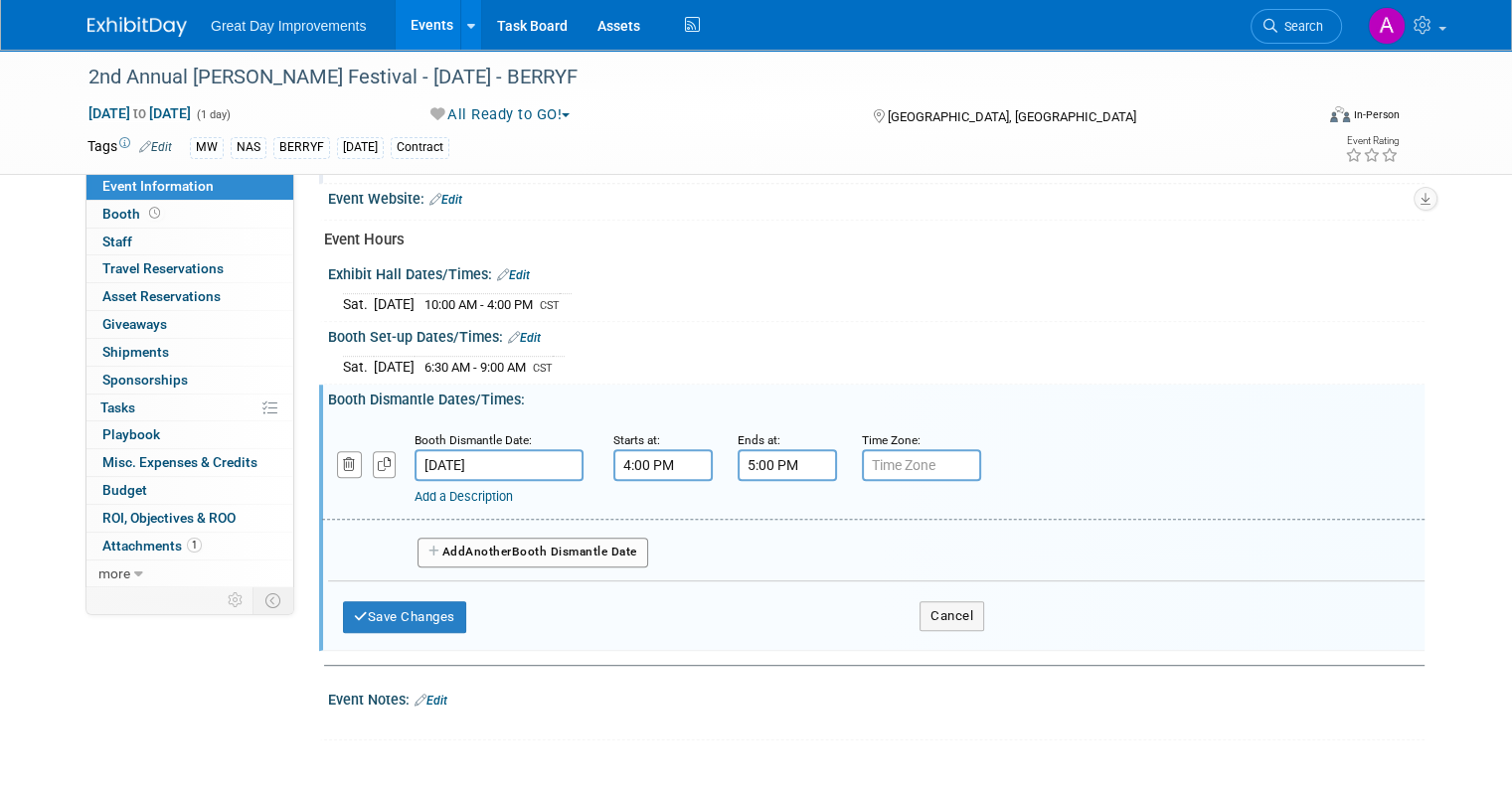 click at bounding box center [922, 465] 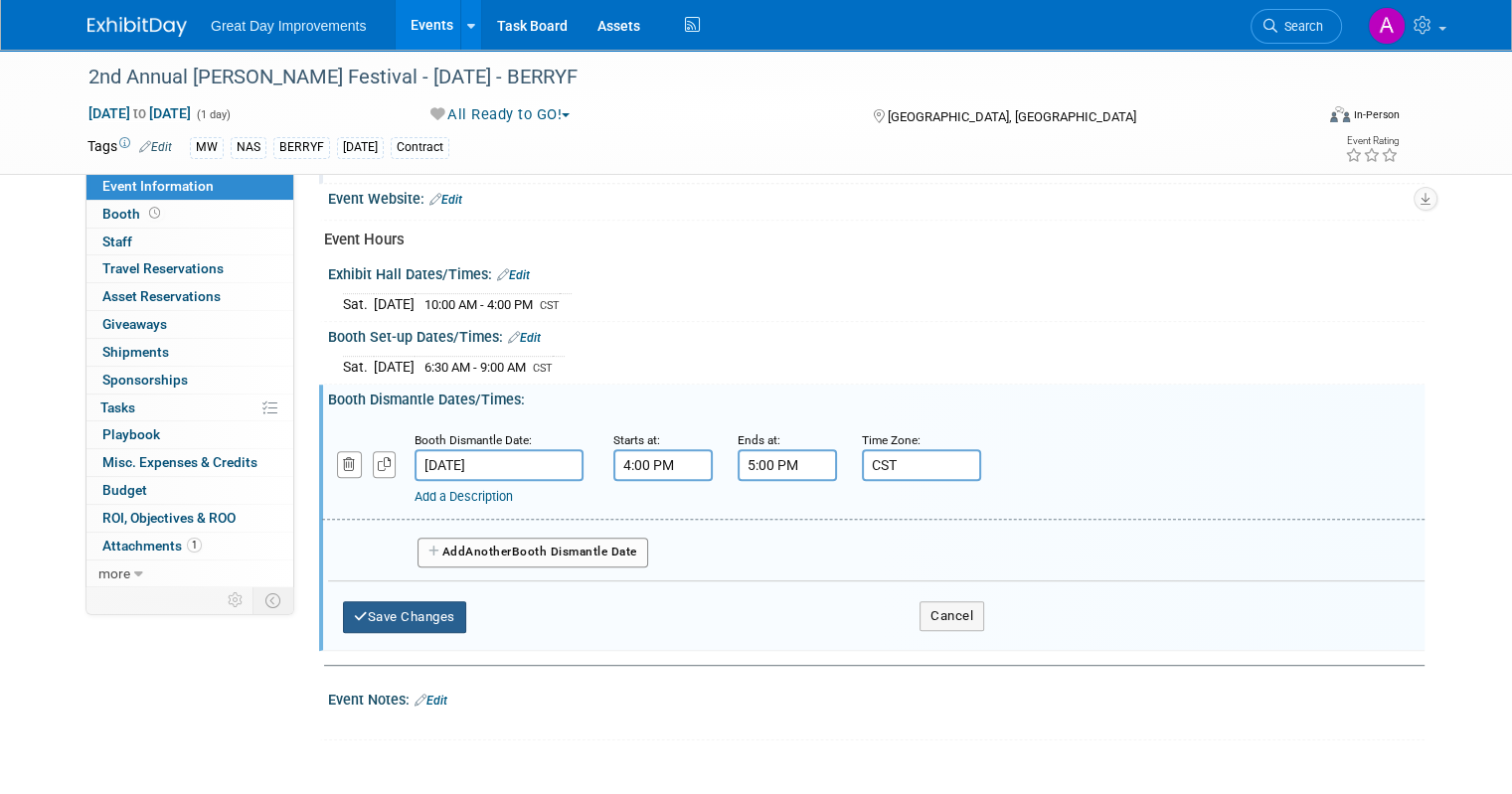 type on "CST" 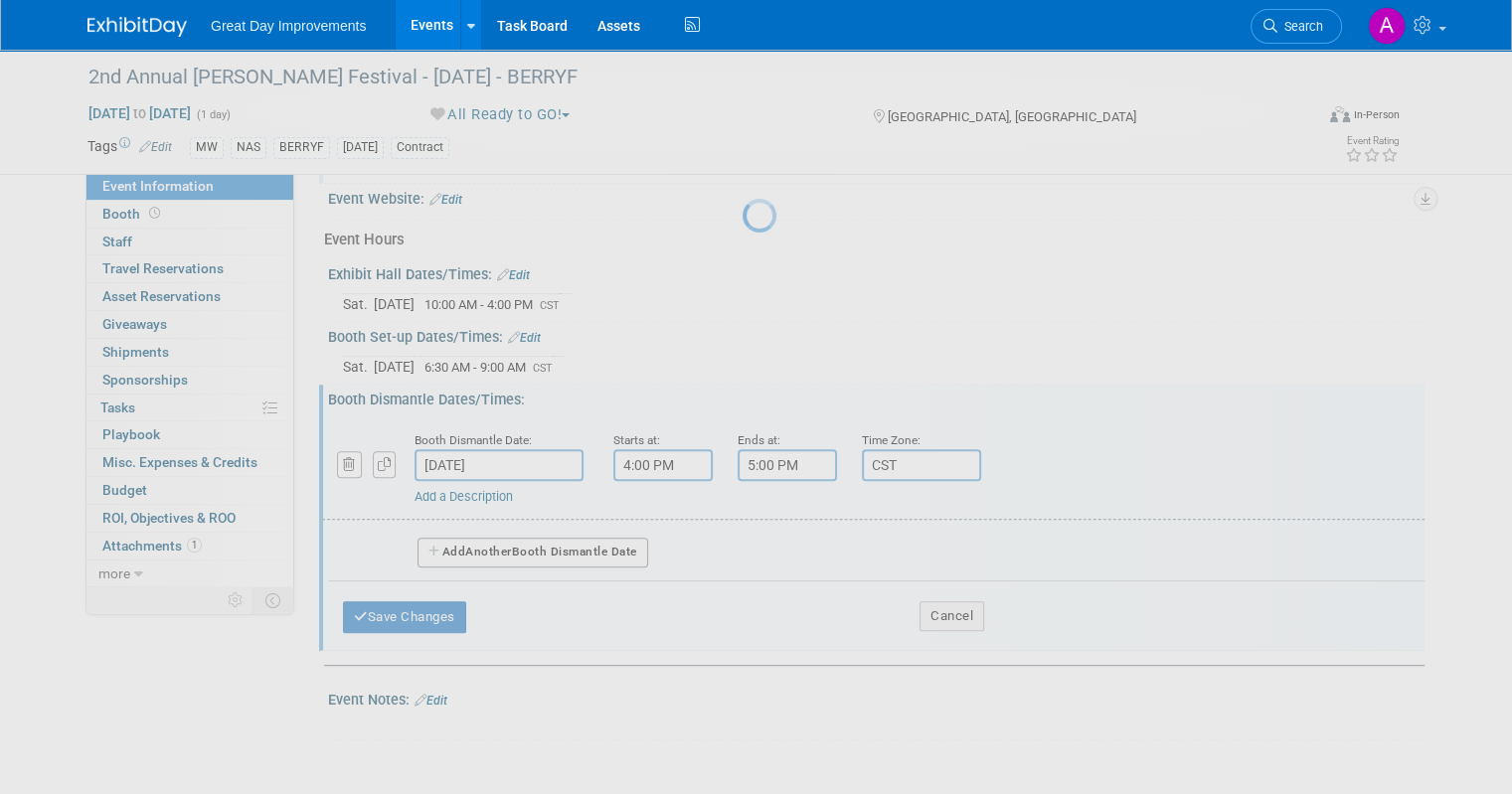 scroll, scrollTop: 815, scrollLeft: 0, axis: vertical 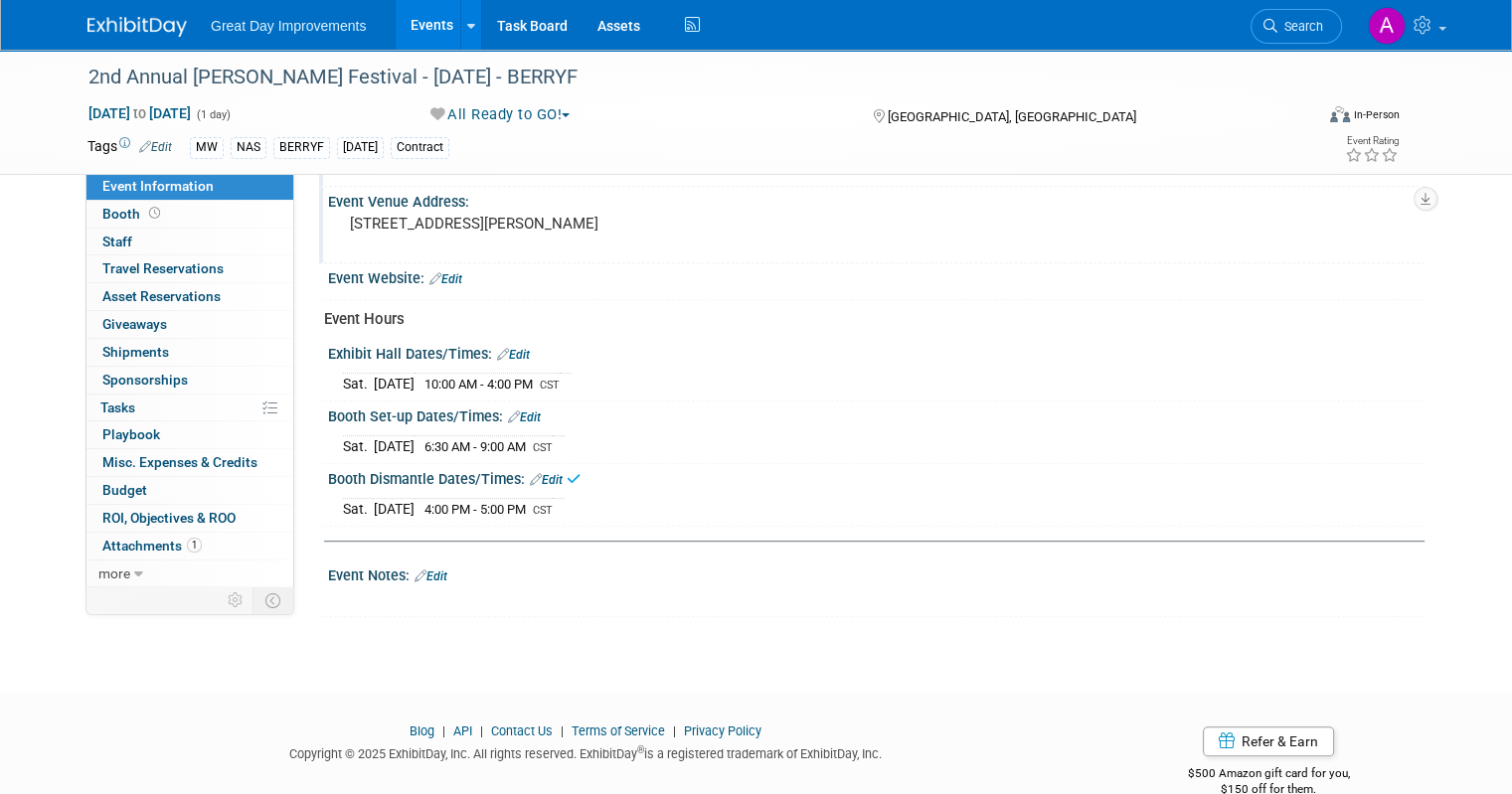 drag, startPoint x: 418, startPoint y: 562, endPoint x: 427, endPoint y: 554, distance: 12.041595 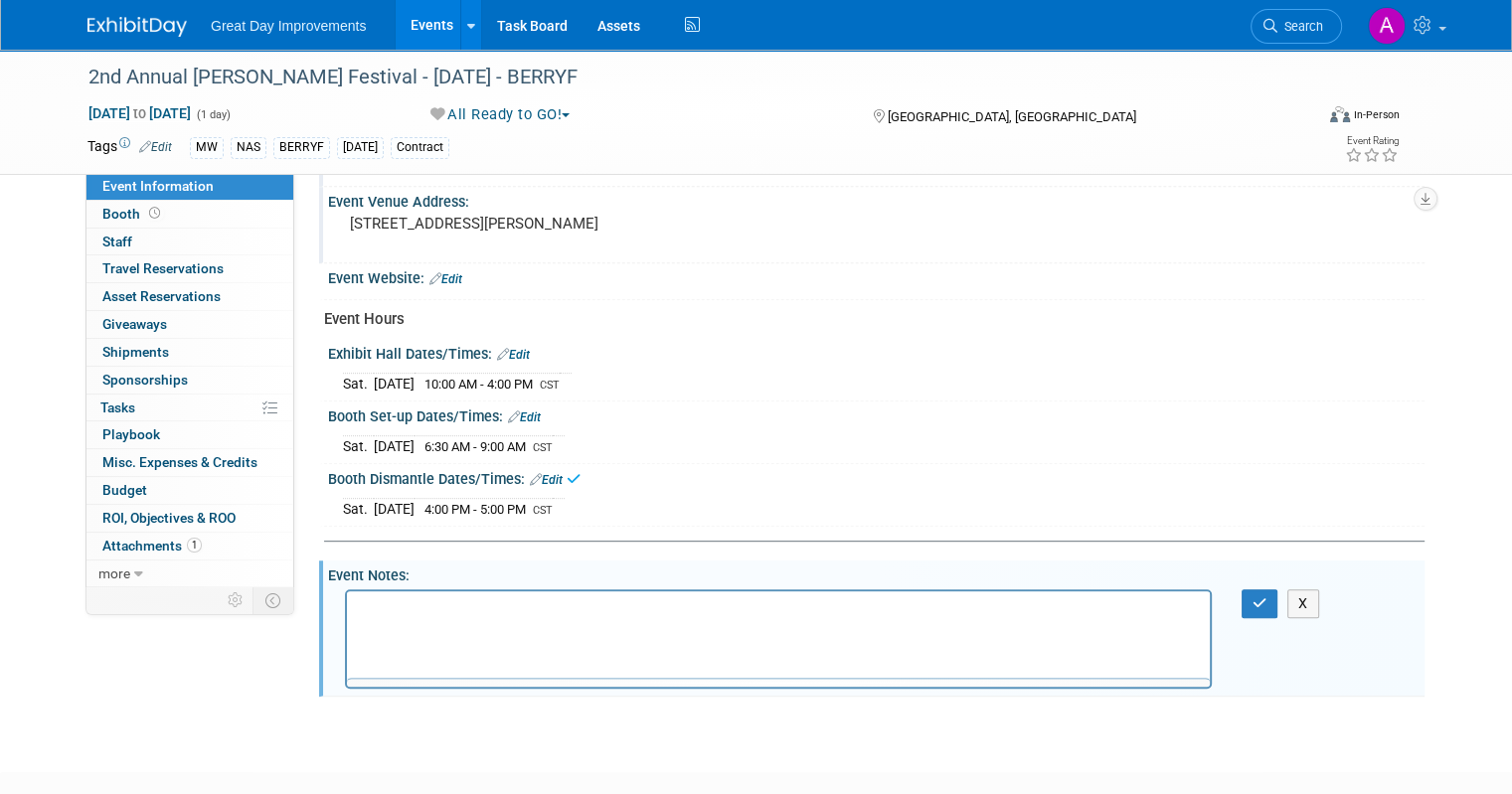 scroll, scrollTop: 0, scrollLeft: 0, axis: both 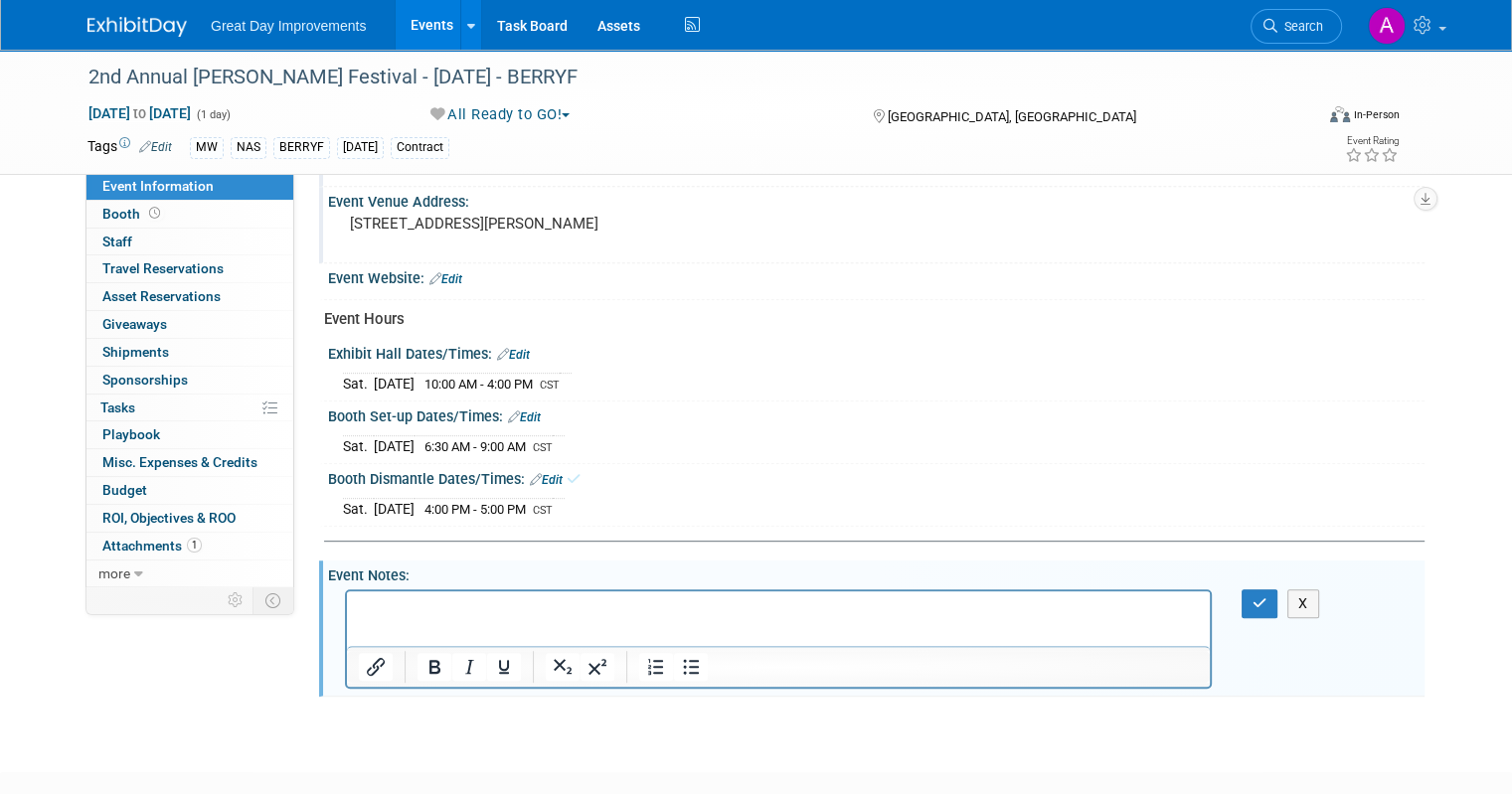 click at bounding box center (778, 604) 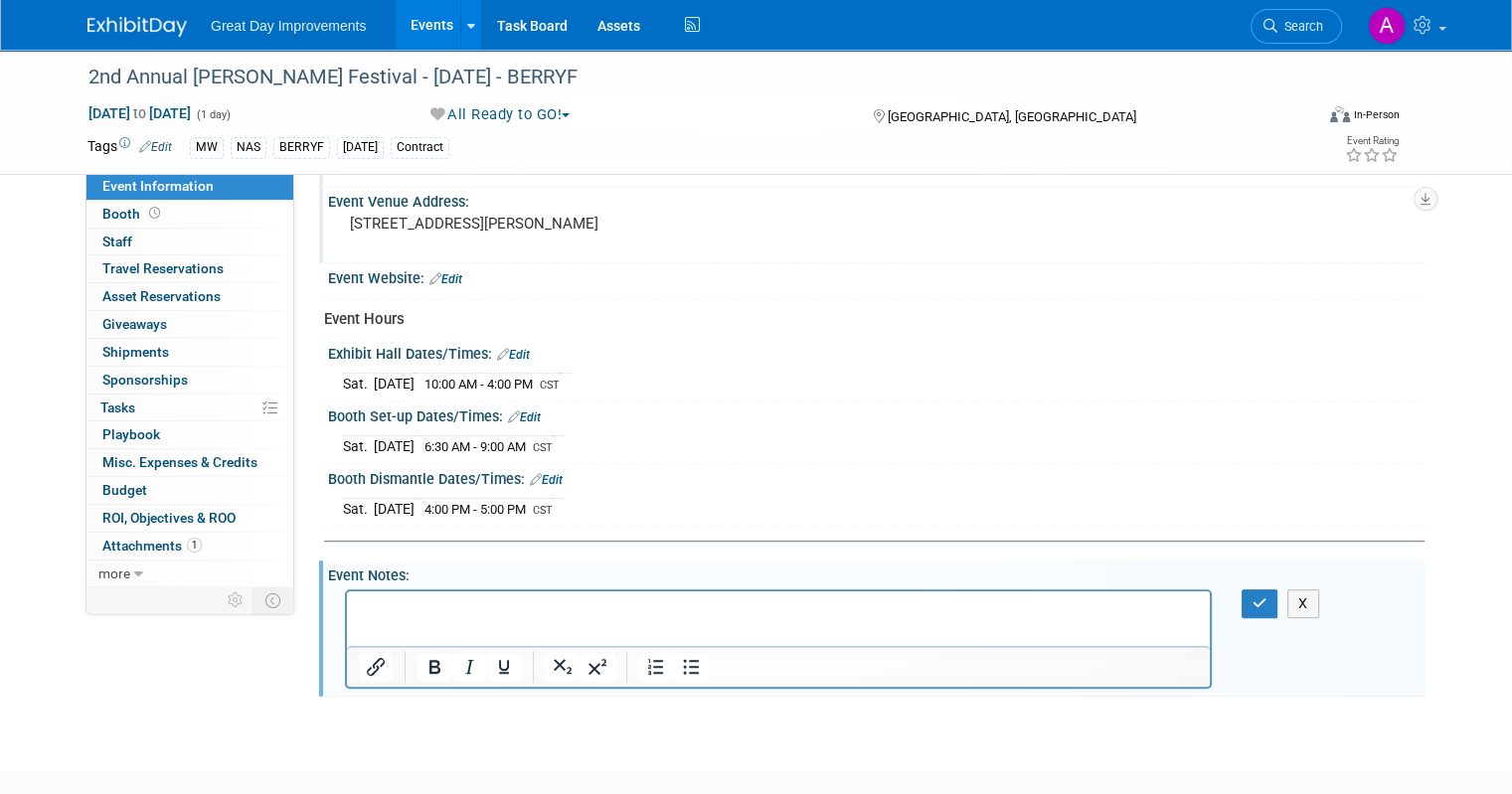 type 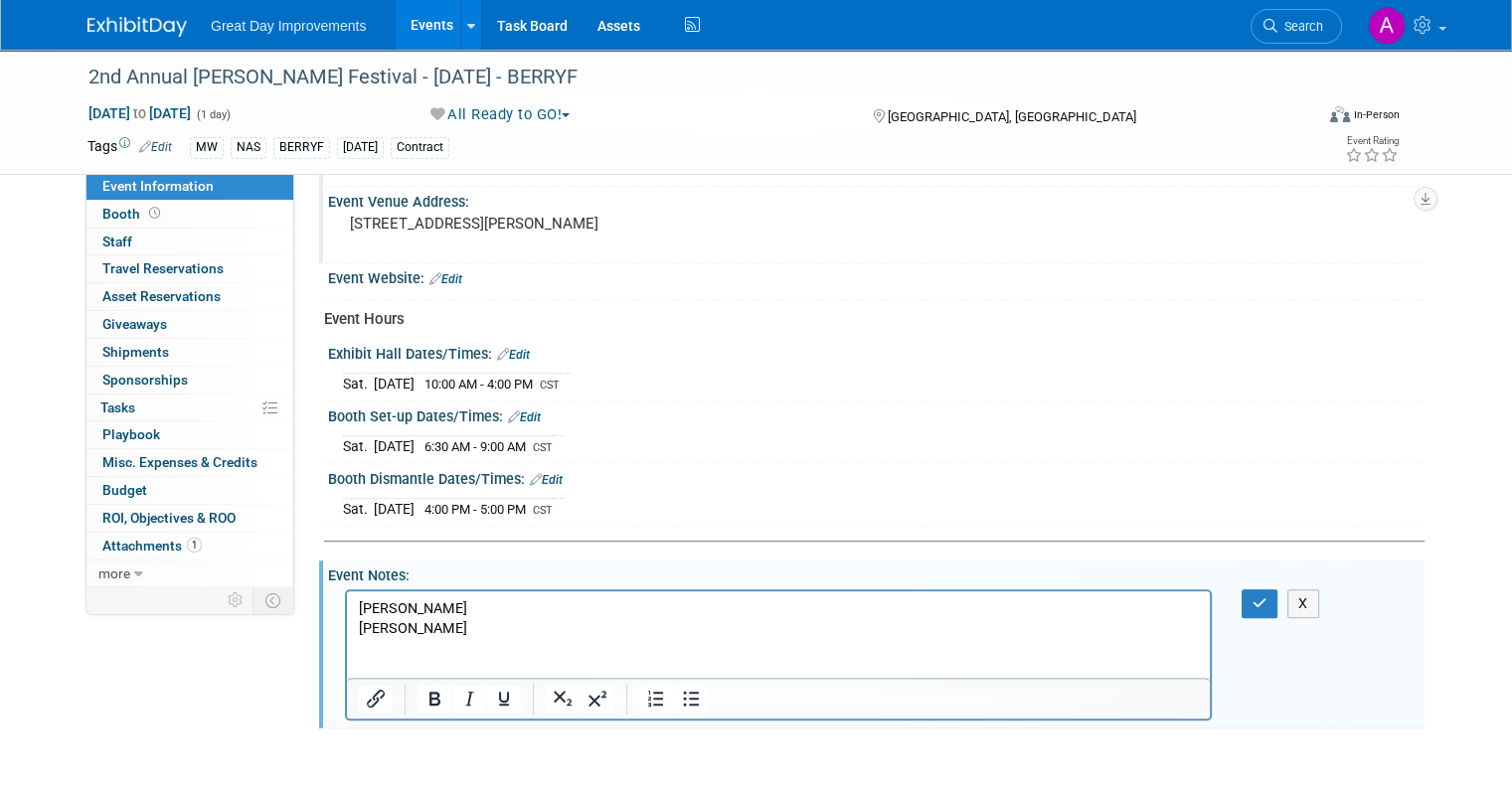click at bounding box center (778, 648) 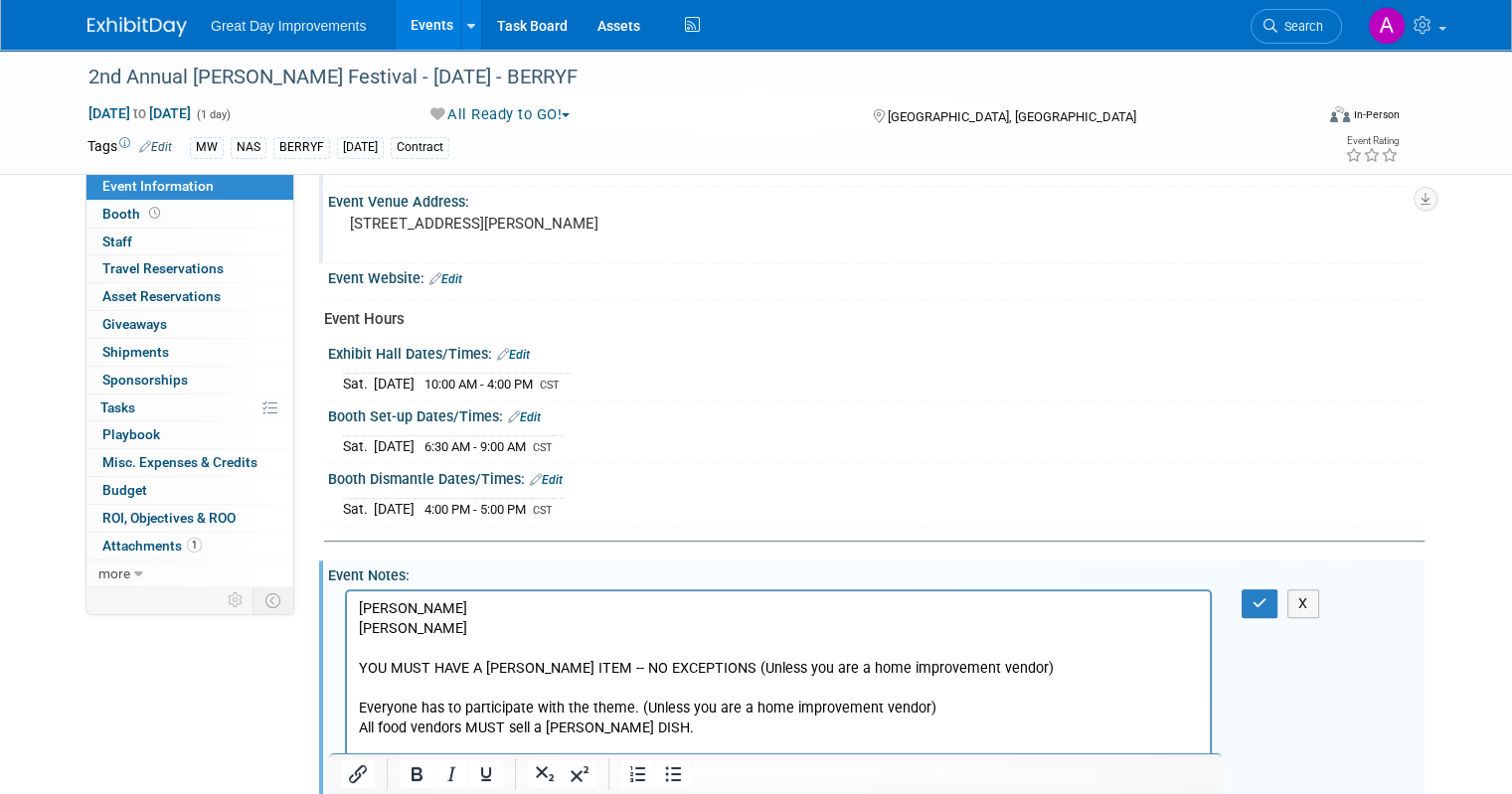 scroll, scrollTop: 694, scrollLeft: 0, axis: vertical 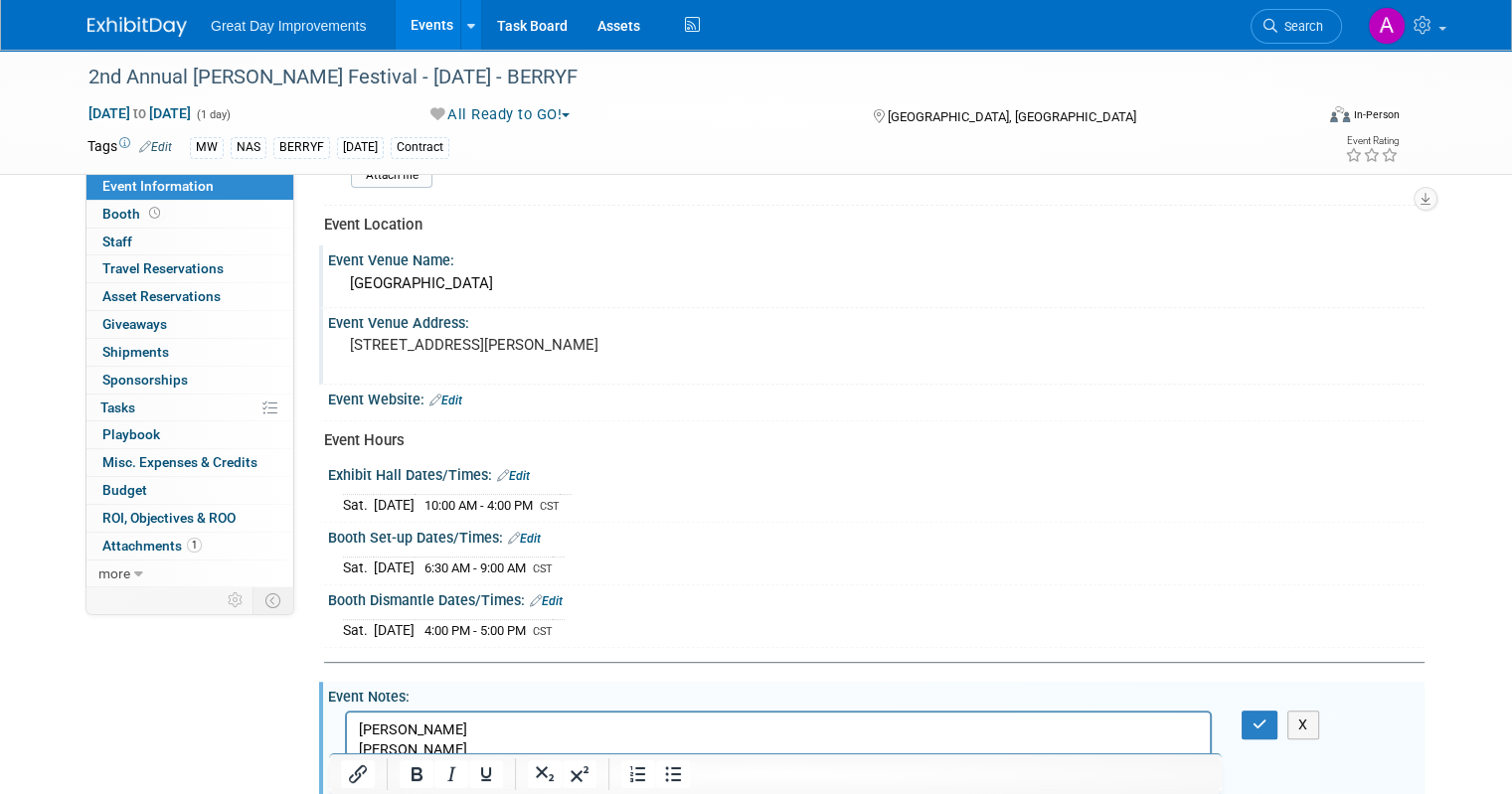 click on "Edit" at bounding box center (513, 476) 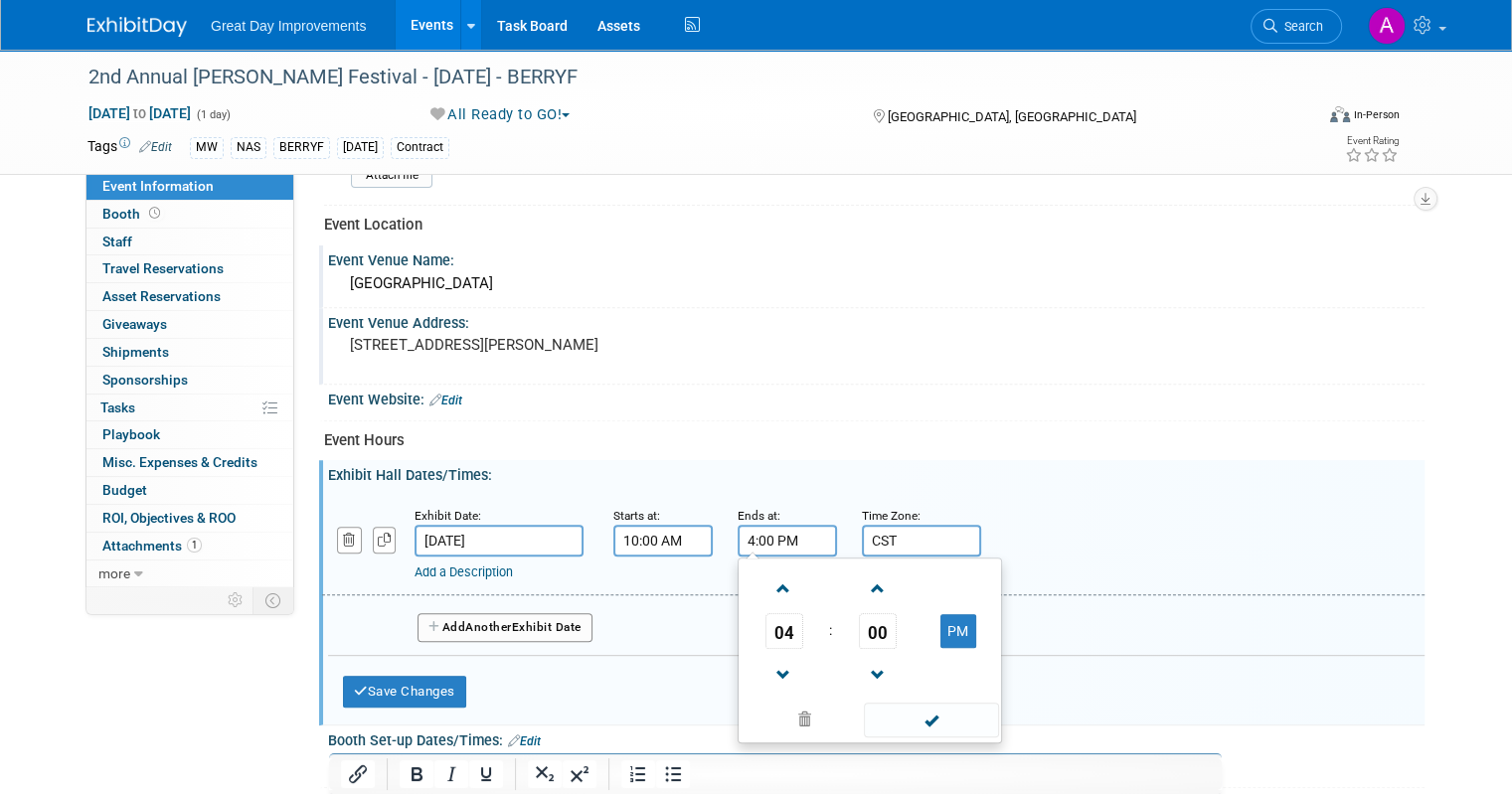 click on "4:00 PM" at bounding box center (787, 541) 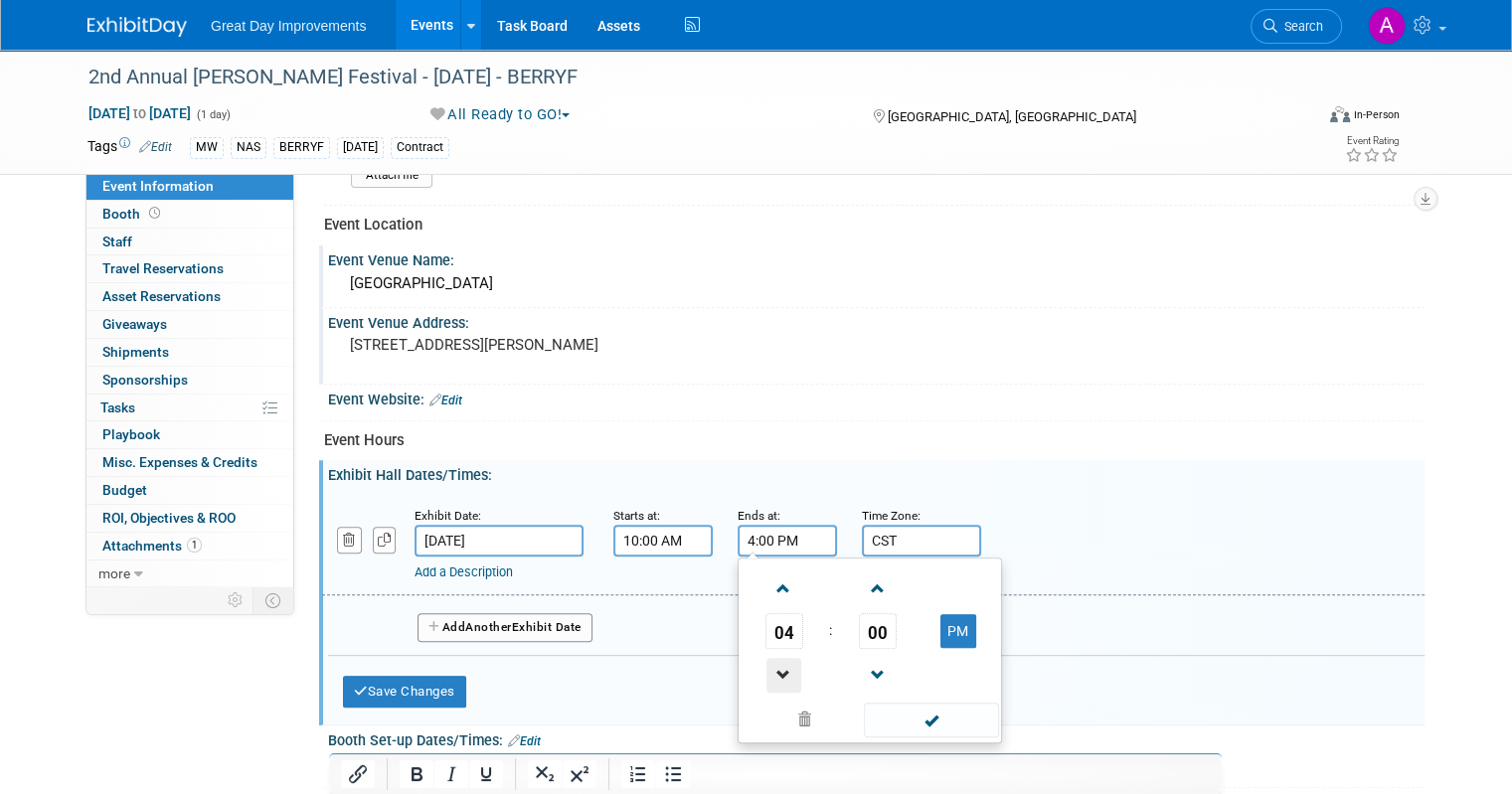 click at bounding box center (783, 675) 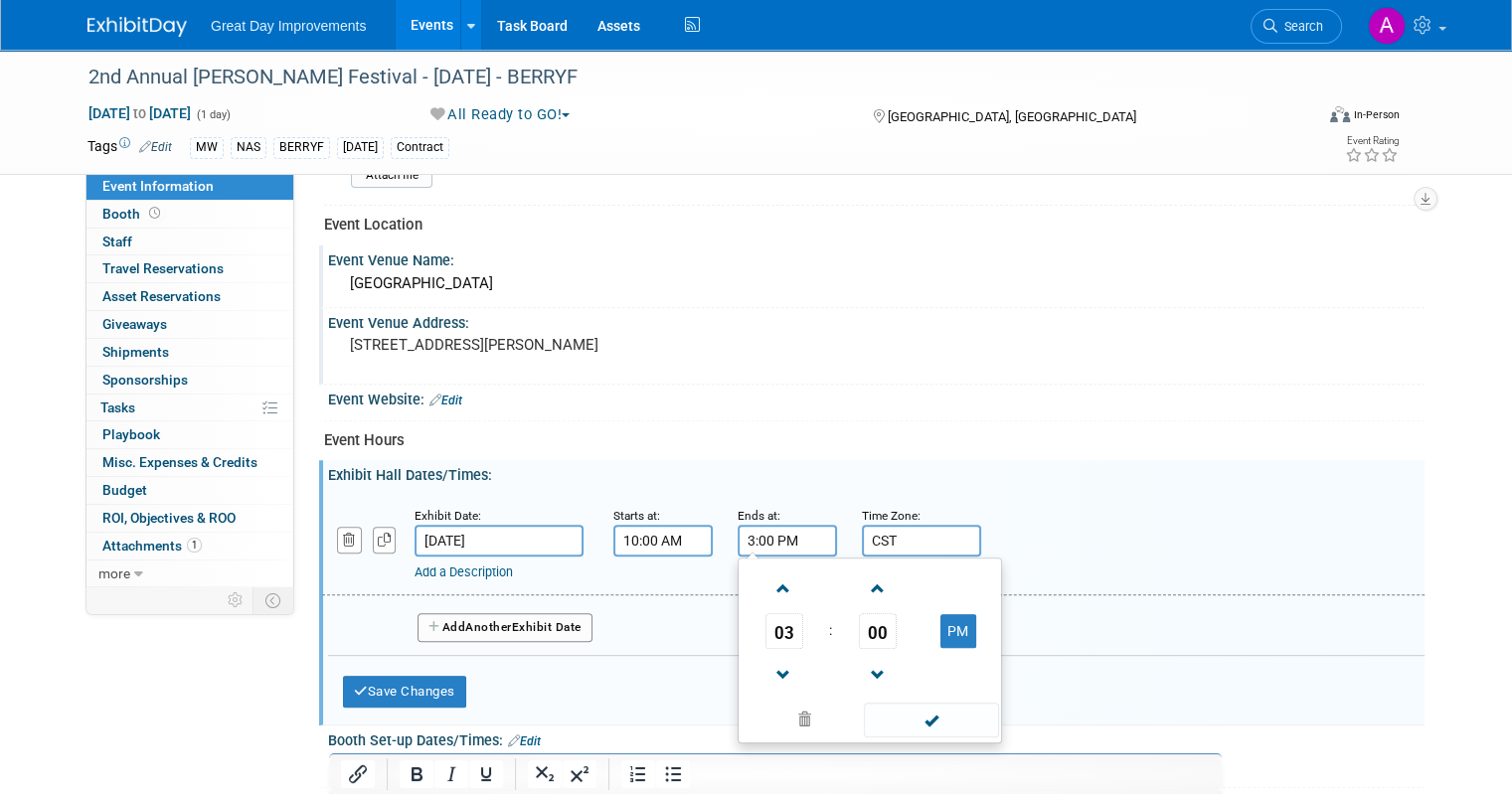 click at bounding box center [930, 719] 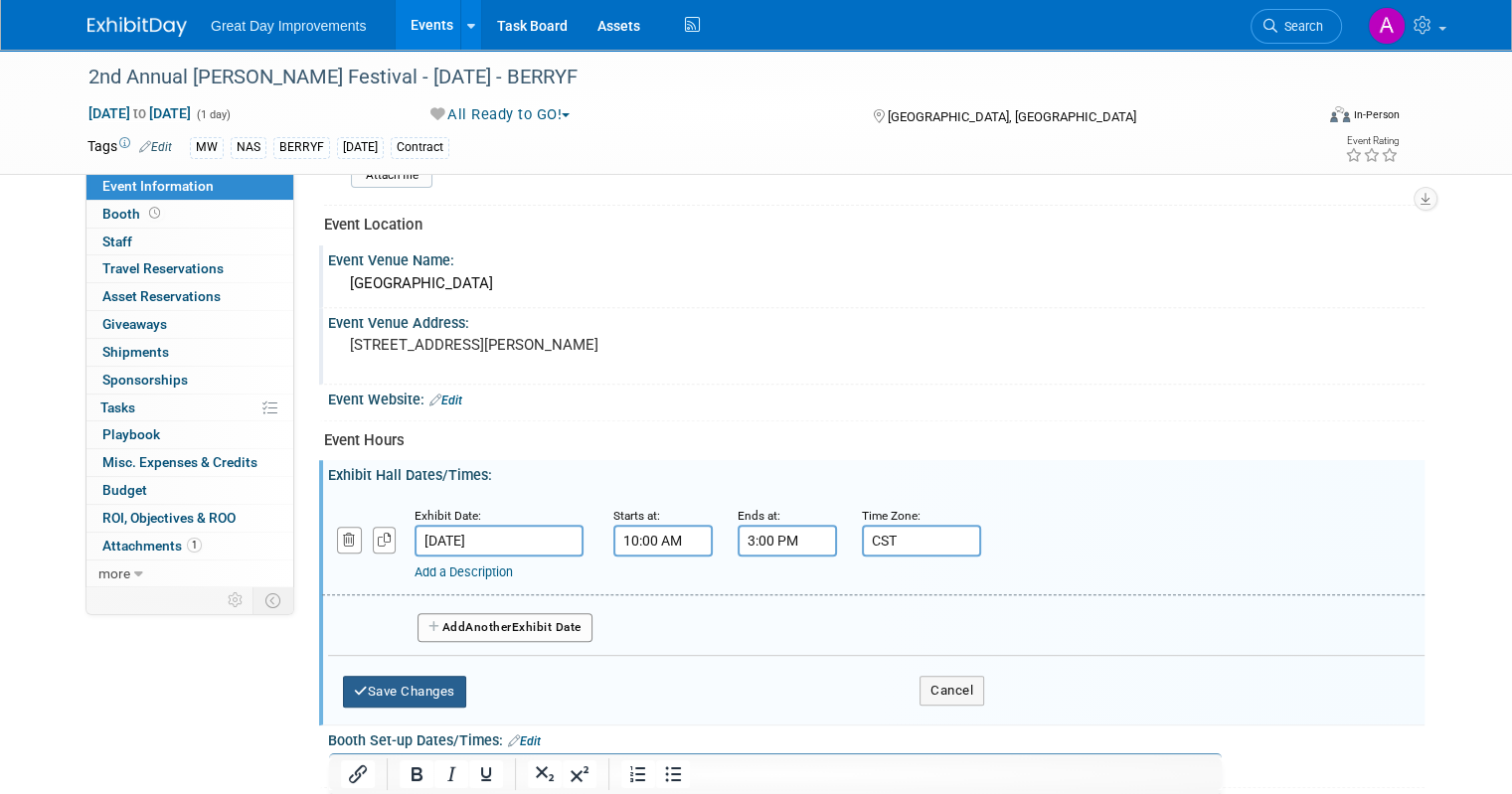 click on "Save Changes" at bounding box center (405, 692) 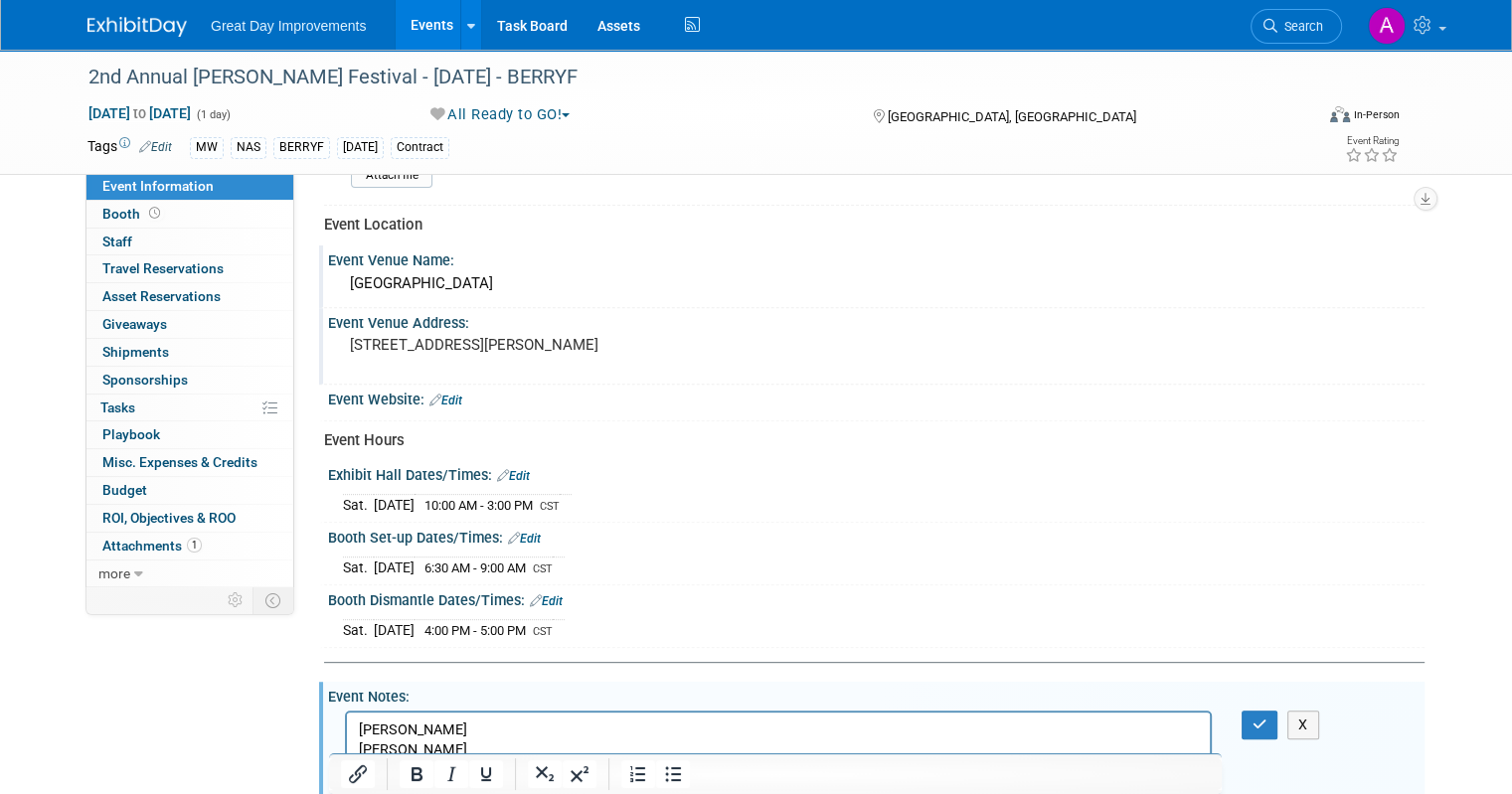 click on "Shawn Van Oster  Diane Eldridge       YOU MUST HAVE A BERRY ITEM -- NO EXCEPTIONS (Unless you are a home improvement vendor)   Everyone has to participate with the theme. (Unless you are a home improvement vendor) All food vendors MUST sell a BERRY DISH.     This event is located at HOP SPRINGS in Murfreesboro. 6790 John Bragg Hwy, Murfreesboro, TN 37127   PLEASE KEEP YOUR BOOTH SPACE CLEAN AT ALL TIMES.   WHEN THE EVENT IS OVER, PLEASE PICK UP YOUR BOOTH & LEAVE IT THE WAY, YOU FOUND IT UPON YOUR ARRIVAL.    Please be considerate that we work 18 hours STRAIGHT on event days and when the event is over, we are EXTREMLY worn out & in pain. Please do your part and leave your space clean when the event is over.    Tents MUST be properly weighed down.   This is a RAIN, SHINE OR WIND EVENT!   There is NO ELECTRIC AVAILABLE- Please be prepared and bring a generator if needed.   You can NOT pull up to your booth to unload. Please be prepared with a wagon/cart to carry your items to your booth." at bounding box center [778, 1417] 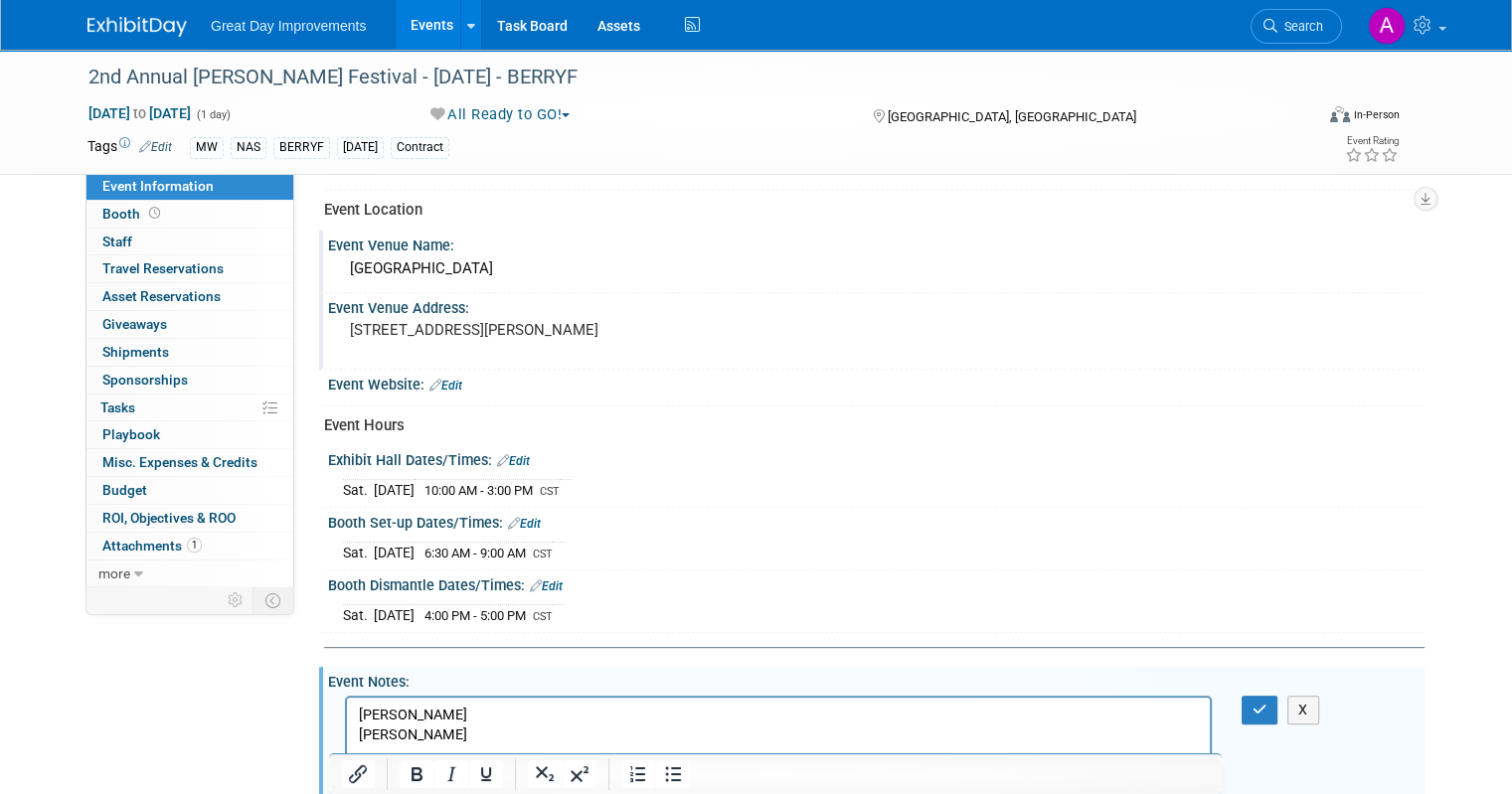 scroll, scrollTop: 728, scrollLeft: 0, axis: vertical 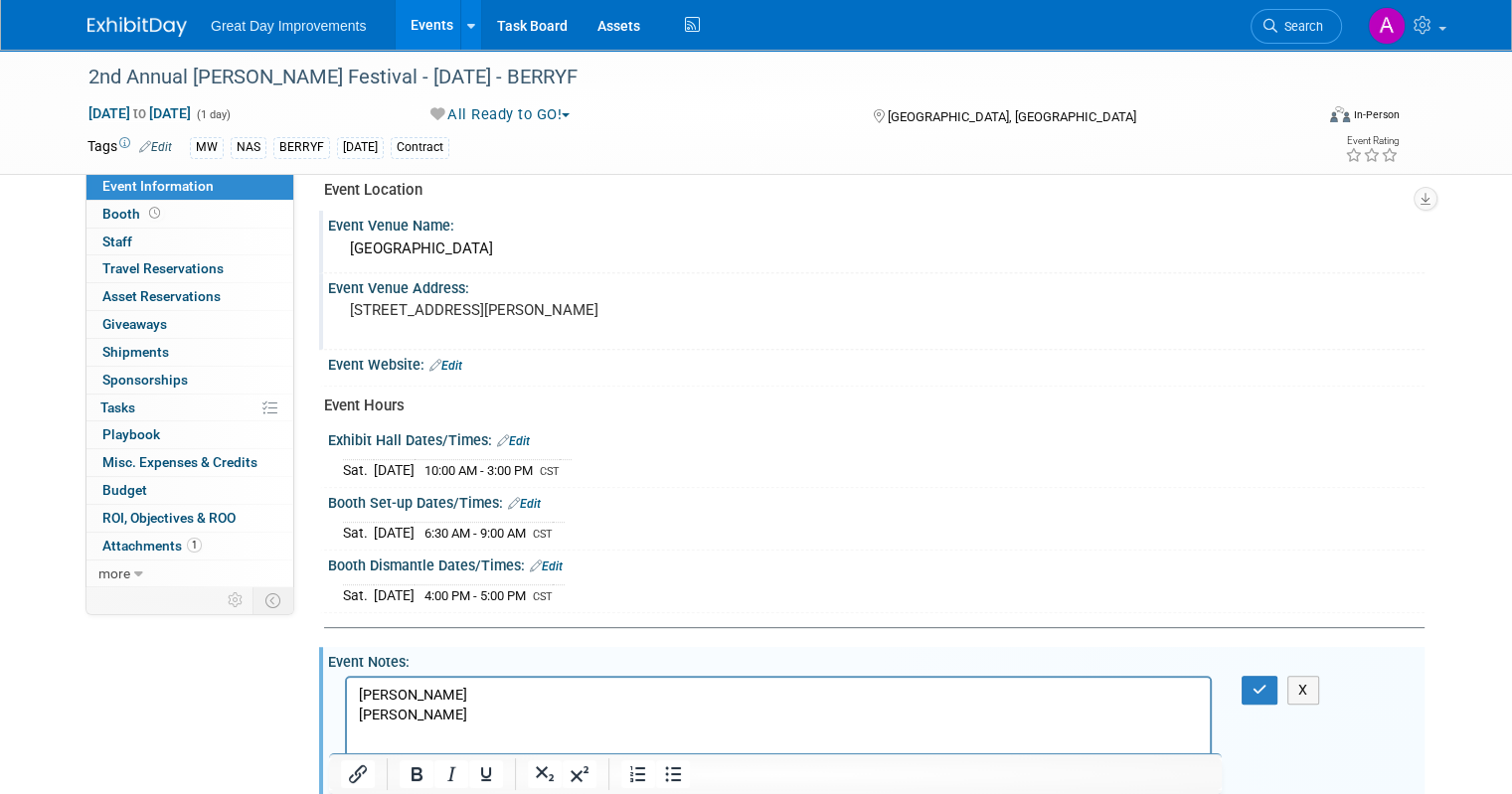 click on "Shawn Van Oster" at bounding box center [778, 695] 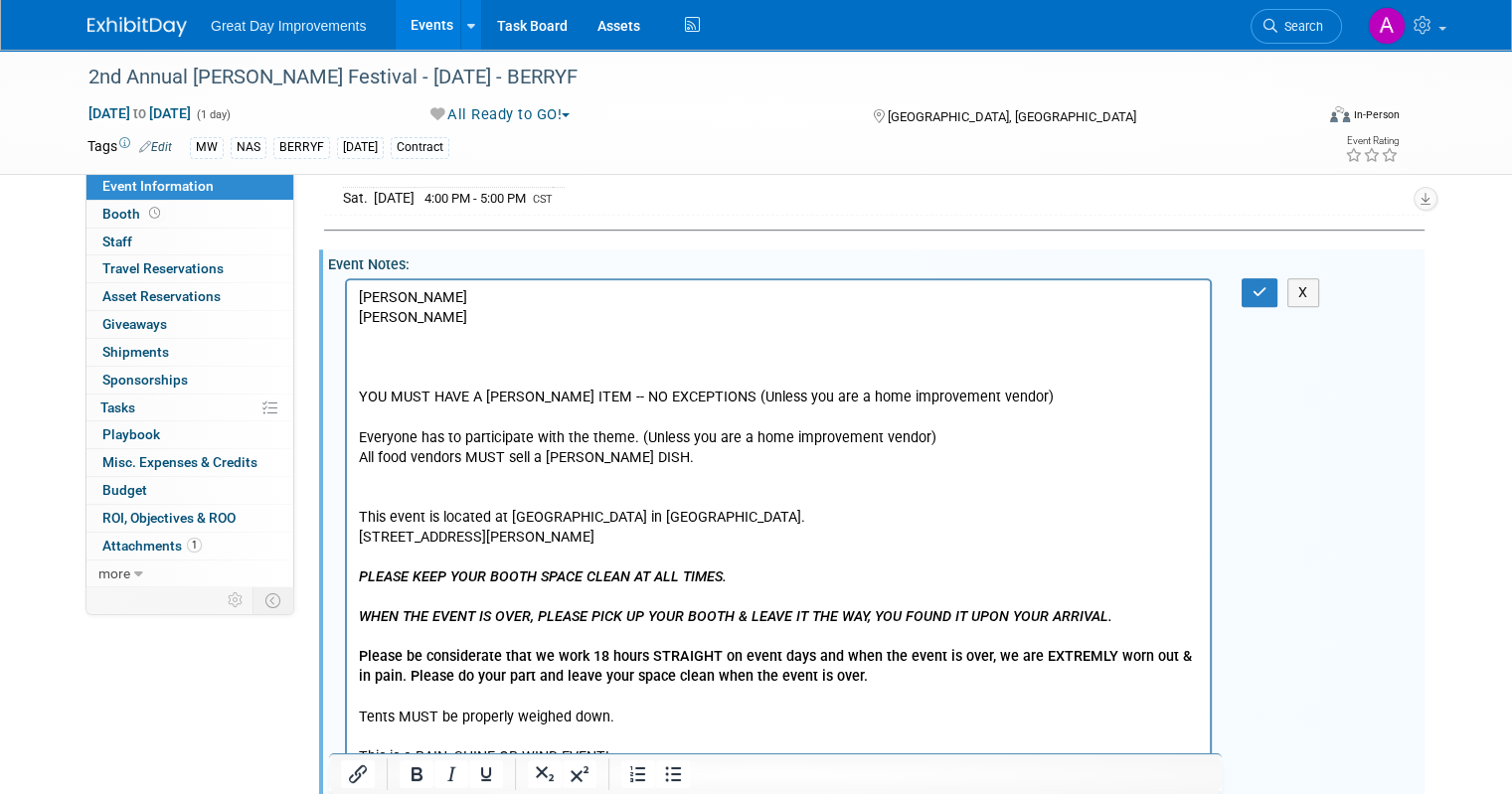 scroll, scrollTop: 1027, scrollLeft: 0, axis: vertical 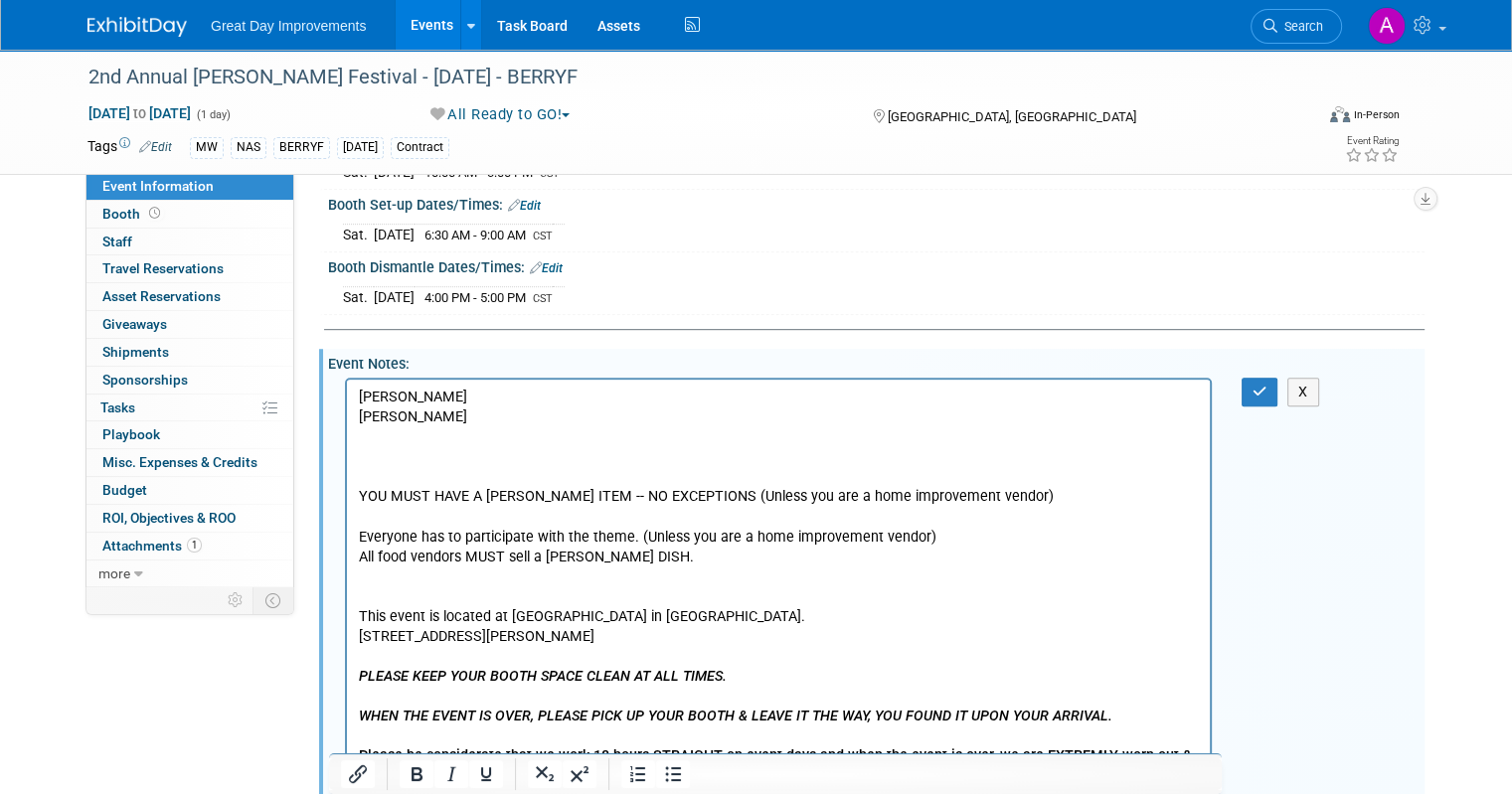 click on "Diane Eldridge" at bounding box center (778, 416) 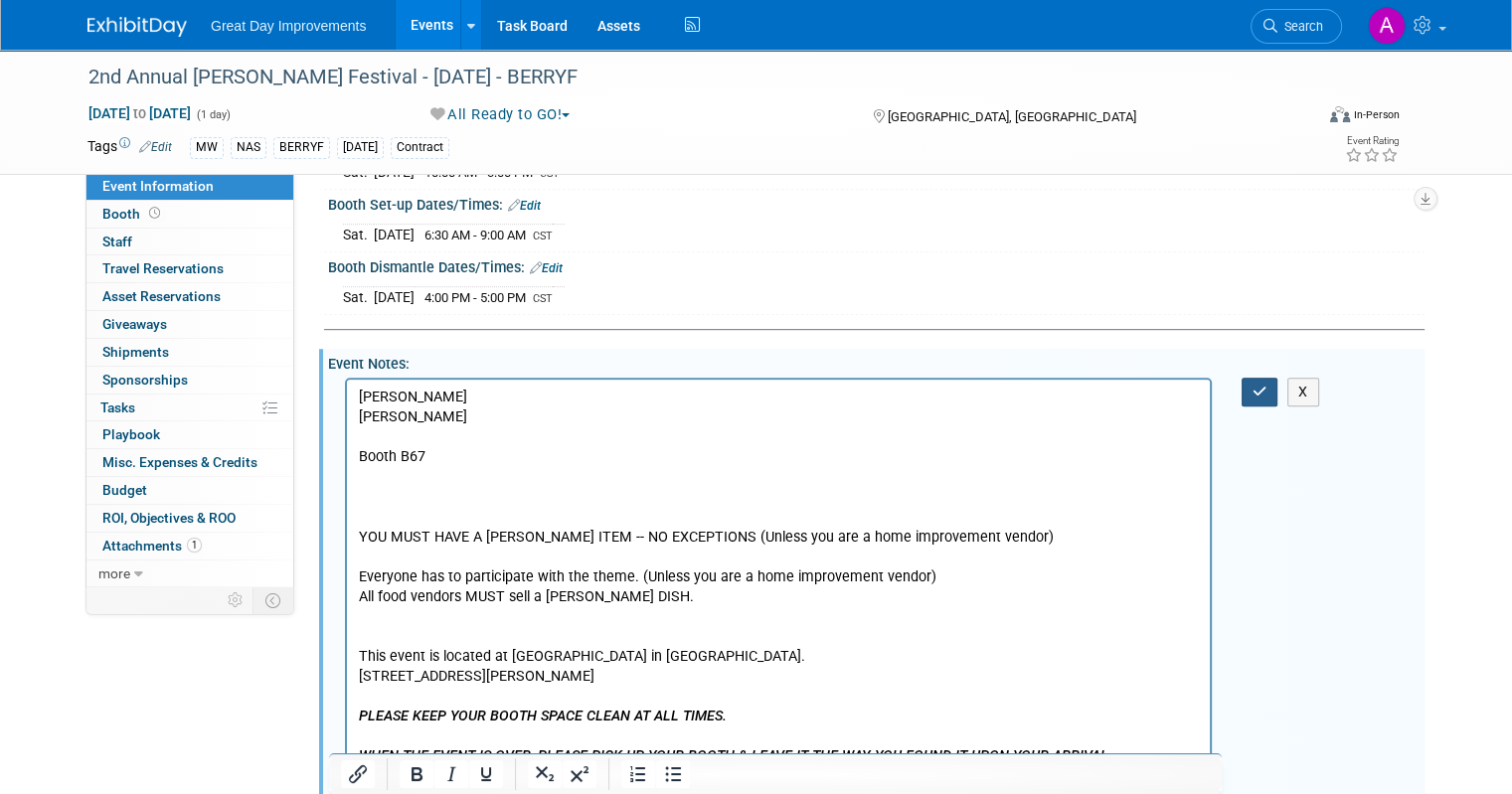 click at bounding box center [1260, 392] 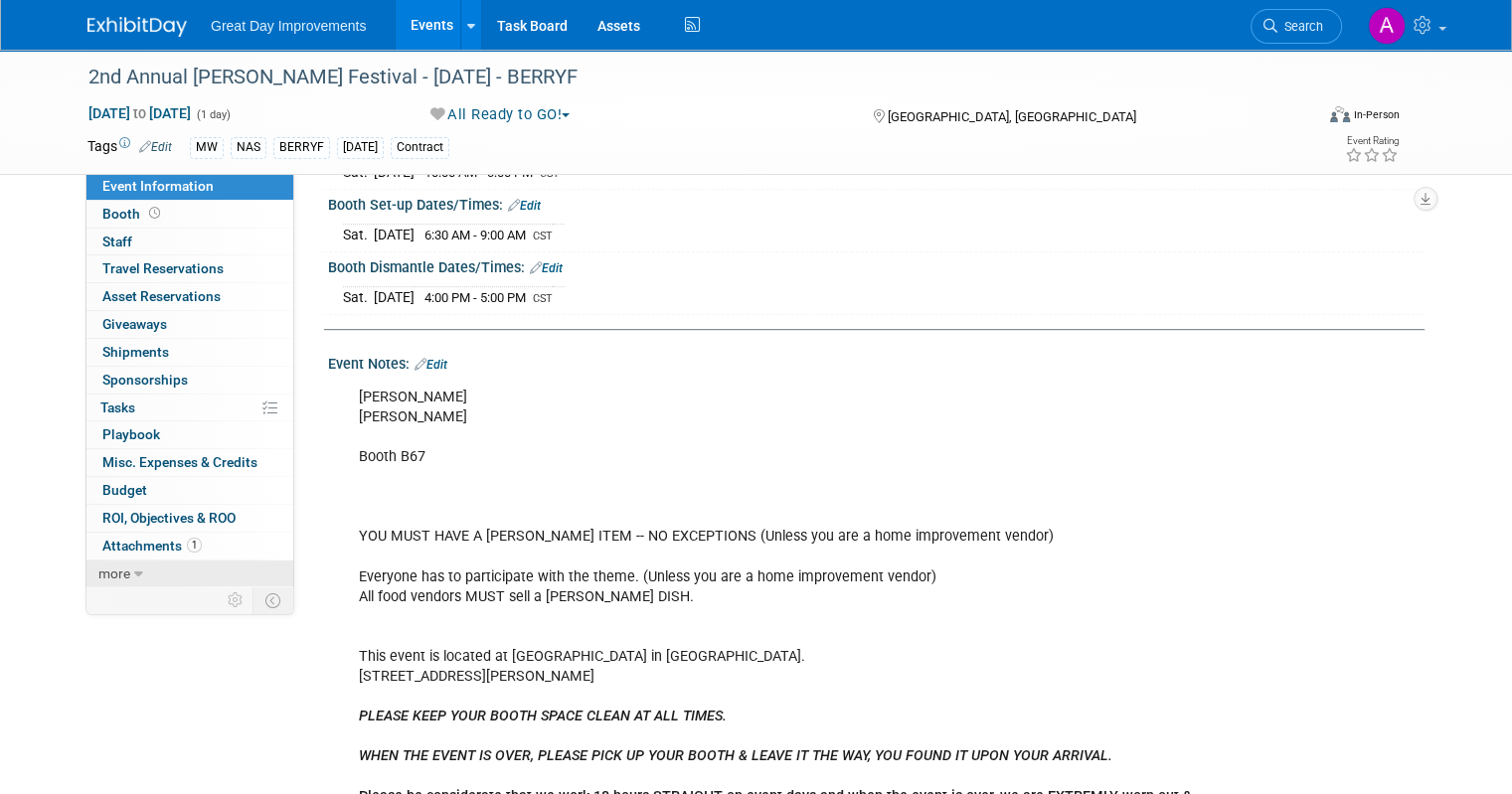 click on "more" at bounding box center (114, 573) 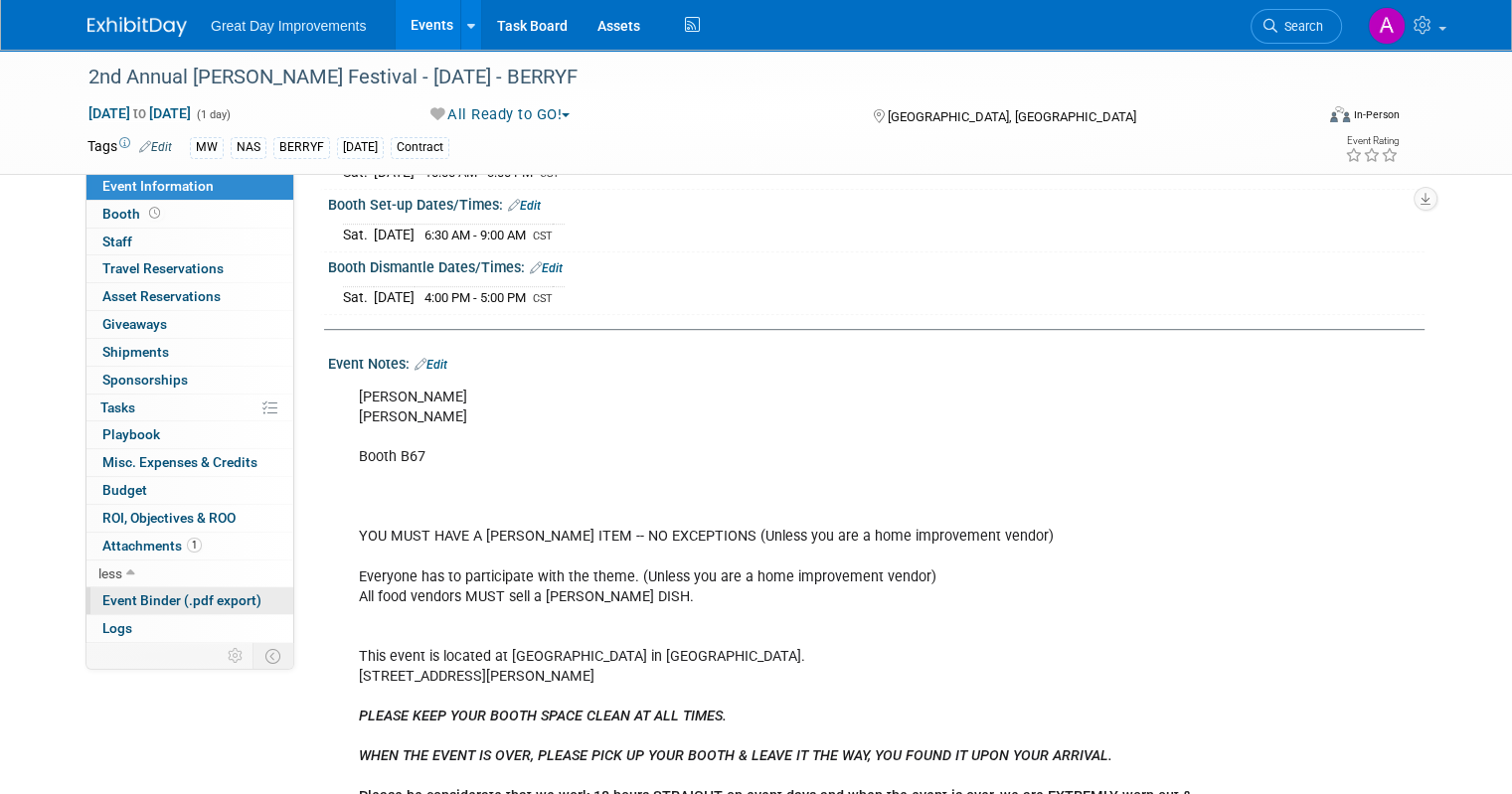 click on "Event Binder (.pdf export)" at bounding box center (182, 600) 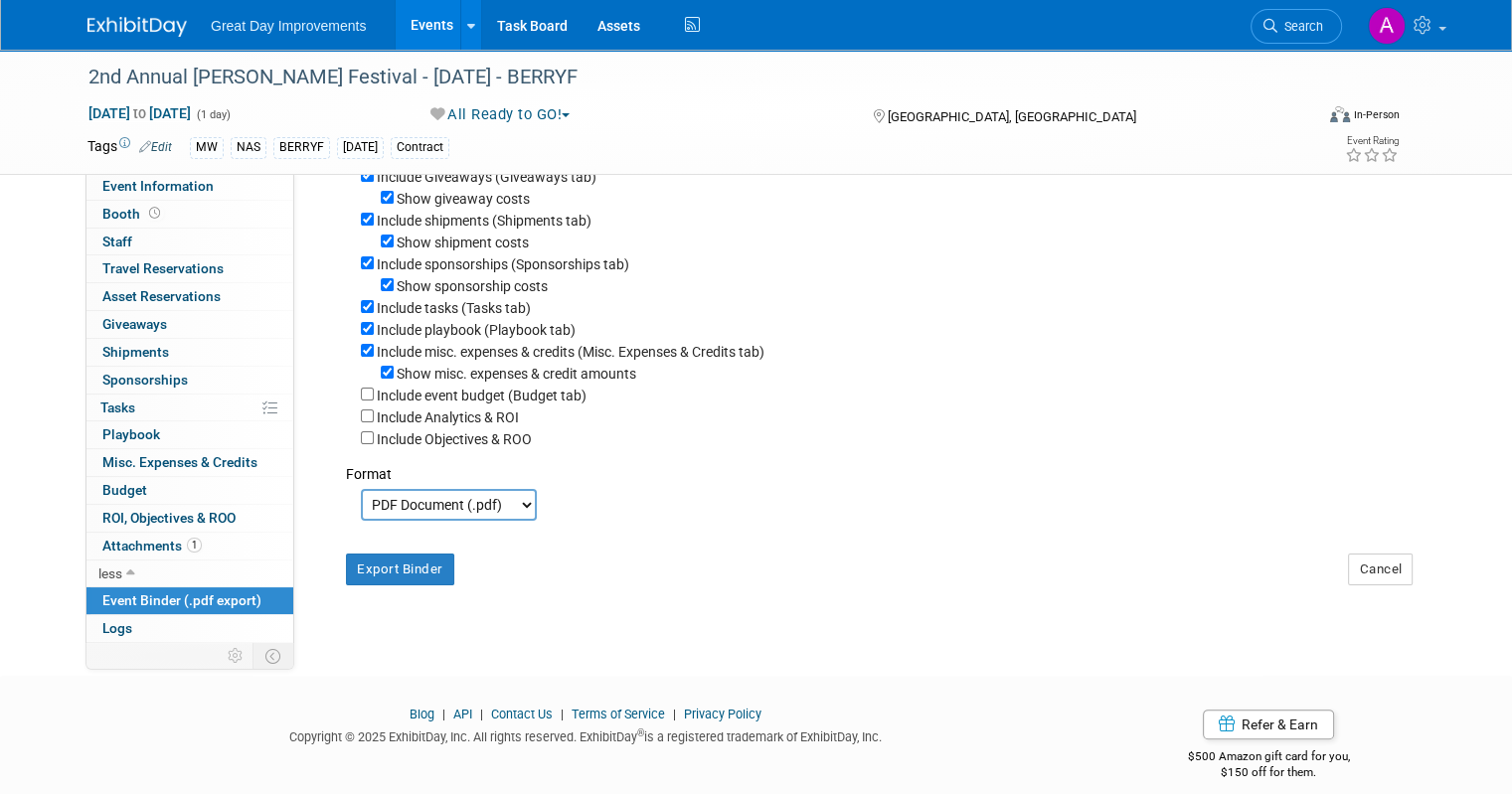 scroll, scrollTop: 353, scrollLeft: 0, axis: vertical 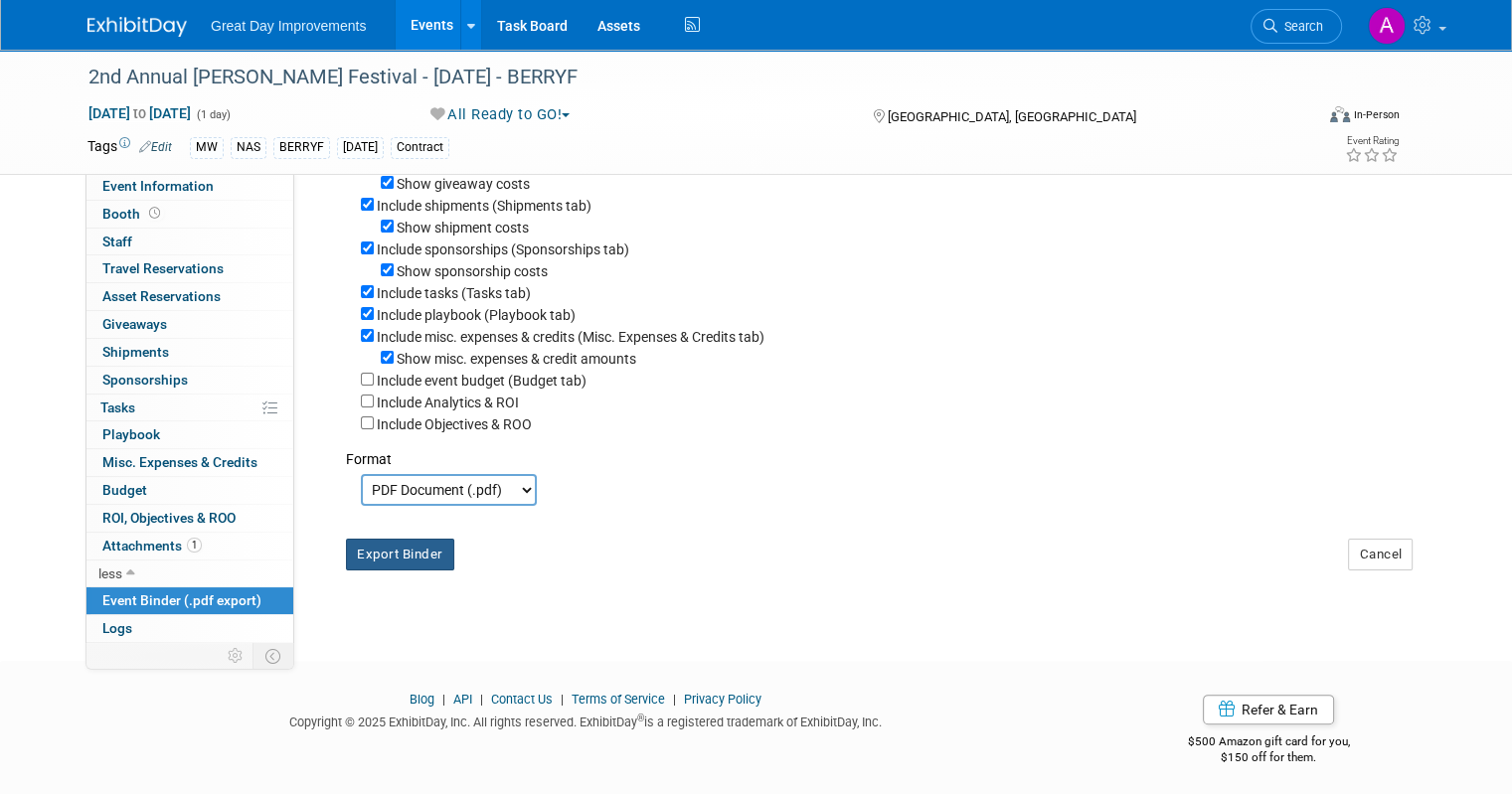 click on "Export Binder" at bounding box center [400, 555] 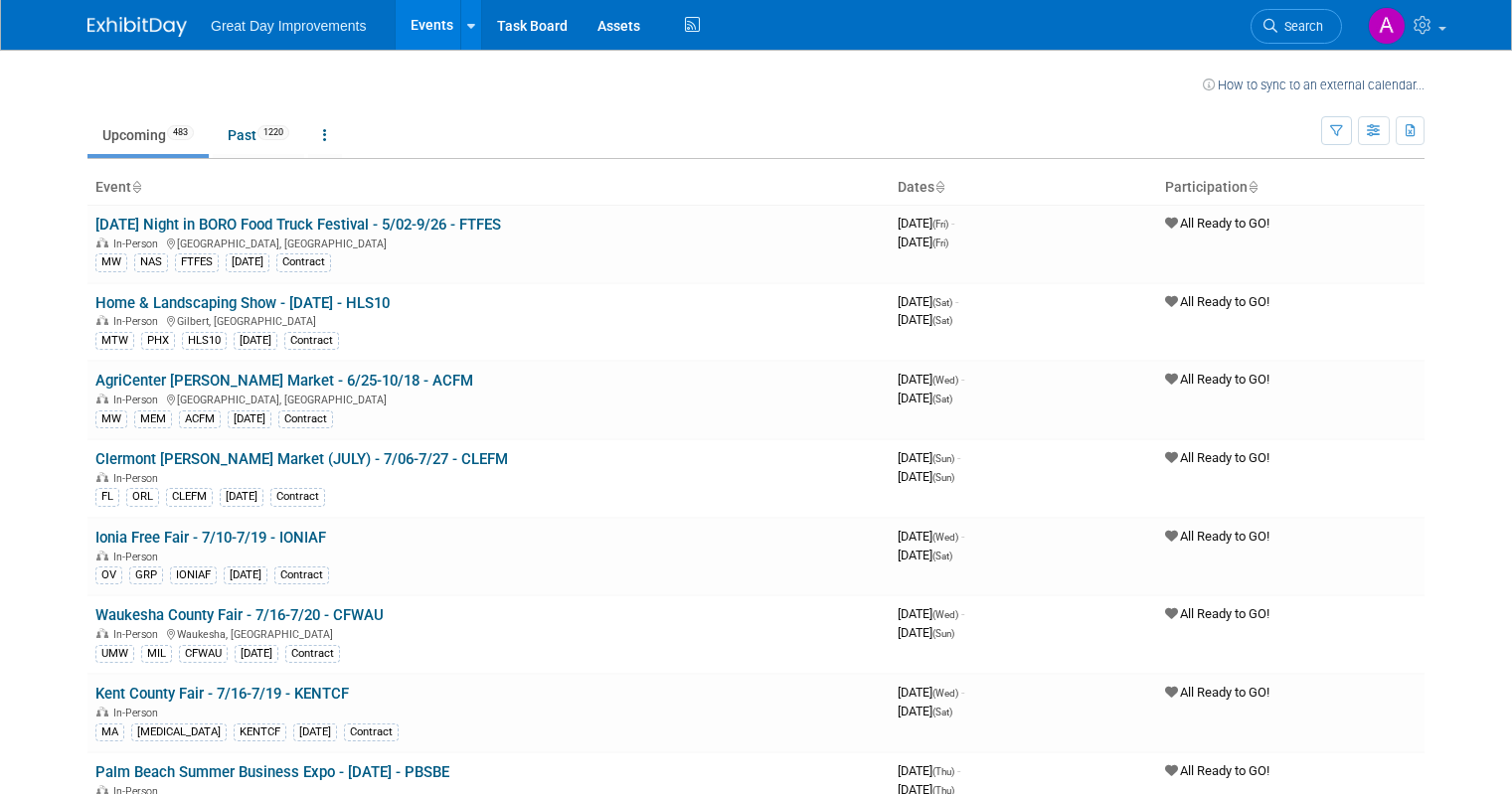 scroll, scrollTop: 0, scrollLeft: 0, axis: both 